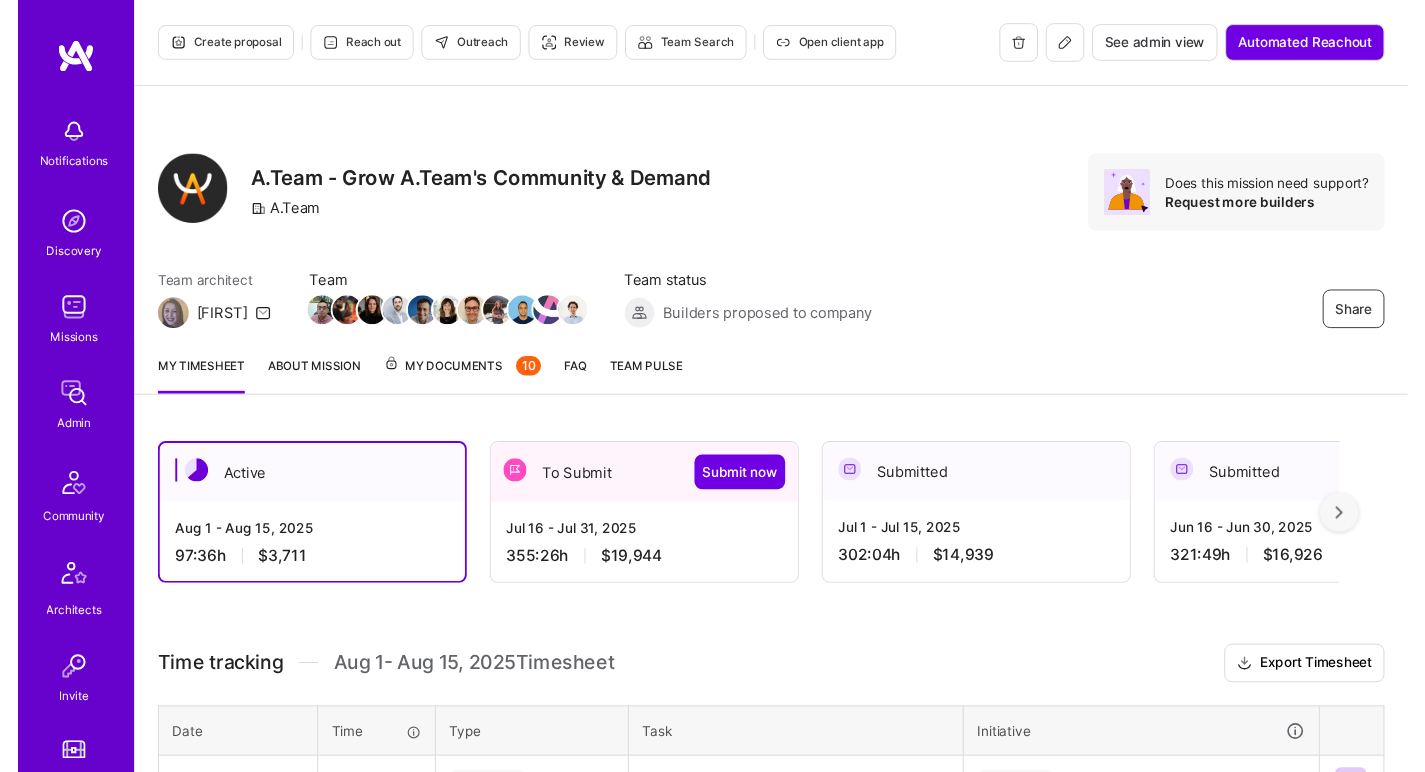 scroll, scrollTop: 0, scrollLeft: 0, axis: both 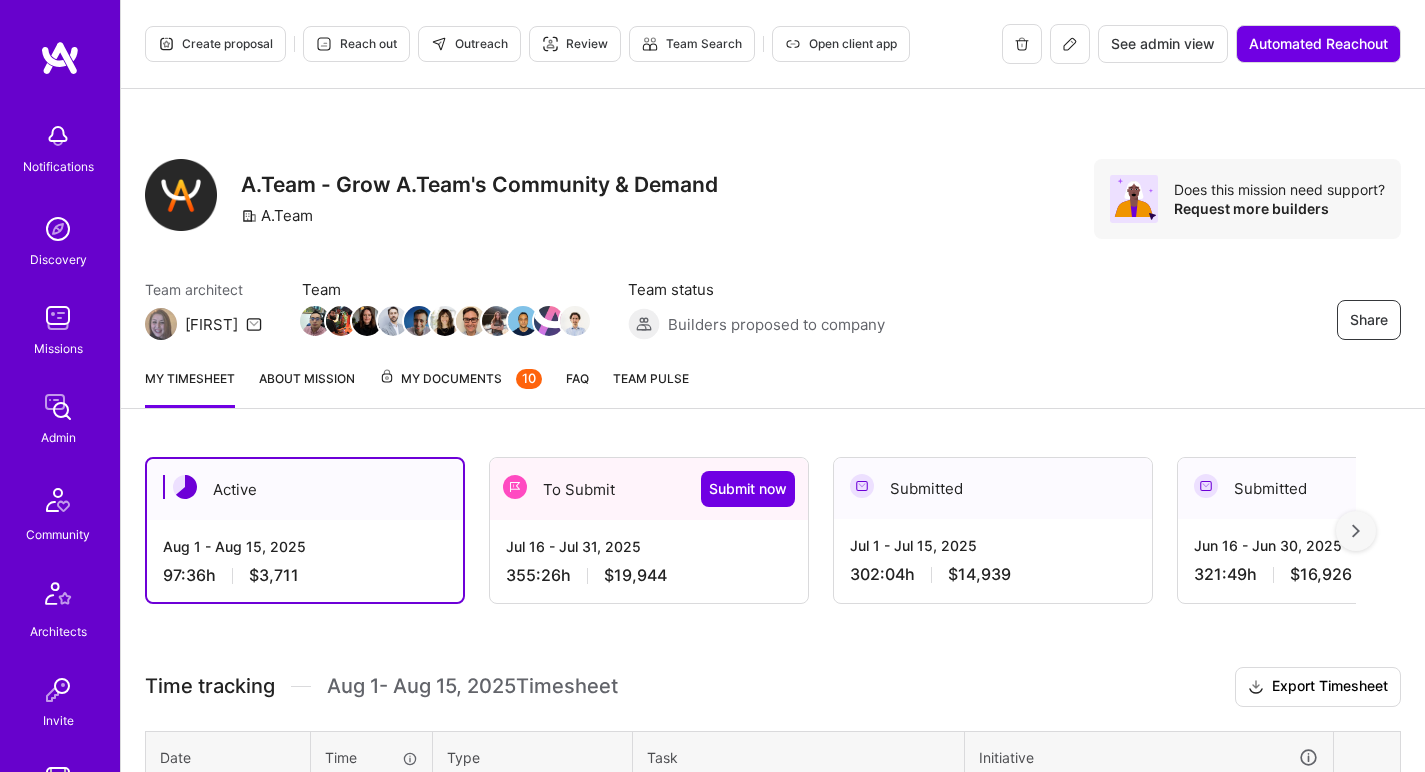 click on "Aug 1 - Aug 15, 2025" at bounding box center (305, 546) 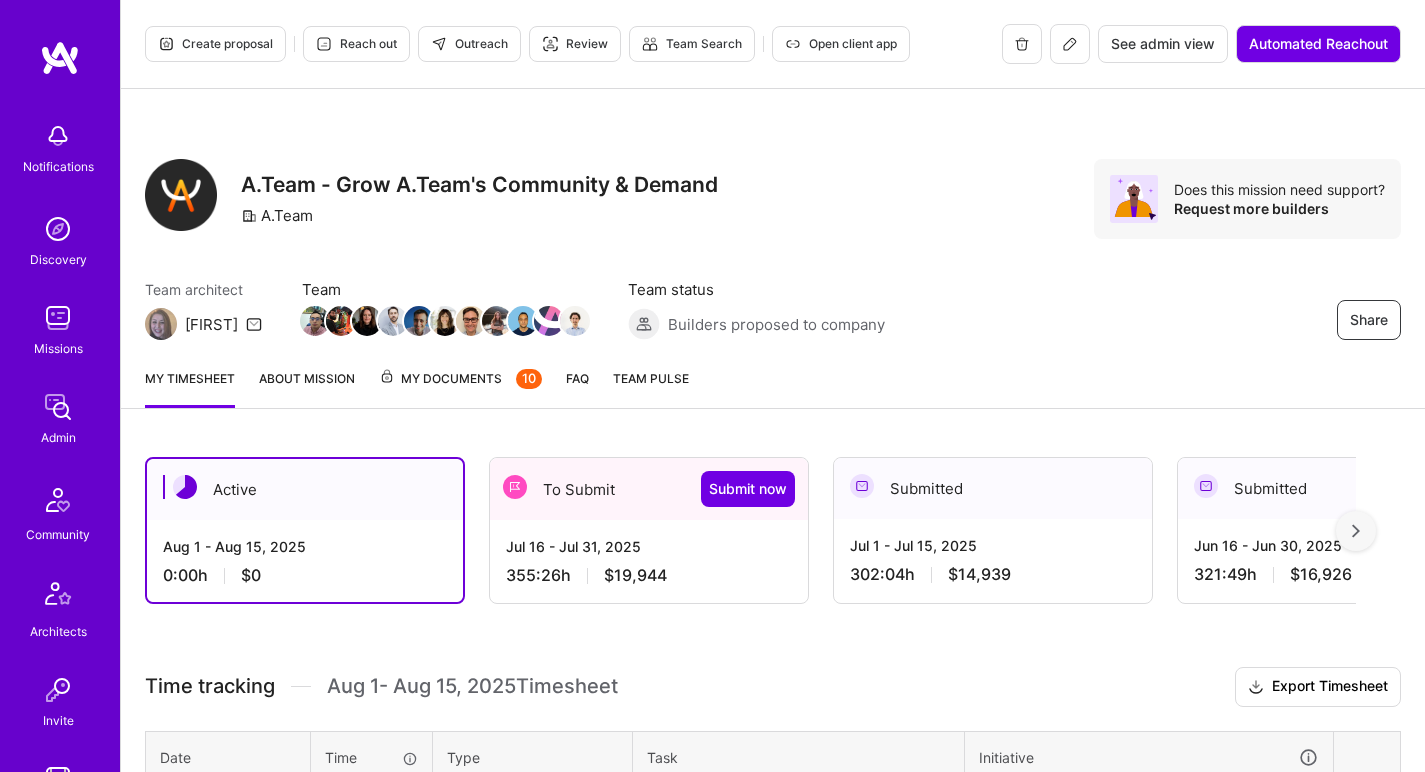 click on "Jul 16 - Jul 31, 2025 355:26 h    $19,944" at bounding box center [649, 561] 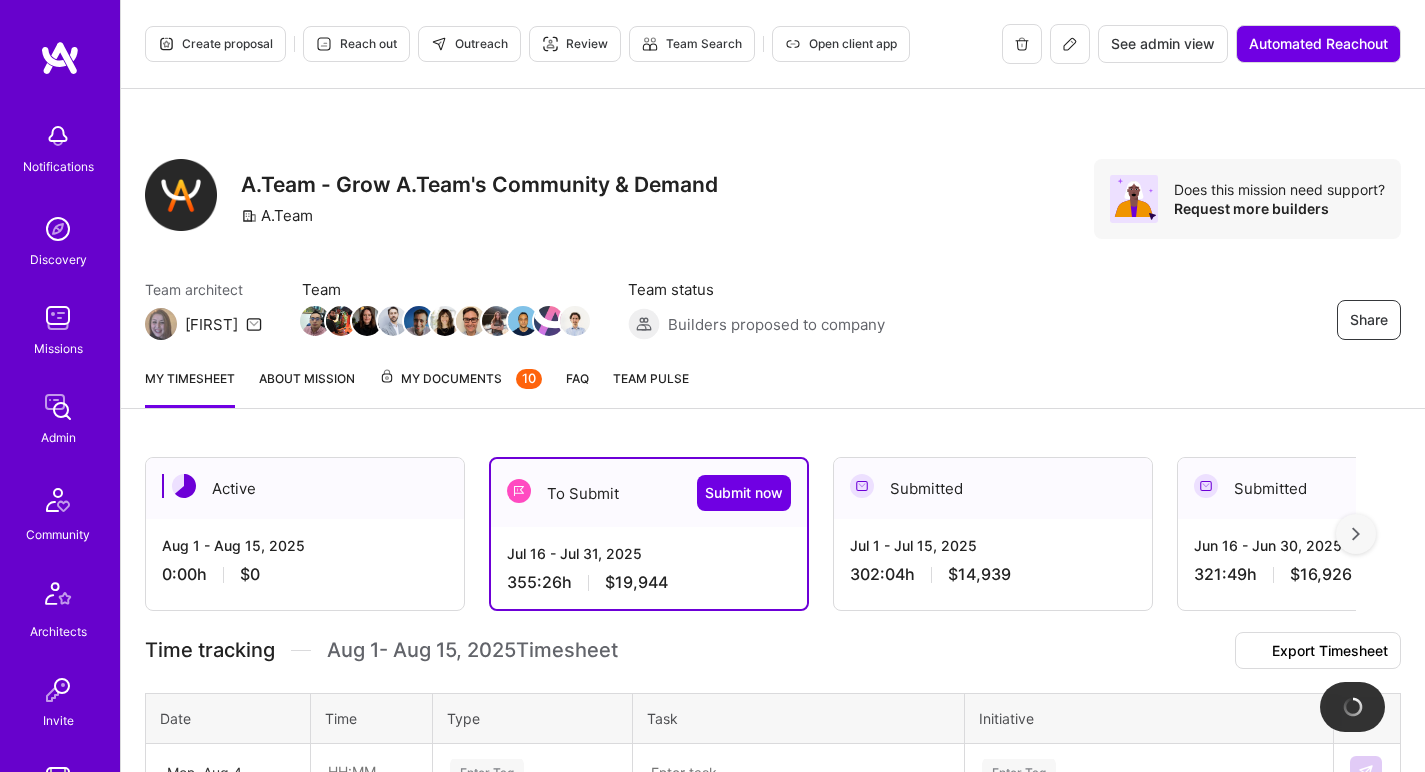 click on "Jul 16 - Jul 31, 2025 355:26 h    $19,944" at bounding box center (649, 568) 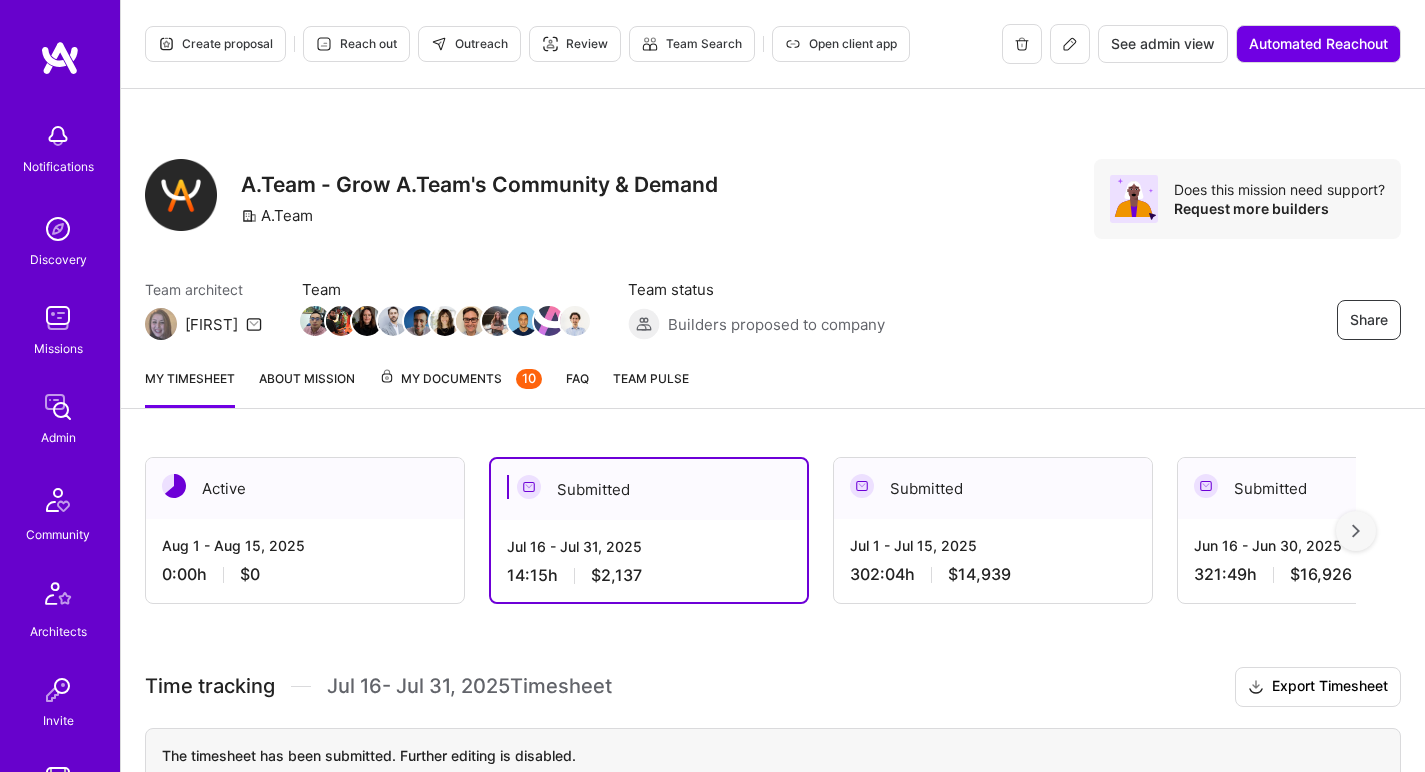 click on "Aug 1 - Aug 15, 2025 0:00 h    $0" at bounding box center (305, 560) 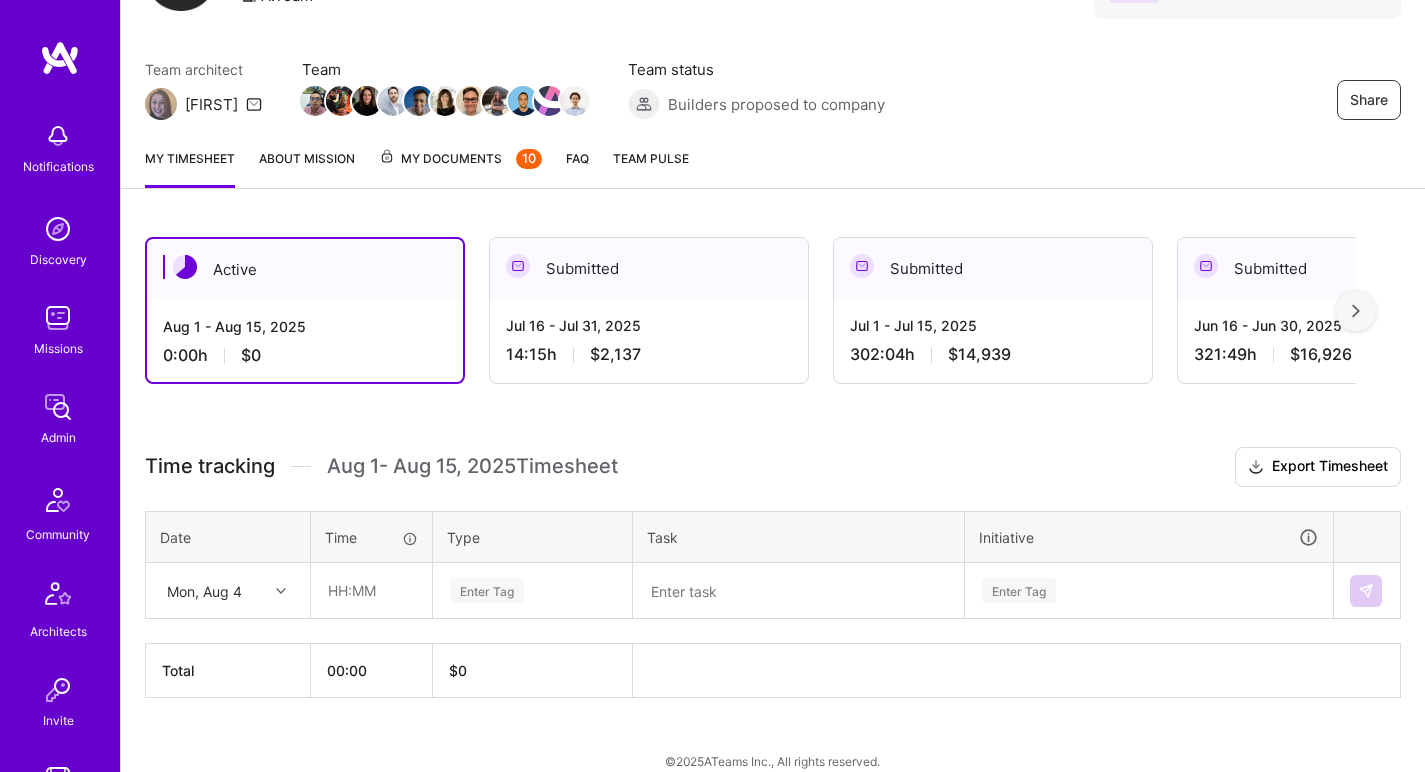 scroll, scrollTop: 244, scrollLeft: 0, axis: vertical 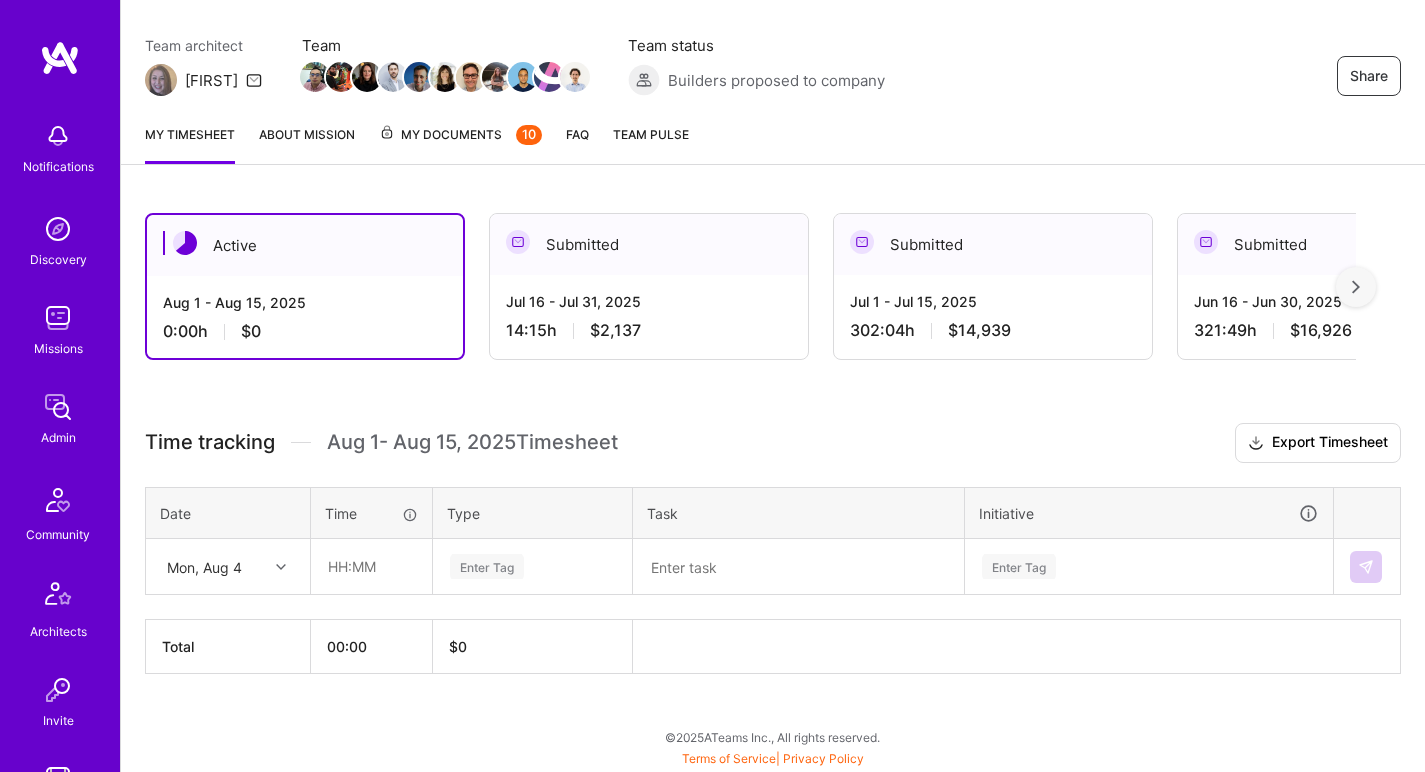 click on "Mon, Aug 4" at bounding box center (204, 566) 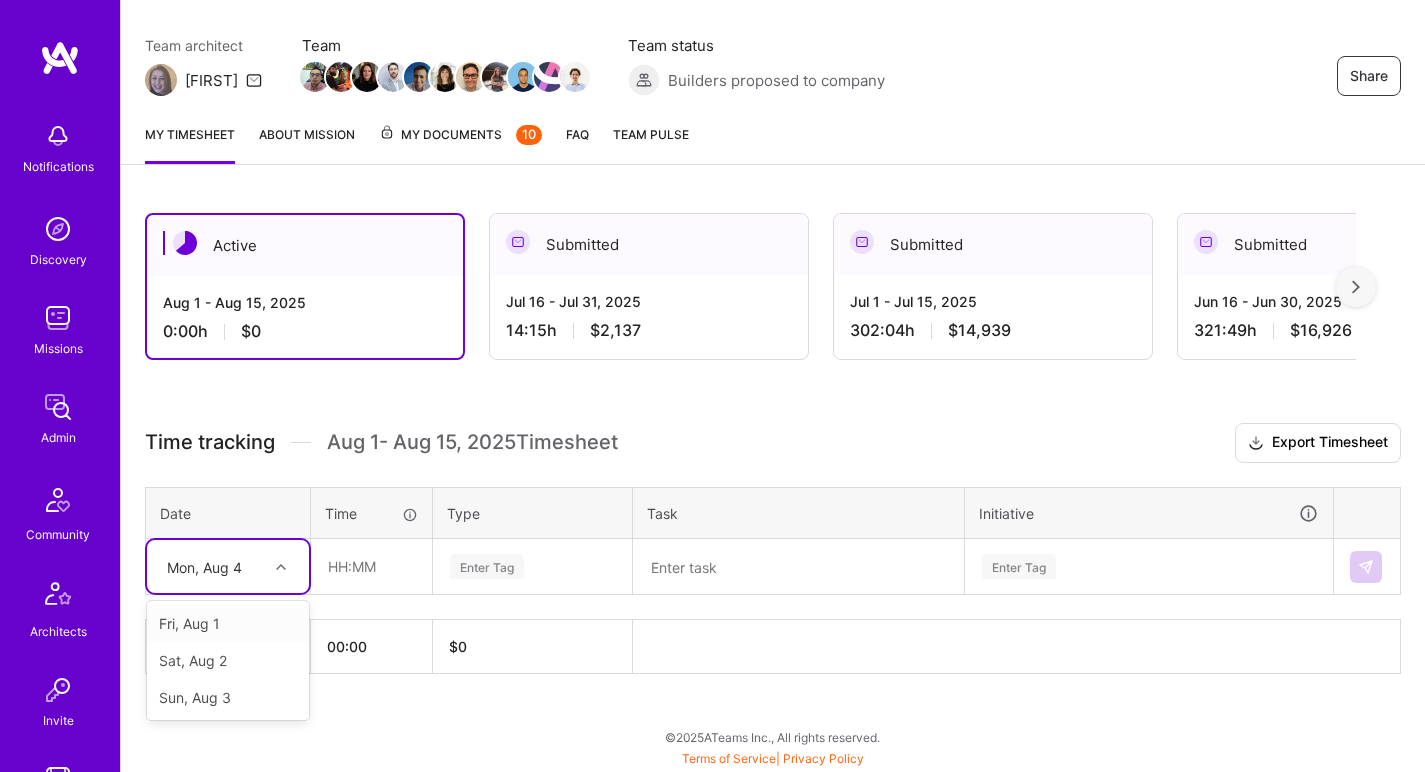 click on "Sat, Aug 2" at bounding box center (228, 660) 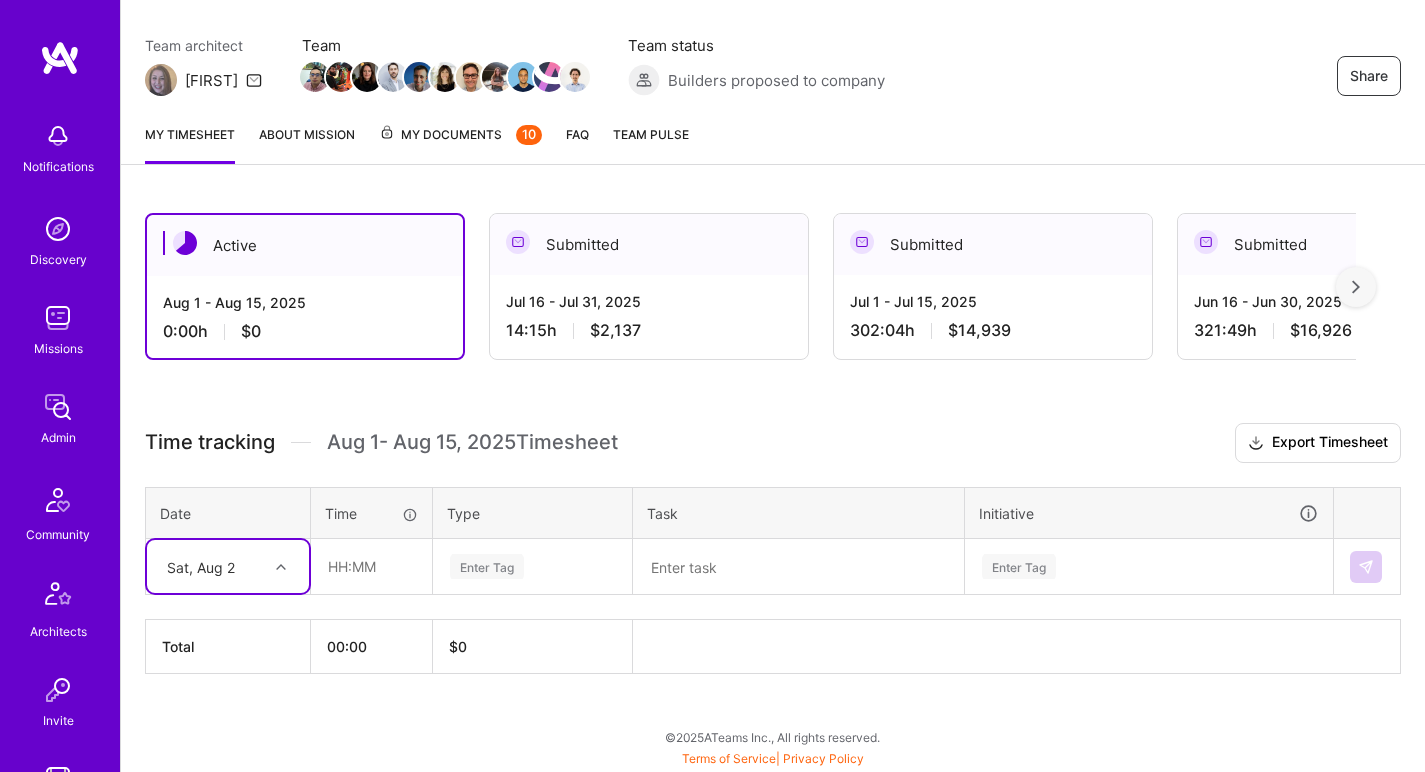 click on "Total" at bounding box center [228, 647] 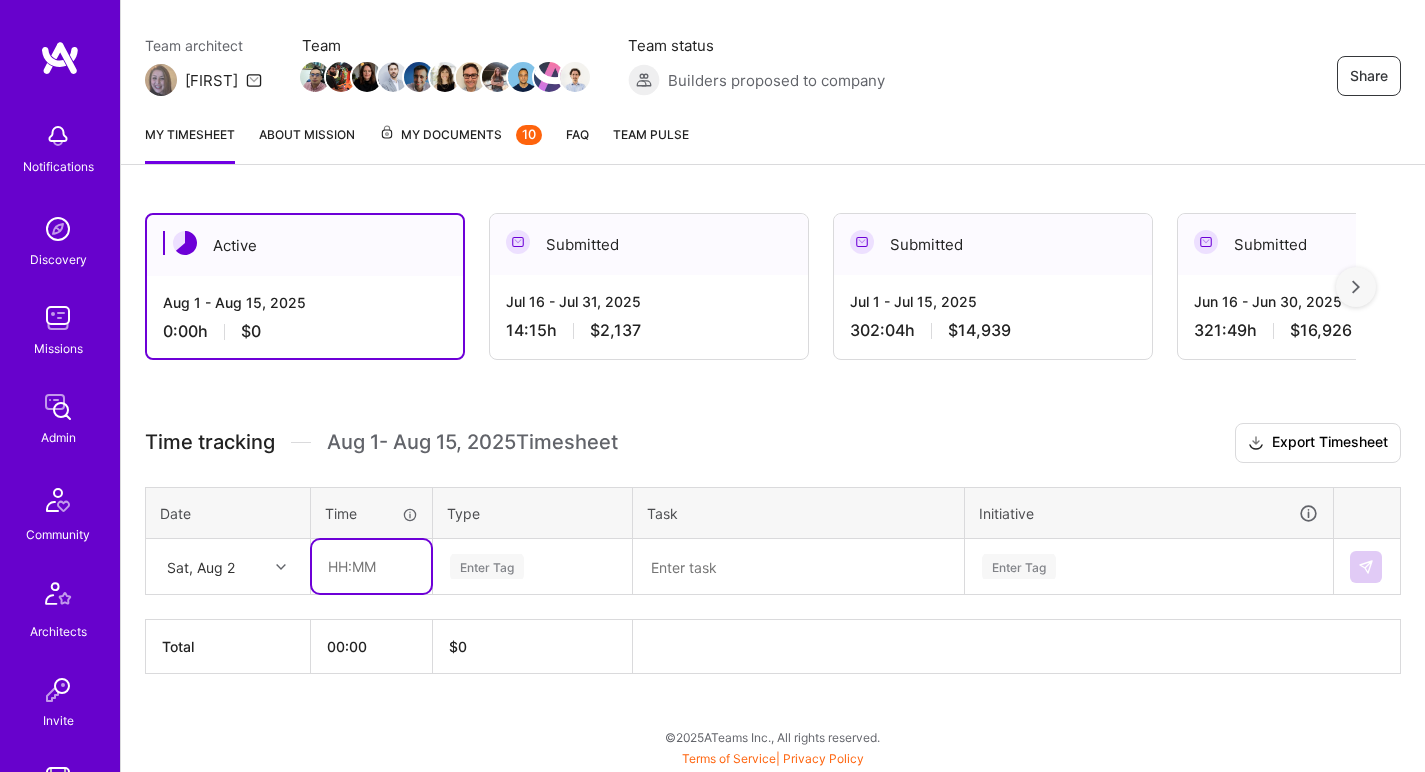 click at bounding box center (371, 566) 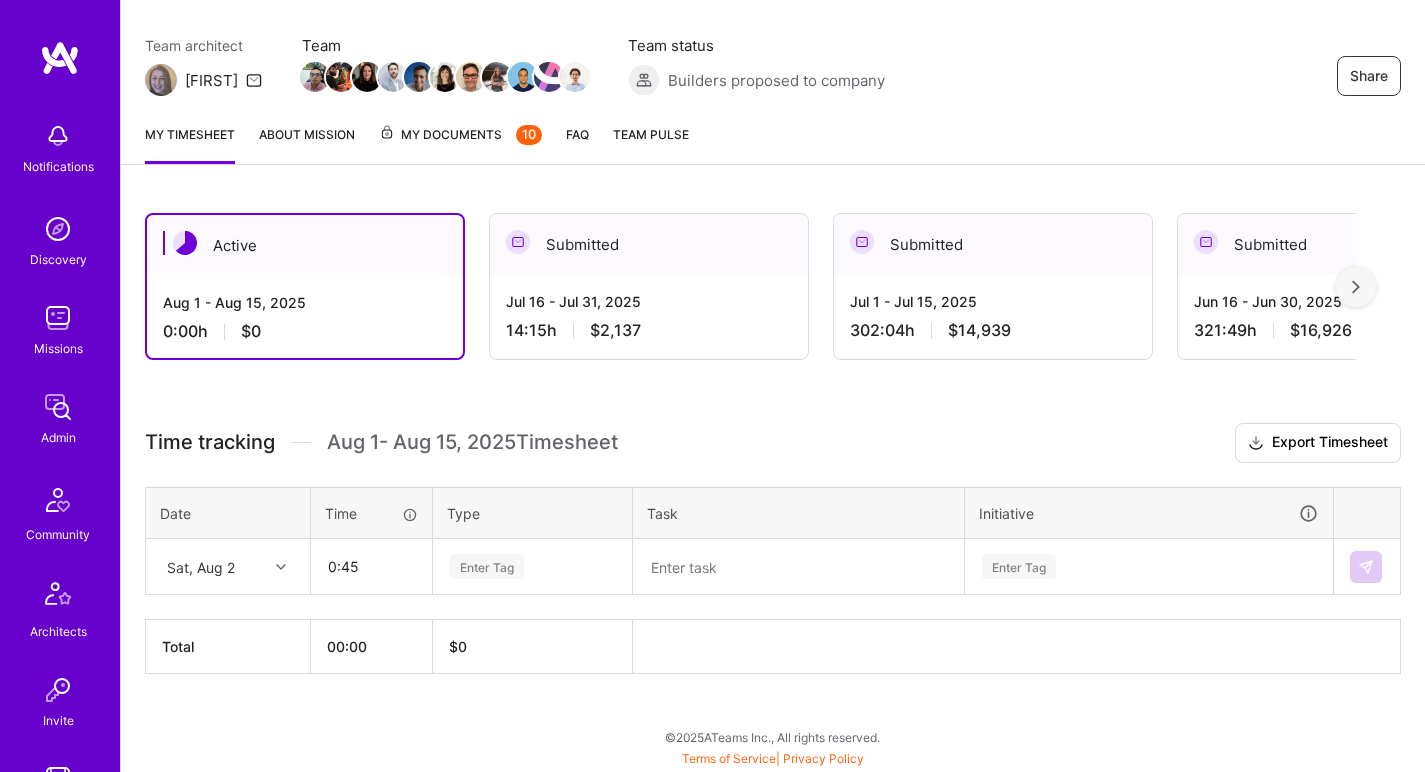 type on "00:45" 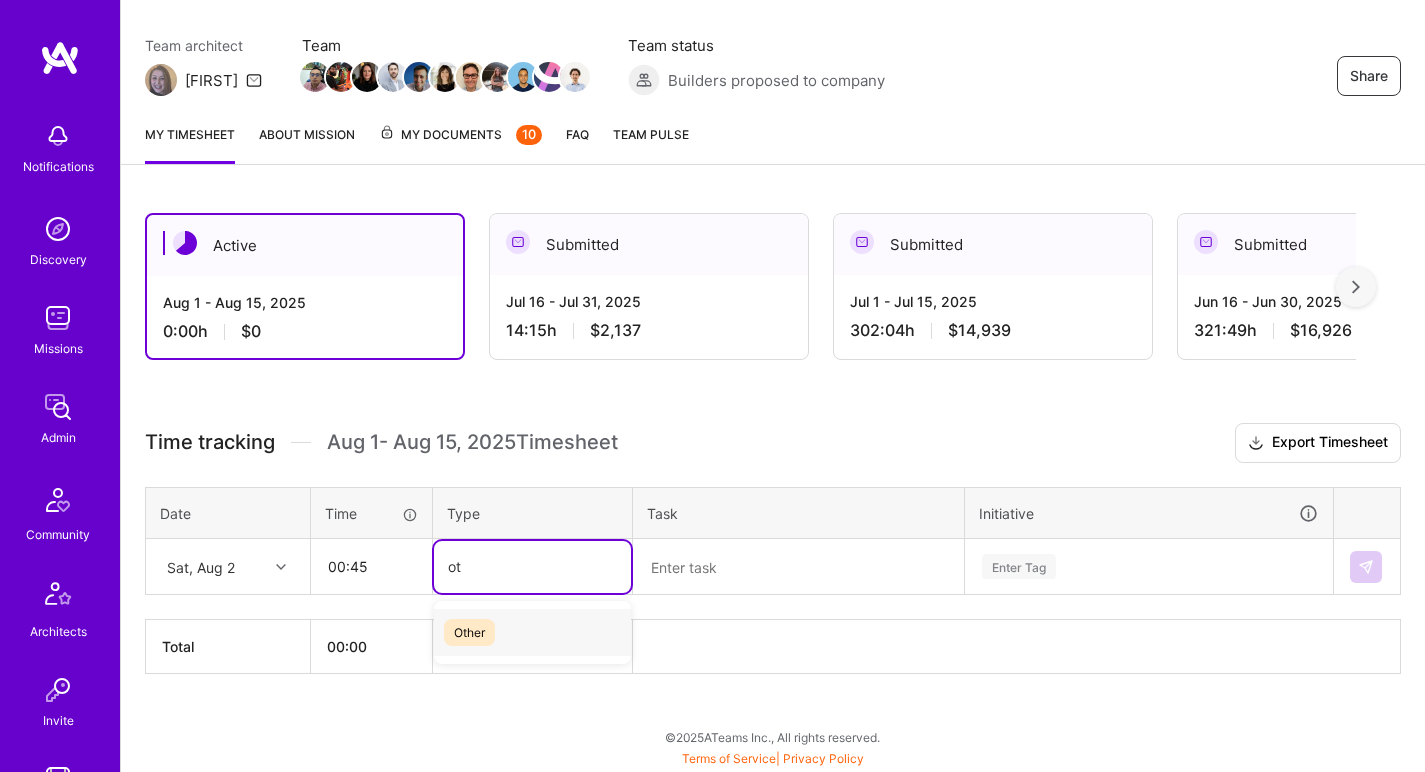 type on "oth" 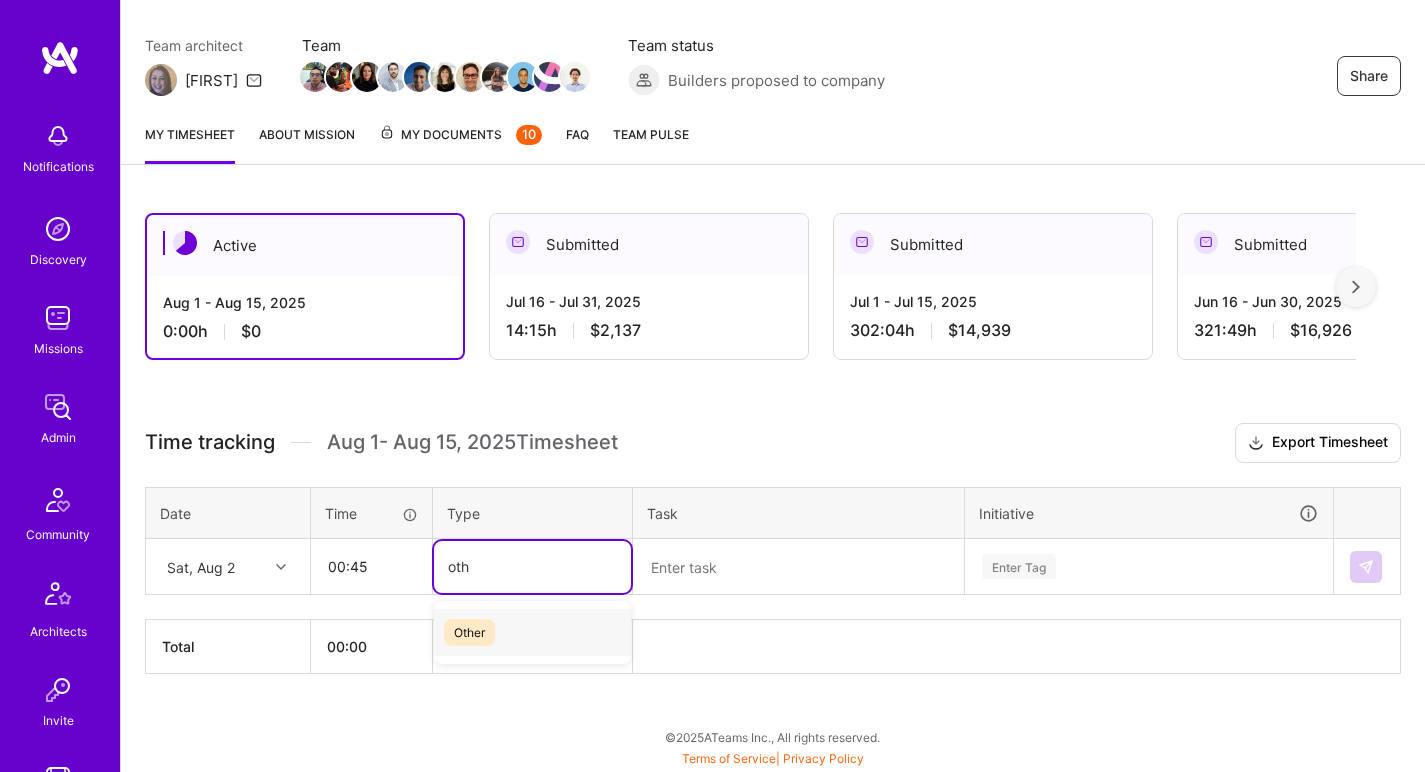type 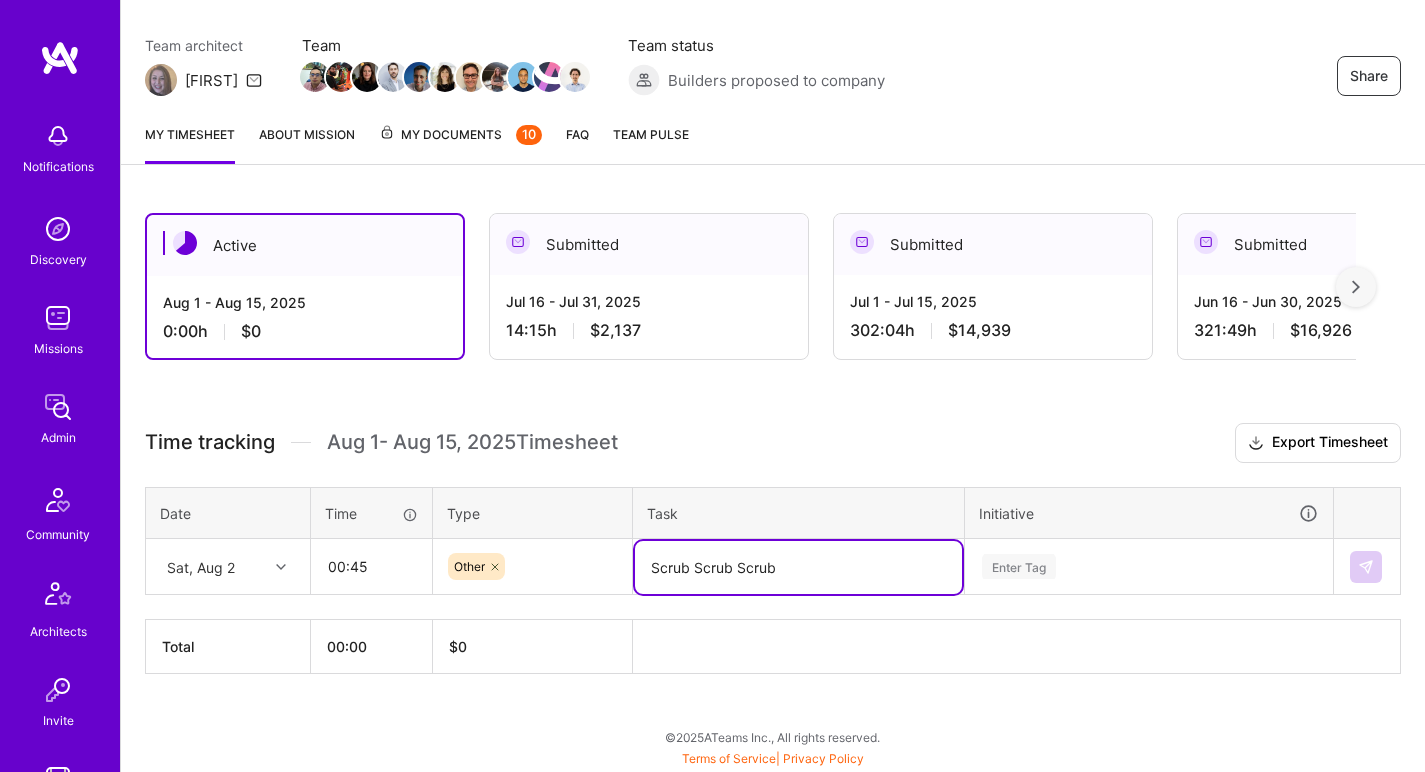 type on "Scrub Scrub Scrub" 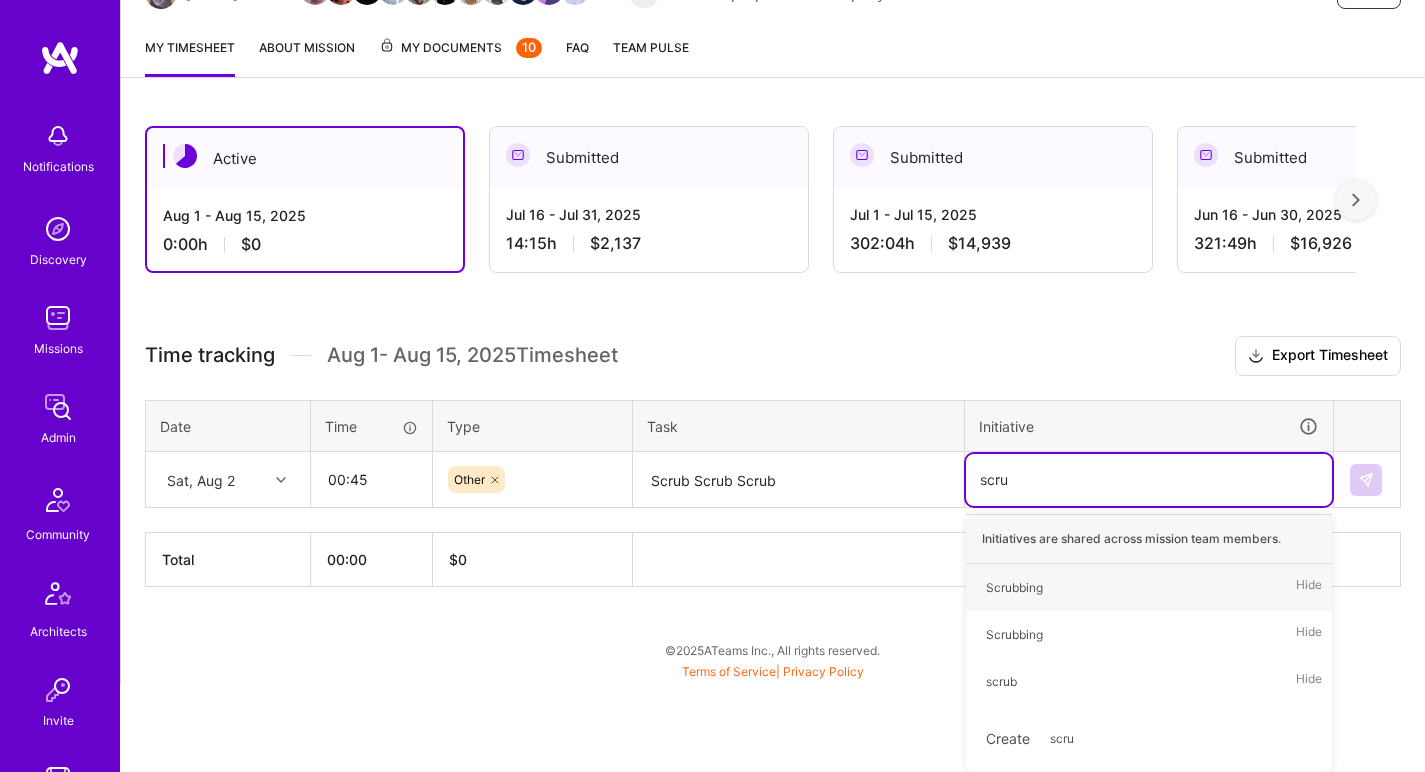 type on "scrub" 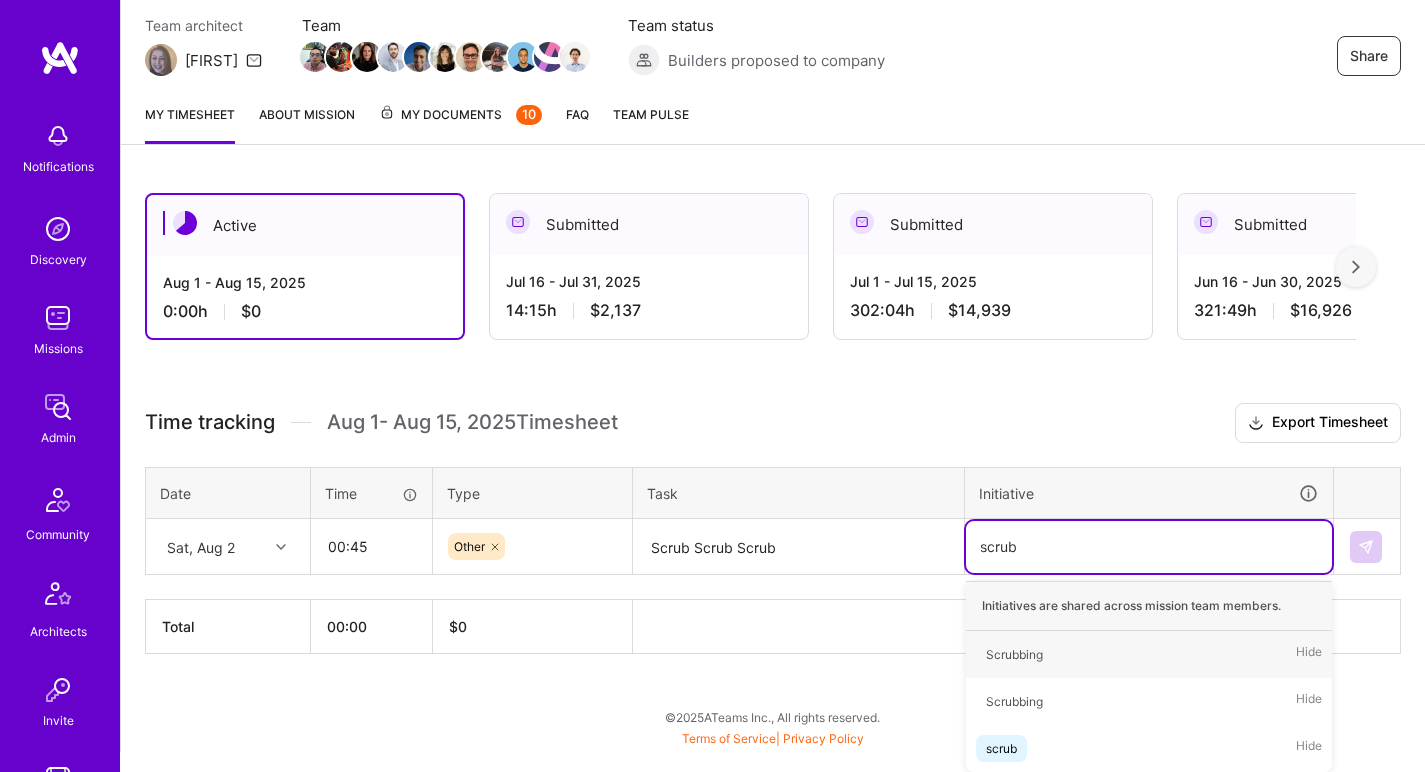 type 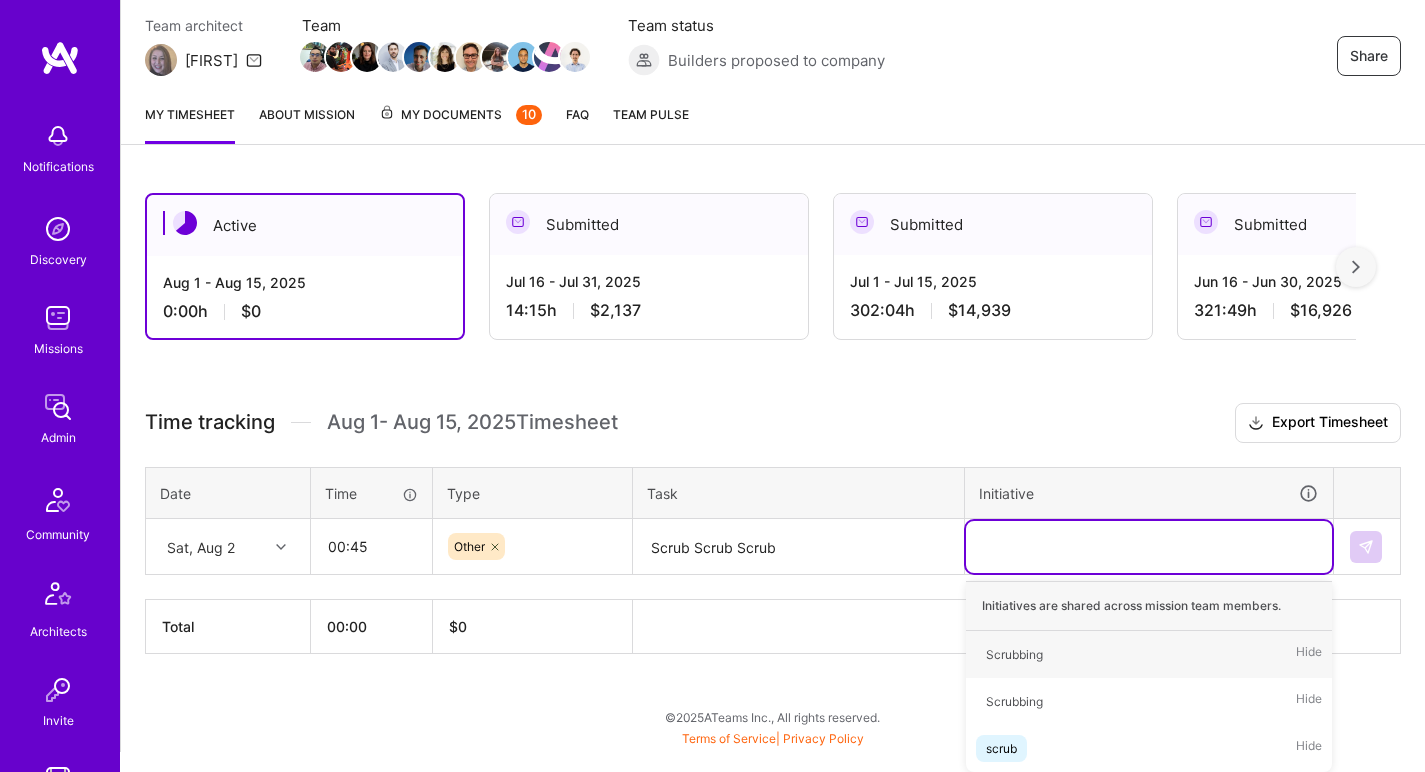 scroll, scrollTop: 244, scrollLeft: 0, axis: vertical 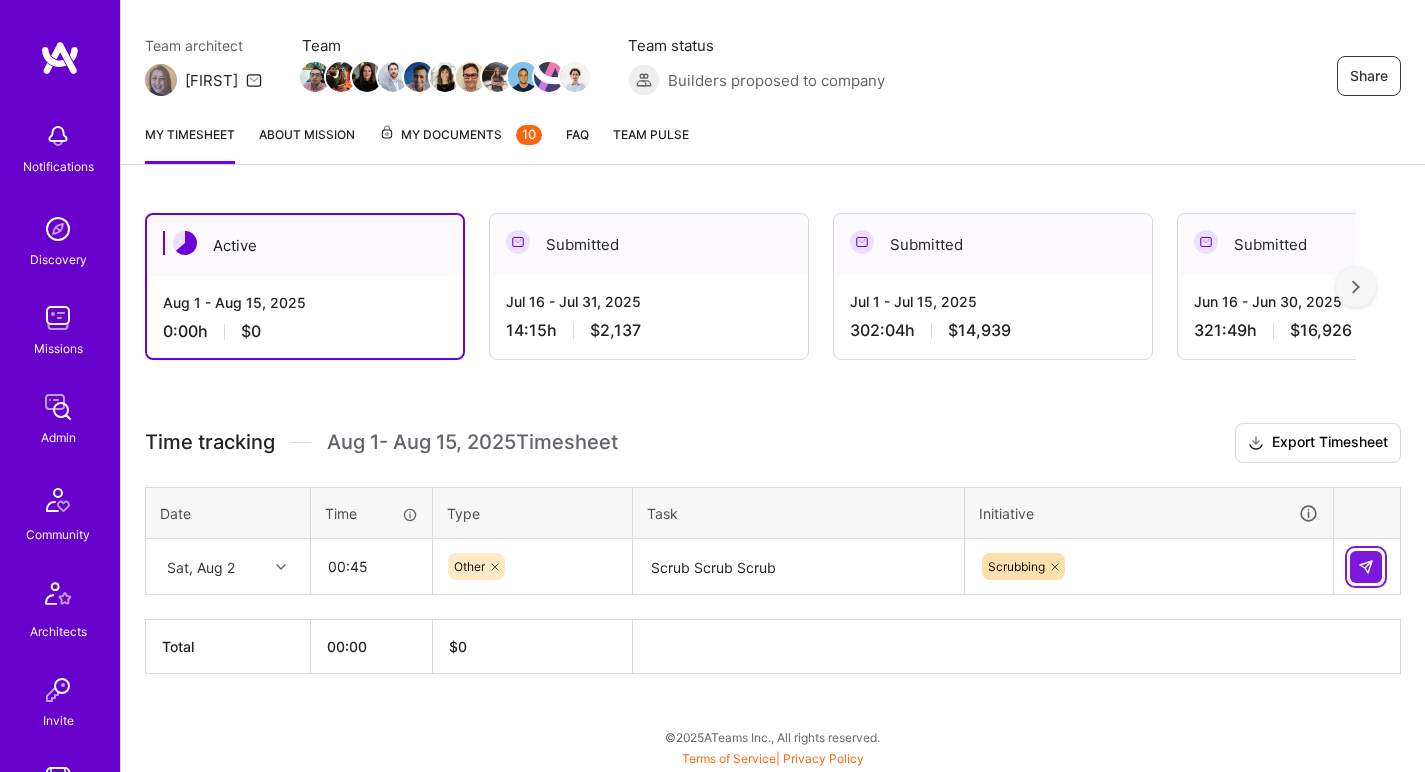 click at bounding box center [1366, 567] 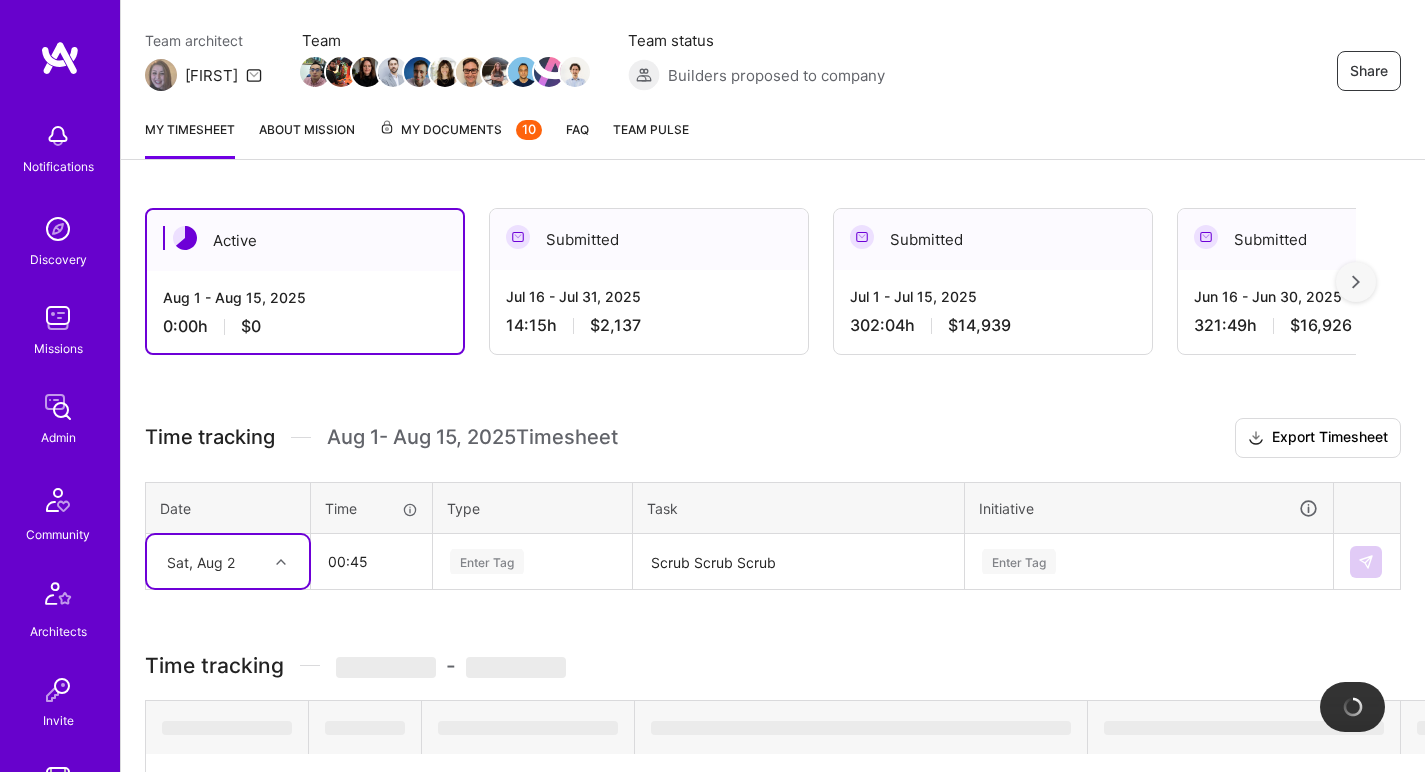 type 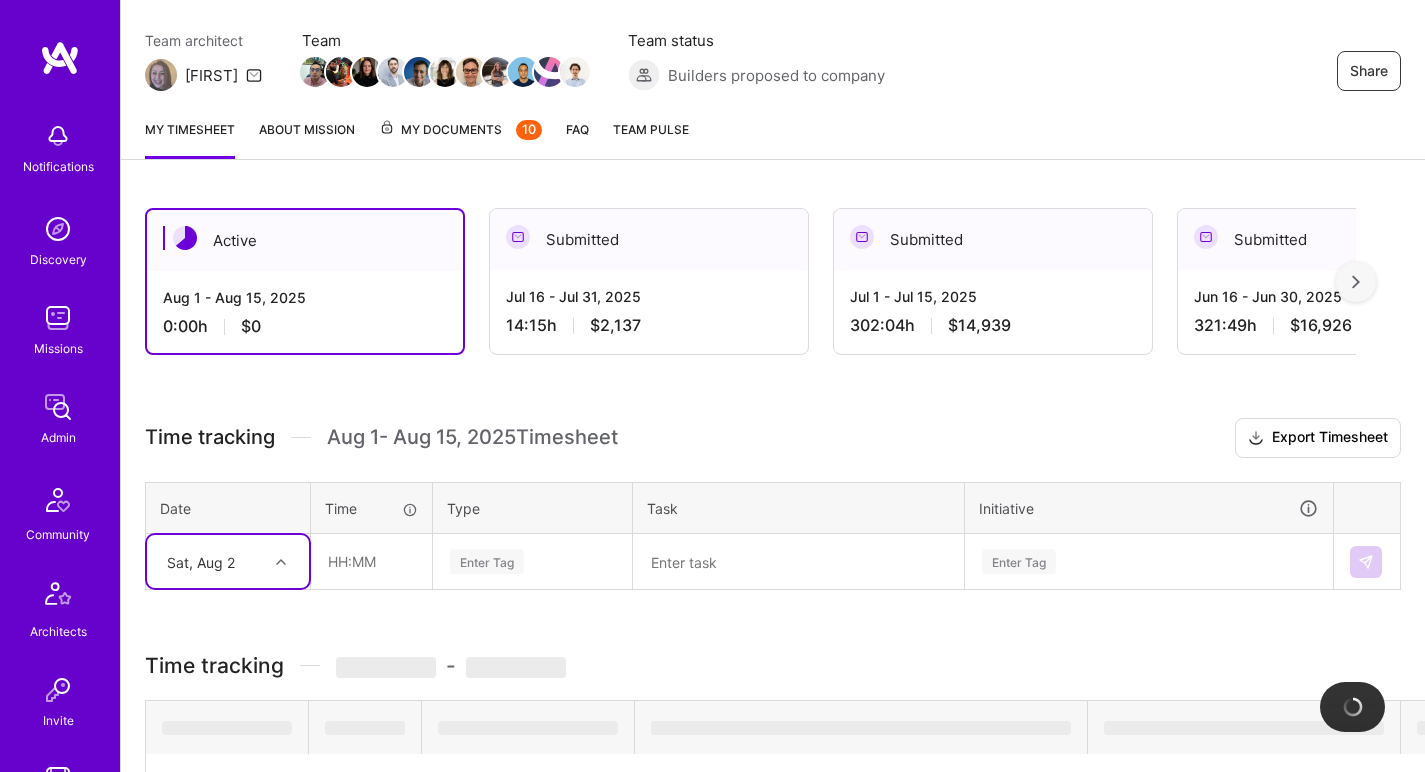 scroll, scrollTop: 244, scrollLeft: 0, axis: vertical 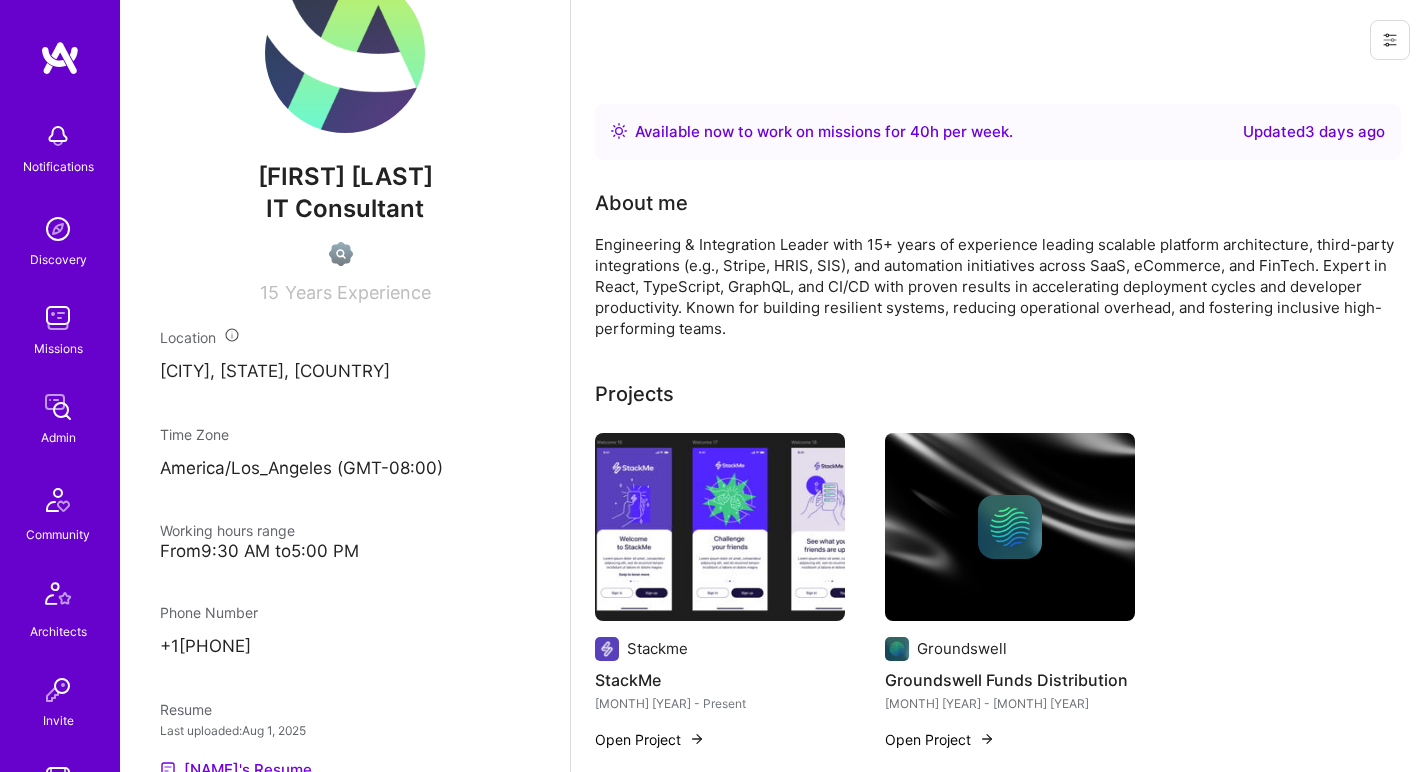 click on "Engineering & Integration Leader with 15+ years of experience leading scalable platform architecture, third-party integrations (e.g., Stripe, HRIS, SIS), and automation initiatives across SaaS, eCommerce, and FinTech. Expert in React, TypeScript, GraphQL, and CI/CD with proven results in accelerating deployment cycles and developer productivity. Known for building resilient systems, reducing operational overhead, and fostering inclusive high-performing teams." at bounding box center [995, 286] 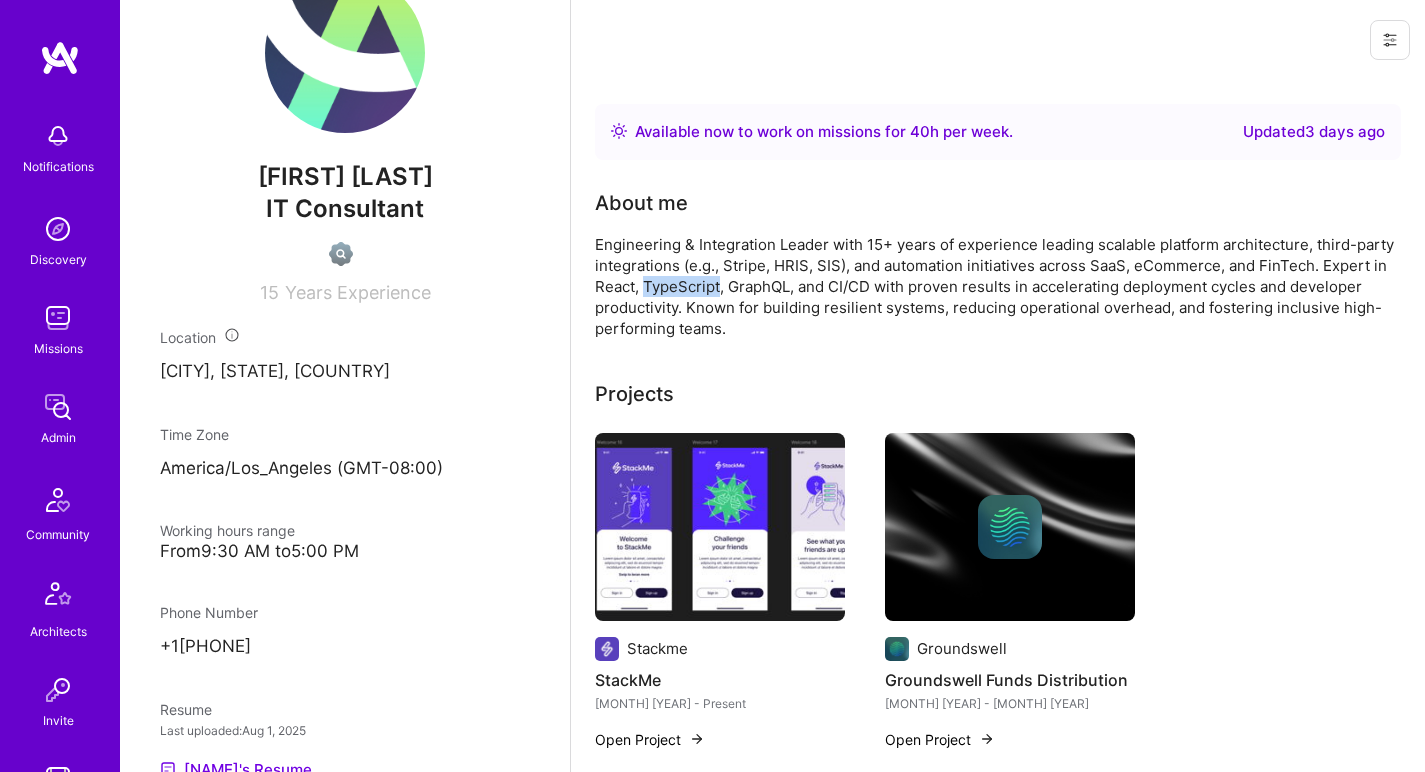 click on "Engineering & Integration Leader with 15+ years of experience leading scalable platform architecture, third-party integrations (e.g., Stripe, HRIS, SIS), and automation initiatives across SaaS, eCommerce, and FinTech. Expert in React, TypeScript, GraphQL, and CI/CD with proven results in accelerating deployment cycles and developer productivity. Known for building resilient systems, reducing operational overhead, and fostering inclusive high-performing teams." at bounding box center [995, 286] 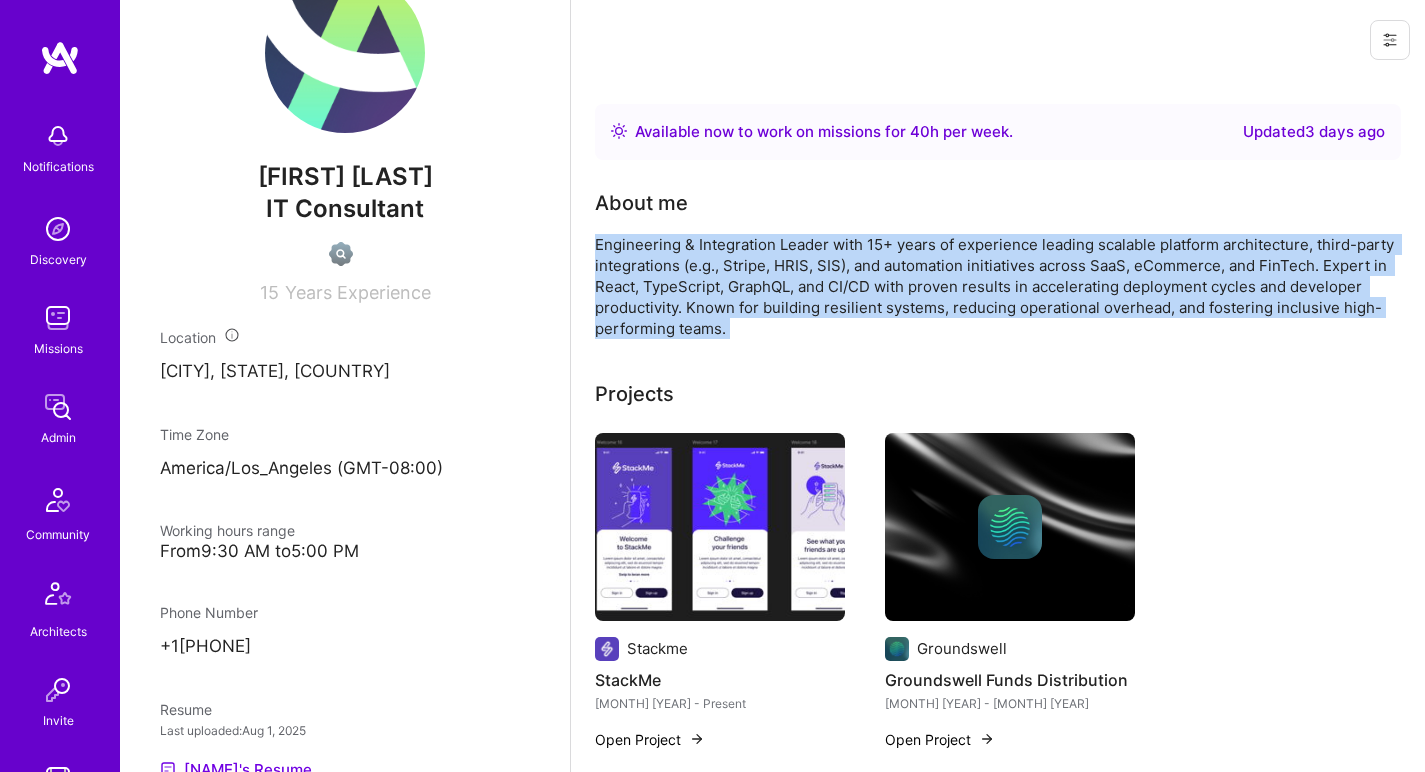 click on "Engineering & Integration Leader with 15+ years of experience leading scalable platform architecture, third-party integrations (e.g., Stripe, HRIS, SIS), and automation initiatives across SaaS, eCommerce, and FinTech. Expert in React, TypeScript, GraphQL, and CI/CD with proven results in accelerating deployment cycles and developer productivity. Known for building resilient systems, reducing operational overhead, and fostering inclusive high-performing teams." at bounding box center [995, 286] 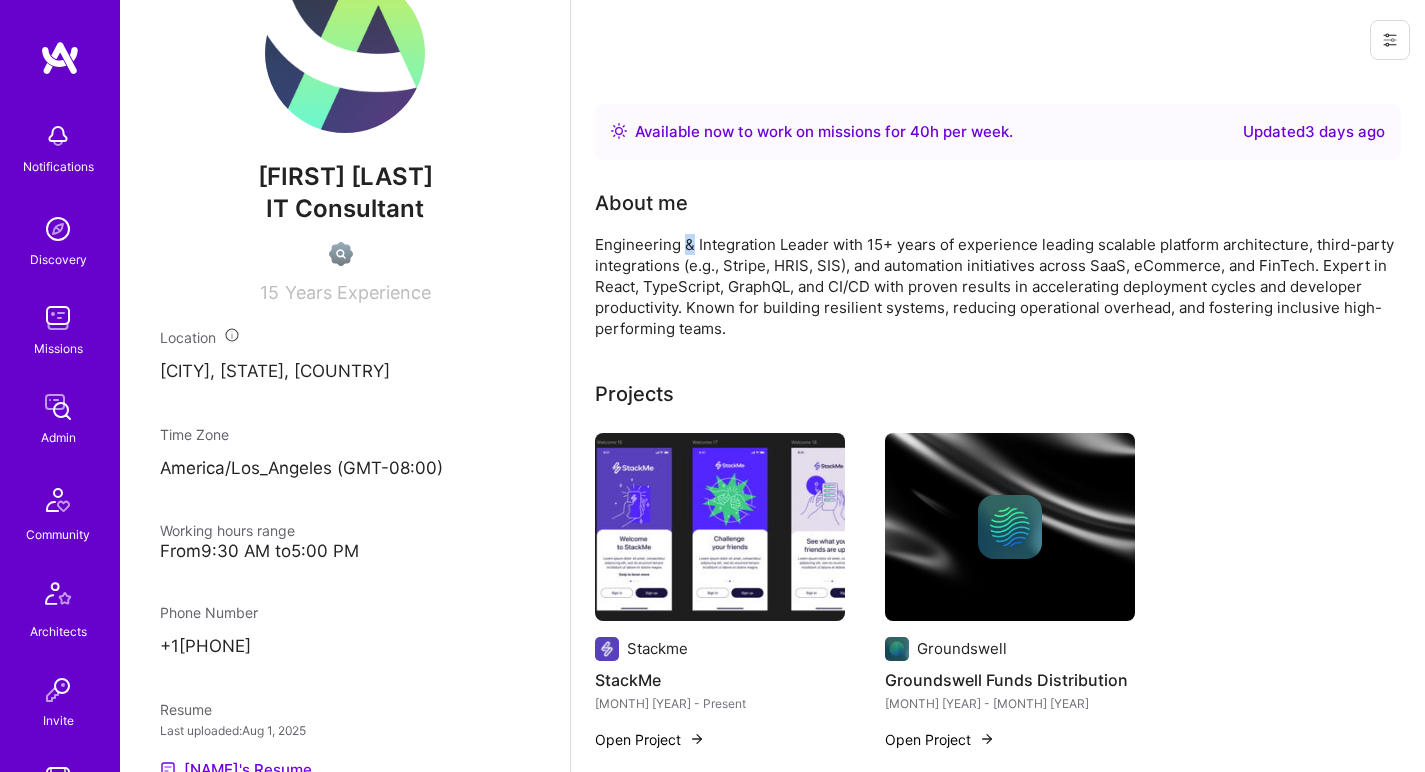 click on "Engineering & Integration Leader with 15+ years of experience leading scalable platform architecture, third-party integrations (e.g., Stripe, HRIS, SIS), and automation initiatives across SaaS, eCommerce, and FinTech. Expert in React, TypeScript, GraphQL, and CI/CD with proven results in accelerating deployment cycles and developer productivity. Known for building resilient systems, reducing operational overhead, and fostering inclusive high-performing teams." at bounding box center [995, 286] 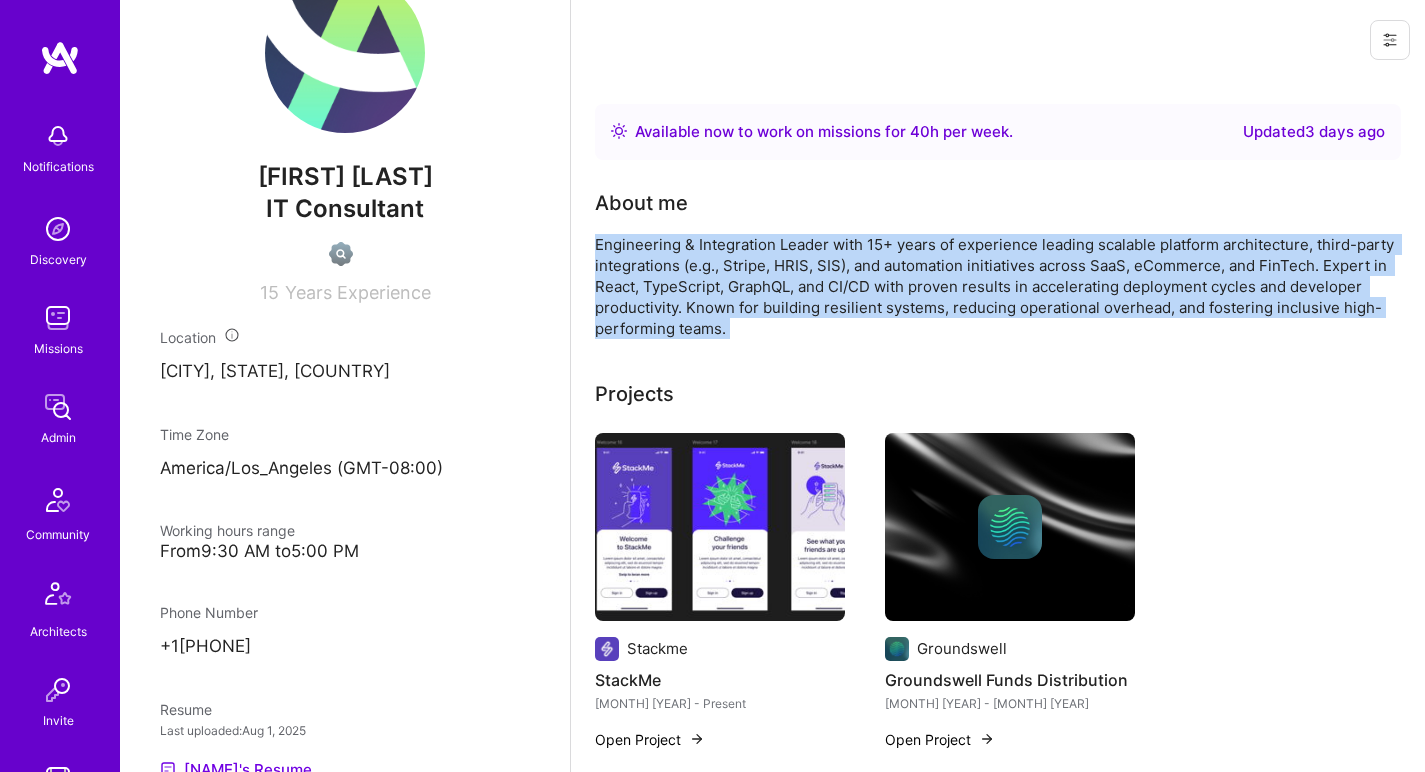 click on "Engineering & Integration Leader with 15+ years of experience leading scalable platform architecture, third-party integrations (e.g., Stripe, HRIS, SIS), and automation initiatives across SaaS, eCommerce, and FinTech. Expert in React, TypeScript, GraphQL, and CI/CD with proven results in accelerating deployment cycles and developer productivity. Known for building resilient systems, reducing operational overhead, and fostering inclusive high-performing teams." at bounding box center (995, 286) 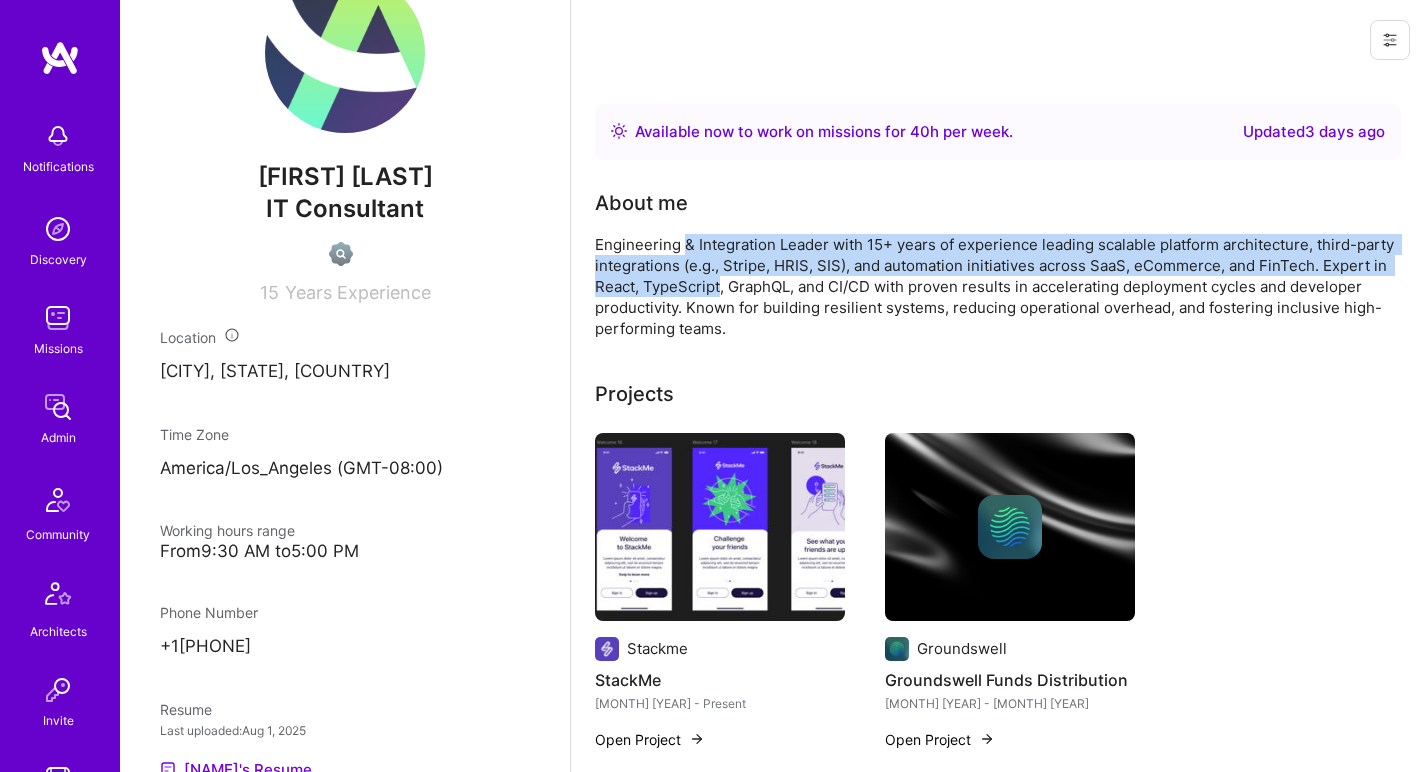 drag, startPoint x: 687, startPoint y: 246, endPoint x: 717, endPoint y: 288, distance: 51.613953 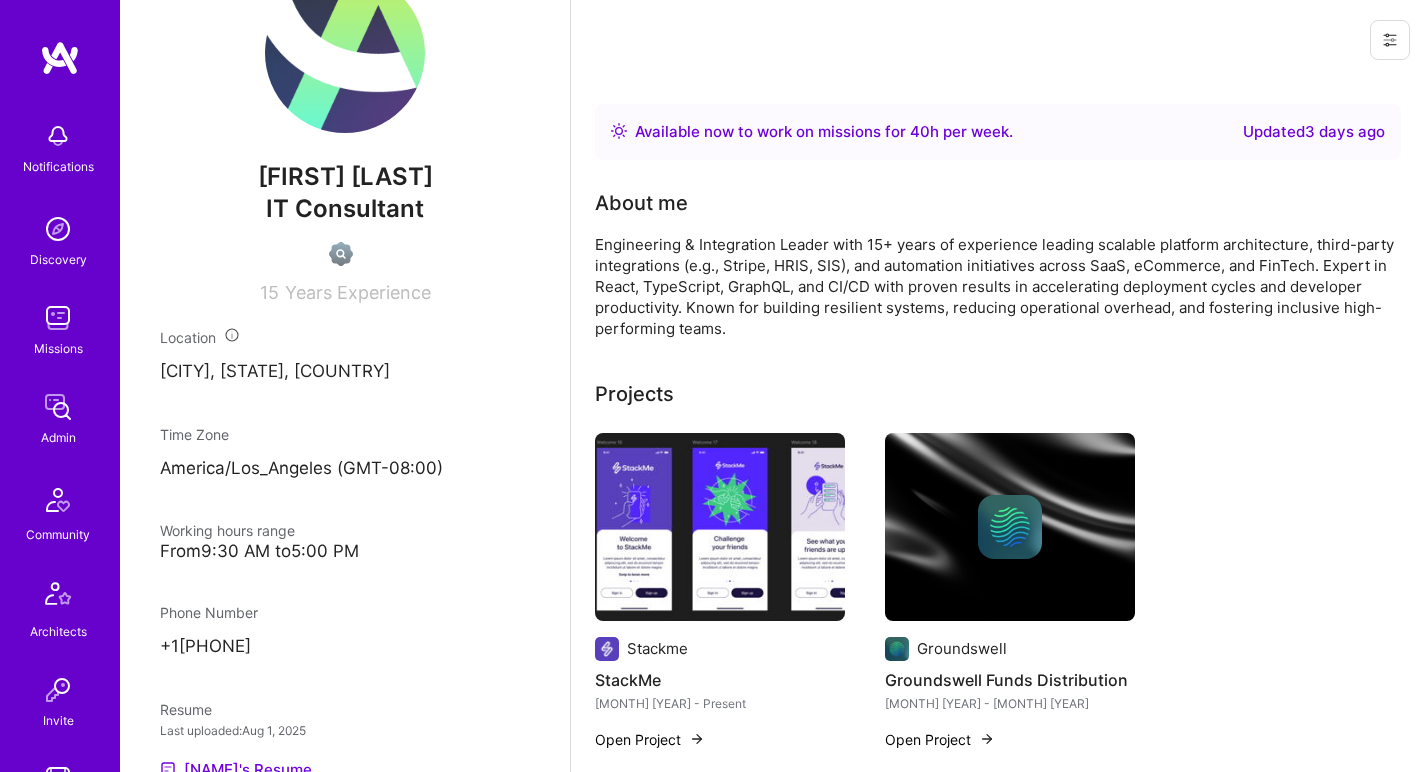 click on "Engineering & Integration Leader with 15+ years of experience leading scalable platform architecture, third-party integrations (e.g., Stripe, HRIS, SIS), and automation initiatives across SaaS, eCommerce, and FinTech. Expert in React, TypeScript, GraphQL, and CI/CD with proven results in accelerating deployment cycles and developer productivity. Known for building resilient systems, reducing operational overhead, and fostering inclusive high-performing teams." at bounding box center [995, 286] 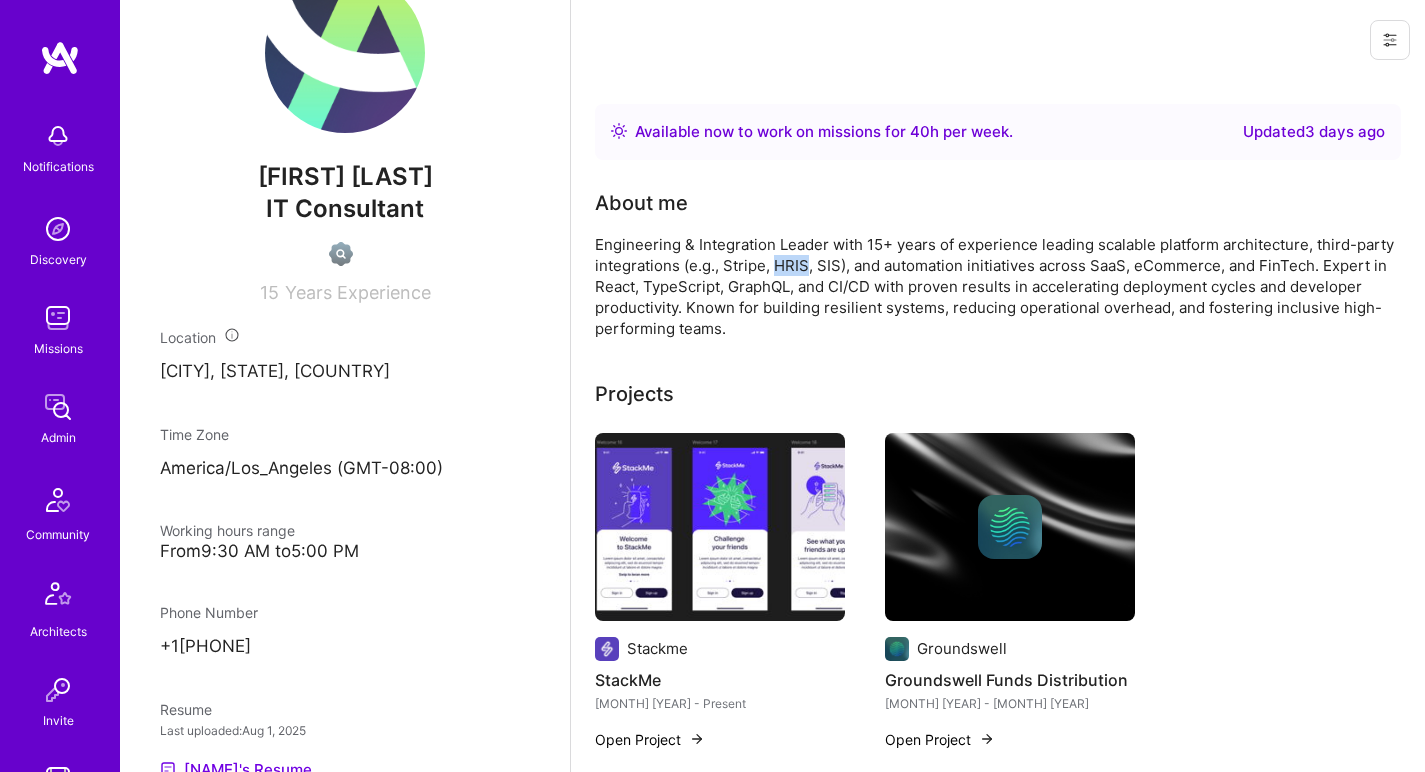 click on "Engineering & Integration Leader with 15+ years of experience leading scalable platform architecture, third-party integrations (e.g., Stripe, HRIS, SIS), and automation initiatives across SaaS, eCommerce, and FinTech. Expert in React, TypeScript, GraphQL, and CI/CD with proven results in accelerating deployment cycles and developer productivity. Known for building resilient systems, reducing operational overhead, and fostering inclusive high-performing teams." at bounding box center (995, 286) 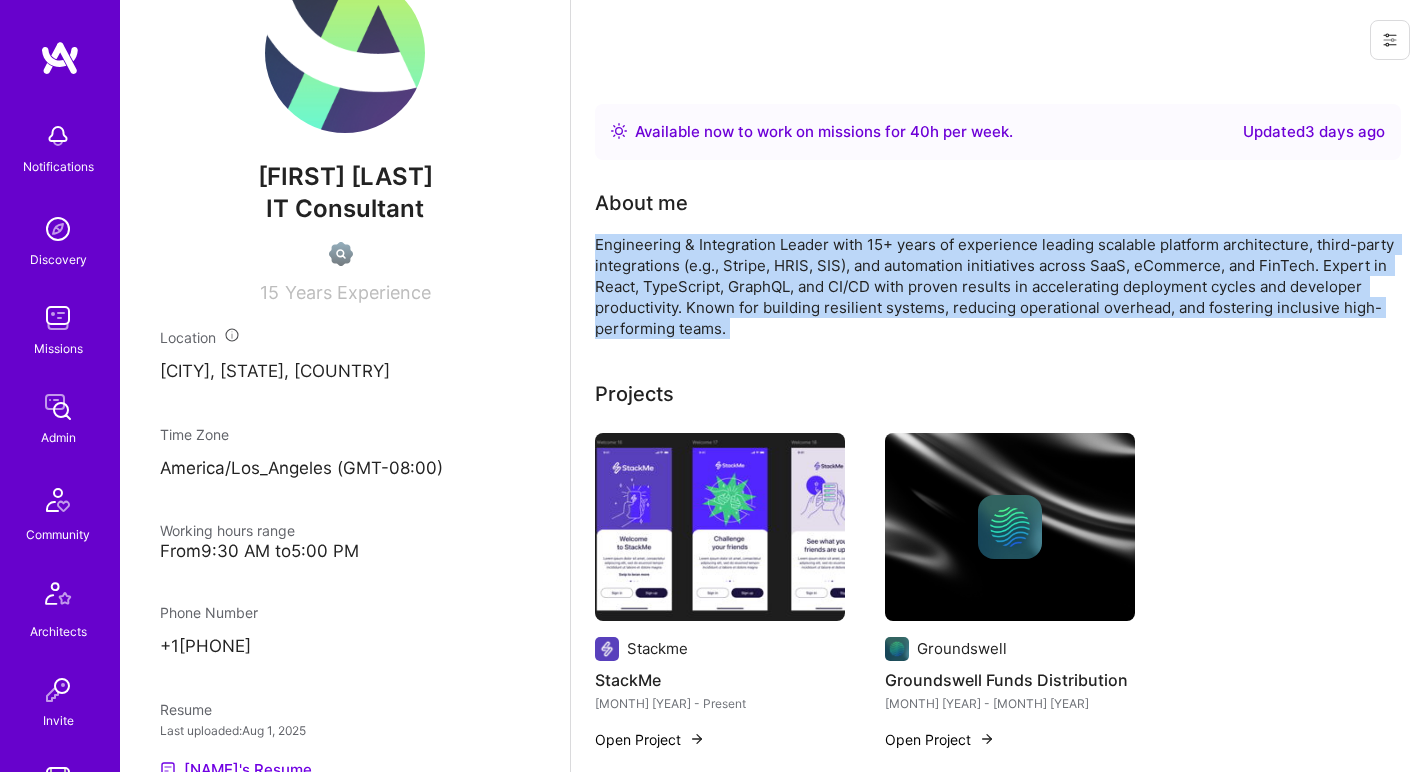 click on "Engineering & Integration Leader with 15+ years of experience leading scalable platform architecture, third-party integrations (e.g., Stripe, HRIS, SIS), and automation initiatives across SaaS, eCommerce, and FinTech. Expert in React, TypeScript, GraphQL, and CI/CD with proven results in accelerating deployment cycles and developer productivity. Known for building resilient systems, reducing operational overhead, and fostering inclusive high-performing teams." at bounding box center [995, 286] 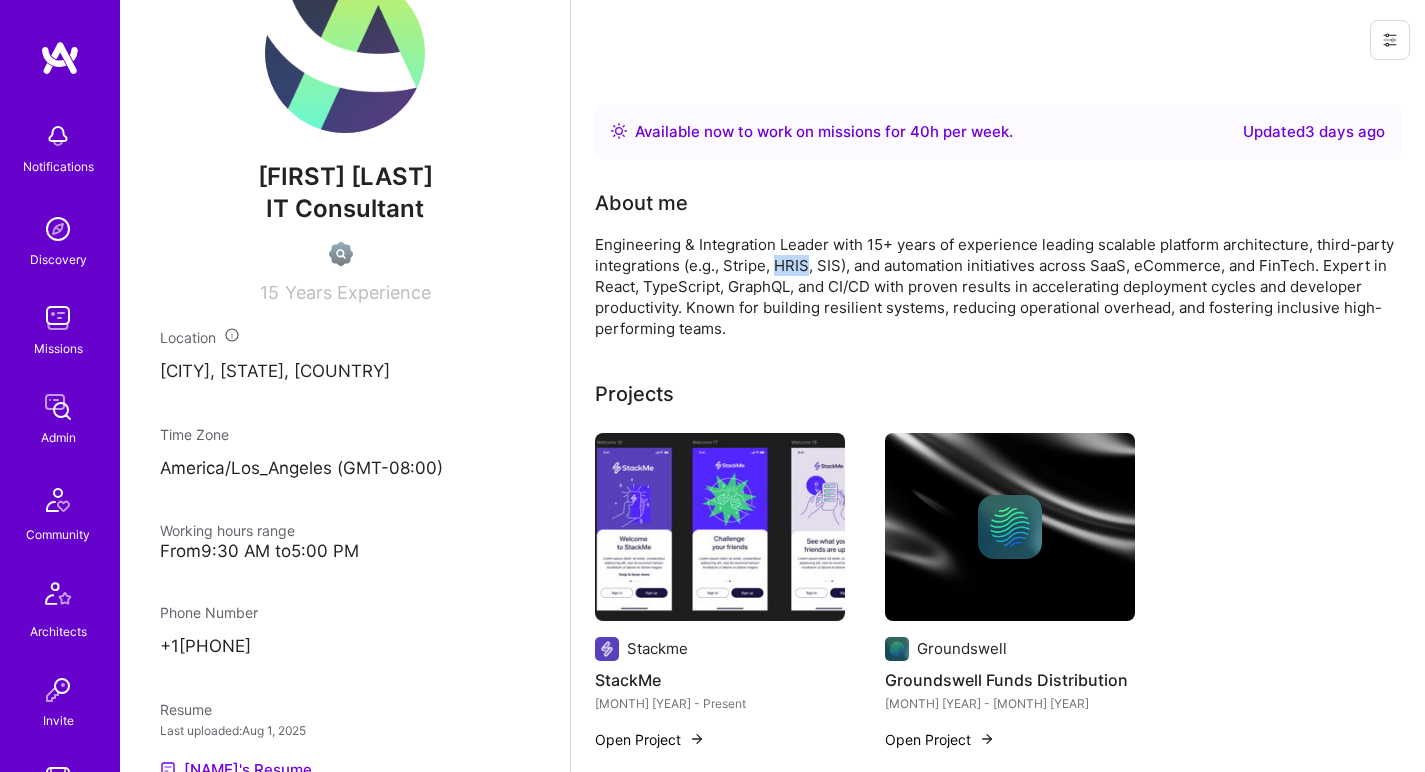 click on "Engineering & Integration Leader with 15+ years of experience leading scalable platform architecture, third-party integrations (e.g., Stripe, HRIS, SIS), and automation initiatives across SaaS, eCommerce, and FinTech. Expert in React, TypeScript, GraphQL, and CI/CD with proven results in accelerating deployment cycles and developer productivity. Known for building resilient systems, reducing operational overhead, and fostering inclusive high-performing teams." at bounding box center (995, 286) 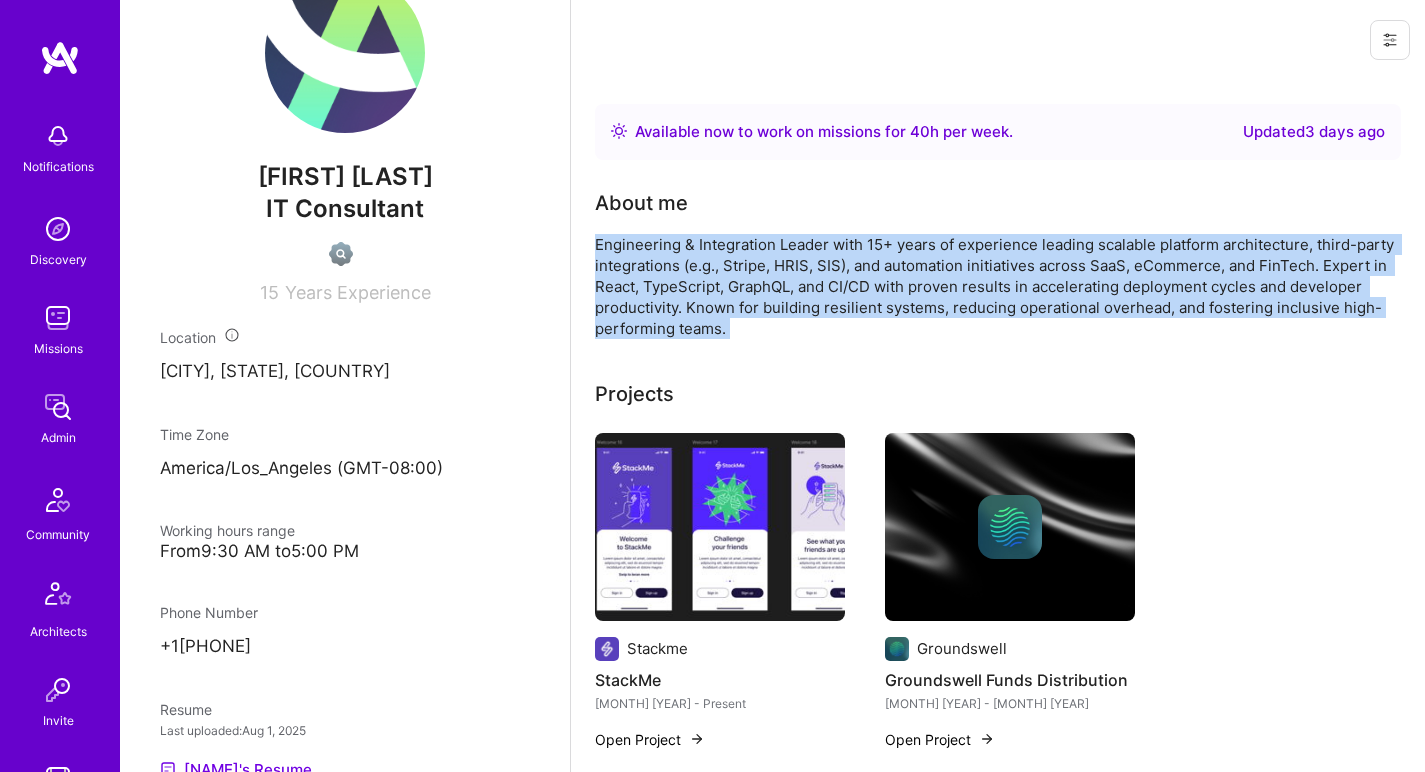 click on "Engineering & Integration Leader with 15+ years of experience leading scalable platform architecture, third-party integrations (e.g., Stripe, HRIS, SIS), and automation initiatives across SaaS, eCommerce, and FinTech. Expert in React, TypeScript, GraphQL, and CI/CD with proven results in accelerating deployment cycles and developer productivity. Known for building resilient systems, reducing operational overhead, and fostering inclusive high-performing teams." at bounding box center (995, 286) 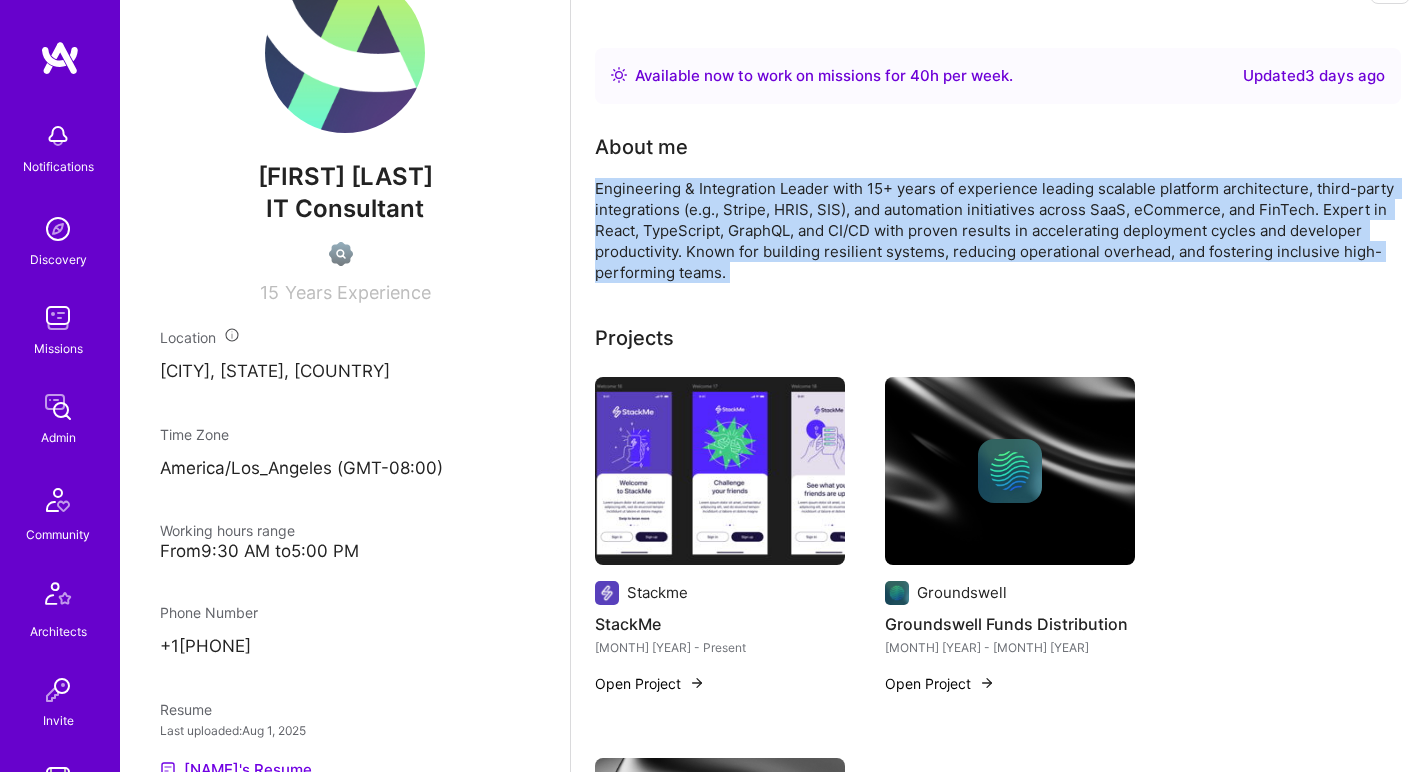 scroll, scrollTop: 112, scrollLeft: 0, axis: vertical 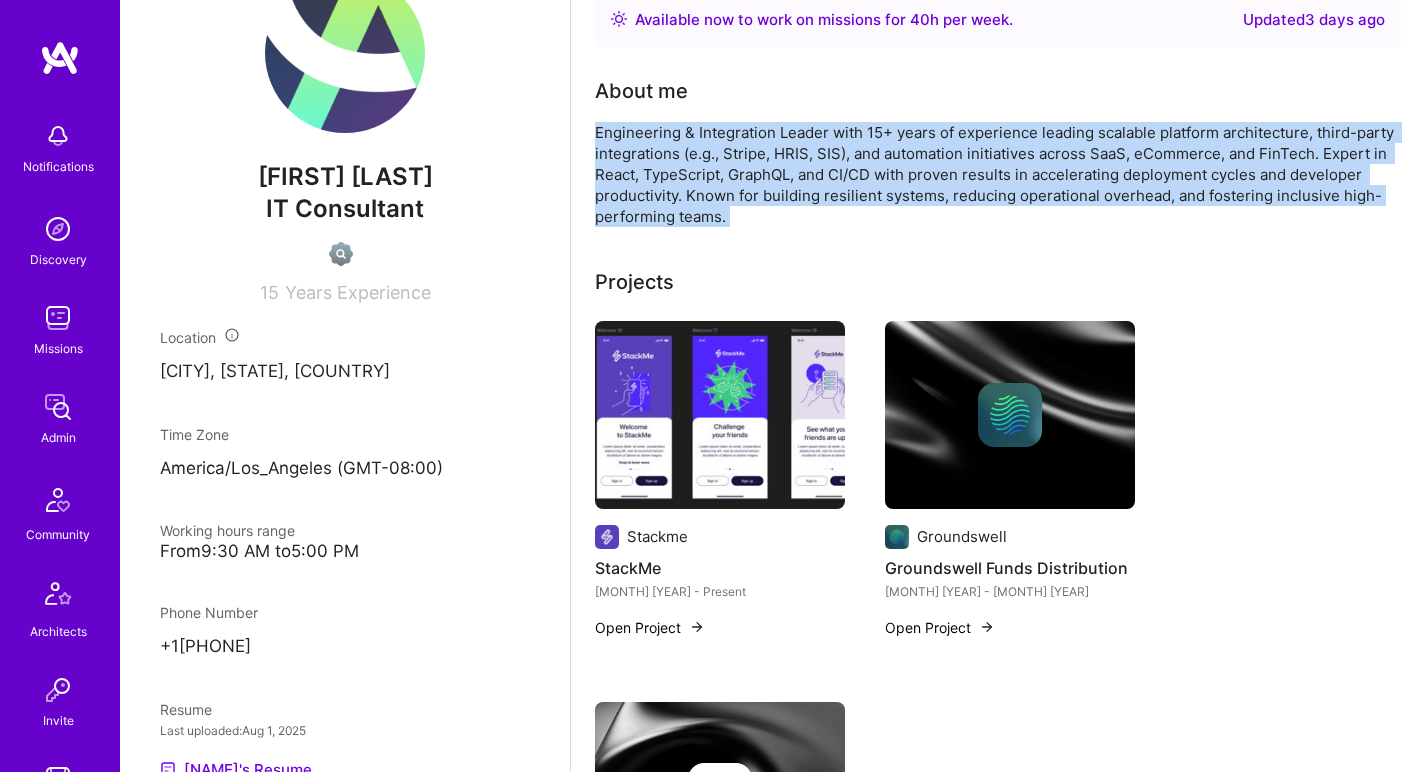 click on "Engineering & Integration Leader with 15+ years of experience leading scalable platform architecture, third-party integrations (e.g., Stripe, HRIS, SIS), and automation initiatives across SaaS, eCommerce, and FinTech. Expert in React, TypeScript, GraphQL, and CI/CD with proven results in accelerating deployment cycles and developer productivity. Known for building resilient systems, reducing operational overhead, and fostering inclusive high-performing teams." at bounding box center [995, 174] 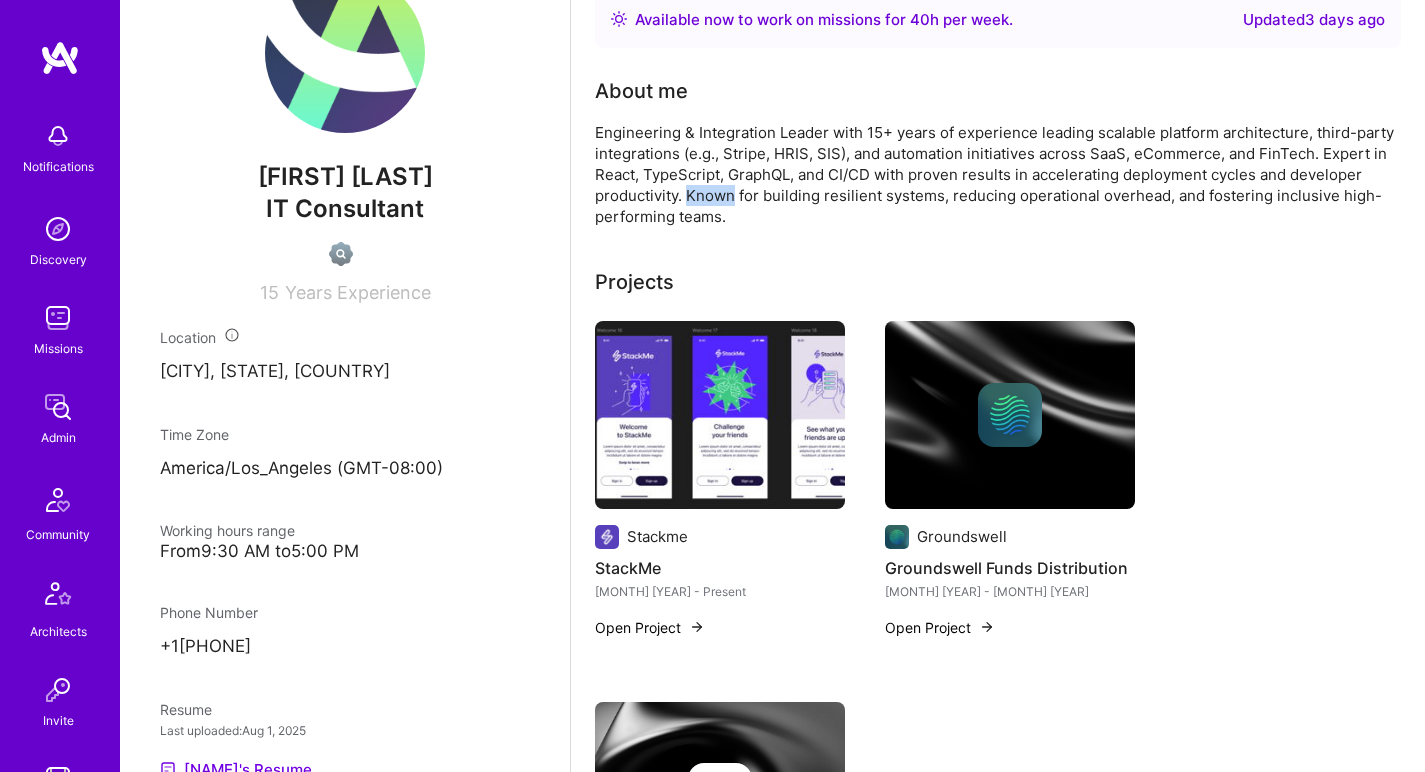 click on "Engineering & Integration Leader with 15+ years of experience leading scalable platform architecture, third-party integrations (e.g., Stripe, HRIS, SIS), and automation initiatives across SaaS, eCommerce, and FinTech. Expert in React, TypeScript, GraphQL, and CI/CD with proven results in accelerating deployment cycles and developer productivity. Known for building resilient systems, reducing operational overhead, and fostering inclusive high-performing teams." at bounding box center (995, 174) 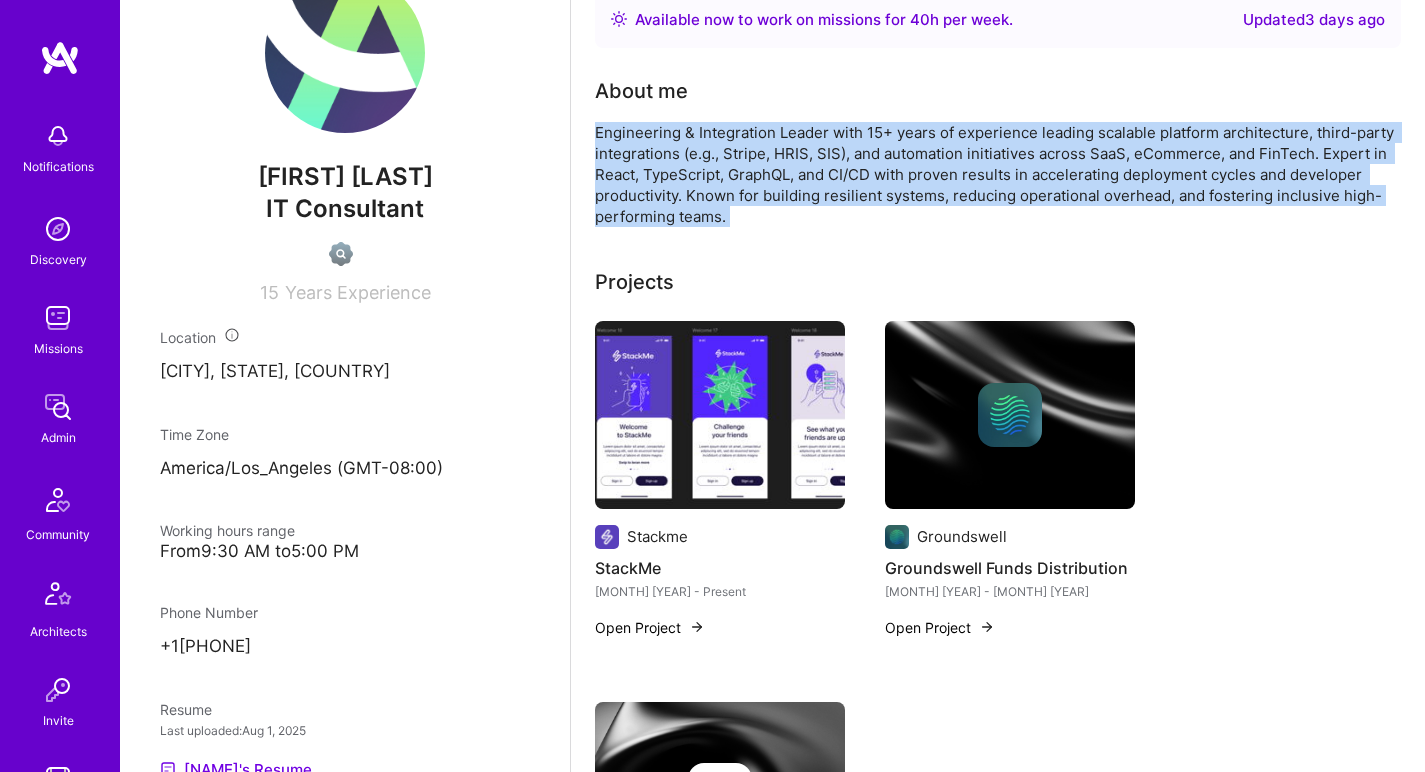 click on "Engineering & Integration Leader with 15+ years of experience leading scalable platform architecture, third-party integrations (e.g., Stripe, HRIS, SIS), and automation initiatives across SaaS, eCommerce, and FinTech. Expert in React, TypeScript, GraphQL, and CI/CD with proven results in accelerating deployment cycles and developer productivity. Known for building resilient systems, reducing operational overhead, and fostering inclusive high-performing teams." at bounding box center (995, 174) 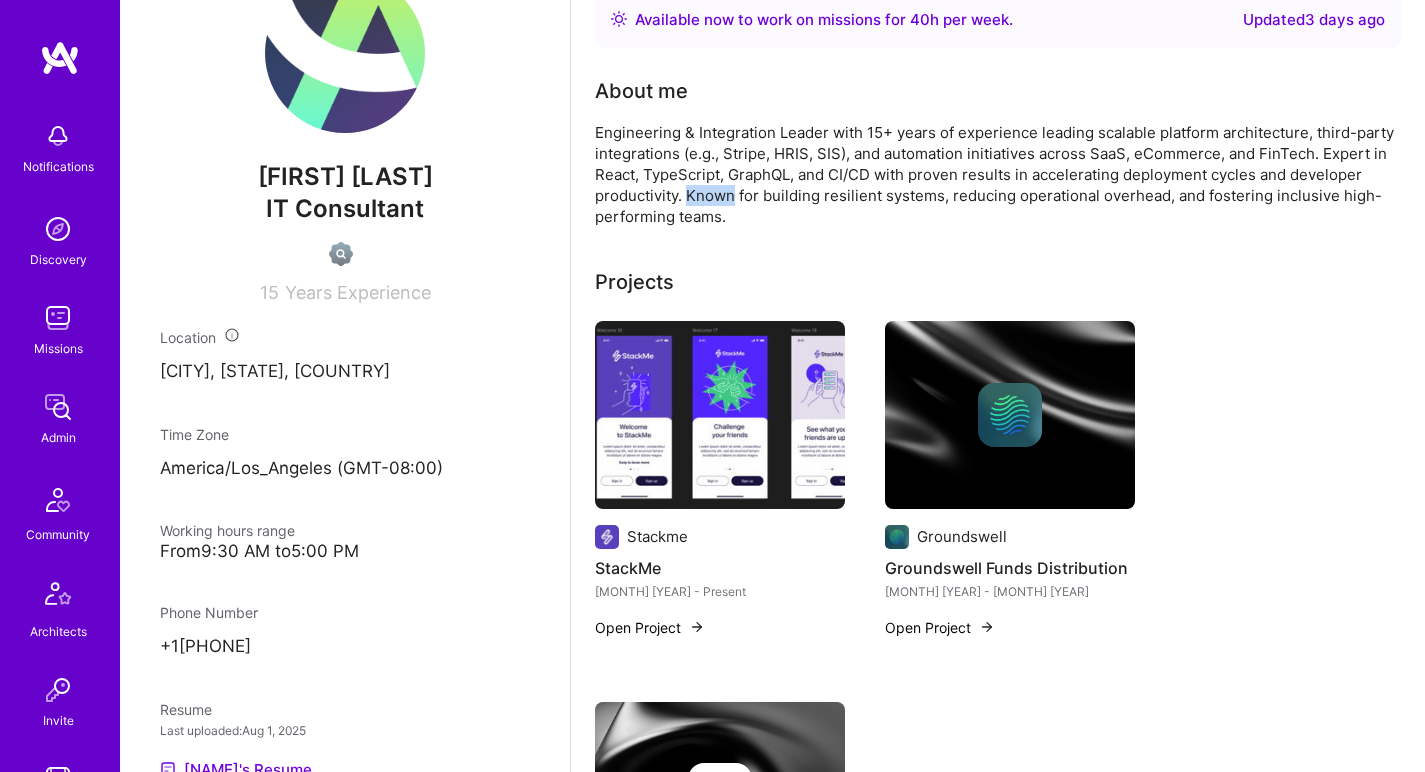 click on "Engineering & Integration Leader with 15+ years of experience leading scalable platform architecture, third-party integrations (e.g., Stripe, HRIS, SIS), and automation initiatives across SaaS, eCommerce, and FinTech. Expert in React, TypeScript, GraphQL, and CI/CD with proven results in accelerating deployment cycles and developer productivity. Known for building resilient systems, reducing operational overhead, and fostering inclusive high-performing teams." at bounding box center (995, 174) 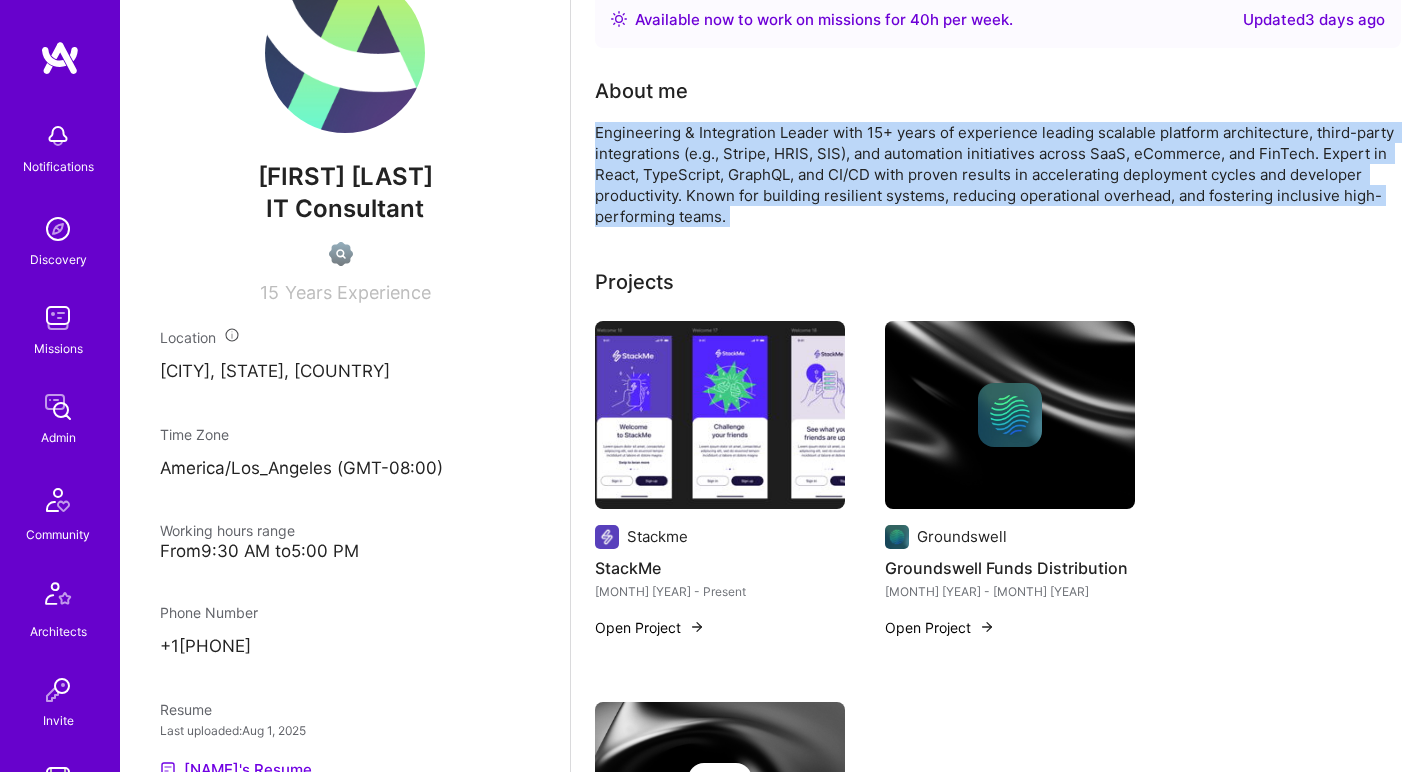 click on "Engineering & Integration Leader with 15+ years of experience leading scalable platform architecture, third-party integrations (e.g., Stripe, HRIS, SIS), and automation initiatives across SaaS, eCommerce, and FinTech. Expert in React, TypeScript, GraphQL, and CI/CD with proven results in accelerating deployment cycles and developer productivity. Known for building resilient systems, reducing operational overhead, and fostering inclusive high-performing teams." at bounding box center (995, 174) 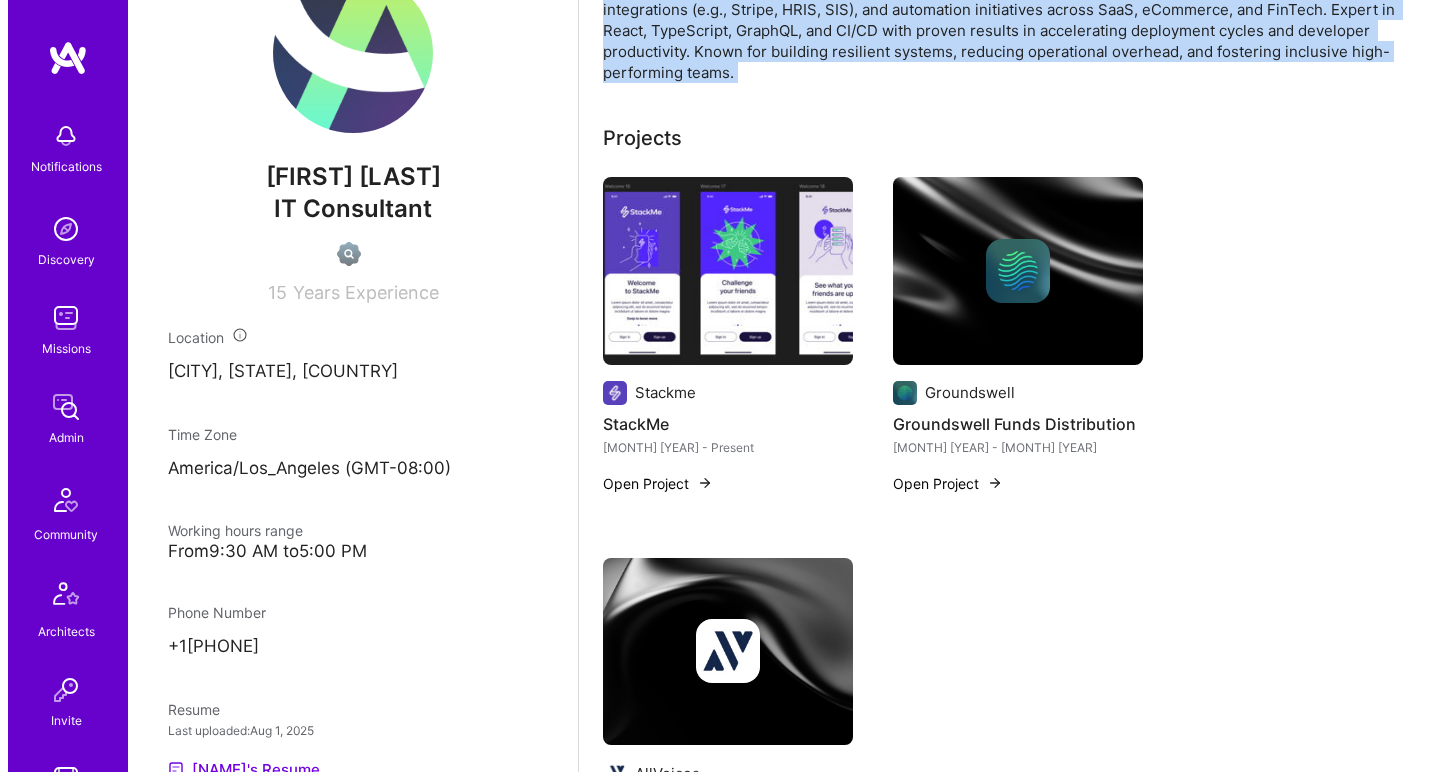 scroll, scrollTop: 424, scrollLeft: 0, axis: vertical 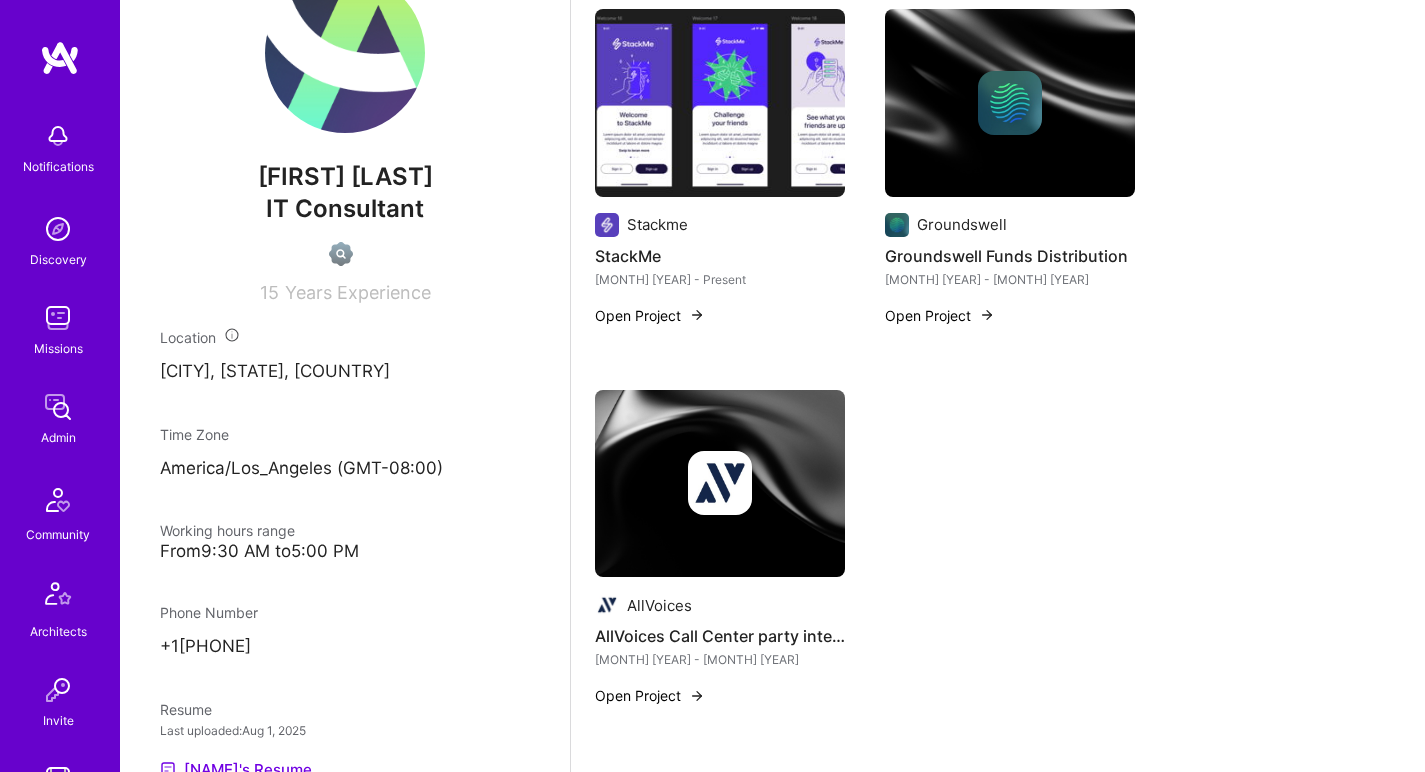 click at bounding box center (720, 103) 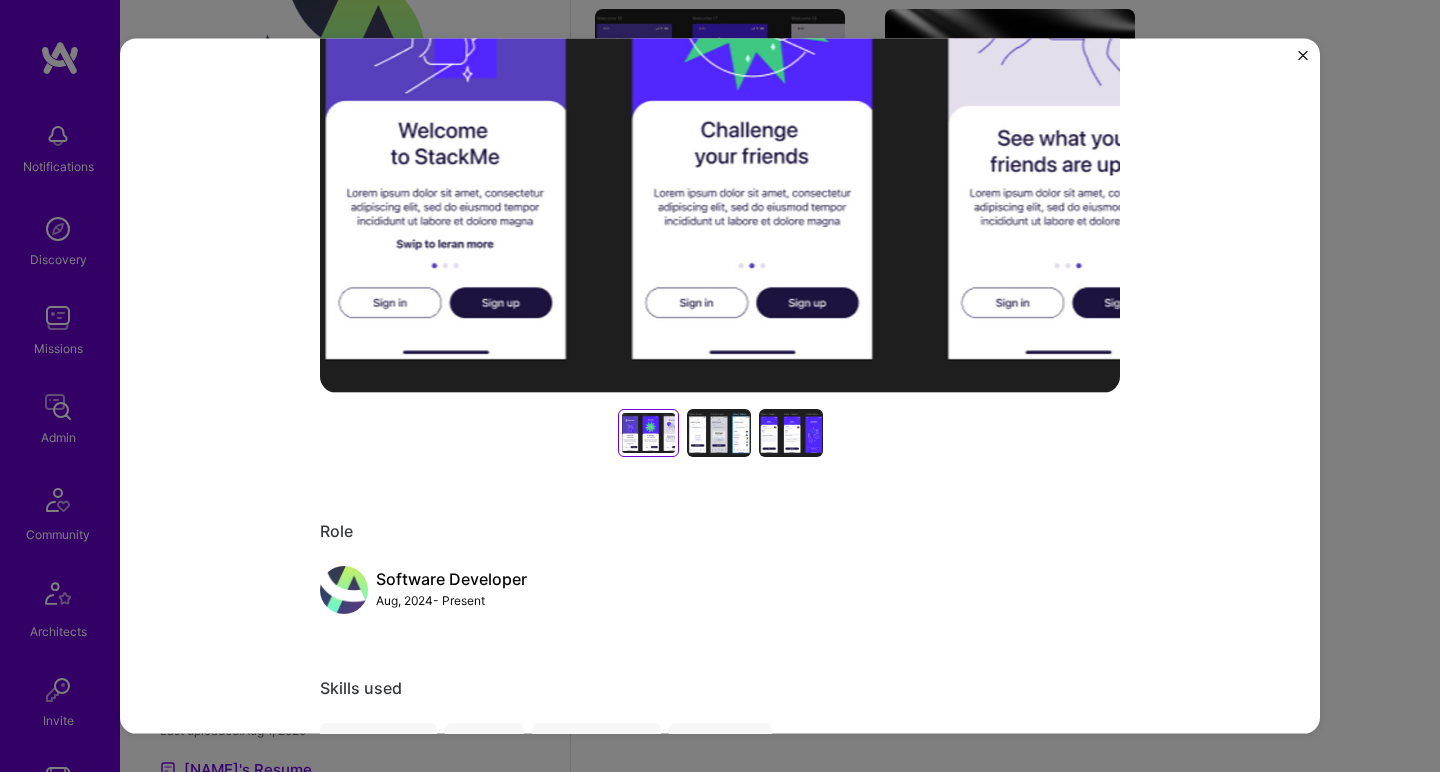 scroll, scrollTop: 556, scrollLeft: 0, axis: vertical 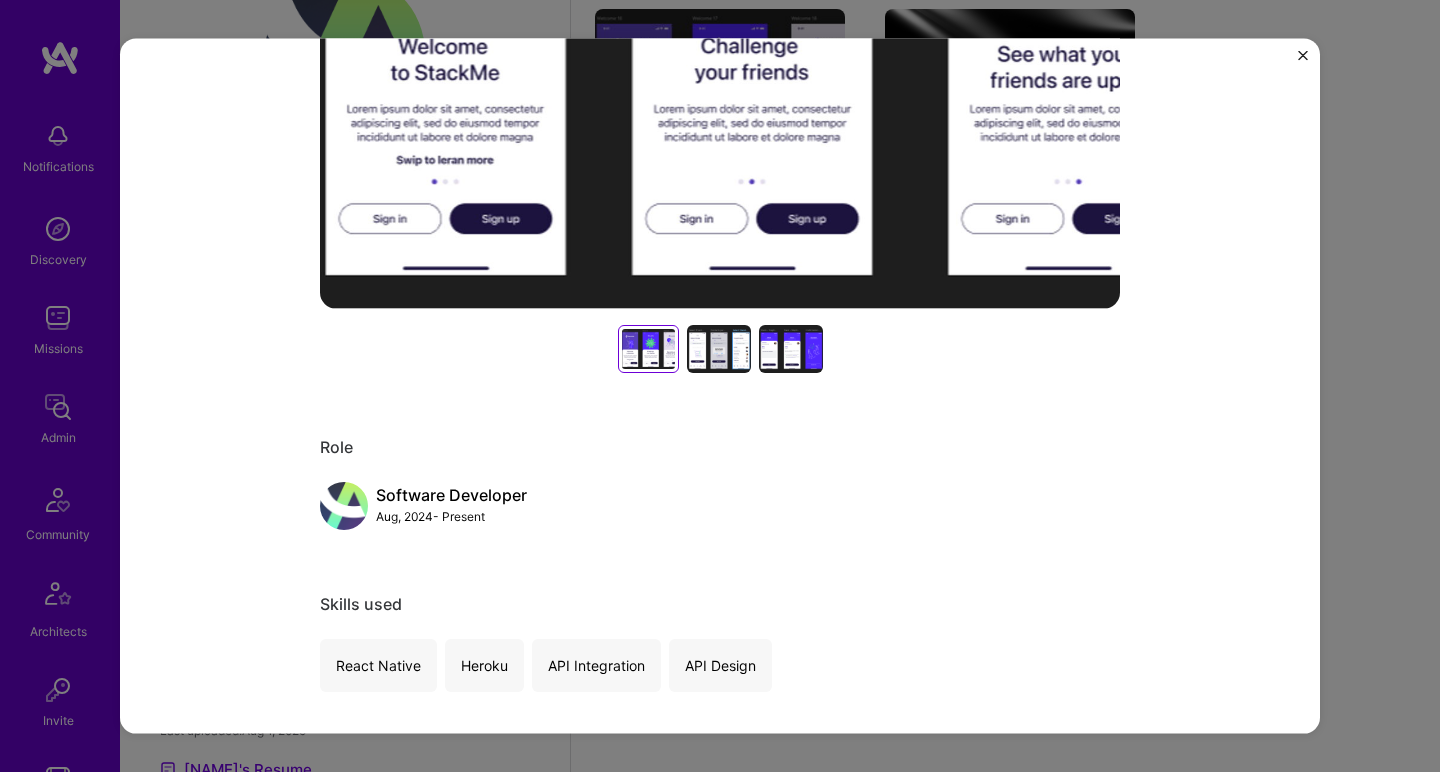 click at bounding box center [719, 348] 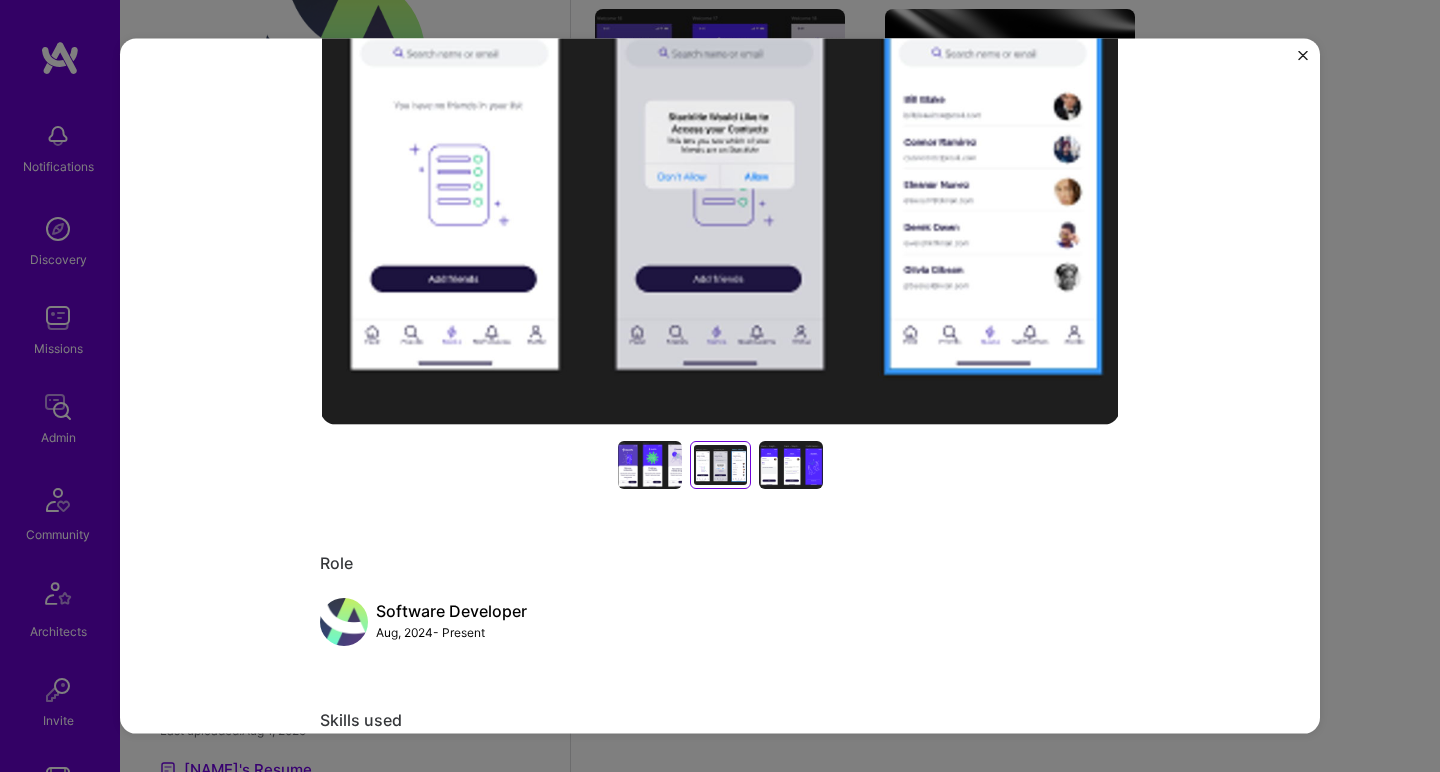 scroll, scrollTop: 372, scrollLeft: 0, axis: vertical 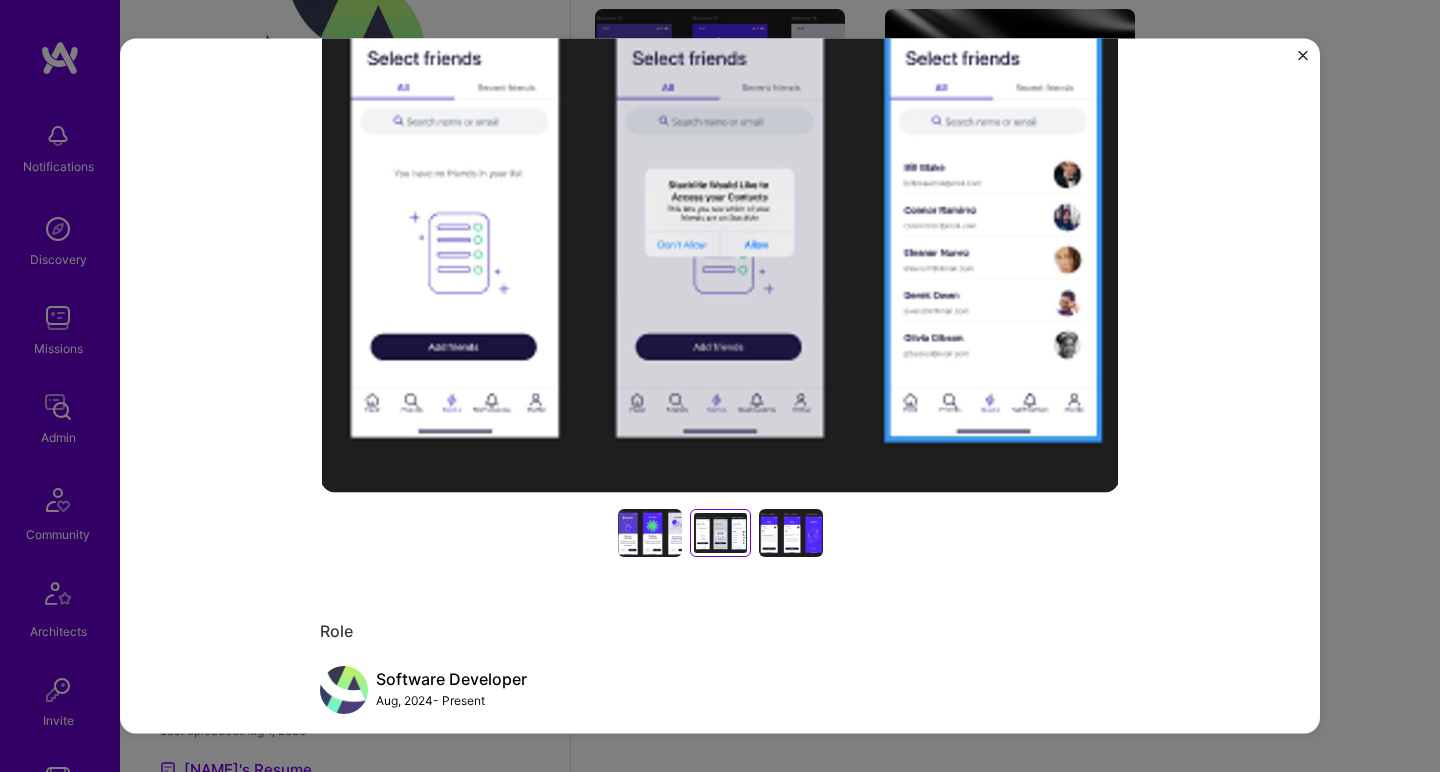 click at bounding box center (791, 532) 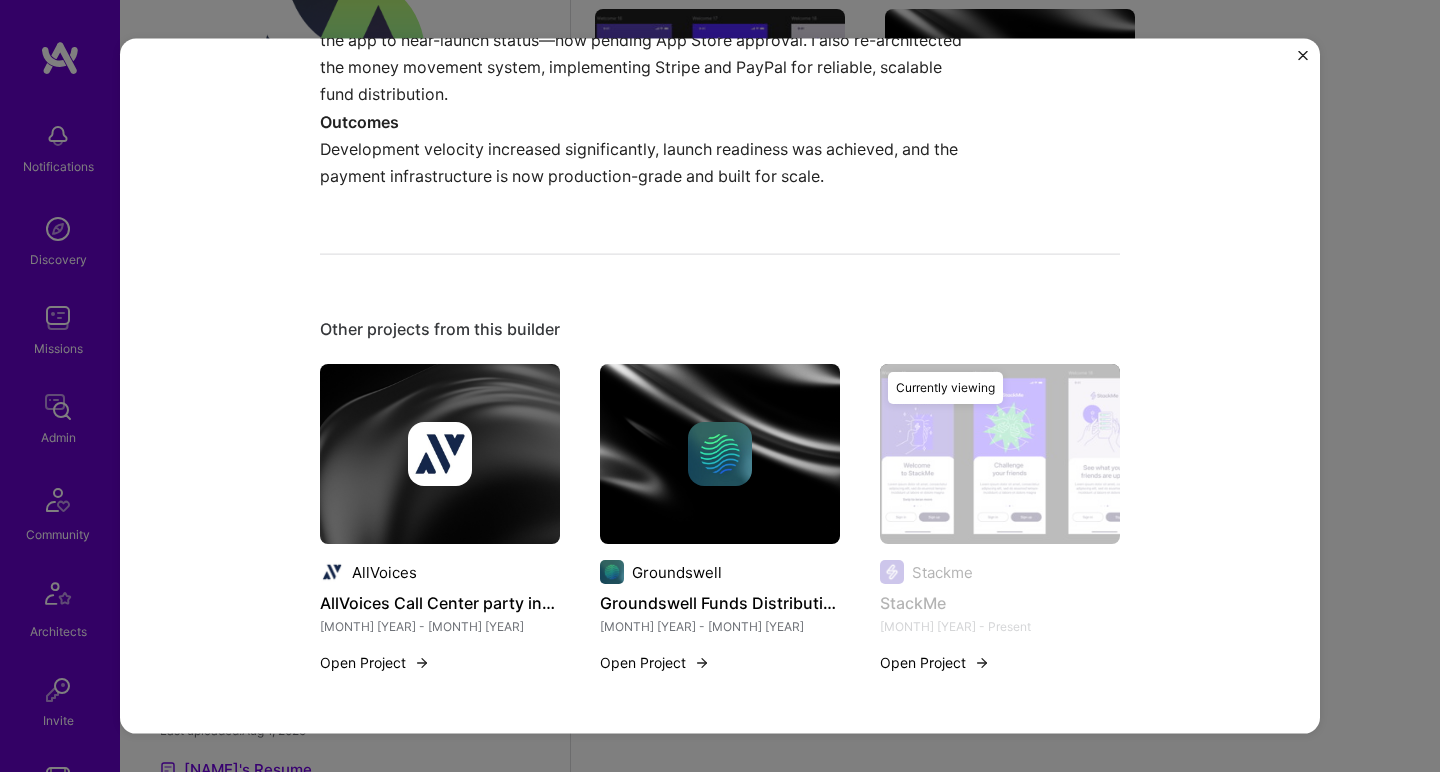 scroll, scrollTop: 1420, scrollLeft: 0, axis: vertical 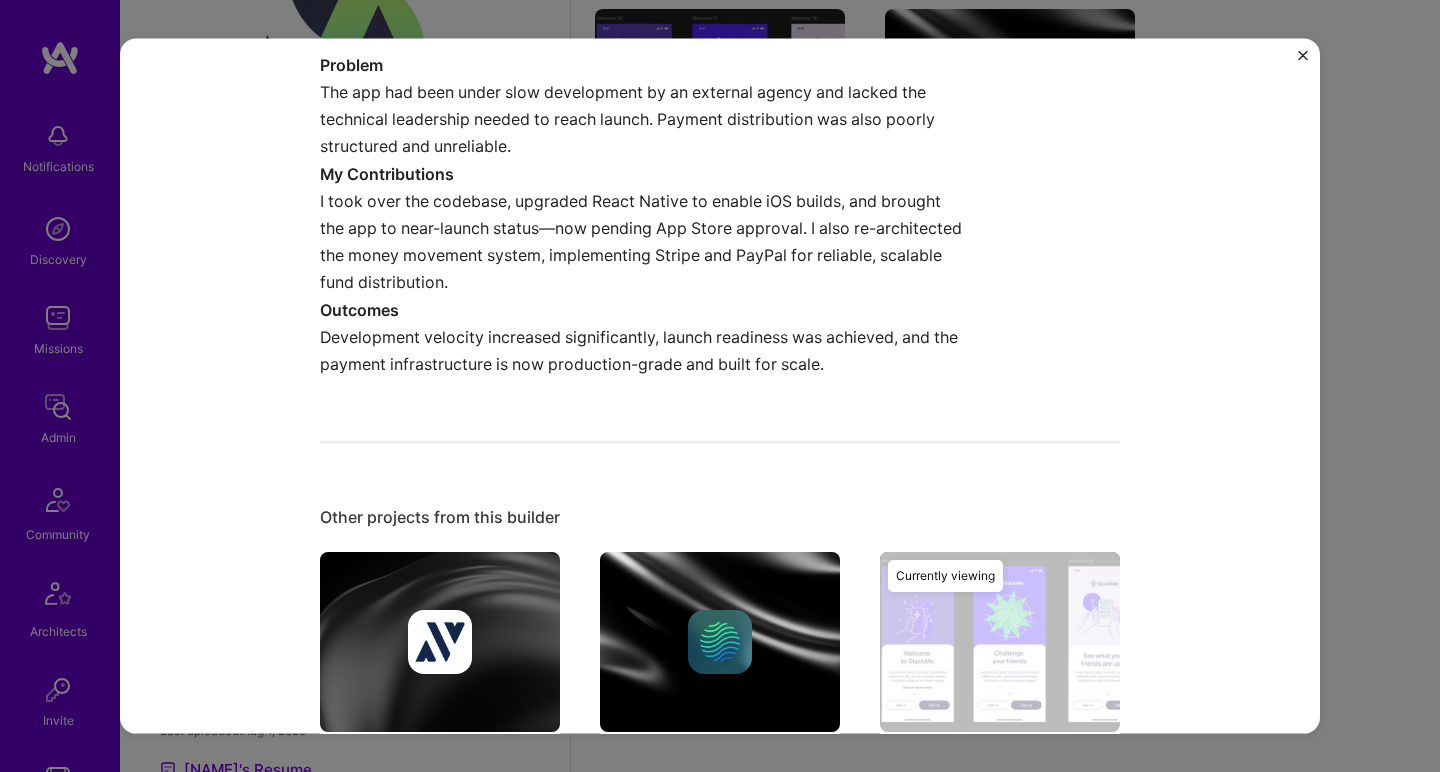 click on "The app had been under slow development by an external agency and lacked the technical leadership needed to reach launch. Payment distribution was also poorly structured and unreliable." at bounding box center (645, 120) 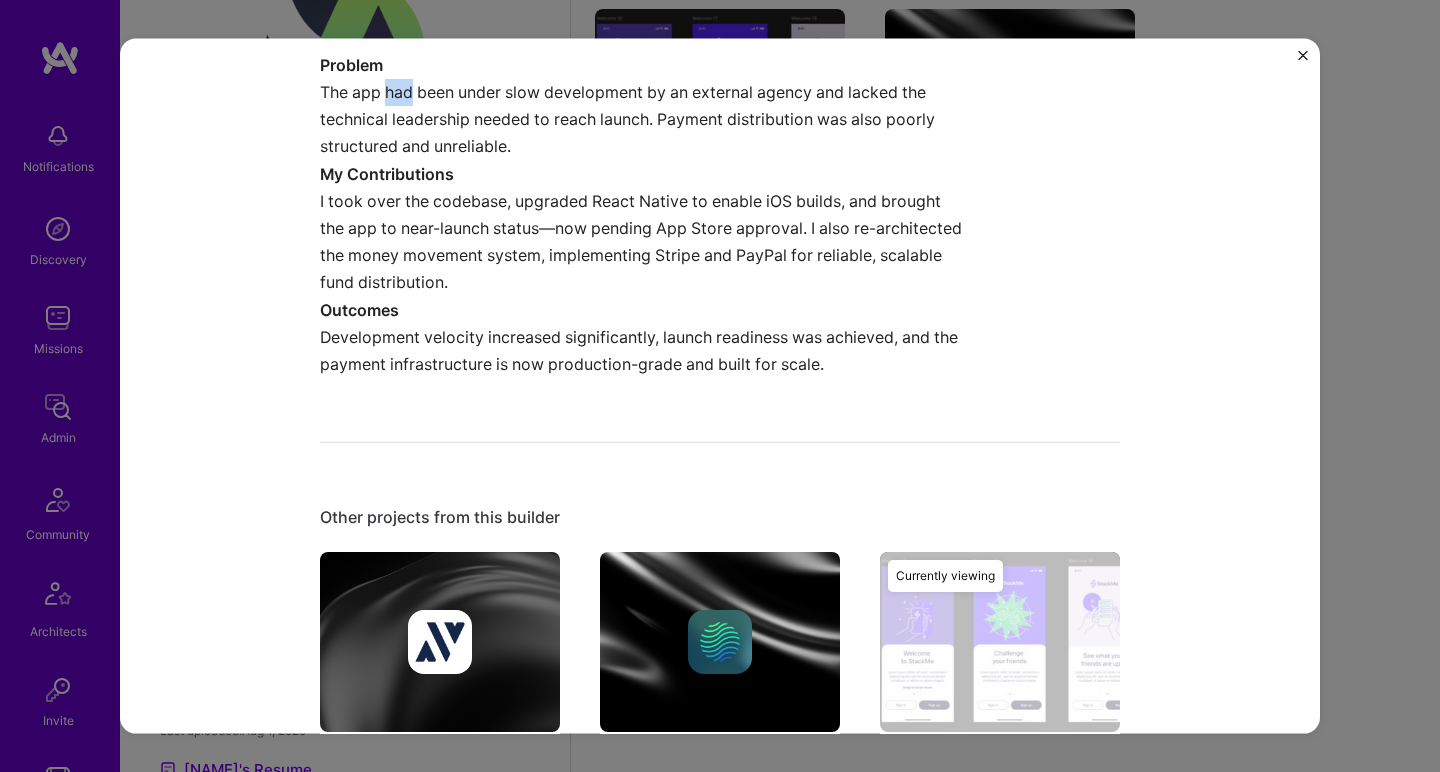 click on "The app had been under slow development by an external agency and lacked the technical leadership needed to reach launch. Payment distribution was also poorly structured and unreliable." at bounding box center (645, 120) 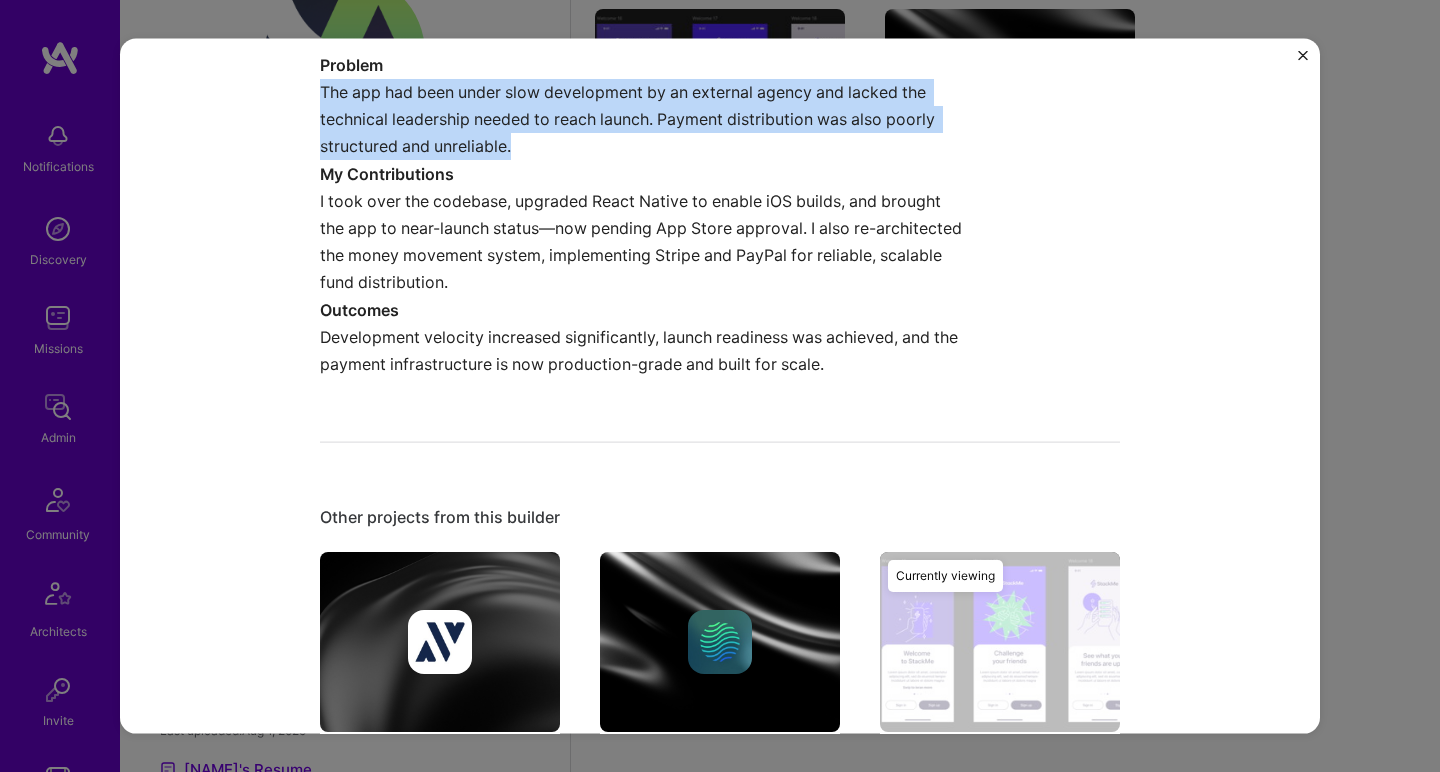 drag, startPoint x: 399, startPoint y: 92, endPoint x: 404, endPoint y: 108, distance: 16.763054 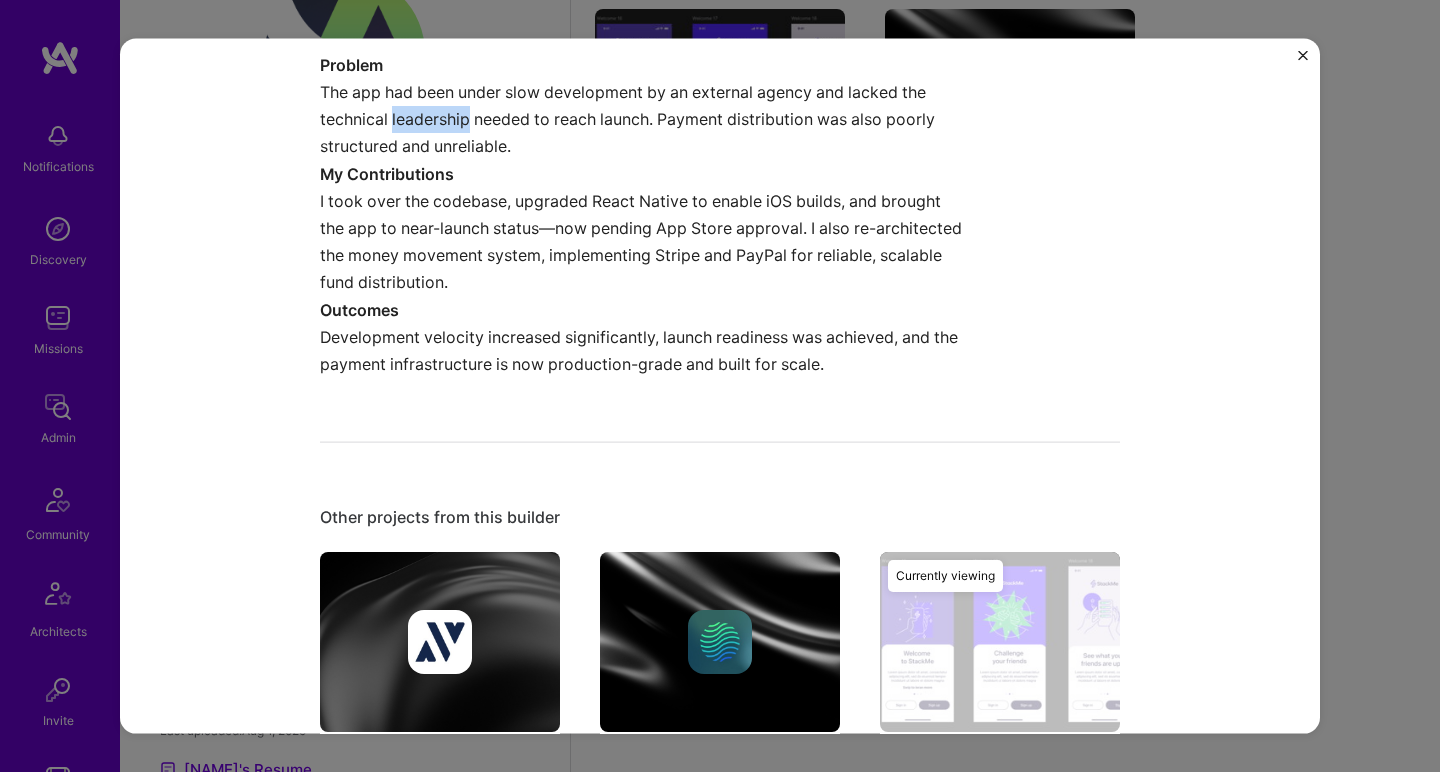 click on "The app had been under slow development by an external agency and lacked the technical leadership needed to reach launch. Payment distribution was also poorly structured and unreliable." at bounding box center (645, 120) 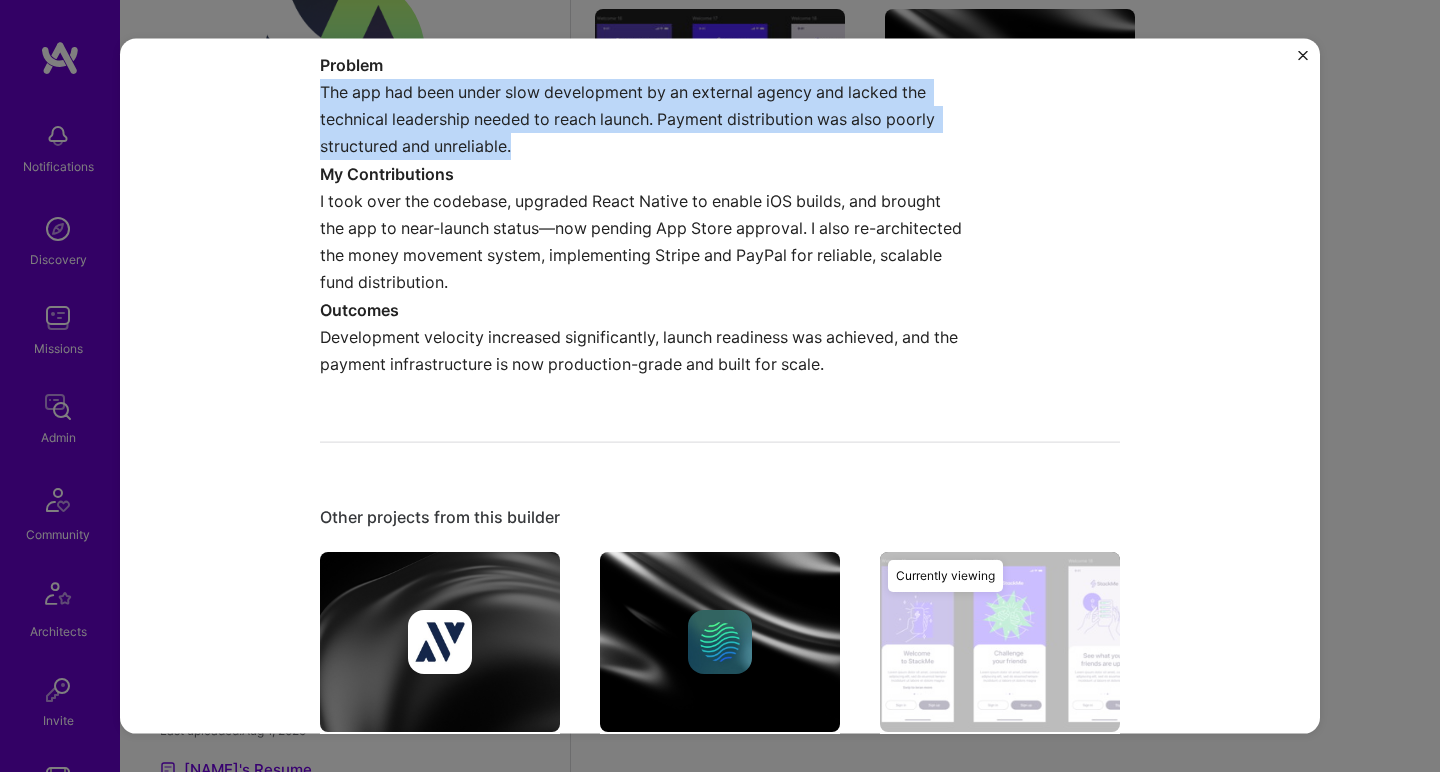 click on "The app had been under slow development by an external agency and lacked the technical leadership needed to reach launch. Payment distribution was also poorly structured and unreliable." at bounding box center [645, 120] 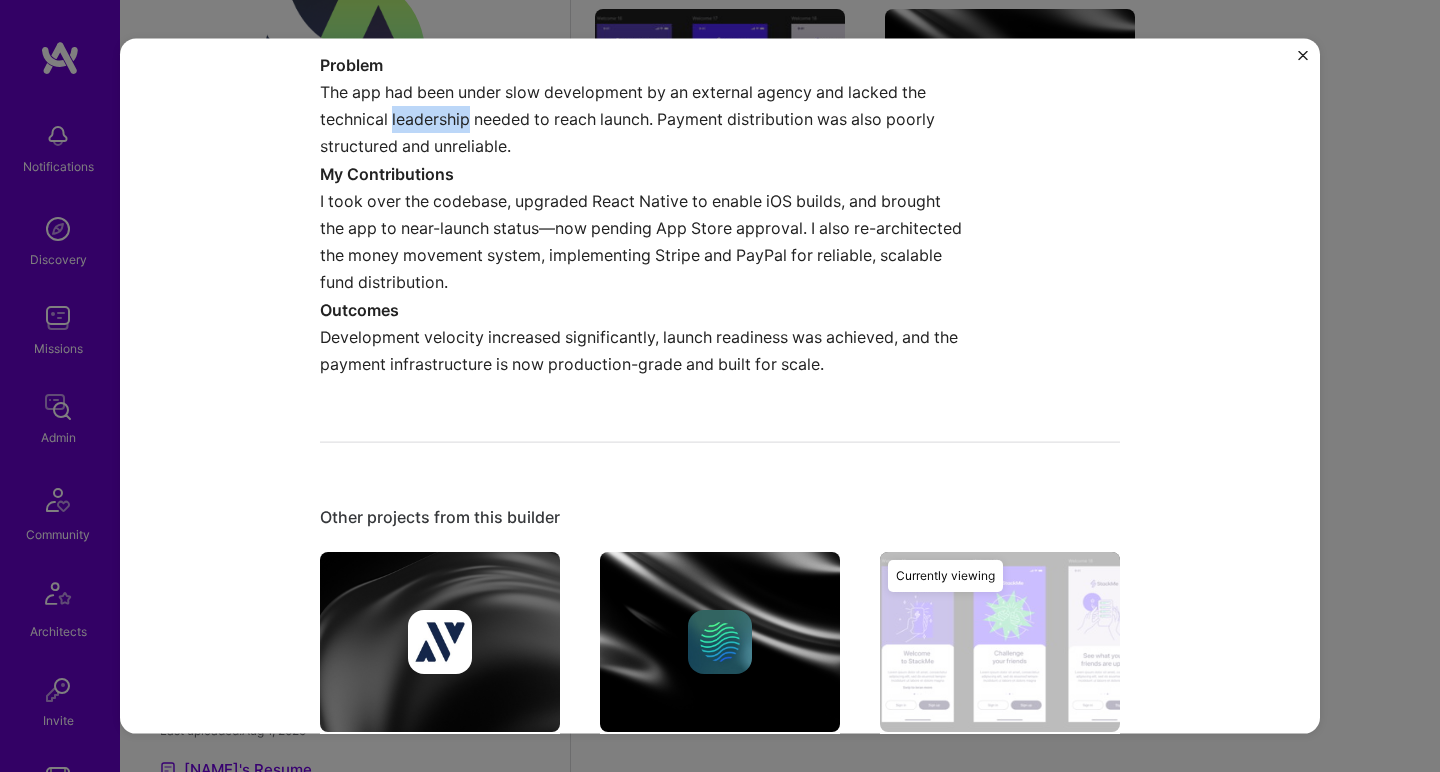 click on "The app had been under slow development by an external agency and lacked the technical leadership needed to reach launch. Payment distribution was also poorly structured and unreliable." at bounding box center [645, 120] 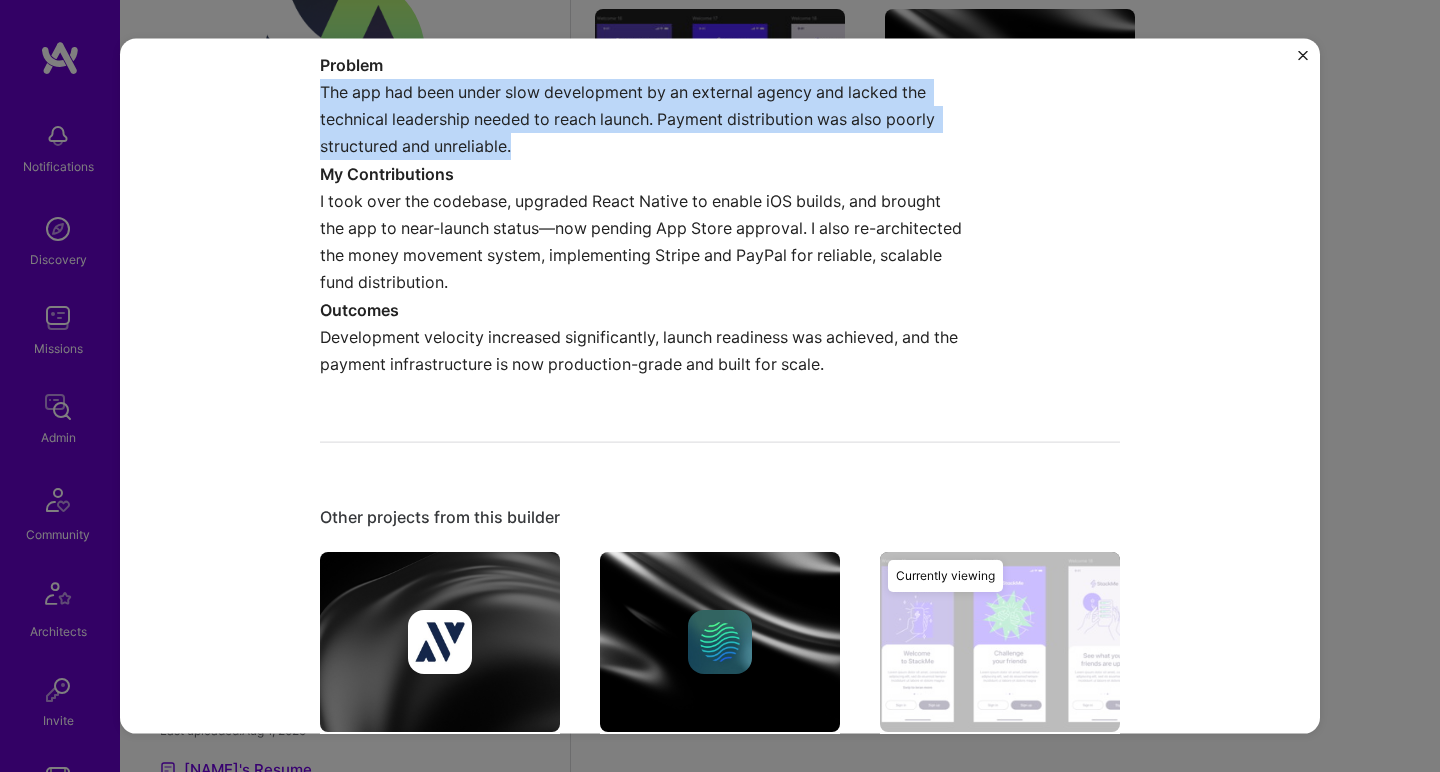 click on "The app had been under slow development by an external agency and lacked the technical leadership needed to reach launch. Payment distribution was also poorly structured and unreliable." at bounding box center (645, 120) 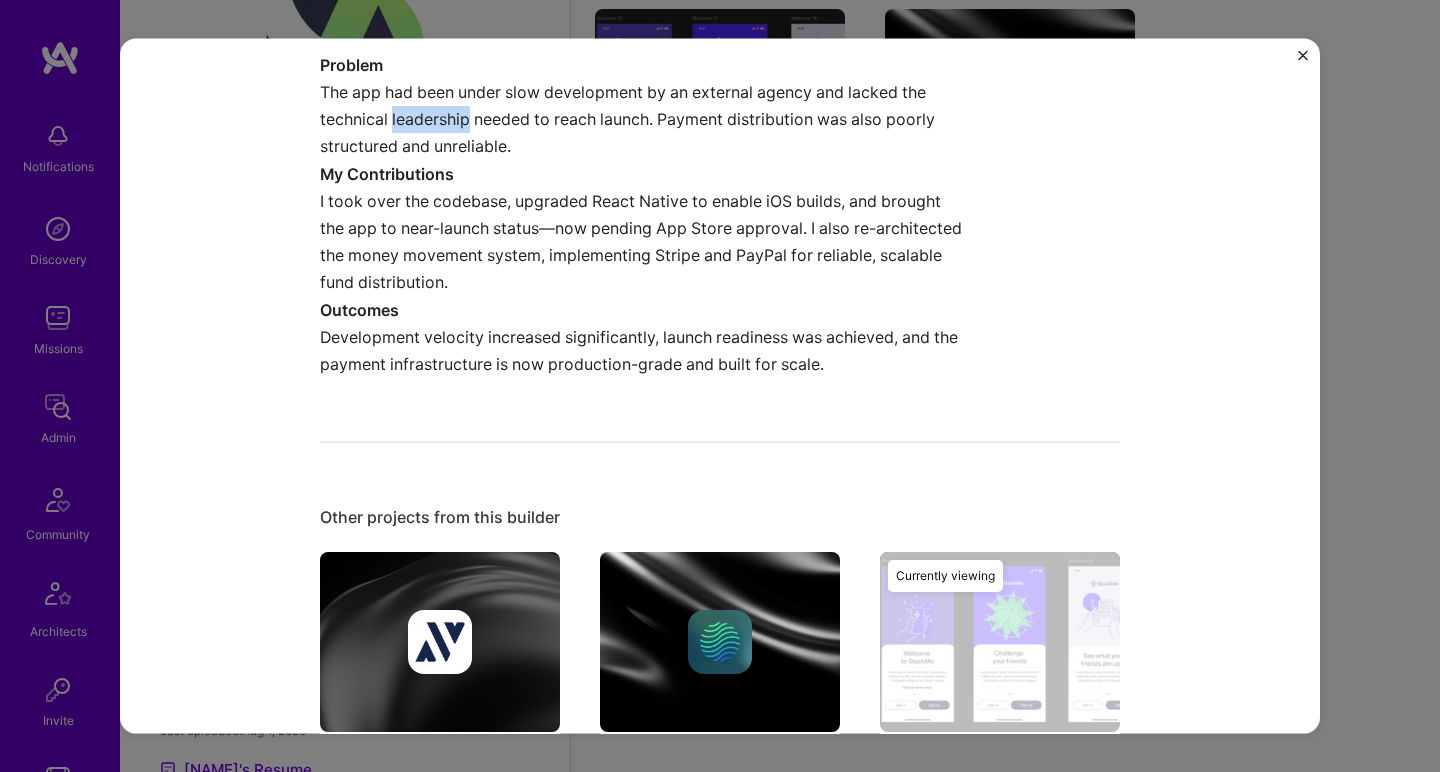 click on "The app had been under slow development by an external agency and lacked the technical leadership needed to reach launch. Payment distribution was also poorly structured and unreliable." at bounding box center (645, 120) 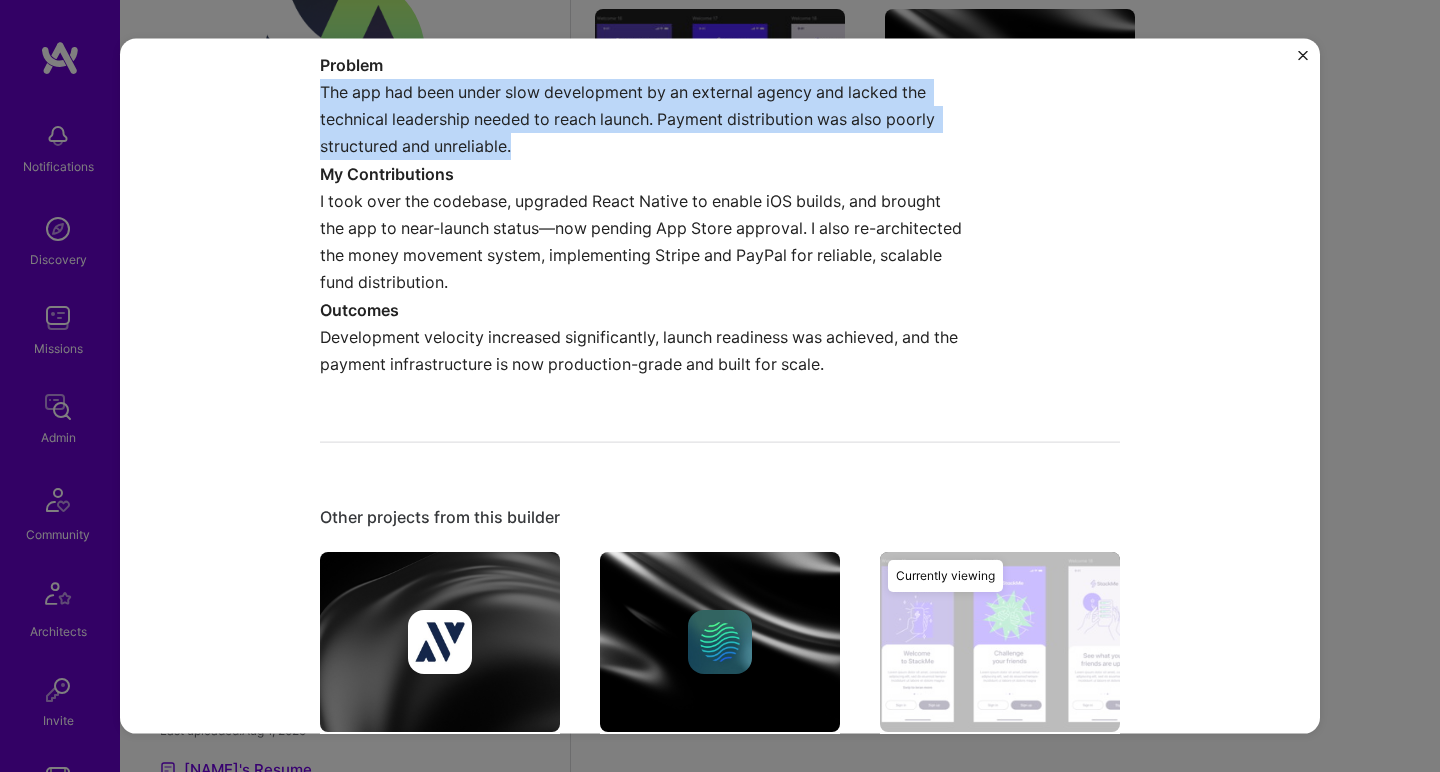 click on "The app had been under slow development by an external agency and lacked the technical leadership needed to reach launch. Payment distribution was also poorly structured and unreliable." at bounding box center [645, 120] 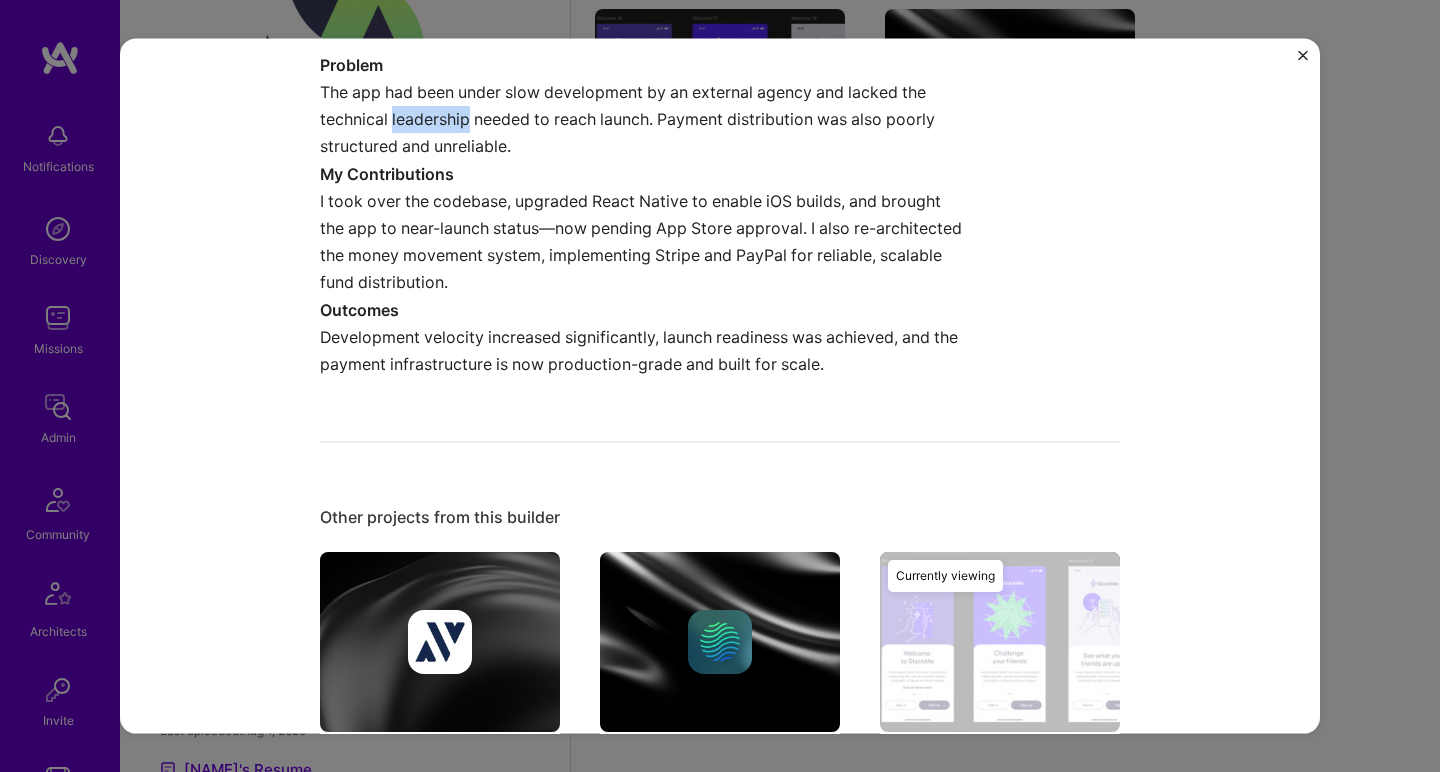 click on "The app had been under slow development by an external agency and lacked the technical leadership needed to reach launch. Payment distribution was also poorly structured and unreliable." at bounding box center [645, 120] 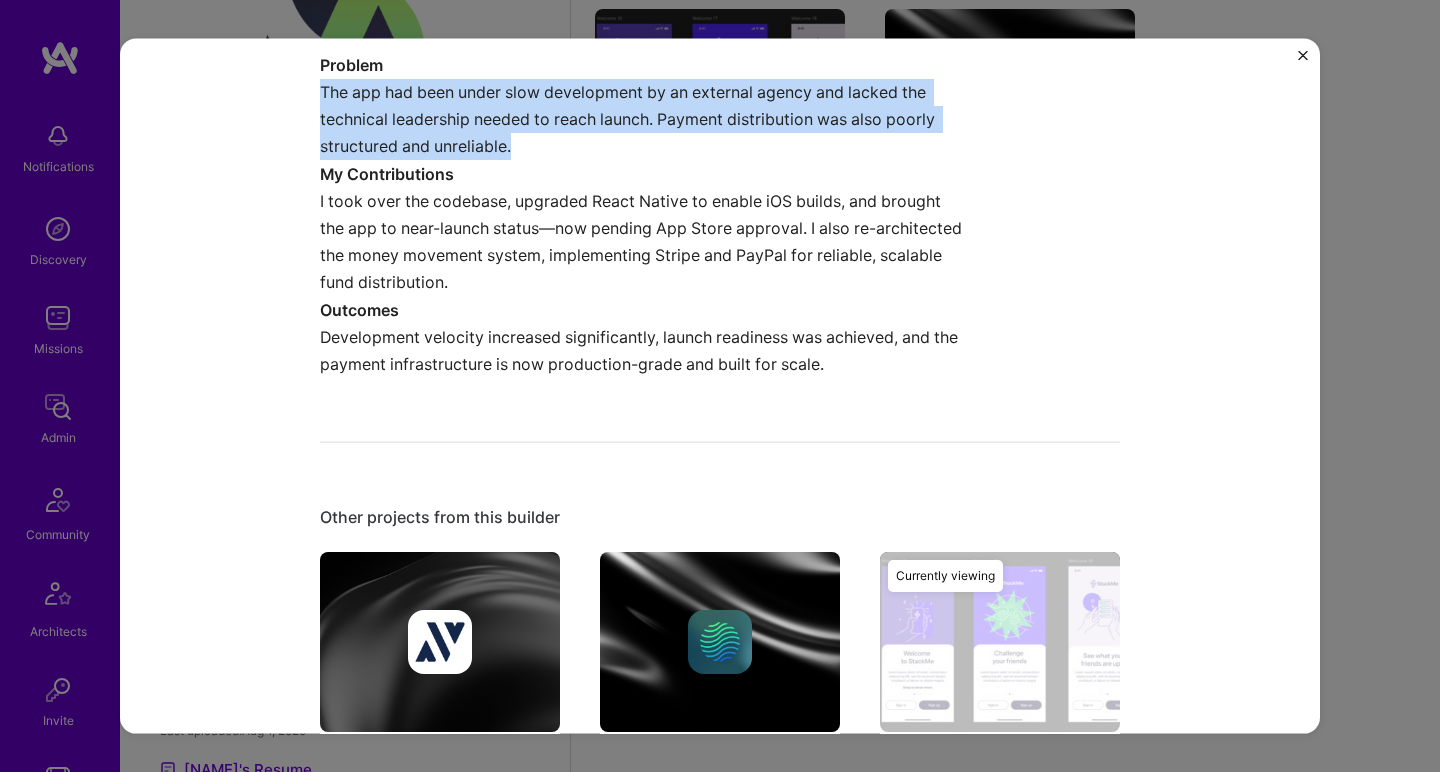 click on "The app had been under slow development by an external agency and lacked the technical leadership needed to reach launch. Payment distribution was also poorly structured and unreliable." at bounding box center [645, 120] 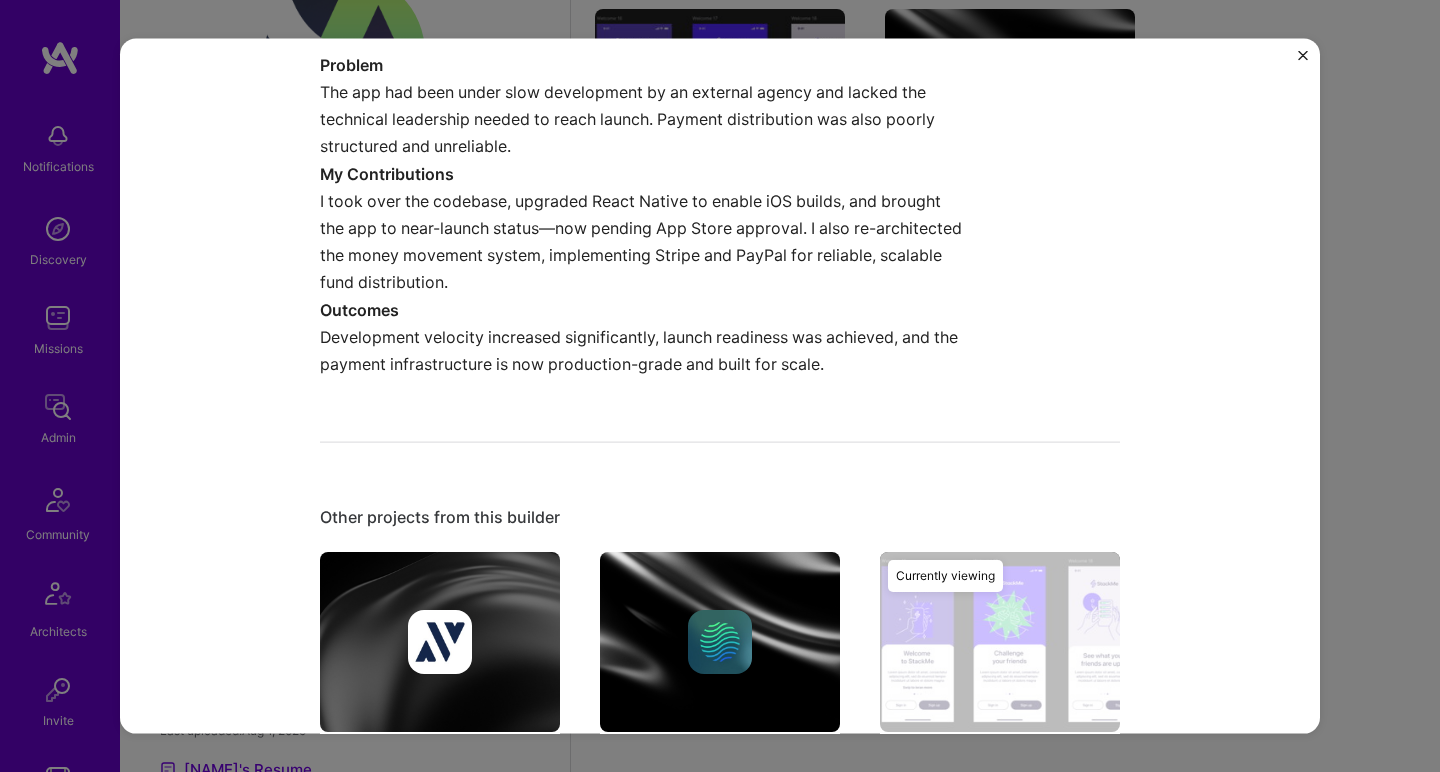 click on "I took over the codebase, upgraded React Native to enable iOS builds, and brought the app to near-launch status—now pending App Store approval. I also re-architected the money movement system, implementing Stripe and PayPal for reliable, scalable fund distribution." at bounding box center (645, 241) 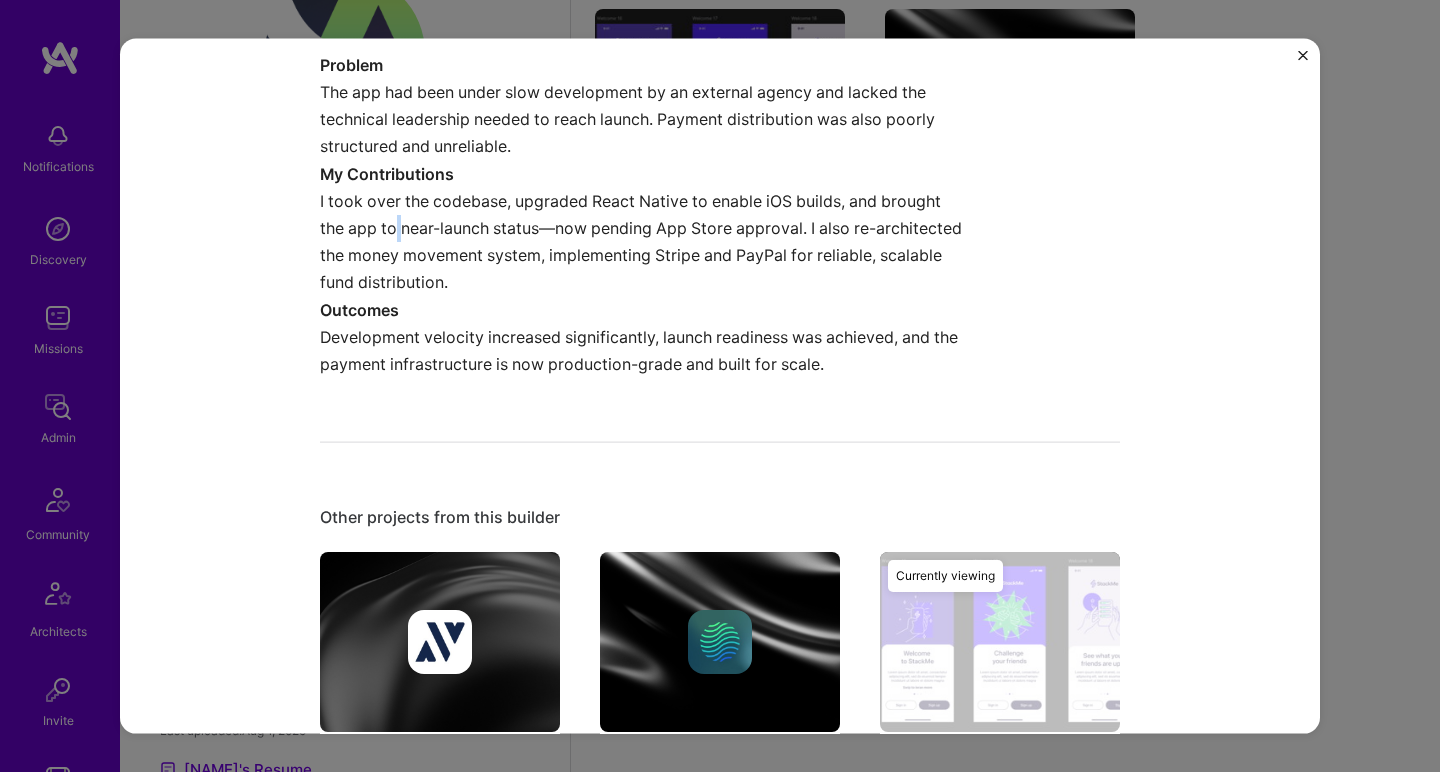 click on "I took over the codebase, upgraded React Native to enable iOS builds, and brought the app to near-launch status—now pending App Store approval. I also re-architected the money movement system, implementing Stripe and PayPal for reliable, scalable fund distribution." at bounding box center (645, 241) 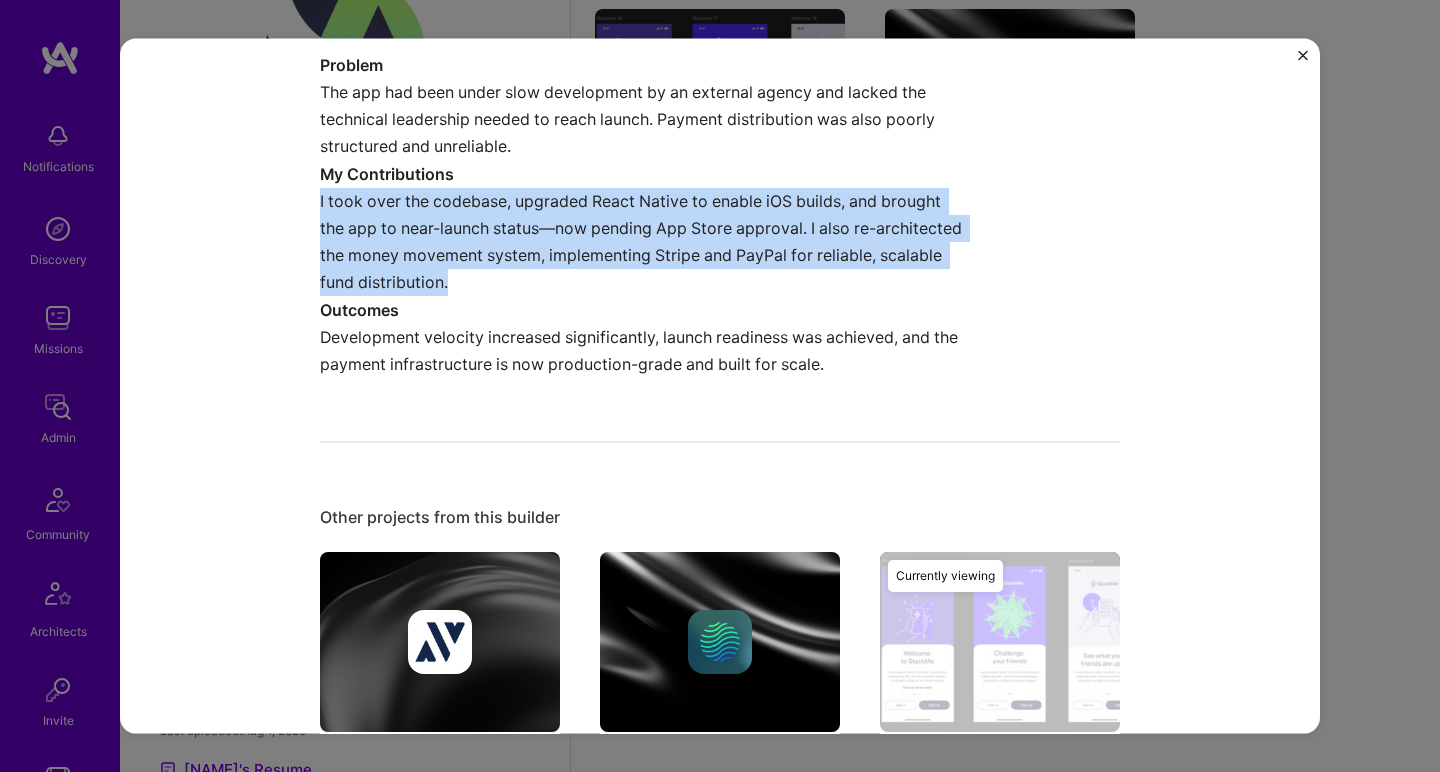 click on "I took over the codebase, upgraded React Native to enable iOS builds, and brought the app to near-launch status—now pending App Store approval. I also re-architected the money movement system, implementing Stripe and PayPal for reliable, scalable fund distribution." at bounding box center (645, 241) 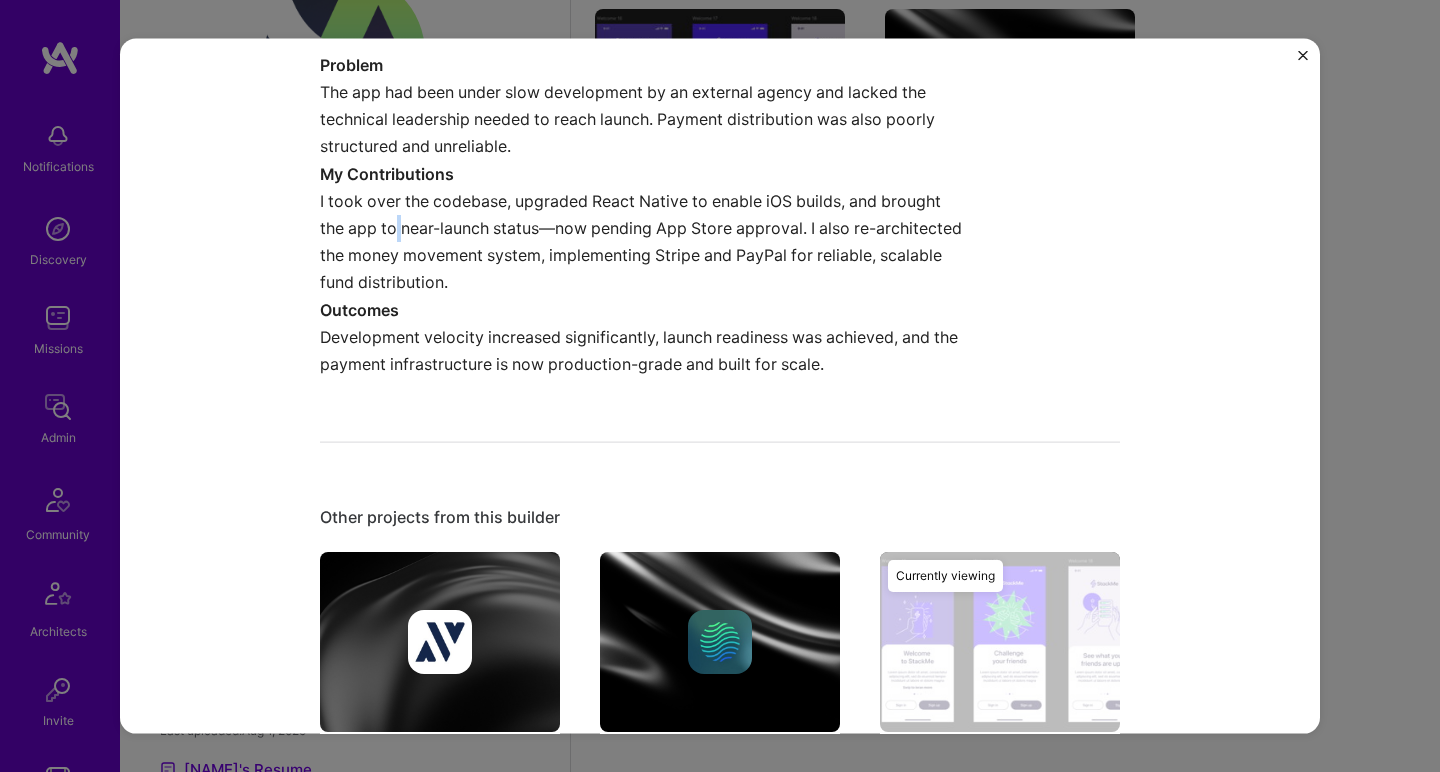 click on "I took over the codebase, upgraded React Native to enable iOS builds, and brought the app to near-launch status—now pending App Store approval. I also re-architected the money movement system, implementing Stripe and PayPal for reliable, scalable fund distribution." at bounding box center (645, 241) 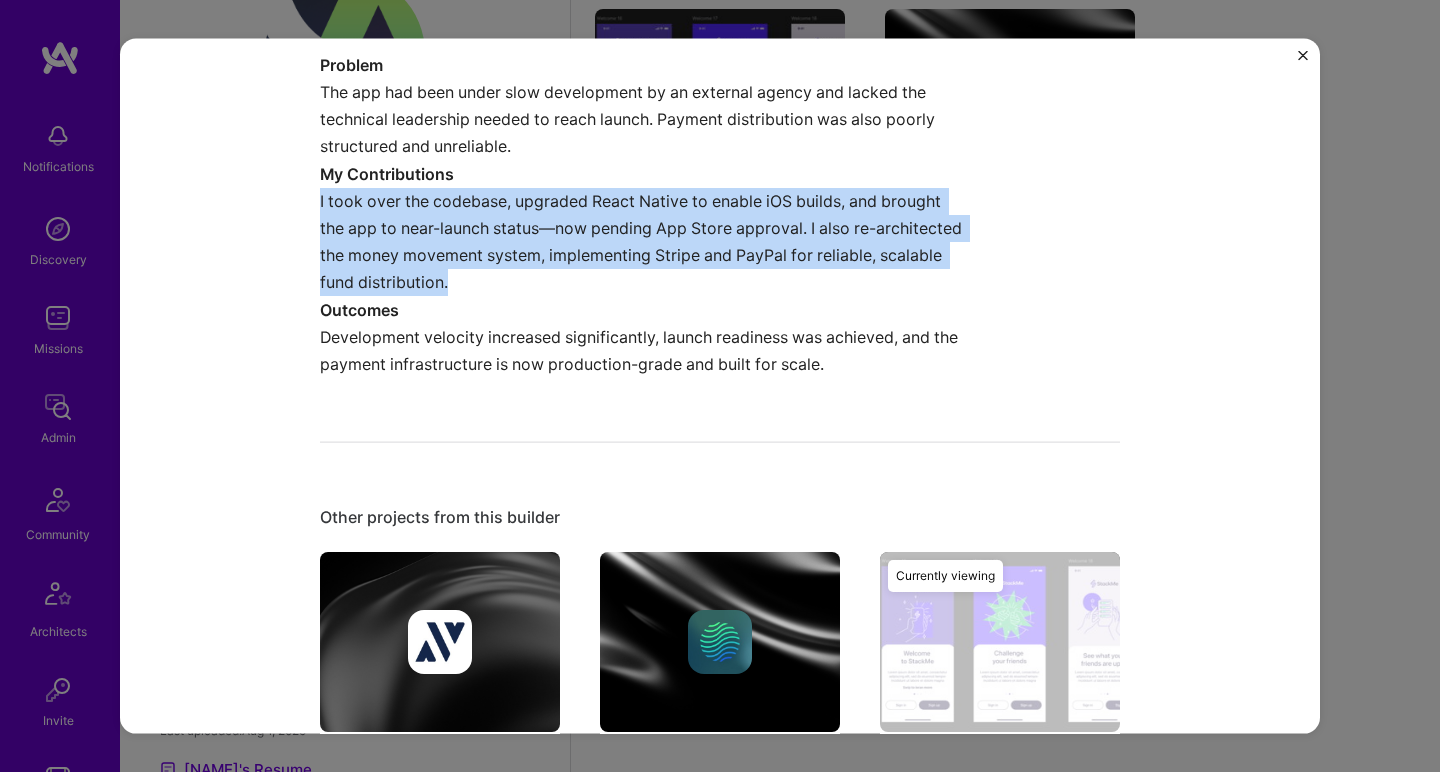 click on "I took over the codebase, upgraded React Native to enable iOS builds, and brought the app to near-launch status—now pending App Store approval. I also re-architected the money movement system, implementing Stripe and PayPal for reliable, scalable fund distribution." at bounding box center [645, 241] 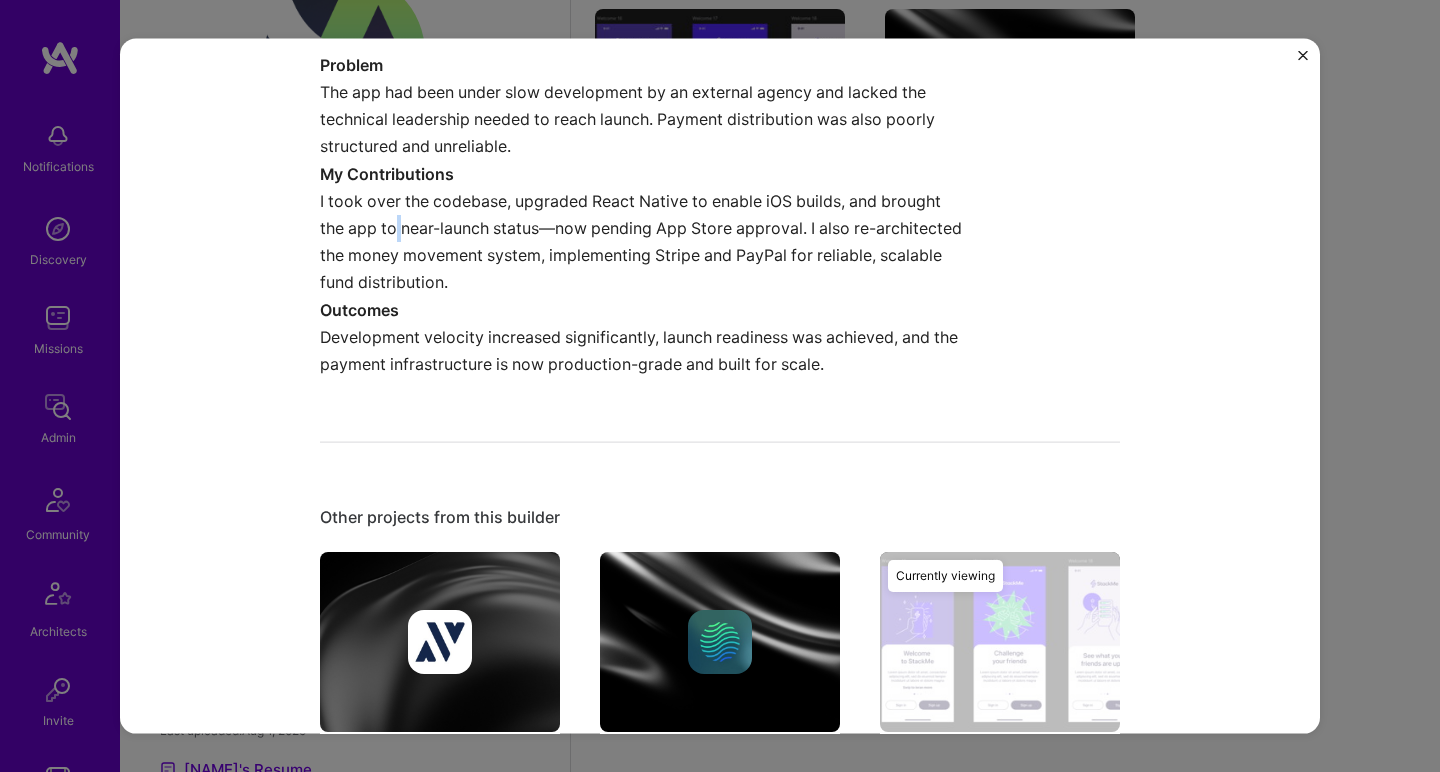 click on "I took over the codebase, upgraded React Native to enable iOS builds, and brought the app to near-launch status—now pending App Store approval. I also re-architected the money movement system, implementing Stripe and PayPal for reliable, scalable fund distribution." at bounding box center [645, 241] 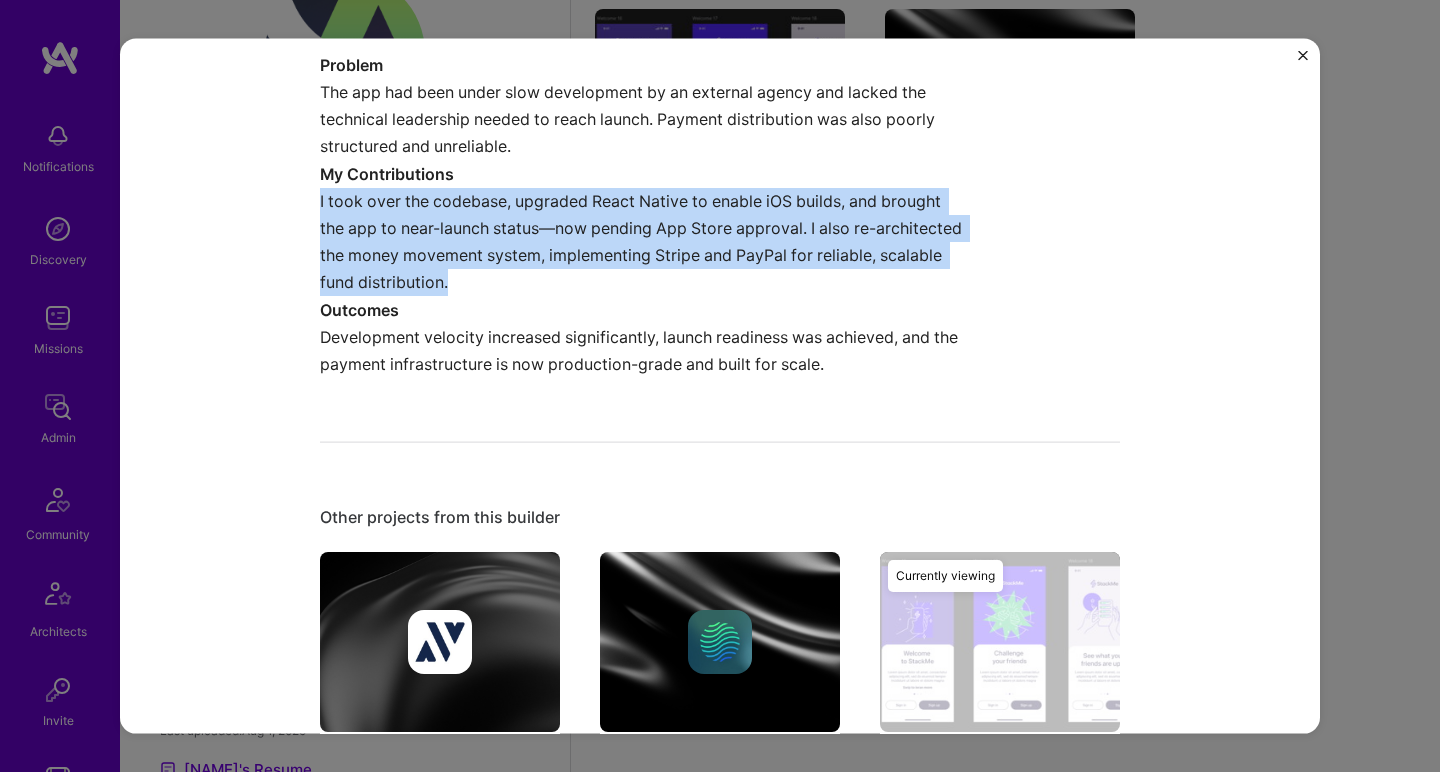 click on "I took over the codebase, upgraded React Native to enable iOS builds, and brought the app to near-launch status—now pending App Store approval. I also re-architected the money movement system, implementing Stripe and PayPal for reliable, scalable fund distribution." at bounding box center [645, 241] 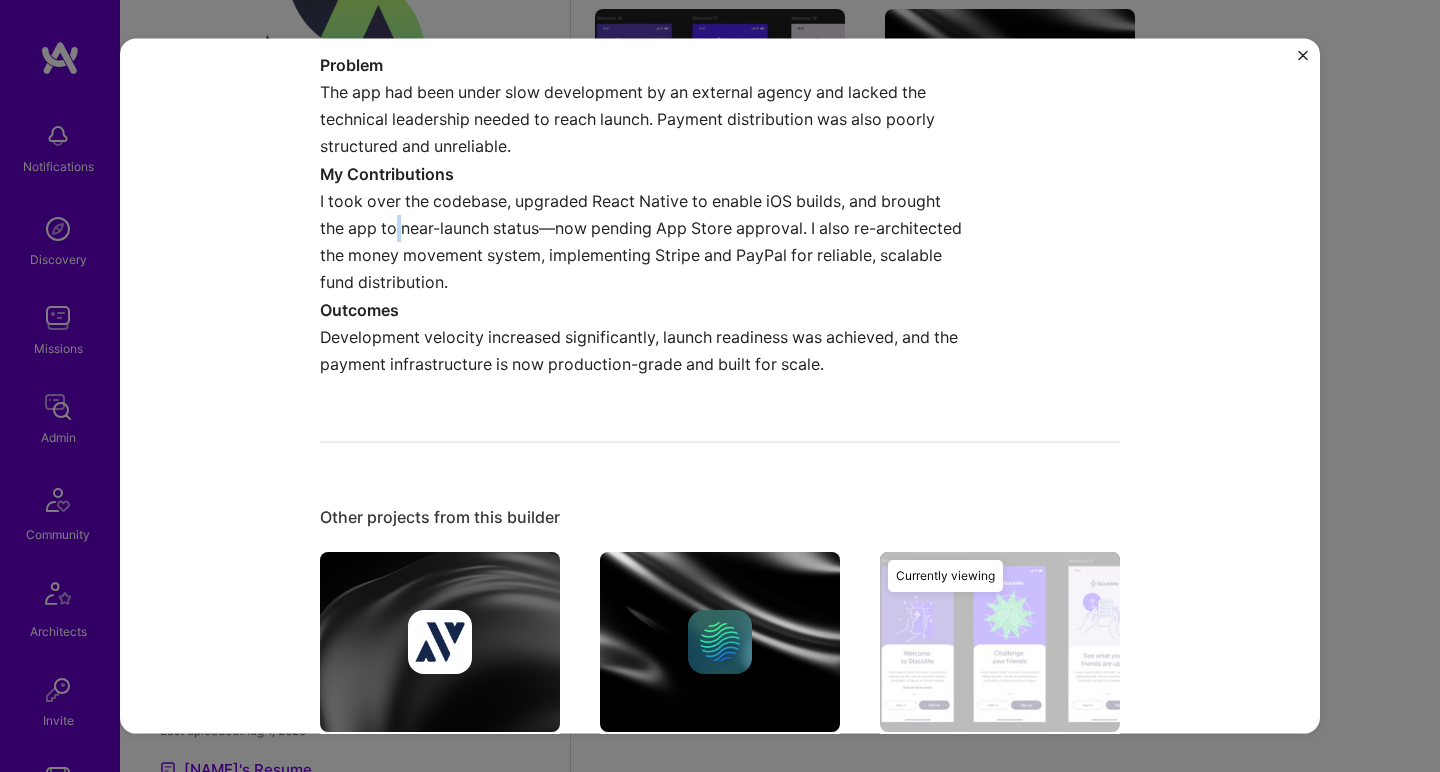 click on "I took over the codebase, upgraded React Native to enable iOS builds, and brought the app to near-launch status—now pending App Store approval. I also re-architected the money movement system, implementing Stripe and PayPal for reliable, scalable fund distribution." at bounding box center [645, 241] 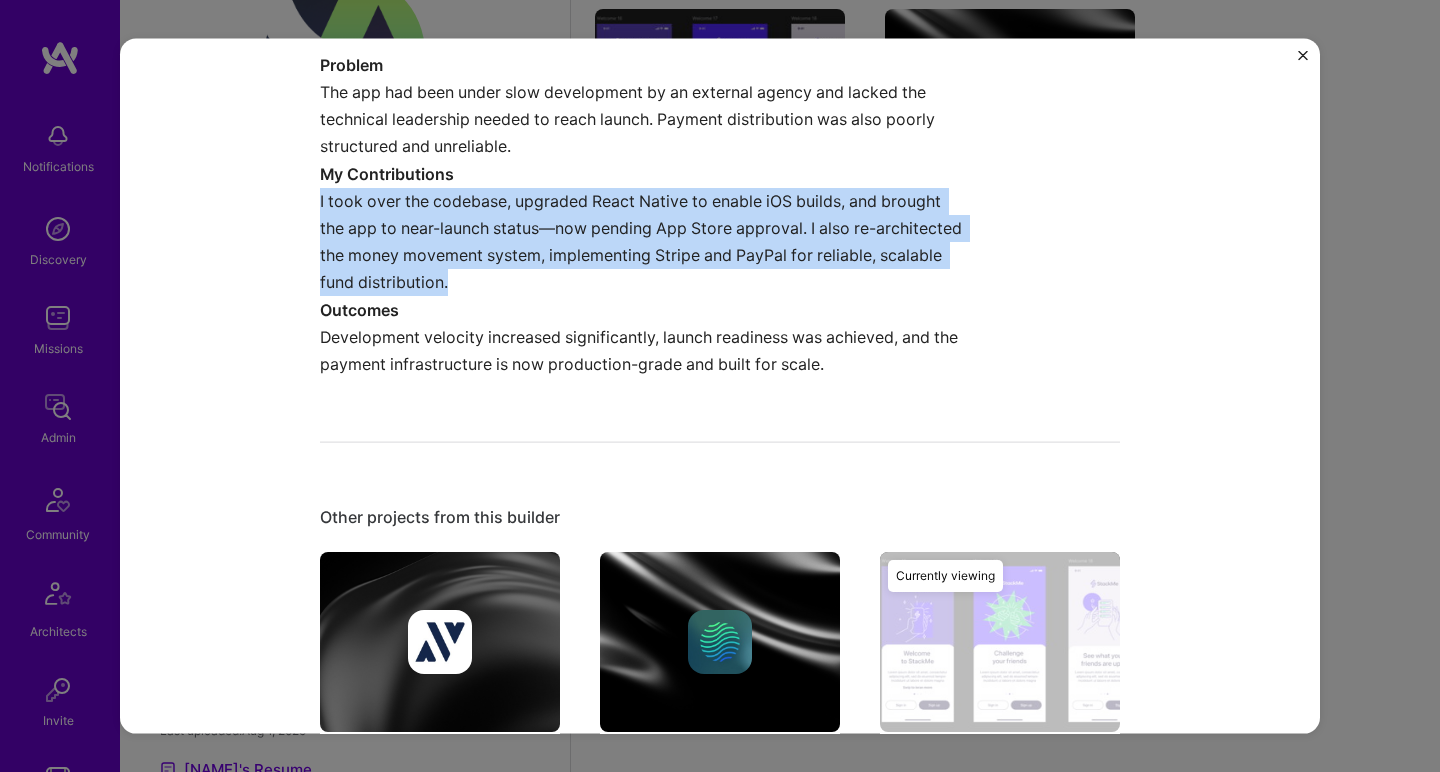 click on "I took over the codebase, upgraded React Native to enable iOS builds, and brought the app to near-launch status—now pending App Store approval. I also re-architected the money movement system, implementing Stripe and PayPal for reliable, scalable fund distribution." at bounding box center (645, 241) 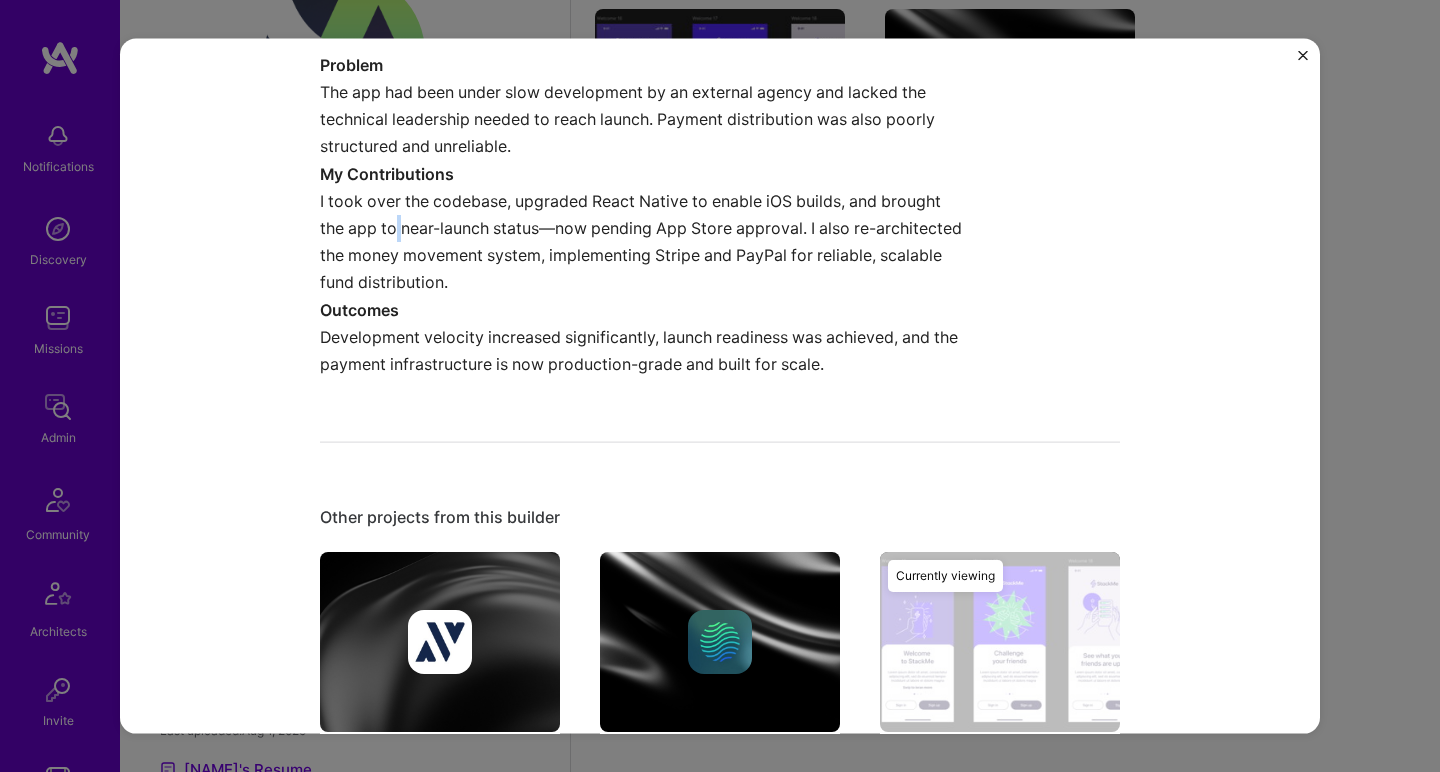 click on "I took over the codebase, upgraded React Native to enable iOS builds, and brought the app to near-launch status—now pending App Store approval. I also re-architected the money movement system, implementing Stripe and PayPal for reliable, scalable fund distribution." at bounding box center [645, 241] 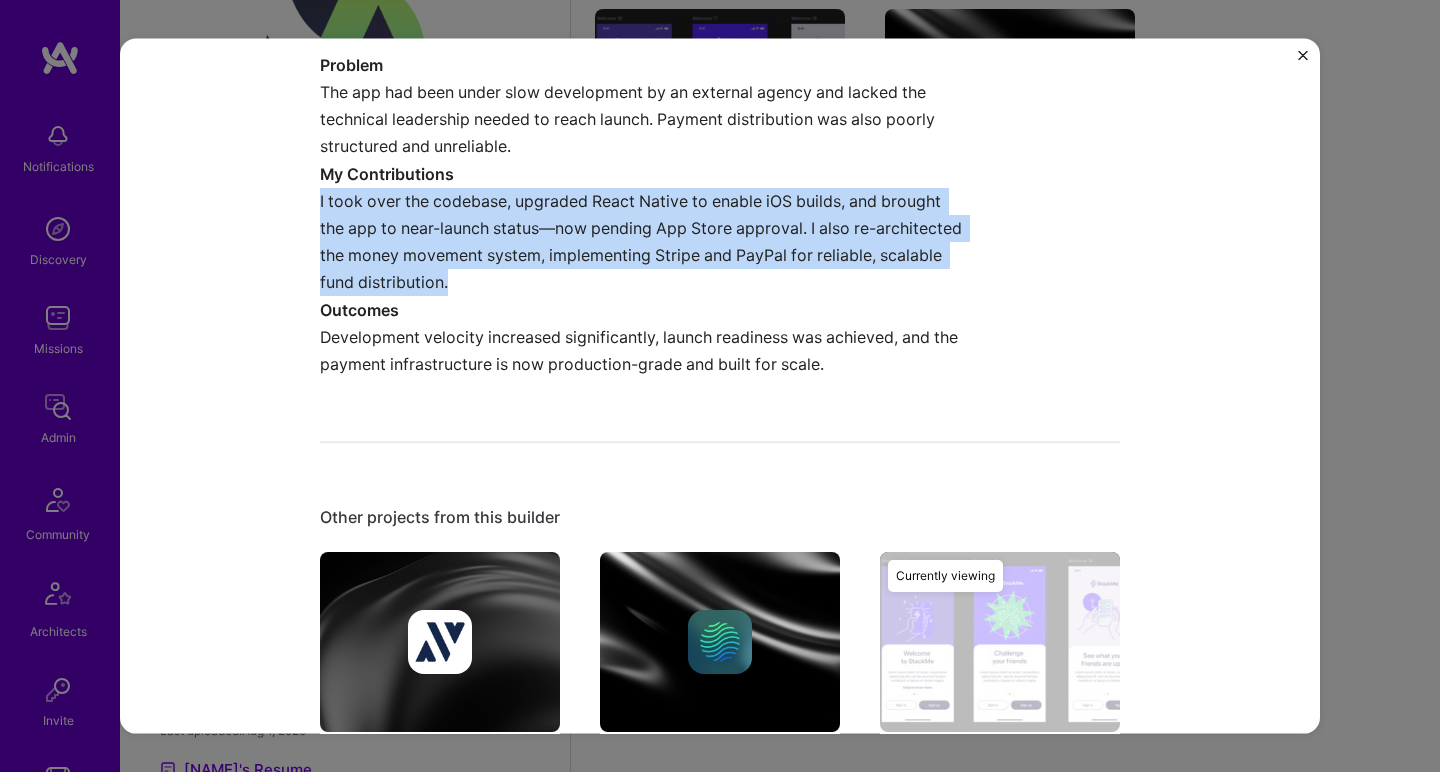 click on "I took over the codebase, upgraded React Native to enable iOS builds, and brought the app to near-launch status—now pending App Store approval. I also re-architected the money movement system, implementing Stripe and PayPal for reliable, scalable fund distribution." at bounding box center [645, 241] 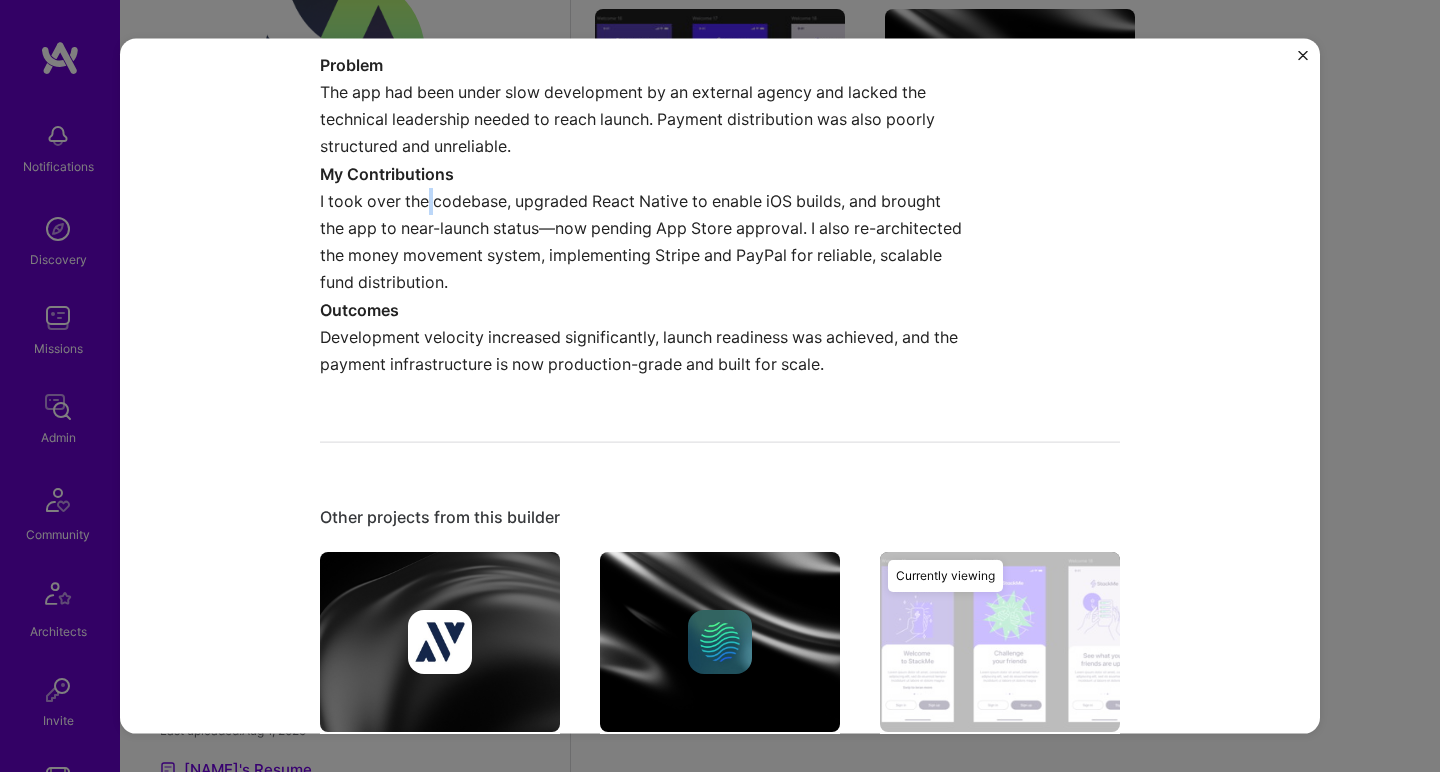 click on "I took over the codebase, upgraded React Native to enable iOS builds, and brought the app to near-launch status—now pending App Store approval. I also re-architected the money movement system, implementing Stripe and PayPal for reliable, scalable fund distribution." at bounding box center (645, 241) 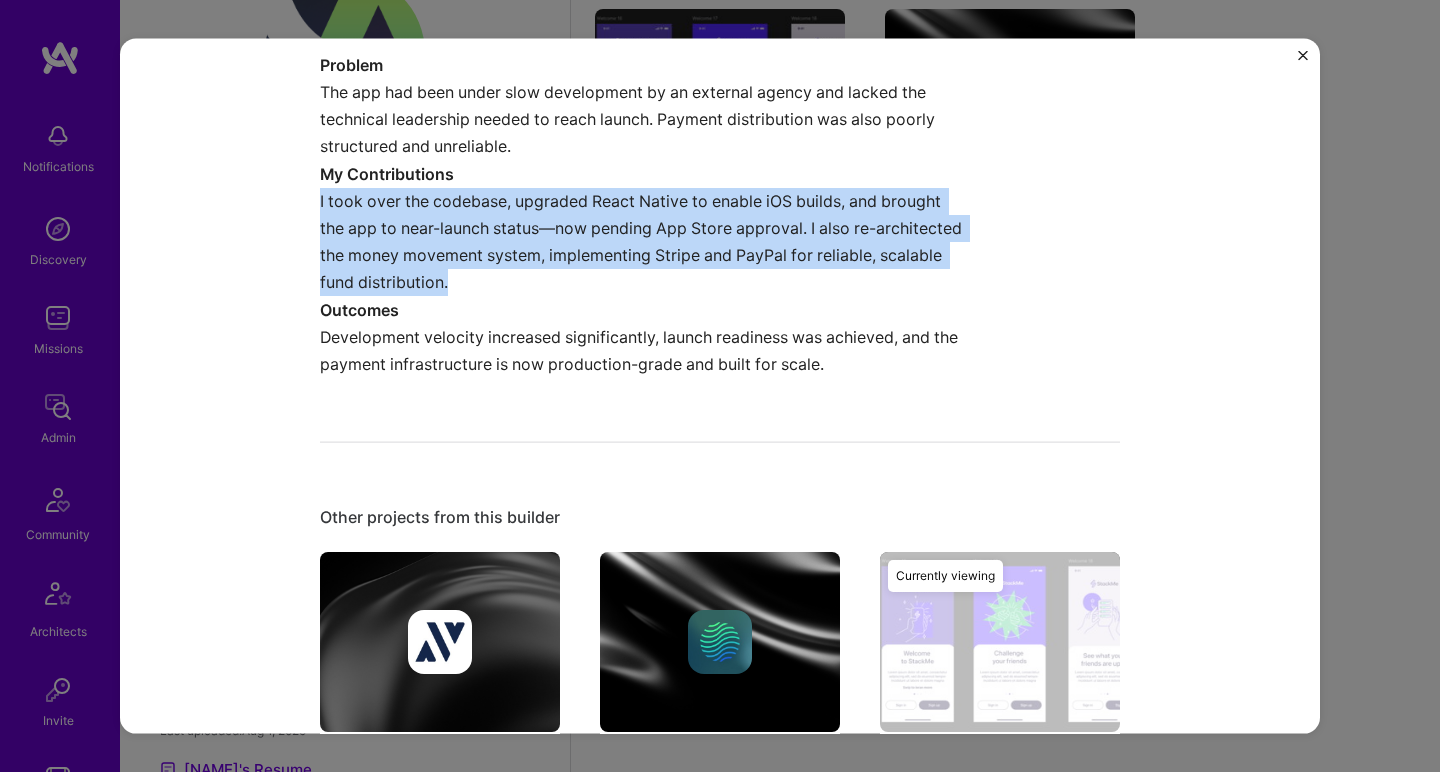 click on "I took over the codebase, upgraded React Native to enable iOS builds, and brought the app to near-launch status—now pending App Store approval. I also re-architected the money movement system, implementing Stripe and PayPal for reliable, scalable fund distribution." at bounding box center (645, 241) 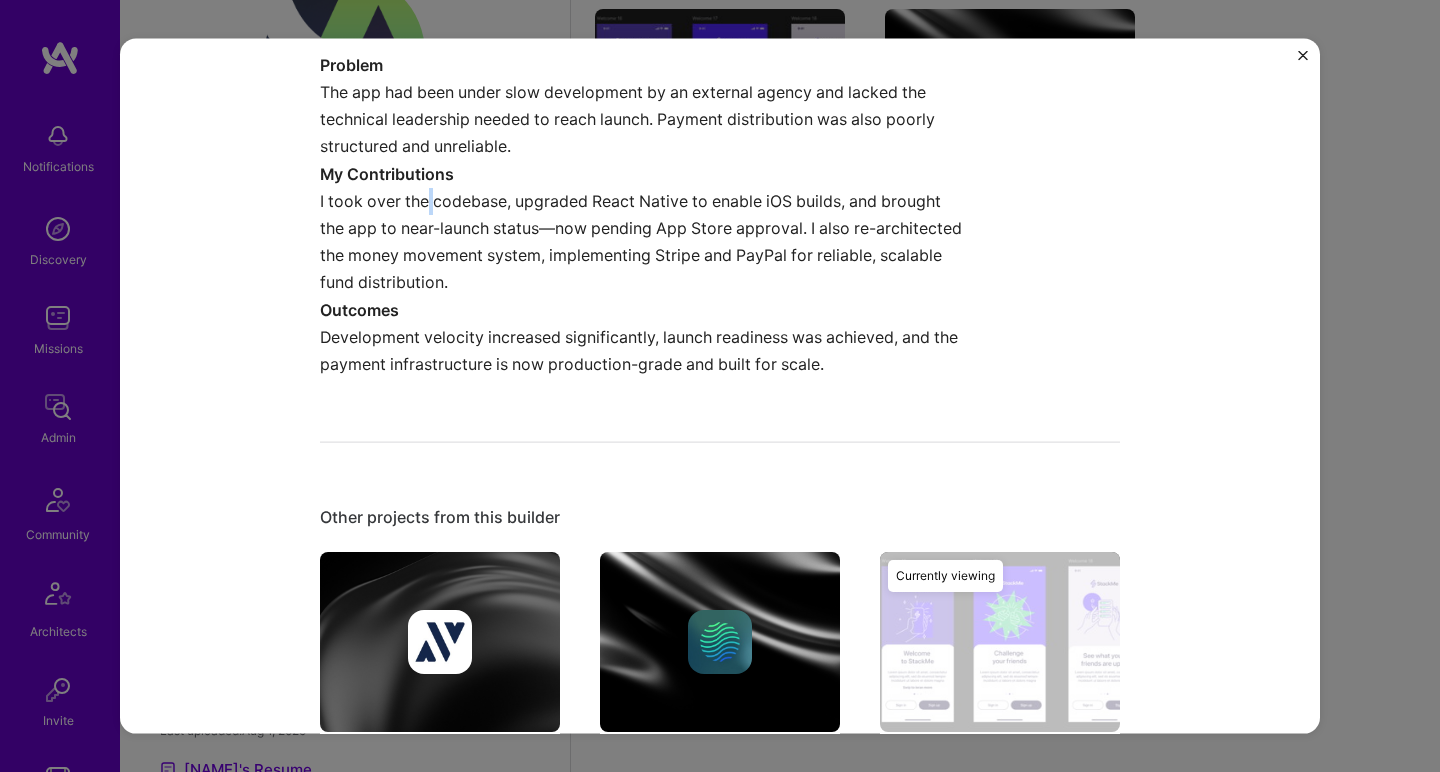 click on "I took over the codebase, upgraded React Native to enable iOS builds, and brought the app to near-launch status—now pending App Store approval. I also re-architected the money movement system, implementing Stripe and PayPal for reliable, scalable fund distribution." at bounding box center [645, 241] 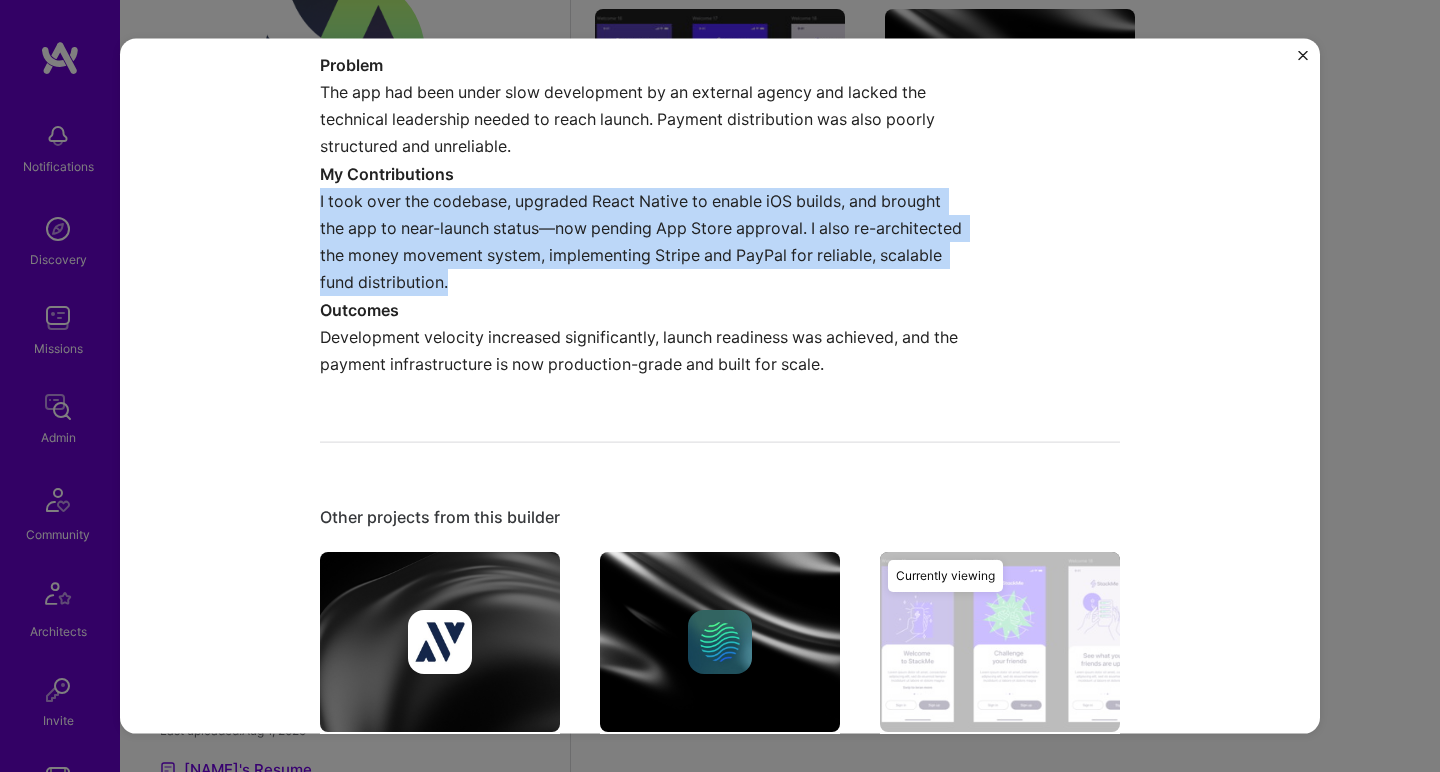 click on "I took over the codebase, upgraded React Native to enable iOS builds, and brought the app to near-launch status—now pending App Store approval. I also re-architected the money movement system, implementing Stripe and PayPal for reliable, scalable fund distribution." at bounding box center [645, 241] 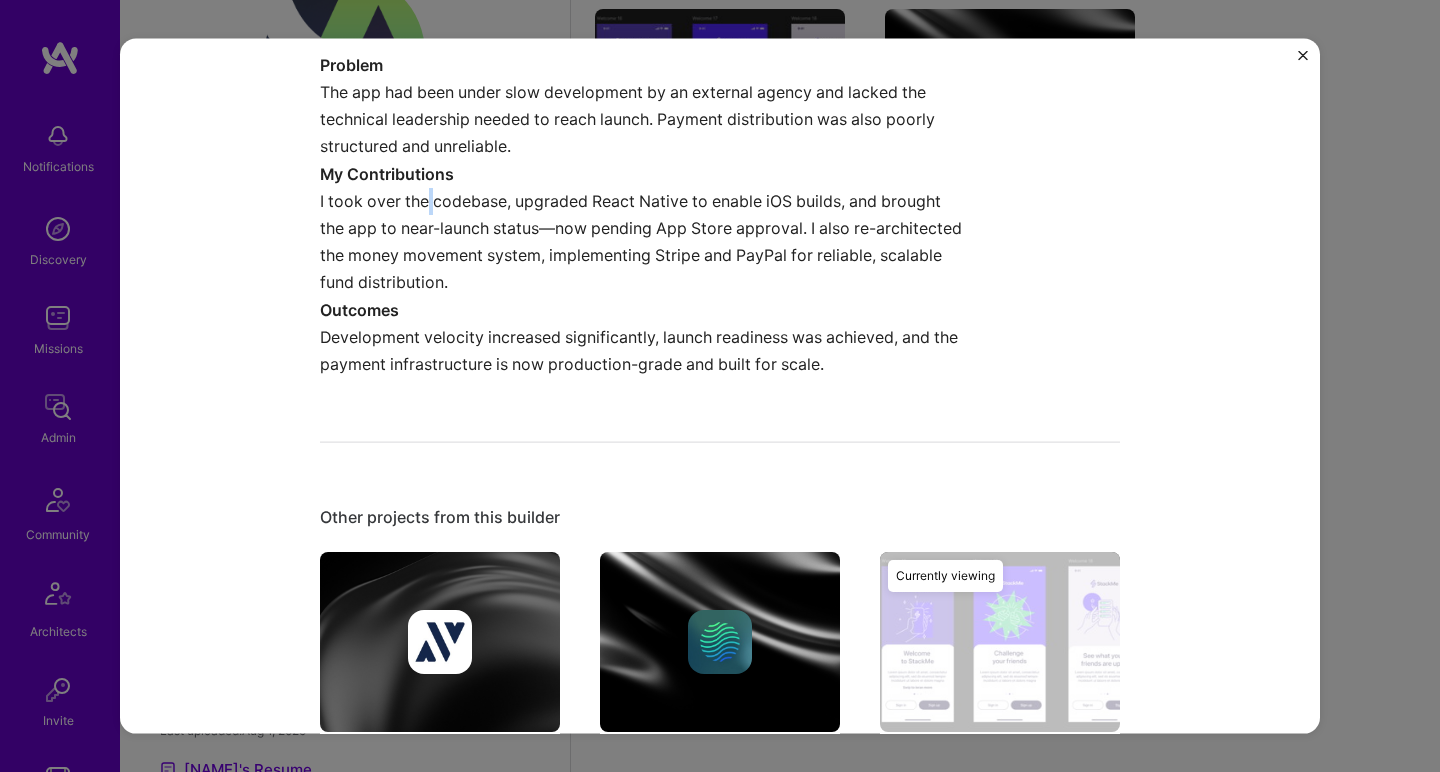 click on "I took over the codebase, upgraded React Native to enable iOS builds, and brought the app to near-launch status—now pending App Store approval. I also re-architected the money movement system, implementing Stripe and PayPal for reliable, scalable fund distribution." at bounding box center [645, 241] 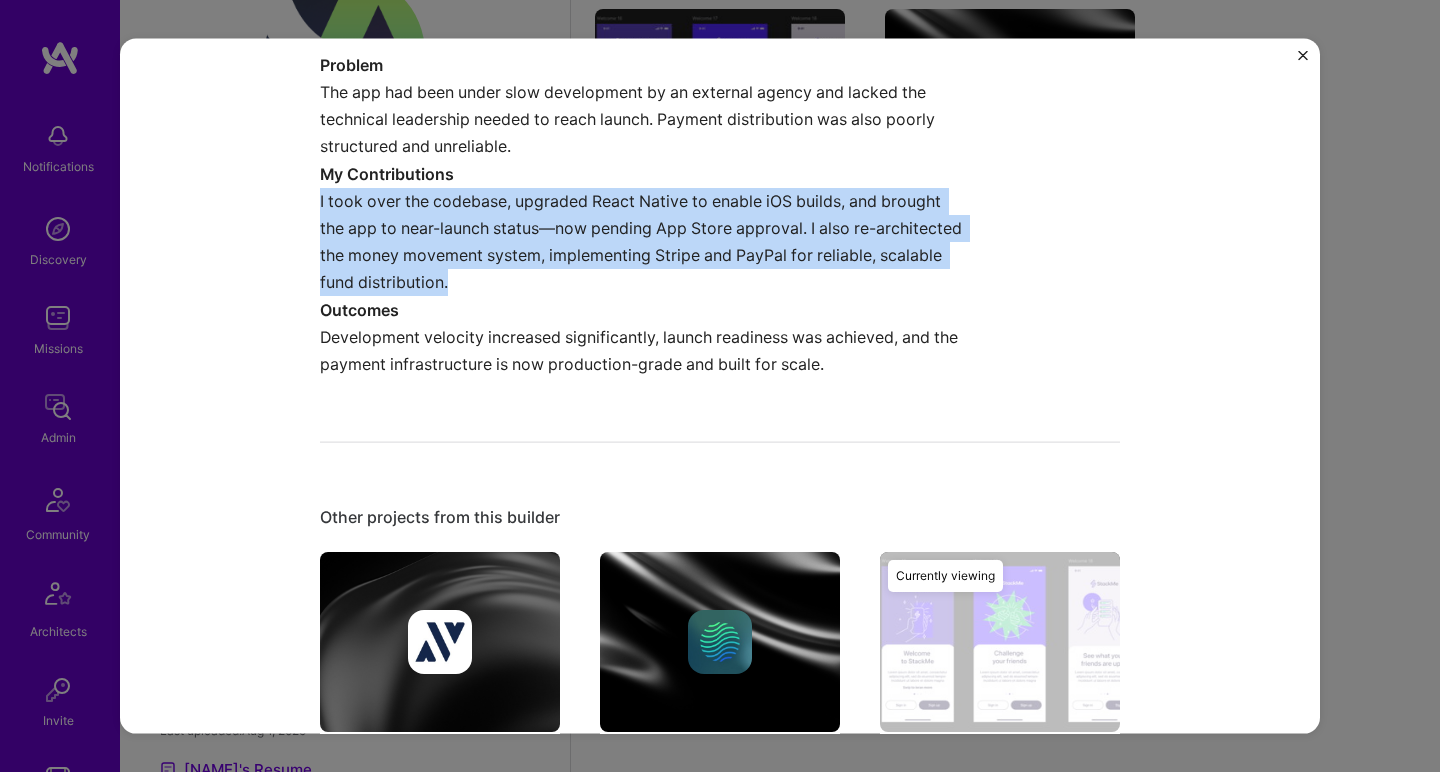 click on "I took over the codebase, upgraded React Native to enable iOS builds, and brought the app to near-launch status—now pending App Store approval. I also re-architected the money movement system, implementing Stripe and PayPal for reliable, scalable fund distribution." at bounding box center [645, 241] 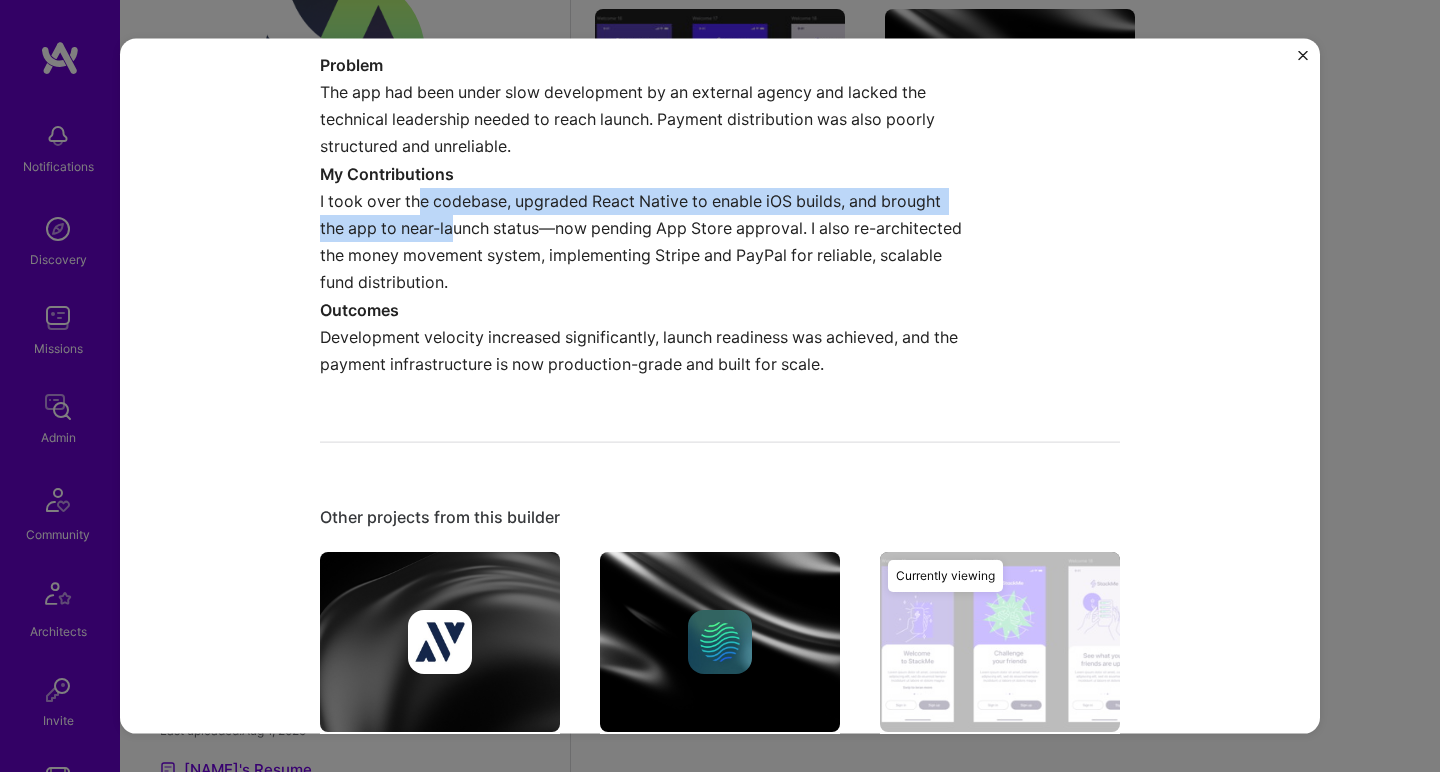 drag, startPoint x: 447, startPoint y: 226, endPoint x: 411, endPoint y: 194, distance: 48.166378 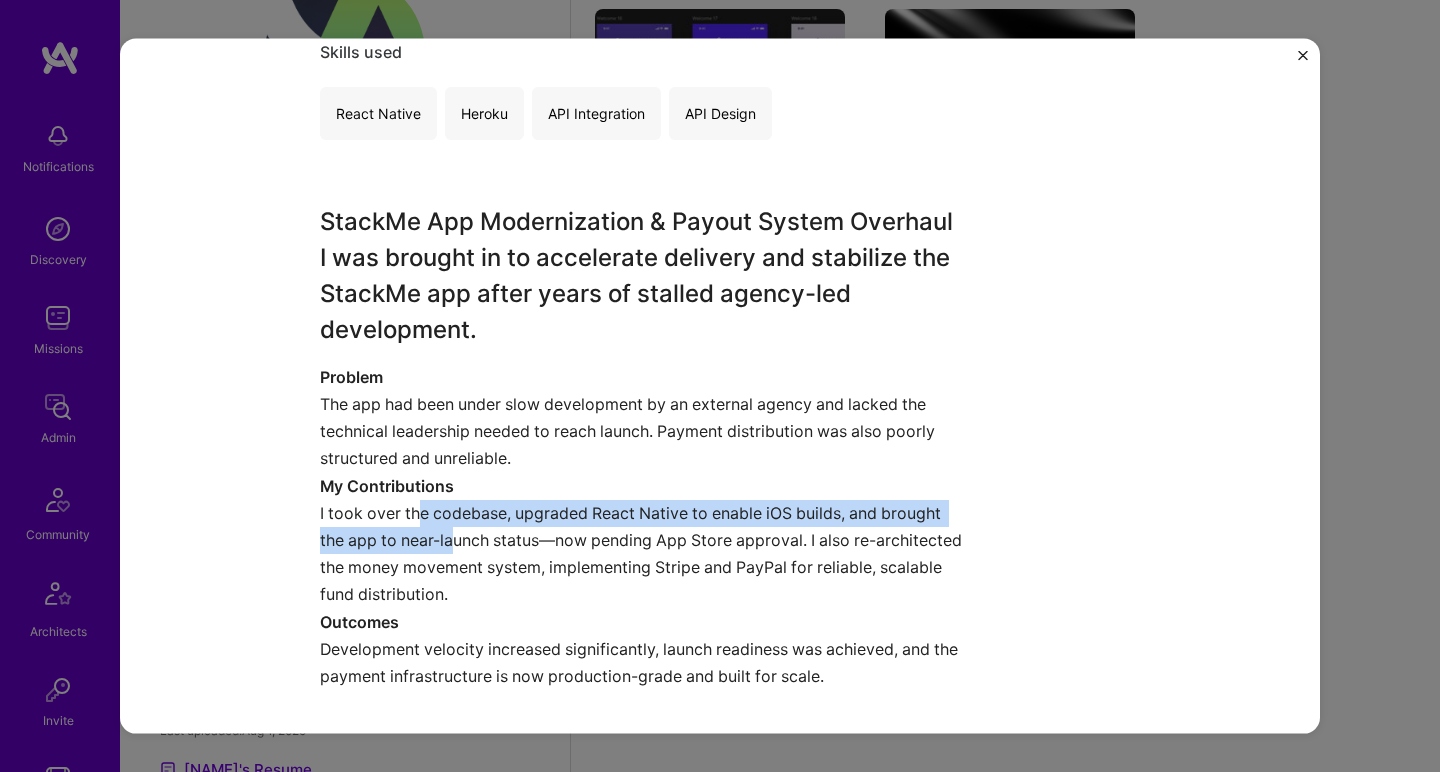 scroll, scrollTop: 1608, scrollLeft: 0, axis: vertical 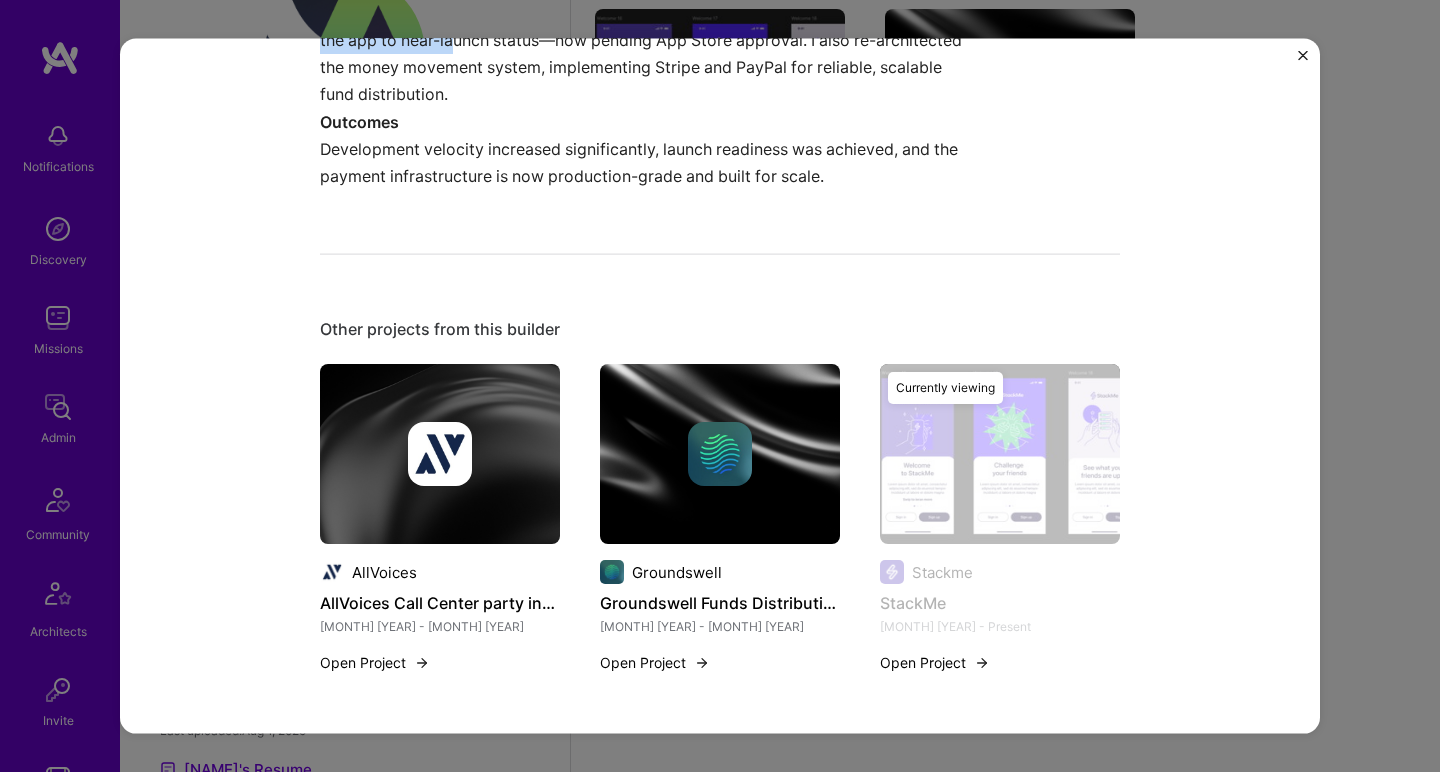 click at bounding box center (720, 454) 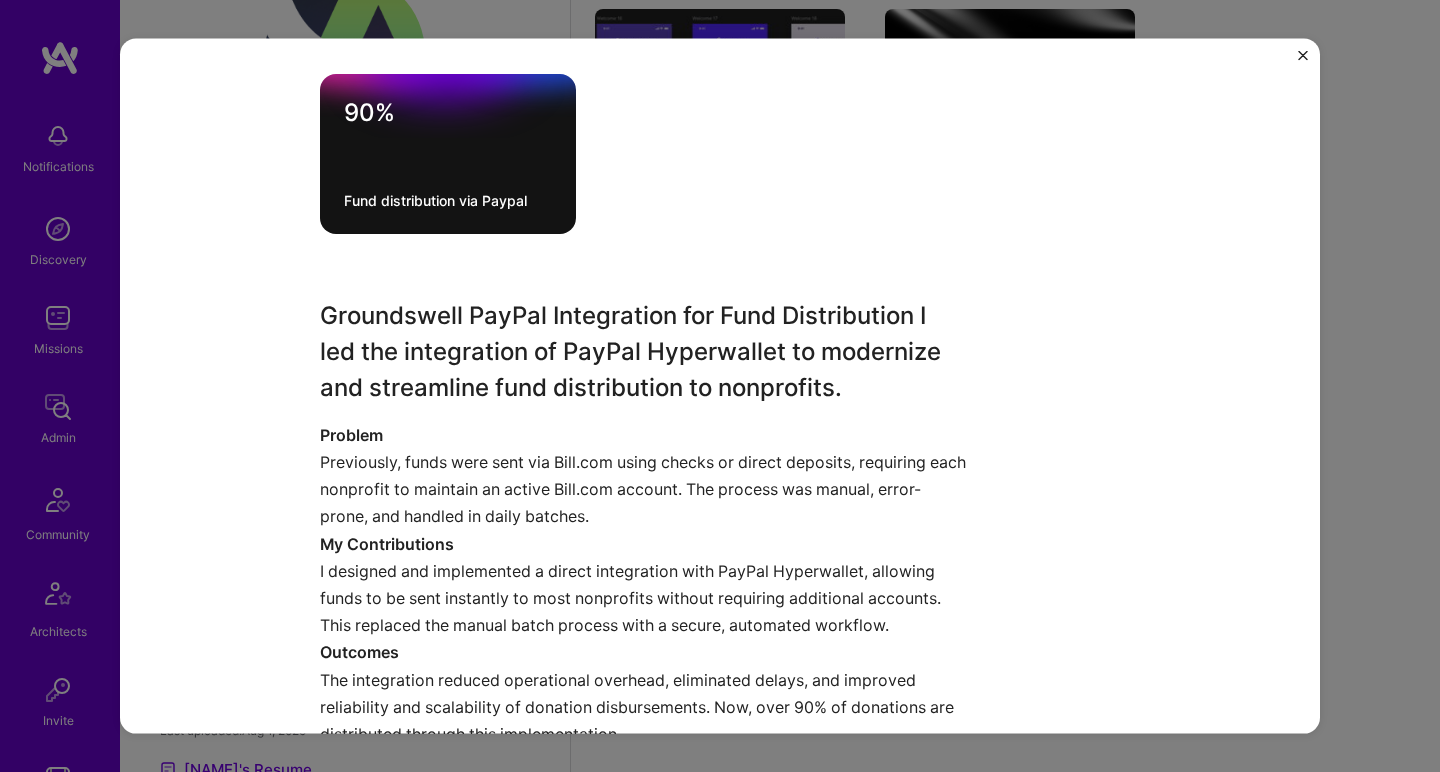 scroll, scrollTop: 1392, scrollLeft: 0, axis: vertical 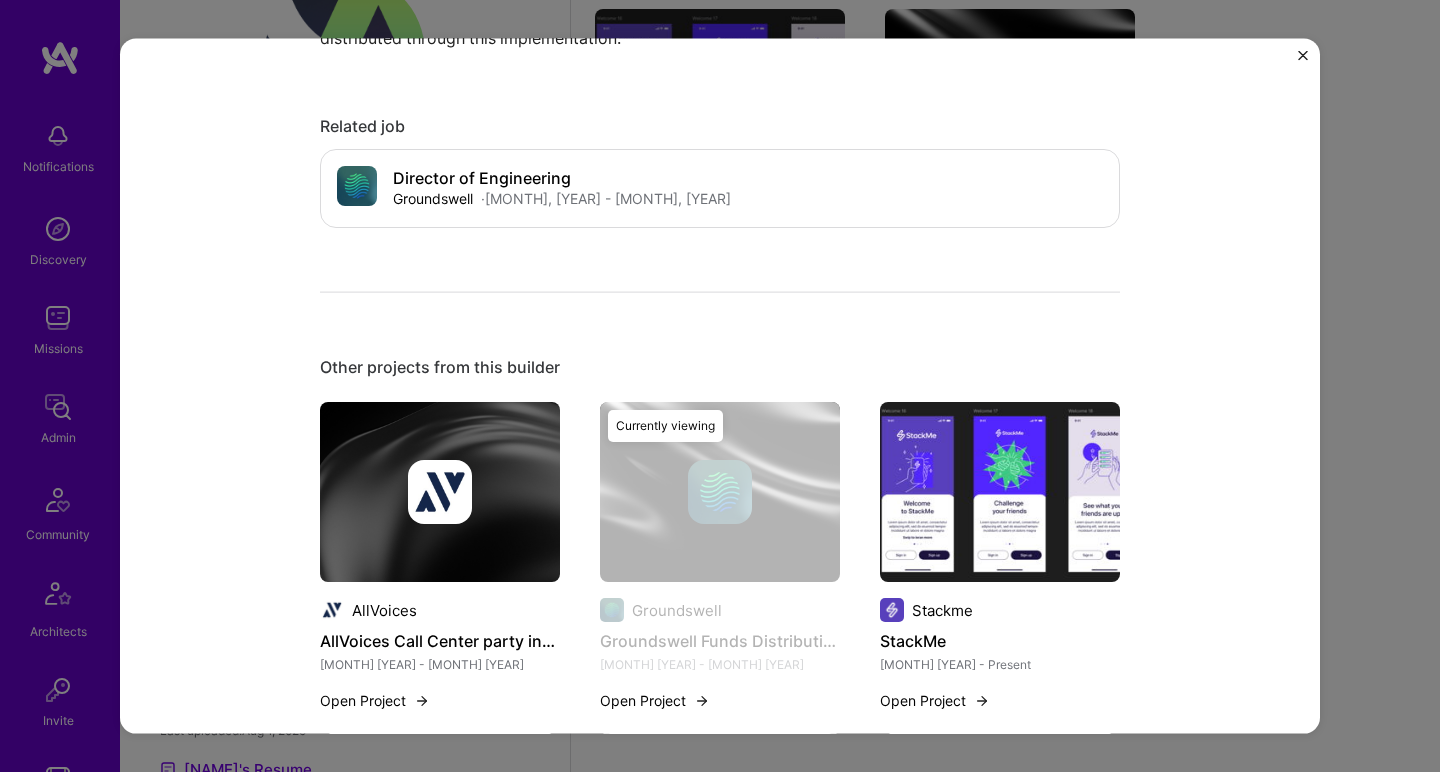 click at bounding box center [440, 492] 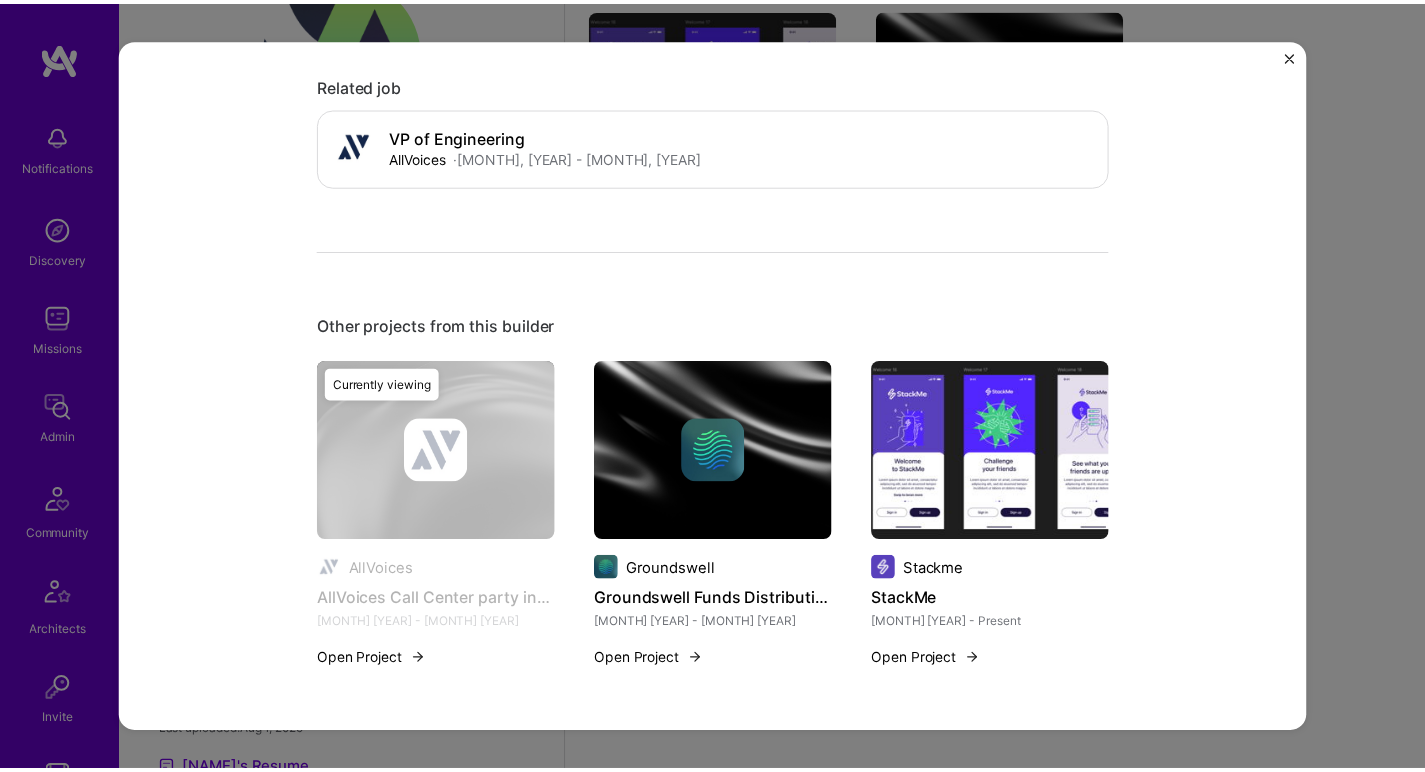 scroll, scrollTop: 0, scrollLeft: 0, axis: both 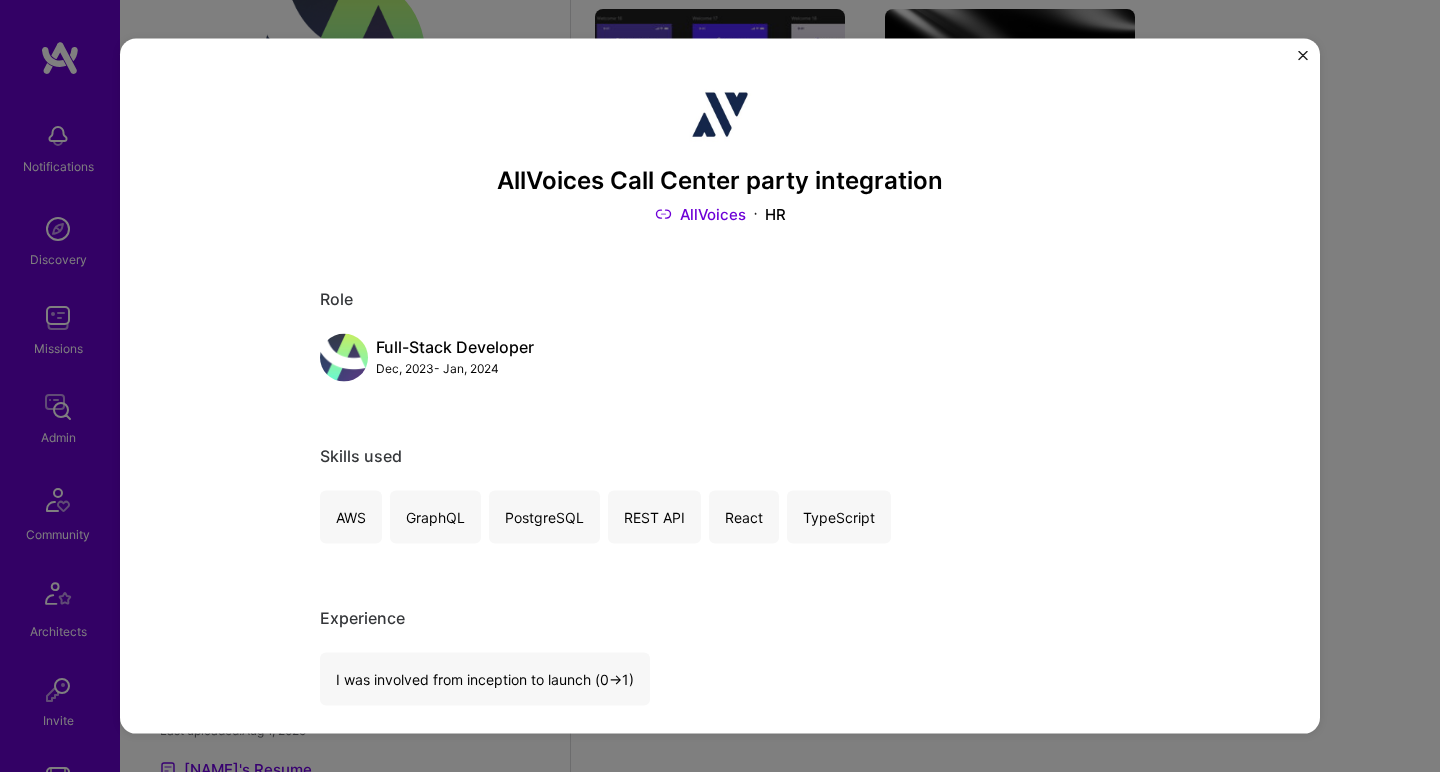 click on "AllVoices Call Center party integration   AllVoices HR Role Full-Stack Developer Dec, 2023  -   Jan, 2024 Skills used AWS GraphQL PostgreSQL REST API React TypeScript Experience I was involved from inception to launch (0  ->  1) AllVoices Call Center Integration Enhancement I collaborated with AllVoices to enhance their call center operations by developing a seamless two-way integration. This project aimed to automate data handling between human-operated call centers and AllVoices' platform, ensuring efficient data flow and improved operational efficiency. Problem The call-center is a 3rd party and it's data was not integrated into AllVocices, the admin would have to log-in in a different platform to see the reports. My Contributions Related job VP of Engineering AllVoices  ·  Mar, 2021 - Dec, 2022 Open Other projects from this builder AllVoices AllVoices Call Center party integration Dec 2023 - Jan 2024 Open Project   Currently viewing Groundswell Groundswell Funds Distribution Jan 2024 - Mar 2025   Stackme" at bounding box center (720, 386) 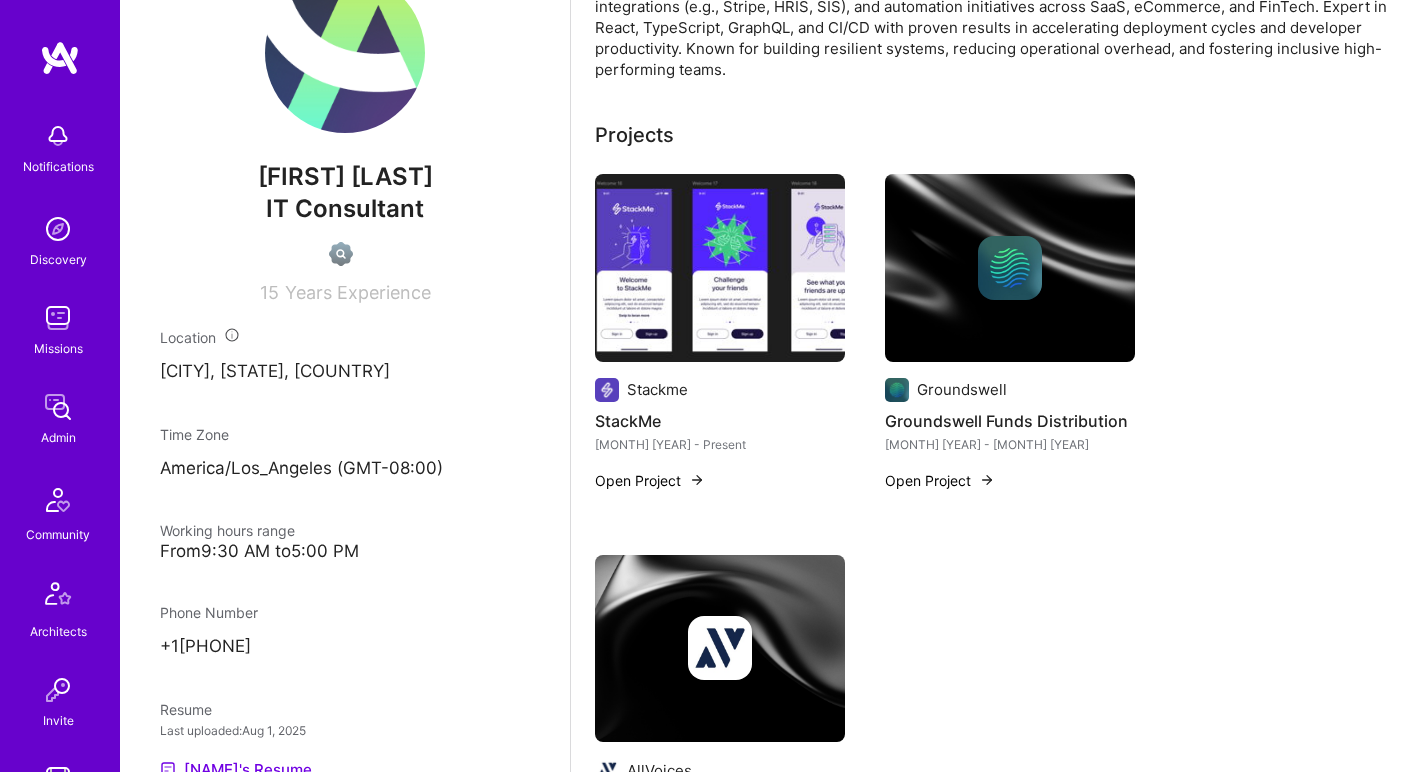 scroll, scrollTop: 208, scrollLeft: 0, axis: vertical 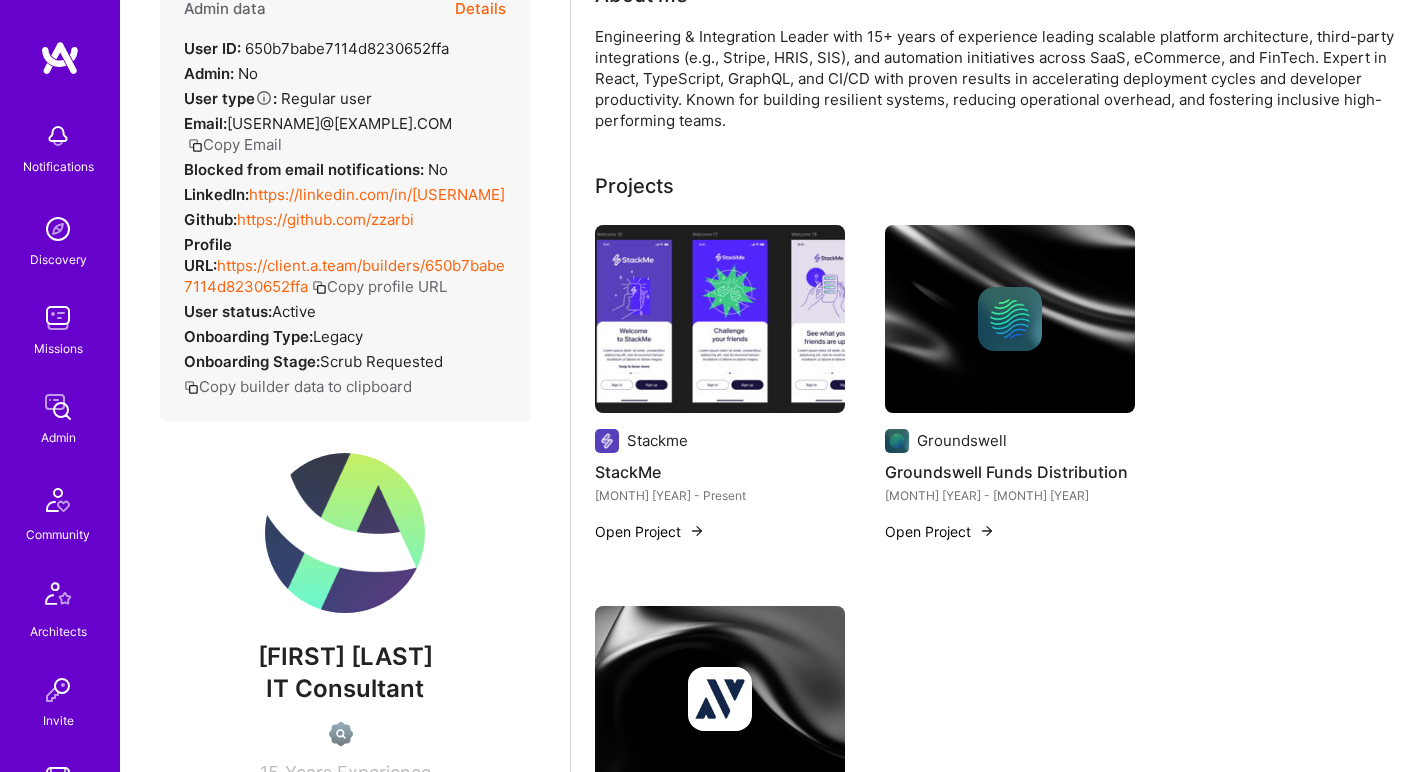 click on "https://linkedin.com/in/nicolascerveaux" at bounding box center [377, 194] 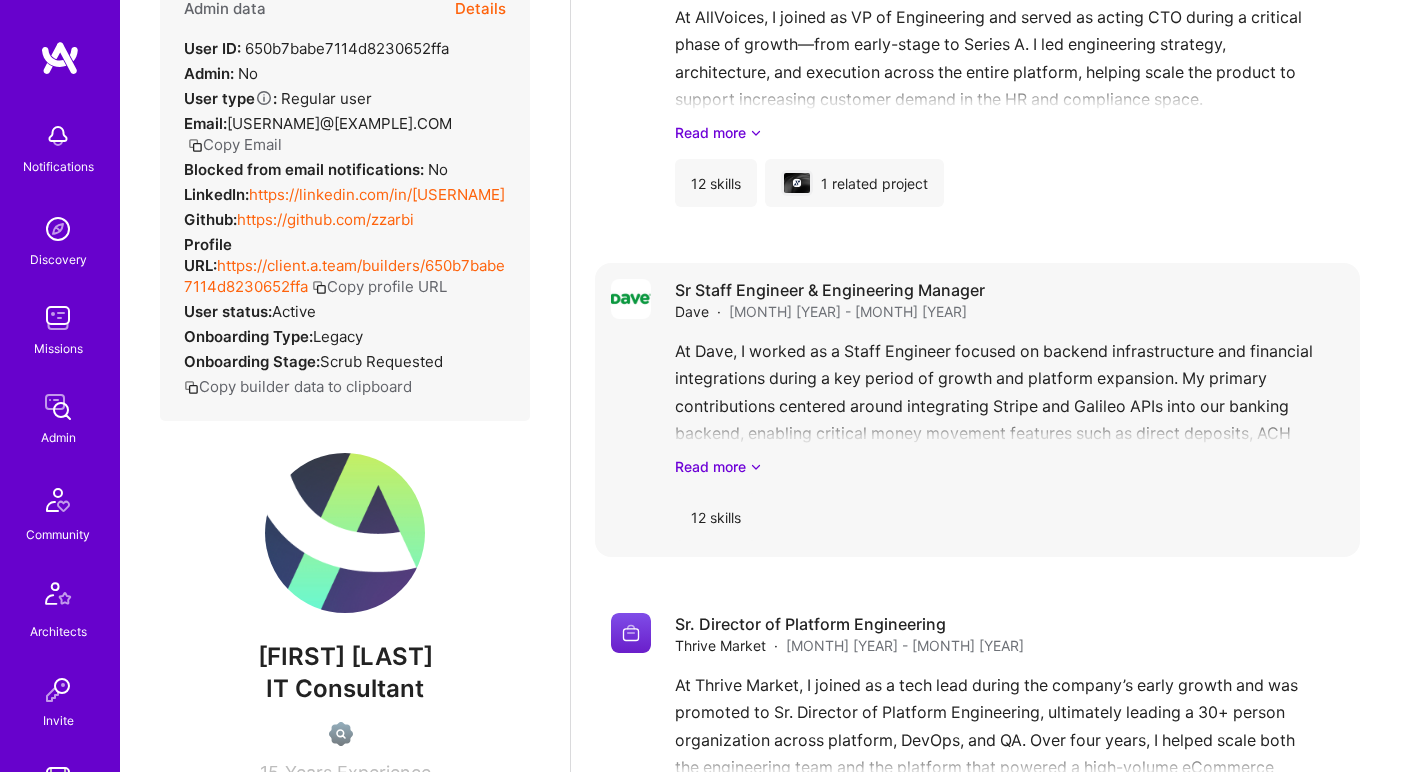 scroll, scrollTop: 1740, scrollLeft: 0, axis: vertical 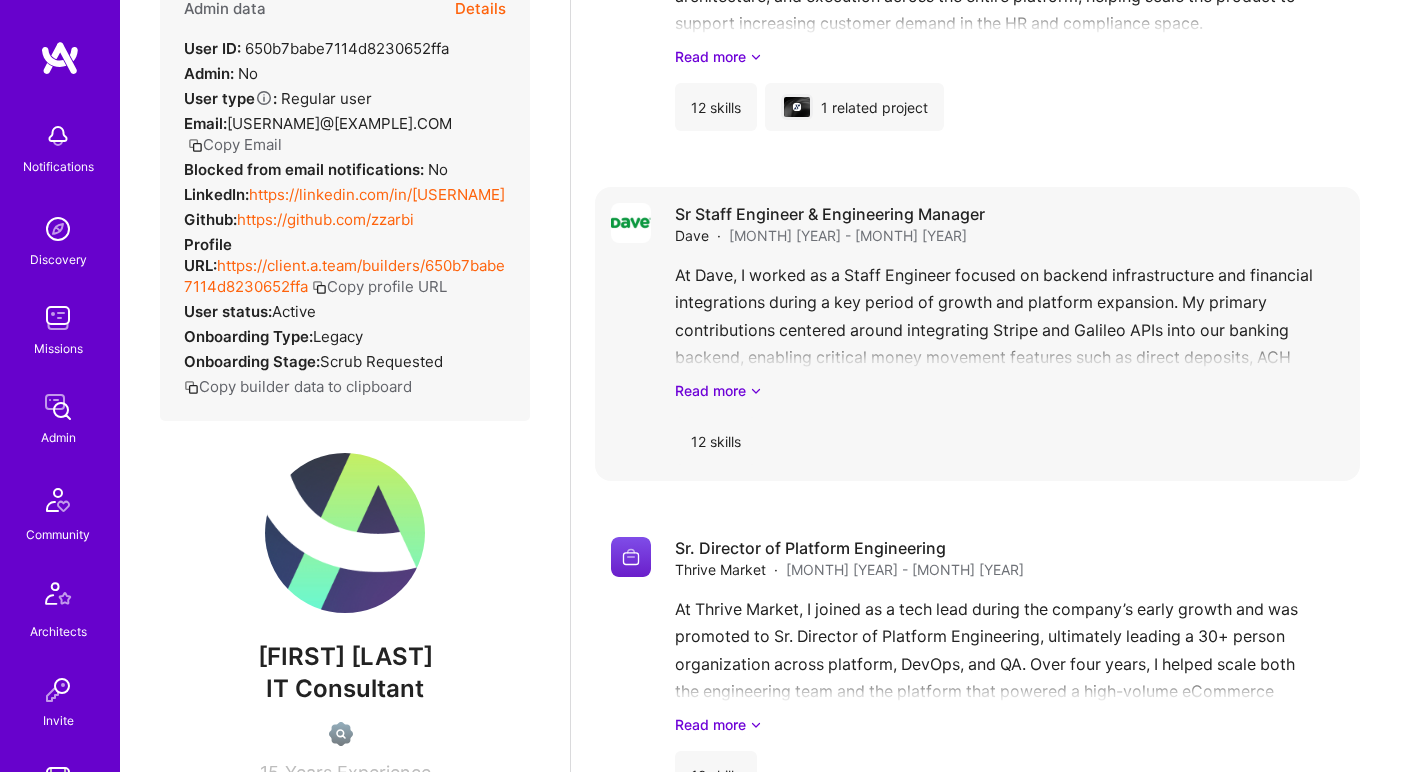 click on "At Dave, I worked as a Staff Engineer focused on backend infrastructure and financial integrations during a key period of growth and platform expansion. My primary contributions centered around integrating Stripe and Galileo APIs into our banking backend, enabling critical money movement features such as direct deposits, ACH transfers, account provisioning, and transaction tracking. These integrations laid the foundation for compliant and reliable digital banking services used by millions of users. I played a key role in building and maintaining backend systems that supported financial operations, ensuring fault tolerance, security, and observability. I collaborated closely with product, compliance, and infrastructure teams to meet stringent regulatory and performance requirements-particularly around auditability and data integrity across financial workflows. Read more" at bounding box center [1009, 331] 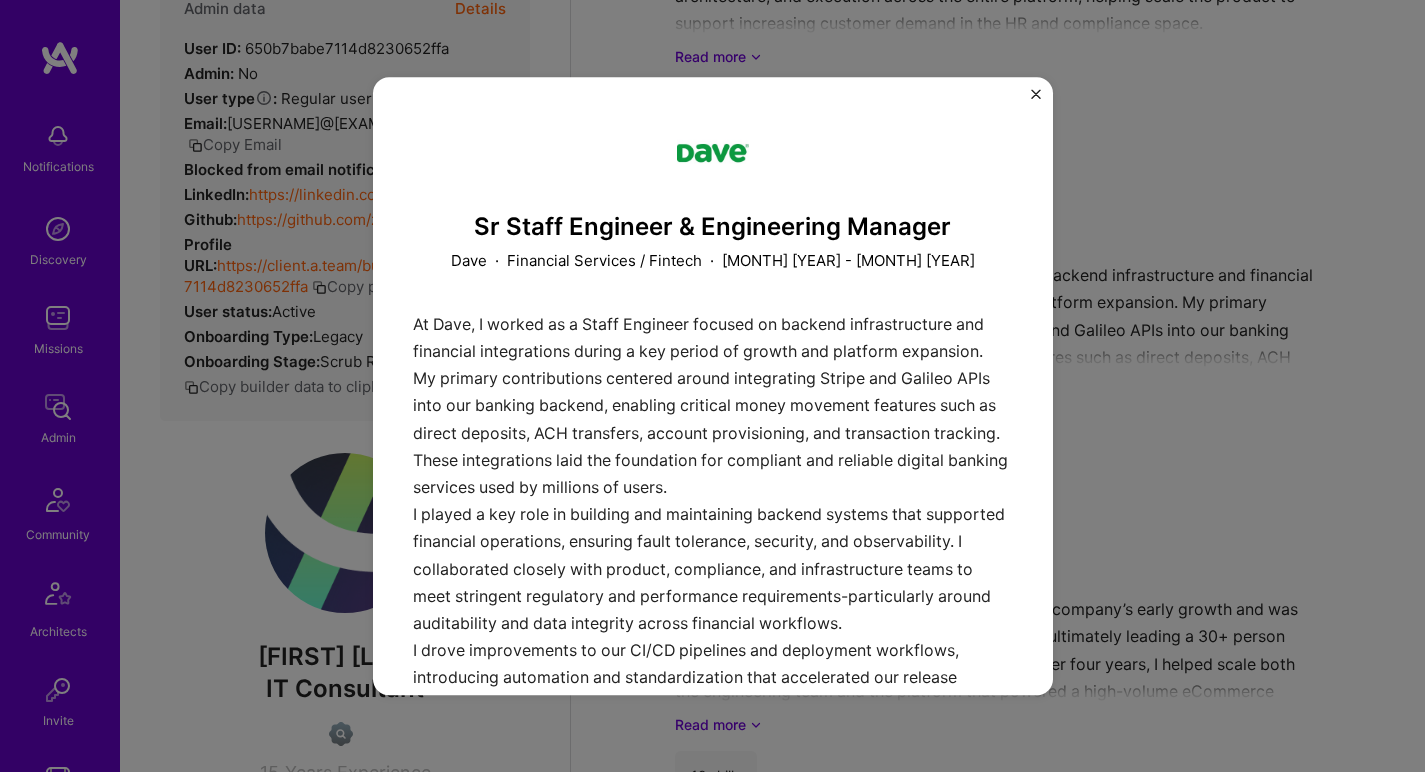 click on "At Dave, I worked as a Staff Engineer focused on backend infrastructure and financial integrations during a key period of growth and platform expansion. My primary contributions centered around integrating Stripe and Galileo APIs into our banking backend, enabling critical money movement features such as direct deposits, ACH transfers, account provisioning, and transaction tracking. These integrations laid the foundation for compliant and reliable digital banking services used by millions of users. I played a key role in building and maintaining backend systems that supported financial operations, ensuring fault tolerance, security, and observability. I collaborated closely with product, compliance, and infrastructure teams to meet stringent regulatory and performance requirements-particularly around auditability and data integrity across financial workflows." at bounding box center (713, 680) 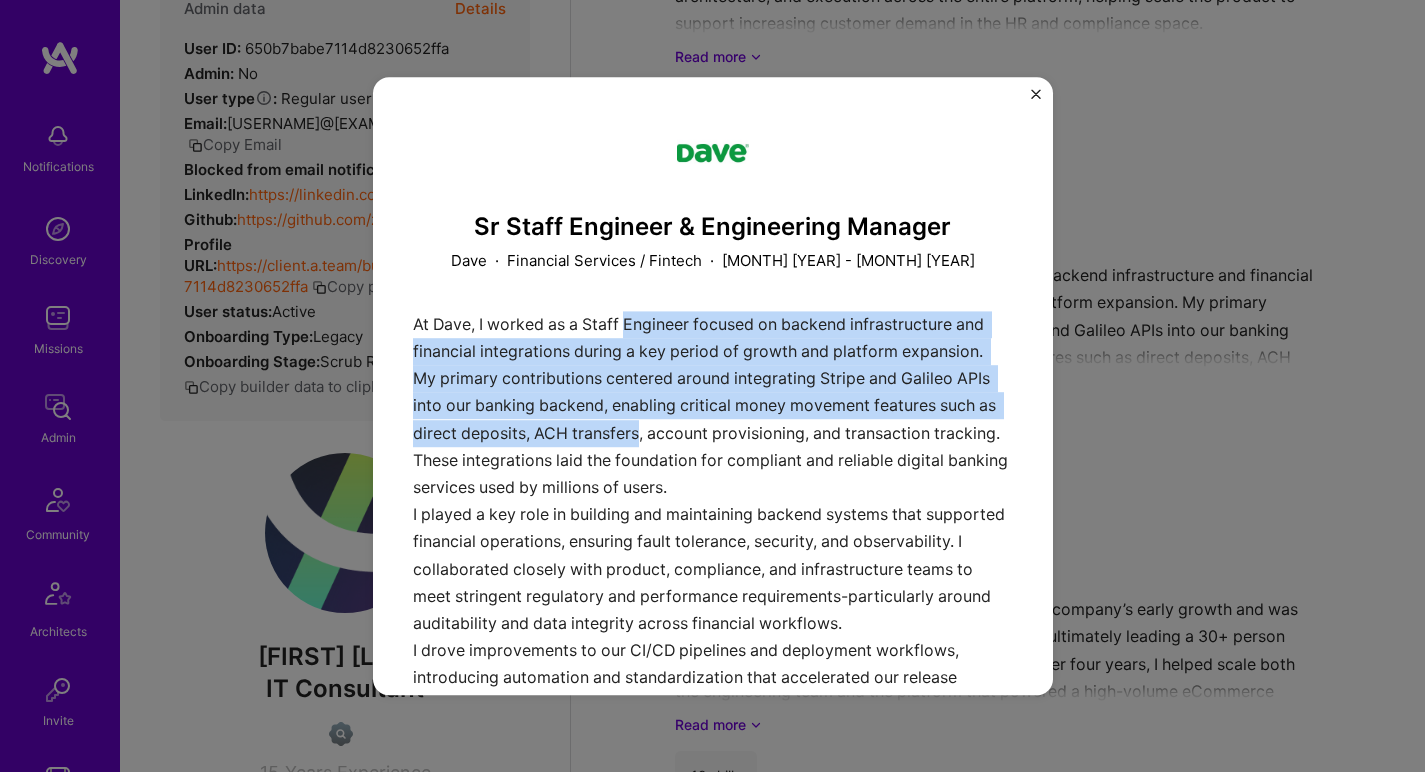 drag, startPoint x: 660, startPoint y: 322, endPoint x: 637, endPoint y: 421, distance: 101.636604 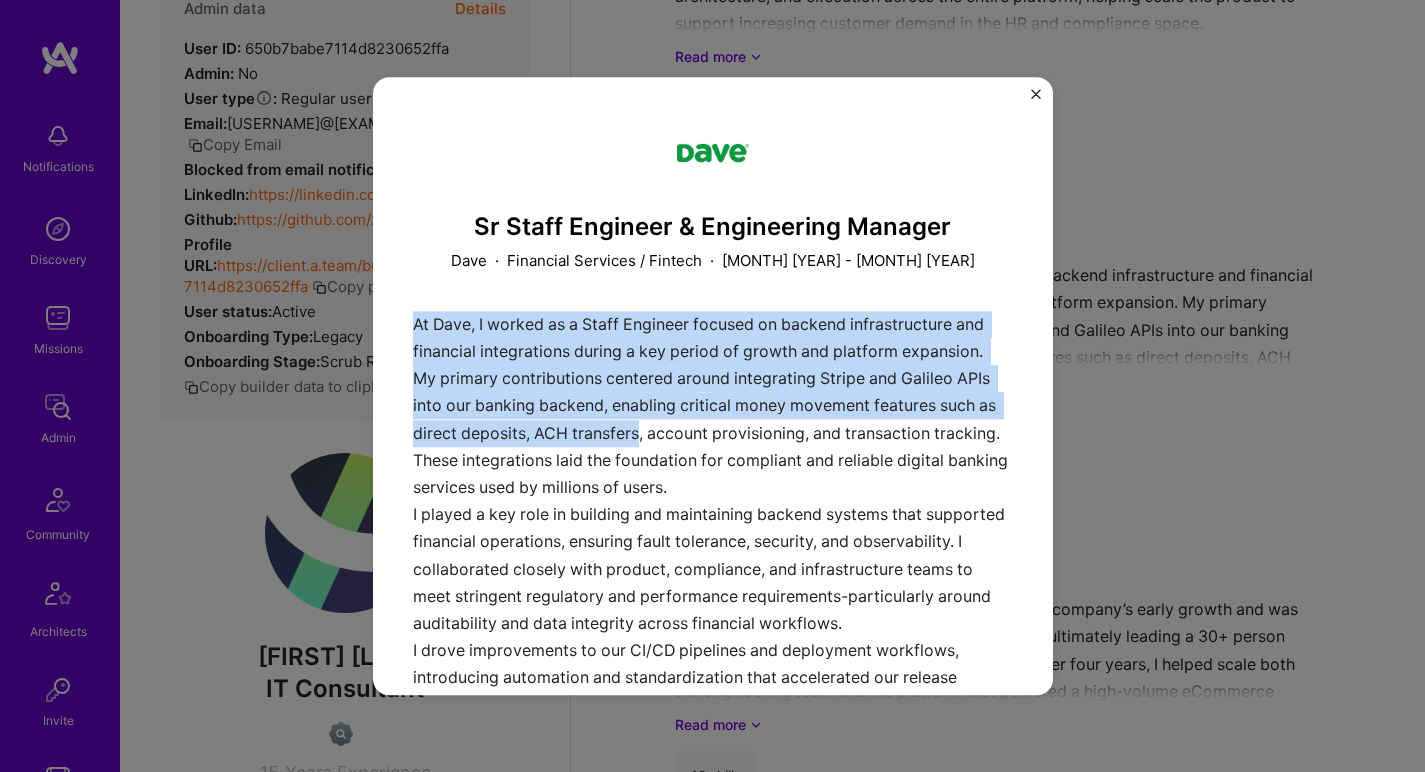 drag, startPoint x: 637, startPoint y: 421, endPoint x: 618, endPoint y: 302, distance: 120.50726 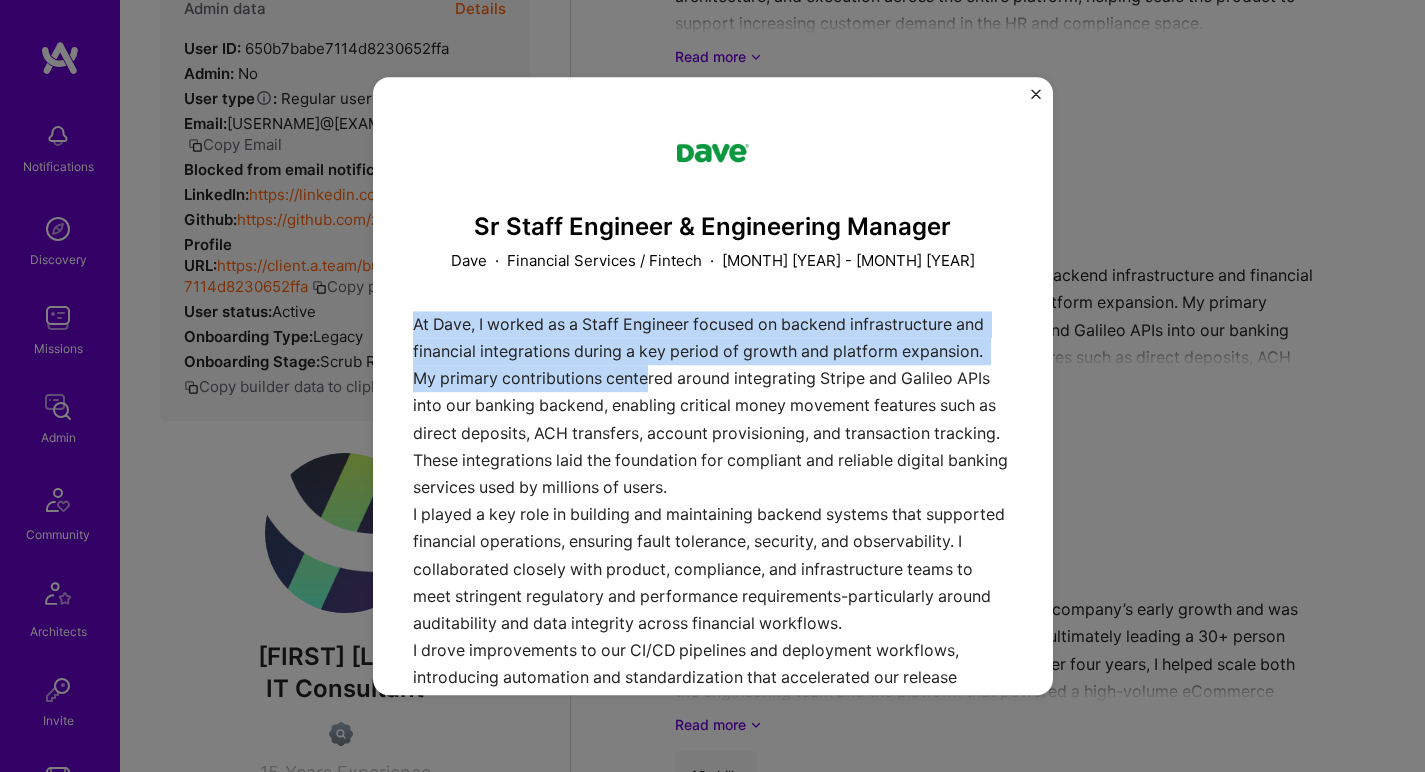 drag, startPoint x: 611, startPoint y: 308, endPoint x: 652, endPoint y: 384, distance: 86.35392 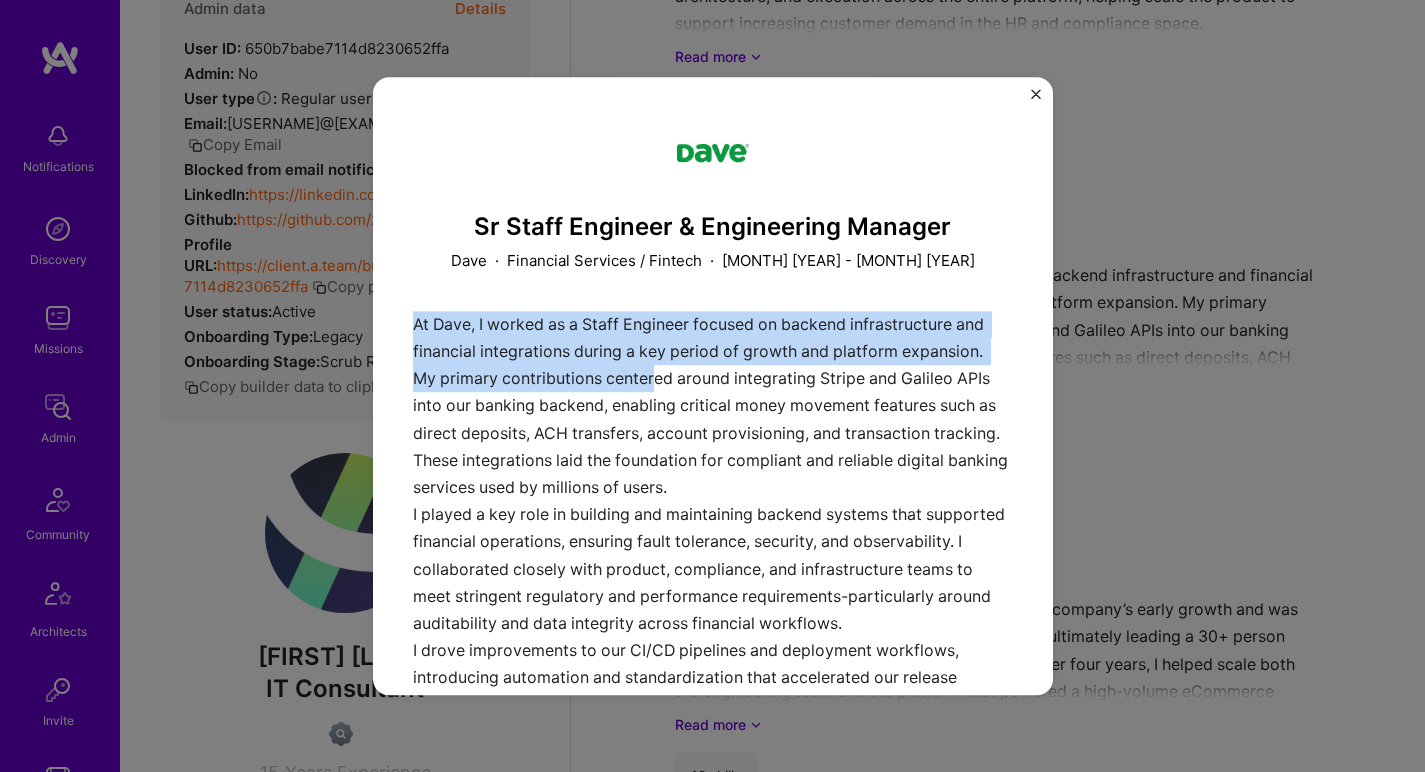 click on "At Dave, I worked as a Staff Engineer focused on backend infrastructure and financial integrations during a key period of growth and platform expansion. My primary contributions centered around integrating Stripe and Galileo APIs into our banking backend, enabling critical money movement features such as direct deposits, ACH transfers, account provisioning, and transaction tracking. These integrations laid the foundation for compliant and reliable digital banking services used by millions of users. I played a key role in building and maintaining backend systems that supported financial operations, ensuring fault tolerance, security, and observability. I collaborated closely with product, compliance, and infrastructure teams to meet stringent regulatory and performance requirements-particularly around auditability and data integrity across financial workflows." at bounding box center (713, 680) 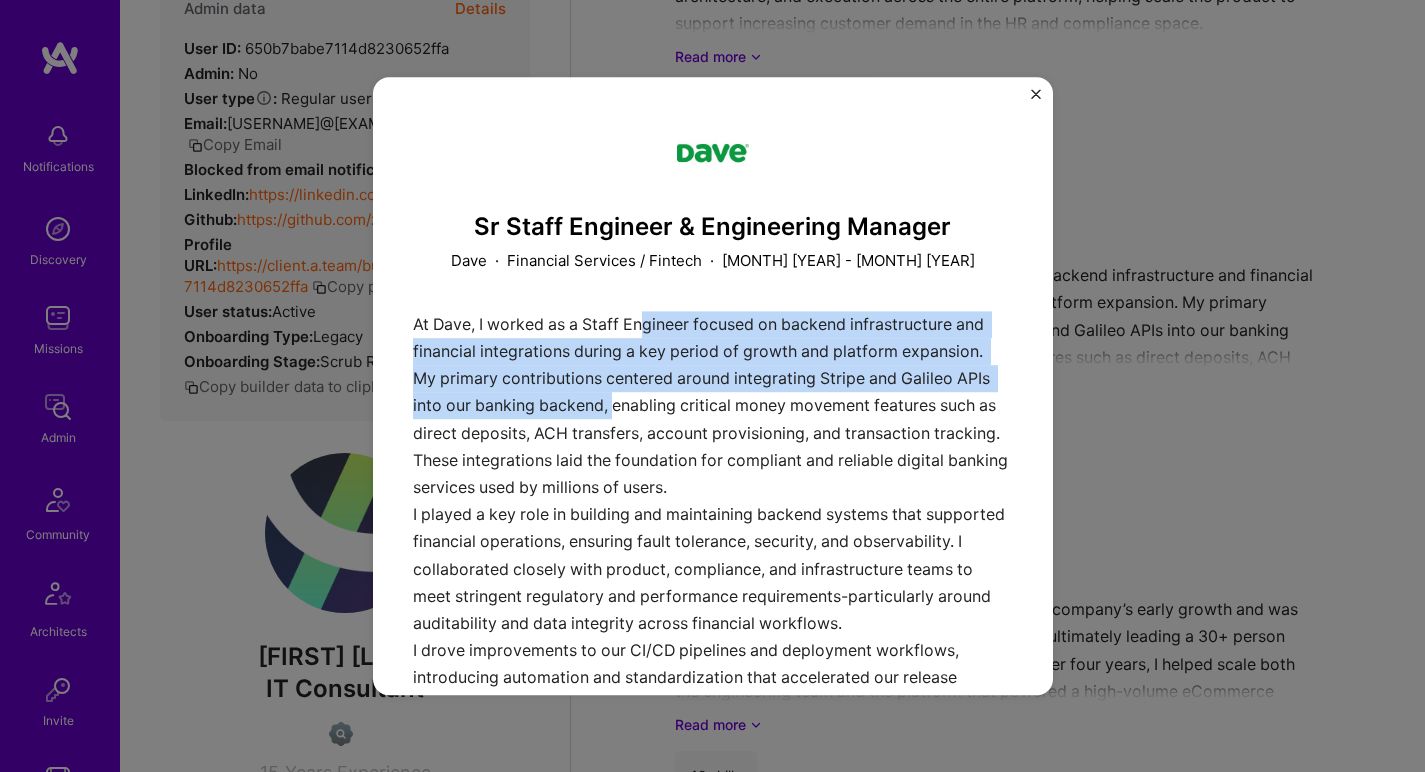 drag, startPoint x: 654, startPoint y: 387, endPoint x: 641, endPoint y: 312, distance: 76.11833 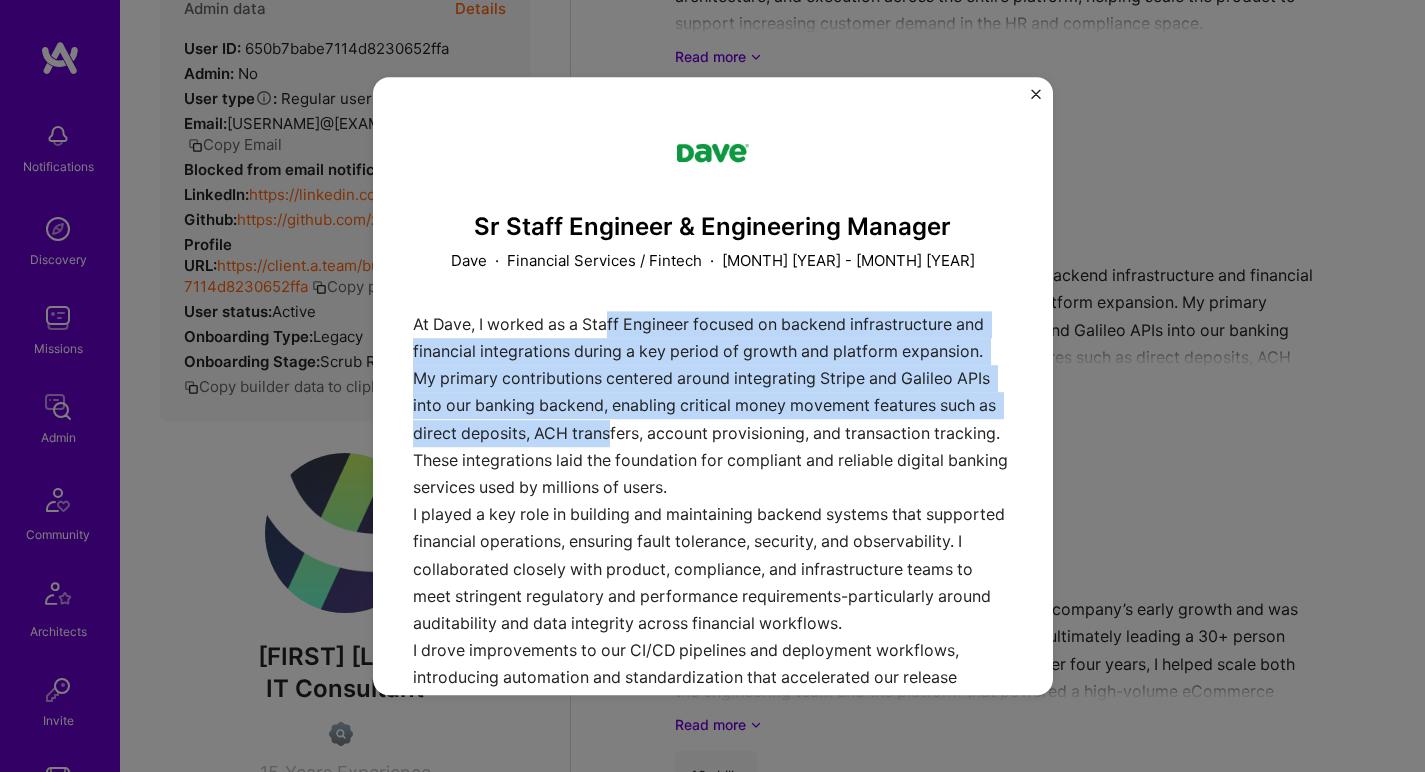 drag, startPoint x: 608, startPoint y: 326, endPoint x: 671, endPoint y: 433, distance: 124.16924 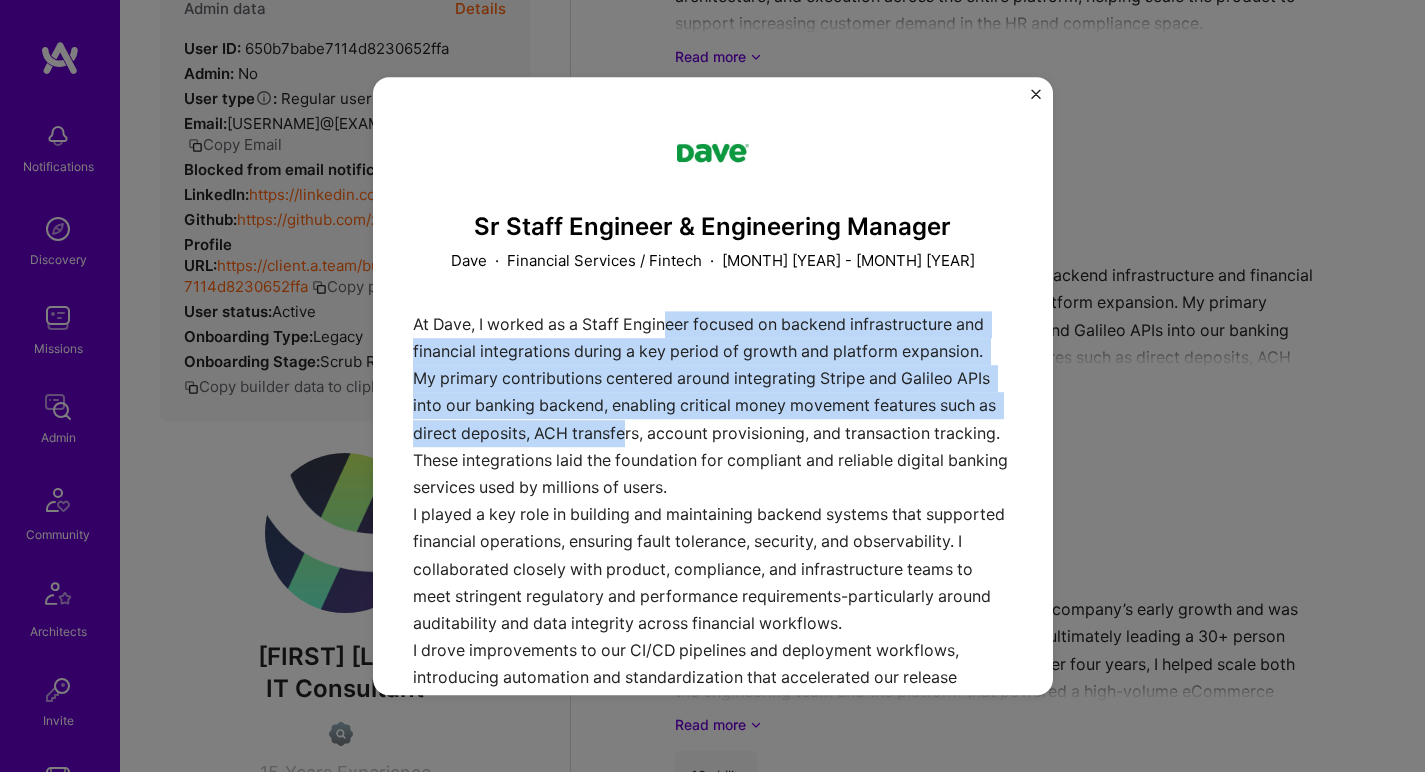 drag, startPoint x: 690, startPoint y: 432, endPoint x: 663, endPoint y: 318, distance: 117.15375 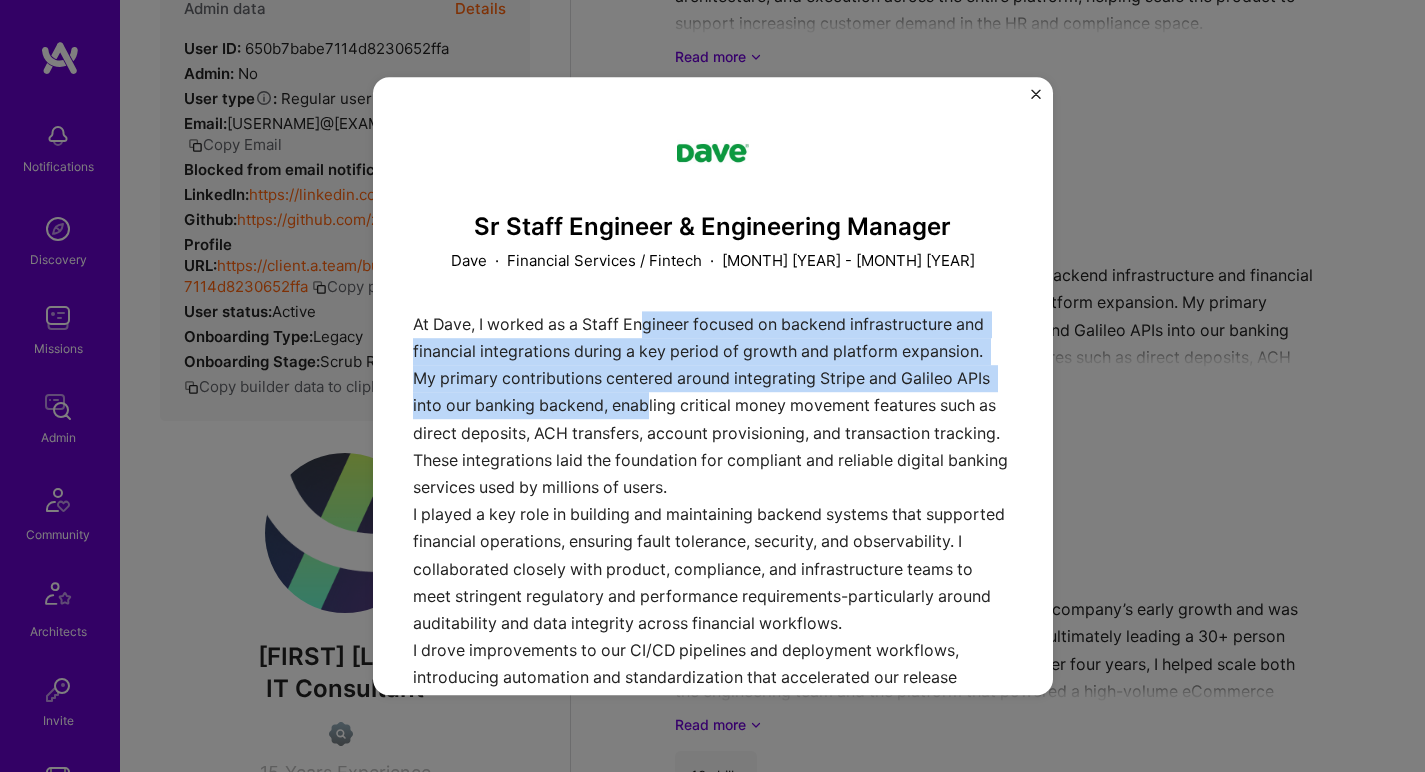 drag, startPoint x: 641, startPoint y: 316, endPoint x: 686, endPoint y: 398, distance: 93.53609 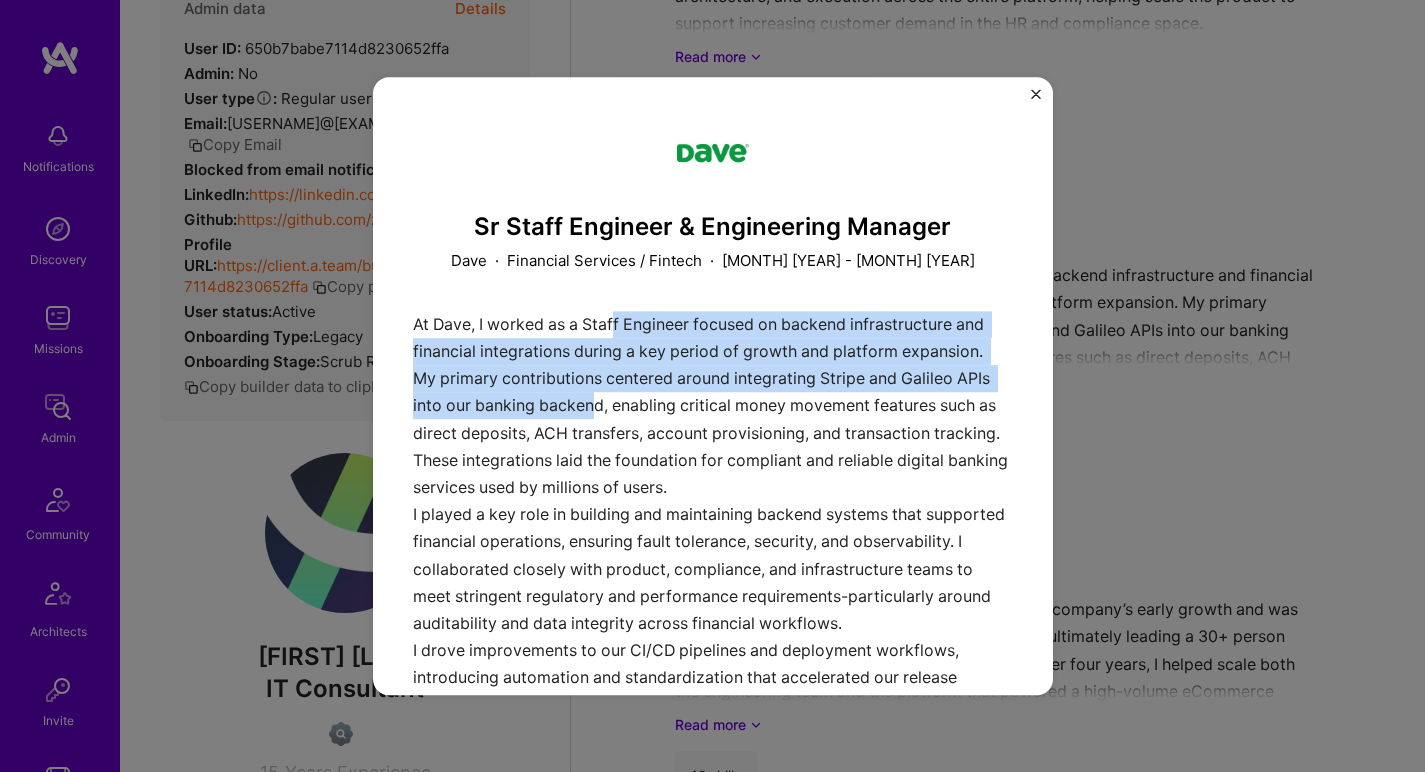 drag, startPoint x: 628, startPoint y: 390, endPoint x: 617, endPoint y: 314, distance: 76.79192 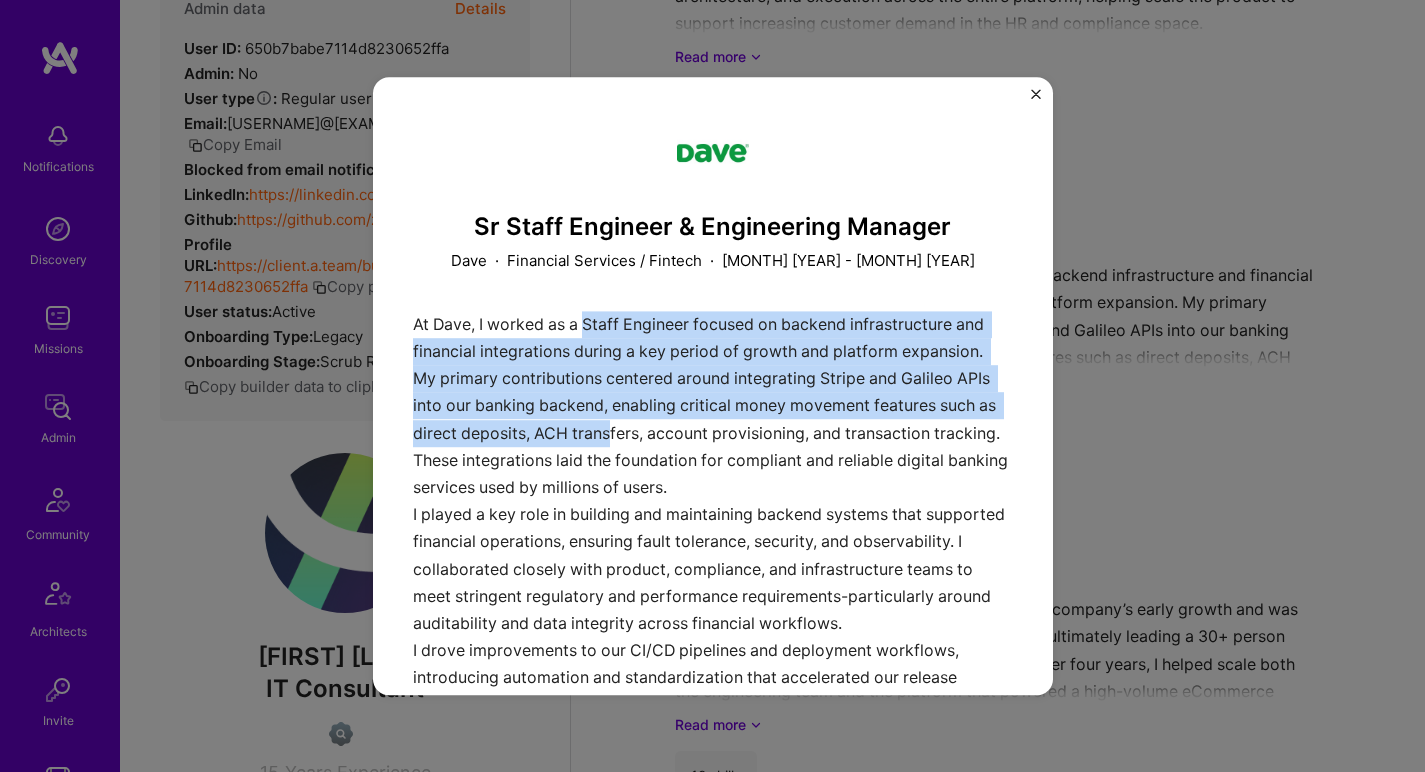 drag, startPoint x: 588, startPoint y: 316, endPoint x: 671, endPoint y: 424, distance: 136.2094 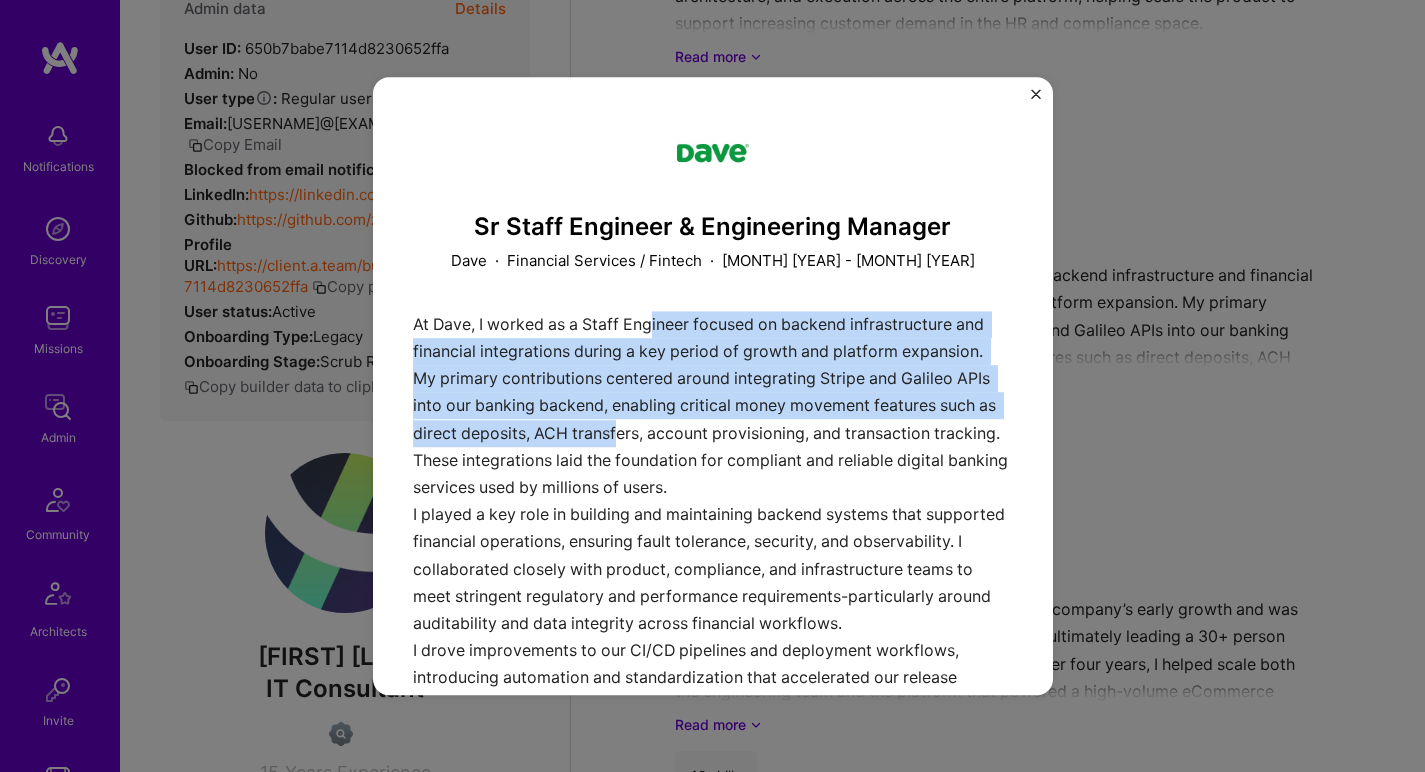 drag, startPoint x: 677, startPoint y: 430, endPoint x: 653, endPoint y: 321, distance: 111.61093 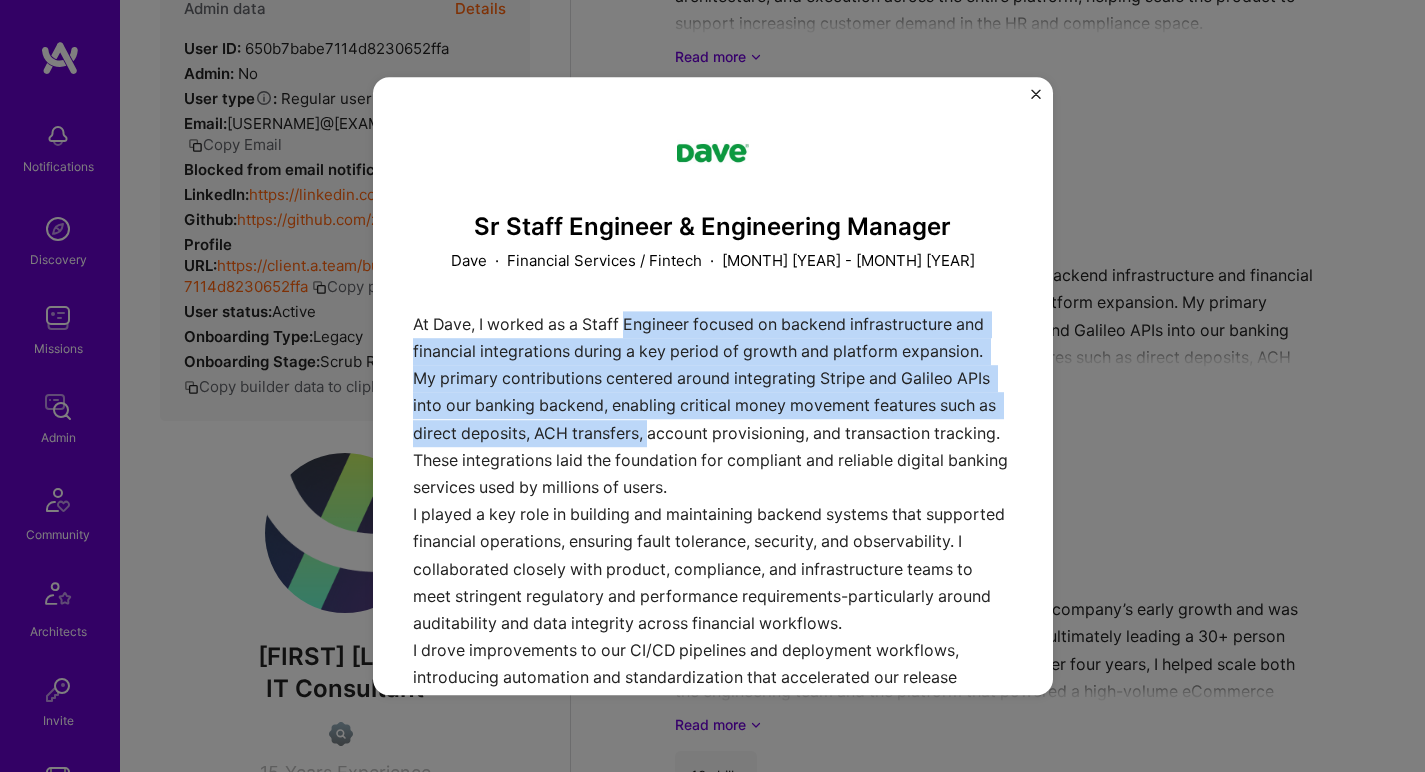 drag, startPoint x: 653, startPoint y: 321, endPoint x: 706, endPoint y: 419, distance: 111.41364 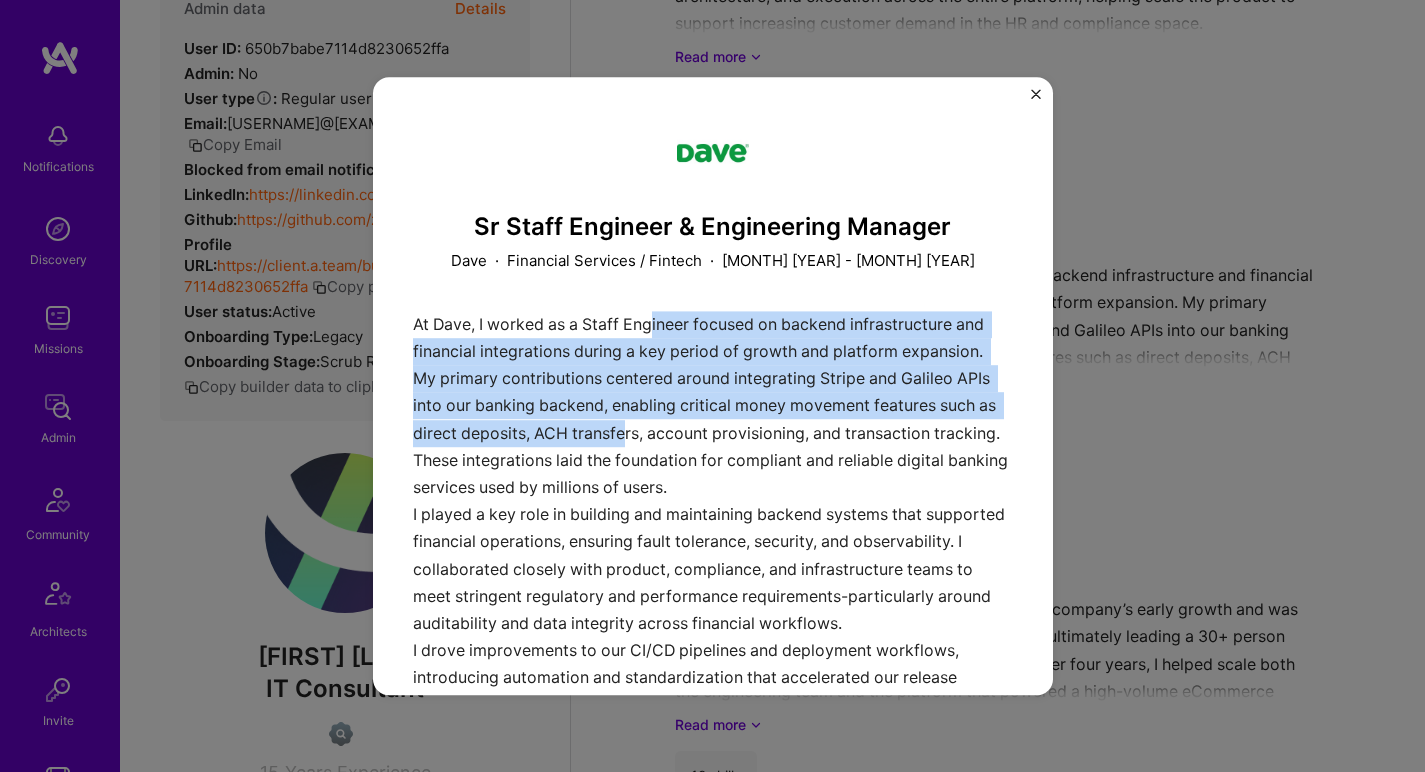 drag, startPoint x: 655, startPoint y: 321, endPoint x: 687, endPoint y: 431, distance: 114.56003 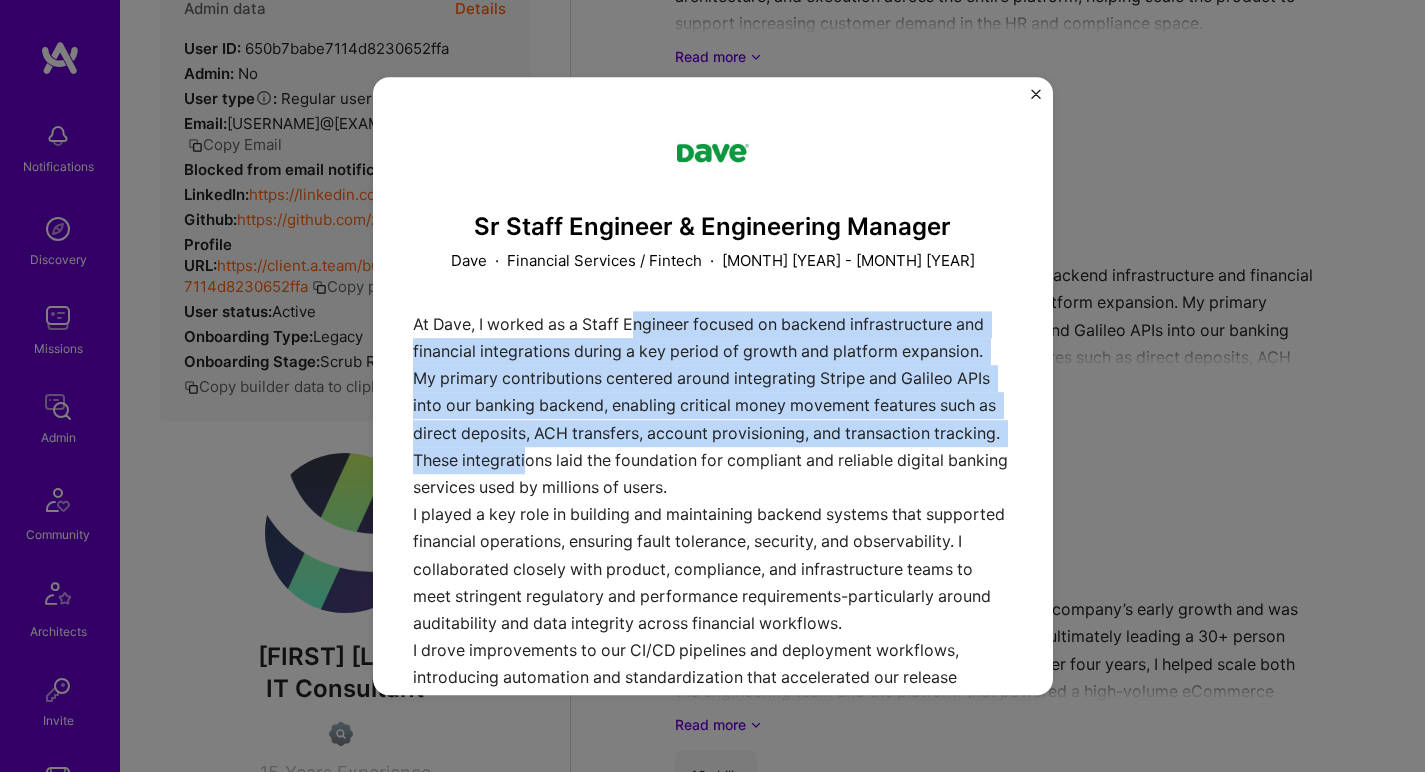 drag, startPoint x: 685, startPoint y: 449, endPoint x: 638, endPoint y: 323, distance: 134.48048 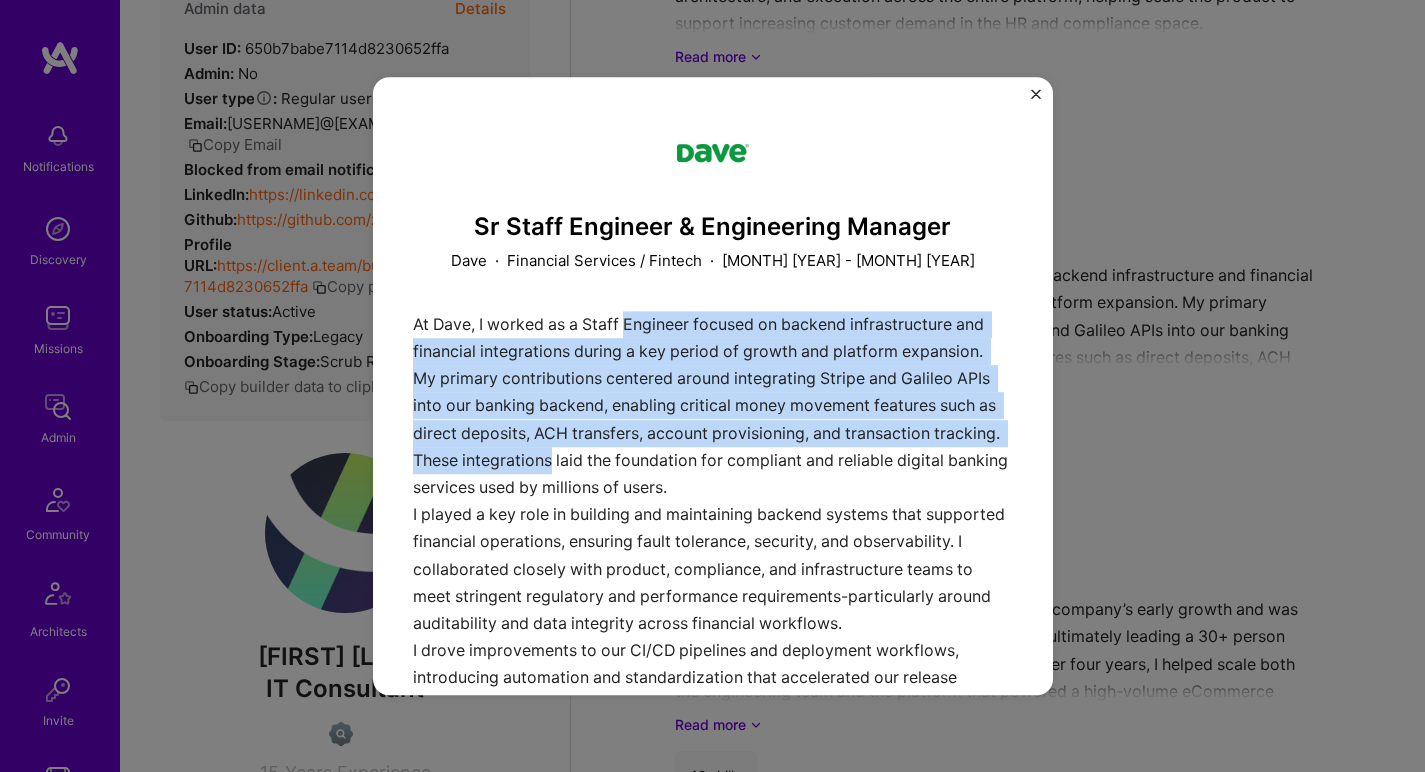 drag, startPoint x: 638, startPoint y: 323, endPoint x: 660, endPoint y: 462, distance: 140.73024 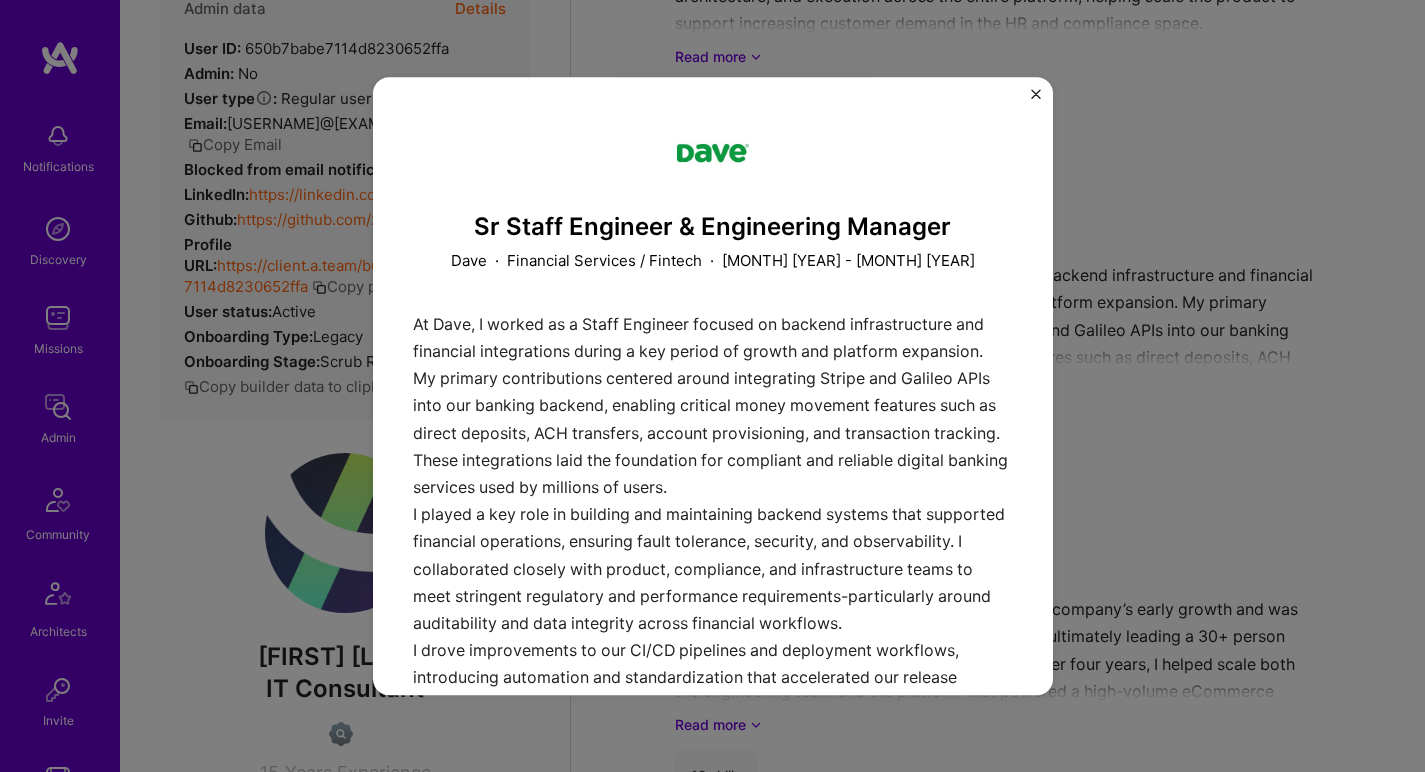 scroll, scrollTop: 112, scrollLeft: 0, axis: vertical 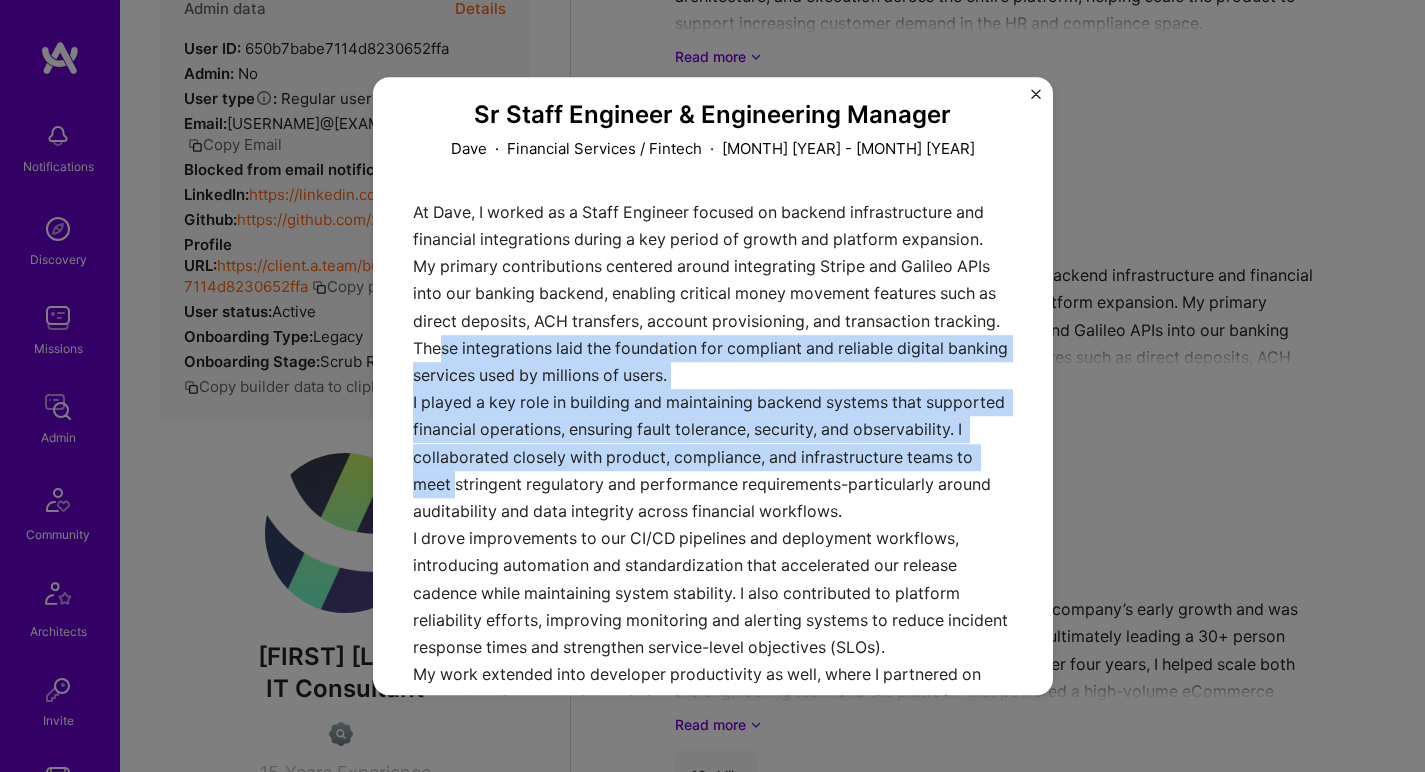 drag, startPoint x: 604, startPoint y: 345, endPoint x: 632, endPoint y: 479, distance: 136.89412 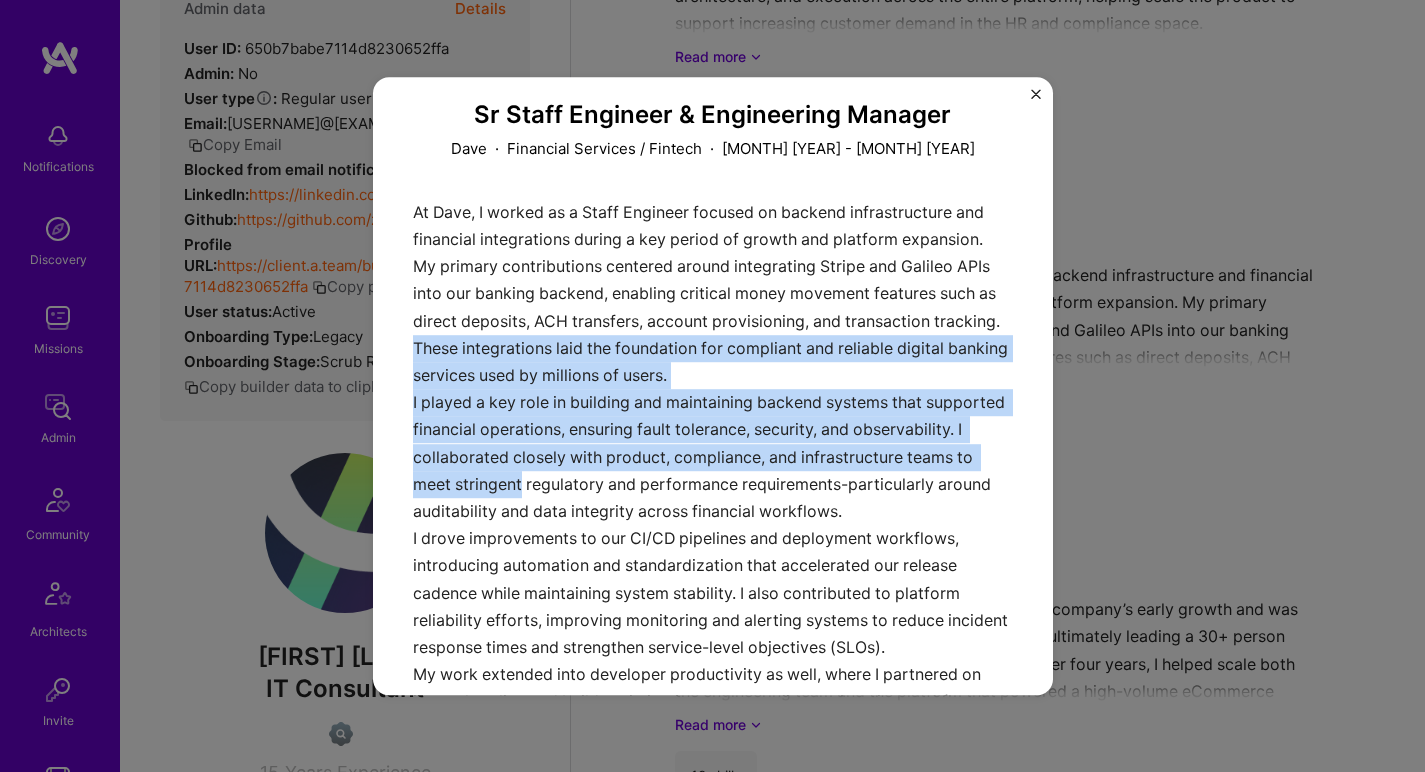 drag, startPoint x: 632, startPoint y: 479, endPoint x: 594, endPoint y: 347, distance: 137.36084 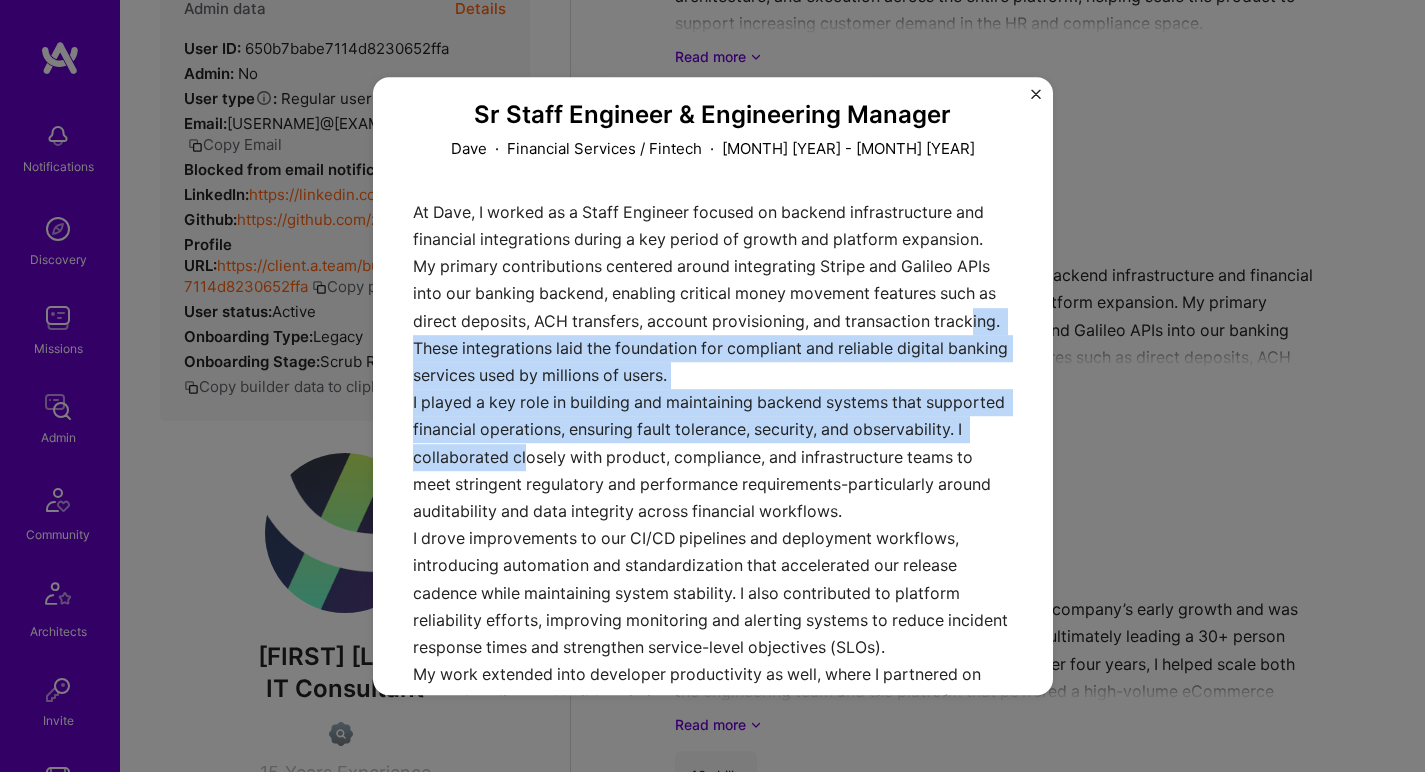 drag, startPoint x: 542, startPoint y: 330, endPoint x: 652, endPoint y: 483, distance: 188.43832 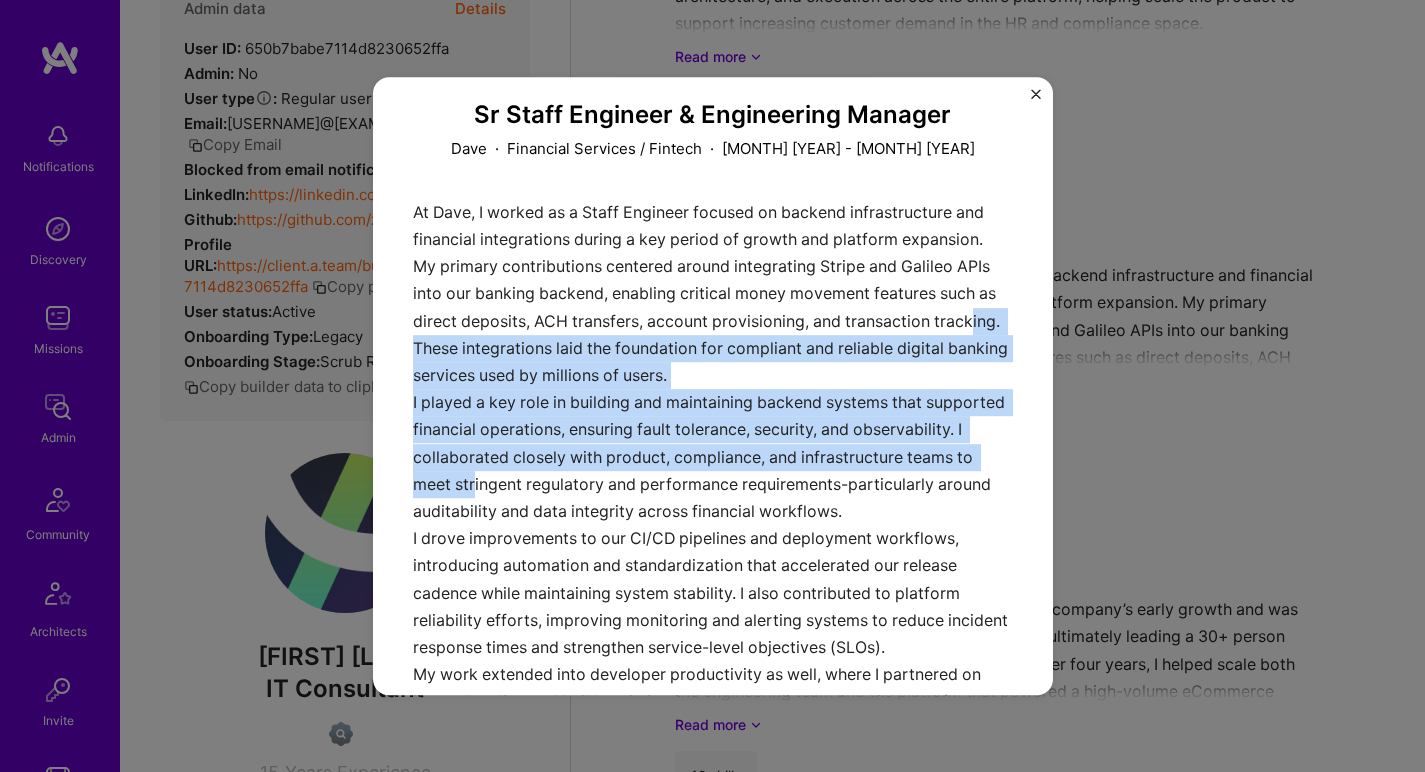 click on "At Dave, I worked as a Staff Engineer focused on backend infrastructure and financial integrations during a key period of growth and platform expansion. My primary contributions centered around integrating Stripe and Galileo APIs into our banking backend, enabling critical money movement features such as direct deposits, ACH transfers, account provisioning, and transaction tracking. These integrations laid the foundation for compliant and reliable digital banking services used by millions of users. I played a key role in building and maintaining backend systems that supported financial operations, ensuring fault tolerance, security, and observability. I collaborated closely with product, compliance, and infrastructure teams to meet stringent regulatory and performance requirements-particularly around auditability and data integrity across financial workflows." at bounding box center [713, 568] 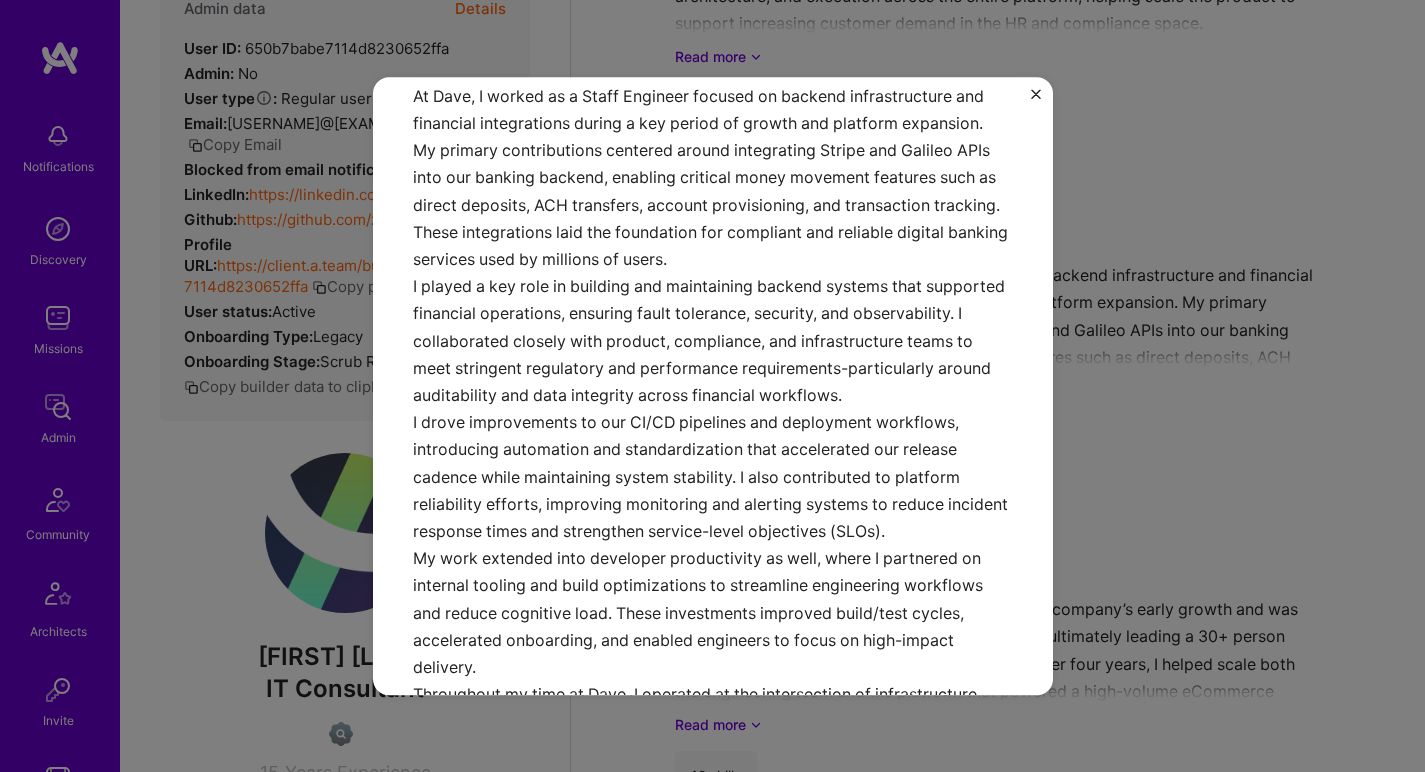 scroll, scrollTop: 288, scrollLeft: 0, axis: vertical 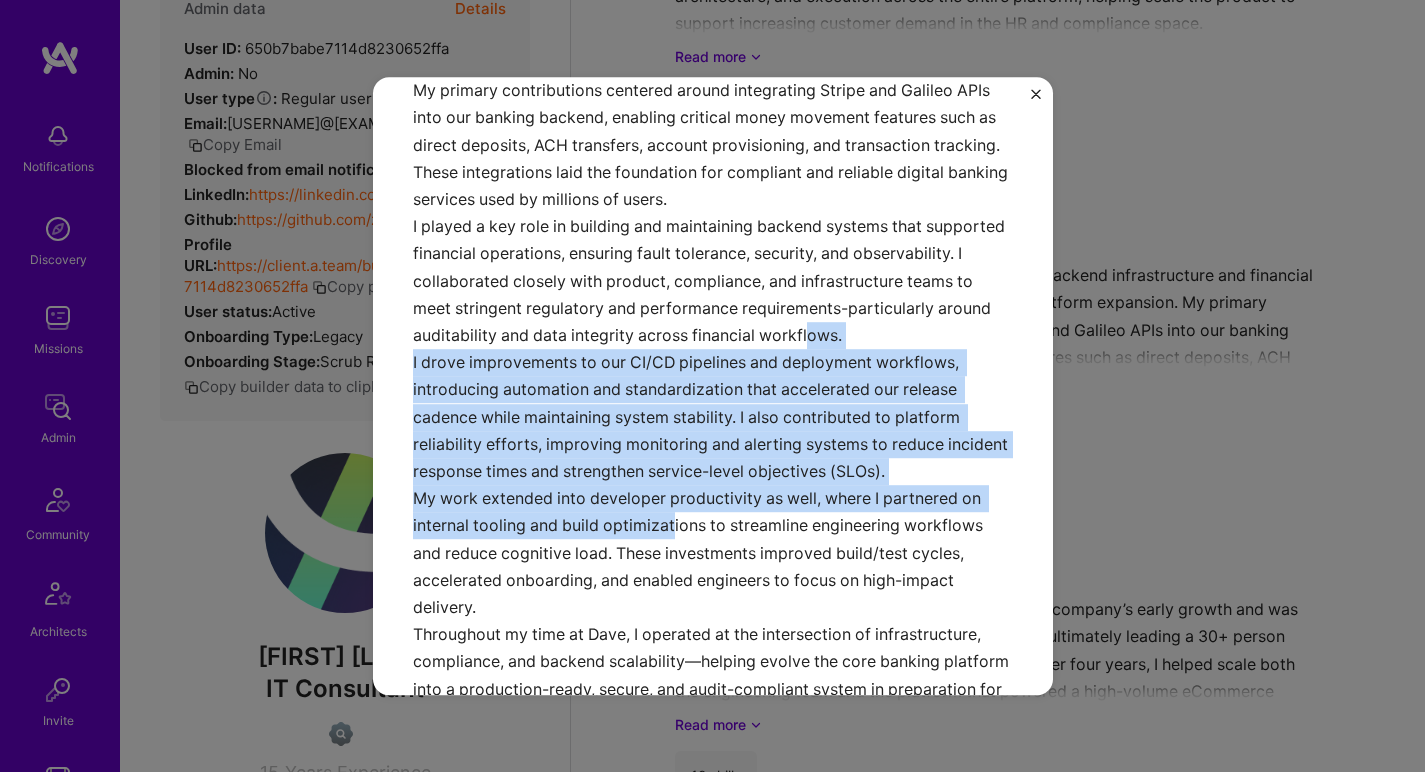 drag, startPoint x: 528, startPoint y: 366, endPoint x: 678, endPoint y: 535, distance: 225.96681 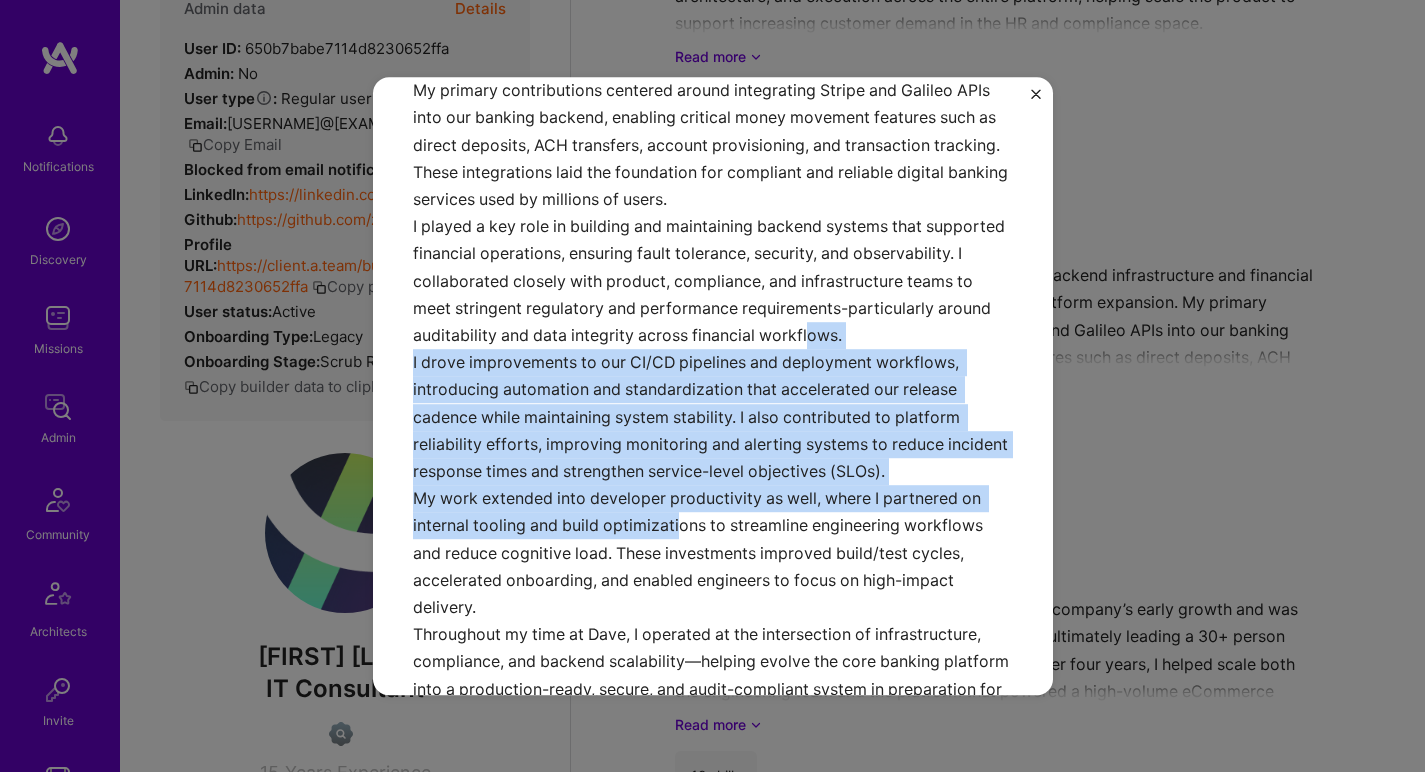 click on "At Dave, I worked as a Staff Engineer focused on backend infrastructure and financial integrations during a key period of growth and platform expansion. My primary contributions centered around integrating Stripe and Galileo APIs into our banking backend, enabling critical money movement features such as direct deposits, ACH transfers, account provisioning, and transaction tracking. These integrations laid the foundation for compliant and reliable digital banking services used by millions of users. I played a key role in building and maintaining backend systems that supported financial operations, ensuring fault tolerance, security, and observability. I collaborated closely with product, compliance, and infrastructure teams to meet stringent regulatory and performance requirements-particularly around auditability and data integrity across financial workflows." at bounding box center (713, 392) 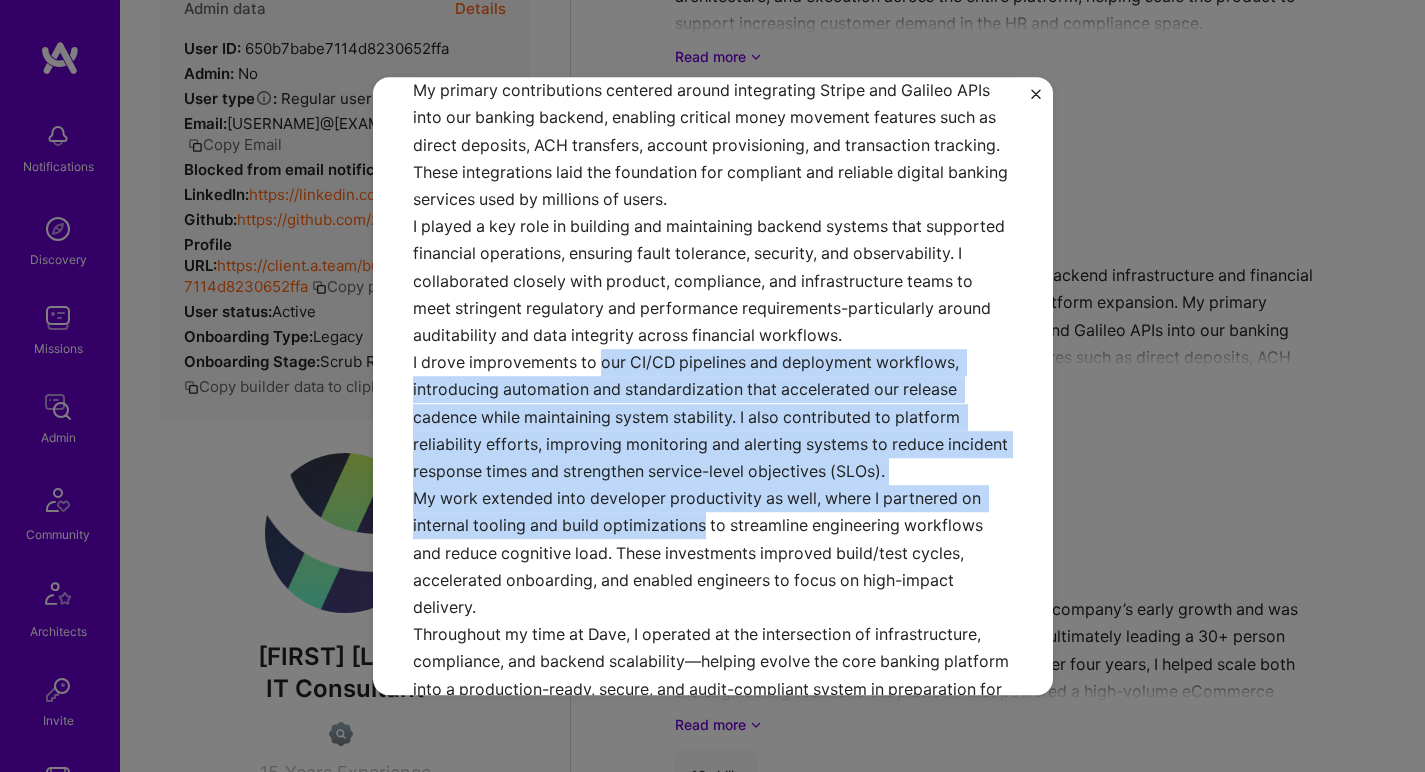 drag, startPoint x: 678, startPoint y: 535, endPoint x: 612, endPoint y: 386, distance: 162.96318 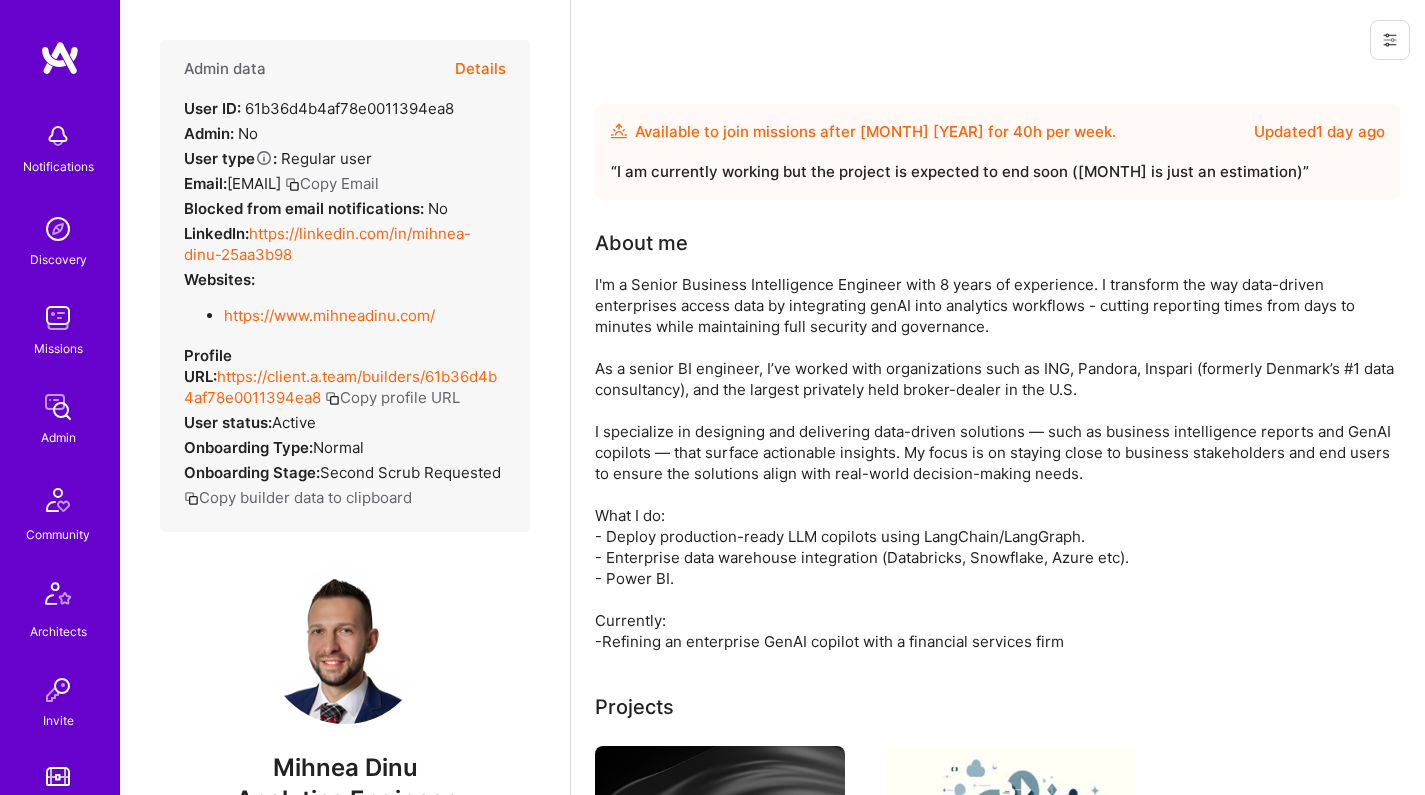 scroll, scrollTop: 0, scrollLeft: 0, axis: both 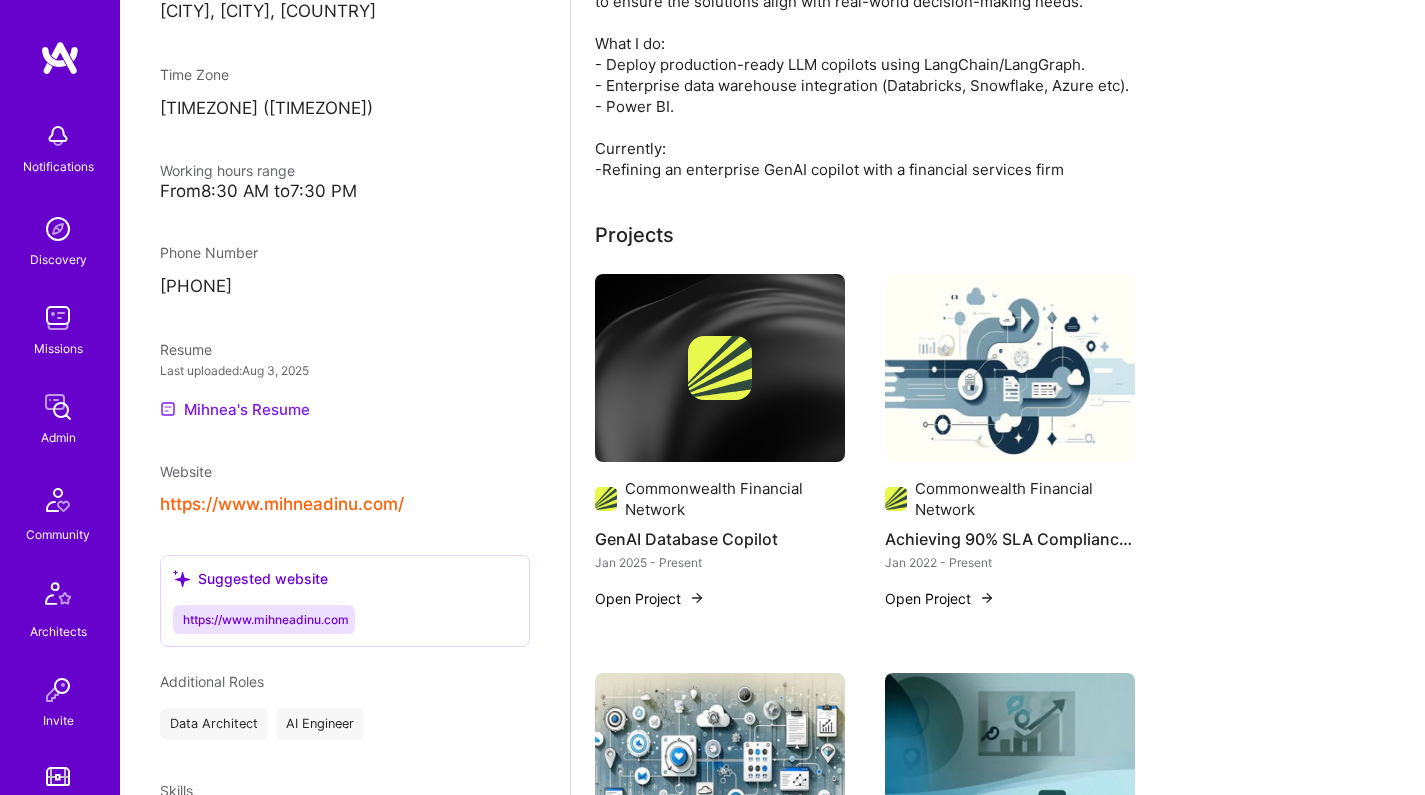 click on "Mihnea's Resume" at bounding box center (235, 409) 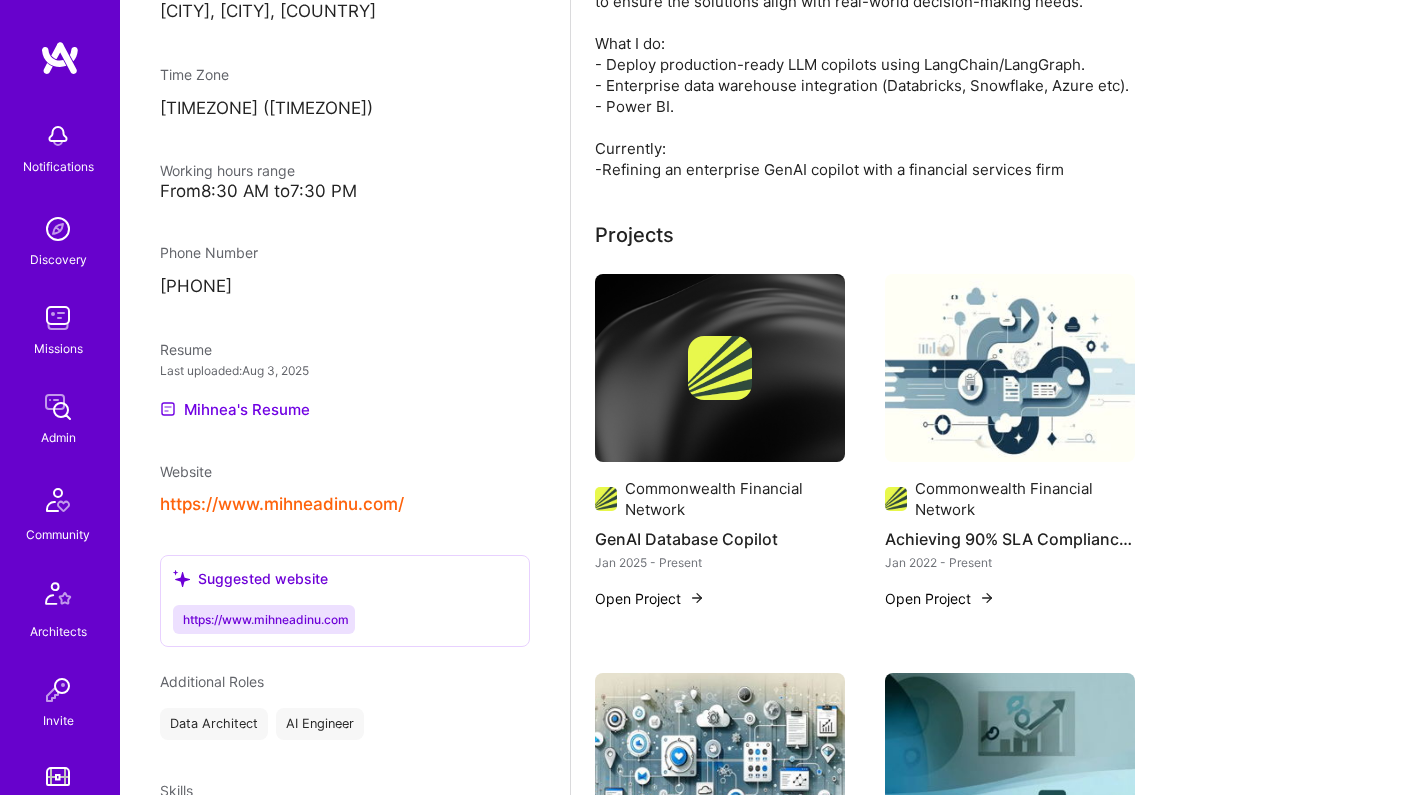 scroll, scrollTop: 0, scrollLeft: 0, axis: both 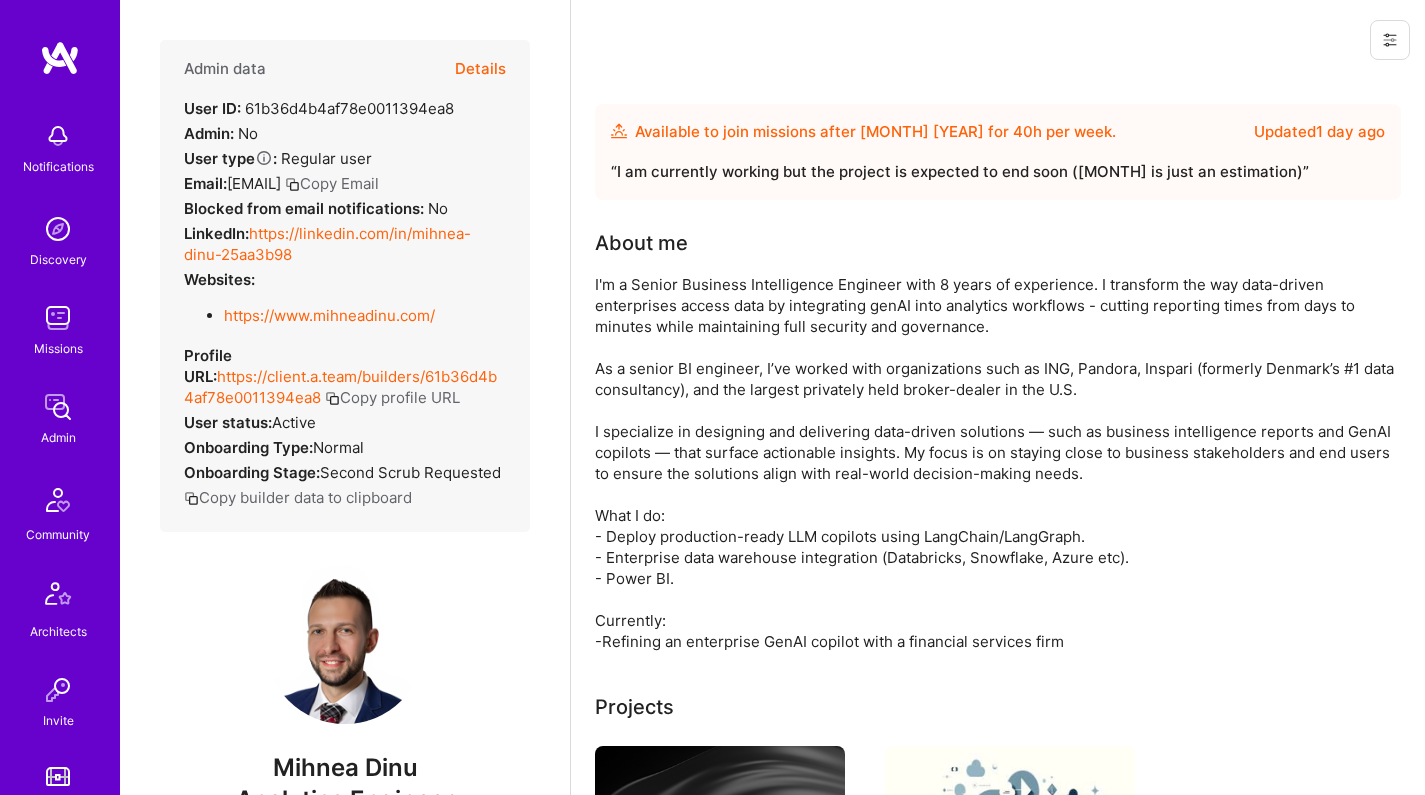 click on "I'm a Senior Business Intelligence Engineer with 8 years of experience. I transform the way data-driven enterprises access data by integrating genAI into analytics workflows - cutting reporting times from days to minutes while maintaining full security and governance.
As a senior BI engineer, I’ve worked with organizations such as ING, Pandora, Inspari (formerly Denmark’s #1 data consultancy), and the largest privately held broker-dealer in the U.S.
I specialize in designing and delivering data-driven solutions — such as business intelligence reports and GenAI copilots — that surface actionable insights. My focus is on staying close to business stakeholders and end users to ensure the solutions align with real-world decision-making needs.
What I do:
- Deploy production-ready LLM copilots using LangChain/LangGraph.
- Enterprise data warehouse integration (Databricks, Snowflake, Azure etc).
- Power BI.
Currently:
-Refining an enterprise GenAI copilot with a financial services firm" at bounding box center [995, 463] 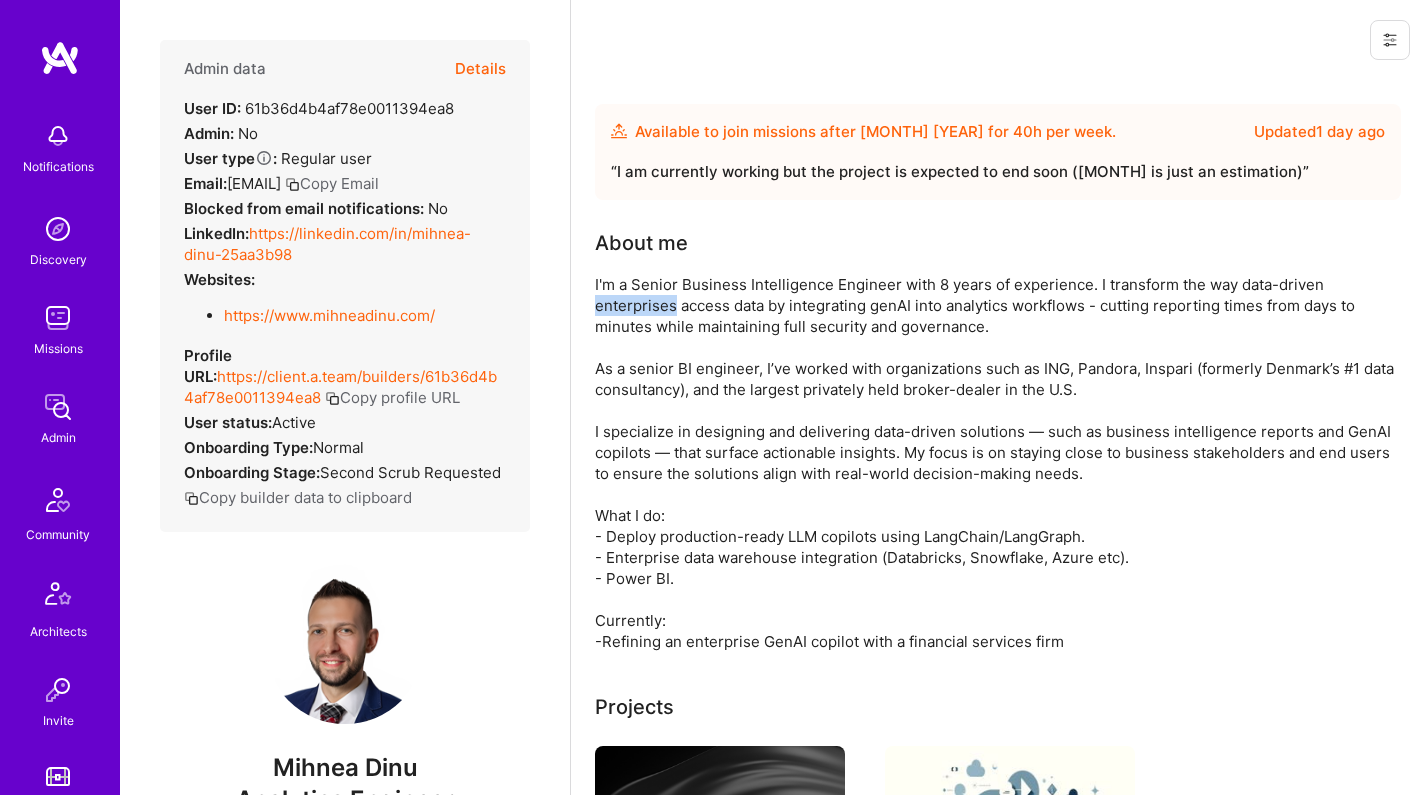 click on "I'm a Senior Business Intelligence Engineer with 8 years of experience. I transform the way data-driven enterprises access data by integrating genAI into analytics workflows - cutting reporting times from days to minutes while maintaining full security and governance.
As a senior BI engineer, I’ve worked with organizations such as ING, Pandora, Inspari (formerly Denmark’s #1 data consultancy), and the largest privately held broker-dealer in the U.S.
I specialize in designing and delivering data-driven solutions — such as business intelligence reports and GenAI copilots — that surface actionable insights. My focus is on staying close to business stakeholders and end users to ensure the solutions align with real-world decision-making needs.
What I do:
- Deploy production-ready LLM copilots using LangChain/LangGraph.
- Enterprise data warehouse integration (Databricks, Snowflake, Azure etc).
- Power BI.
Currently:
-Refining an enterprise GenAI copilot with a financial services firm" at bounding box center (995, 463) 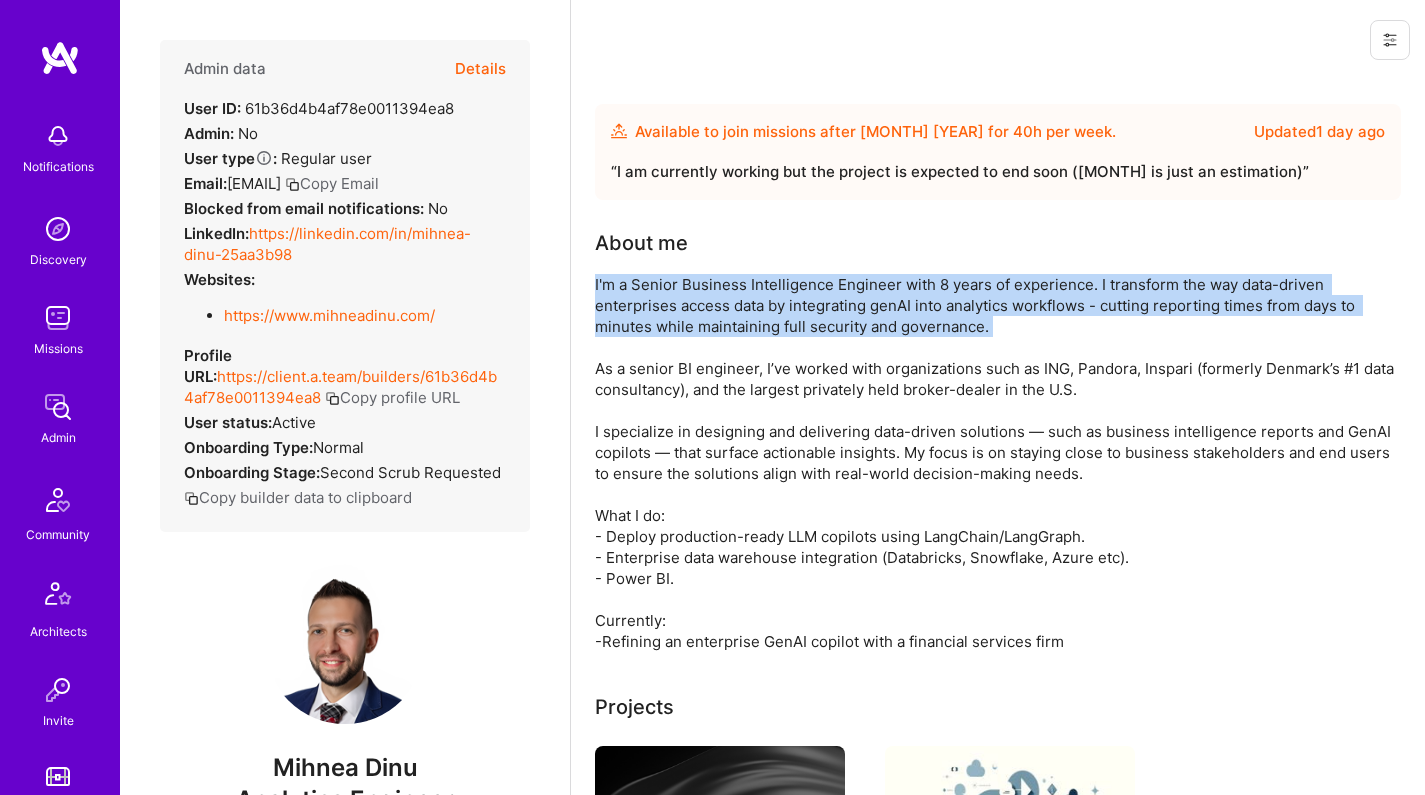 click on "I'm a Senior Business Intelligence Engineer with 8 years of experience. I transform the way data-driven enterprises access data by integrating genAI into analytics workflows - cutting reporting times from days to minutes while maintaining full security and governance.
As a senior BI engineer, I’ve worked with organizations such as ING, Pandora, Inspari (formerly Denmark’s #1 data consultancy), and the largest privately held broker-dealer in the U.S.
I specialize in designing and delivering data-driven solutions — such as business intelligence reports and GenAI copilots — that surface actionable insights. My focus is on staying close to business stakeholders and end users to ensure the solutions align with real-world decision-making needs.
What I do:
- Deploy production-ready LLM copilots using LangChain/LangGraph.
- Enterprise data warehouse integration (Databricks, Snowflake, Azure etc).
- Power BI.
Currently:
-Refining an enterprise GenAI copilot with a financial services firm" at bounding box center (995, 463) 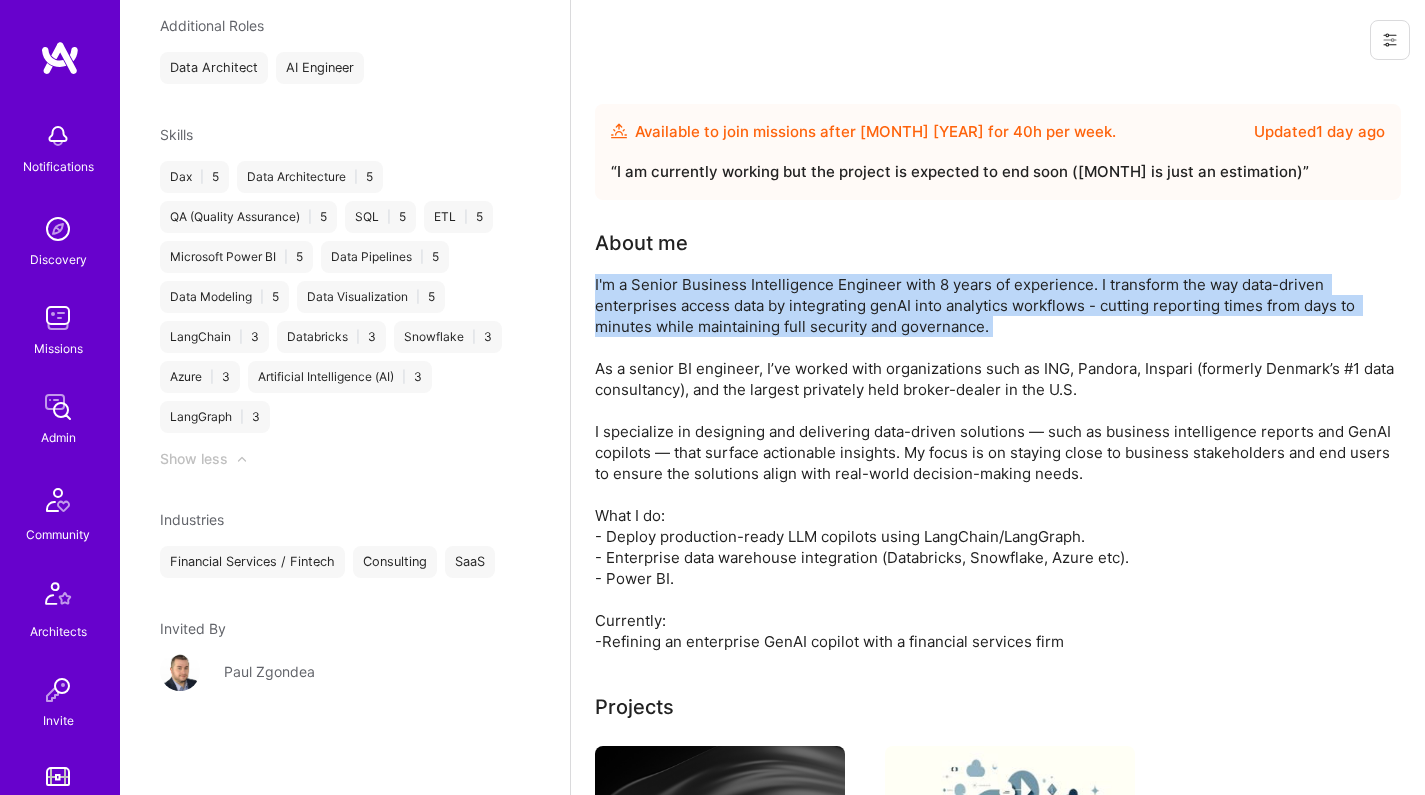 scroll, scrollTop: 1576, scrollLeft: 0, axis: vertical 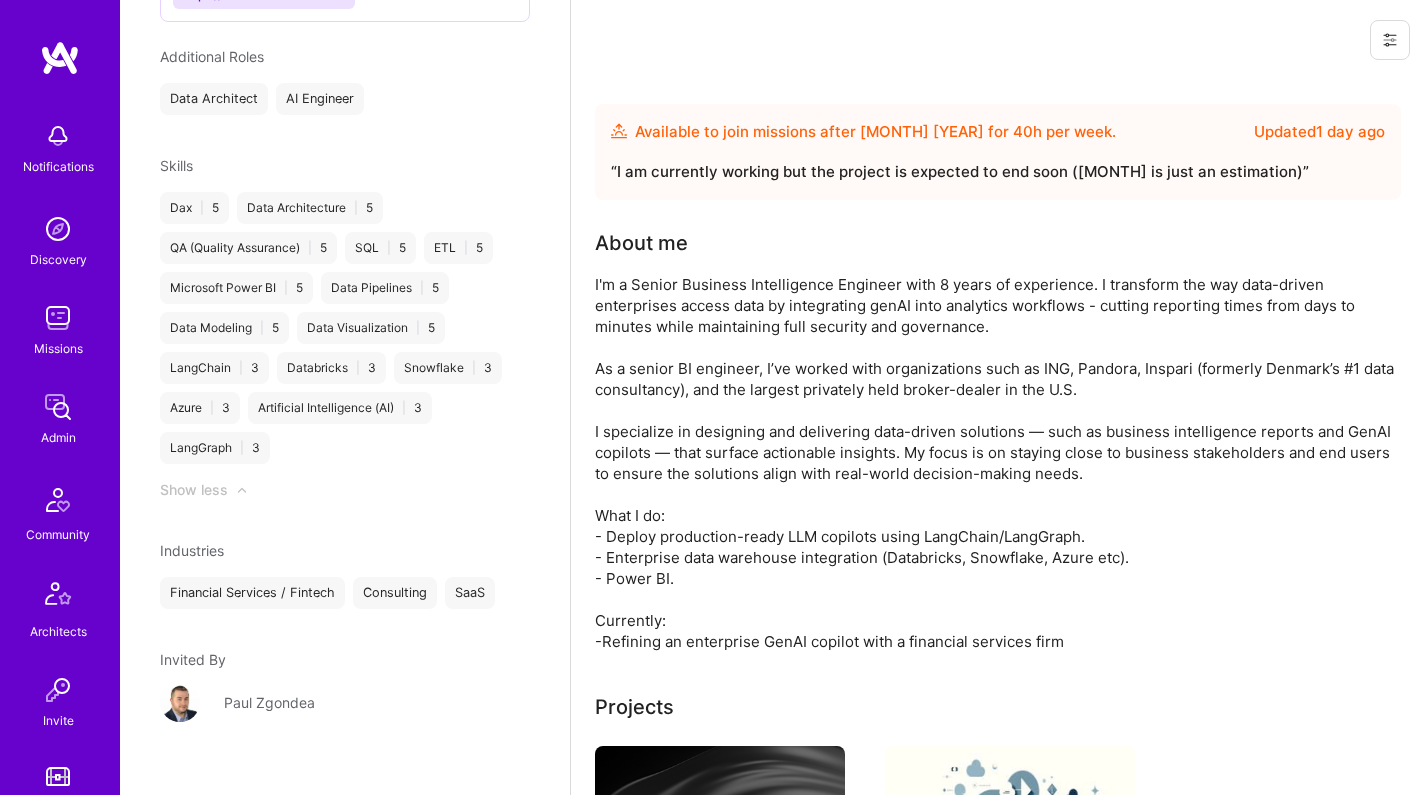 click on "I'm a Senior Business Intelligence Engineer with 8 years of experience. I transform the way data-driven enterprises access data by integrating genAI into analytics workflows - cutting reporting times from days to minutes while maintaining full security and governance.
As a senior BI engineer, I’ve worked with organizations such as ING, Pandora, Inspari (formerly Denmark’s #1 data consultancy), and the largest privately held broker-dealer in the U.S.
I specialize in designing and delivering data-driven solutions — such as business intelligence reports and GenAI copilots — that surface actionable insights. My focus is on staying close to business stakeholders and end users to ensure the solutions align with real-world decision-making needs.
What I do:
- Deploy production-ready LLM copilots using LangChain/LangGraph.
- Enterprise data warehouse integration (Databricks, Snowflake, Azure etc).
- Power BI.
Currently:
-Refining an enterprise GenAI copilot with a financial services firm" at bounding box center (995, 463) 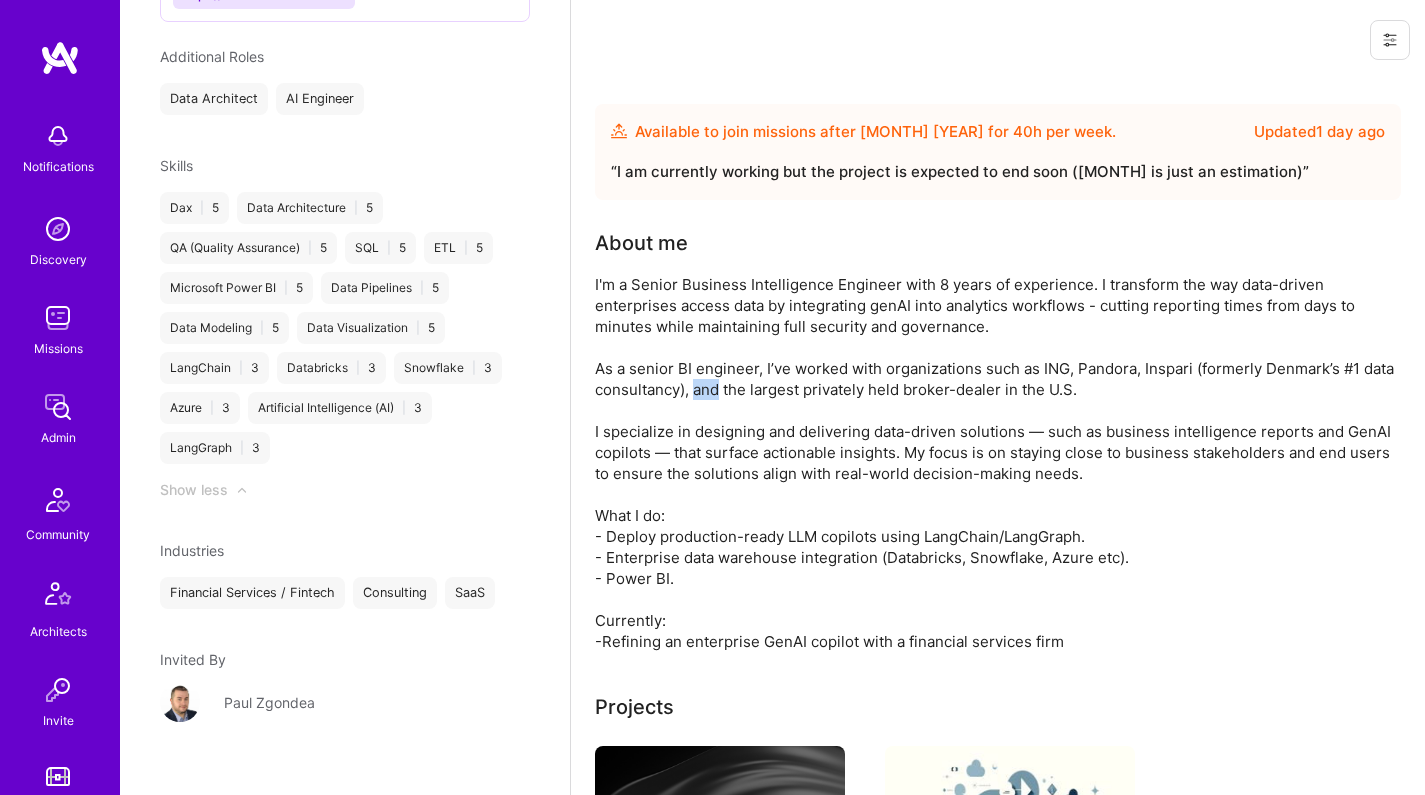 click on "I'm a Senior Business Intelligence Engineer with 8 years of experience. I transform the way data-driven enterprises access data by integrating genAI into analytics workflows - cutting reporting times from days to minutes while maintaining full security and governance.
As a senior BI engineer, I’ve worked with organizations such as ING, Pandora, Inspari (formerly Denmark’s #1 data consultancy), and the largest privately held broker-dealer in the U.S.
I specialize in designing and delivering data-driven solutions — such as business intelligence reports and GenAI copilots — that surface actionable insights. My focus is on staying close to business stakeholders and end users to ensure the solutions align with real-world decision-making needs.
What I do:
- Deploy production-ready LLM copilots using LangChain/LangGraph.
- Enterprise data warehouse integration (Databricks, Snowflake, Azure etc).
- Power BI.
Currently:
-Refining an enterprise GenAI copilot with a financial services firm" at bounding box center [995, 463] 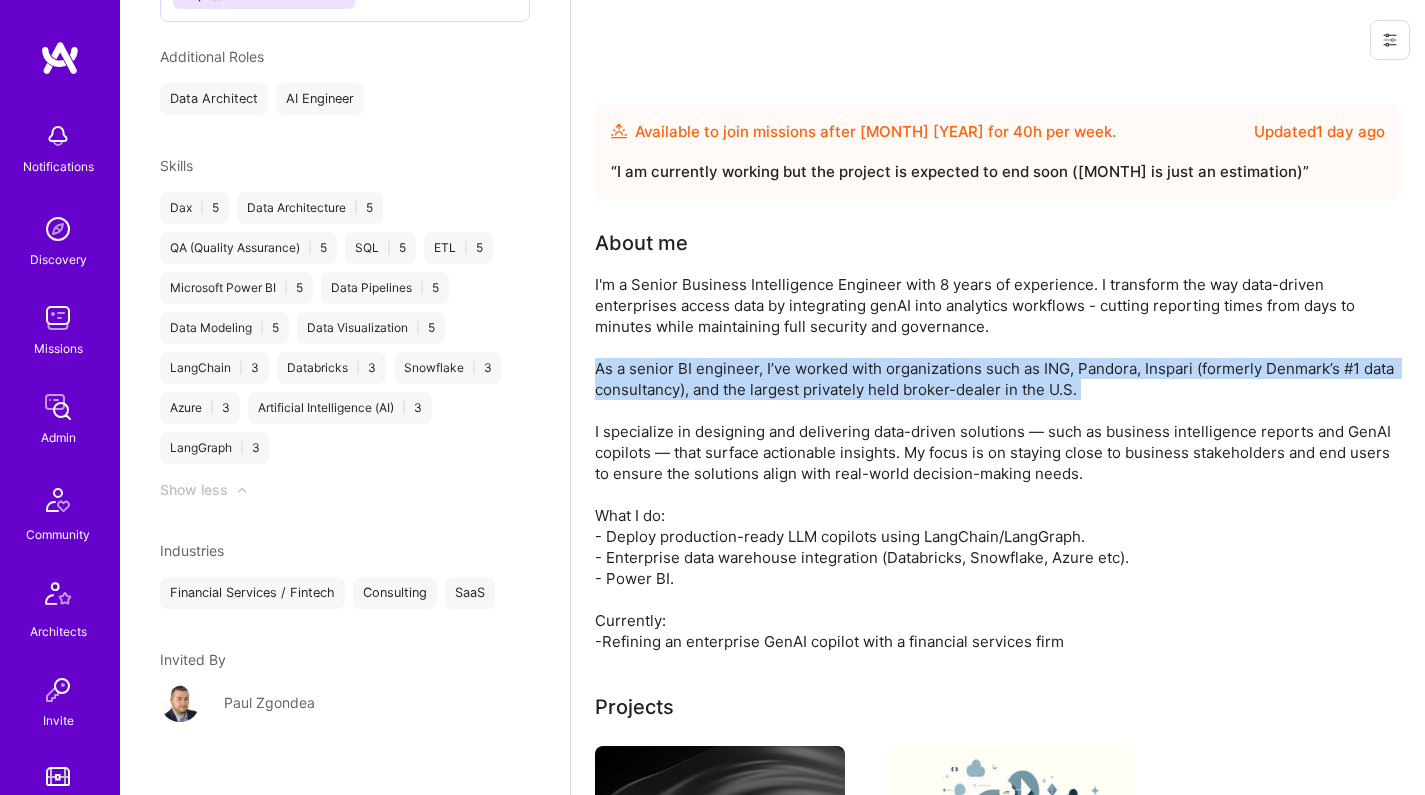 drag, startPoint x: 703, startPoint y: 382, endPoint x: 702, endPoint y: 393, distance: 11.045361 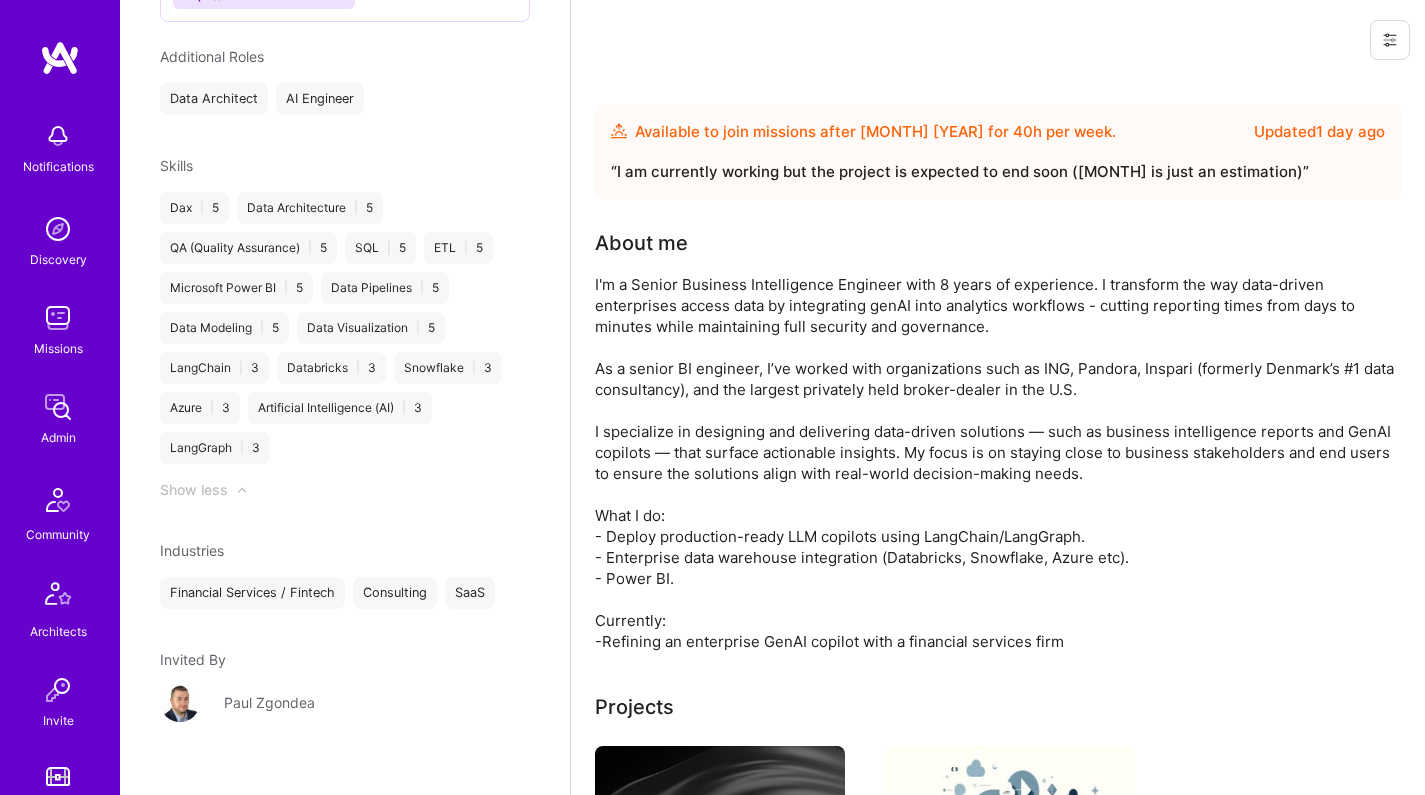 click on "I'm a Senior Business Intelligence Engineer with 8 years of experience. I transform the way data-driven enterprises access data by integrating genAI into analytics workflows - cutting reporting times from days to minutes while maintaining full security and governance.
As a senior BI engineer, I’ve worked with organizations such as ING, Pandora, Inspari (formerly Denmark’s #1 data consultancy), and the largest privately held broker-dealer in the U.S.
I specialize in designing and delivering data-driven solutions — such as business intelligence reports and GenAI copilots — that surface actionable insights. My focus is on staying close to business stakeholders and end users to ensure the solutions align with real-world decision-making needs.
What I do:
- Deploy production-ready LLM copilots using LangChain/LangGraph.
- Enterprise data warehouse integration (Databricks, Snowflake, Azure etc).
- Power BI.
Currently:
-Refining an enterprise GenAI copilot with a financial services firm" at bounding box center (995, 463) 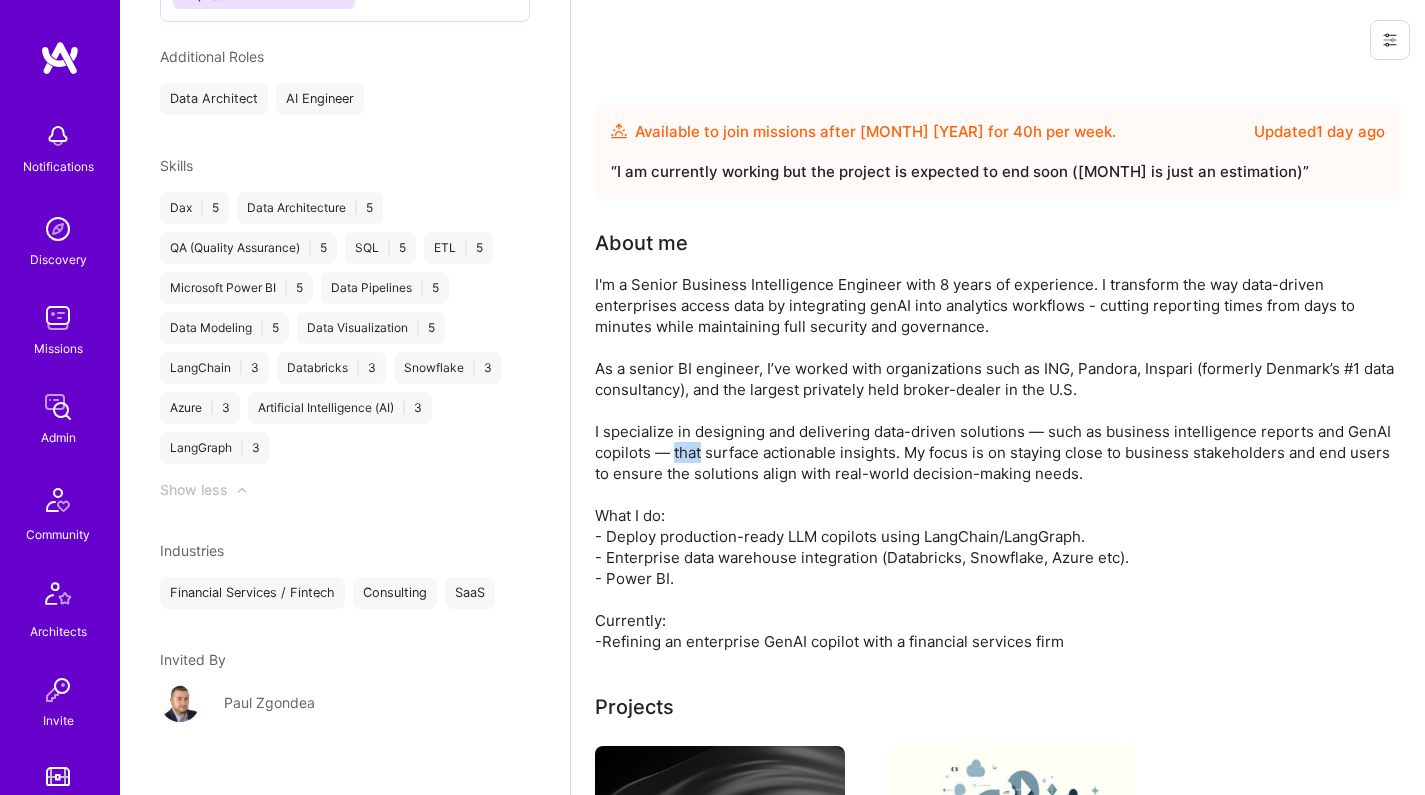 click on "I'm a Senior Business Intelligence Engineer with 8 years of experience. I transform the way data-driven enterprises access data by integrating genAI into analytics workflows - cutting reporting times from days to minutes while maintaining full security and governance.
As a senior BI engineer, I’ve worked with organizations such as ING, Pandora, Inspari (formerly Denmark’s #1 data consultancy), and the largest privately held broker-dealer in the U.S.
I specialize in designing and delivering data-driven solutions — such as business intelligence reports and GenAI copilots — that surface actionable insights. My focus is on staying close to business stakeholders and end users to ensure the solutions align with real-world decision-making needs.
What I do:
- Deploy production-ready LLM copilots using LangChain/LangGraph.
- Enterprise data warehouse integration (Databricks, Snowflake, Azure etc).
- Power BI.
Currently:
-Refining an enterprise GenAI copilot with a financial services firm" at bounding box center [995, 463] 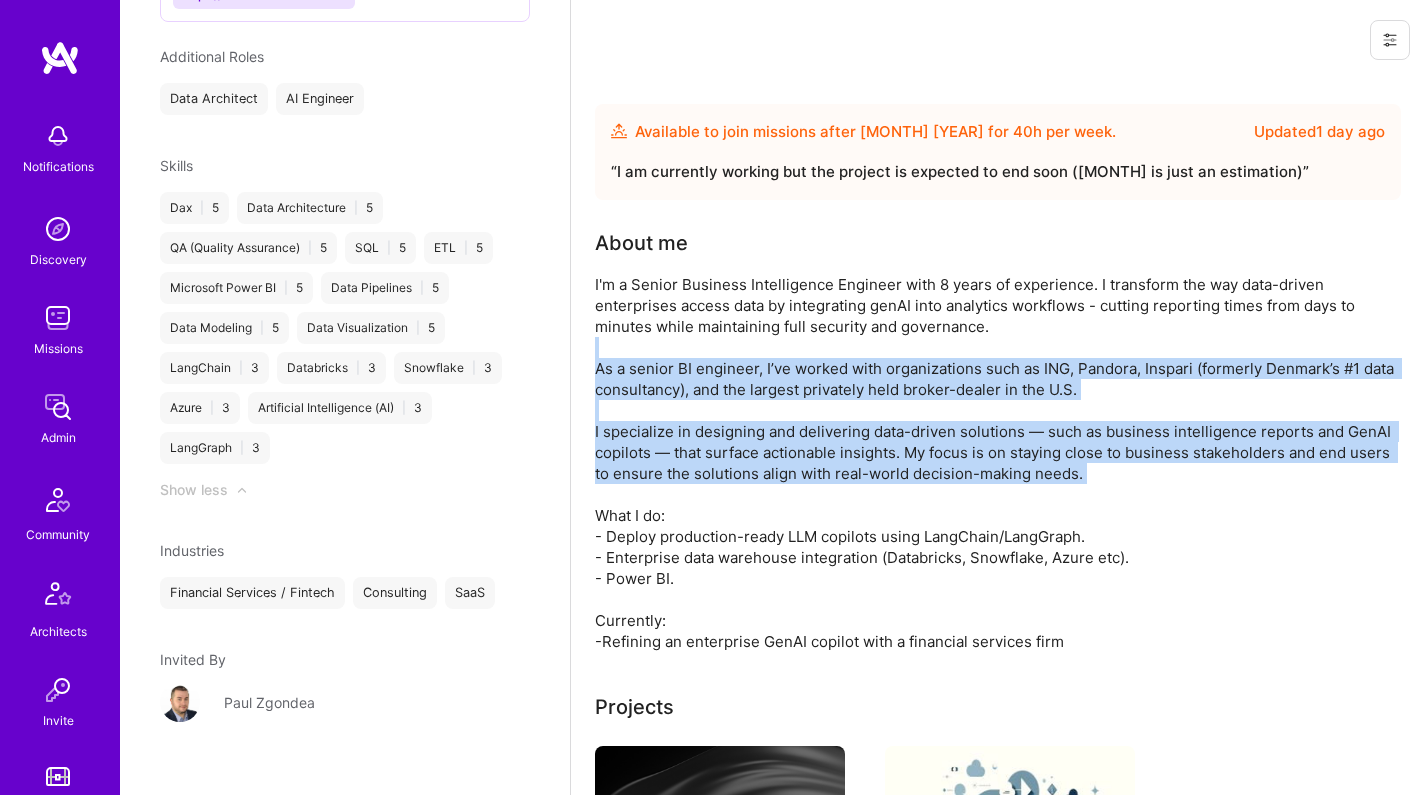 drag, startPoint x: 687, startPoint y: 450, endPoint x: 716, endPoint y: 339, distance: 114.72576 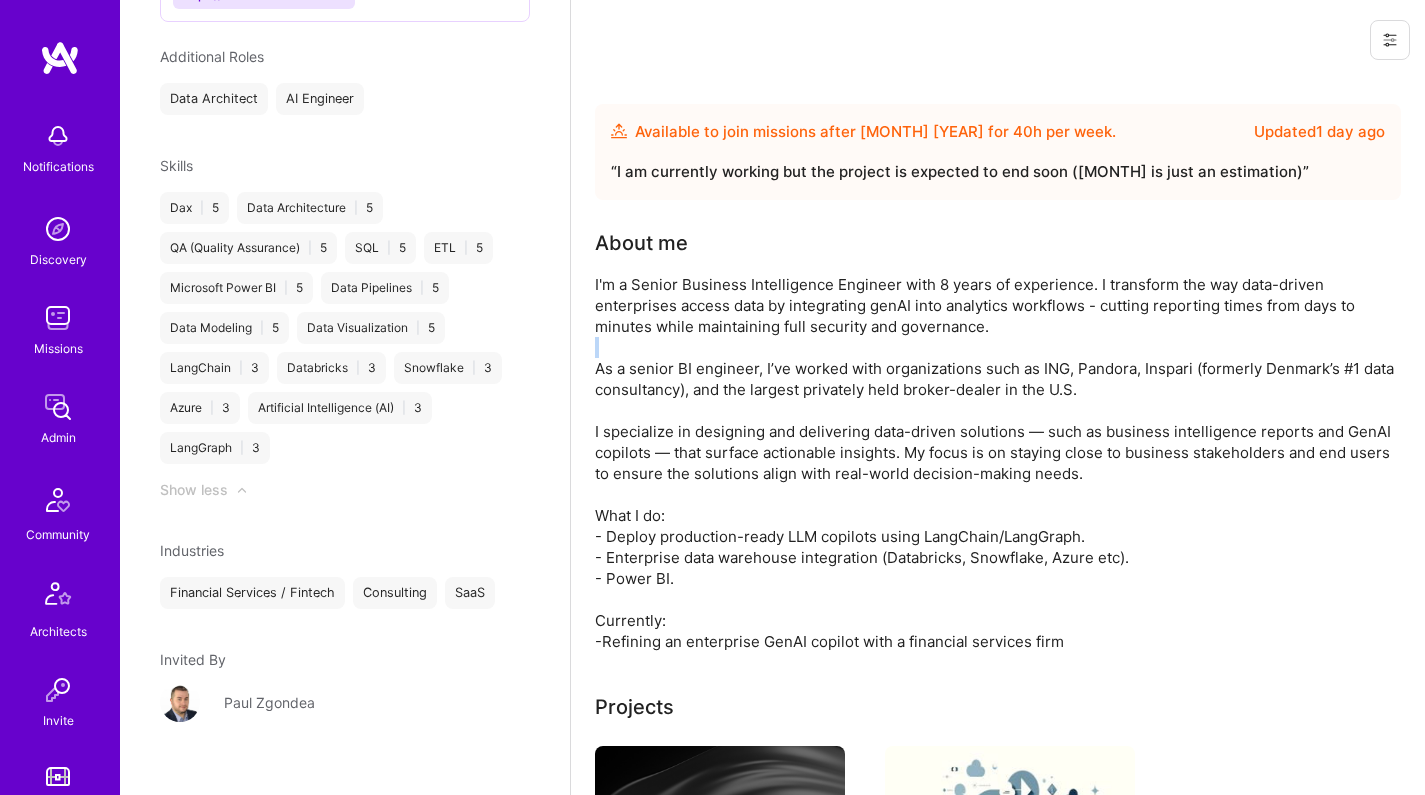 click on "I'm a Senior Business Intelligence Engineer with 8 years of experience. I transform the way data-driven enterprises access data by integrating genAI into analytics workflows - cutting reporting times from days to minutes while maintaining full security and governance.
As a senior BI engineer, I’ve worked with organizations such as ING, Pandora, Inspari (formerly Denmark’s #1 data consultancy), and the largest privately held broker-dealer in the U.S.
I specialize in designing and delivering data-driven solutions — such as business intelligence reports and GenAI copilots — that surface actionable insights. My focus is on staying close to business stakeholders and end users to ensure the solutions align with real-world decision-making needs.
What I do:
- Deploy production-ready LLM copilots using LangChain/LangGraph.
- Enterprise data warehouse integration (Databricks, Snowflake, Azure etc).
- Power BI.
Currently:
-Refining an enterprise GenAI copilot with a financial services firm" at bounding box center [995, 463] 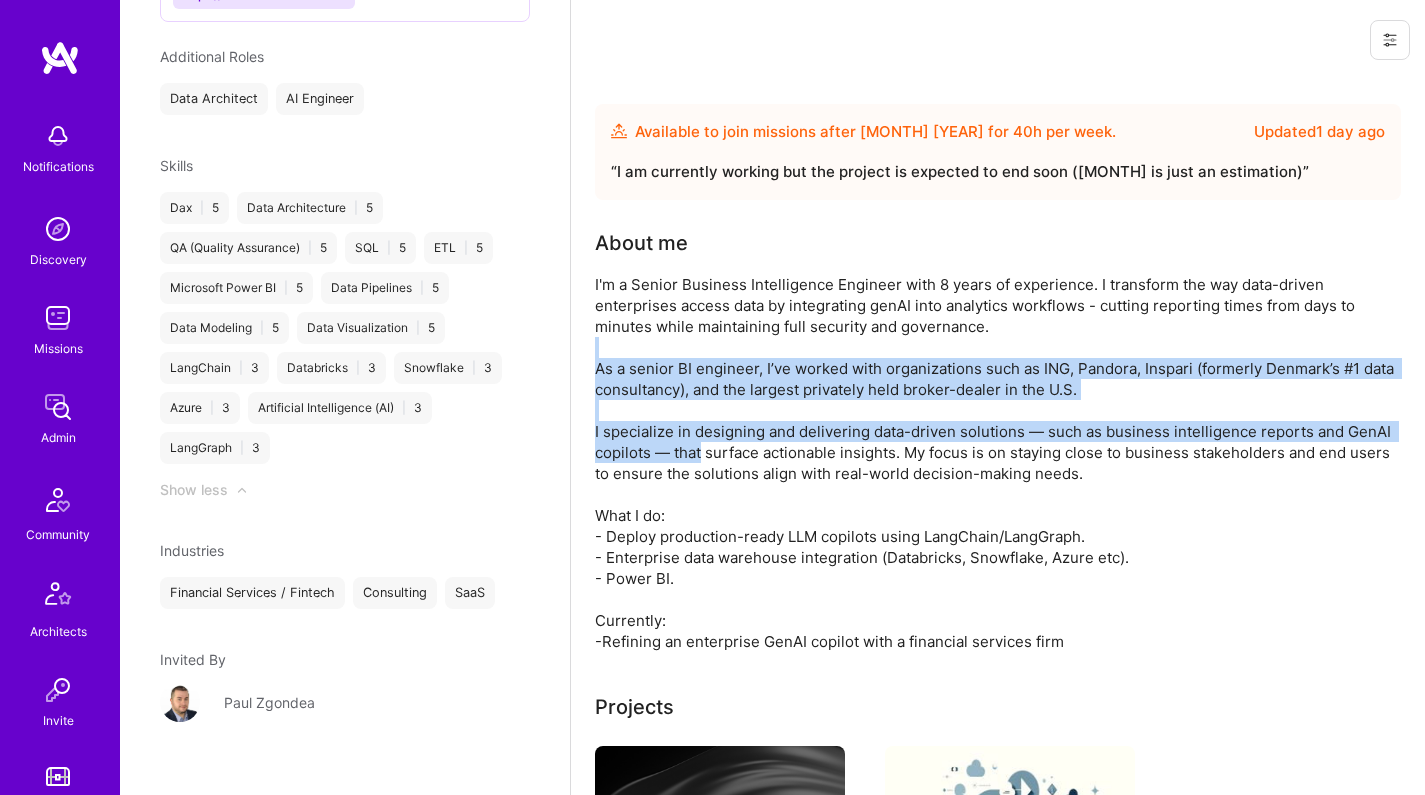 drag, startPoint x: 717, startPoint y: 338, endPoint x: 685, endPoint y: 451, distance: 117.4436 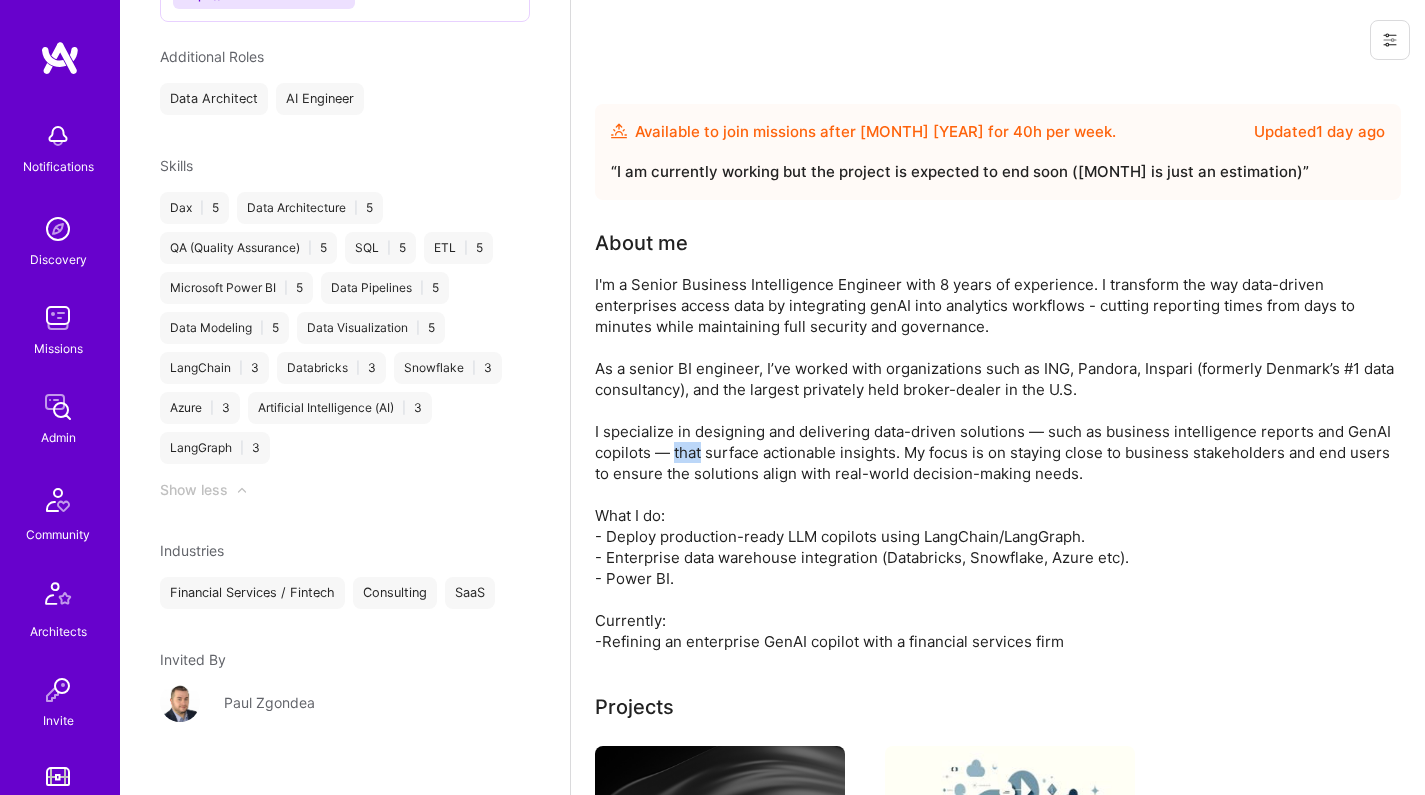 click on "I'm a Senior Business Intelligence Engineer with 8 years of experience. I transform the way data-driven enterprises access data by integrating genAI into analytics workflows - cutting reporting times from days to minutes while maintaining full security and governance.
As a senior BI engineer, I’ve worked with organizations such as ING, Pandora, Inspari (formerly Denmark’s #1 data consultancy), and the largest privately held broker-dealer in the U.S.
I specialize in designing and delivering data-driven solutions — such as business intelligence reports and GenAI copilots — that surface actionable insights. My focus is on staying close to business stakeholders and end users to ensure the solutions align with real-world decision-making needs.
What I do:
- Deploy production-ready LLM copilots using LangChain/LangGraph.
- Enterprise data warehouse integration (Databricks, Snowflake, Azure etc).
- Power BI.
Currently:
-Refining an enterprise GenAI copilot with a financial services firm" at bounding box center [995, 463] 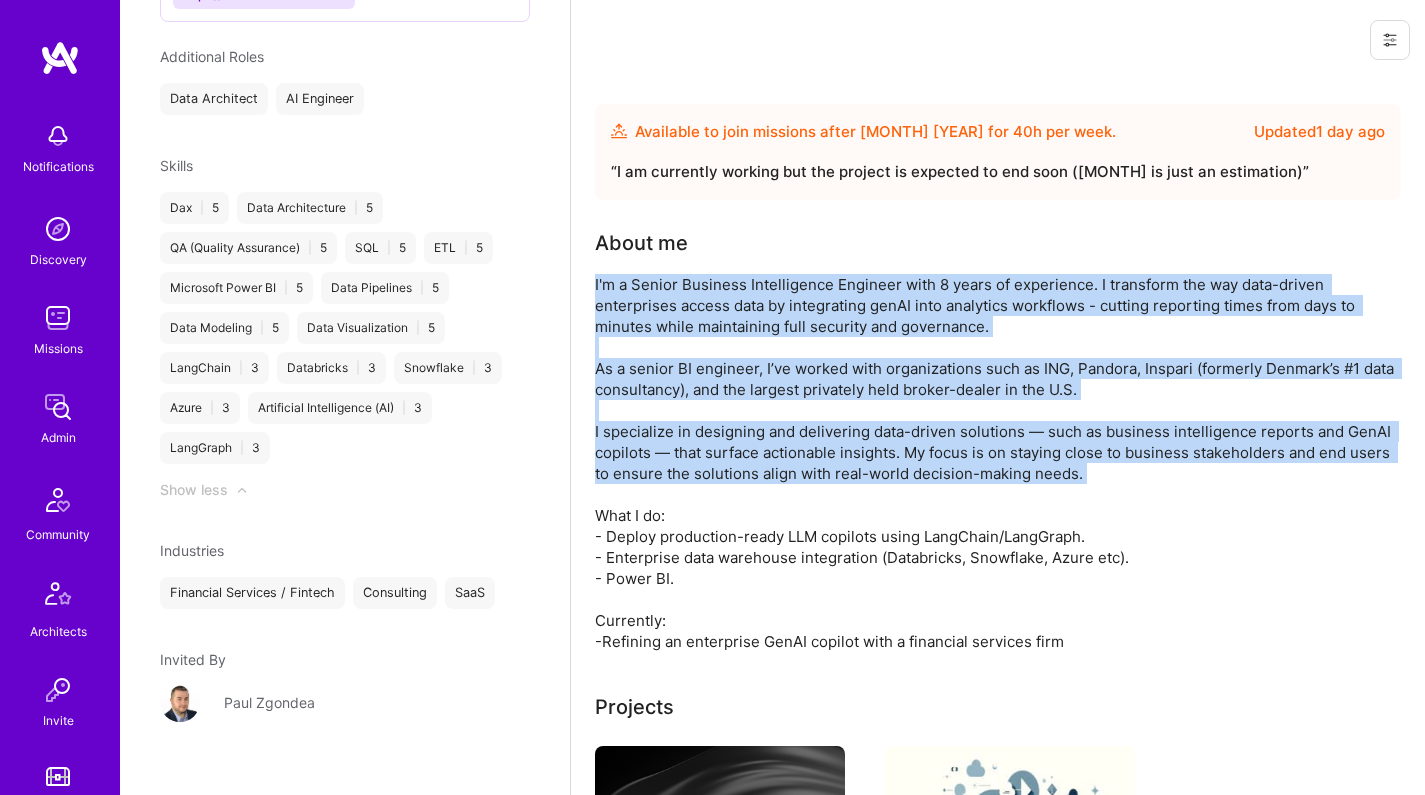 drag, startPoint x: 685, startPoint y: 451, endPoint x: 720, endPoint y: 332, distance: 124.04031 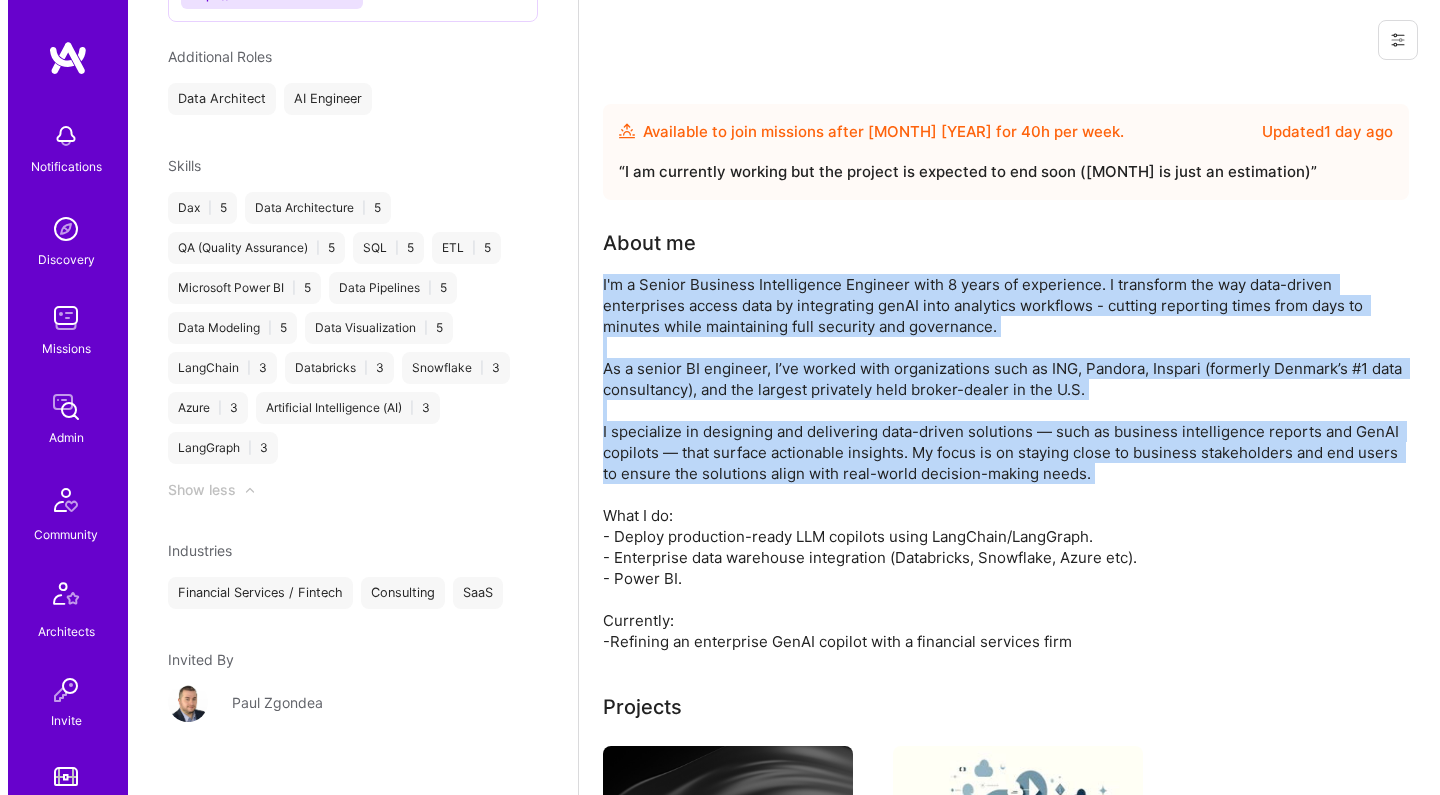 scroll, scrollTop: 288, scrollLeft: 0, axis: vertical 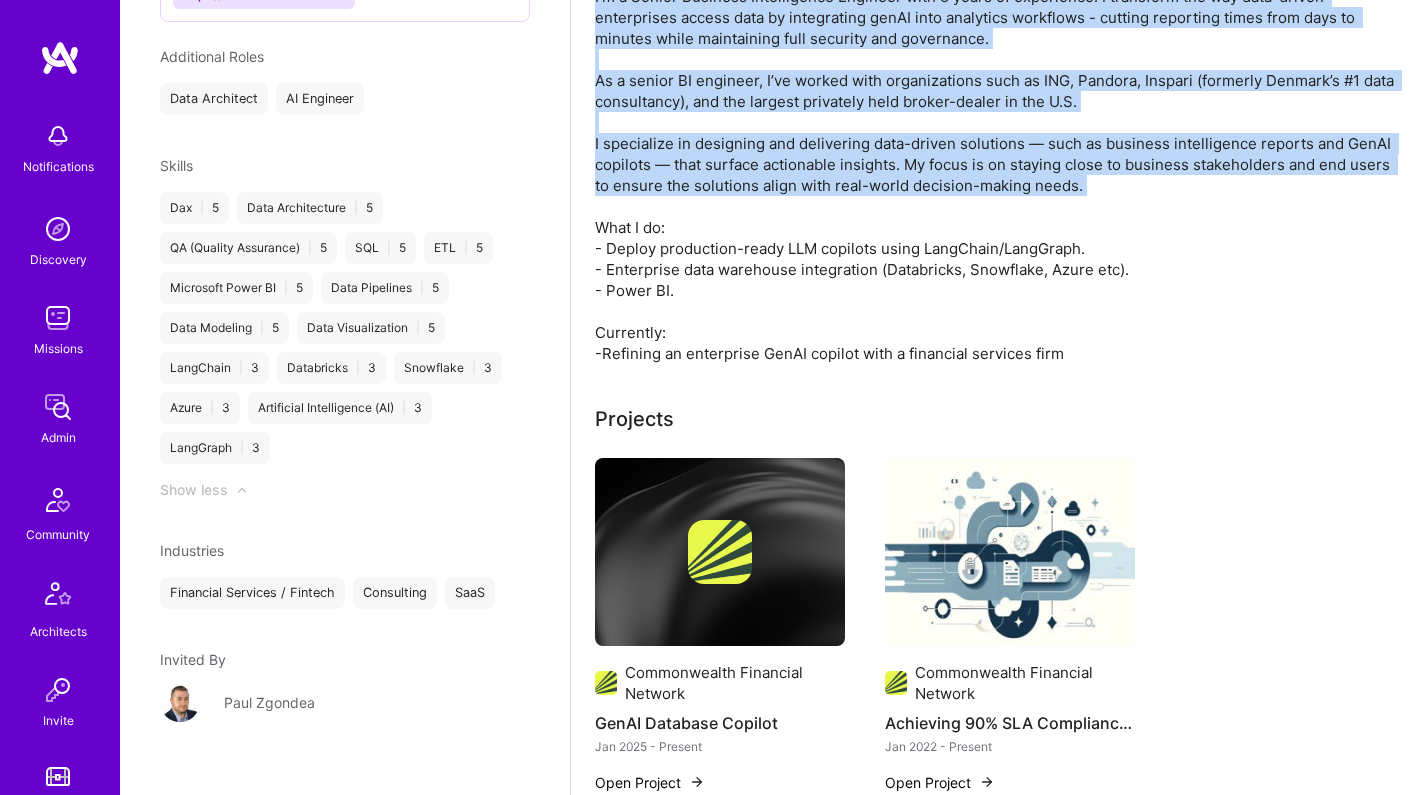 click at bounding box center (720, 552) 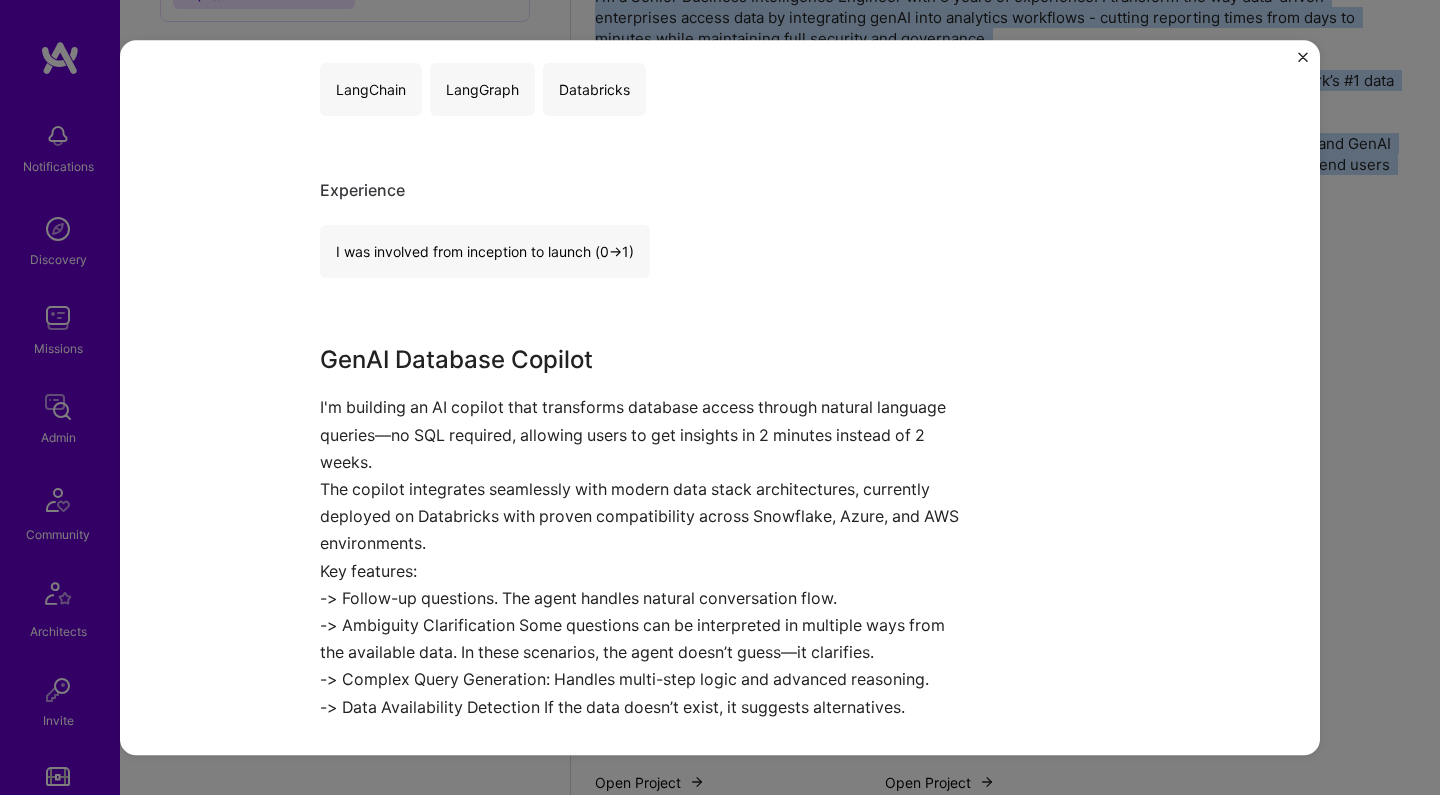 scroll, scrollTop: 512, scrollLeft: 0, axis: vertical 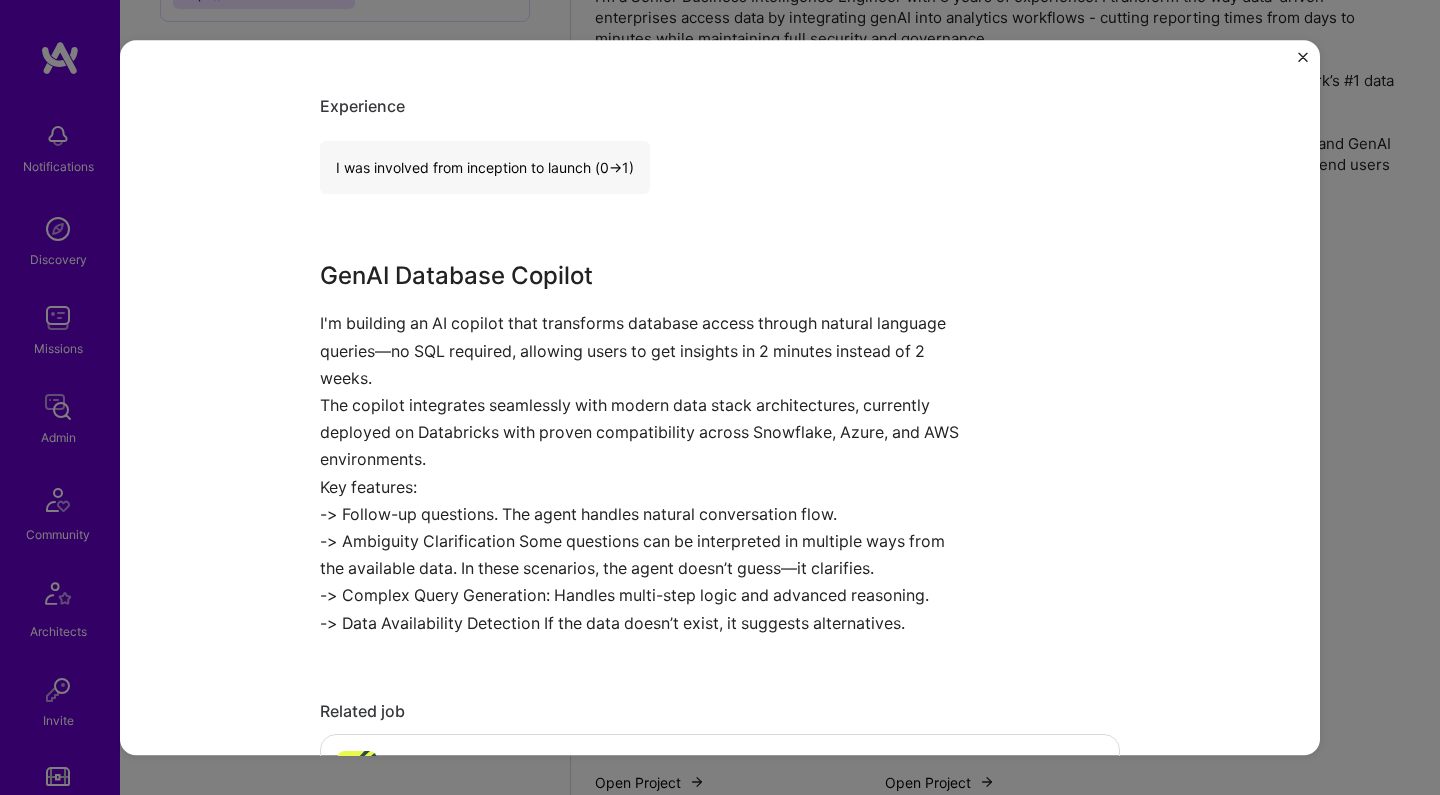 click on "I'm building an AI copilot that transforms database access through natural language queries—no SQL required, allowing users to get insights in 2 minutes instead of 2 weeks." at bounding box center [645, 352] 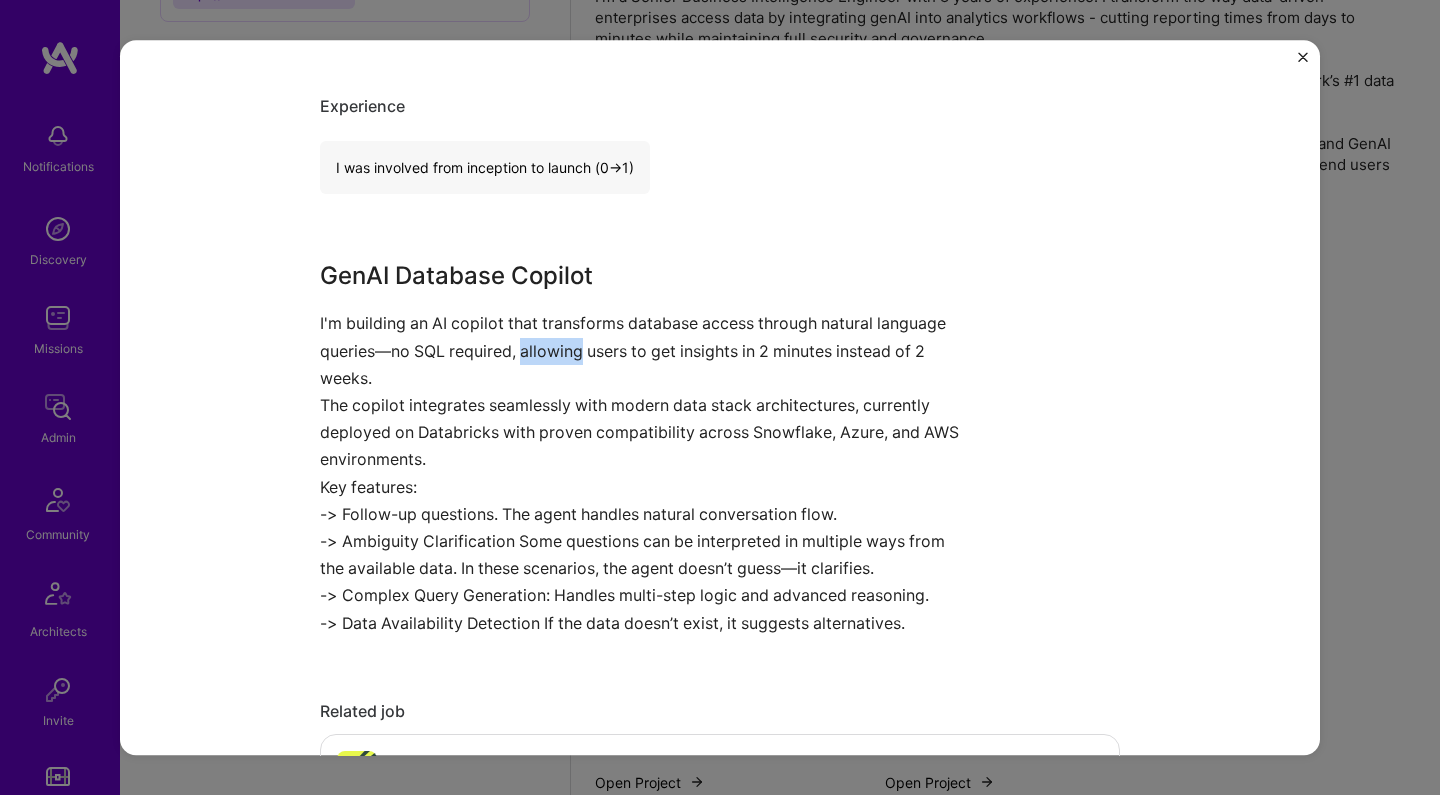 click on "I'm building an AI copilot that transforms database access through natural language queries—no SQL required, allowing users to get insights in 2 minutes instead of 2 weeks." at bounding box center [645, 352] 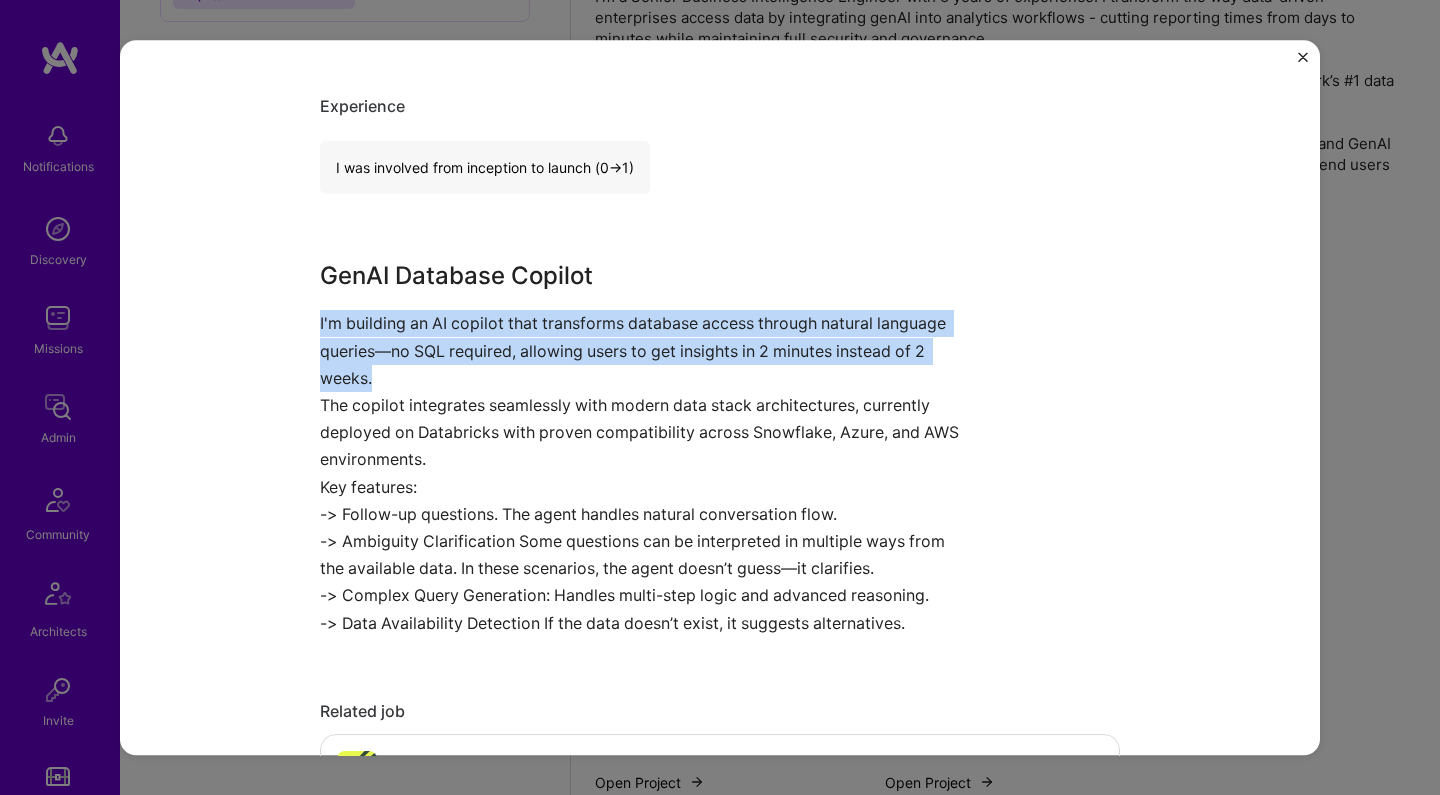 drag, startPoint x: 538, startPoint y: 337, endPoint x: 528, endPoint y: 423, distance: 86.579445 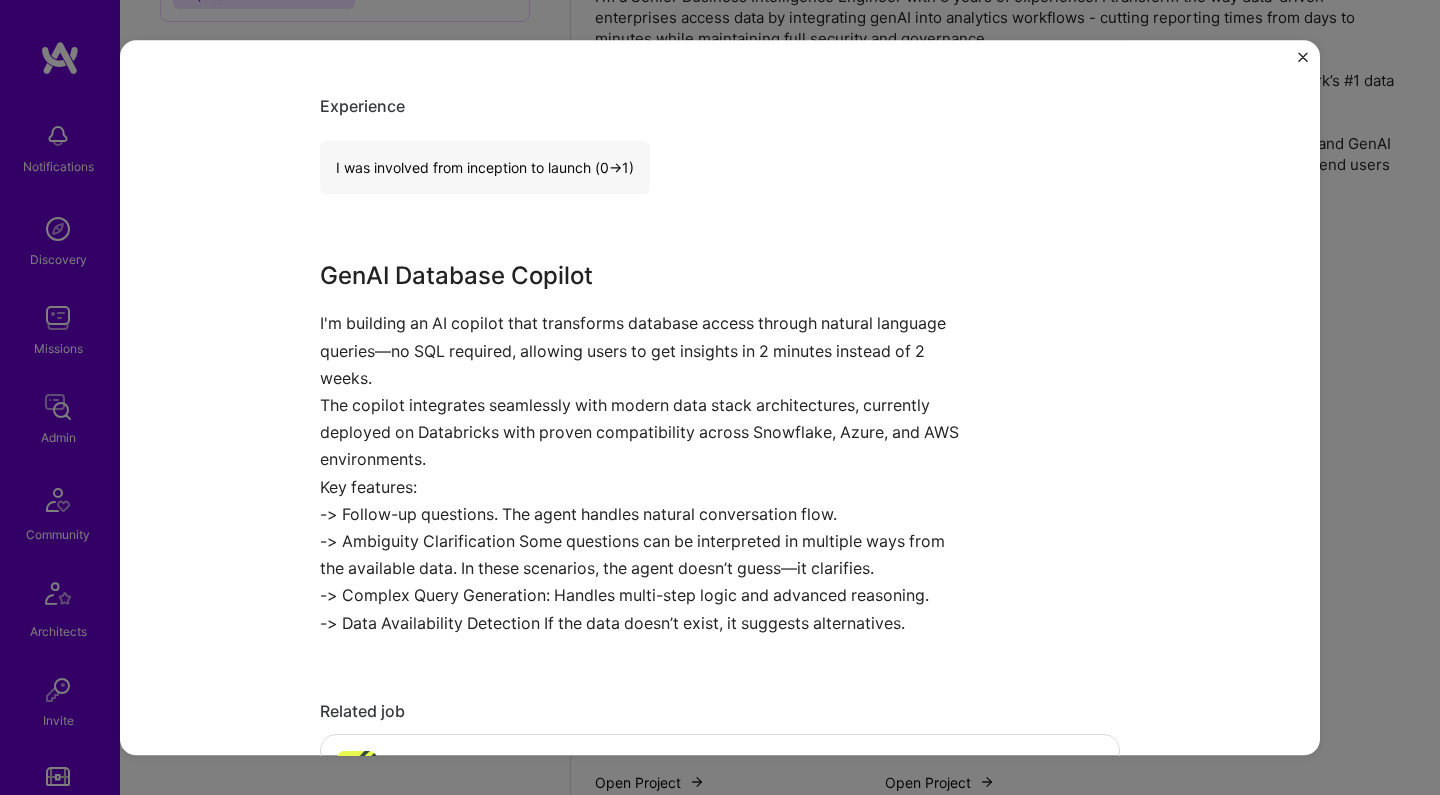click on "The copilot integrates seamlessly with modern data stack architectures, currently deployed on Databricks with proven compatibility across Snowflake, Azure, and AWS environments." at bounding box center (645, 433) 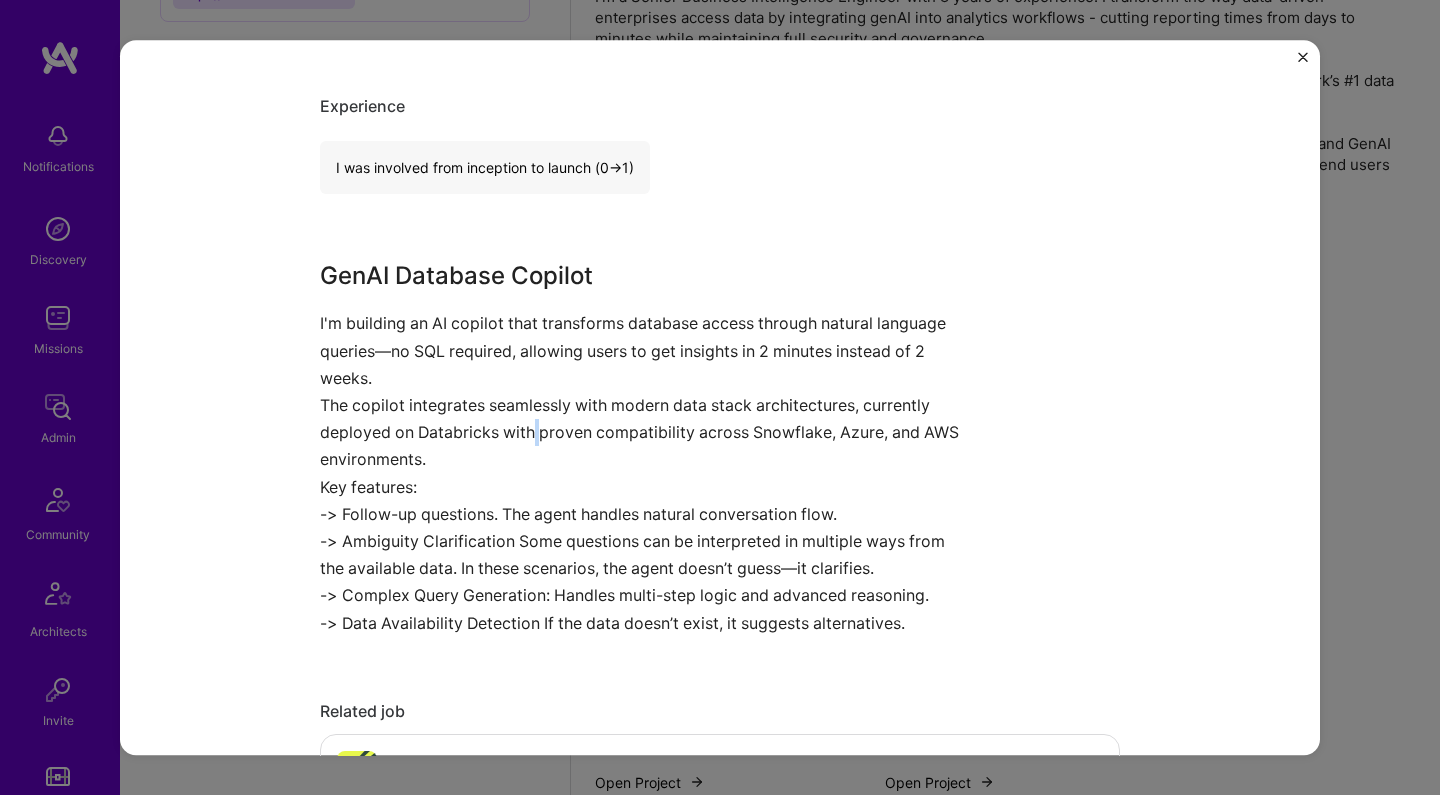 click on "The copilot integrates seamlessly with modern data stack architectures, currently deployed on Databricks with proven compatibility across Snowflake, Azure, and AWS environments." at bounding box center (645, 433) 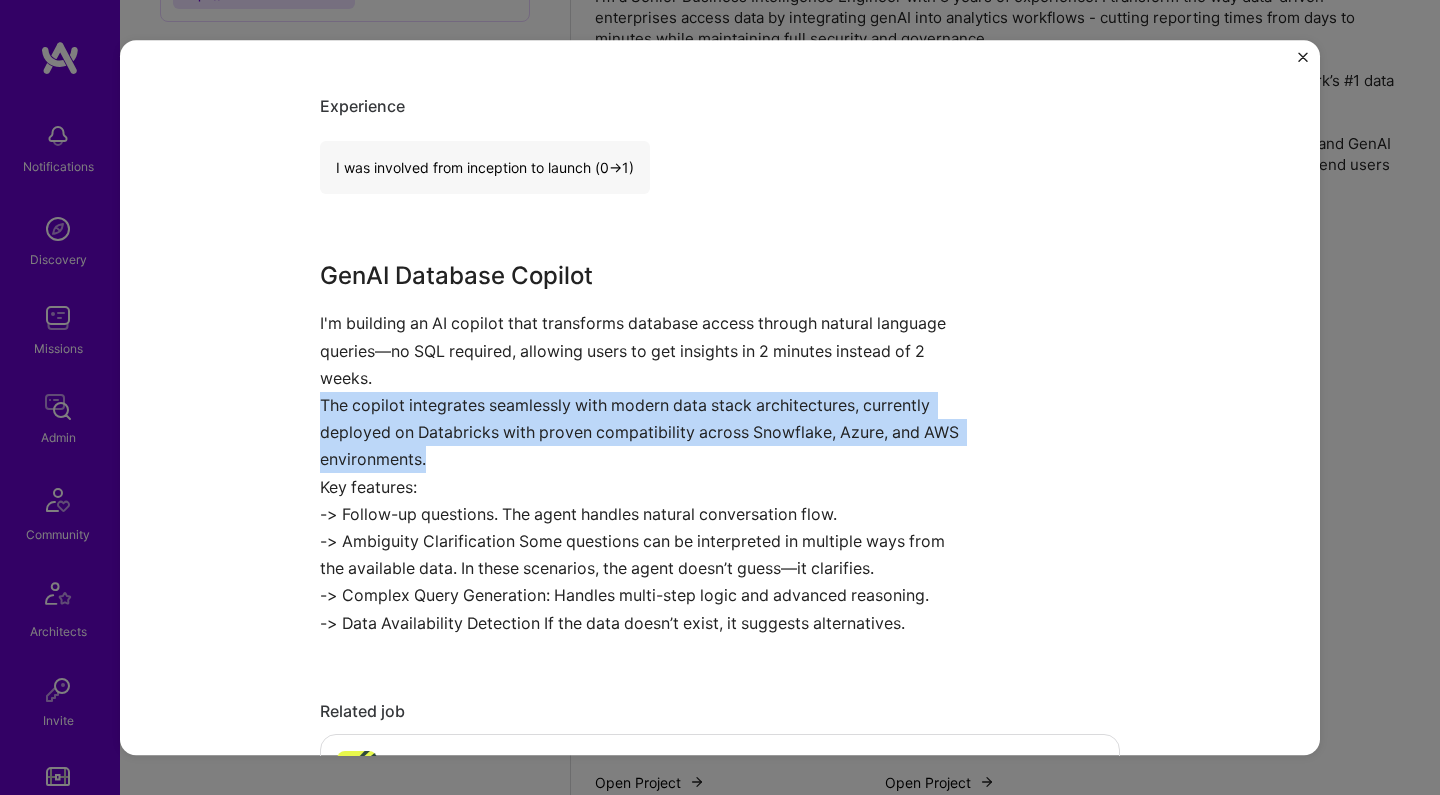 click on "The copilot integrates seamlessly with modern data stack architectures, currently deployed on Databricks with proven compatibility across Snowflake, Azure, and AWS environments." at bounding box center [645, 433] 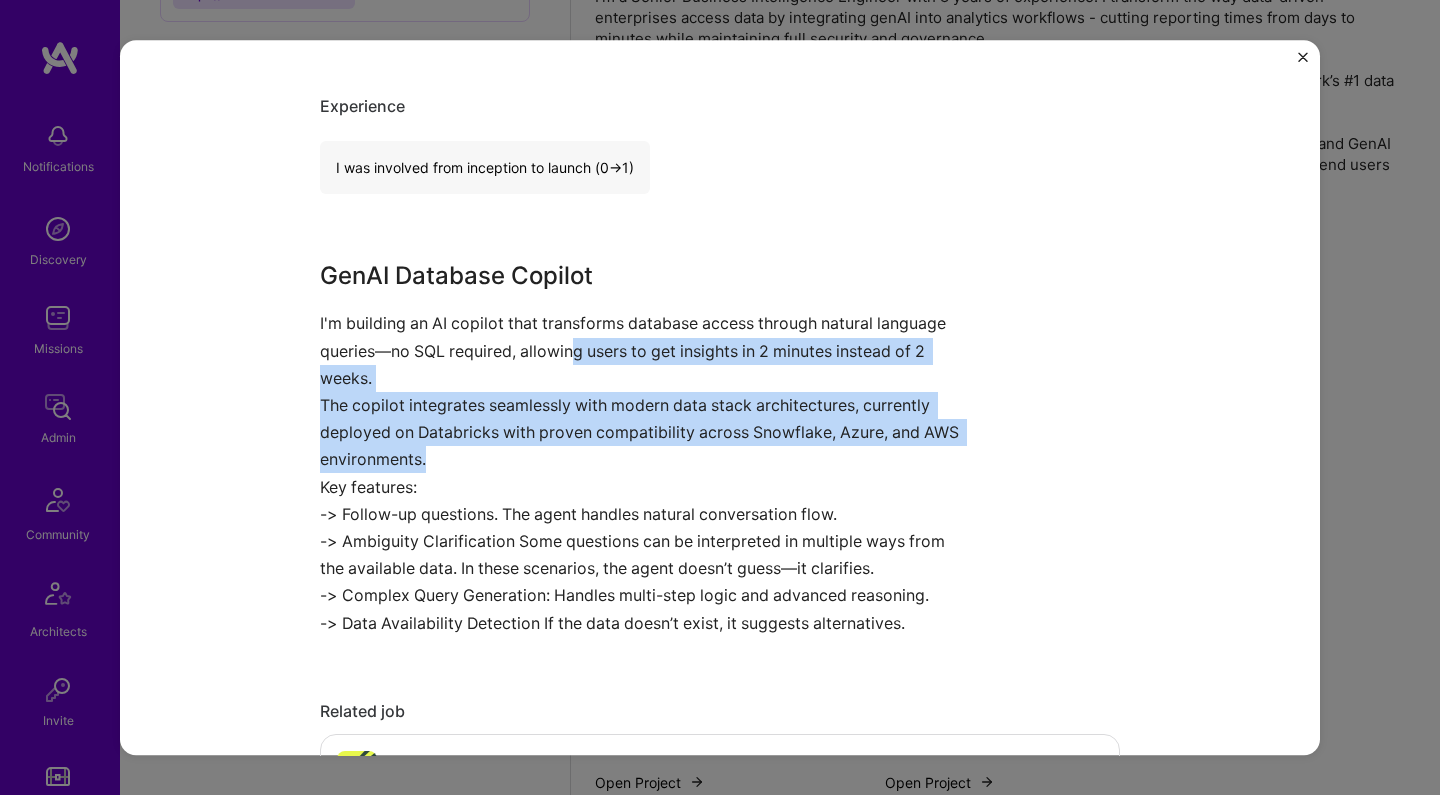click on "I'm building an AI copilot that transforms database access through natural language queries—no SQL required, allowing users to get insights in 2 minutes instead of 2 weeks." at bounding box center [645, 352] 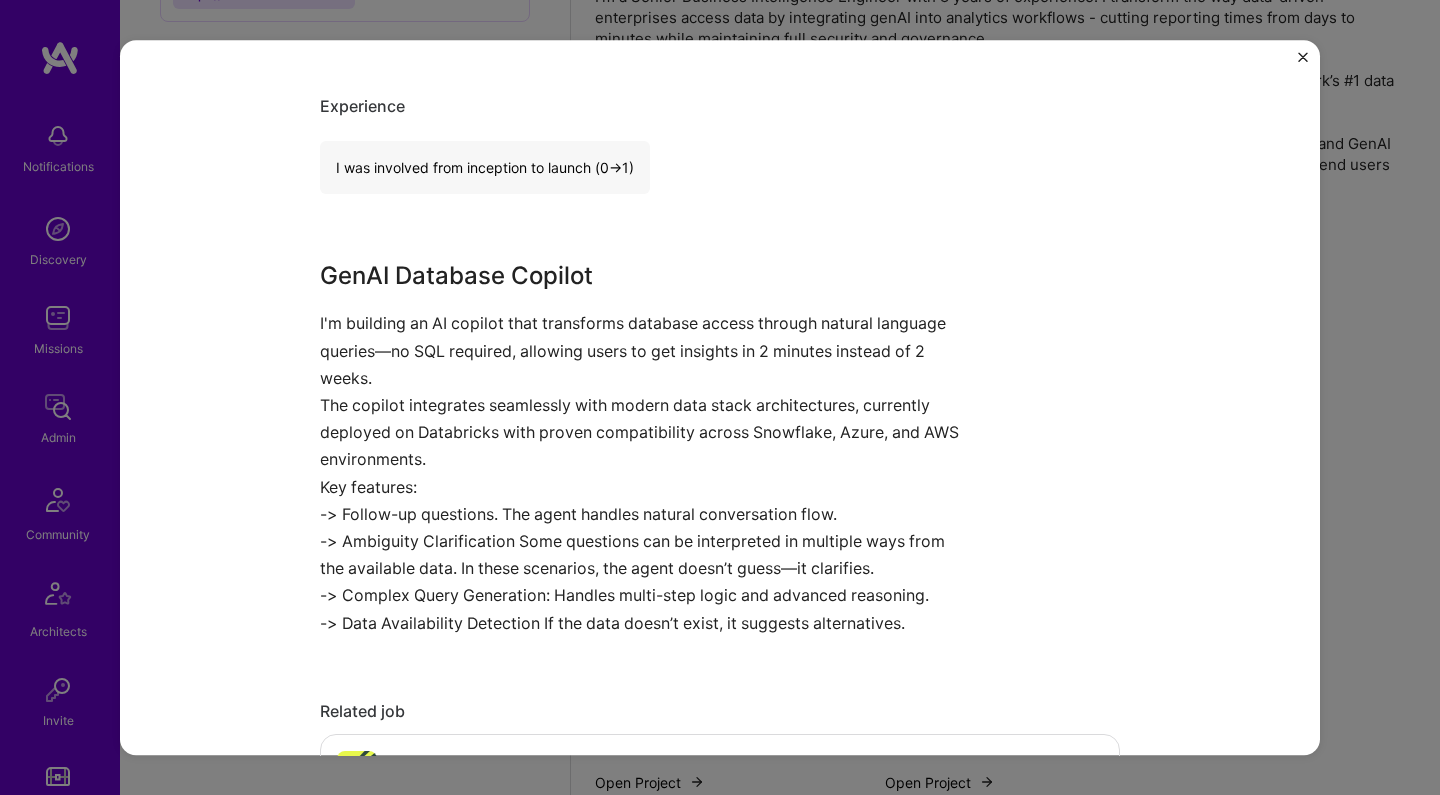 click on "I'm building an AI copilot that transforms database access through natural language queries—no SQL required, allowing users to get insights in 2 minutes instead of 2 weeks." at bounding box center [645, 352] 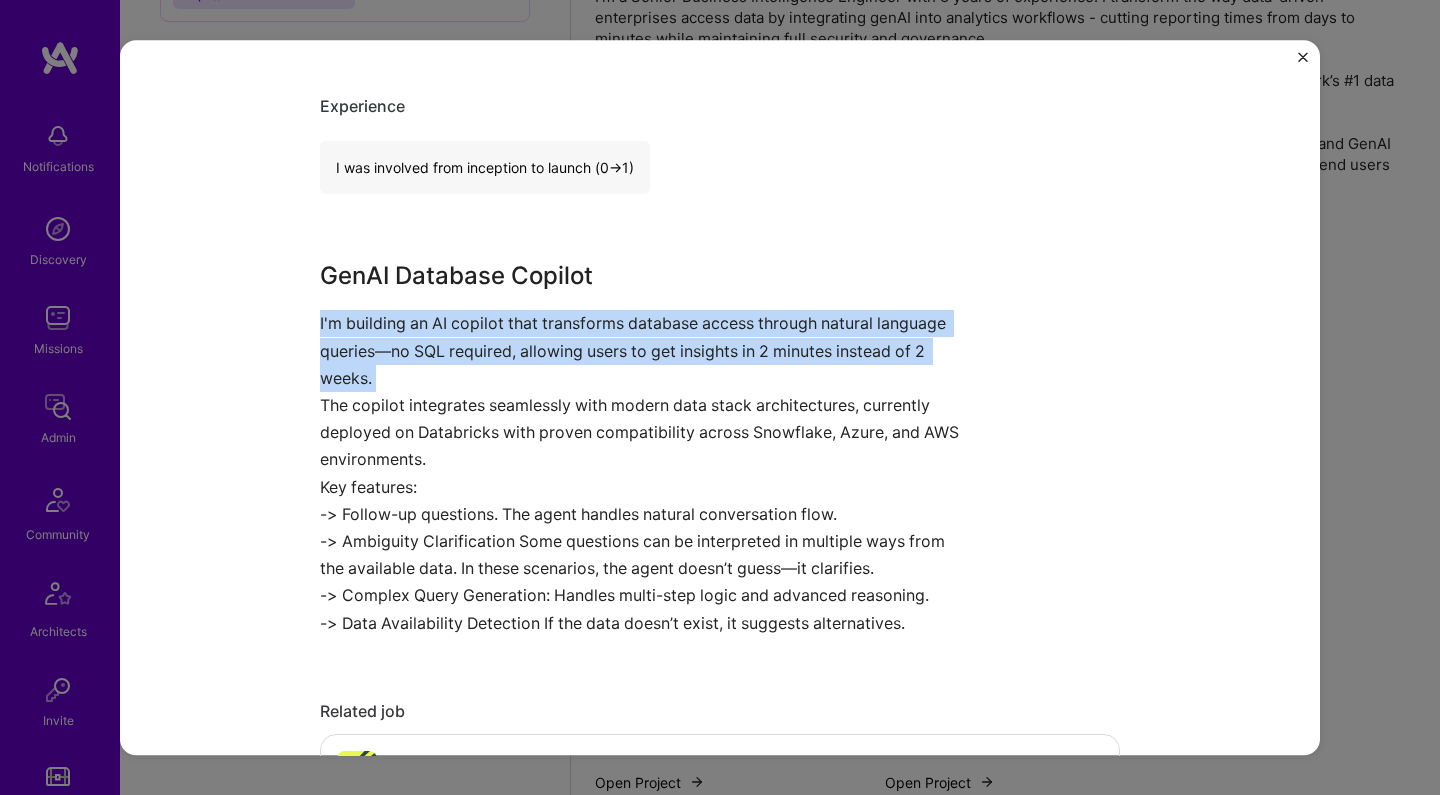 click on "I'm building an AI copilot that transforms database access through natural language queries—no SQL required, allowing users to get insights in 2 minutes instead of 2 weeks." at bounding box center [645, 352] 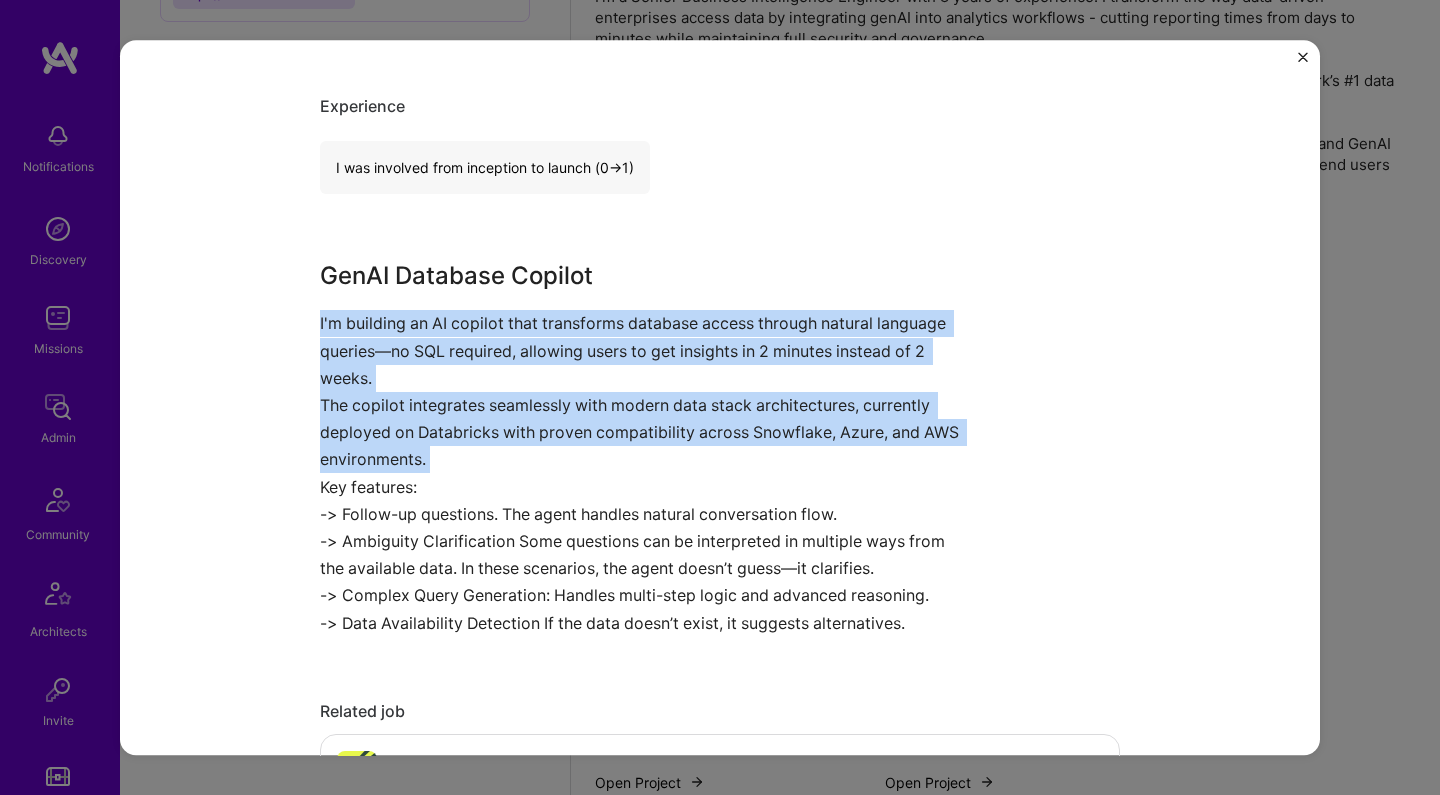 click on "The copilot integrates seamlessly with modern data stack architectures, currently deployed on Databricks with proven compatibility across Snowflake, Azure, and AWS environments." at bounding box center (645, 433) 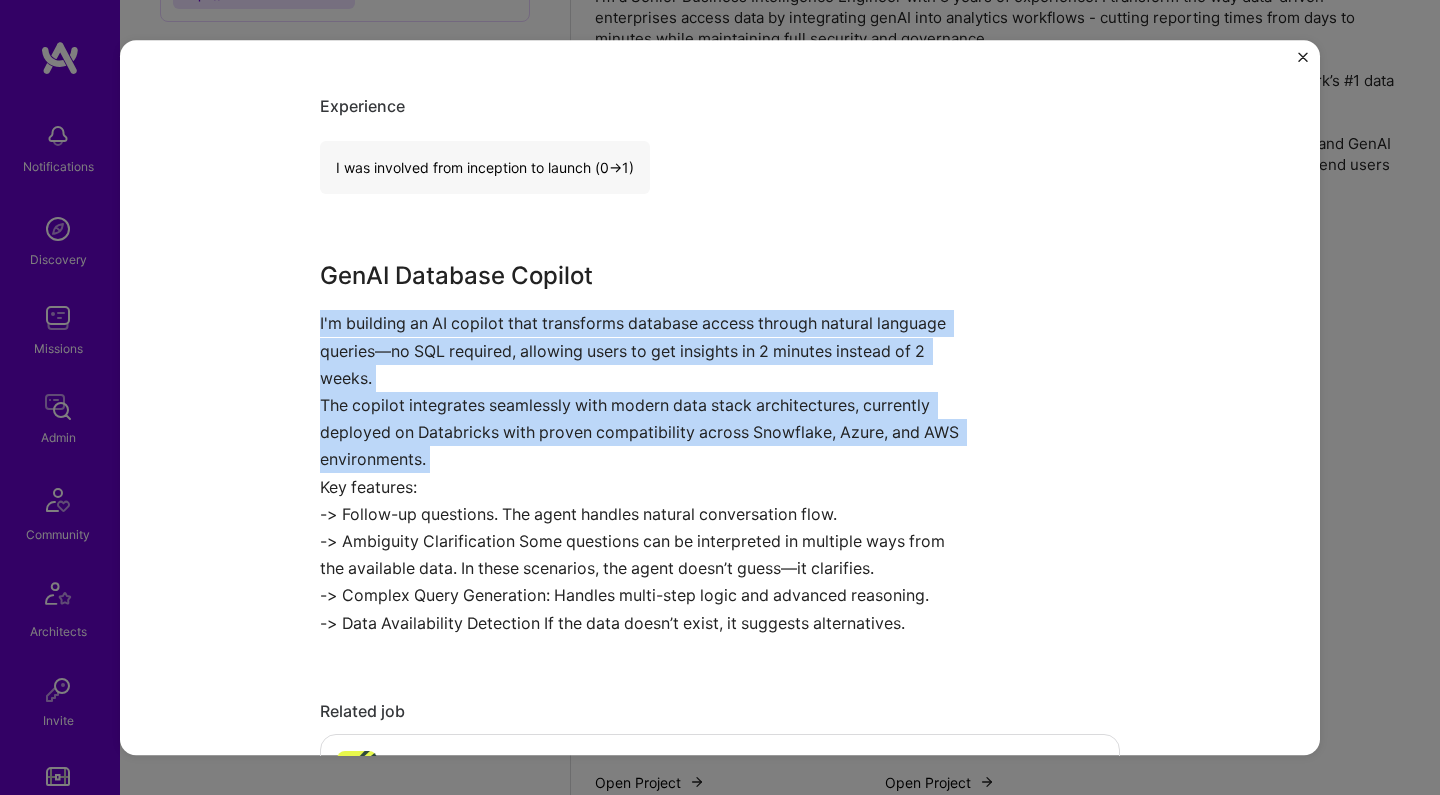 click on "The copilot integrates seamlessly with modern data stack architectures, currently deployed on Databricks with proven compatibility across Snowflake, Azure, and AWS environments." at bounding box center [645, 433] 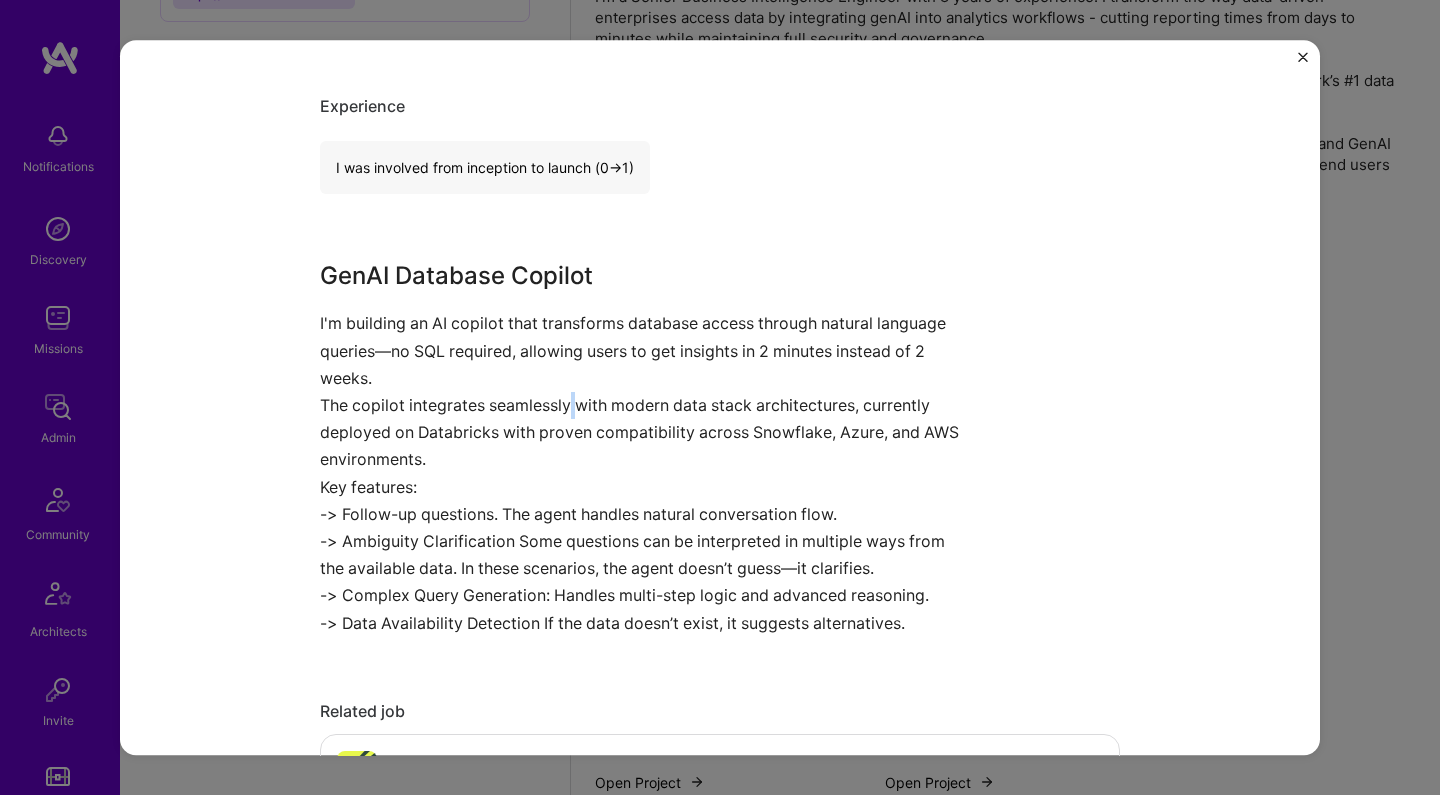 click on "The copilot integrates seamlessly with modern data stack architectures, currently deployed on Databricks with proven compatibility across Snowflake, Azure, and AWS environments." at bounding box center (645, 433) 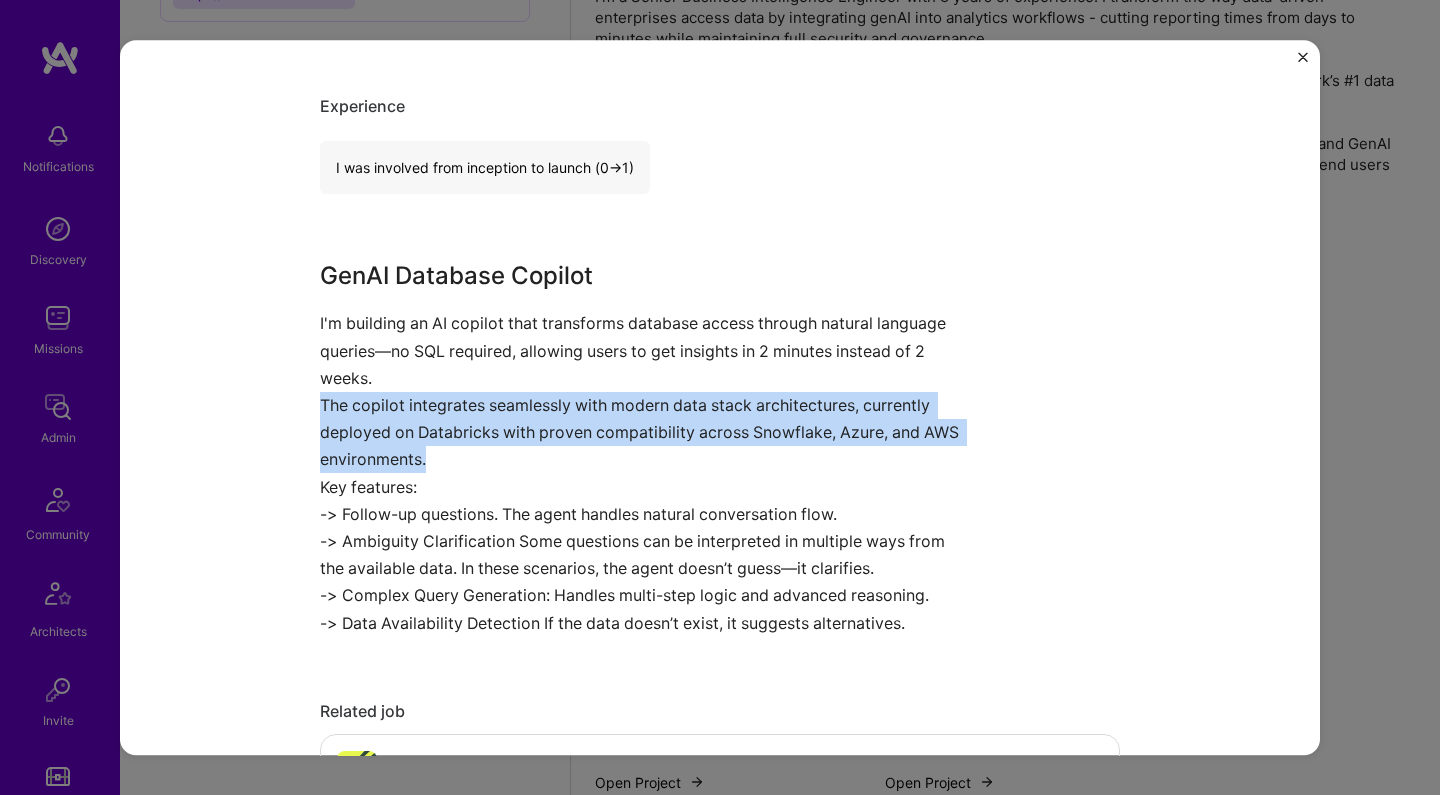 click on "The copilot integrates seamlessly with modern data stack architectures, currently deployed on Databricks with proven compatibility across Snowflake, Azure, and AWS environments." at bounding box center (645, 433) 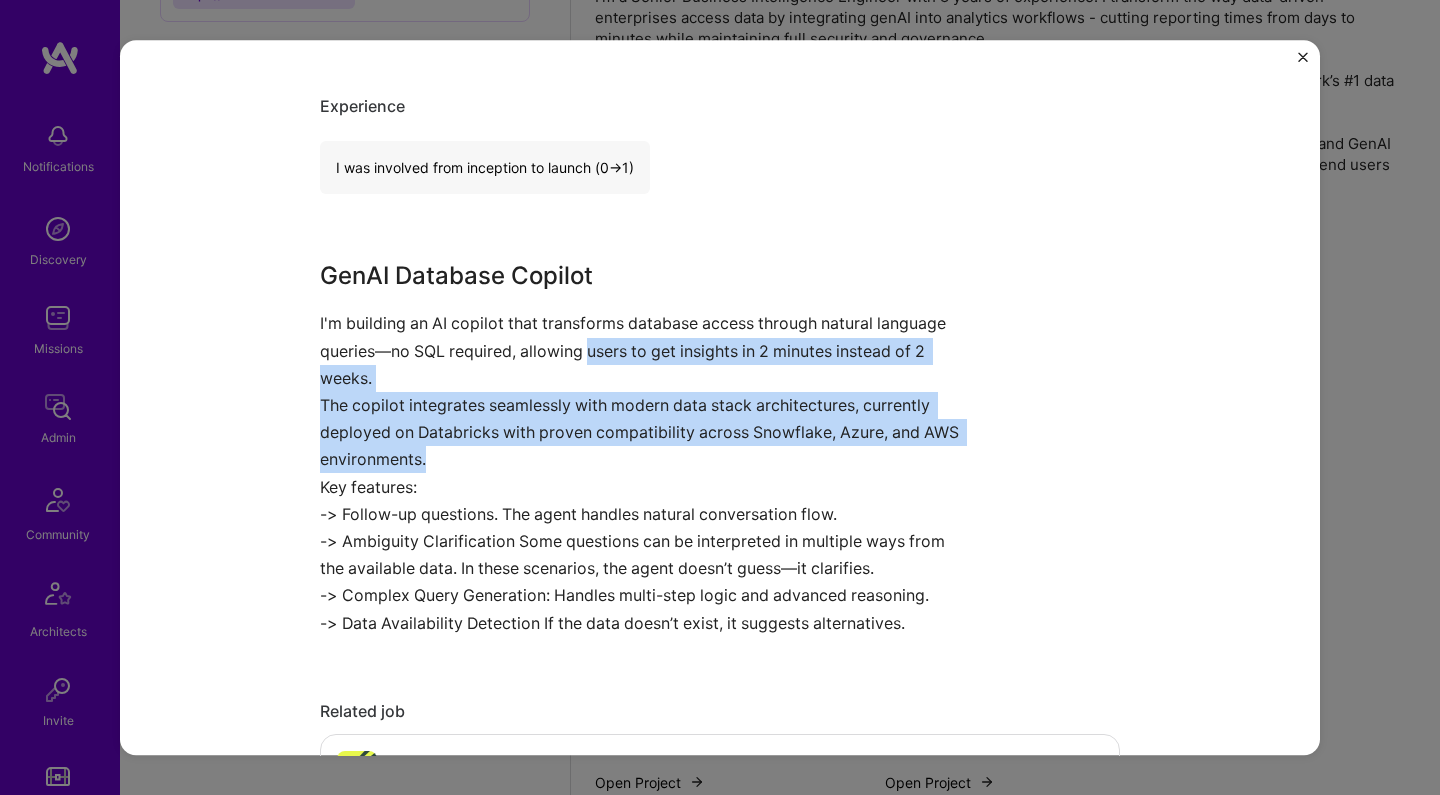 click on "I'm building an AI copilot that transforms database access through natural language queries—no SQL required, allowing users to get insights in 2 minutes instead of 2 weeks." at bounding box center (645, 352) 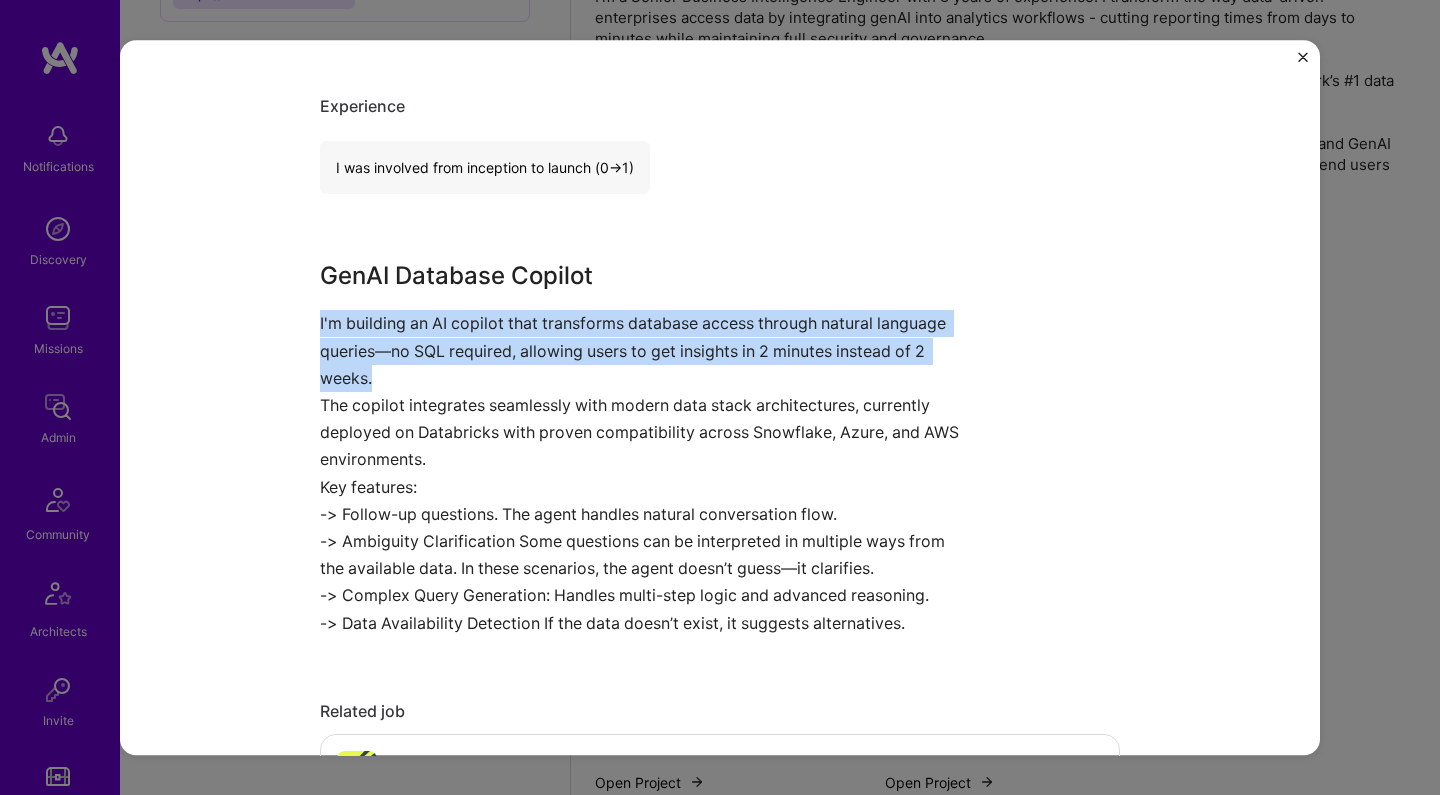 click on "I'm building an AI copilot that transforms database access through natural language queries—no SQL required, allowing users to get insights in 2 minutes instead of 2 weeks." at bounding box center [645, 352] 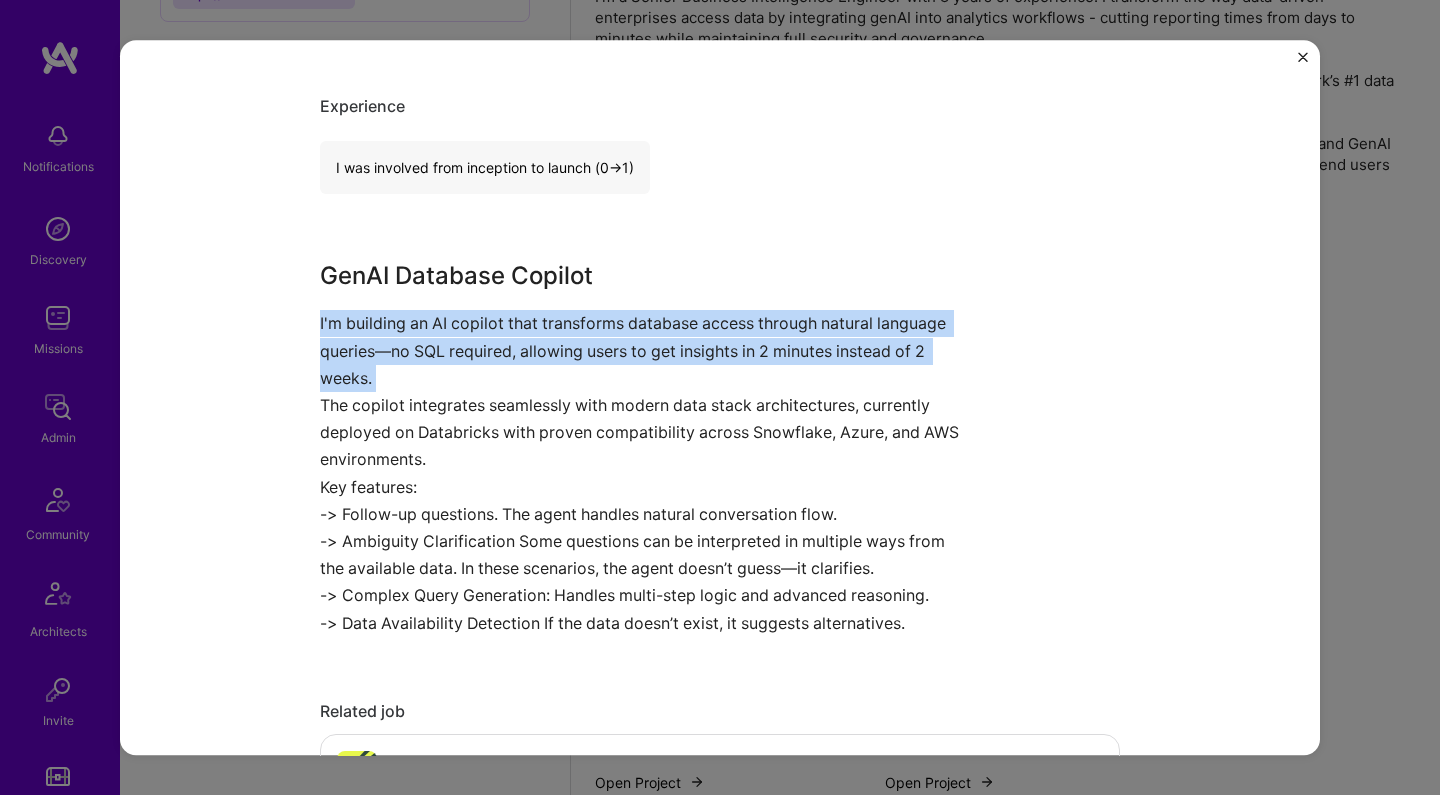 click on "I'm building an AI copilot that transforms database access through natural language queries—no SQL required, allowing users to get insights in 2 minutes instead of 2 weeks." at bounding box center (645, 352) 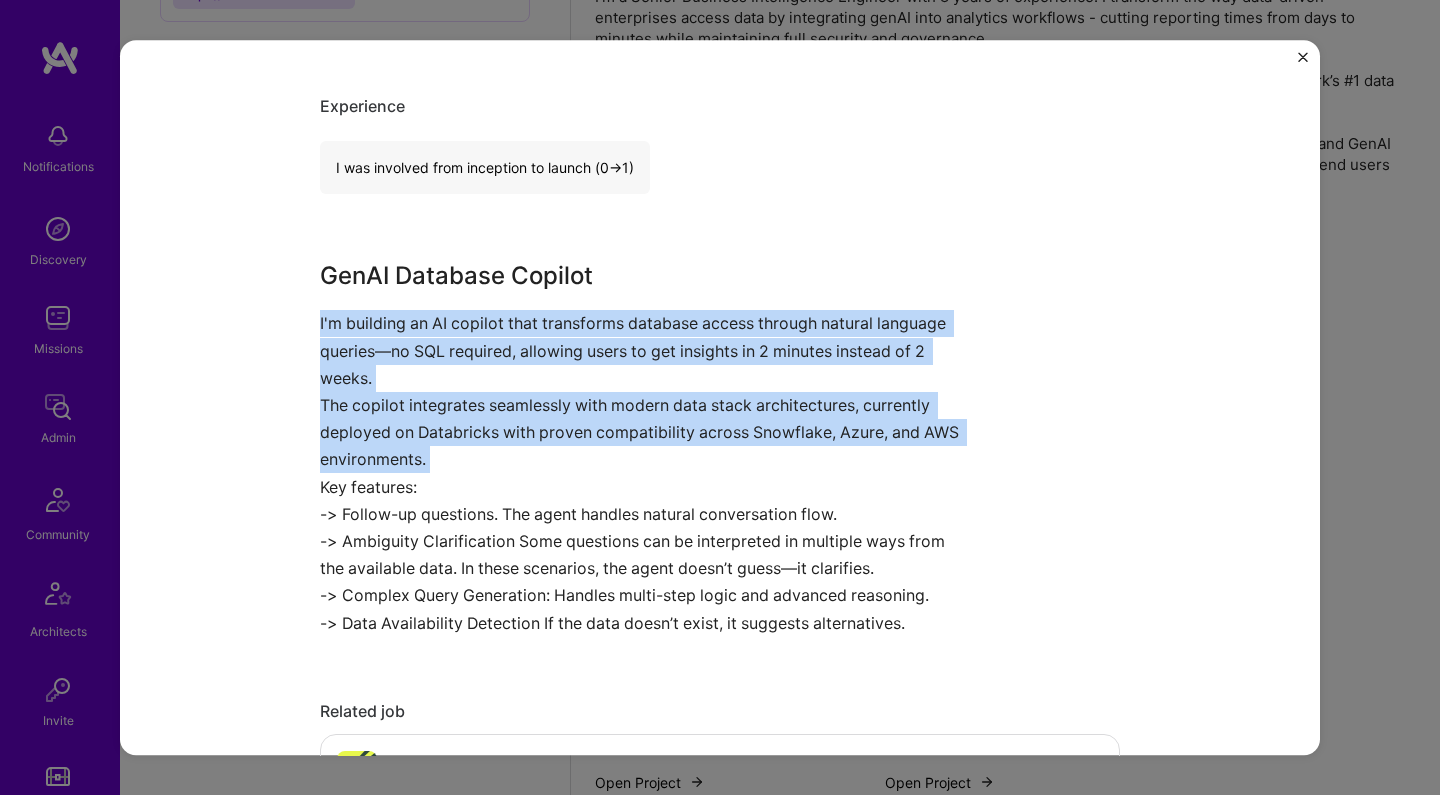 click on "The copilot integrates seamlessly with modern data stack architectures, currently deployed on Databricks with proven compatibility across Snowflake, Azure, and AWS environments." at bounding box center (645, 433) 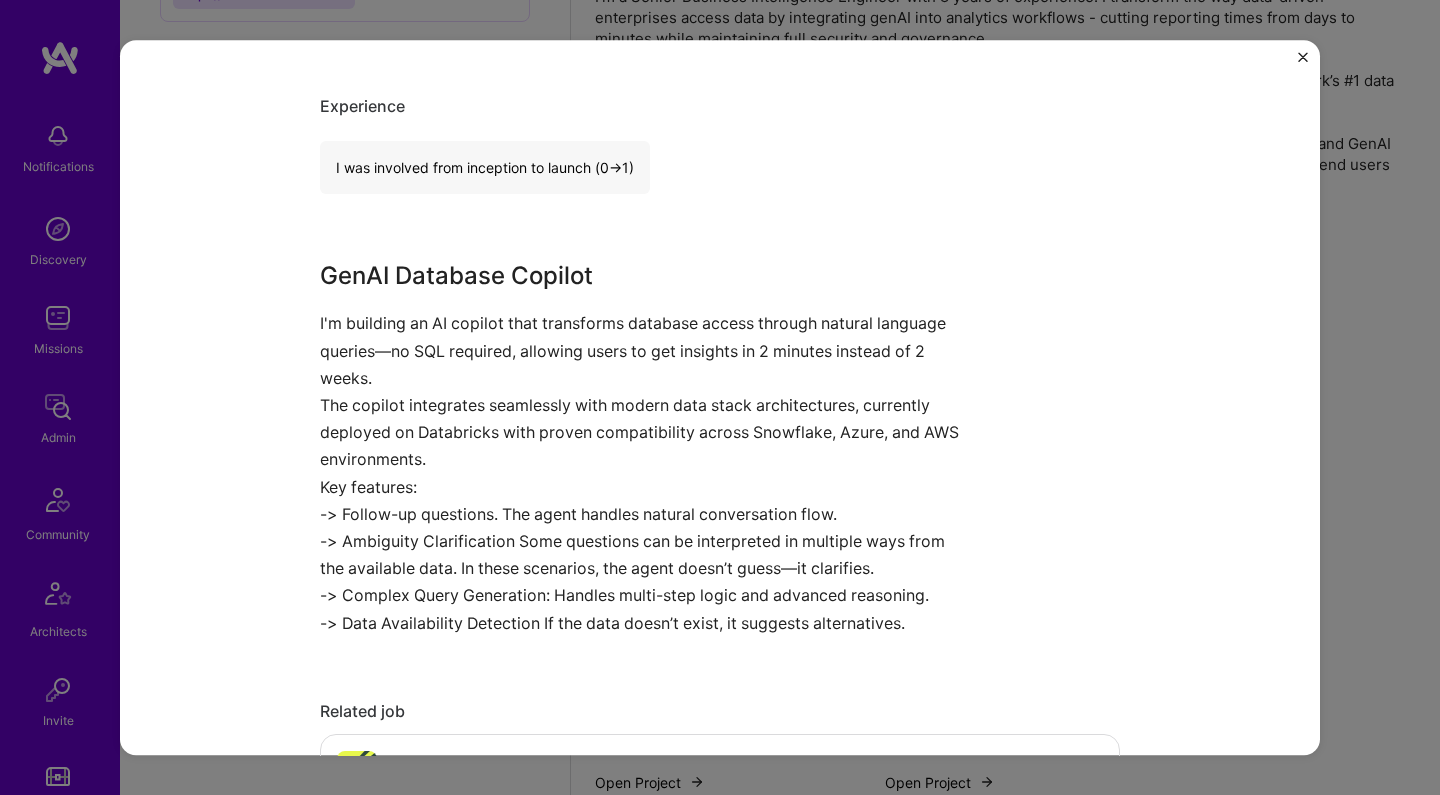 click on "The copilot integrates seamlessly with modern data stack architectures, currently deployed on Databricks with proven compatibility across Snowflake, Azure, and AWS environments." at bounding box center [645, 433] 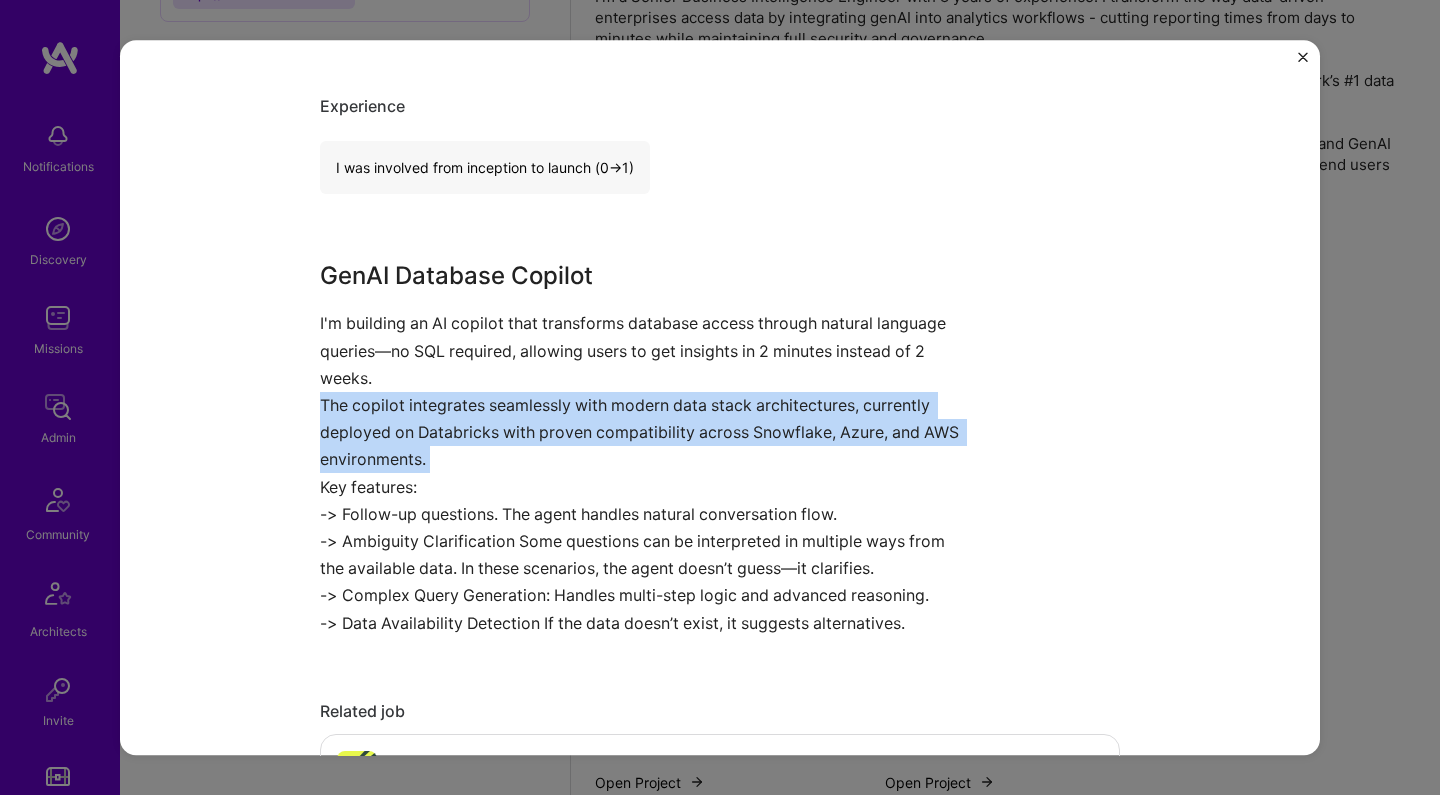 click on "The copilot integrates seamlessly with modern data stack architectures, currently deployed on Databricks with proven compatibility across Snowflake, Azure, and AWS environments." at bounding box center (645, 433) 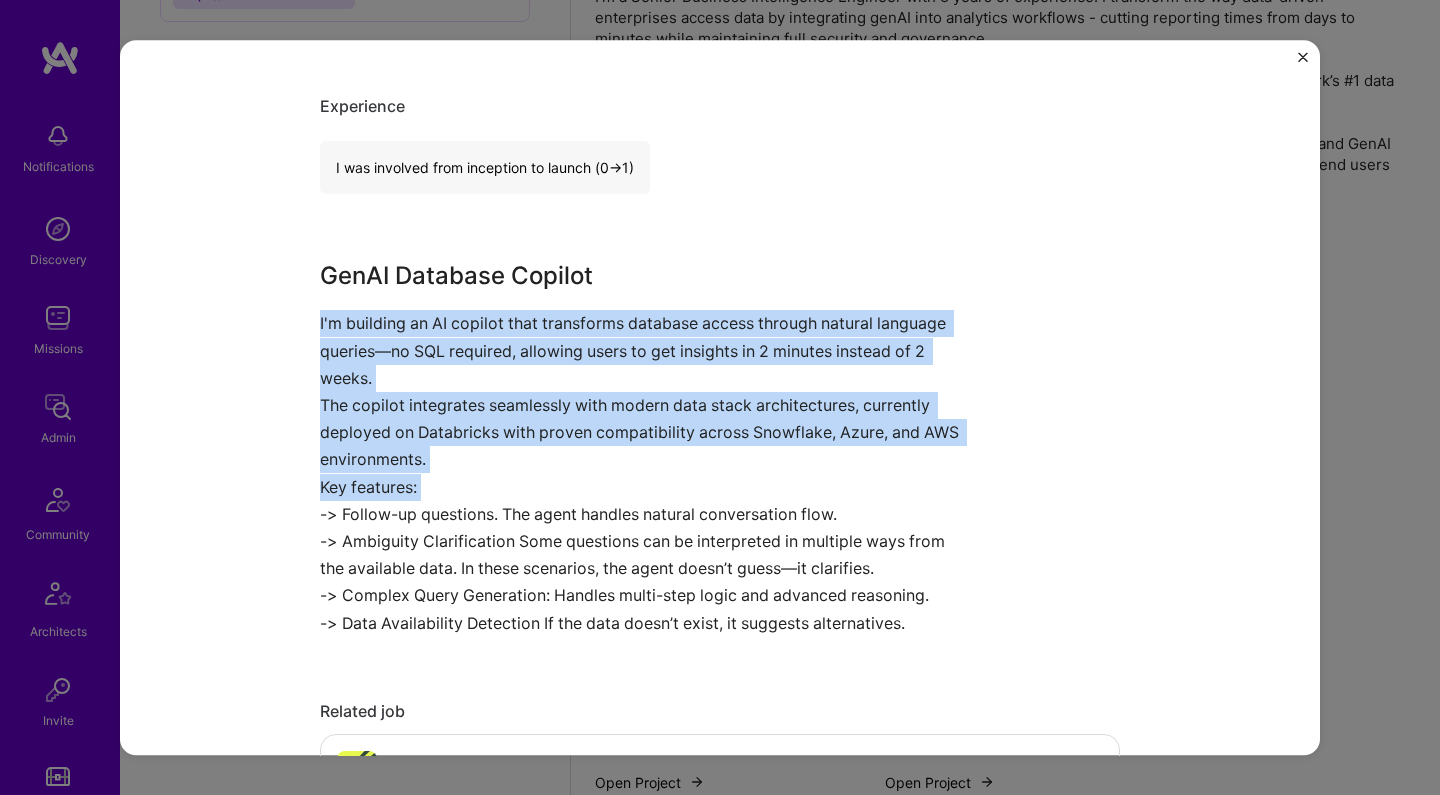 click on "I'm building an AI copilot that transforms database access through natural language queries—no SQL required, allowing users to get insights in 2 minutes instead of 2 weeks." at bounding box center [645, 352] 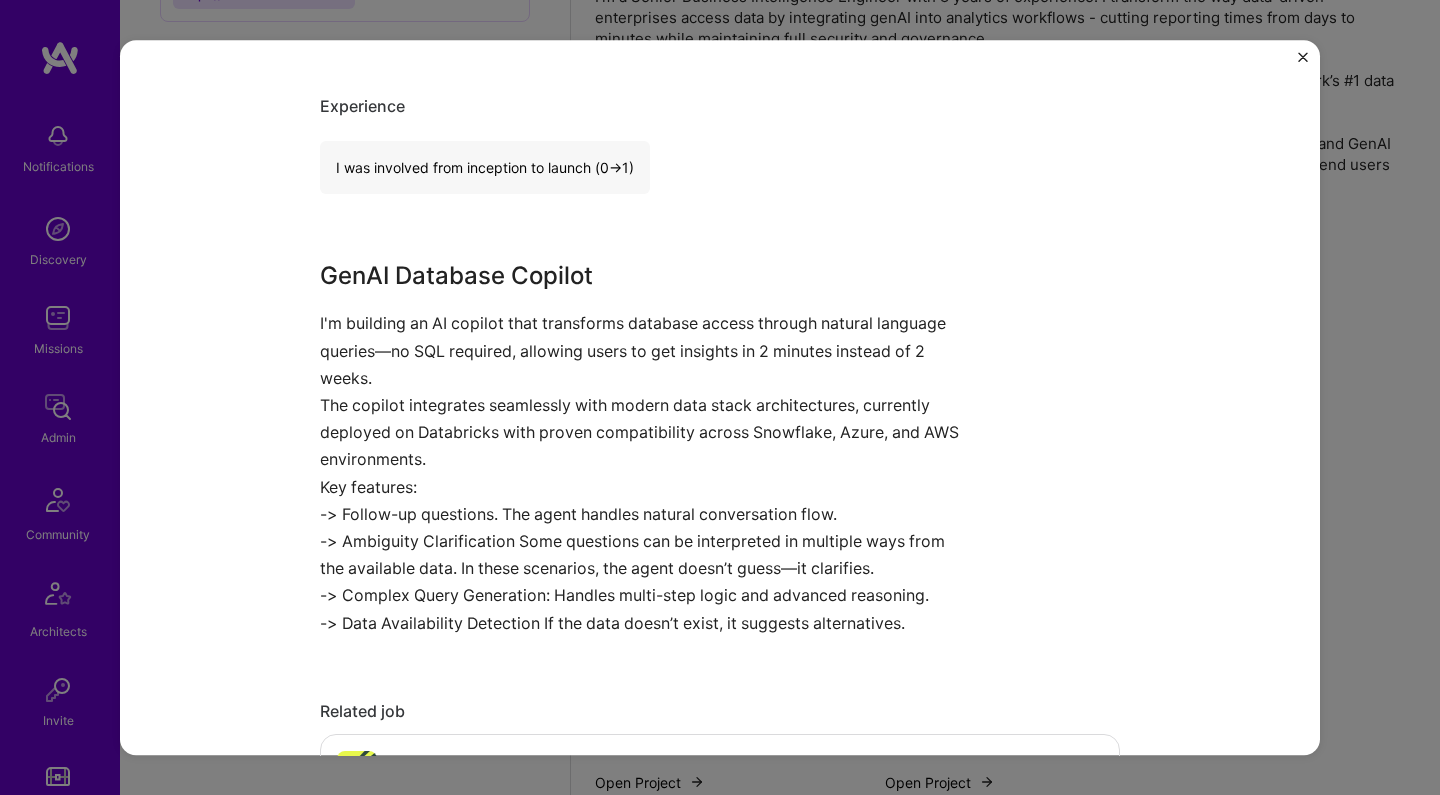 click on "I'm building an AI copilot that transforms database access through natural language queries—no SQL required, allowing users to get insights in 2 minutes instead of 2 weeks." at bounding box center (645, 352) 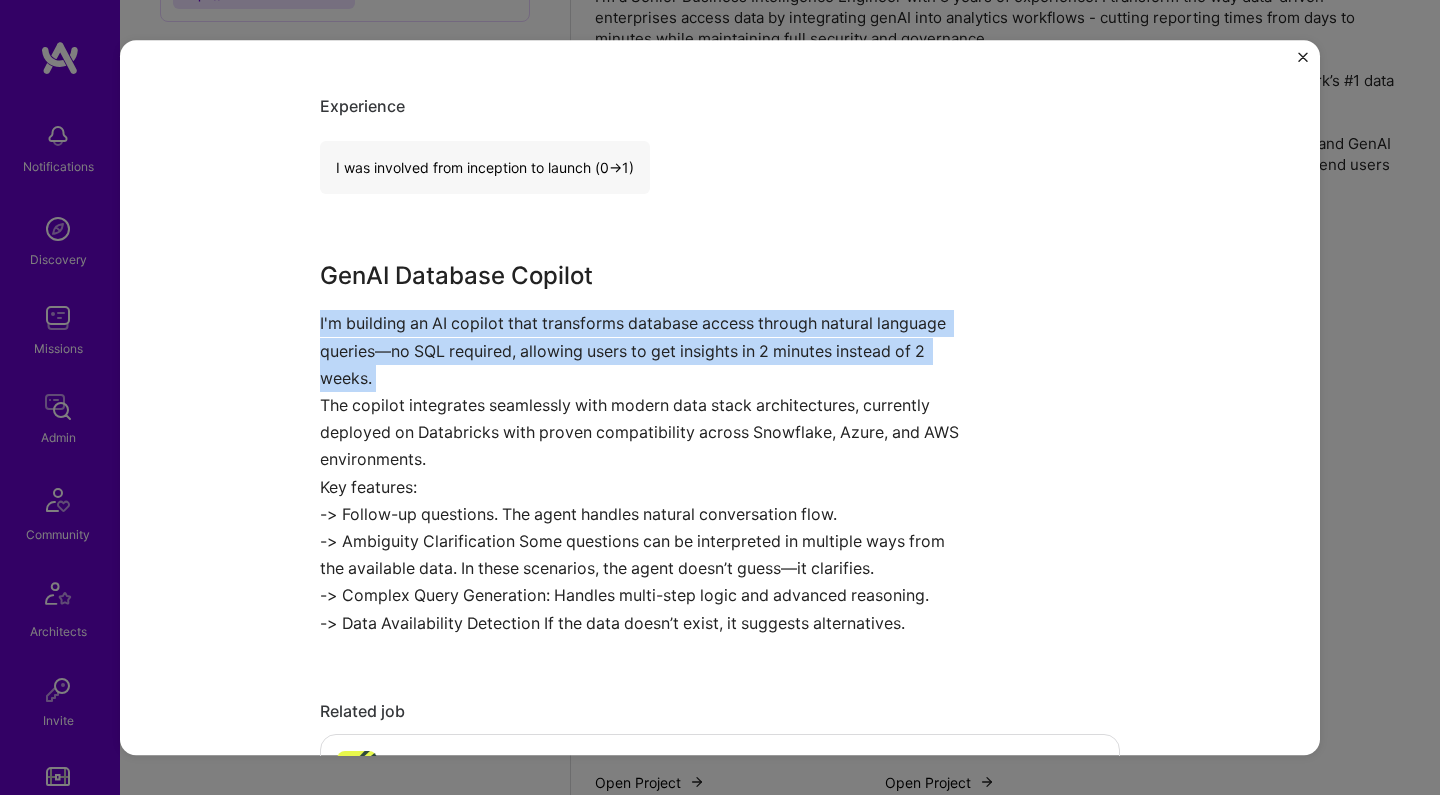 click on "I'm building an AI copilot that transforms database access through natural language queries—no SQL required, allowing users to get insights in 2 minutes instead of 2 weeks." at bounding box center [645, 352] 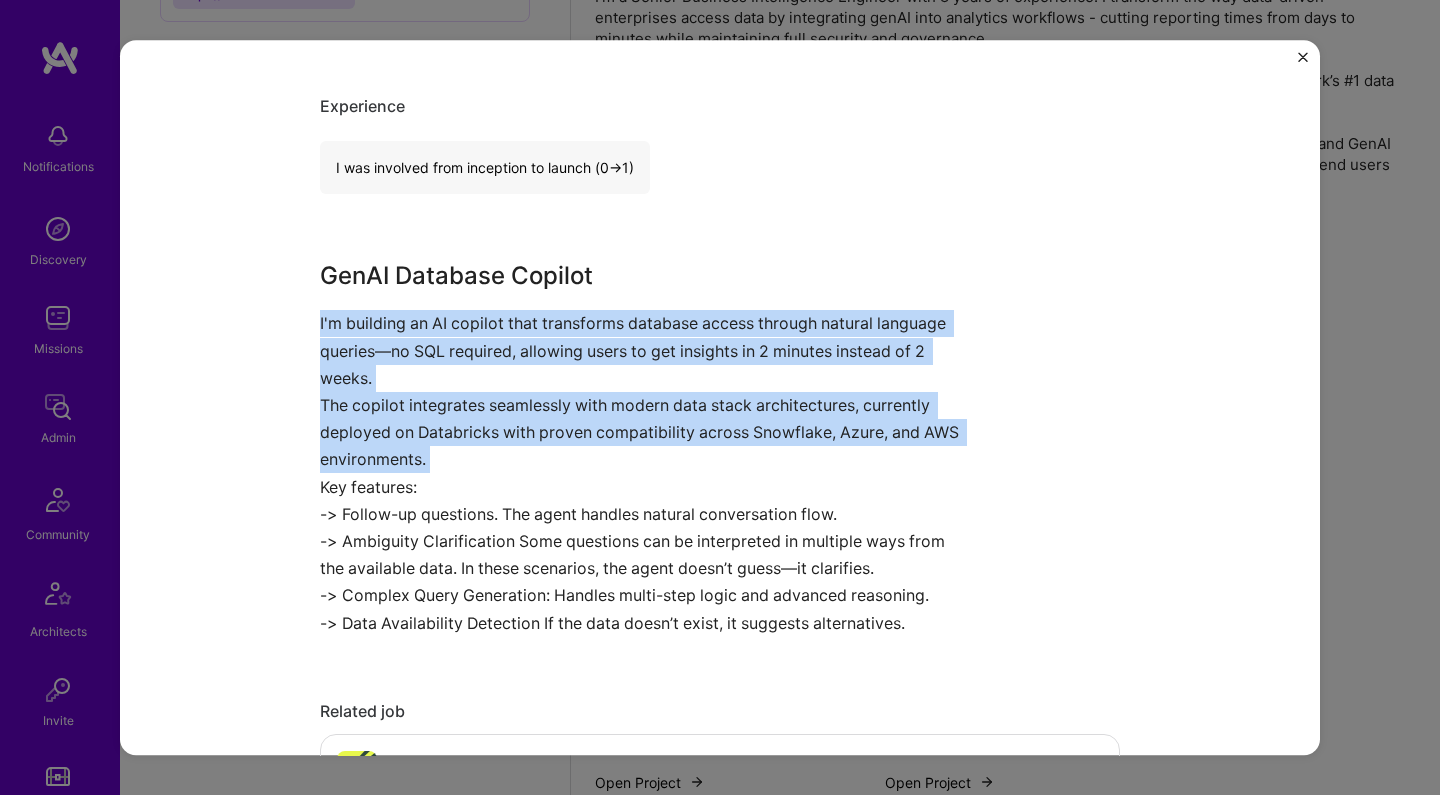 click on "The copilot integrates seamlessly with modern data stack architectures, currently deployed on Databricks with proven compatibility across Snowflake, Azure, and AWS environments." at bounding box center [645, 433] 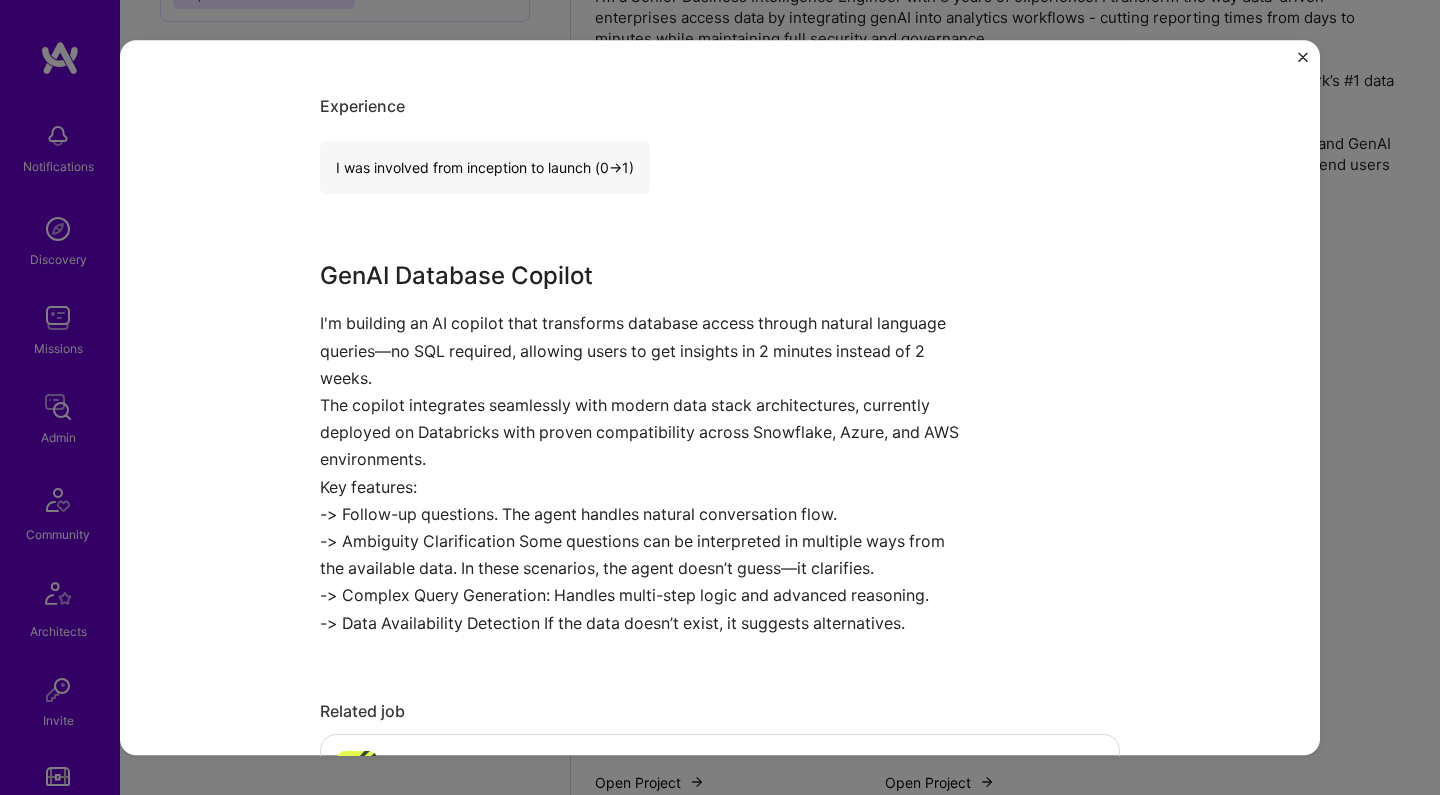 click on "The copilot integrates seamlessly with modern data stack architectures, currently deployed on Databricks with proven compatibility across Snowflake, Azure, and AWS environments." at bounding box center [645, 433] 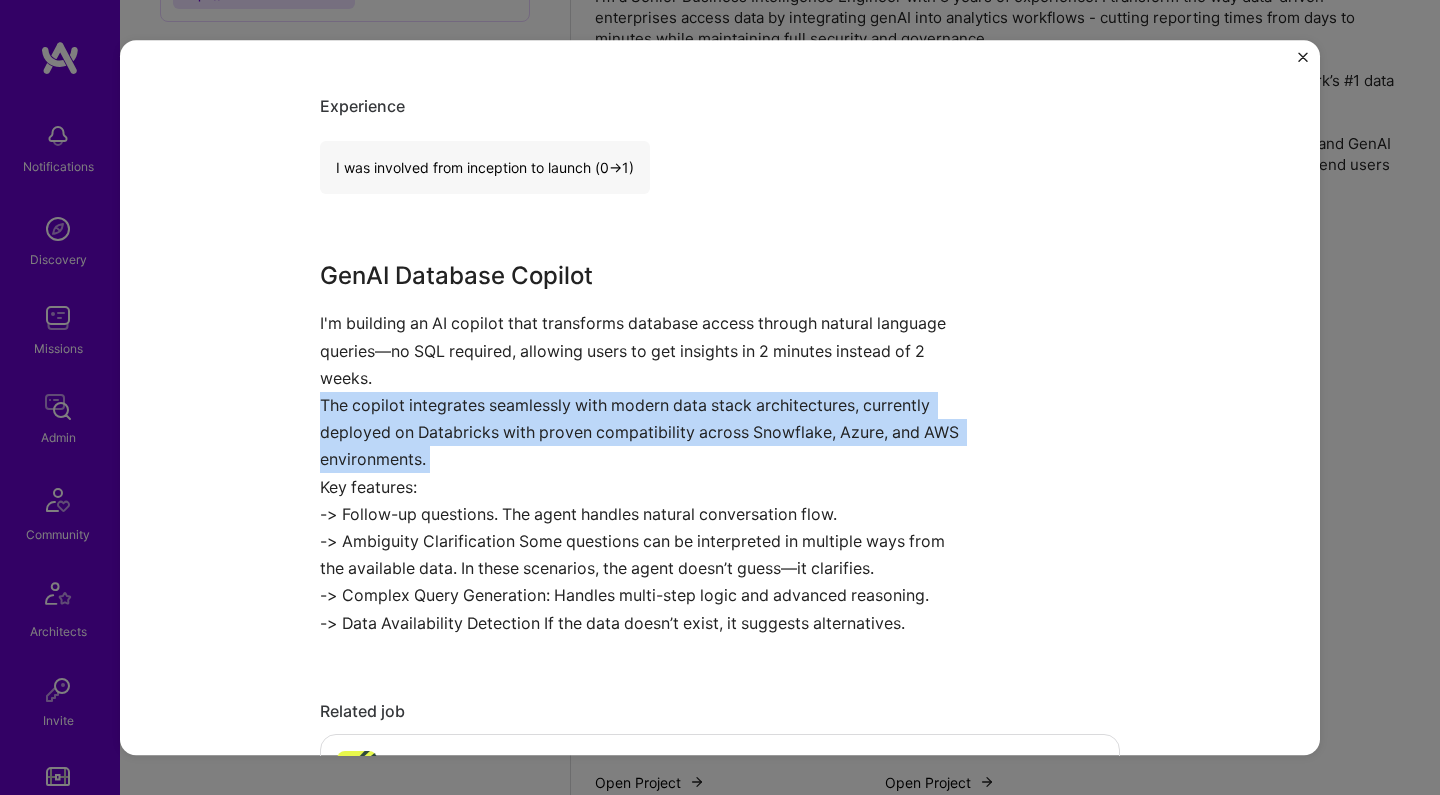 click on "The copilot integrates seamlessly with modern data stack architectures, currently deployed on Databricks with proven compatibility across Snowflake, Azure, and AWS environments." at bounding box center (645, 433) 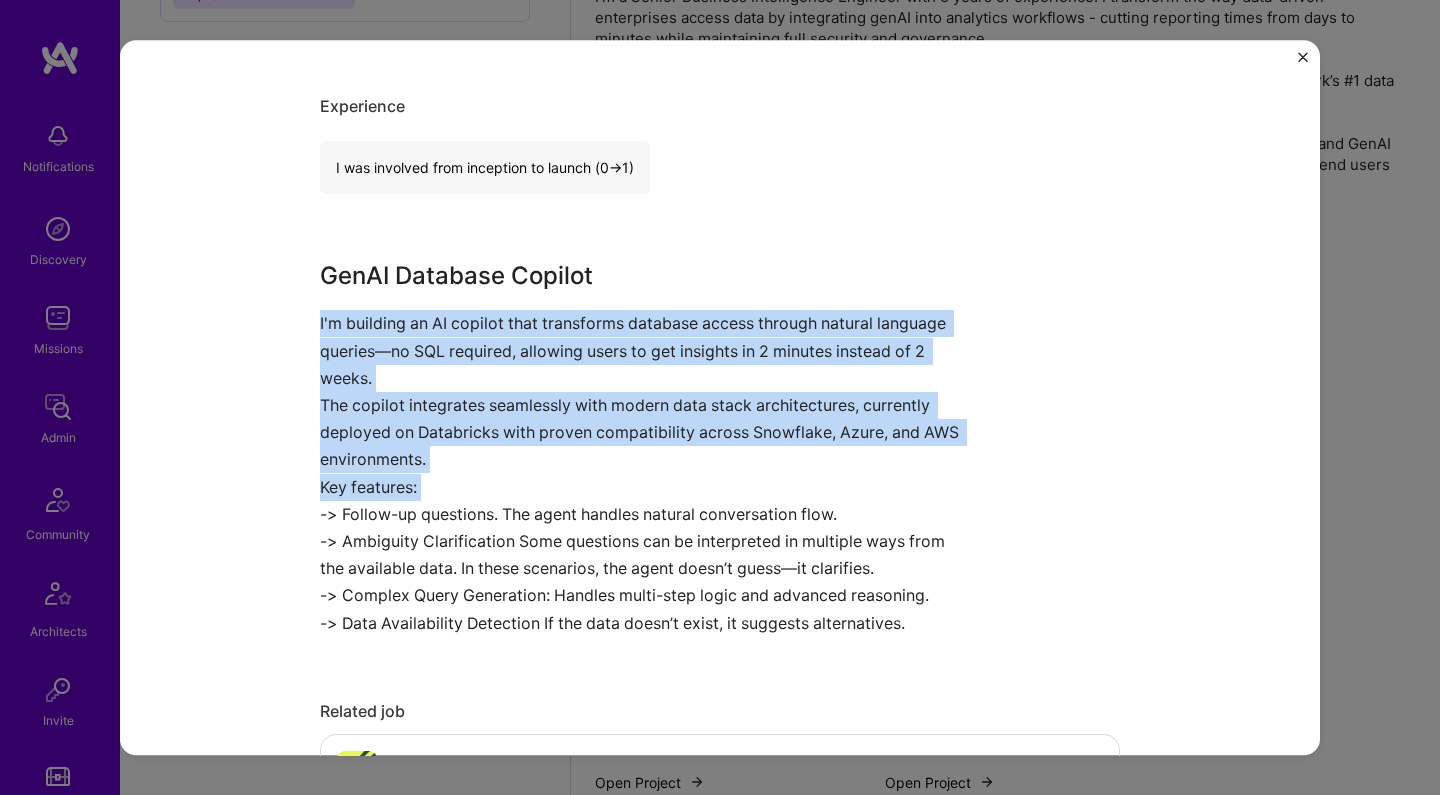 click on "I'm building an AI copilot that transforms database access through natural language queries—no SQL required, allowing users to get insights in 2 minutes instead of 2 weeks." at bounding box center (645, 352) 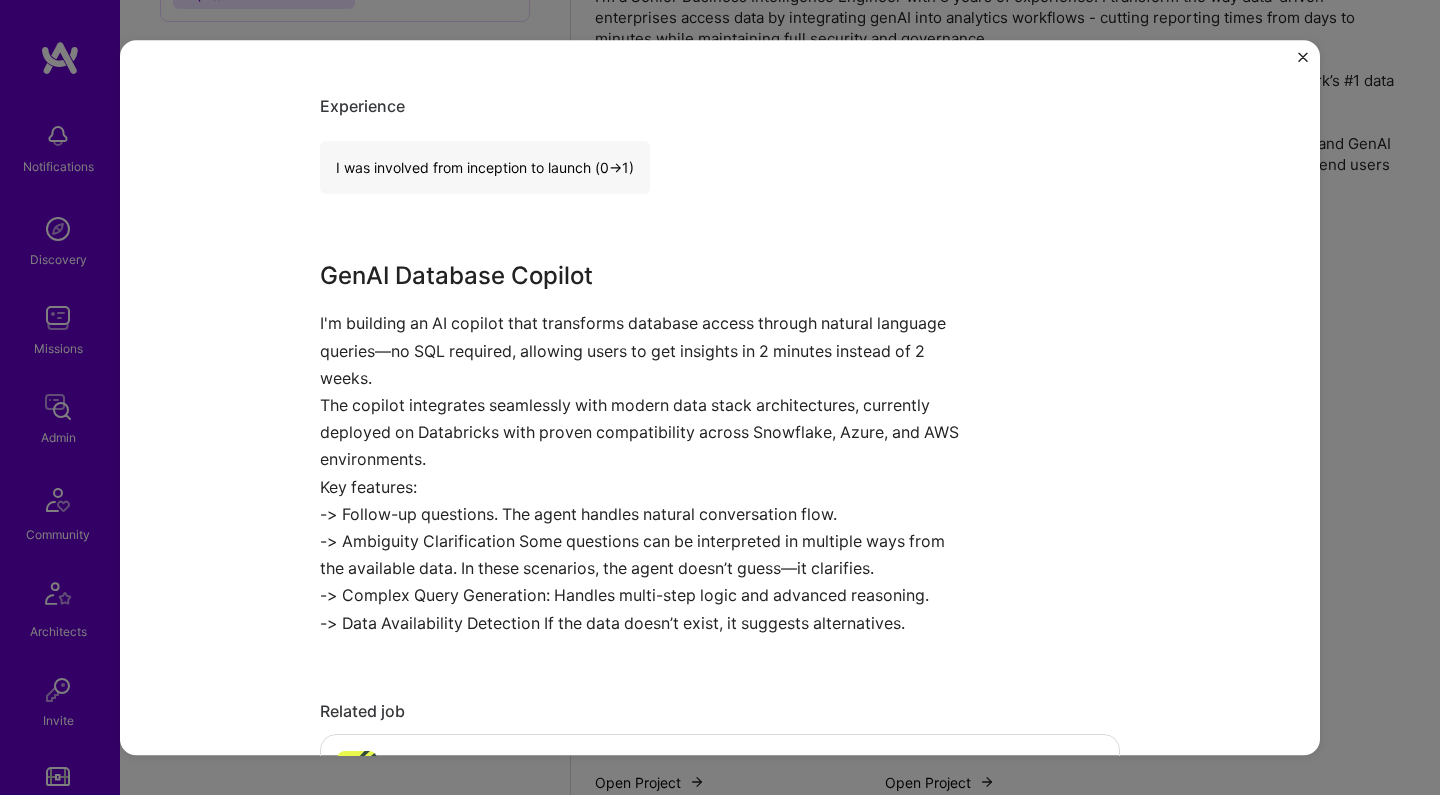 click on "I'm building an AI copilot that transforms database access through natural language queries—no SQL required, allowing users to get insights in 2 minutes instead of 2 weeks." at bounding box center [645, 352] 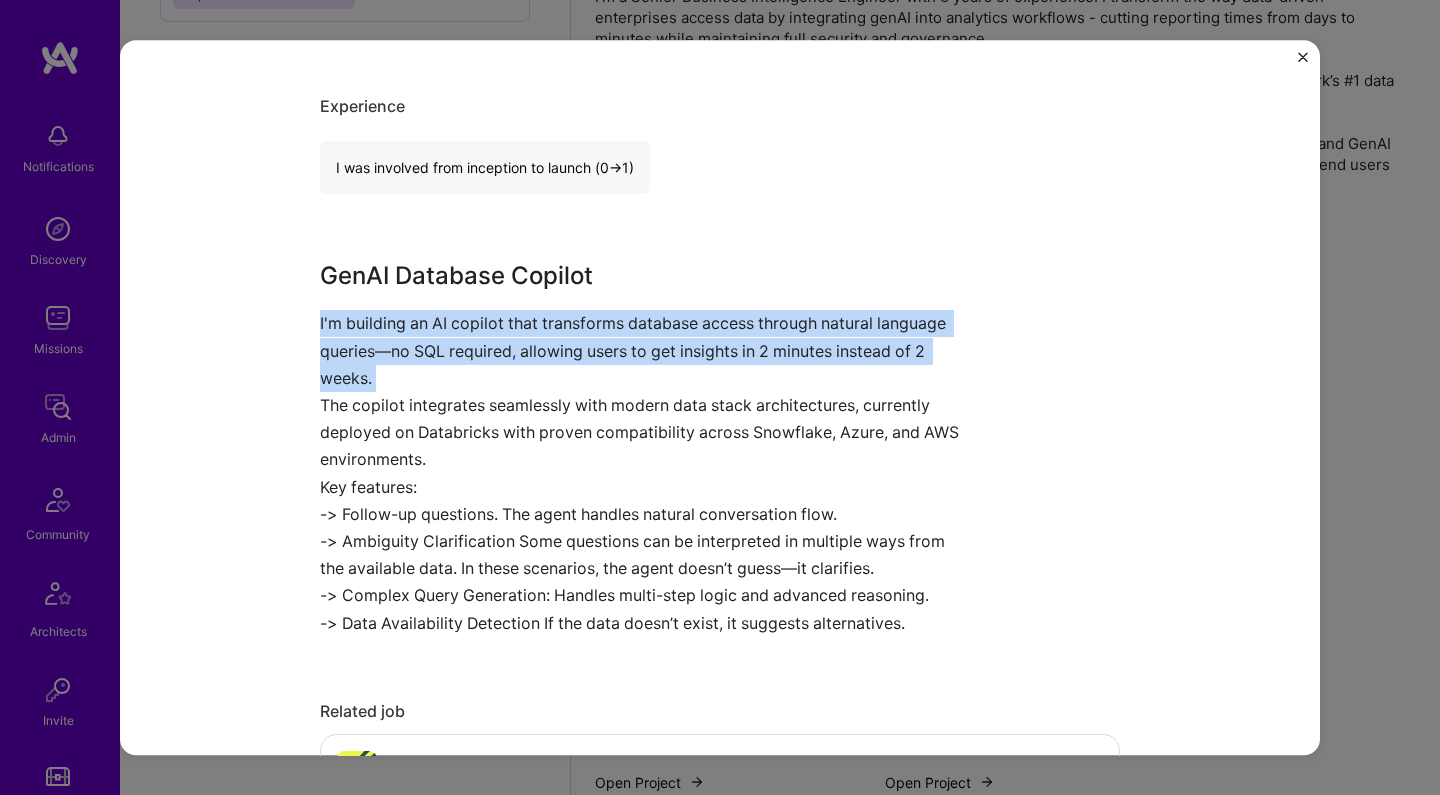 click on "I'm building an AI copilot that transforms database access through natural language queries—no SQL required, allowing users to get insights in 2 minutes instead of 2 weeks." at bounding box center (645, 352) 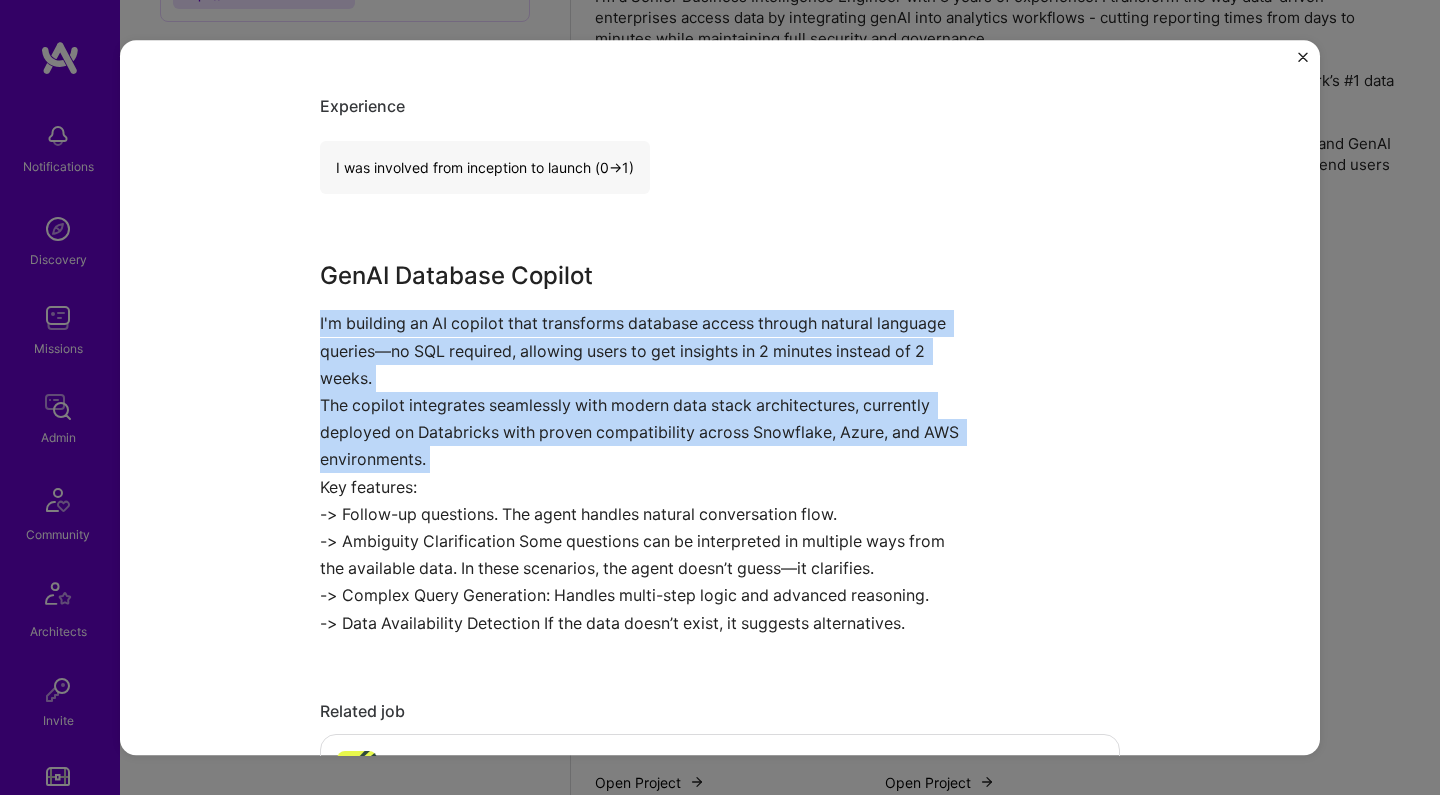click on "The copilot integrates seamlessly with modern data stack architectures, currently deployed on Databricks with proven compatibility across Snowflake, Azure, and AWS environments." at bounding box center (645, 433) 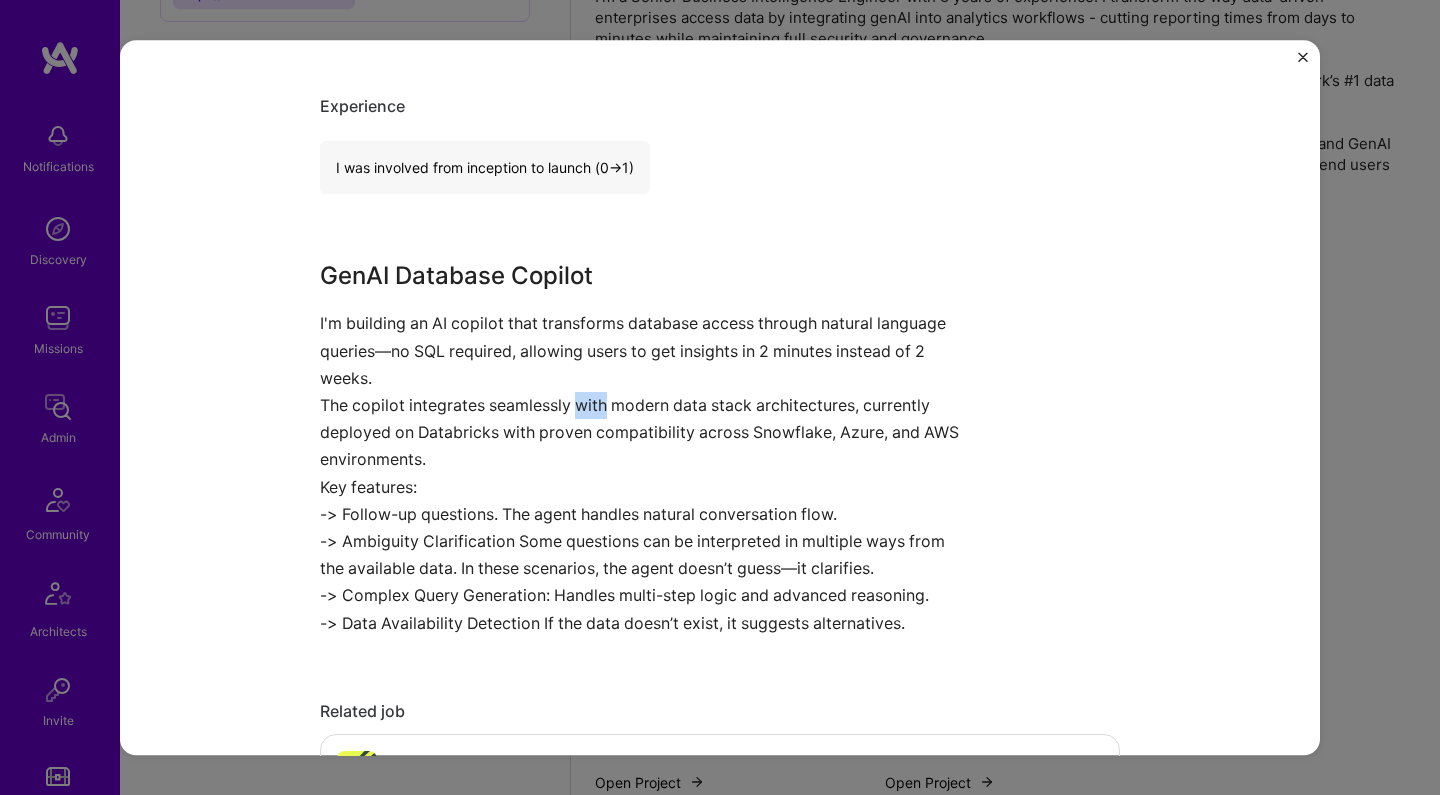 click on "The copilot integrates seamlessly with modern data stack architectures, currently deployed on Databricks with proven compatibility across Snowflake, Azure, and AWS environments." at bounding box center [645, 433] 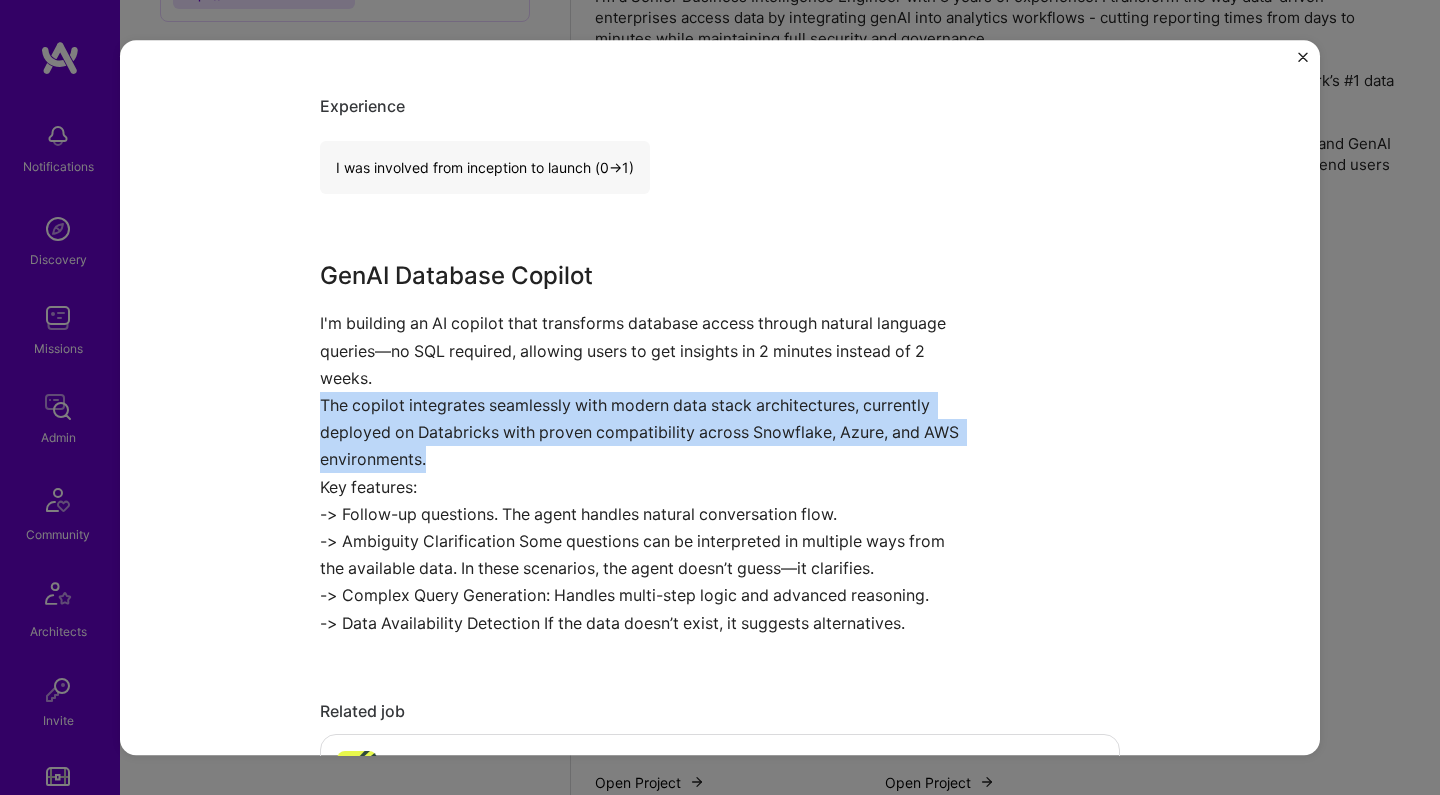 click on "The copilot integrates seamlessly with modern data stack architectures, currently deployed on Databricks with proven compatibility across Snowflake, Azure, and AWS environments." at bounding box center [645, 433] 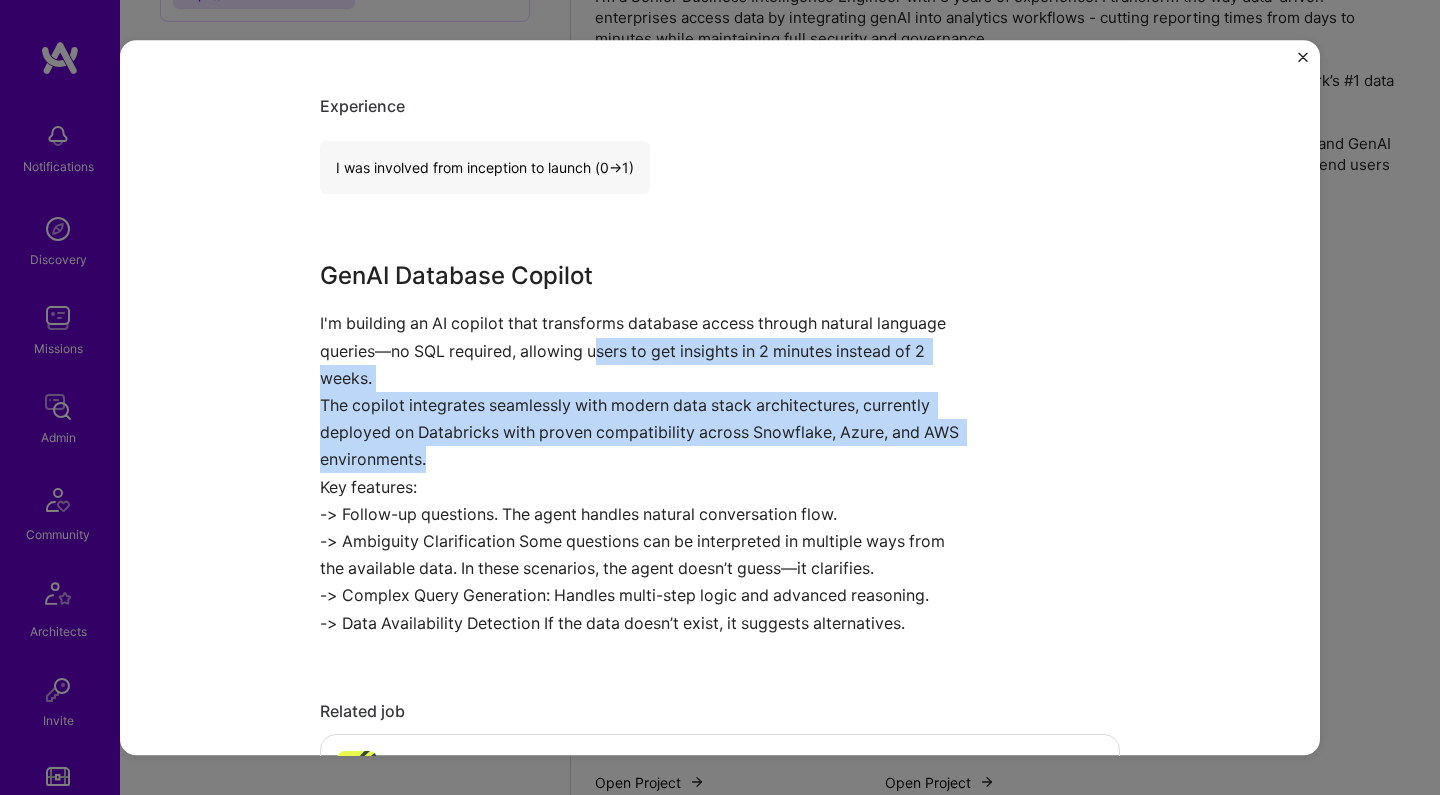 click on "I'm building an AI copilot that transforms database access through natural language queries—no SQL required, allowing users to get insights in 2 minutes instead of 2 weeks." at bounding box center (645, 352) 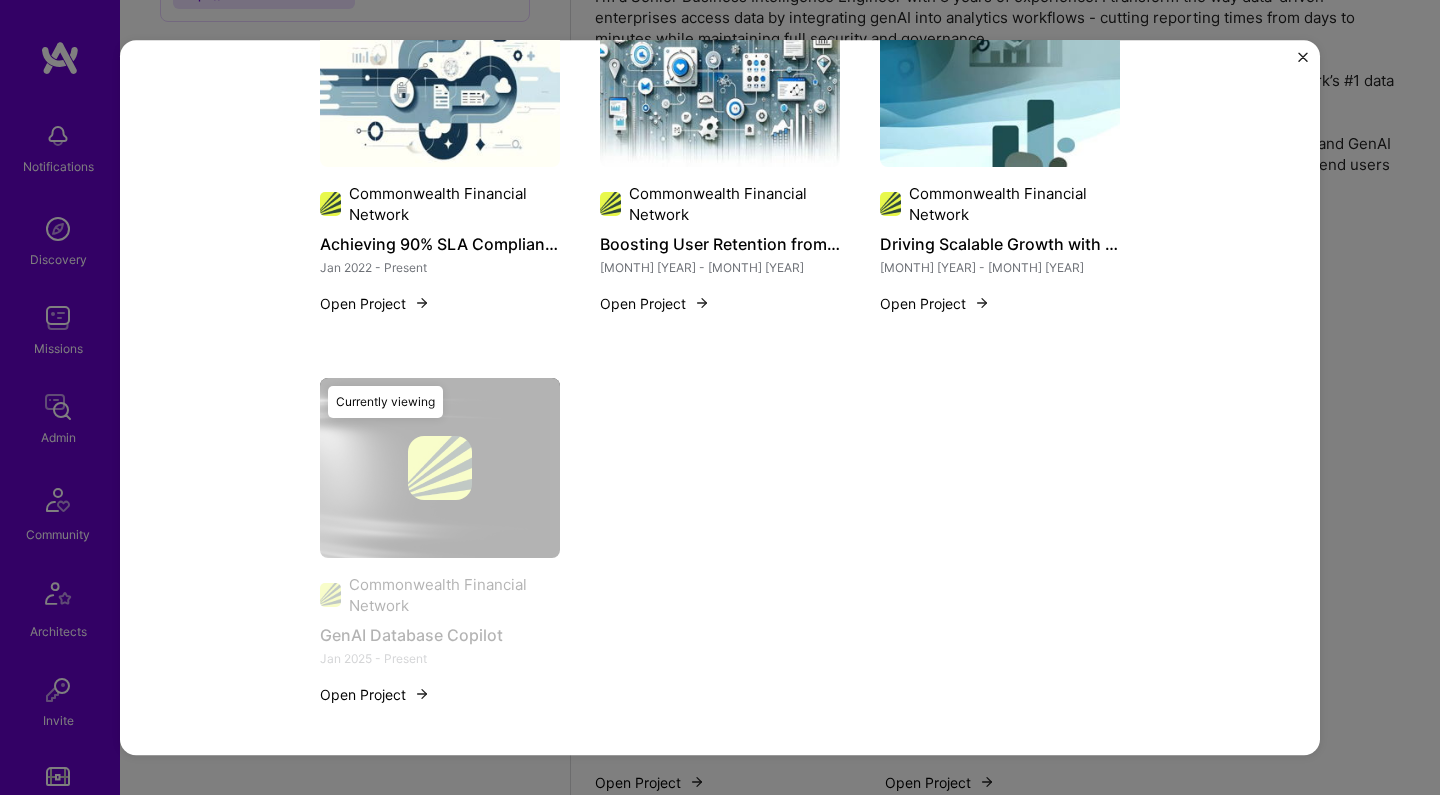 scroll, scrollTop: 1128, scrollLeft: 0, axis: vertical 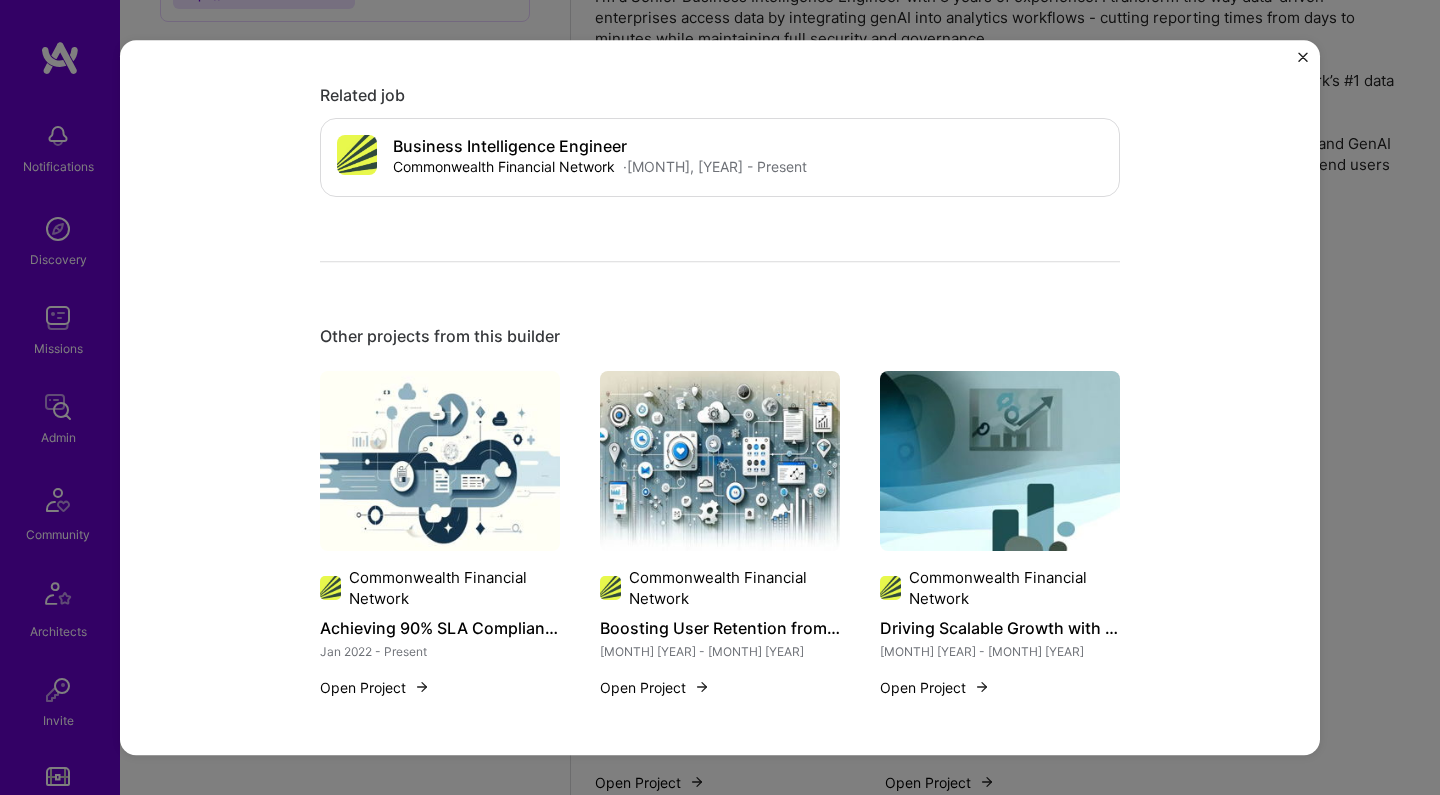 click at bounding box center [440, 461] 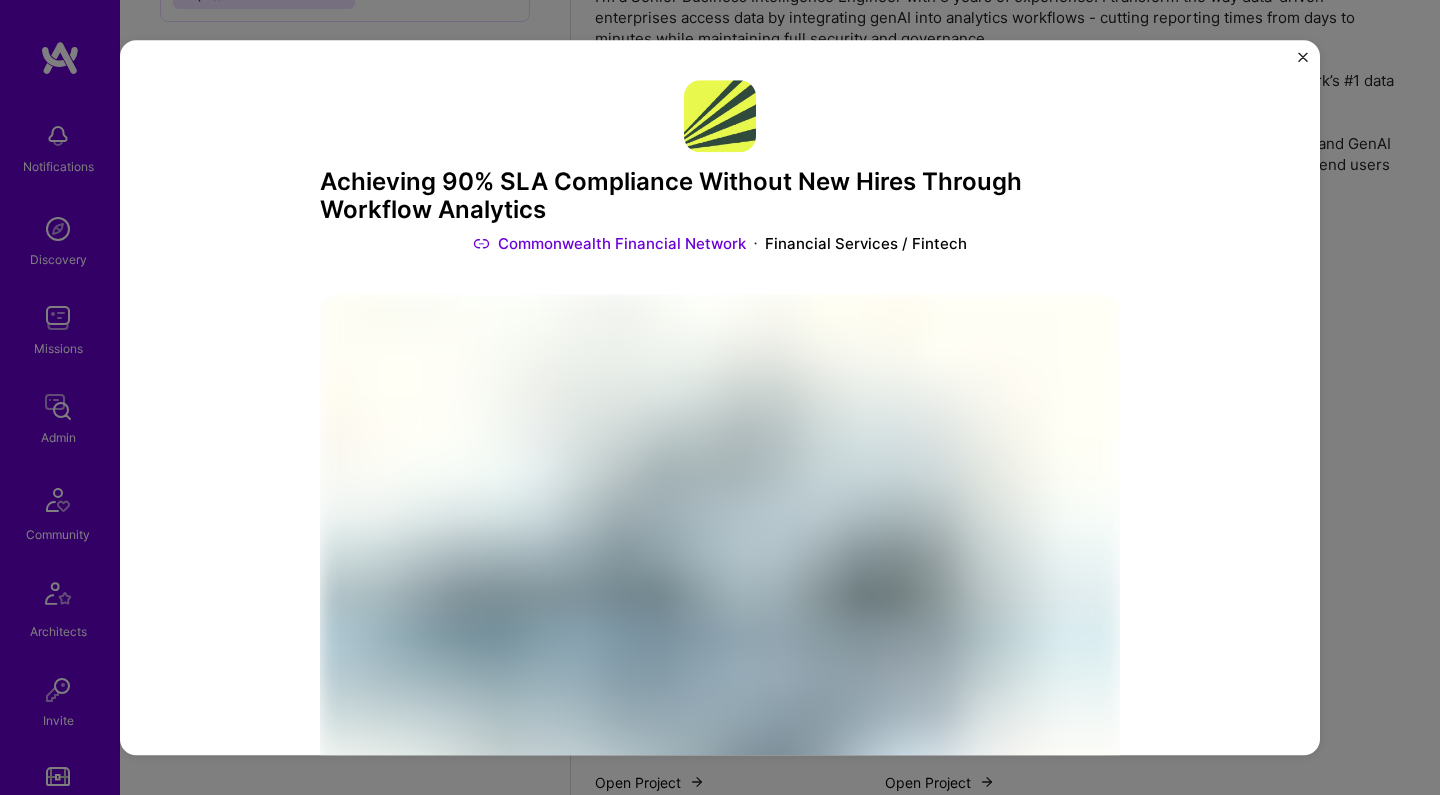 scroll, scrollTop: 1164, scrollLeft: 0, axis: vertical 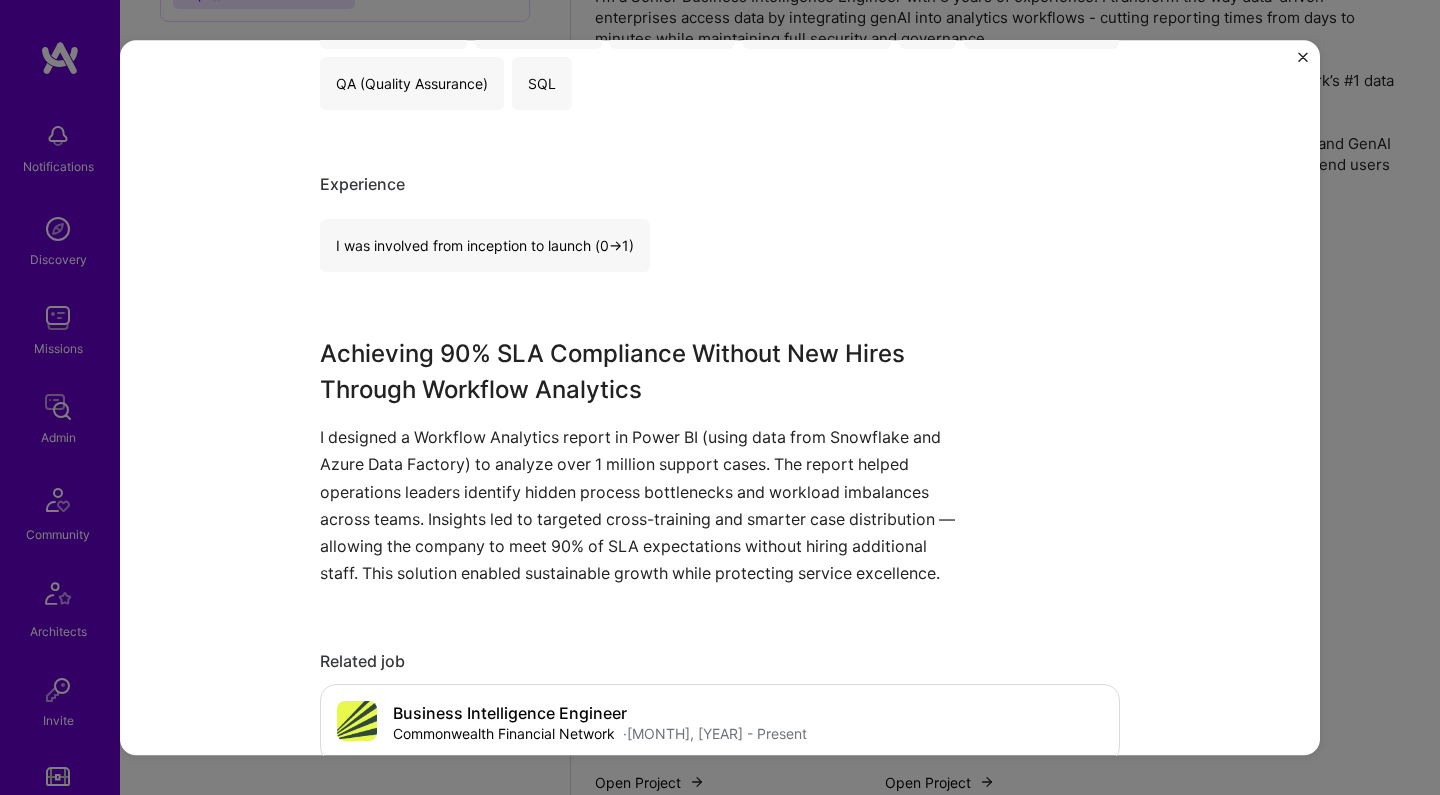 click on "Achieving 90% SLA Compliance Without New Hires Through Workflow Analytics" at bounding box center [645, 372] 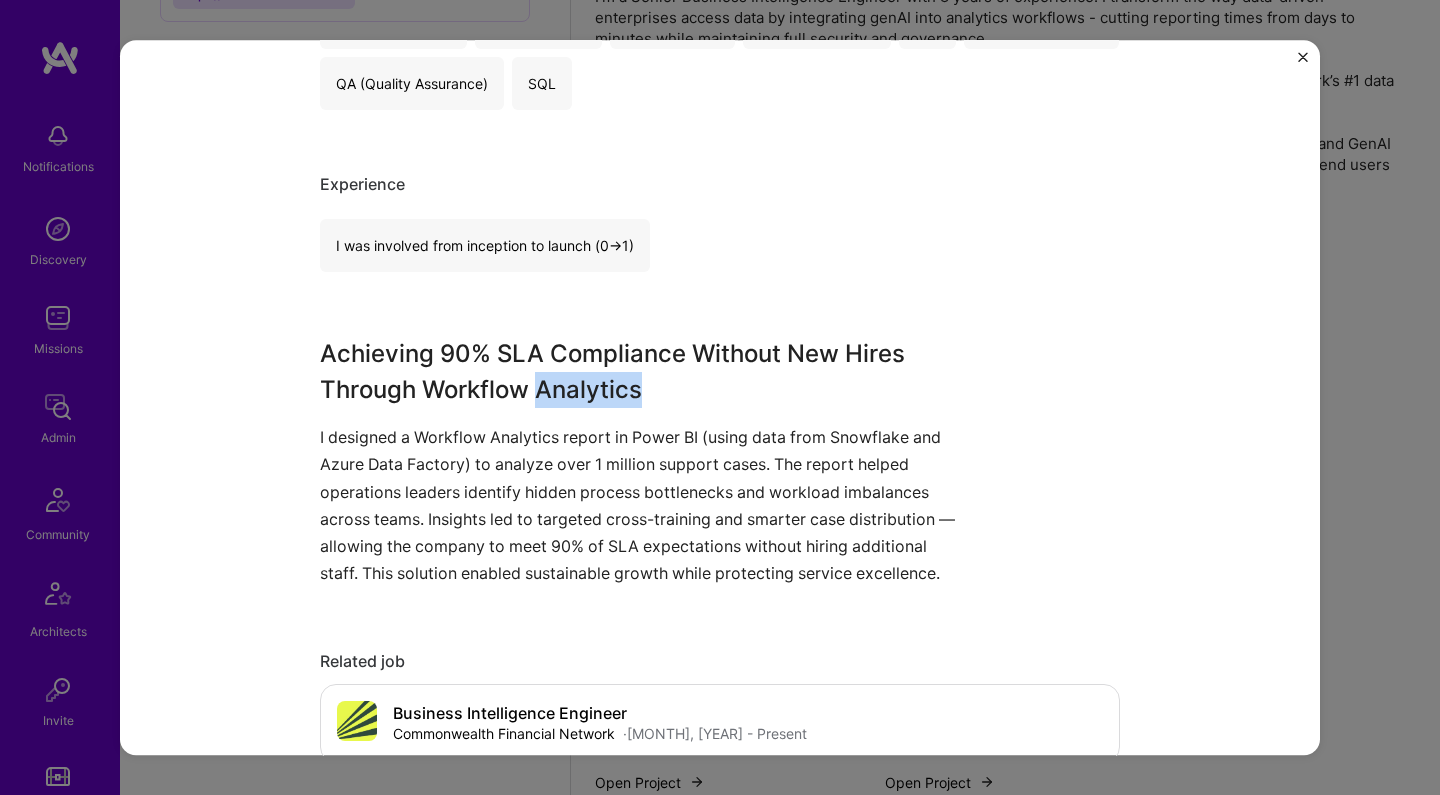 click on "Achieving 90% SLA Compliance Without New Hires Through Workflow Analytics" at bounding box center [645, 372] 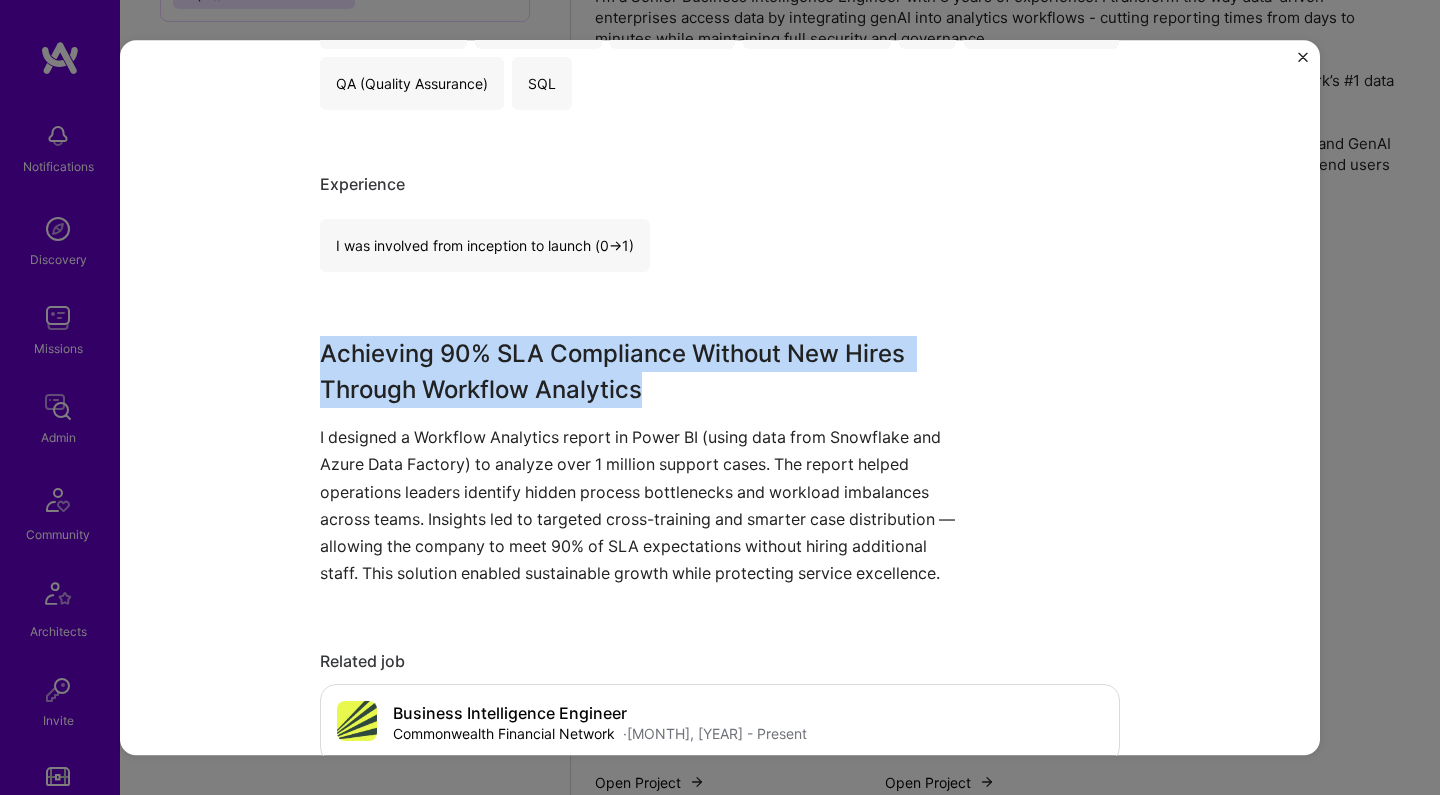 click on "Achieving 90% SLA Compliance Without New Hires Through Workflow Analytics" at bounding box center (645, 372) 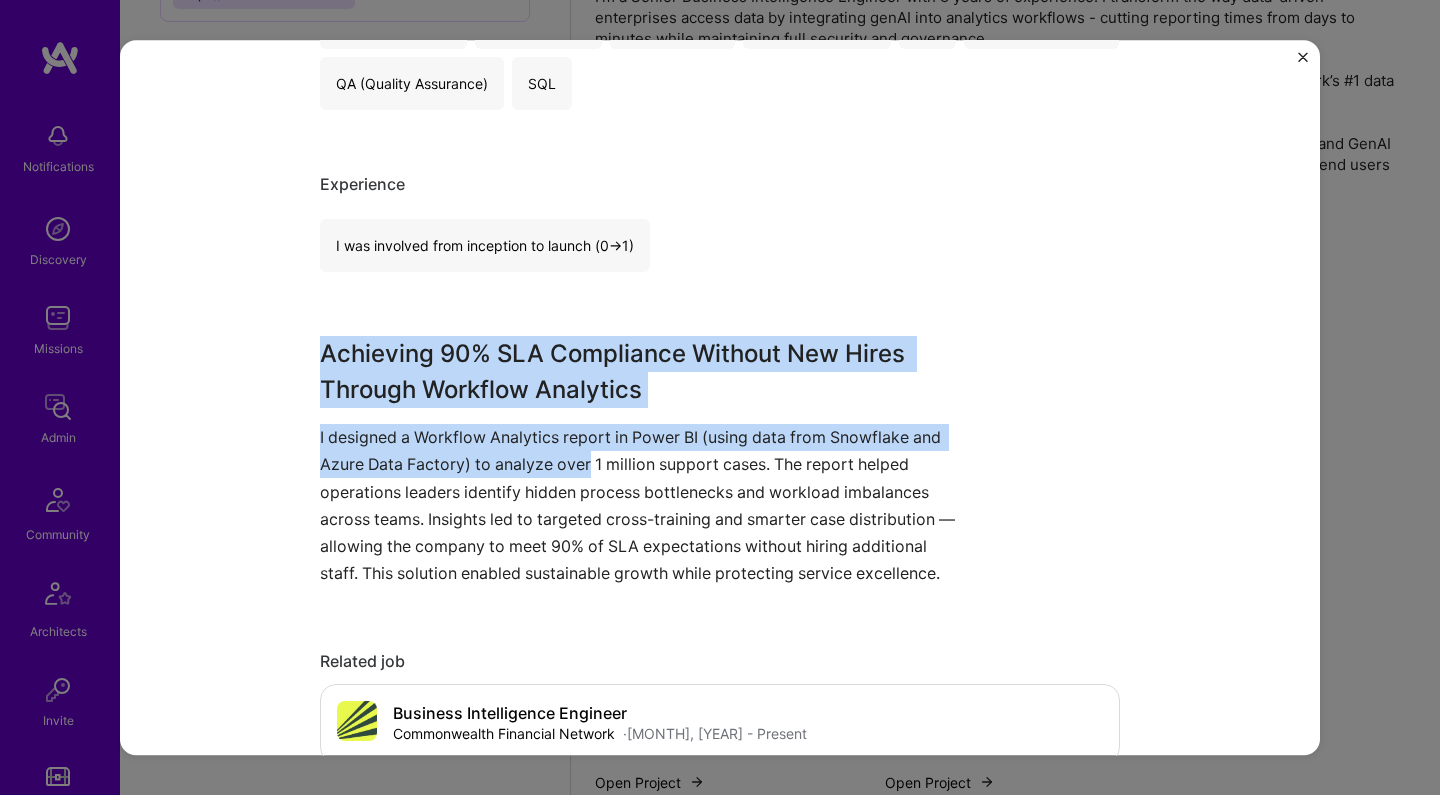 click on "I designed a Workflow Analytics report in Power BI (using data from Snowflake and Azure Data Factory) to analyze over 1 million support cases. The report helped operations leaders identify hidden process bottlenecks and workload imbalances across teams. Insights led to targeted cross-training and smarter case distribution — allowing the company to meet 90% of SLA expectations without hiring additional staff. This solution enabled sustainable growth while protecting service excellence." at bounding box center (645, 505) 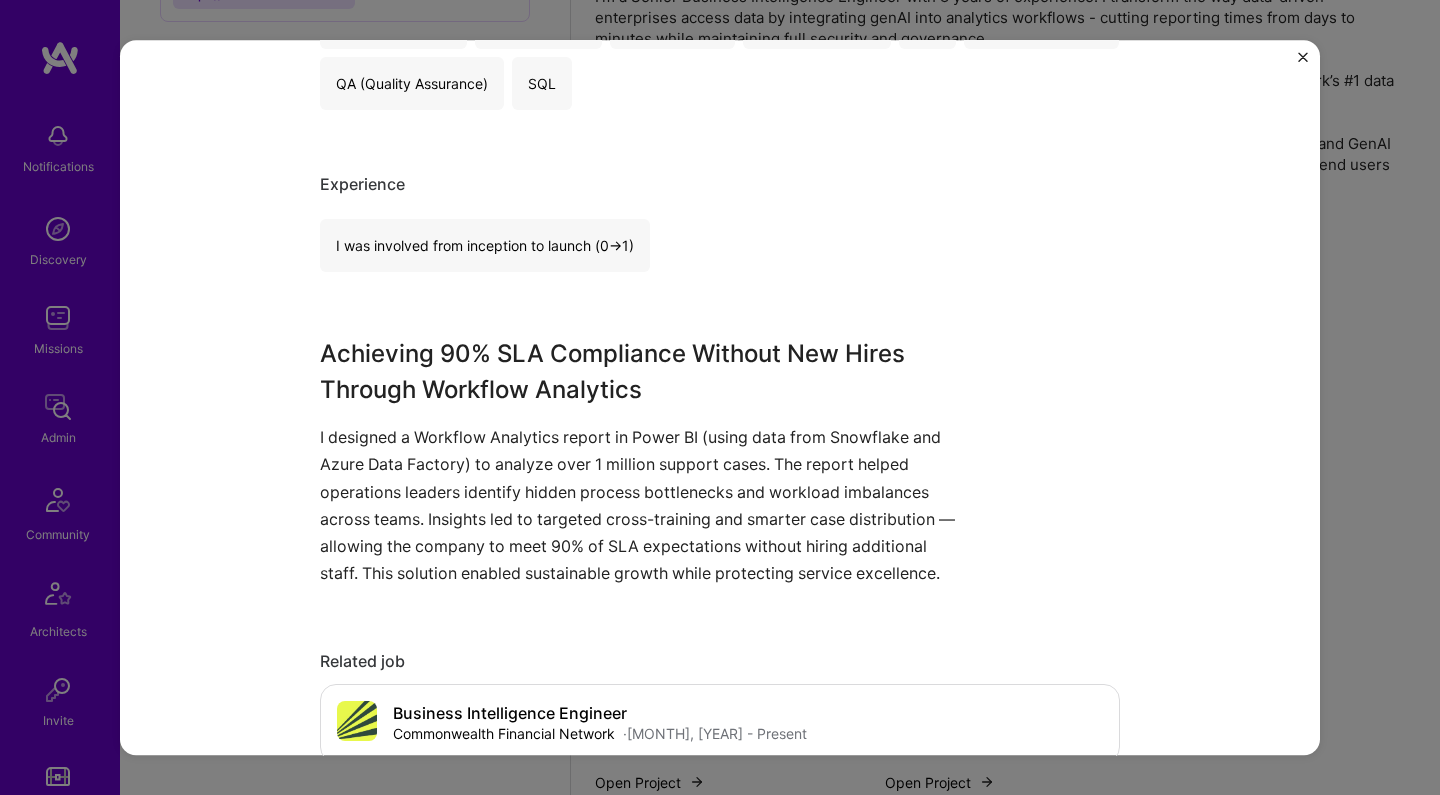 click on "I designed a Workflow Analytics report in Power BI (using data from Snowflake and Azure Data Factory) to analyze over 1 million support cases. The report helped operations leaders identify hidden process bottlenecks and workload imbalances across teams. Insights led to targeted cross-training and smarter case distribution — allowing the company to meet 90% of SLA expectations without hiring additional staff. This solution enabled sustainable growth while protecting service excellence." at bounding box center (645, 505) 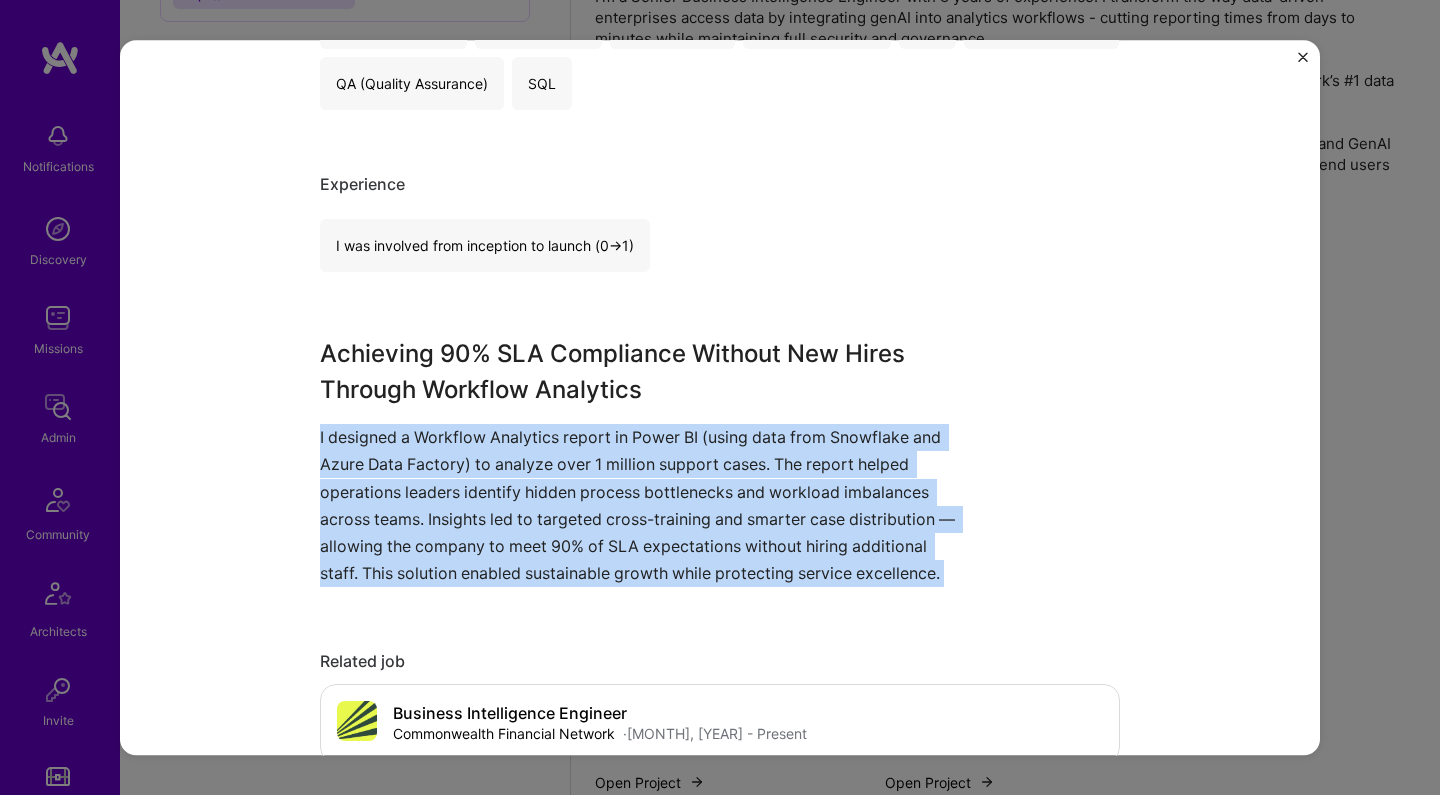 click on "I designed a Workflow Analytics report in Power BI (using data from Snowflake and Azure Data Factory) to analyze over 1 million support cases. The report helped operations leaders identify hidden process bottlenecks and workload imbalances across teams. Insights led to targeted cross-training and smarter case distribution — allowing the company to meet 90% of SLA expectations without hiring additional staff. This solution enabled sustainable growth while protecting service excellence." at bounding box center (645, 505) 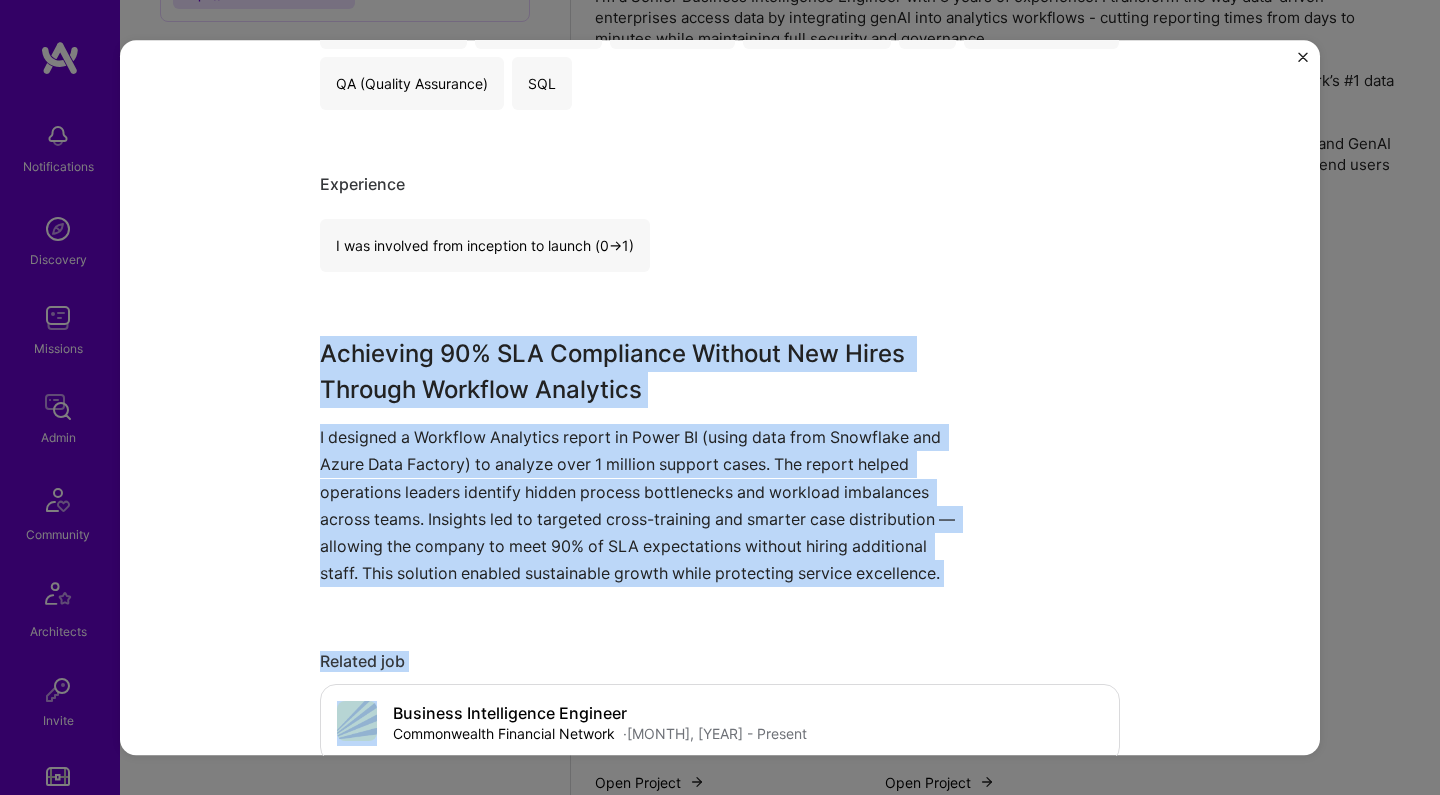 click on "Achieving 90% SLA Compliance Without New Hires Through Workflow Analytics" at bounding box center [645, 372] 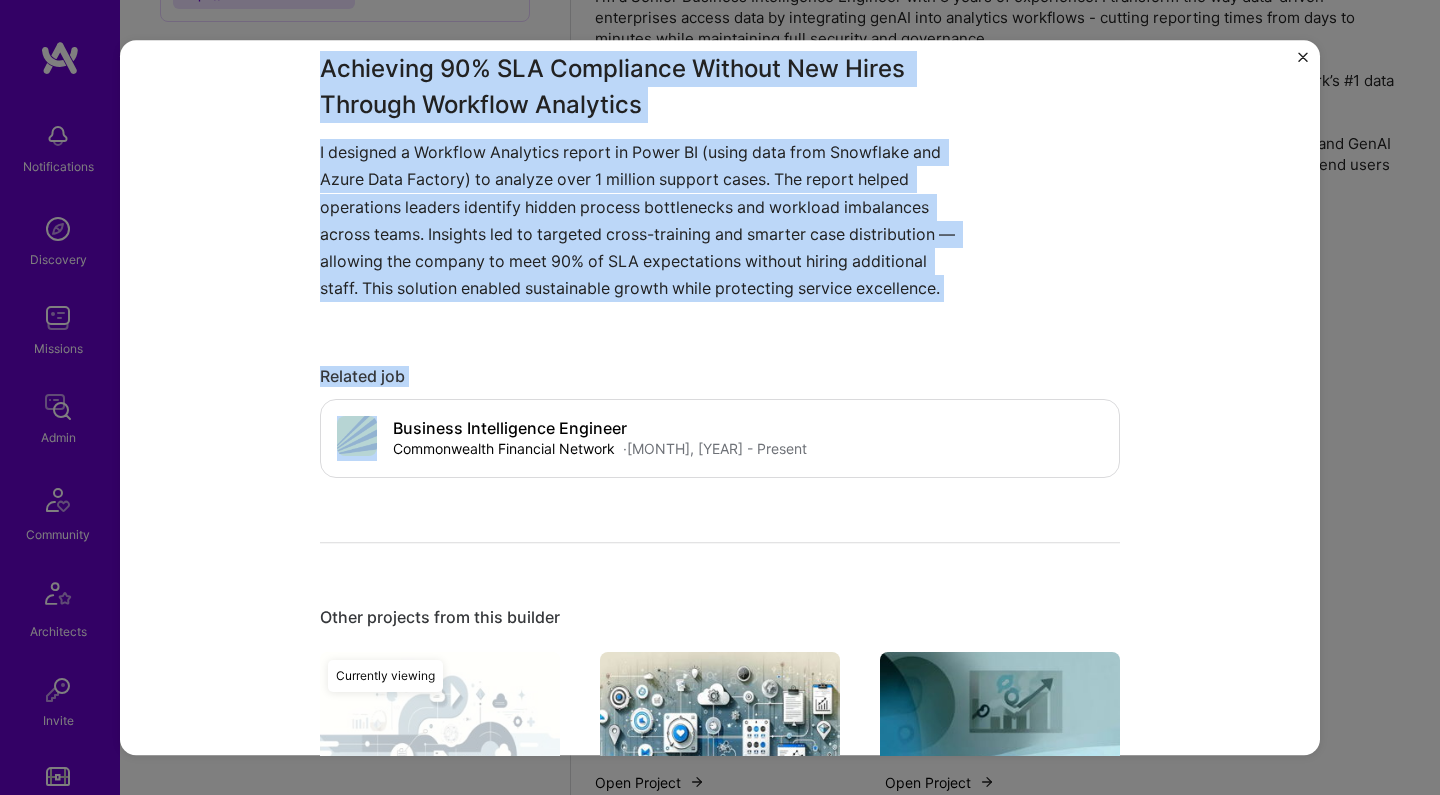 scroll, scrollTop: 1629, scrollLeft: 0, axis: vertical 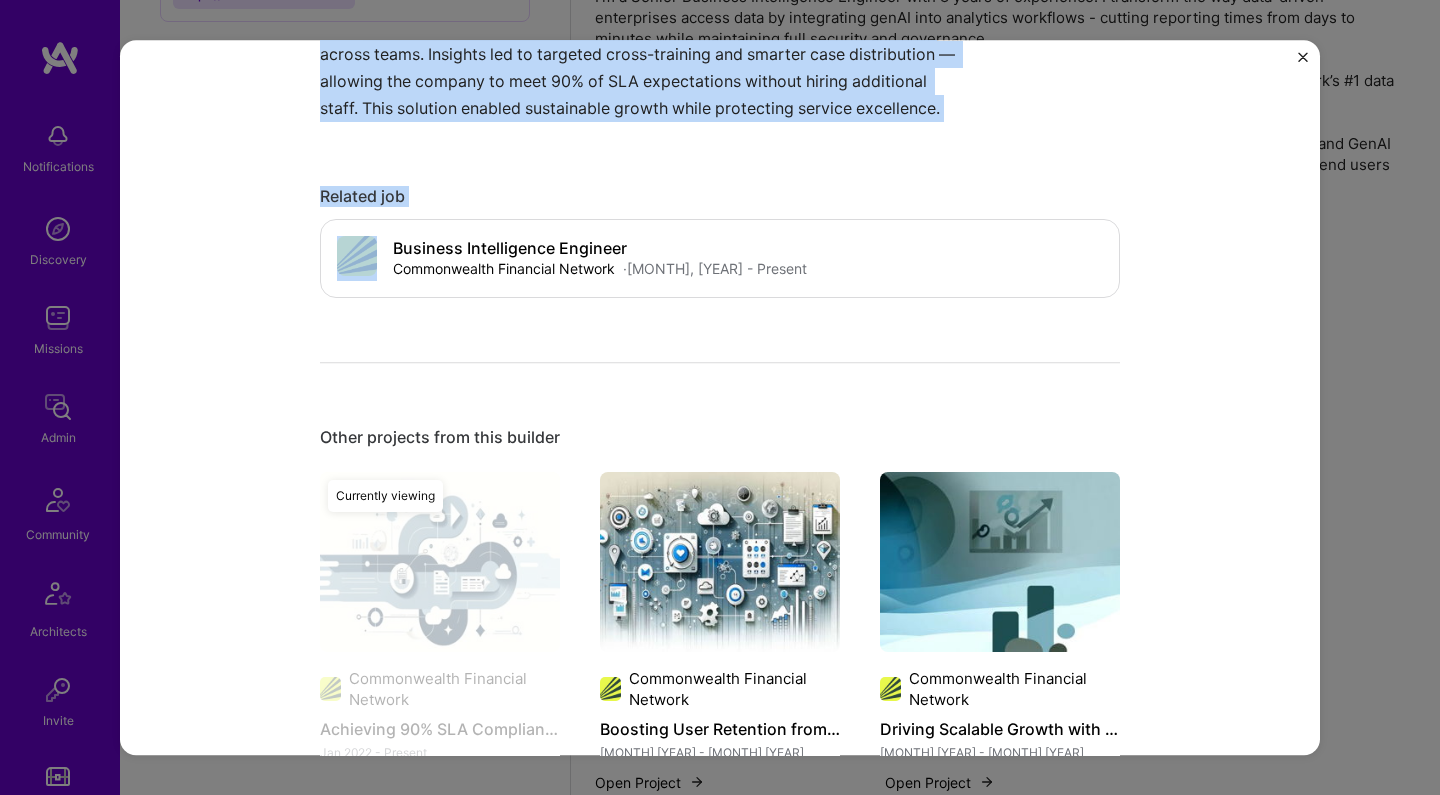 click at bounding box center (720, 563) 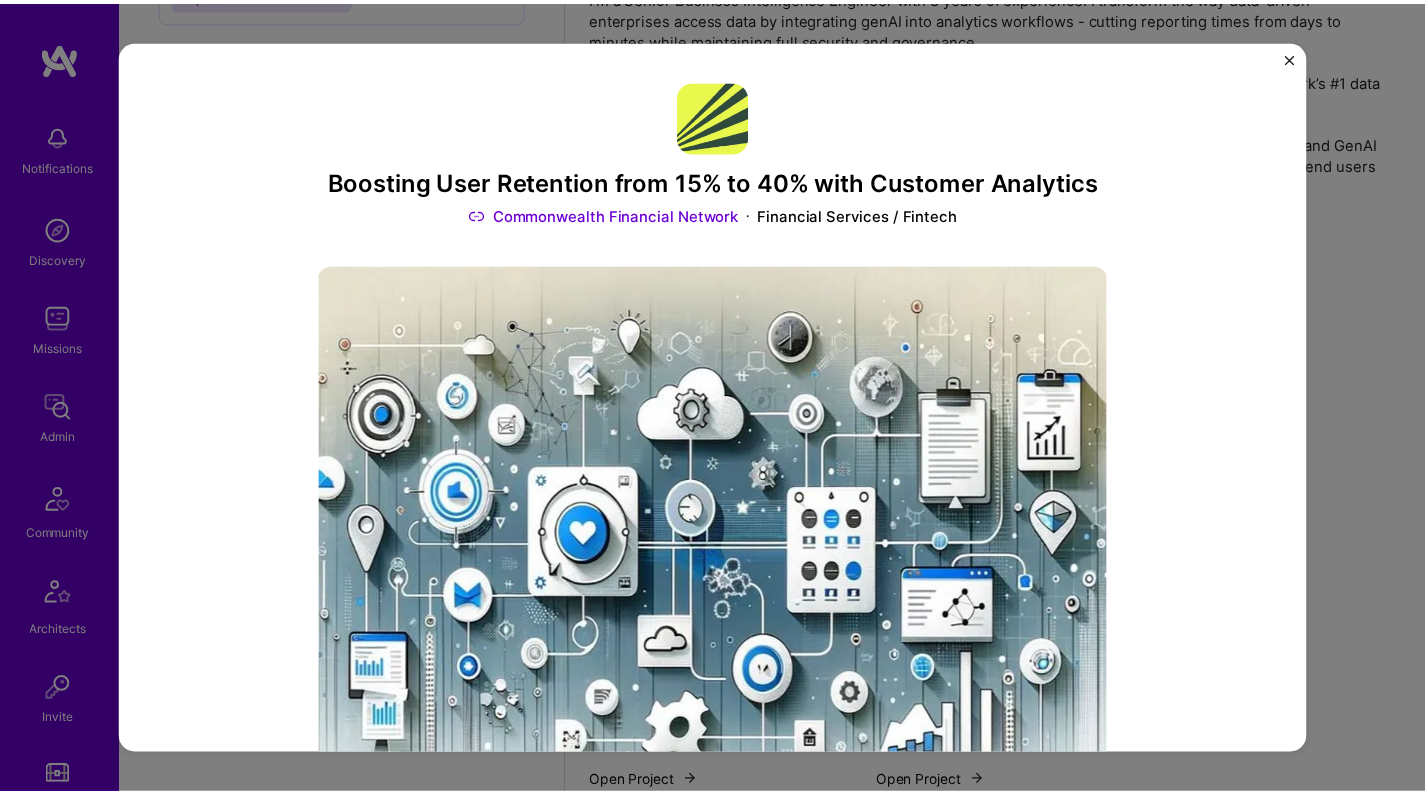 scroll, scrollTop: 1352, scrollLeft: 0, axis: vertical 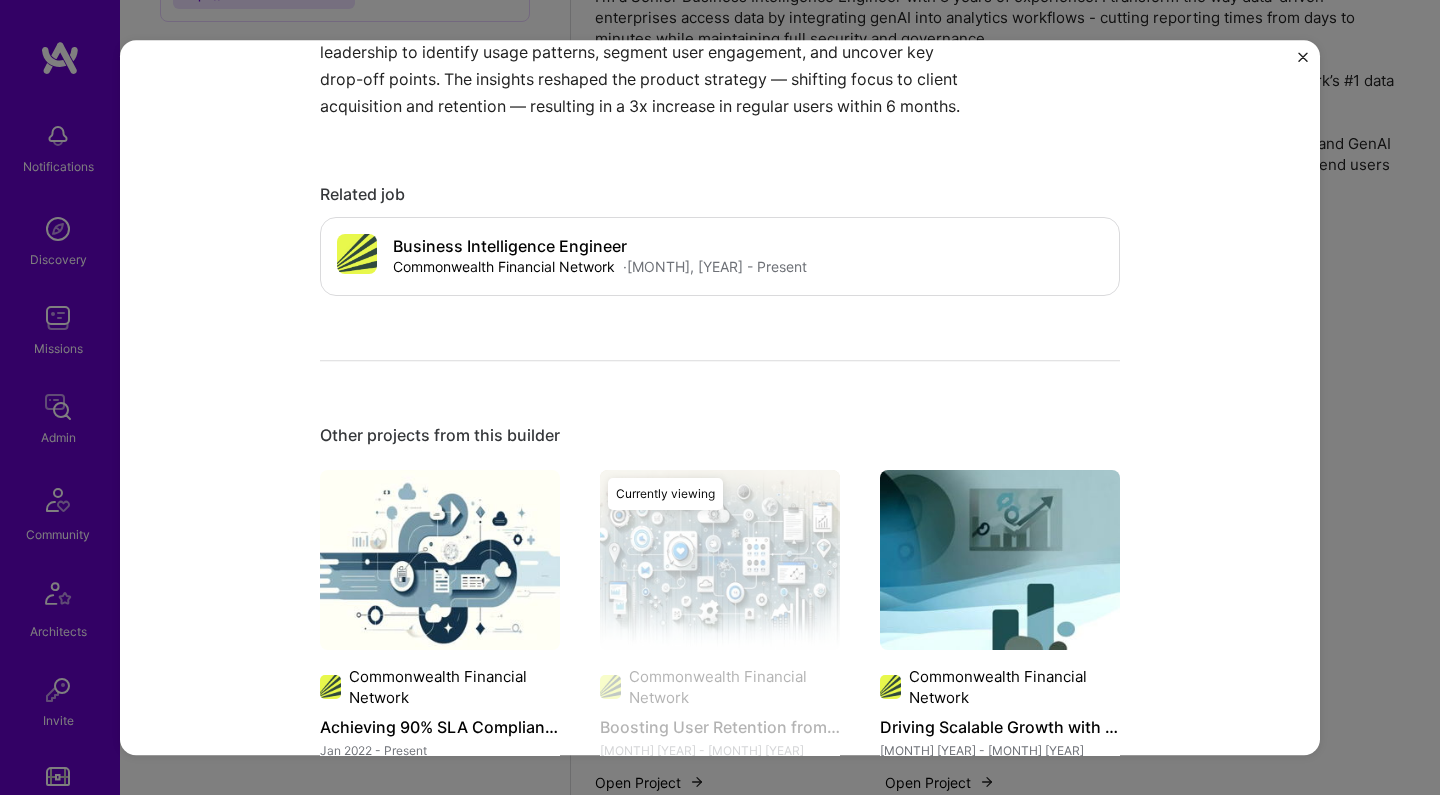click on "Boosting User Retention from 15% to 40% with Customer Analytics   Commonwealth Financial Network Financial Services / Fintech Role Business Intelligence Engineer Jan, 2024  -   Dec, 2024 Skills used Microsoft  Power BI Snowflake Data Modeling Boosting User Retention from 15% to 40% with Customer Analytics Developed a centralized Customer Insights BI report using Power BI, Snowflake, and Azure Data Factory. By unifying CRM and Google Analytics data, we enabled leadership to identify usage patterns, segment user engagement, and uncover key drop-off points. The insights reshaped the product strategy — shifting focus to client acquisition and retention — resulting in a 3x increase in regular users within 6 months. Related job Business Intelligence Engineer Commonwealth Financial Network  ·  Jan, 2022 - Present Open Other projects from this builder Commonwealth Financial Network Achieving 90% SLA Compliance Without New Hires Through Workflow Analytics Jan 2022 - Present Open Project   Jan 2024 - Dec 2024" at bounding box center (720, 397) 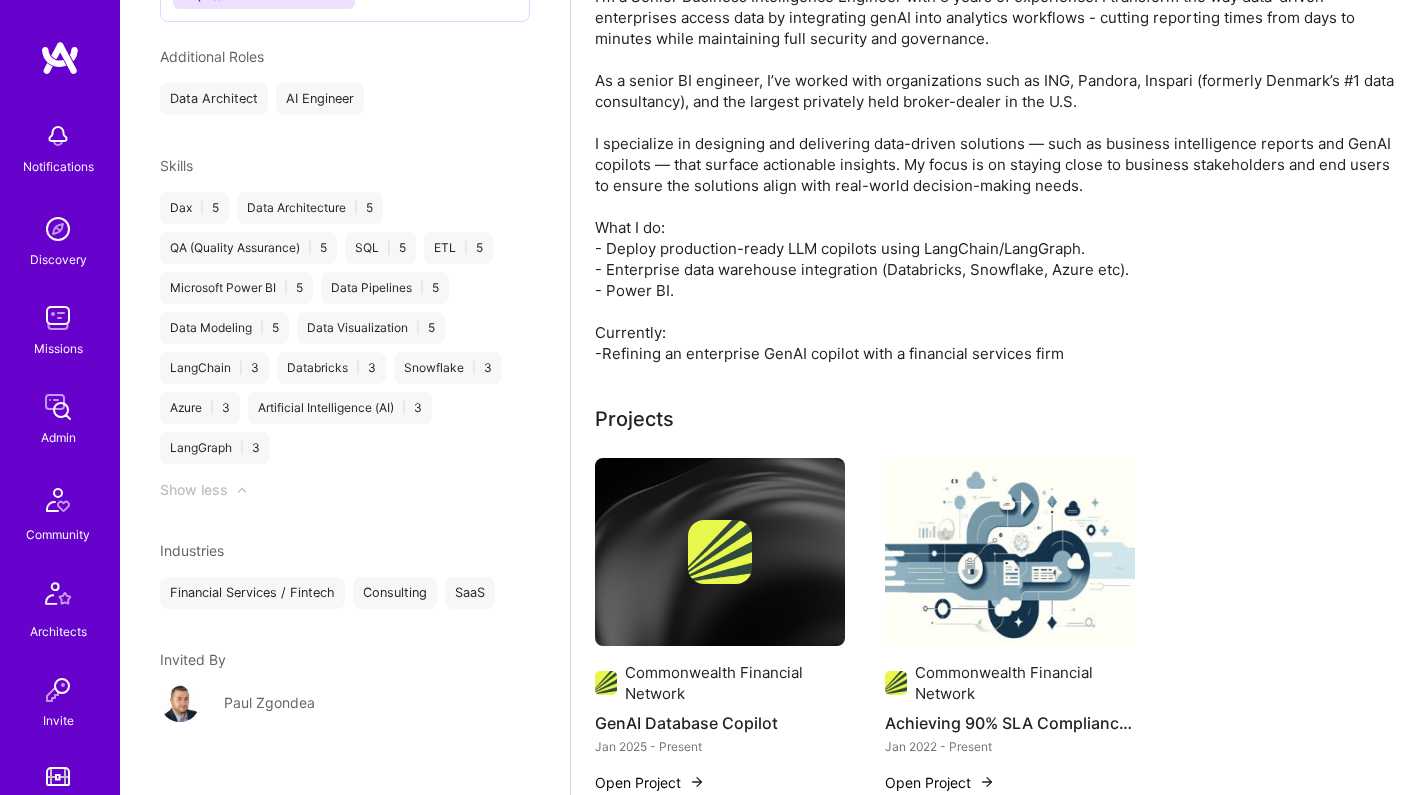 scroll, scrollTop: 1647, scrollLeft: 0, axis: vertical 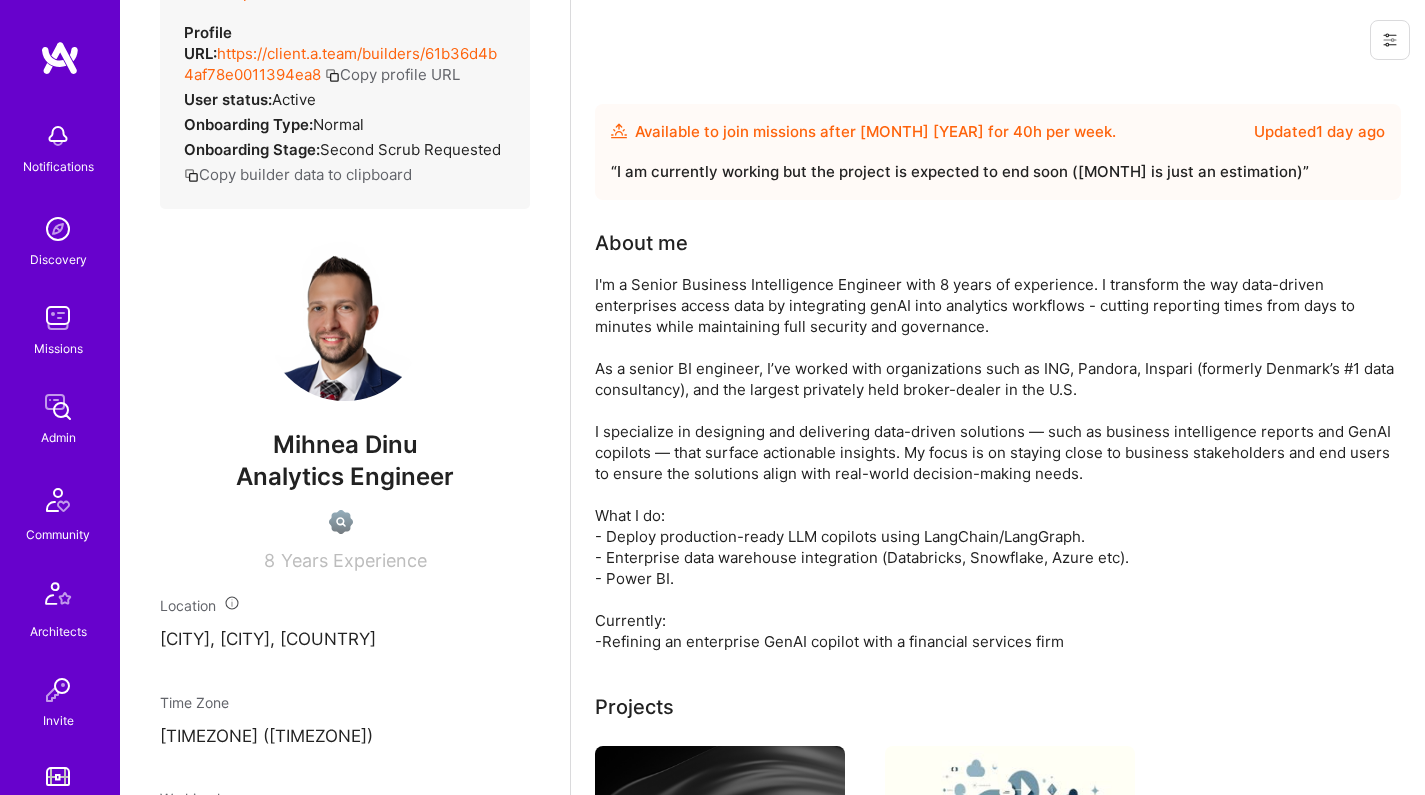 click on "I'm a Senior Business Intelligence Engineer with 8 years of experience. I transform the way data-driven enterprises access data by integrating genAI into analytics workflows - cutting reporting times from days to minutes while maintaining full security and governance.
As a senior BI engineer, I’ve worked with organizations such as ING, Pandora, Inspari (formerly Denmark’s #1 data consultancy), and the largest privately held broker-dealer in the U.S.
I specialize in designing and delivering data-driven solutions — such as business intelligence reports and GenAI copilots — that surface actionable insights. My focus is on staying close to business stakeholders and end users to ensure the solutions align with real-world decision-making needs.
What I do:
- Deploy production-ready LLM copilots using LangChain/LangGraph.
- Enterprise data warehouse integration (Databricks, Snowflake, Azure etc).
- Power BI.
Currently:
-Refining an enterprise GenAI copilot with a financial services firm" at bounding box center [995, 463] 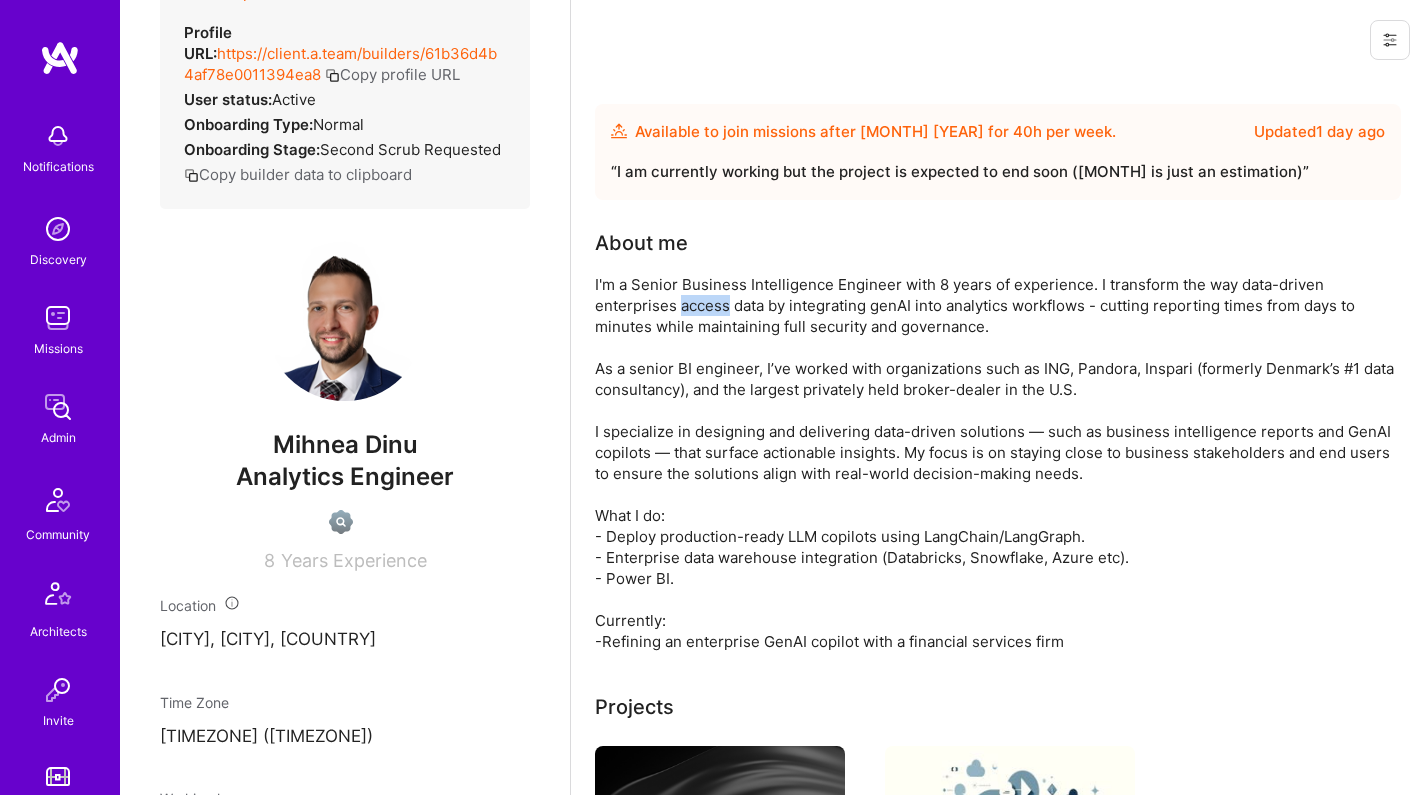 click on "I'm a Senior Business Intelligence Engineer with 8 years of experience. I transform the way data-driven enterprises access data by integrating genAI into analytics workflows - cutting reporting times from days to minutes while maintaining full security and governance.
As a senior BI engineer, I’ve worked with organizations such as ING, Pandora, Inspari (formerly Denmark’s #1 data consultancy), and the largest privately held broker-dealer in the U.S.
I specialize in designing and delivering data-driven solutions — such as business intelligence reports and GenAI copilots — that surface actionable insights. My focus is on staying close to business stakeholders and end users to ensure the solutions align with real-world decision-making needs.
What I do:
- Deploy production-ready LLM copilots using LangChain/LangGraph.
- Enterprise data warehouse integration (Databricks, Snowflake, Azure etc).
- Power BI.
Currently:
-Refining an enterprise GenAI copilot with a financial services firm" at bounding box center [995, 463] 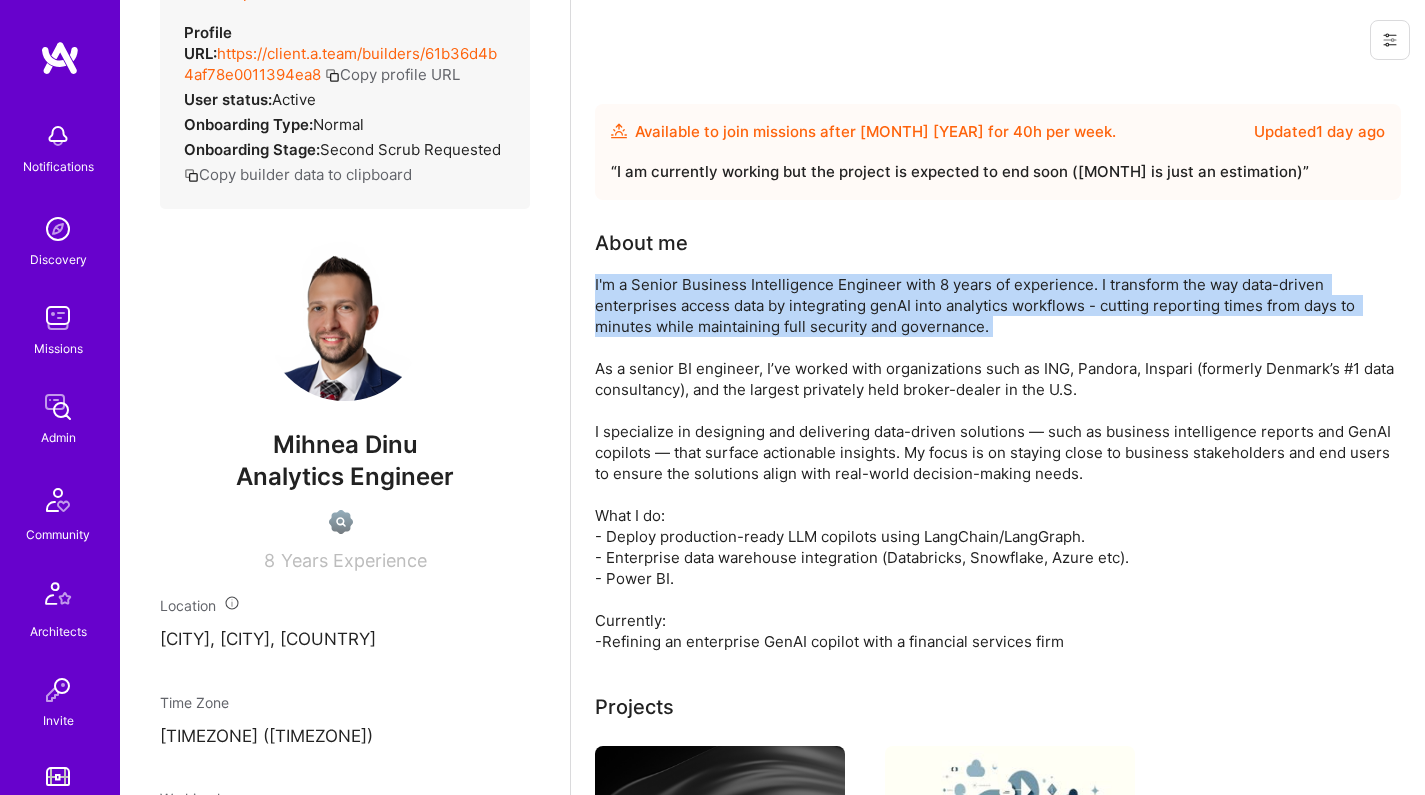 click on "I'm a Senior Business Intelligence Engineer with 8 years of experience. I transform the way data-driven enterprises access data by integrating genAI into analytics workflows - cutting reporting times from days to minutes while maintaining full security and governance.
As a senior BI engineer, I’ve worked with organizations such as ING, Pandora, Inspari (formerly Denmark’s #1 data consultancy), and the largest privately held broker-dealer in the U.S.
I specialize in designing and delivering data-driven solutions — such as business intelligence reports and GenAI copilots — that surface actionable insights. My focus is on staying close to business stakeholders and end users to ensure the solutions align with real-world decision-making needs.
What I do:
- Deploy production-ready LLM copilots using LangChain/LangGraph.
- Enterprise data warehouse integration (Databricks, Snowflake, Azure etc).
- Power BI.
Currently:
-Refining an enterprise GenAI copilot with a financial services firm" at bounding box center (995, 463) 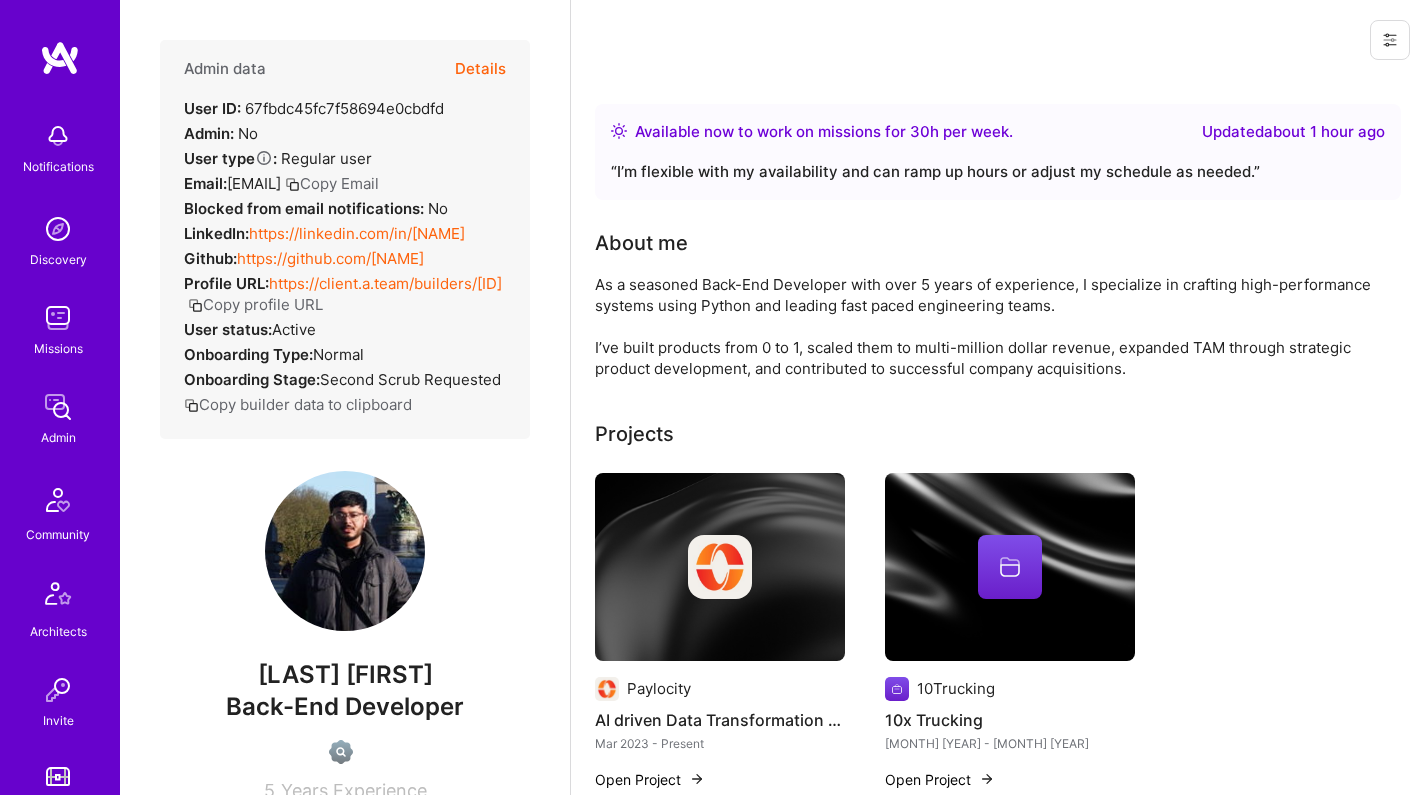 scroll, scrollTop: 0, scrollLeft: 0, axis: both 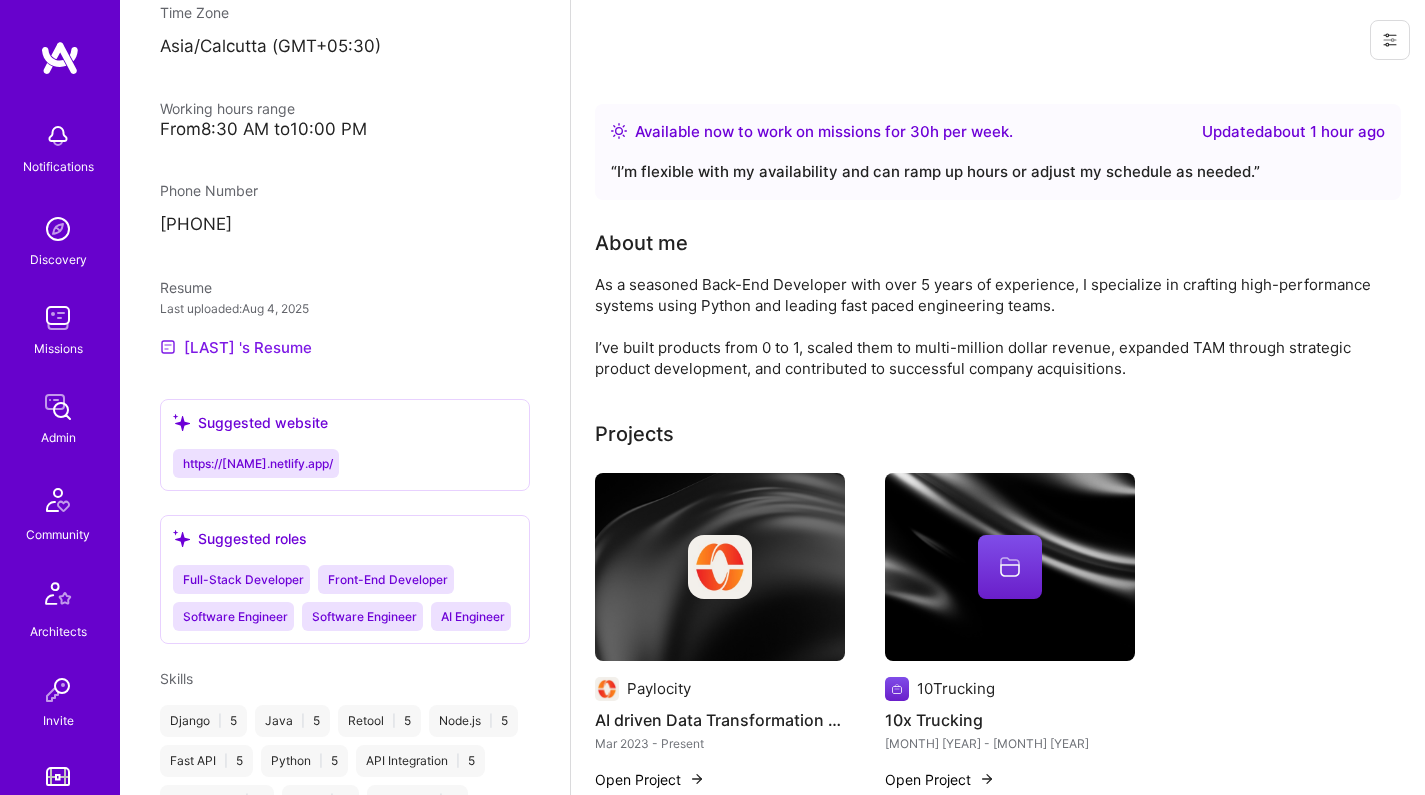 click on "Shahbazuddin 's Resume" at bounding box center (236, 347) 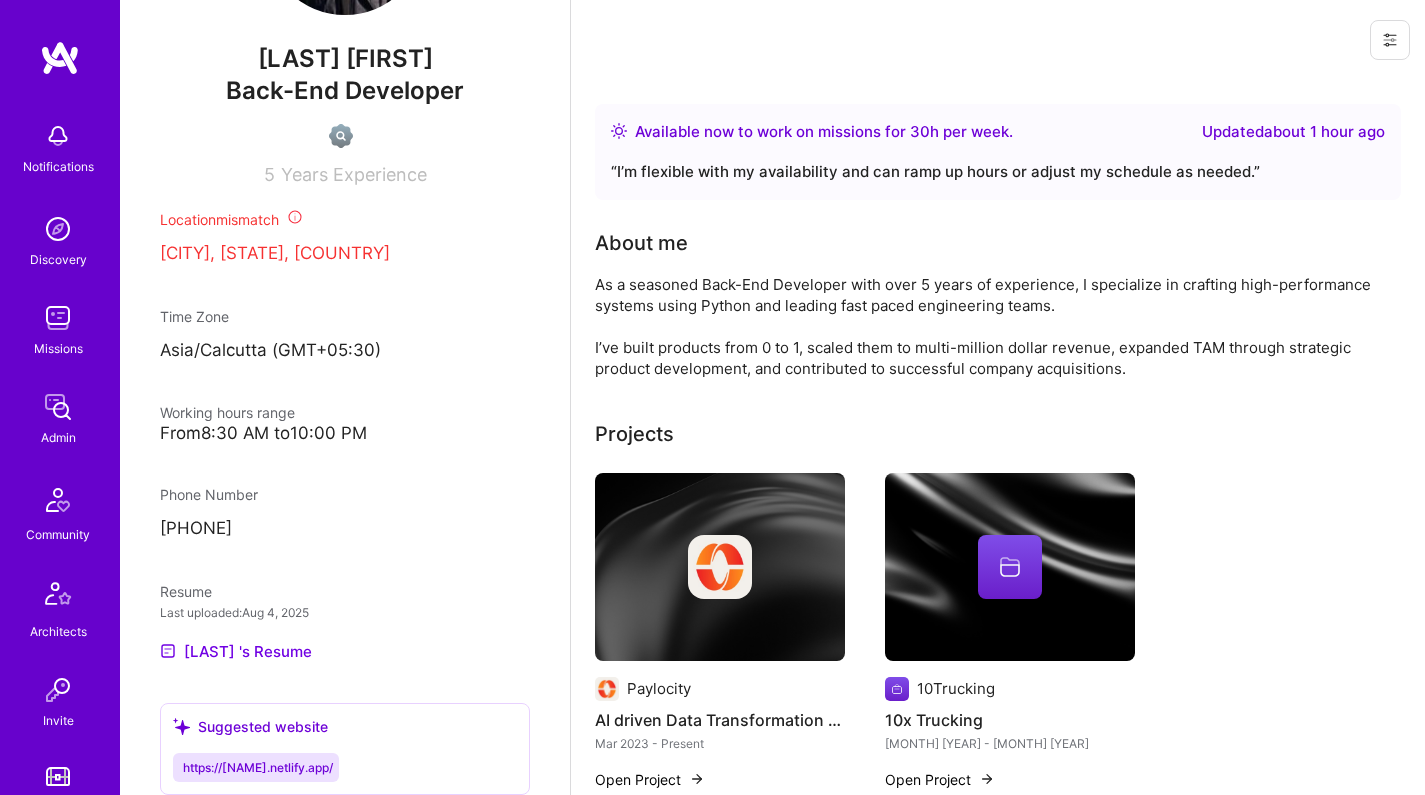 scroll, scrollTop: 120, scrollLeft: 0, axis: vertical 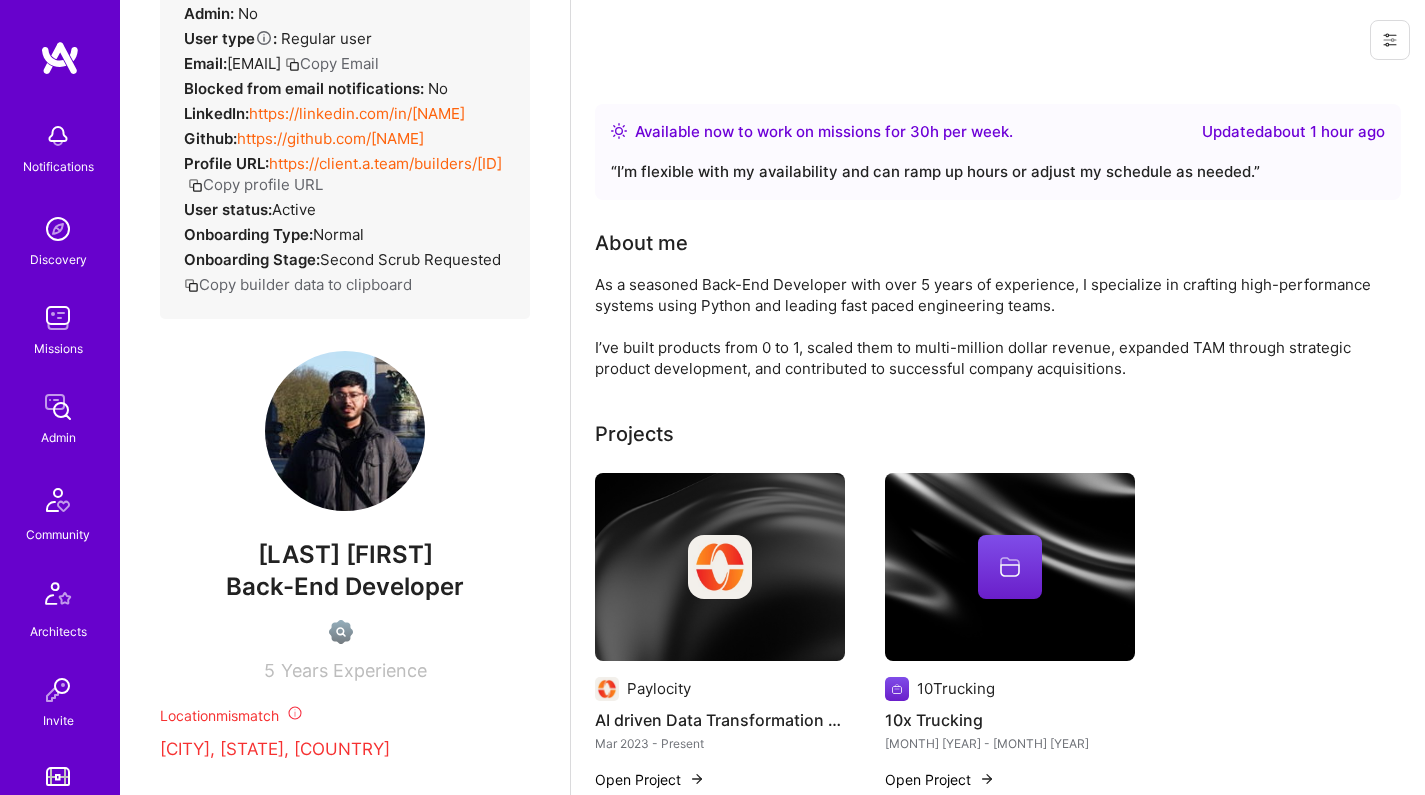 click on "As a seasoned Back-End Developer with over 5 years of experience, I specialize in crafting high-performance systems using Python and leading fast paced engineering teams.
I’ve built products from 0 to 1, scaled them to multi-million dollar revenue, expanded TAM through strategic product development, and contributed to successful company acquisitions." at bounding box center [995, 326] 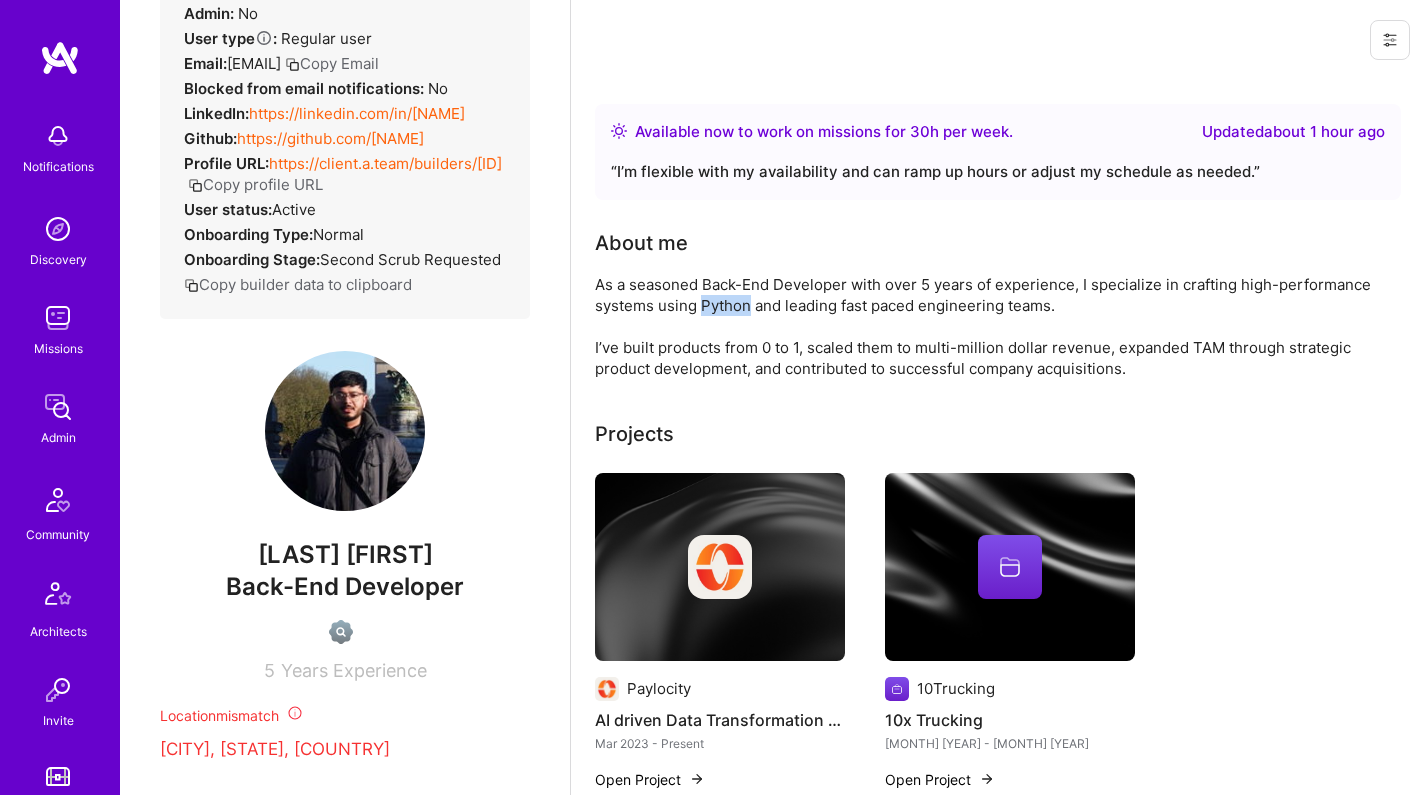 click on "As a seasoned Back-End Developer with over 5 years of experience, I specialize in crafting high-performance systems using Python and leading fast paced engineering teams.
I’ve built products from 0 to 1, scaled them to multi-million dollar revenue, expanded TAM through strategic product development, and contributed to successful company acquisitions." at bounding box center (995, 326) 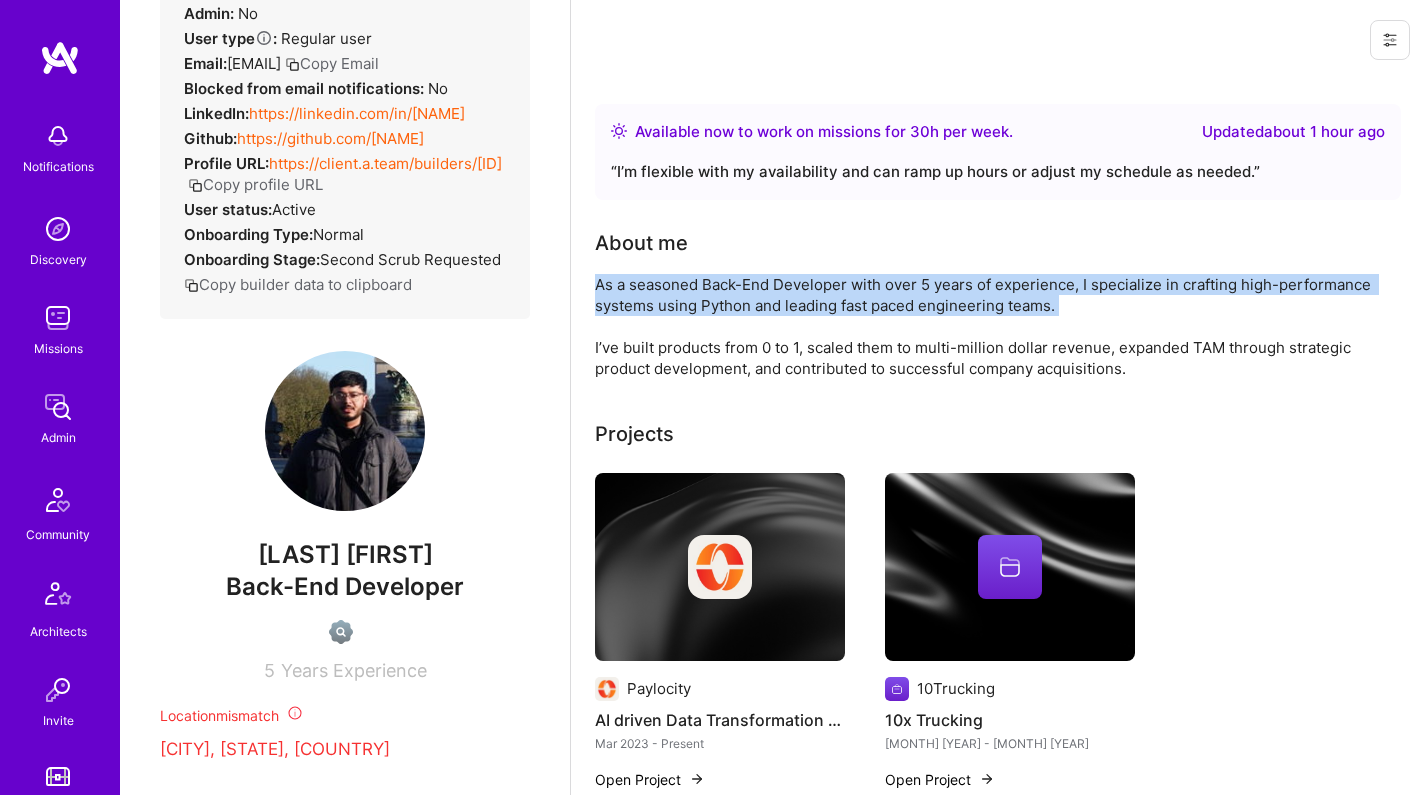 click on "As a seasoned Back-End Developer with over 5 years of experience, I specialize in crafting high-performance systems using Python and leading fast paced engineering teams.
I’ve built products from 0 to 1, scaled them to multi-million dollar revenue, expanded TAM through strategic product development, and contributed to successful company acquisitions." at bounding box center (995, 326) 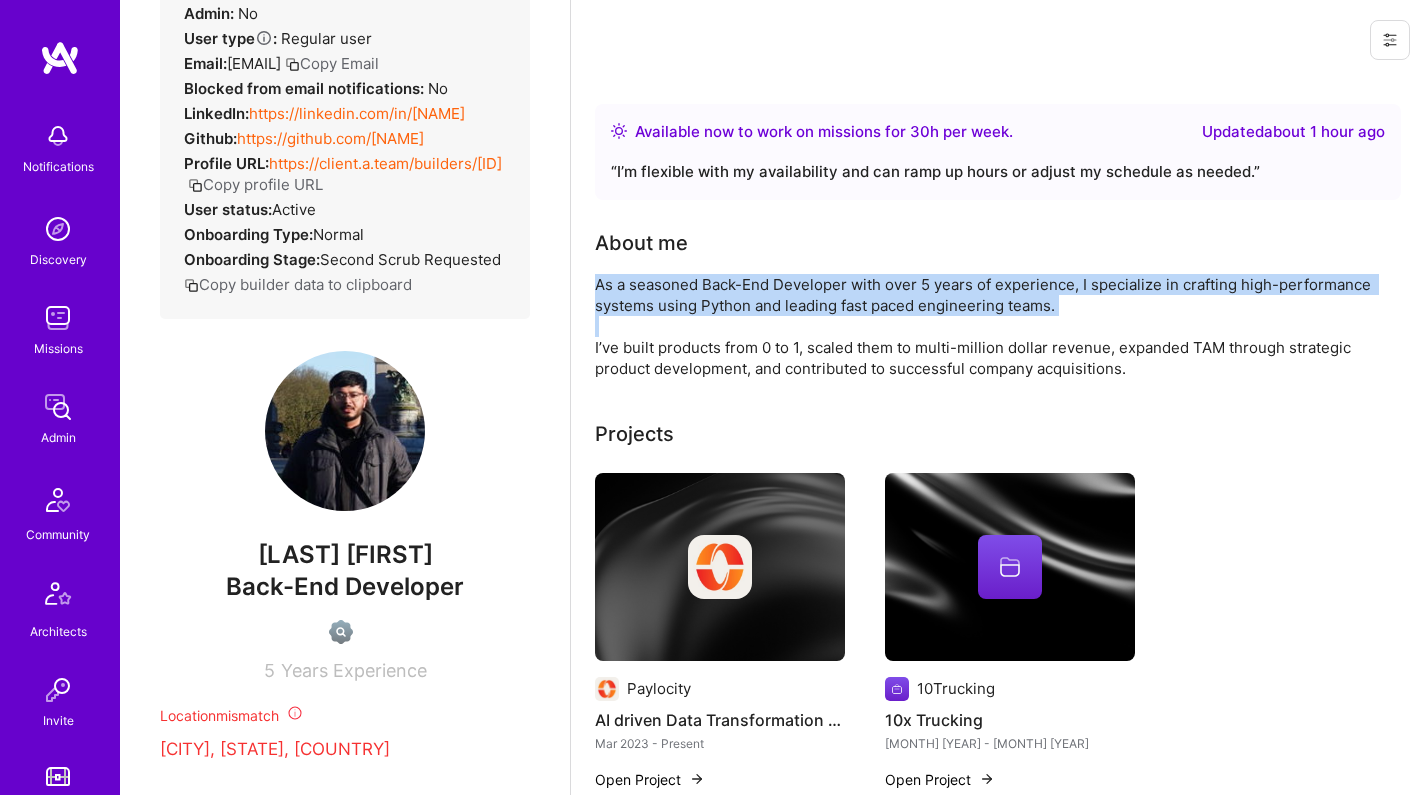 drag, startPoint x: 731, startPoint y: 303, endPoint x: 724, endPoint y: 327, distance: 25 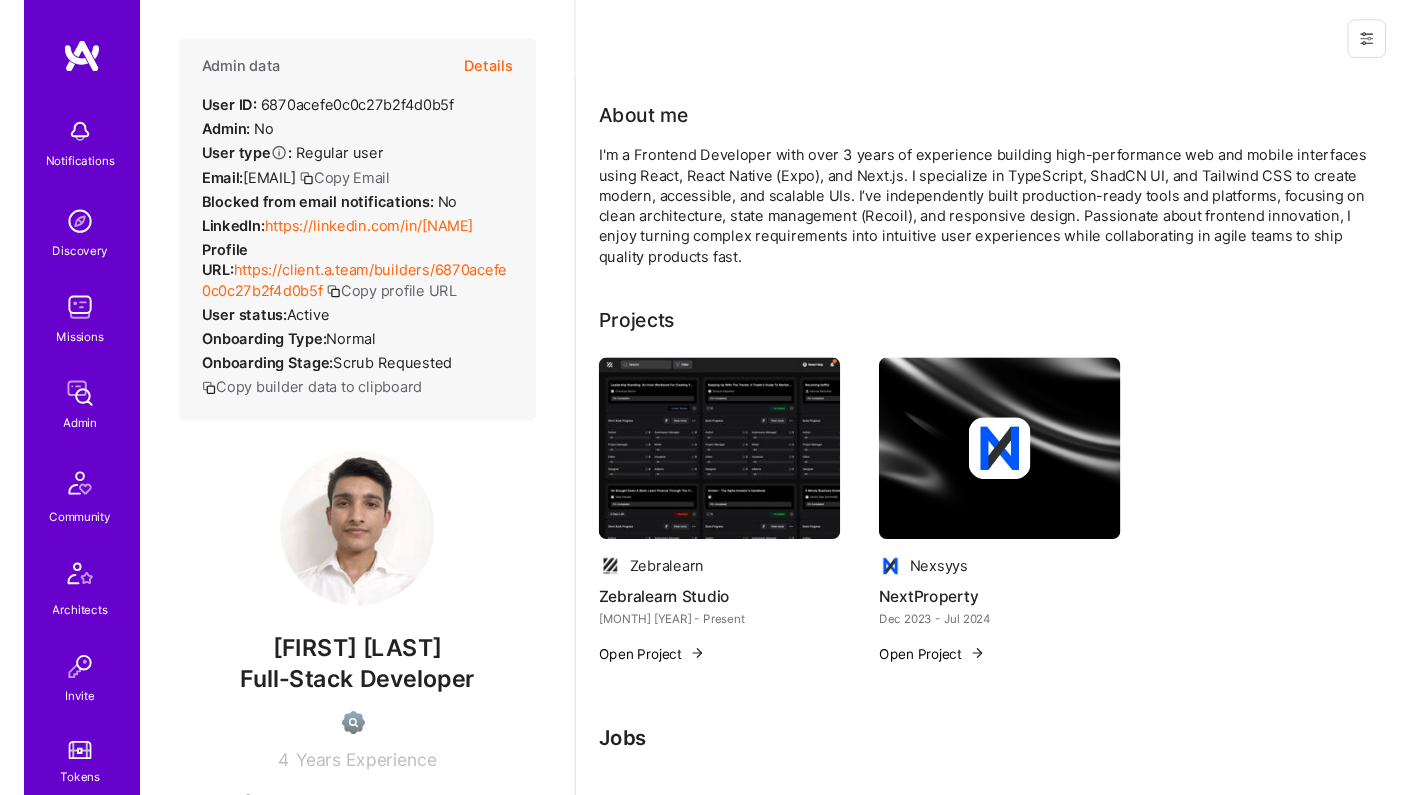 scroll, scrollTop: 0, scrollLeft: 0, axis: both 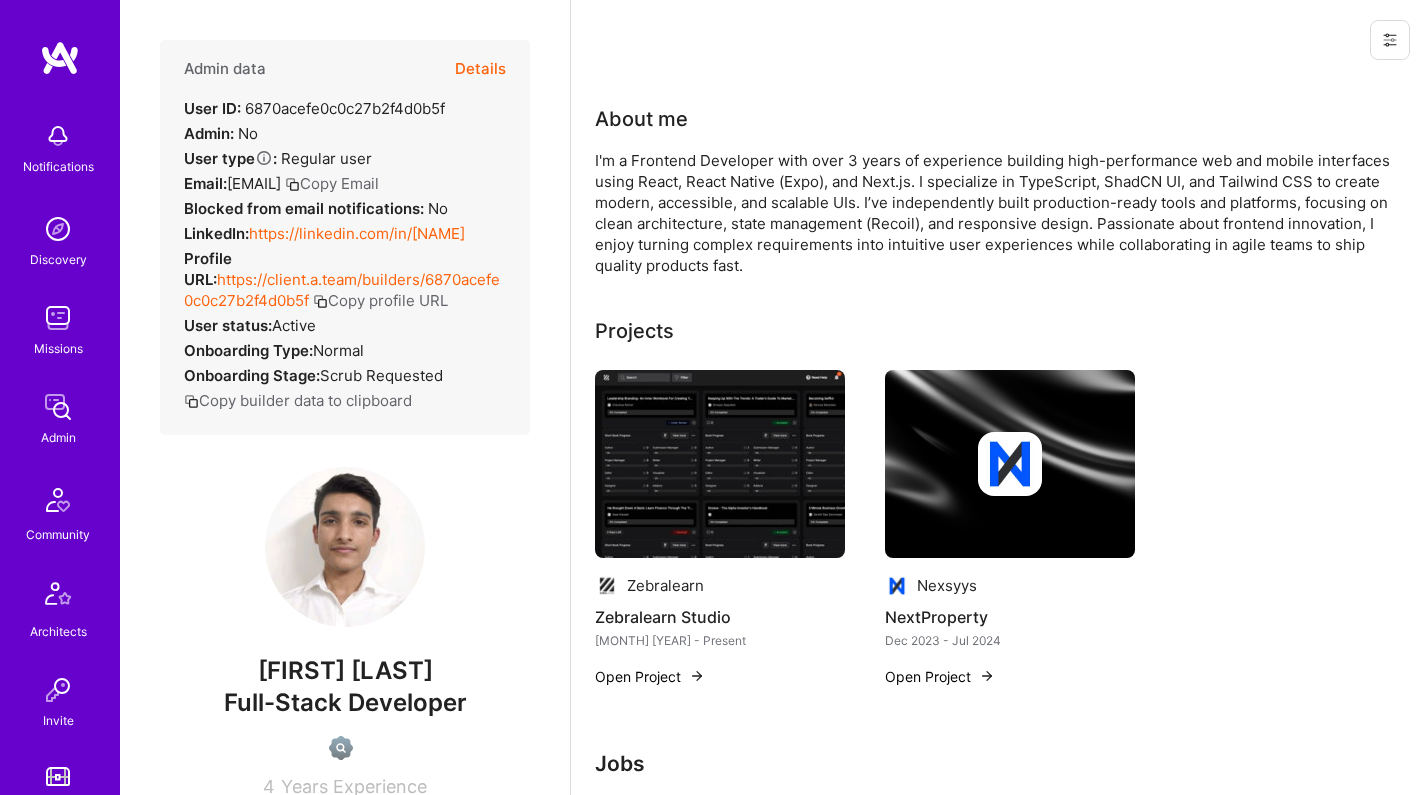 click on "https://linkedin.com/in/[NAME]" at bounding box center [357, 233] 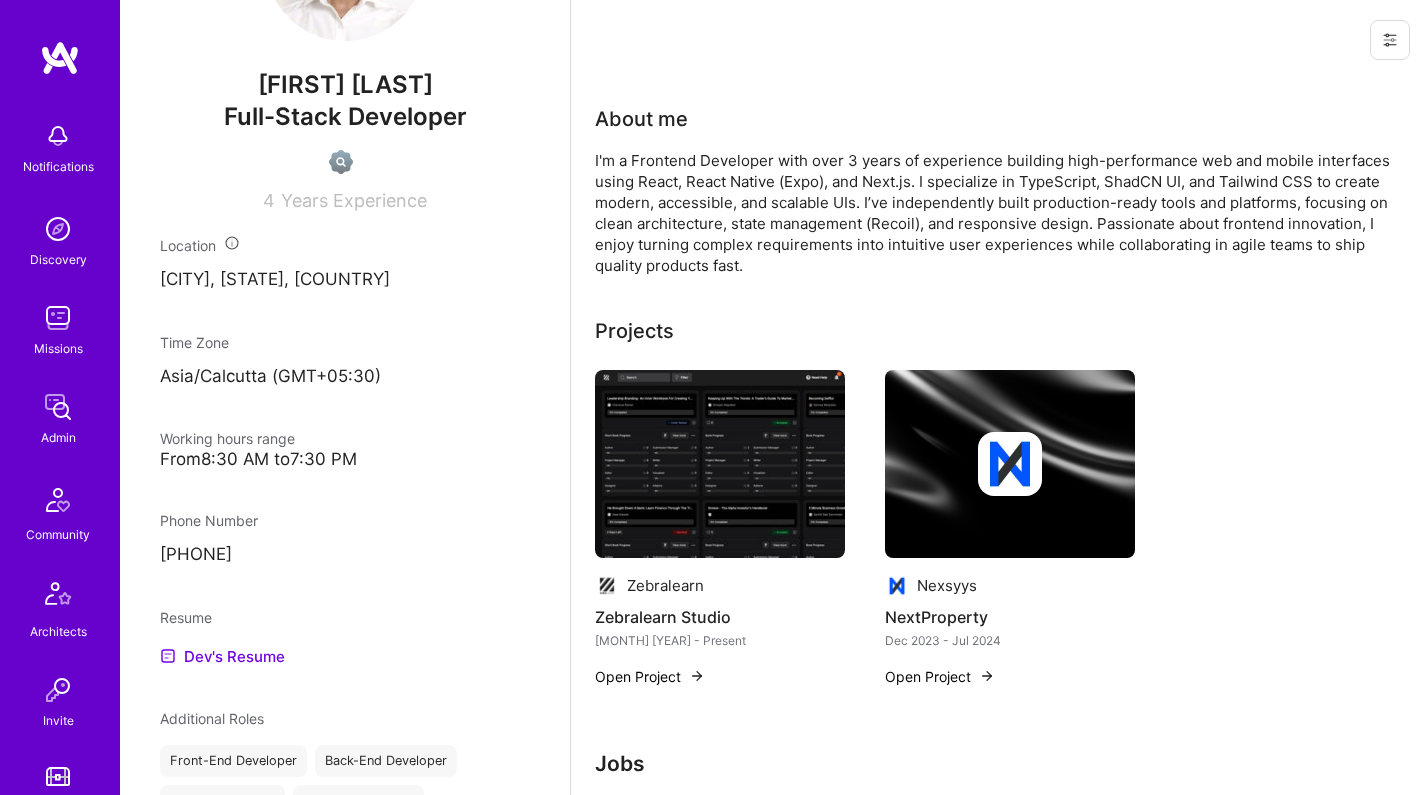 scroll, scrollTop: 801, scrollLeft: 0, axis: vertical 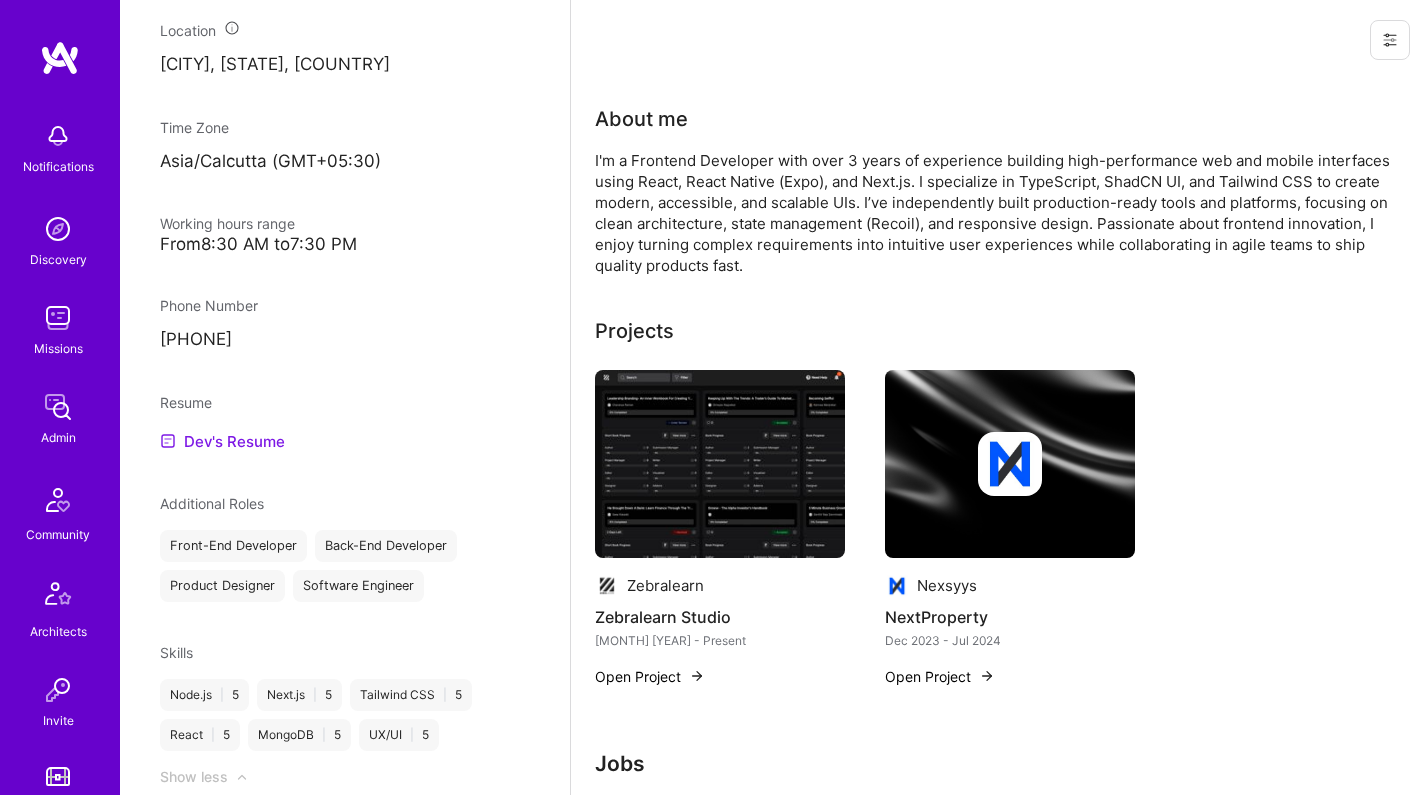 click on "Dev's Resume" at bounding box center (222, 441) 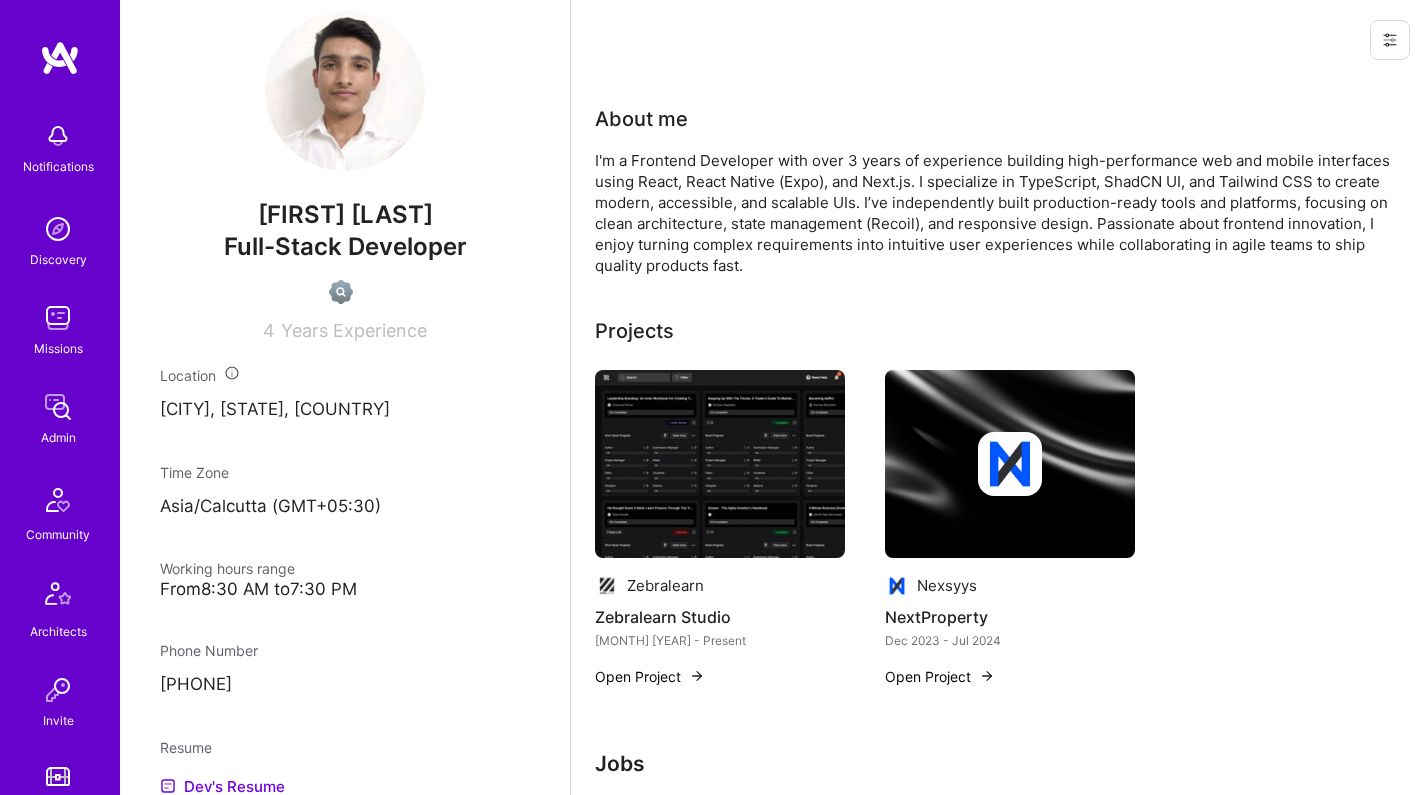 scroll, scrollTop: 448, scrollLeft: 0, axis: vertical 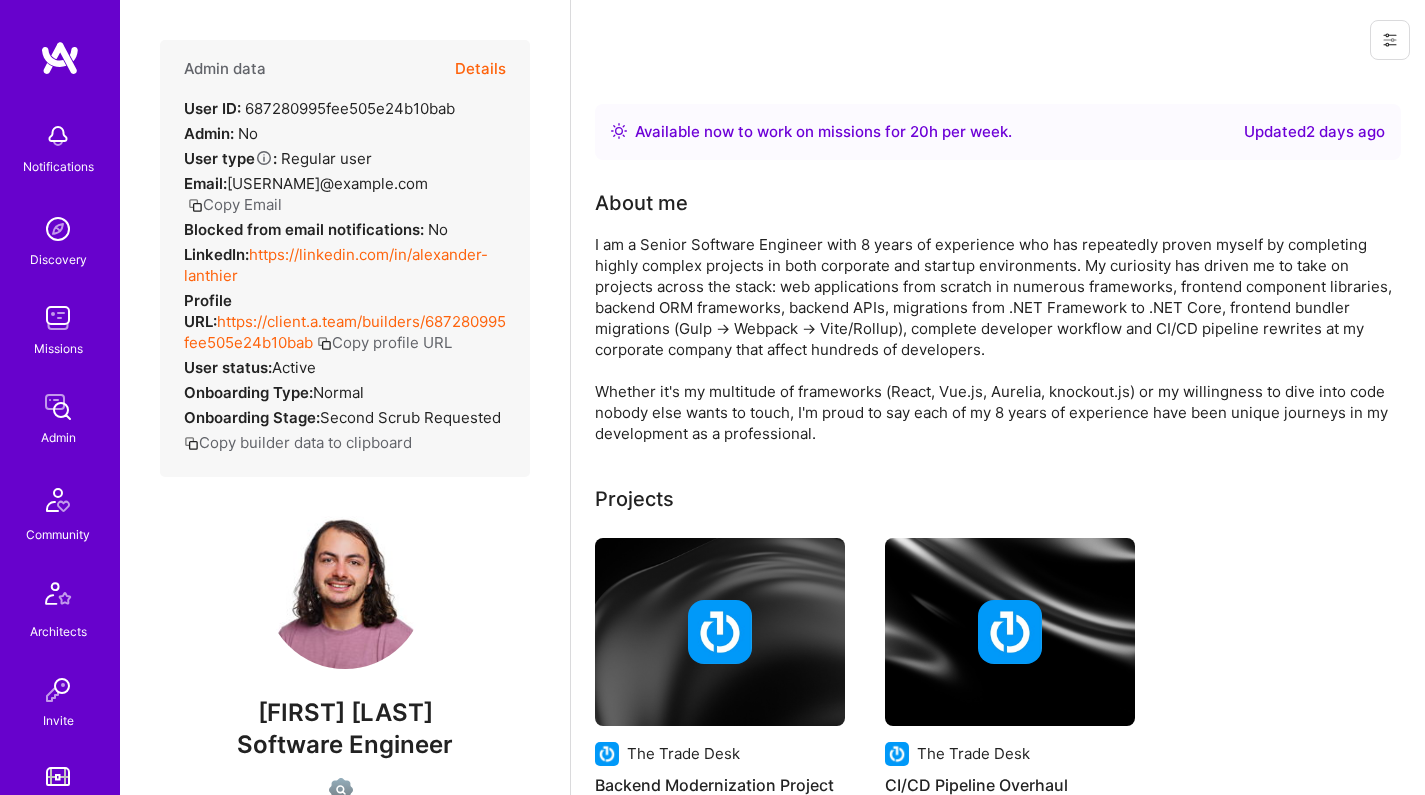click on "https://linkedin.com/in/alexander-lanthier" at bounding box center (336, 265) 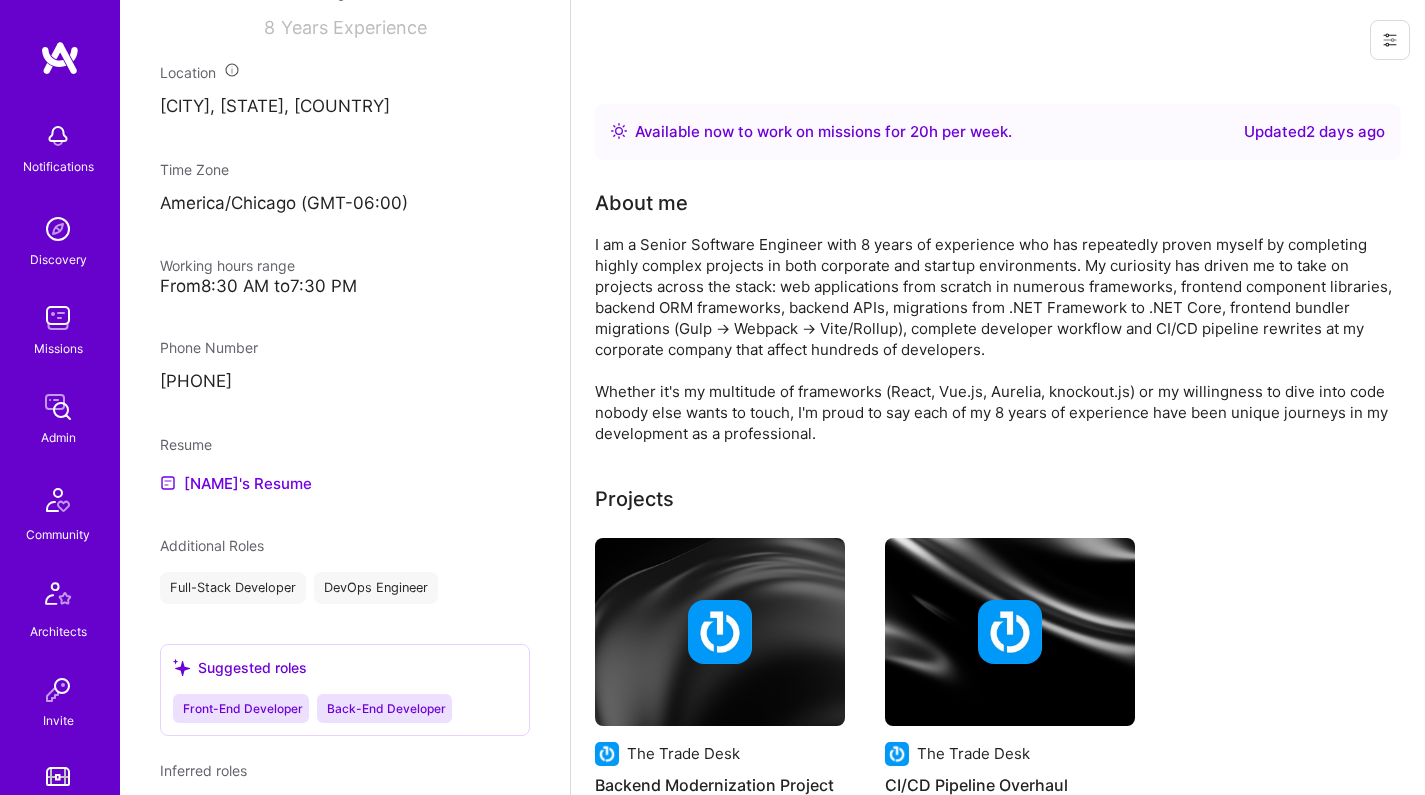 scroll, scrollTop: 808, scrollLeft: 0, axis: vertical 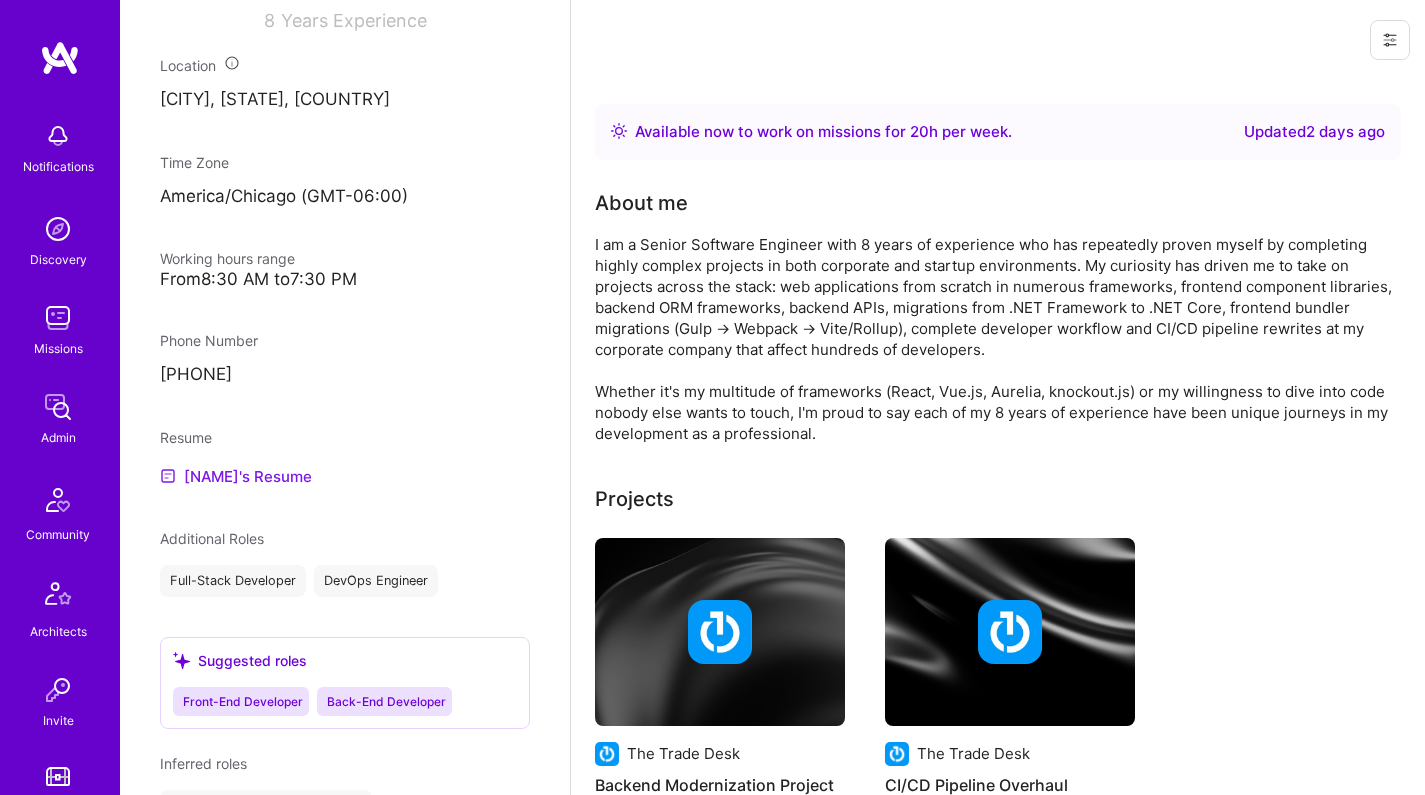 click on "[NAME]'s Resume" at bounding box center (236, 476) 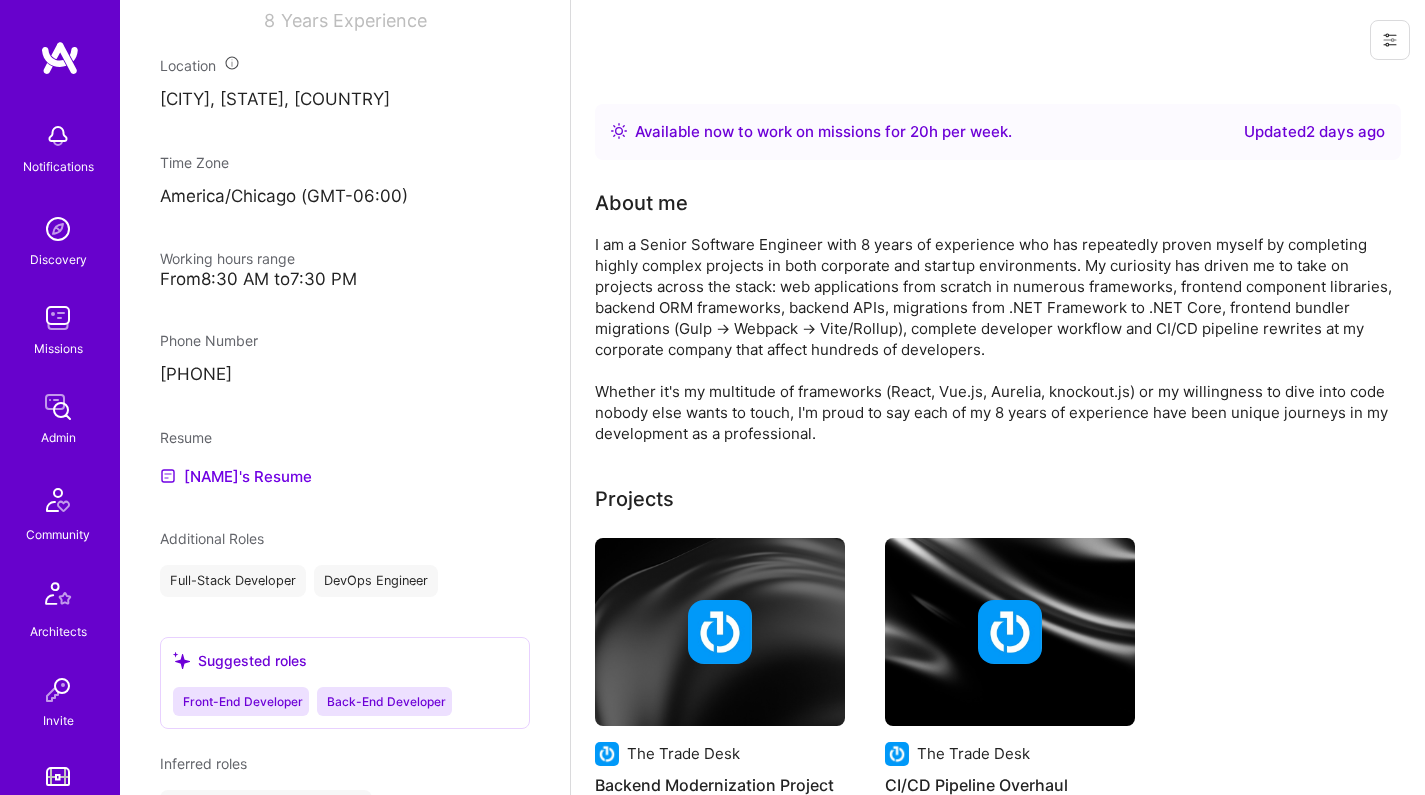 click on "I am a Senior Software Engineer with 8 years of experience who has repeatedly proven myself by completing highly complex projects in both corporate and startup environments. My curiosity has driven me to take on projects across the stack: web applications from scratch in numerous frameworks, frontend component libraries, backend ORM frameworks, backend APIs, migrations from .NET Framework to .NET Core, frontend bundler migrations (Gulp -> Webpack -> Vite/Rollup), complete developer workflow and CI/CD pipeline rewrites at my corporate company that affect hundreds of developers.
Whether it's my multitude of frameworks (React, Vue.js, Aurelia, knockout.js) or my willingness to dive into code nobody else wants to touch, I'm proud to say each of my 8 years of experience have been unique journeys in my development as a professional." at bounding box center (995, 339) 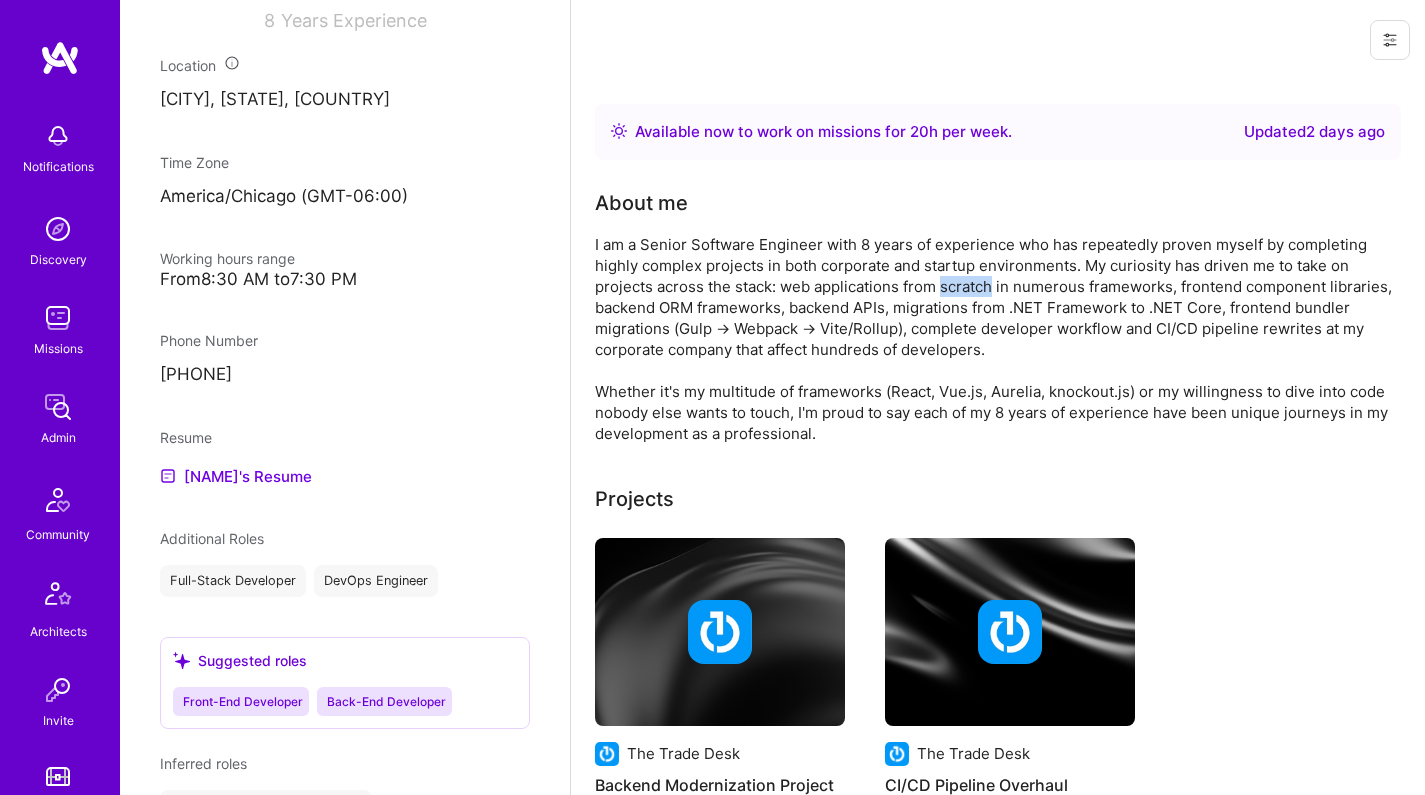 click on "I am a Senior Software Engineer with 8 years of experience who has repeatedly proven myself by completing highly complex projects in both corporate and startup environments. My curiosity has driven me to take on projects across the stack: web applications from scratch in numerous frameworks, frontend component libraries, backend ORM frameworks, backend APIs, migrations from .NET Framework to .NET Core, frontend bundler migrations (Gulp -> Webpack -> Vite/Rollup), complete developer workflow and CI/CD pipeline rewrites at my corporate company that affect hundreds of developers.
Whether it's my multitude of frameworks (React, Vue.js, Aurelia, knockout.js) or my willingness to dive into code nobody else wants to touch, I'm proud to say each of my 8 years of experience have been unique journeys in my development as a professional." at bounding box center [995, 339] 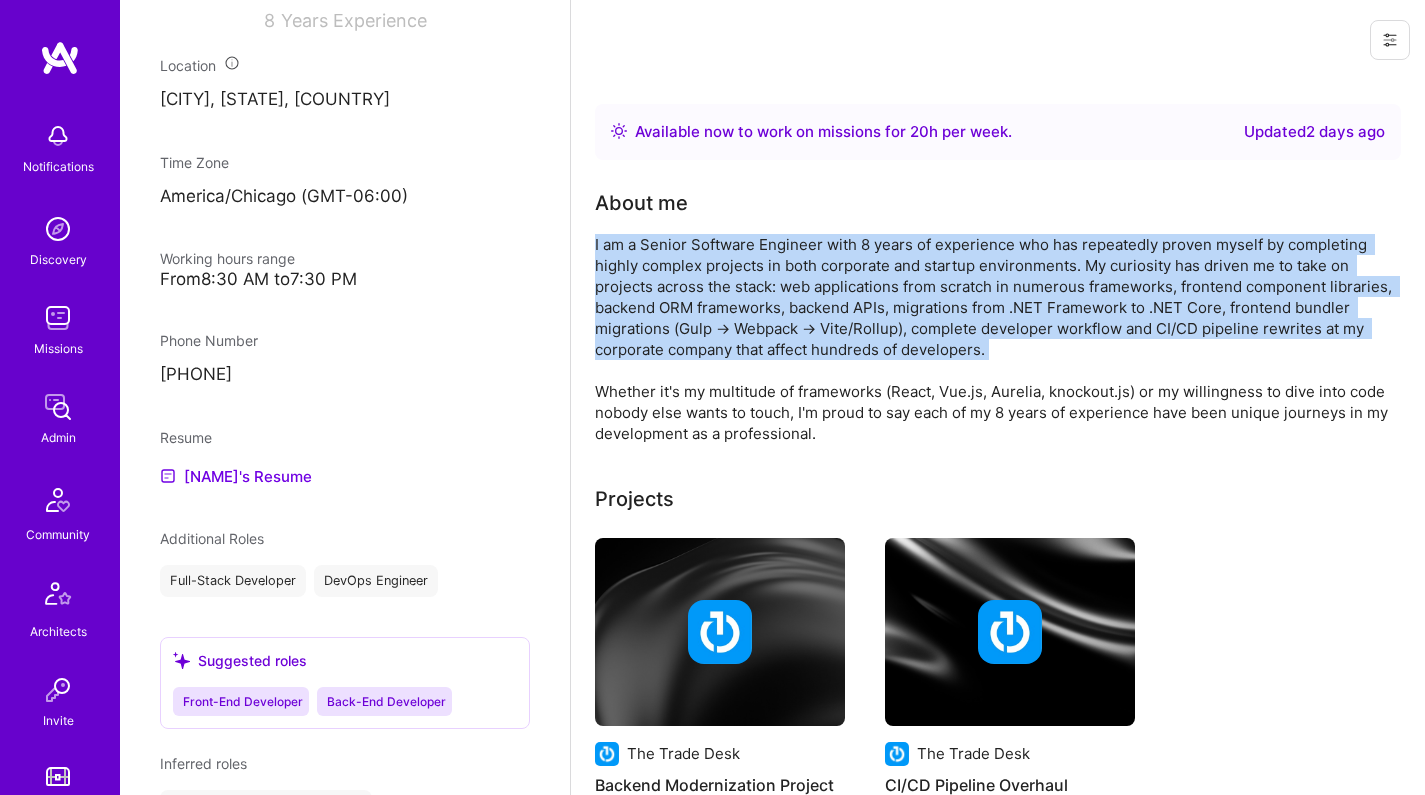 click on "I am a Senior Software Engineer with 8 years of experience who has repeatedly proven myself by completing highly complex projects in both corporate and startup environments. My curiosity has driven me to take on projects across the stack: web applications from scratch in numerous frameworks, frontend component libraries, backend ORM frameworks, backend APIs, migrations from .NET Framework to .NET Core, frontend bundler migrations (Gulp -> Webpack -> Vite/Rollup), complete developer workflow and CI/CD pipeline rewrites at my corporate company that affect hundreds of developers.
Whether it's my multitude of frameworks (React, Vue.js, Aurelia, knockout.js) or my willingness to dive into code nobody else wants to touch, I'm proud to say each of my 8 years of experience have been unique journeys in my development as a professional." at bounding box center [995, 339] 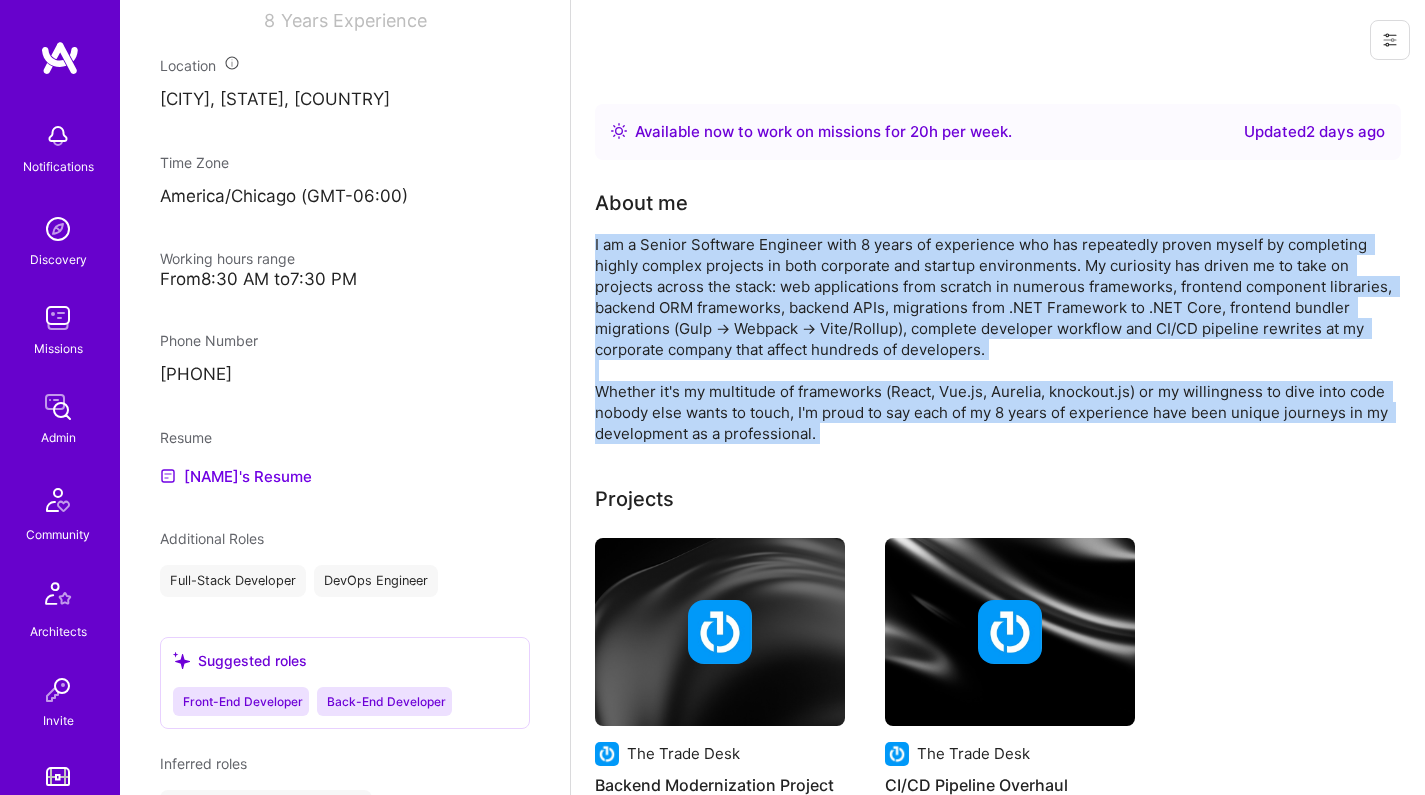 click on "I am a Senior Software Engineer with 8 years of experience who has repeatedly proven myself by completing highly complex projects in both corporate and startup environments. My curiosity has driven me to take on projects across the stack: web applications from scratch in numerous frameworks, frontend component libraries, backend ORM frameworks, backend APIs, migrations from .NET Framework to .NET Core, frontend bundler migrations (Gulp -> Webpack -> Vite/Rollup), complete developer workflow and CI/CD pipeline rewrites at my corporate company that affect hundreds of developers.
Whether it's my multitude of frameworks (React, Vue.js, Aurelia, knockout.js) or my willingness to dive into code nobody else wants to touch, I'm proud to say each of my 8 years of experience have been unique journeys in my development as a professional." at bounding box center (995, 339) 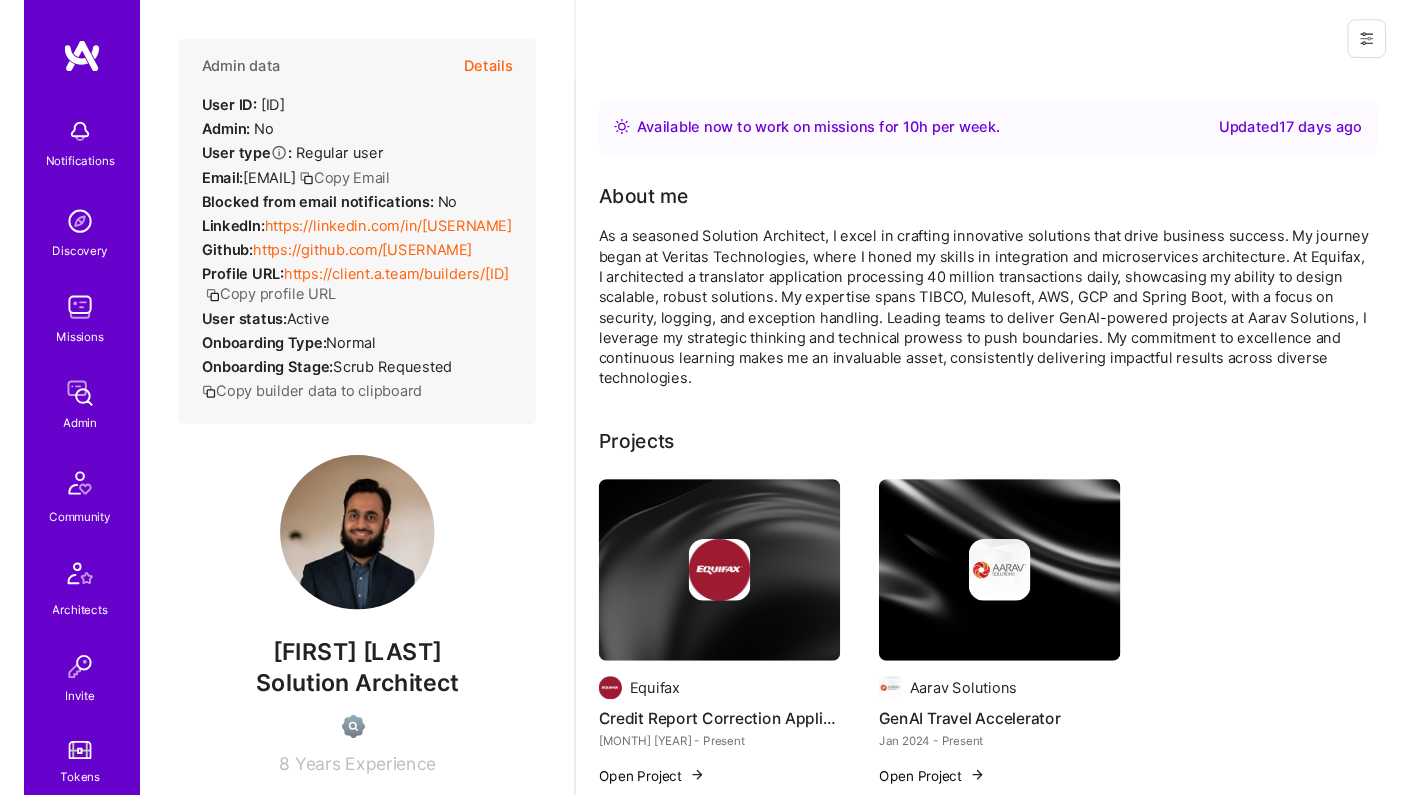 scroll, scrollTop: 0, scrollLeft: 0, axis: both 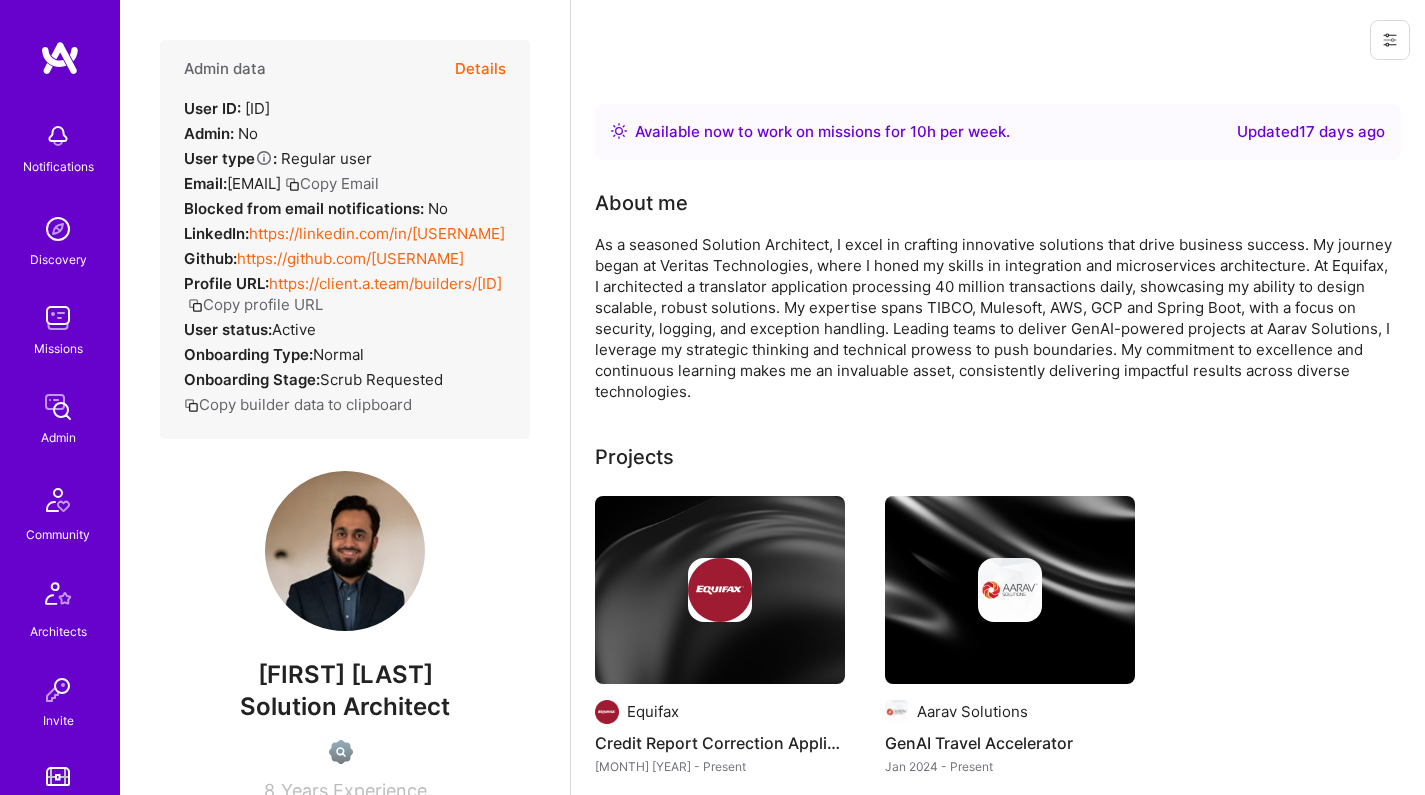 click on "https://linkedin.com/in/[USERNAME]" at bounding box center (377, 233) 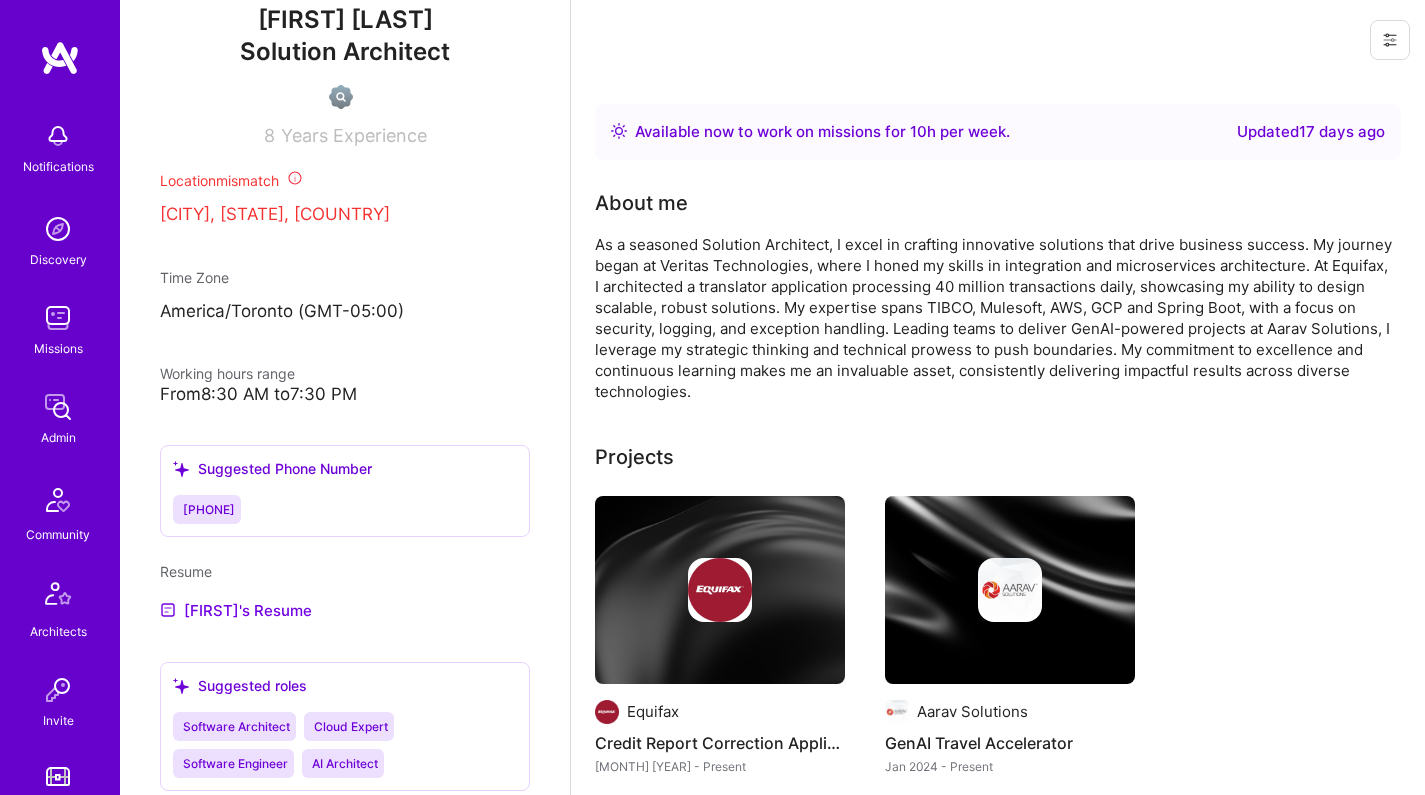 scroll, scrollTop: 748, scrollLeft: 0, axis: vertical 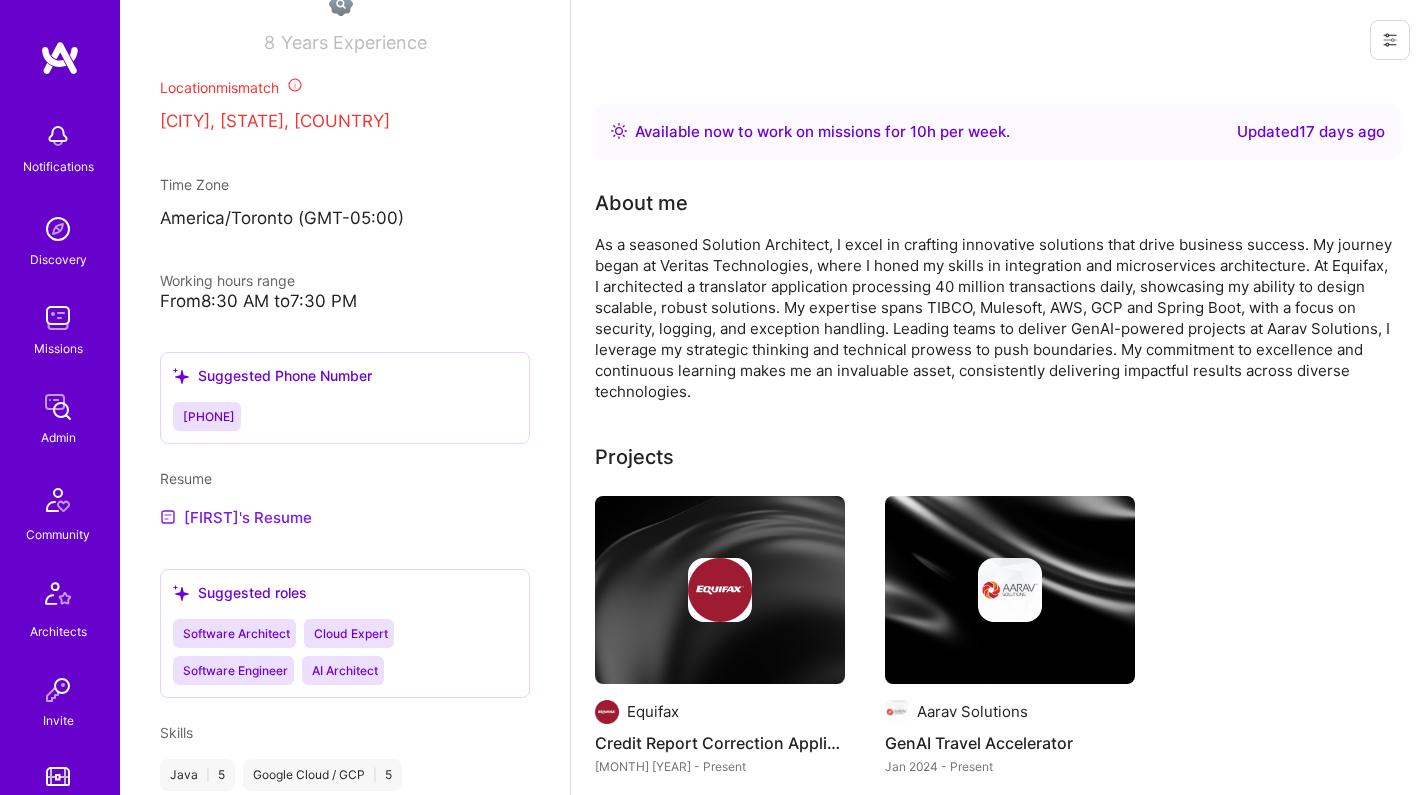 click on "[FIRST]'s Resume" at bounding box center (236, 517) 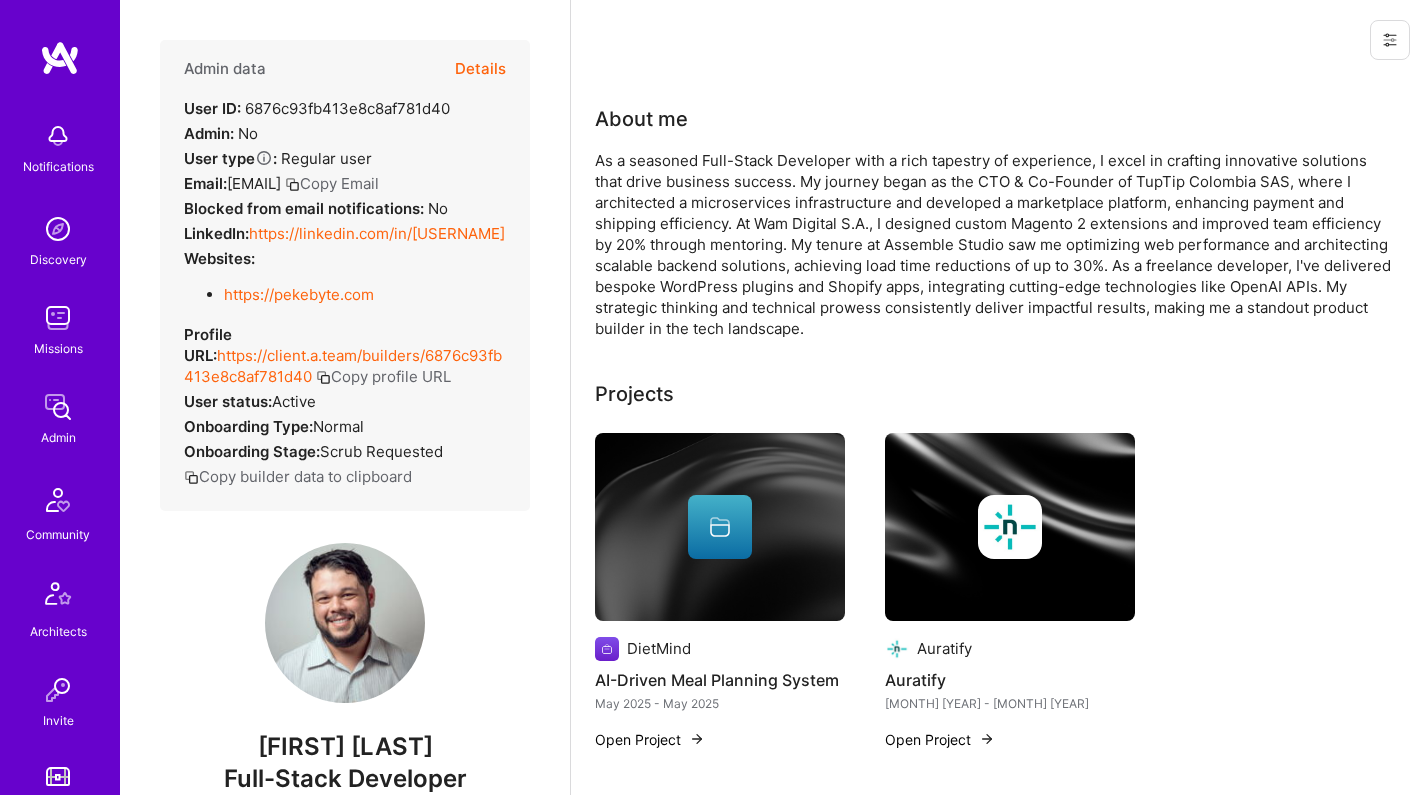scroll, scrollTop: 0, scrollLeft: 0, axis: both 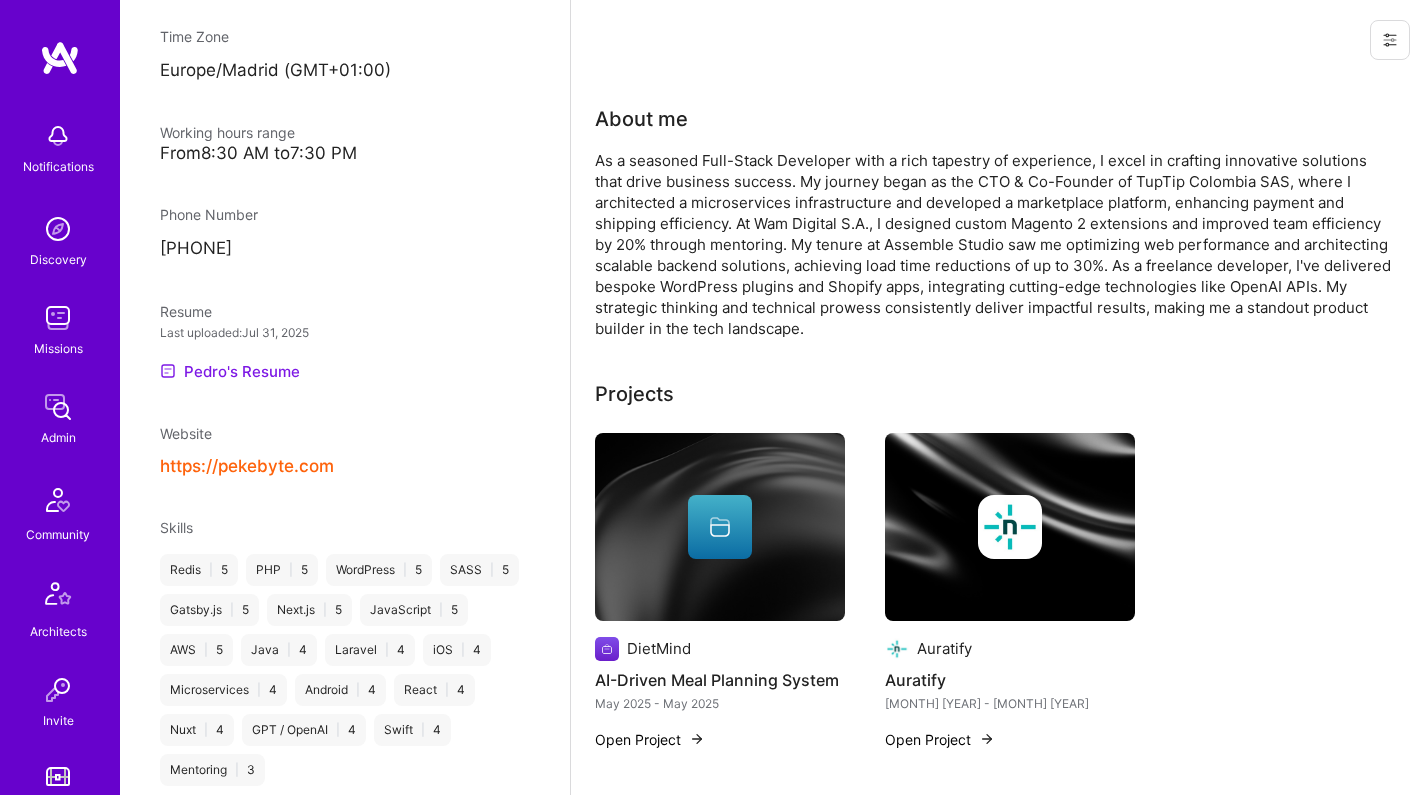 click on "Pedro's Resume" at bounding box center [230, 371] 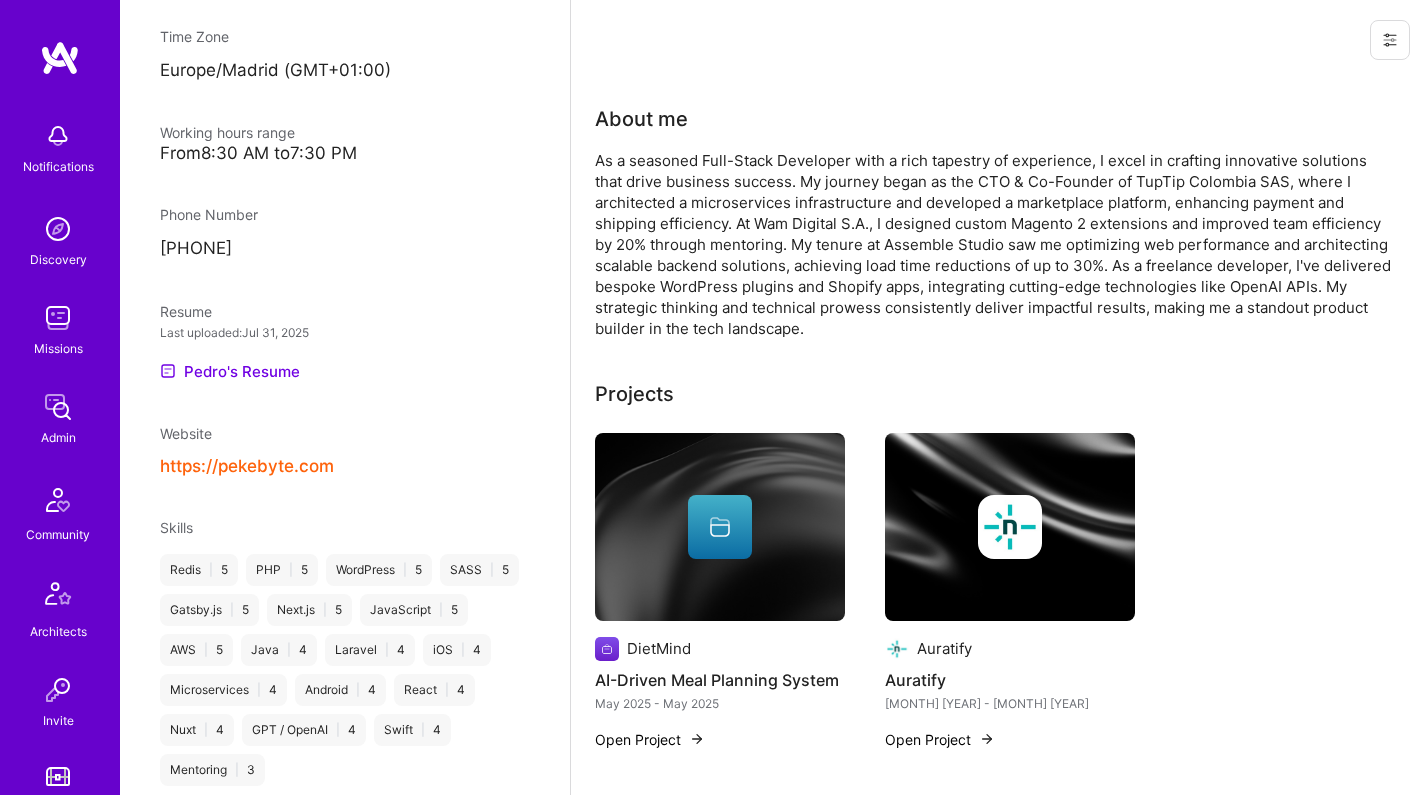 click on "As a seasoned Full-Stack Developer with a rich tapestry of experience, I excel in crafting innovative solutions that drive business success. My journey began as the CTO & Co-Founder of TupTip Colombia SAS, where I architected a microservices infrastructure and developed a marketplace platform, enhancing payment and shipping efficiency. At Wam Digital S.A., I designed custom Magento 2 extensions and improved team efficiency by 20% through mentoring. My tenure at Assemble Studio saw me optimizing web performance and architecting scalable backend solutions, achieving load time reductions of up to 30%. As a freelance developer, I've delivered bespoke WordPress plugins and Shopify apps, integrating cutting-edge technologies like OpenAI APIs. My strategic thinking and technical prowess consistently deliver impactful results, making me a standout product builder in the tech landscape." at bounding box center [995, 244] 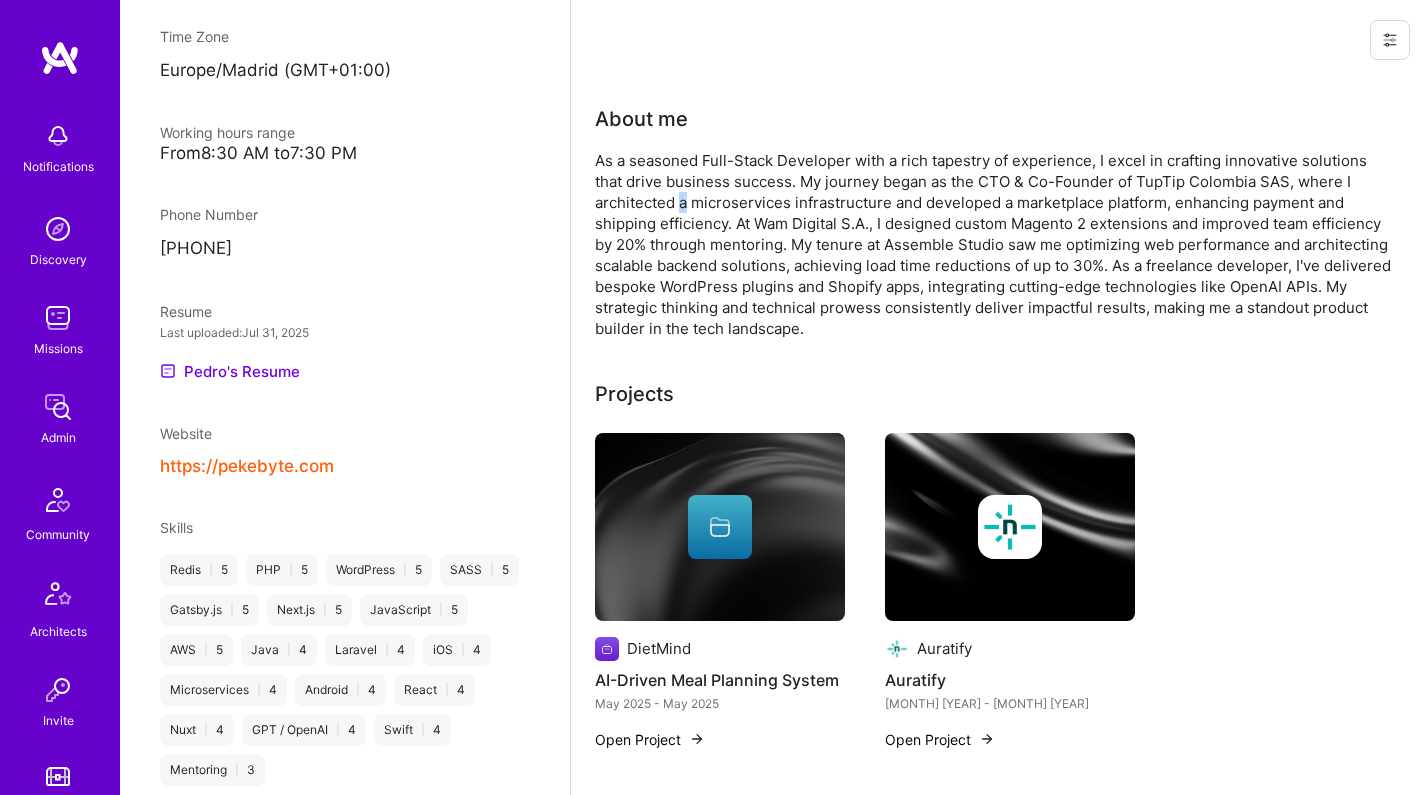 click on "As a seasoned Full-Stack Developer with a rich tapestry of experience, I excel in crafting innovative solutions that drive business success. My journey began as the CTO & Co-Founder of TupTip Colombia SAS, where I architected a microservices infrastructure and developed a marketplace platform, enhancing payment and shipping efficiency. At Wam Digital S.A., I designed custom Magento 2 extensions and improved team efficiency by 20% through mentoring. My tenure at Assemble Studio saw me optimizing web performance and architecting scalable backend solutions, achieving load time reductions of up to 30%. As a freelance developer, I've delivered bespoke WordPress plugins and Shopify apps, integrating cutting-edge technologies like OpenAI APIs. My strategic thinking and technical prowess consistently deliver impactful results, making me a standout product builder in the tech landscape." at bounding box center (995, 244) 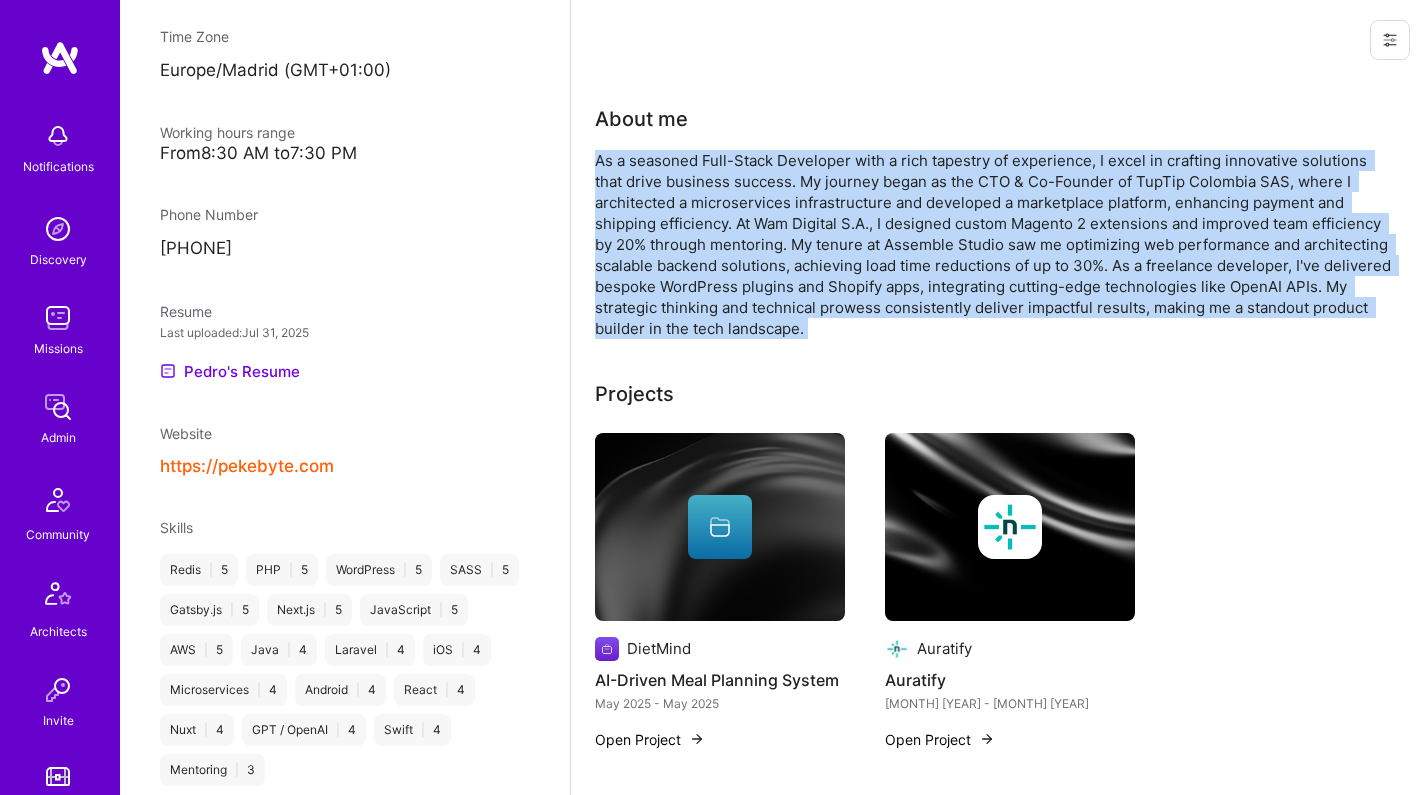 click on "As a seasoned Full-Stack Developer with a rich tapestry of experience, I excel in crafting innovative solutions that drive business success. My journey began as the CTO & Co-Founder of TupTip Colombia SAS, where I architected a microservices infrastructure and developed a marketplace platform, enhancing payment and shipping efficiency. At Wam Digital S.A., I designed custom Magento 2 extensions and improved team efficiency by 20% through mentoring. My tenure at Assemble Studio saw me optimizing web performance and architecting scalable backend solutions, achieving load time reductions of up to 30%. As a freelance developer, I've delivered bespoke WordPress plugins and Shopify apps, integrating cutting-edge technologies like OpenAI APIs. My strategic thinking and technical prowess consistently deliver impactful results, making me a standout product builder in the tech landscape." at bounding box center (995, 244) 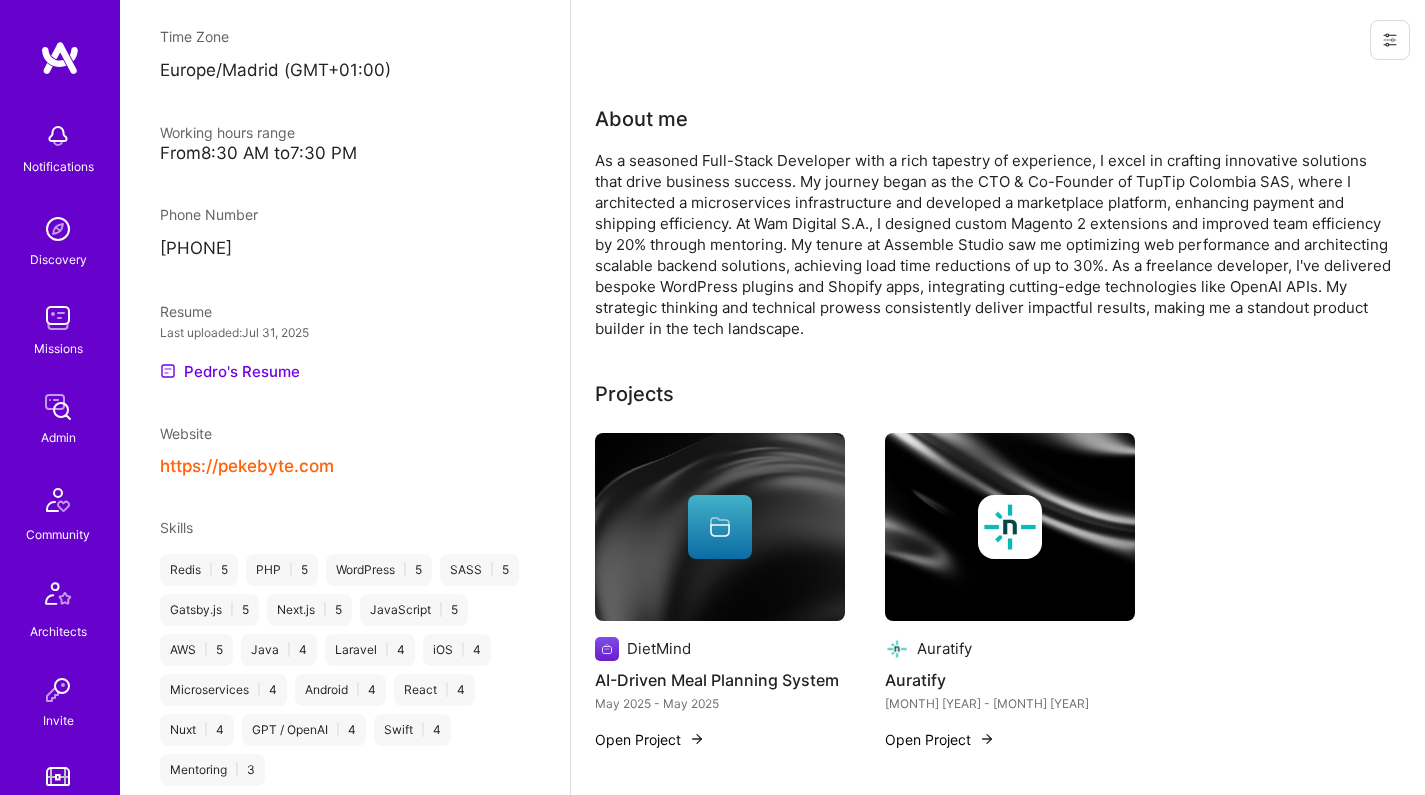click on "Pedro's Resume" at bounding box center [345, 371] 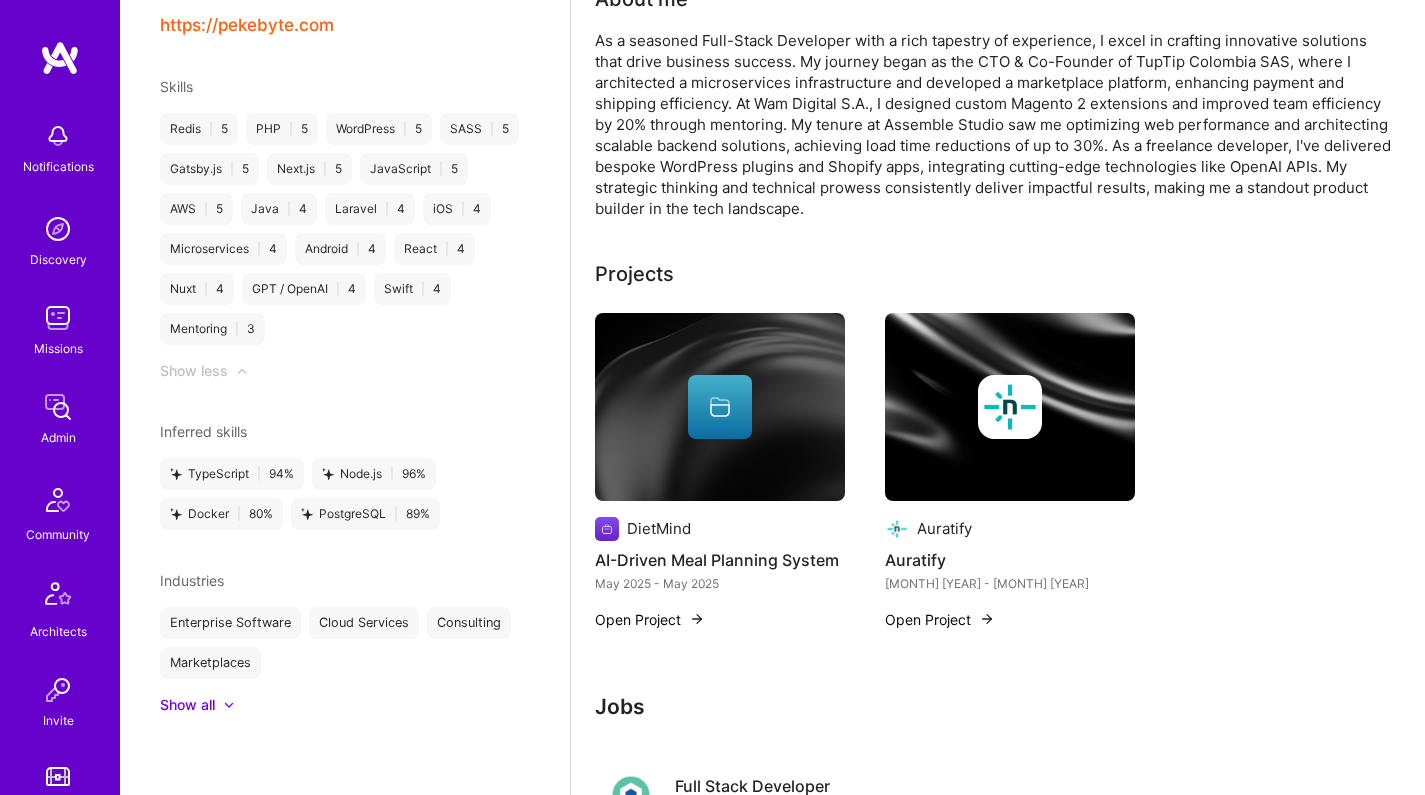 scroll, scrollTop: 1531, scrollLeft: 0, axis: vertical 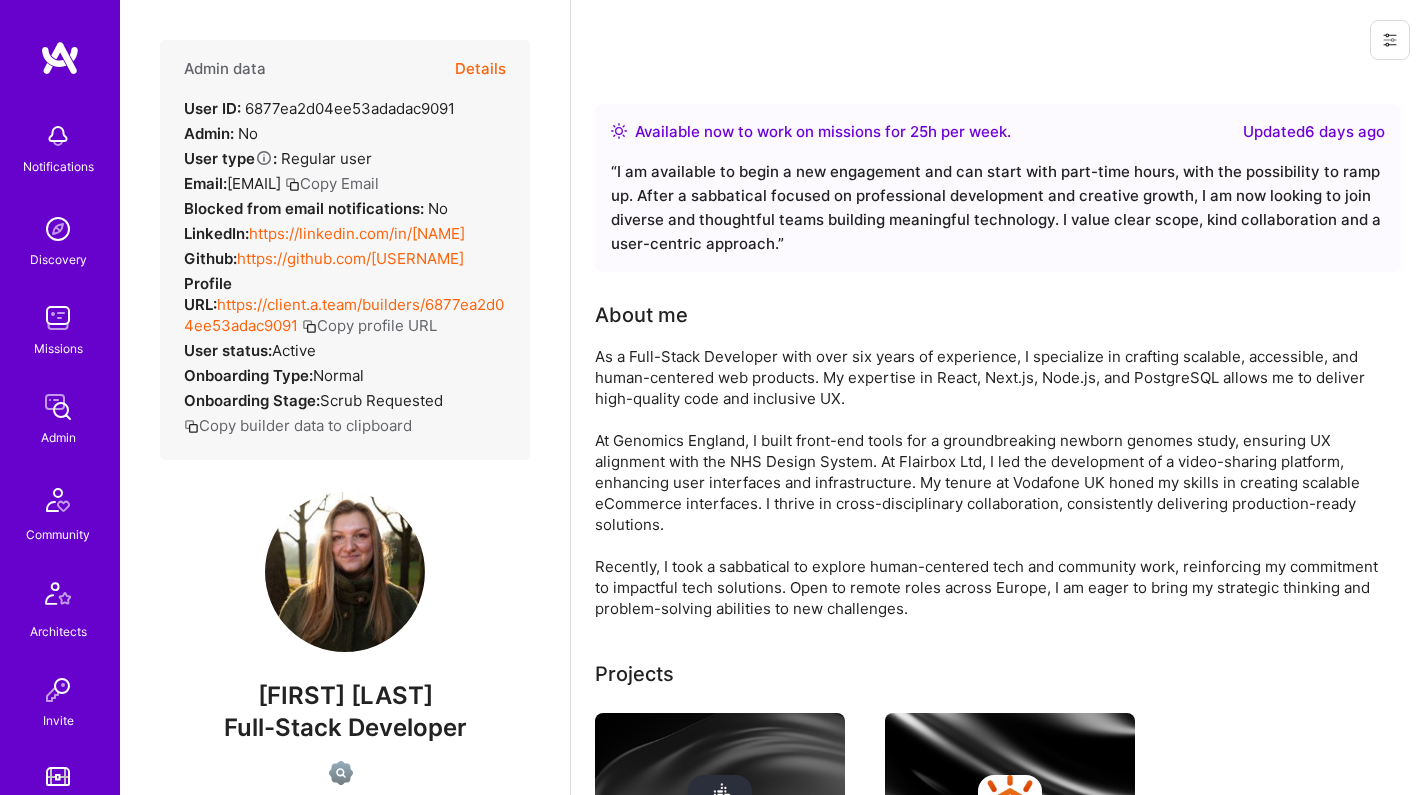 click on "https://linkedin.com/in/alexandra-margarint" at bounding box center [357, 233] 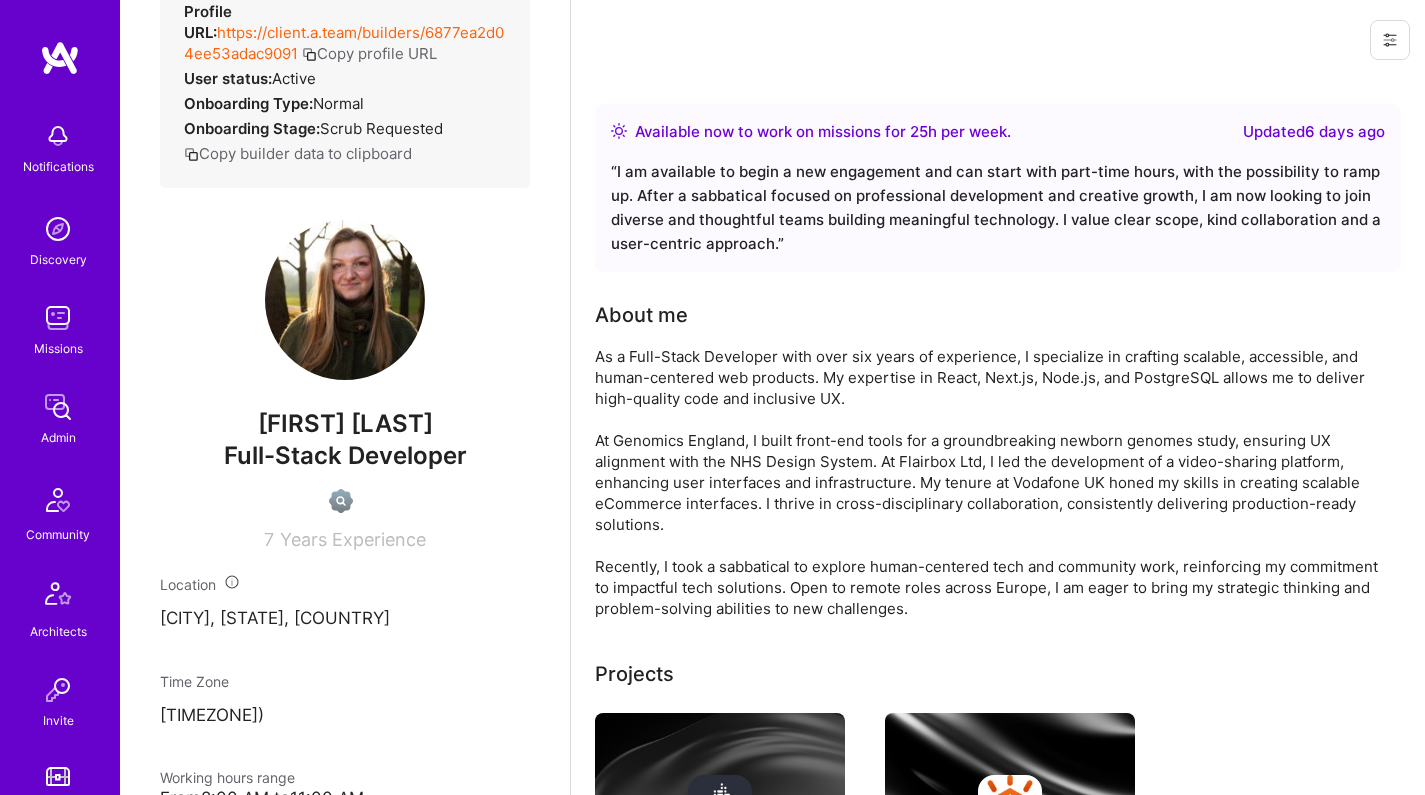 scroll, scrollTop: 452, scrollLeft: 0, axis: vertical 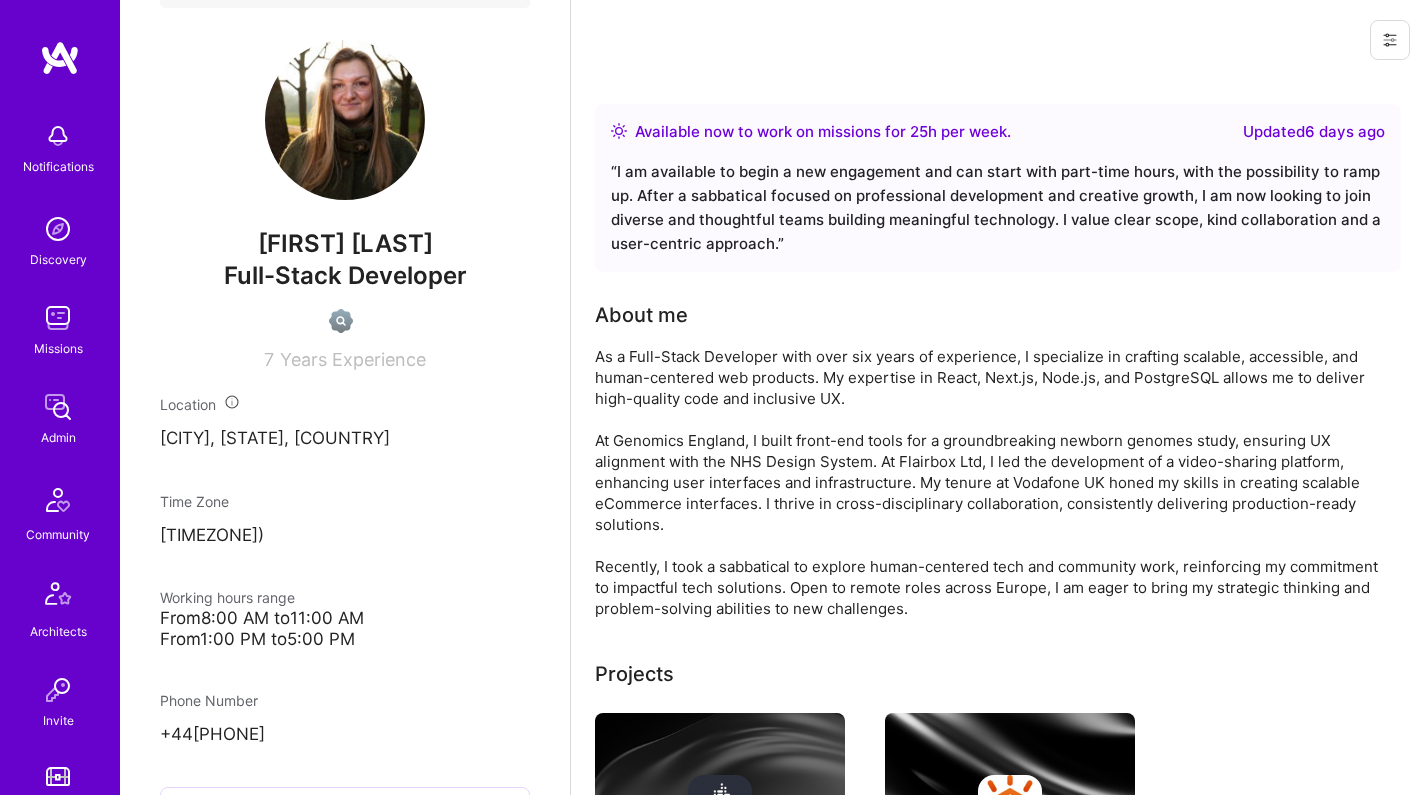 click on "As a Full-Stack Developer with over six years of experience, I specialize in crafting scalable, accessible, and human-centered web products. My expertise in React, Next.js, Node.js, and PostgreSQL allows me to deliver high-quality code and inclusive UX.
At Genomics England, I built front-end tools for a groundbreaking newborn genomes study, ensuring UX alignment with the NHS Design System. At Flairbox Ltd, I led the development of a video-sharing platform, enhancing user interfaces and infrastructure. My tenure at Vodafone UK honed my skills in creating scalable eCommerce interfaces. I thrive in cross-disciplinary collaboration, consistently delivering production-ready solutions.
Recently, I took a sabbatical to explore human-centered tech and community work, reinforcing my commitment to impactful tech solutions. Open to remote roles across Europe, I am eager to bring my strategic thinking and problem-solving abilities to new challenges." at bounding box center [995, 482] 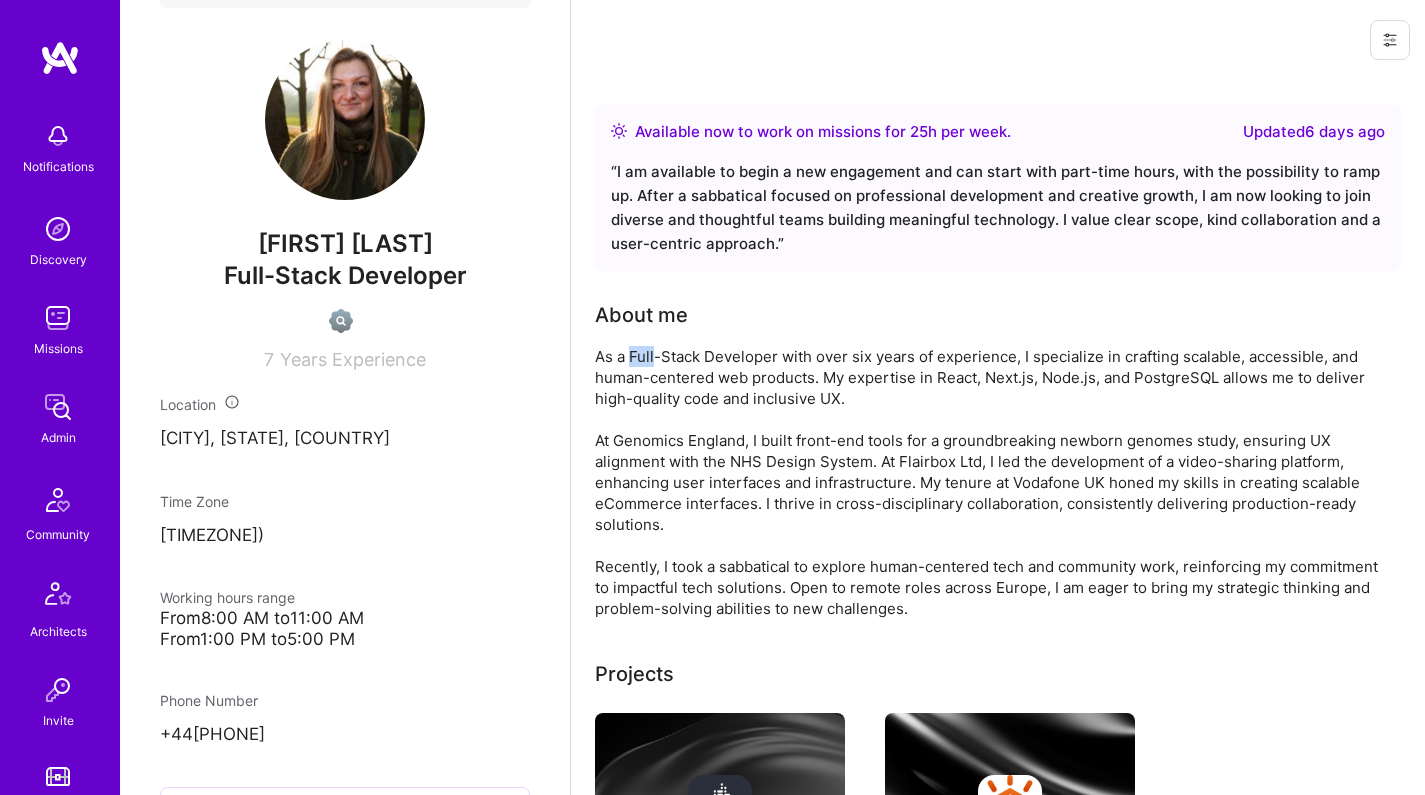 click on "As a Full-Stack Developer with over six years of experience, I specialize in crafting scalable, accessible, and human-centered web products. My expertise in React, Next.js, Node.js, and PostgreSQL allows me to deliver high-quality code and inclusive UX.
At Genomics England, I built front-end tools for a groundbreaking newborn genomes study, ensuring UX alignment with the NHS Design System. At Flairbox Ltd, I led the development of a video-sharing platform, enhancing user interfaces and infrastructure. My tenure at Vodafone UK honed my skills in creating scalable eCommerce interfaces. I thrive in cross-disciplinary collaboration, consistently delivering production-ready solutions.
Recently, I took a sabbatical to explore human-centered tech and community work, reinforcing my commitment to impactful tech solutions. Open to remote roles across Europe, I am eager to bring my strategic thinking and problem-solving abilities to new challenges." at bounding box center (995, 482) 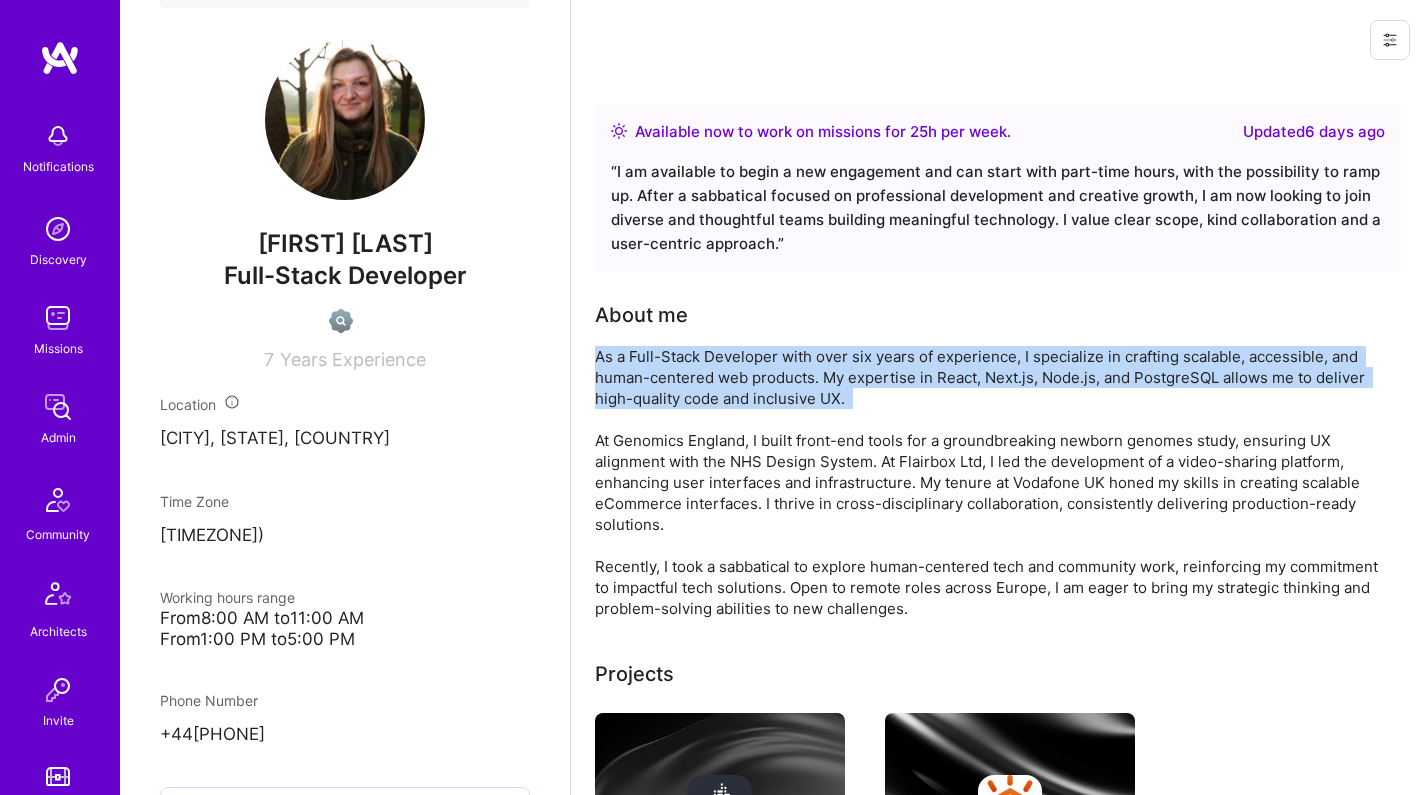 click on "As a Full-Stack Developer with over six years of experience, I specialize in crafting scalable, accessible, and human-centered web products. My expertise in React, Next.js, Node.js, and PostgreSQL allows me to deliver high-quality code and inclusive UX.
At Genomics England, I built front-end tools for a groundbreaking newborn genomes study, ensuring UX alignment with the NHS Design System. At Flairbox Ltd, I led the development of a video-sharing platform, enhancing user interfaces and infrastructure. My tenure at Vodafone UK honed my skills in creating scalable eCommerce interfaces. I thrive in cross-disciplinary collaboration, consistently delivering production-ready solutions.
Recently, I took a sabbatical to explore human-centered tech and community work, reinforcing my commitment to impactful tech solutions. Open to remote roles across Europe, I am eager to bring my strategic thinking and problem-solving abilities to new challenges." at bounding box center [995, 482] 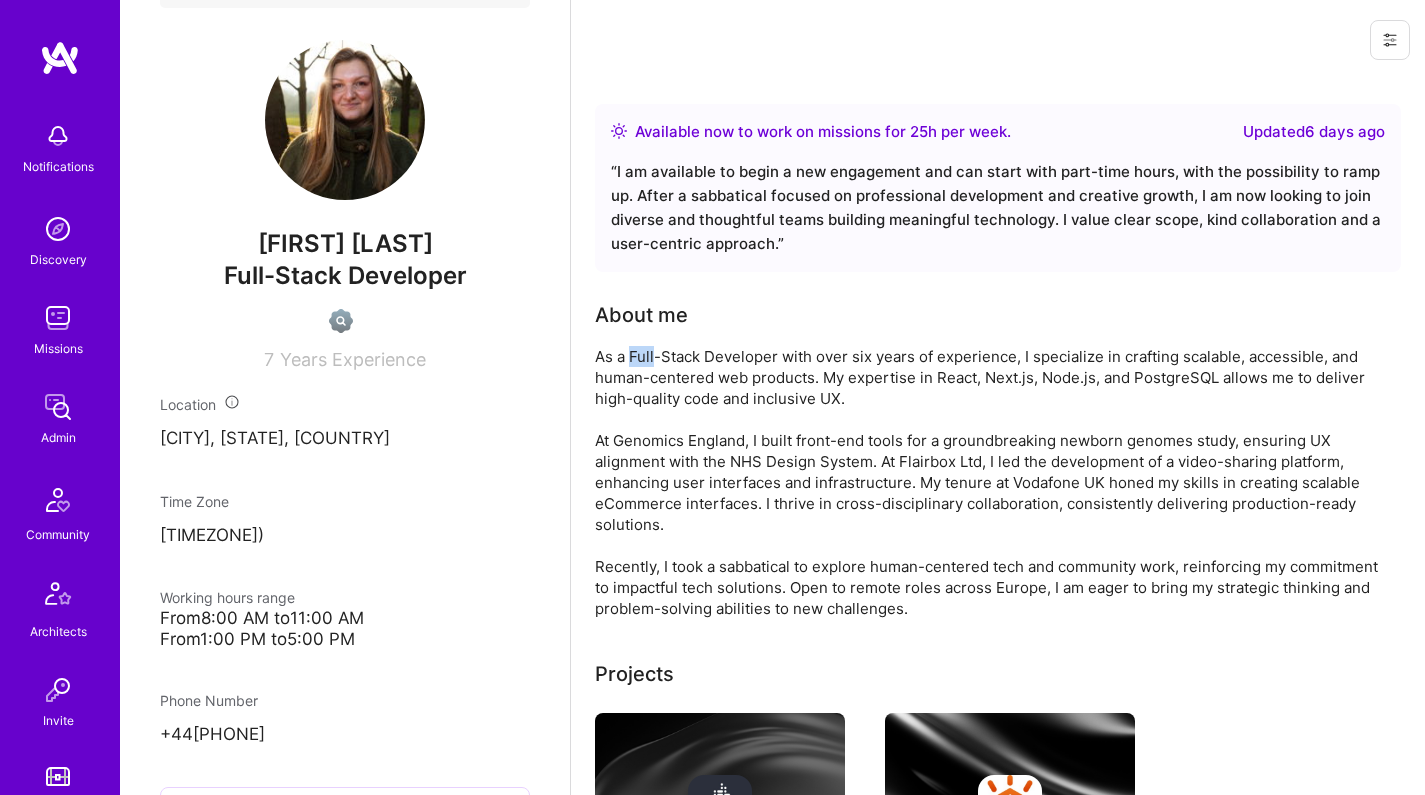 click on "As a Full-Stack Developer with over six years of experience, I specialize in crafting scalable, accessible, and human-centered web products. My expertise in React, Next.js, Node.js, and PostgreSQL allows me to deliver high-quality code and inclusive UX.
At Genomics England, I built front-end tools for a groundbreaking newborn genomes study, ensuring UX alignment with the NHS Design System. At Flairbox Ltd, I led the development of a video-sharing platform, enhancing user interfaces and infrastructure. My tenure at Vodafone UK honed my skills in creating scalable eCommerce interfaces. I thrive in cross-disciplinary collaboration, consistently delivering production-ready solutions.
Recently, I took a sabbatical to explore human-centered tech and community work, reinforcing my commitment to impactful tech solutions. Open to remote roles across Europe, I am eager to bring my strategic thinking and problem-solving abilities to new challenges." at bounding box center (995, 482) 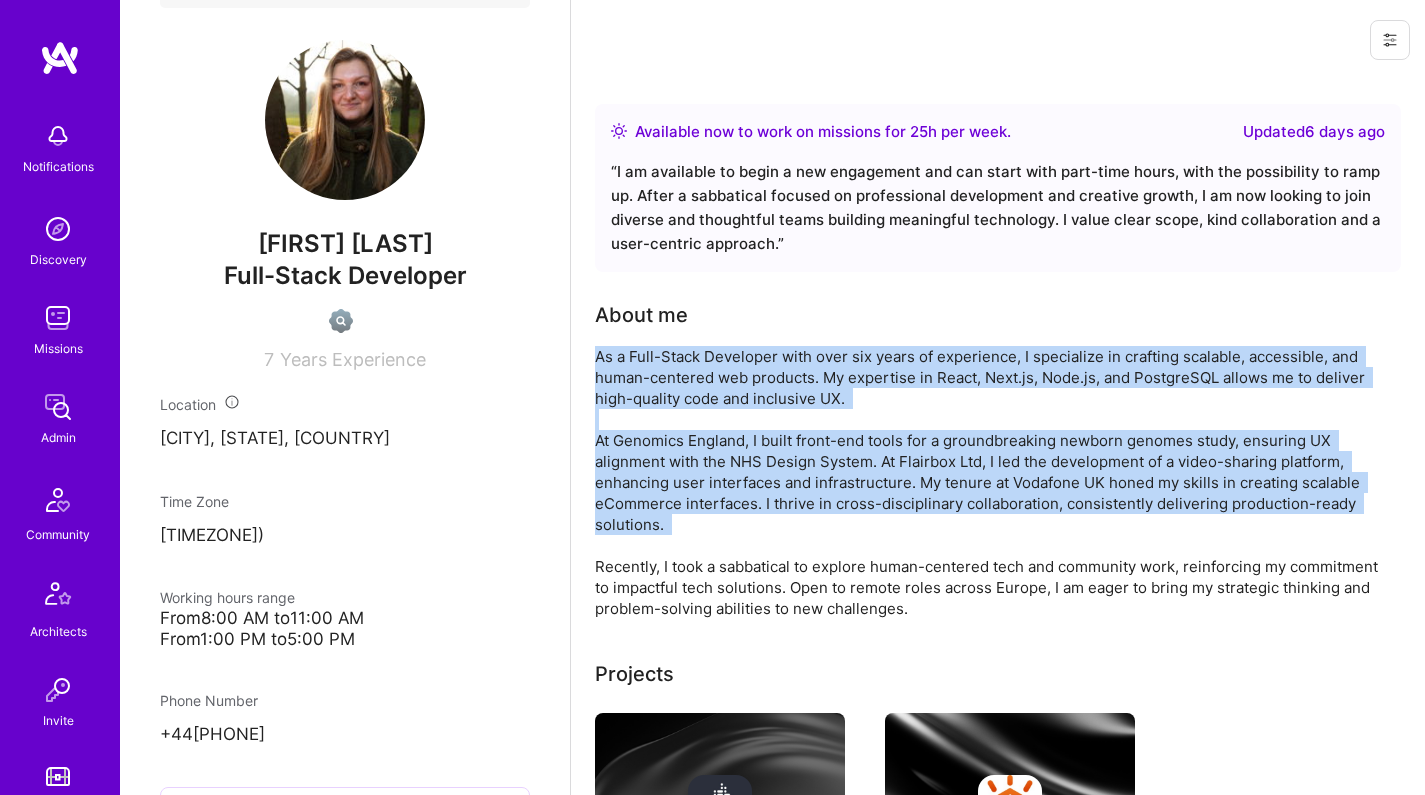 drag, startPoint x: 639, startPoint y: 353, endPoint x: 622, endPoint y: 442, distance: 90.60905 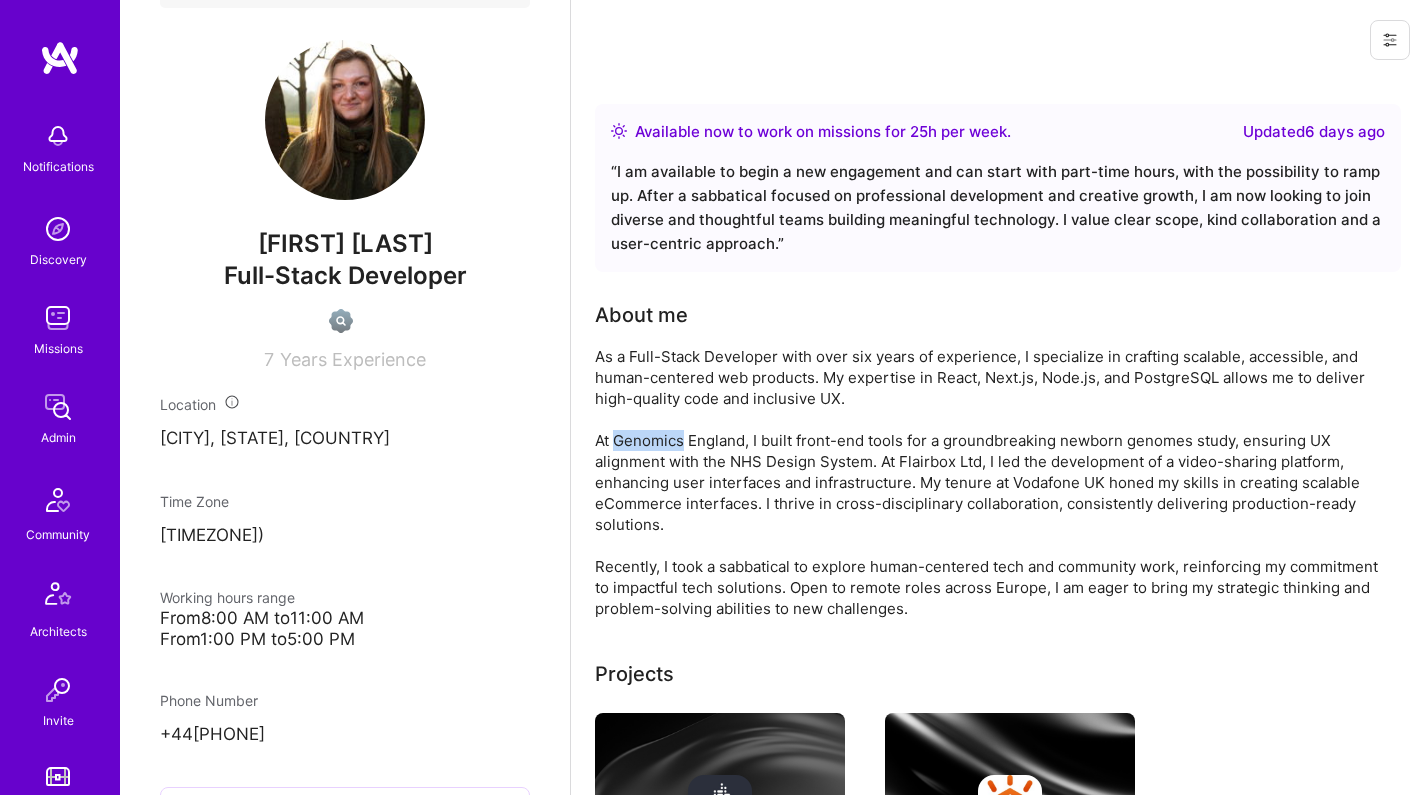 click on "As a Full-Stack Developer with over six years of experience, I specialize in crafting scalable, accessible, and human-centered web products. My expertise in React, Next.js, Node.js, and PostgreSQL allows me to deliver high-quality code and inclusive UX.
At Genomics England, I built front-end tools for a groundbreaking newborn genomes study, ensuring UX alignment with the NHS Design System. At Flairbox Ltd, I led the development of a video-sharing platform, enhancing user interfaces and infrastructure. My tenure at Vodafone UK honed my skills in creating scalable eCommerce interfaces. I thrive in cross-disciplinary collaboration, consistently delivering production-ready solutions.
Recently, I took a sabbatical to explore human-centered tech and community work, reinforcing my commitment to impactful tech solutions. Open to remote roles across Europe, I am eager to bring my strategic thinking and problem-solving abilities to new challenges." at bounding box center [995, 482] 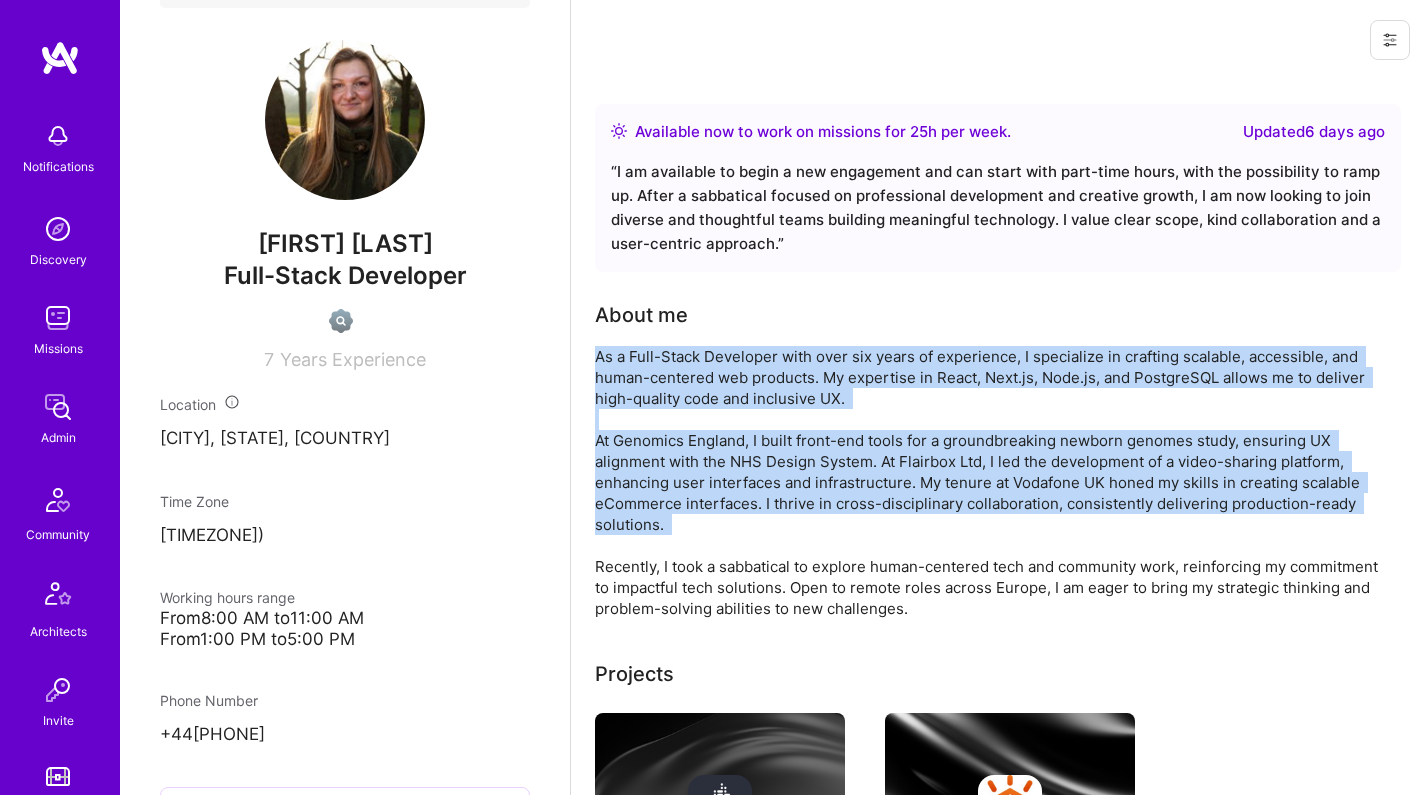 drag, startPoint x: 622, startPoint y: 442, endPoint x: 624, endPoint y: 391, distance: 51.0392 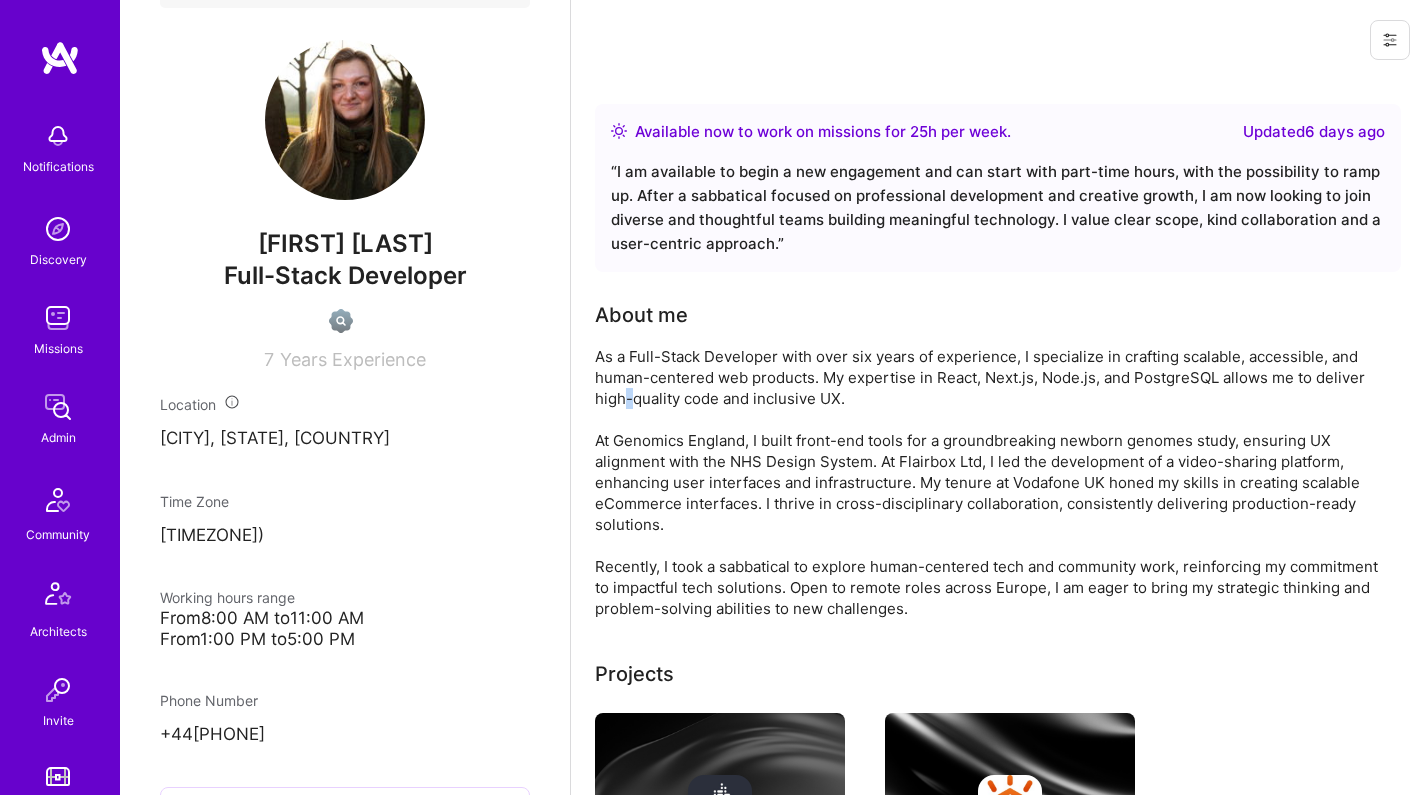 click on "As a Full-Stack Developer with over six years of experience, I specialize in crafting scalable, accessible, and human-centered web products. My expertise in React, Next.js, Node.js, and PostgreSQL allows me to deliver high-quality code and inclusive UX.
At Genomics England, I built front-end tools for a groundbreaking newborn genomes study, ensuring UX alignment with the NHS Design System. At Flairbox Ltd, I led the development of a video-sharing platform, enhancing user interfaces and infrastructure. My tenure at Vodafone UK honed my skills in creating scalable eCommerce interfaces. I thrive in cross-disciplinary collaboration, consistently delivering production-ready solutions.
Recently, I took a sabbatical to explore human-centered tech and community work, reinforcing my commitment to impactful tech solutions. Open to remote roles across Europe, I am eager to bring my strategic thinking and problem-solving abilities to new challenges." at bounding box center (995, 482) 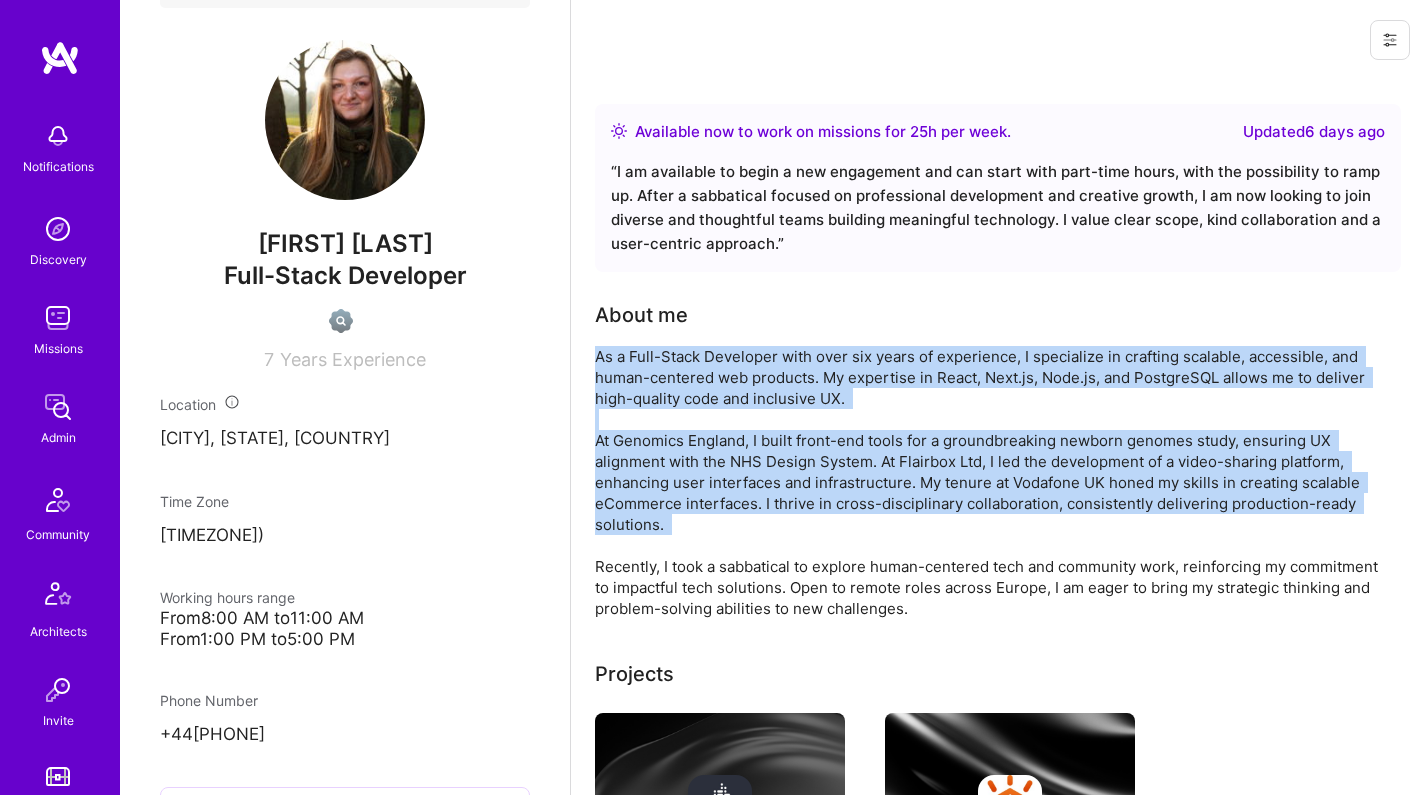 drag, startPoint x: 624, startPoint y: 391, endPoint x: 620, endPoint y: 448, distance: 57.14018 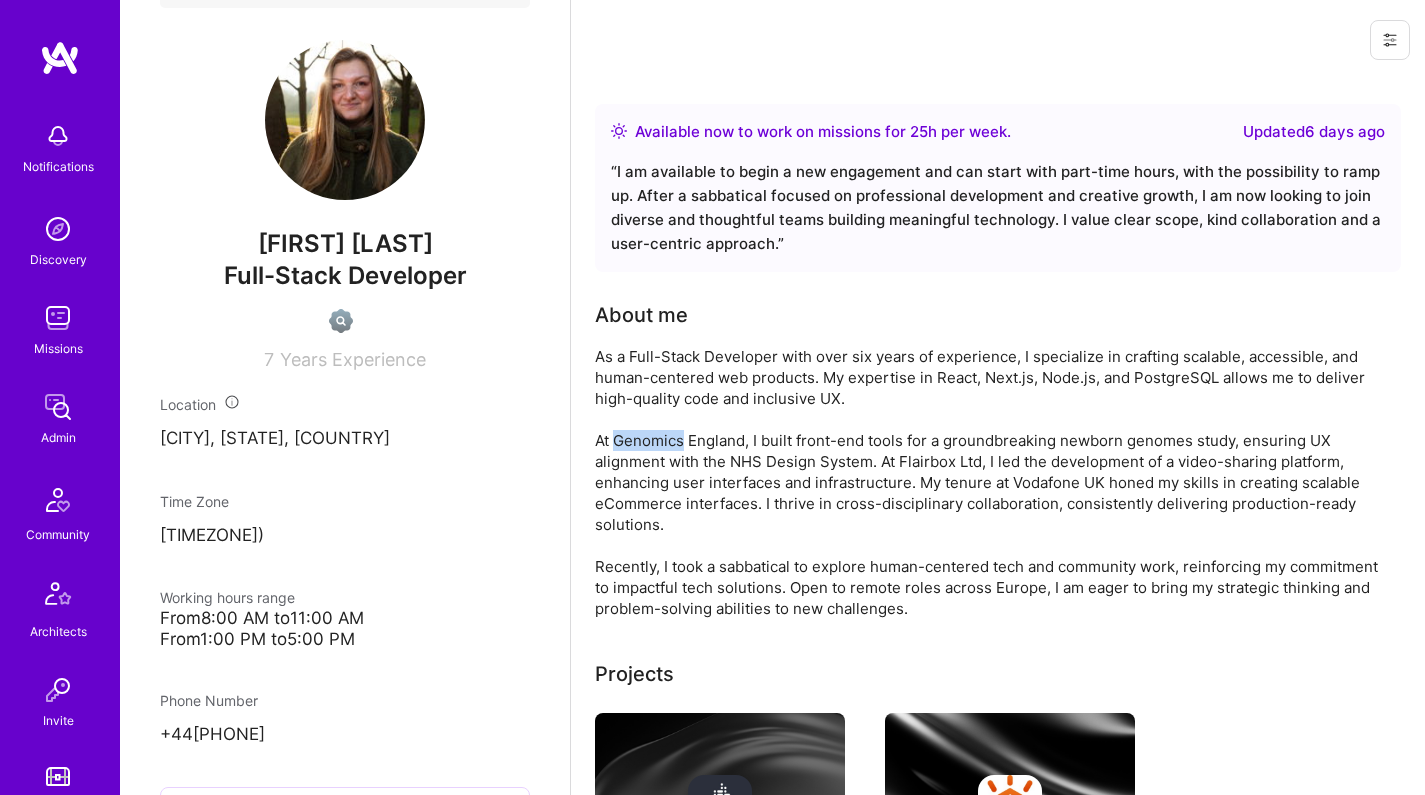 click on "As a Full-Stack Developer with over six years of experience, I specialize in crafting scalable, accessible, and human-centered web products. My expertise in React, Next.js, Node.js, and PostgreSQL allows me to deliver high-quality code and inclusive UX.
At Genomics England, I built front-end tools for a groundbreaking newborn genomes study, ensuring UX alignment with the NHS Design System. At Flairbox Ltd, I led the development of a video-sharing platform, enhancing user interfaces and infrastructure. My tenure at Vodafone UK honed my skills in creating scalable eCommerce interfaces. I thrive in cross-disciplinary collaboration, consistently delivering production-ready solutions.
Recently, I took a sabbatical to explore human-centered tech and community work, reinforcing my commitment to impactful tech solutions. Open to remote roles across Europe, I am eager to bring my strategic thinking and problem-solving abilities to new challenges." at bounding box center [995, 482] 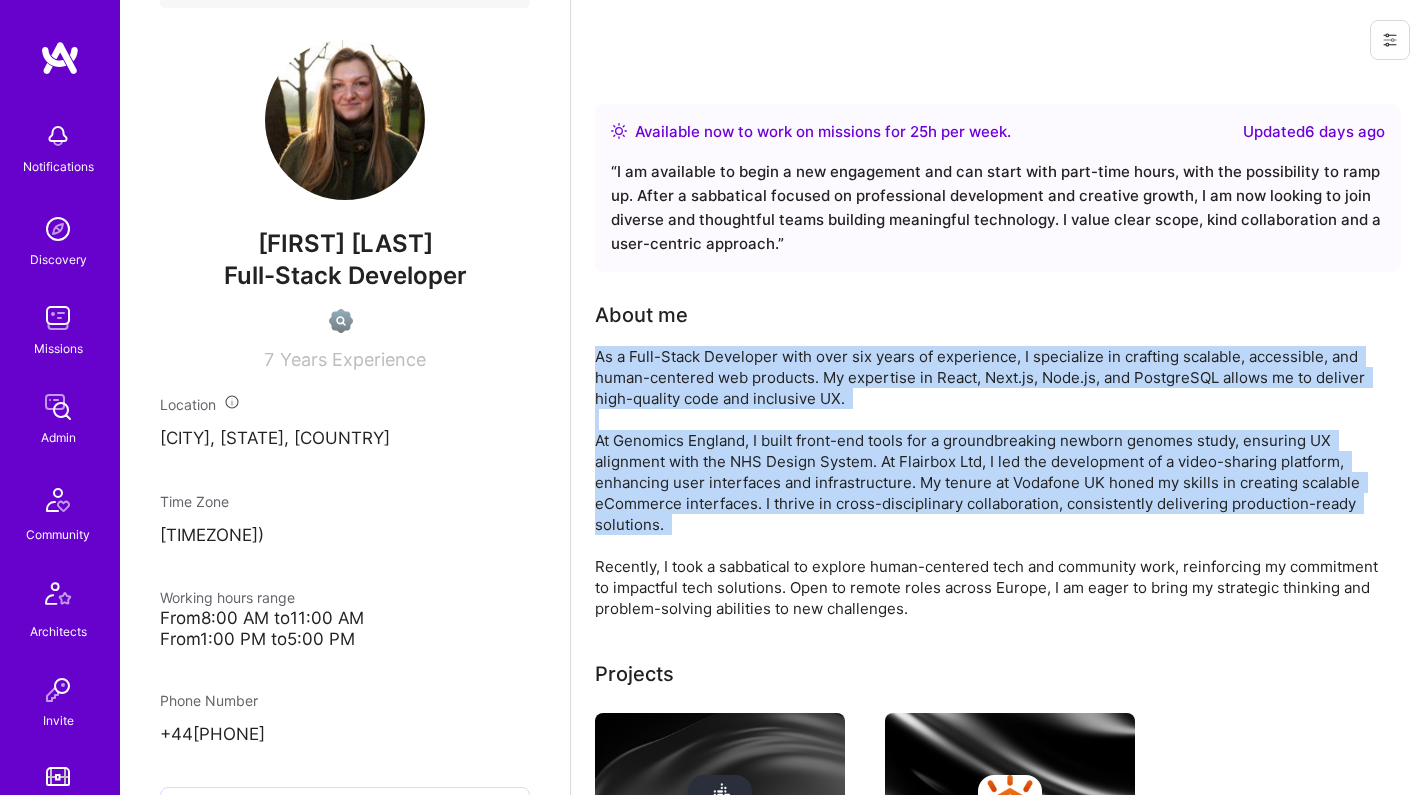 drag, startPoint x: 620, startPoint y: 448, endPoint x: 625, endPoint y: 386, distance: 62.201286 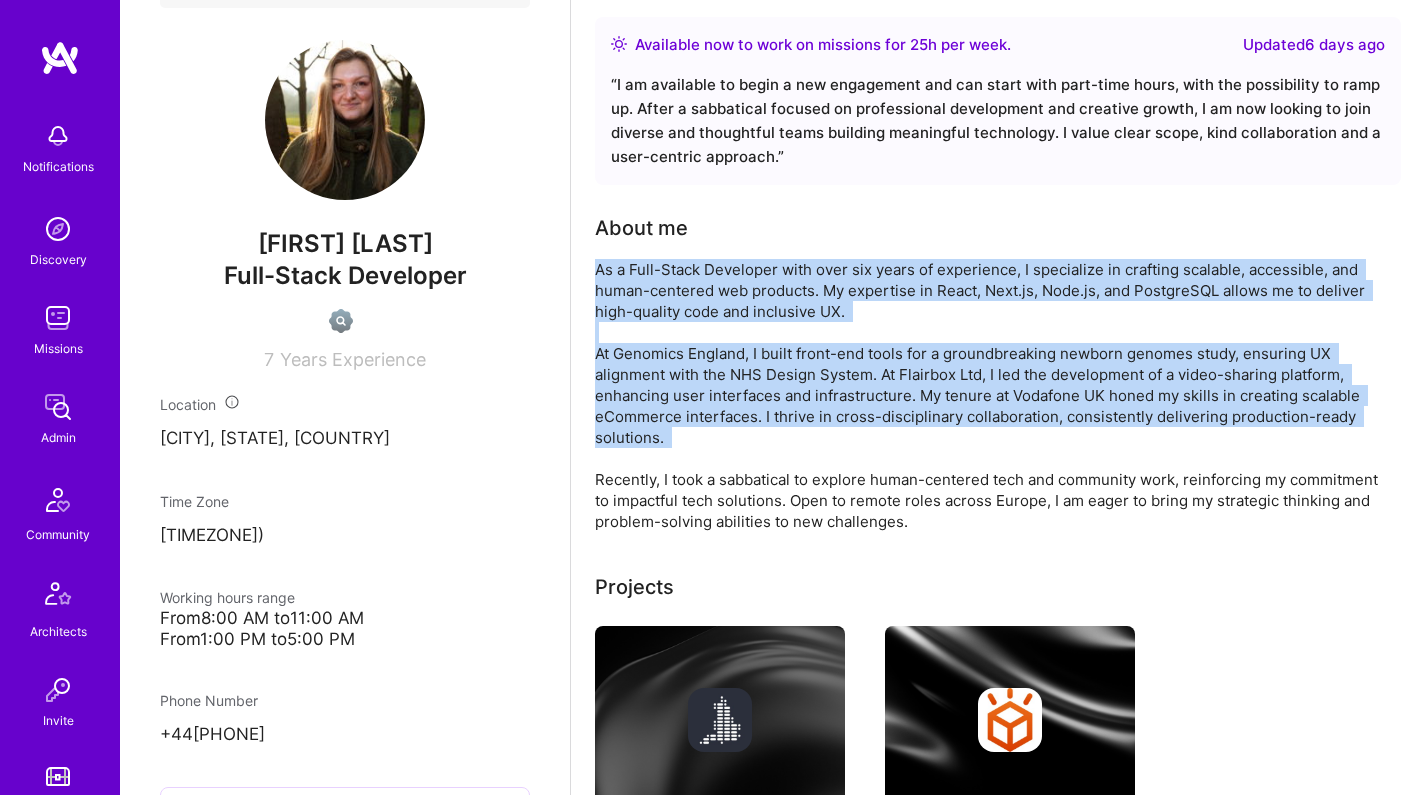 scroll, scrollTop: 88, scrollLeft: 0, axis: vertical 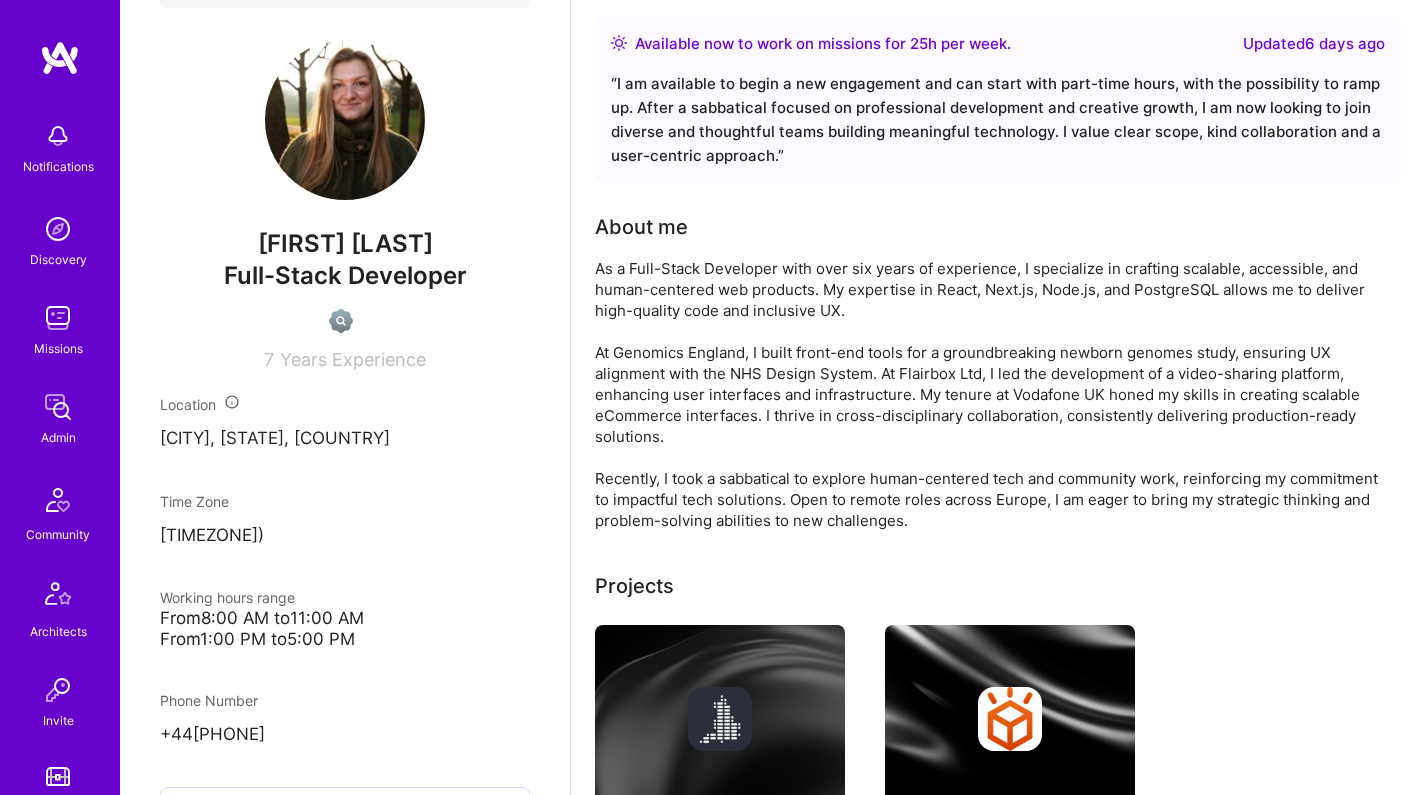 click on "Available now to work on missions   for   25 h per week . Updated  6 days ago “ I am available to begin a new engagement and can start with part-time hours, with the possibility to ramp up. After a sabbatical focused on professional development and creative growth, I am now looking to join diverse and thoughtful teams building meaningful technology. I value clear scope, kind collaboration and a user-centric approach. ” About me Projects Genomics England Generation Study - 100k Newborn Genomes Dec 2022 - Jun 2024 Open Project   FlairBox Video-Sharing Platform Development Jun 2021 - Nov 2022 Open Project   Jobs Independent Projects Creative Sabbatical · Jul 2024 - Present - Took intentional time off to realign with my values and explore independent tech, creativity, and community impact - Explored creative coding using p5.js, focusing on participatory interaction concepts Initiated a local Art Hub project, researching community needs, sustainable structures, and digital infrastructure Read more 5   skills" at bounding box center [998, 1191] 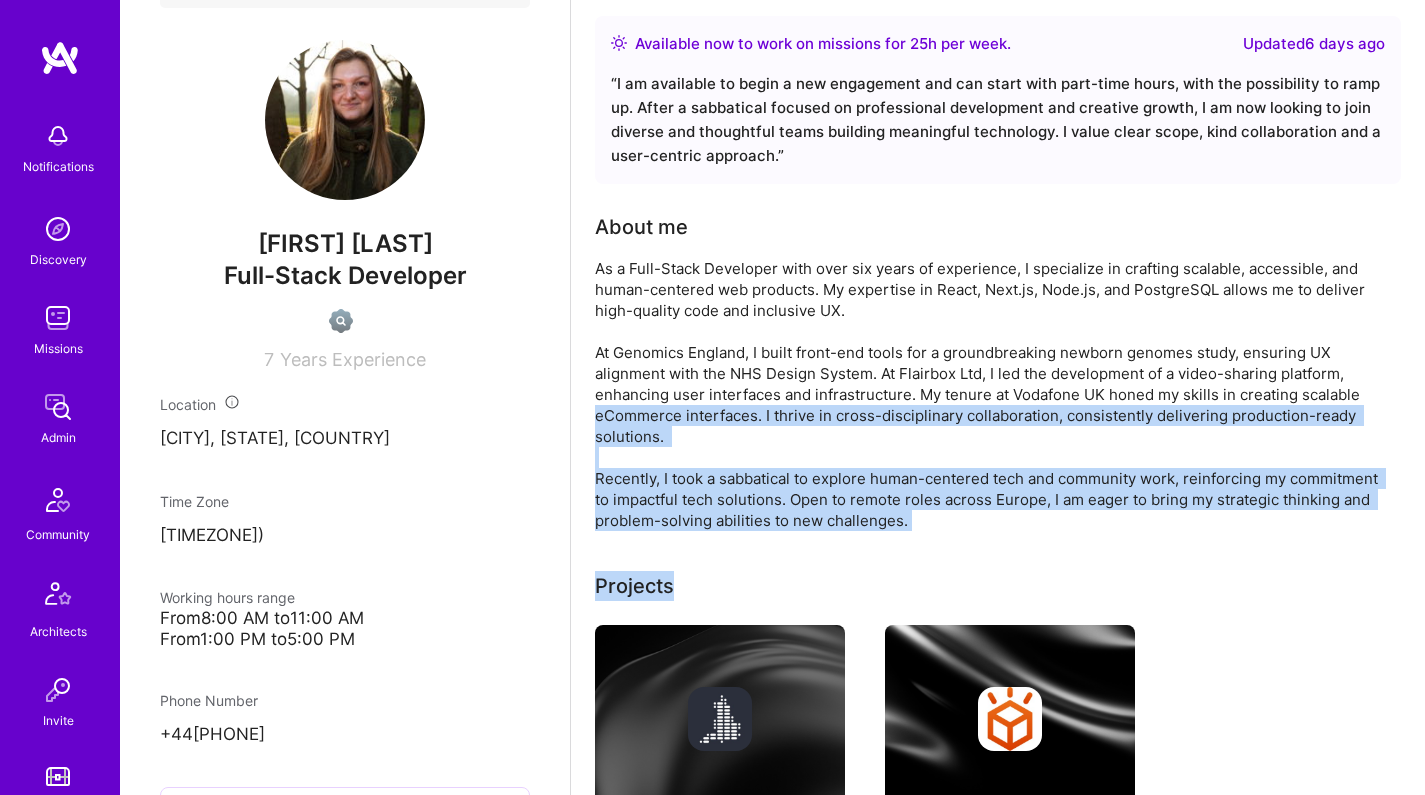 drag, startPoint x: 665, startPoint y: 549, endPoint x: 673, endPoint y: 412, distance: 137.23338 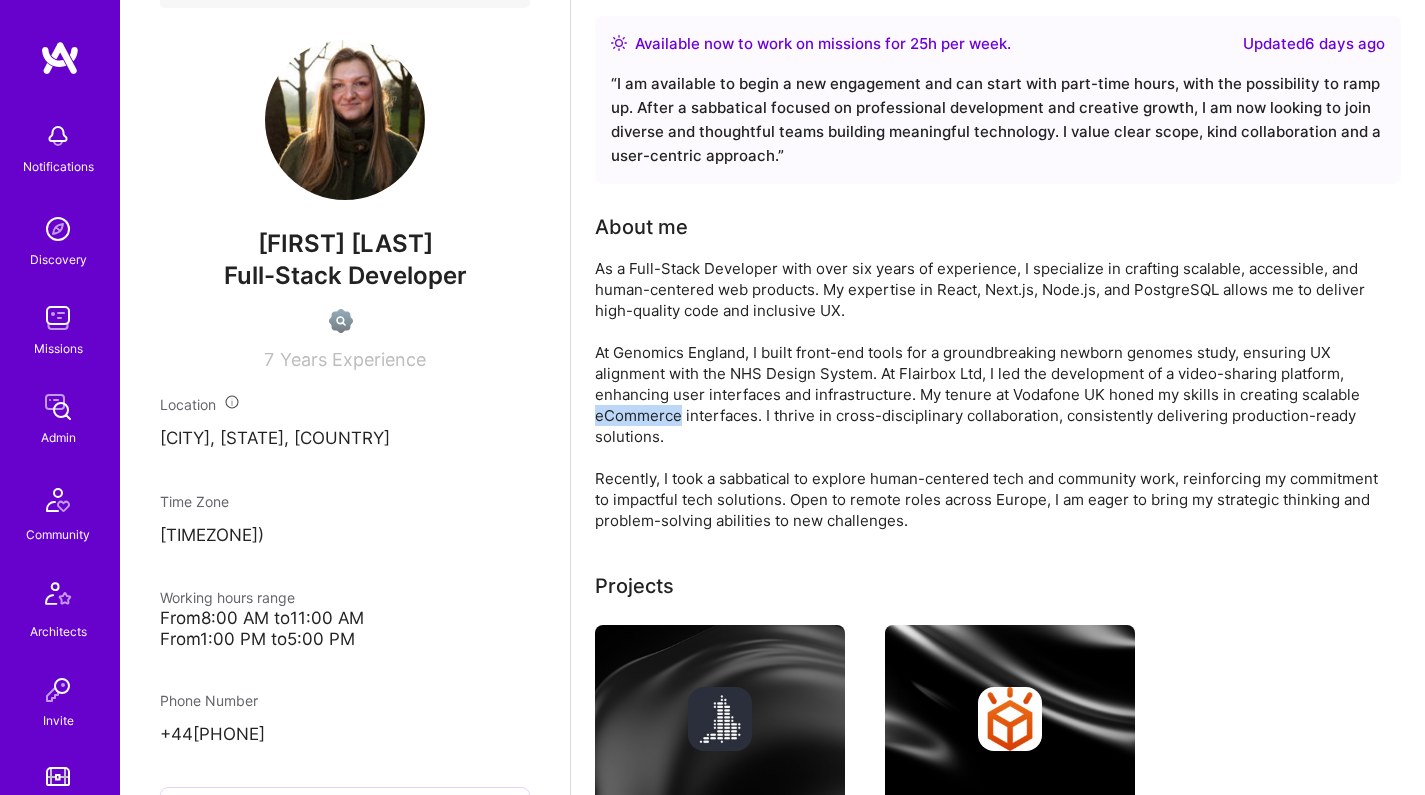 click on "As a Full-Stack Developer with over six years of experience, I specialize in crafting scalable, accessible, and human-centered web products. My expertise in React, Next.js, Node.js, and PostgreSQL allows me to deliver high-quality code and inclusive UX.
At Genomics England, I built front-end tools for a groundbreaking newborn genomes study, ensuring UX alignment with the NHS Design System. At Flairbox Ltd, I led the development of a video-sharing platform, enhancing user interfaces and infrastructure. My tenure at Vodafone UK honed my skills in creating scalable eCommerce interfaces. I thrive in cross-disciplinary collaboration, consistently delivering production-ready solutions.
Recently, I took a sabbatical to explore human-centered tech and community work, reinforcing my commitment to impactful tech solutions. Open to remote roles across Europe, I am eager to bring my strategic thinking and problem-solving abilities to new challenges." at bounding box center (995, 394) 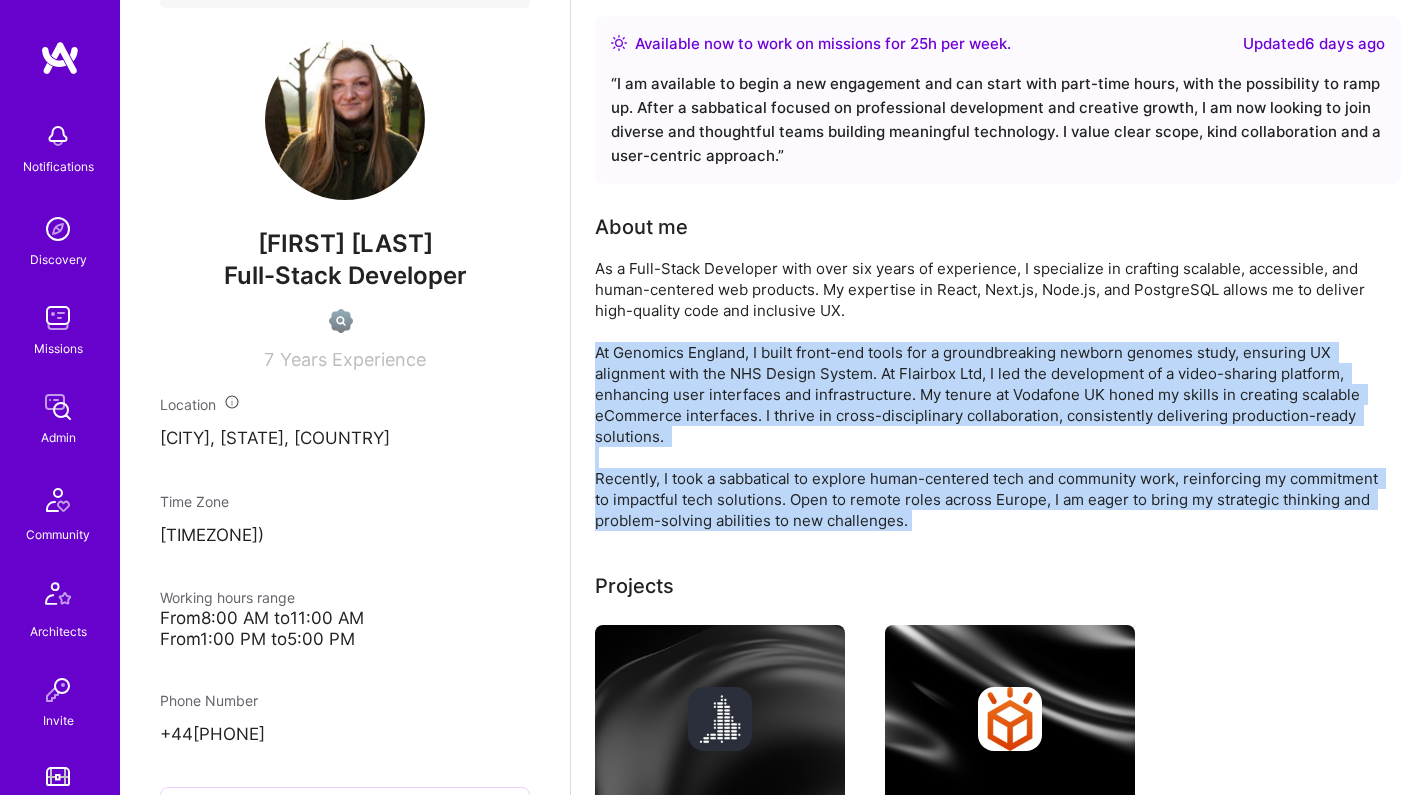 drag, startPoint x: 673, startPoint y: 412, endPoint x: 657, endPoint y: 490, distance: 79.624115 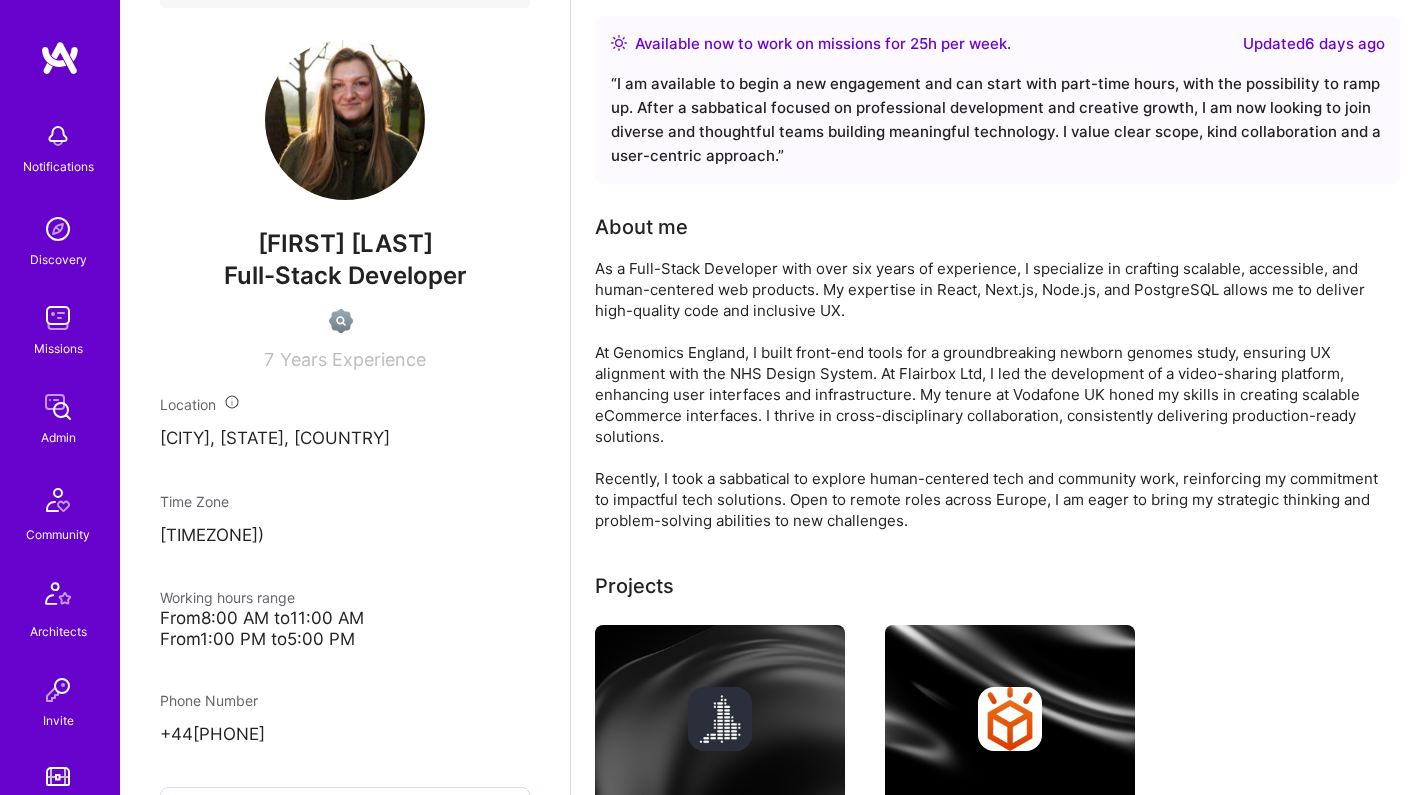 click on "As a Full-Stack Developer with over six years of experience, I specialize in crafting scalable, accessible, and human-centered web products. My expertise in React, Next.js, Node.js, and PostgreSQL allows me to deliver high-quality code and inclusive UX.
At Genomics England, I built front-end tools for a groundbreaking newborn genomes study, ensuring UX alignment with the NHS Design System. At Flairbox Ltd, I led the development of a video-sharing platform, enhancing user interfaces and infrastructure. My tenure at Vodafone UK honed my skills in creating scalable eCommerce interfaces. I thrive in cross-disciplinary collaboration, consistently delivering production-ready solutions.
Recently, I took a sabbatical to explore human-centered tech and community work, reinforcing my commitment to impactful tech solutions. Open to remote roles across Europe, I am eager to bring my strategic thinking and problem-solving abilities to new challenges." at bounding box center (995, 394) 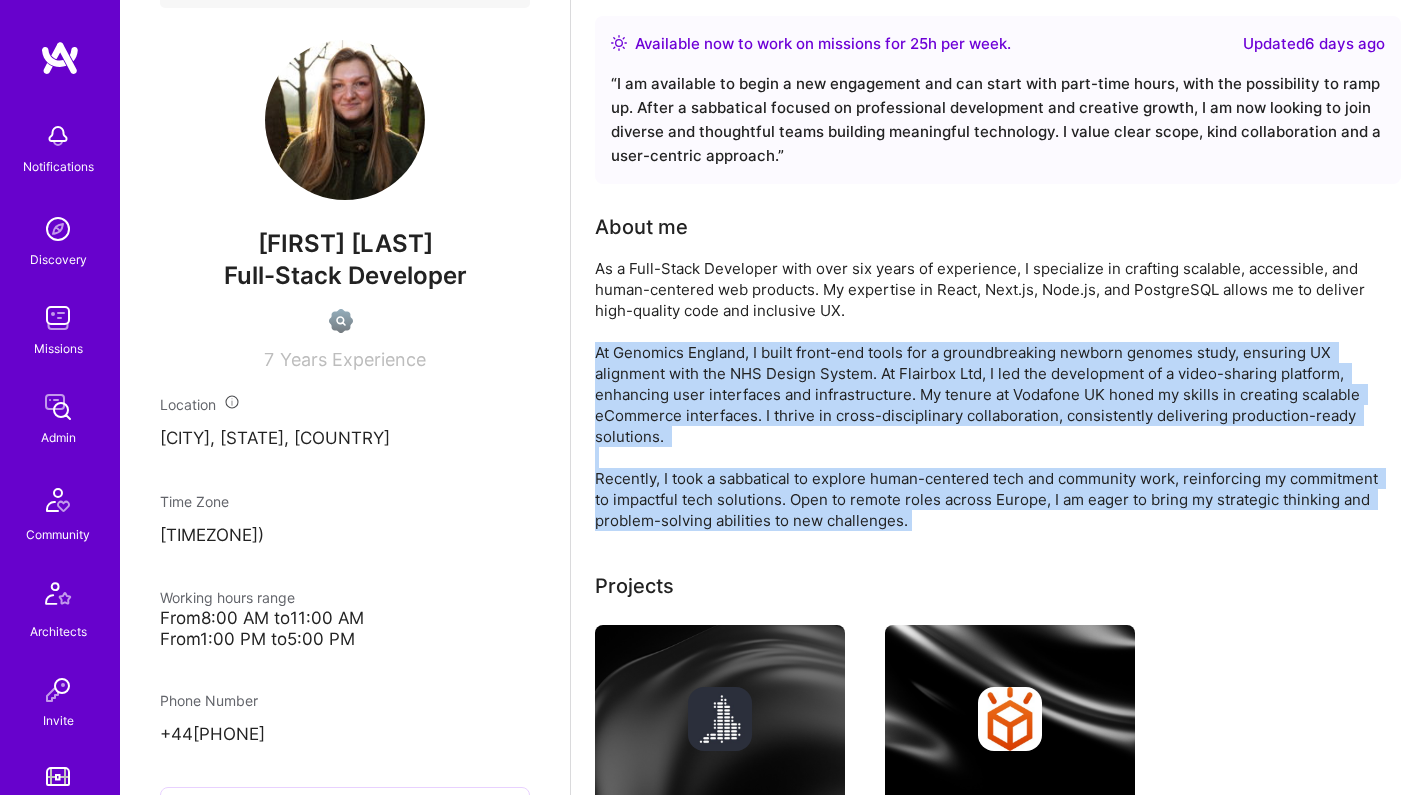 drag, startPoint x: 657, startPoint y: 490, endPoint x: 675, endPoint y: 368, distance: 123.32072 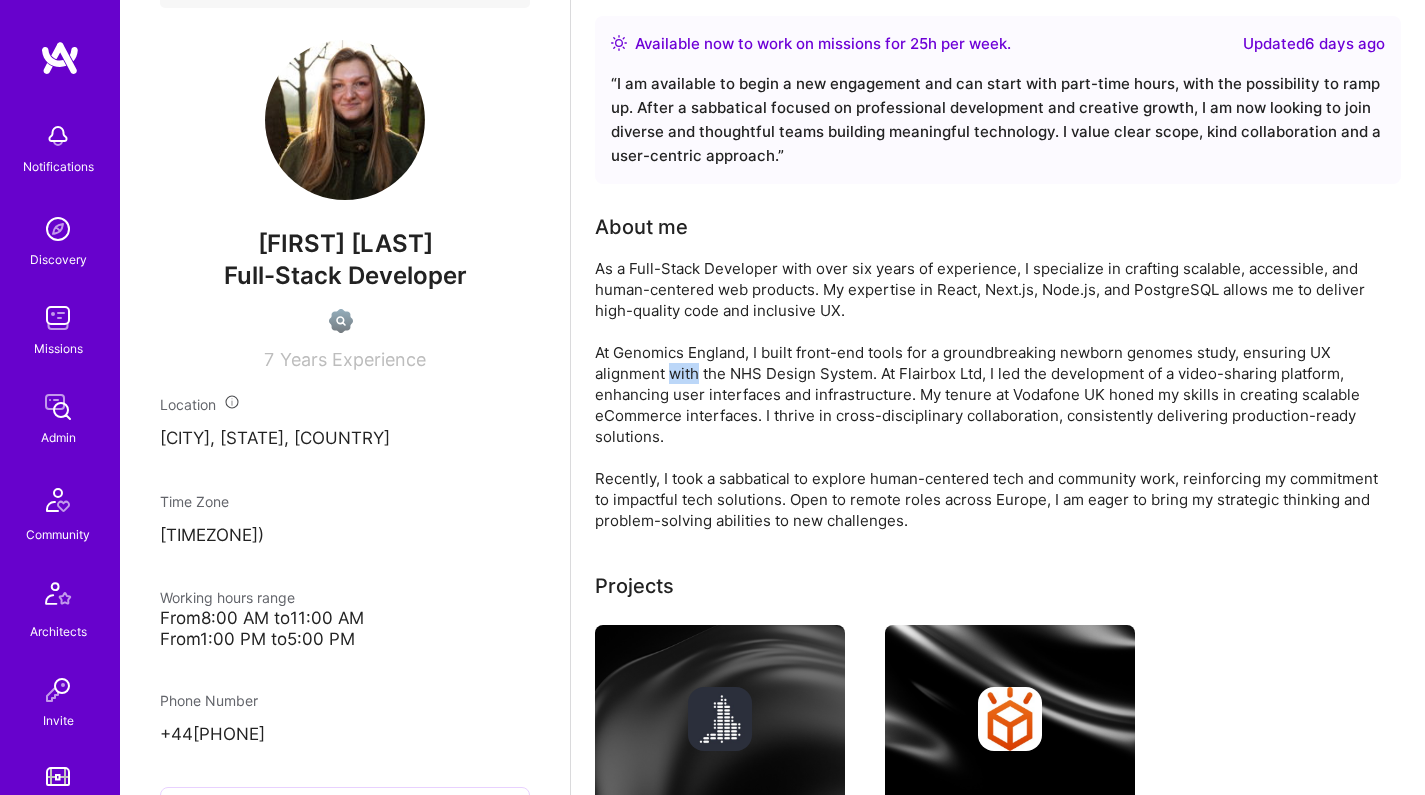 click on "As a Full-Stack Developer with over six years of experience, I specialize in crafting scalable, accessible, and human-centered web products. My expertise in React, Next.js, Node.js, and PostgreSQL allows me to deliver high-quality code and inclusive UX.
At Genomics England, I built front-end tools for a groundbreaking newborn genomes study, ensuring UX alignment with the NHS Design System. At Flairbox Ltd, I led the development of a video-sharing platform, enhancing user interfaces and infrastructure. My tenure at Vodafone UK honed my skills in creating scalable eCommerce interfaces. I thrive in cross-disciplinary collaboration, consistently delivering production-ready solutions.
Recently, I took a sabbatical to explore human-centered tech and community work, reinforcing my commitment to impactful tech solutions. Open to remote roles across Europe, I am eager to bring my strategic thinking and problem-solving abilities to new challenges." at bounding box center (995, 394) 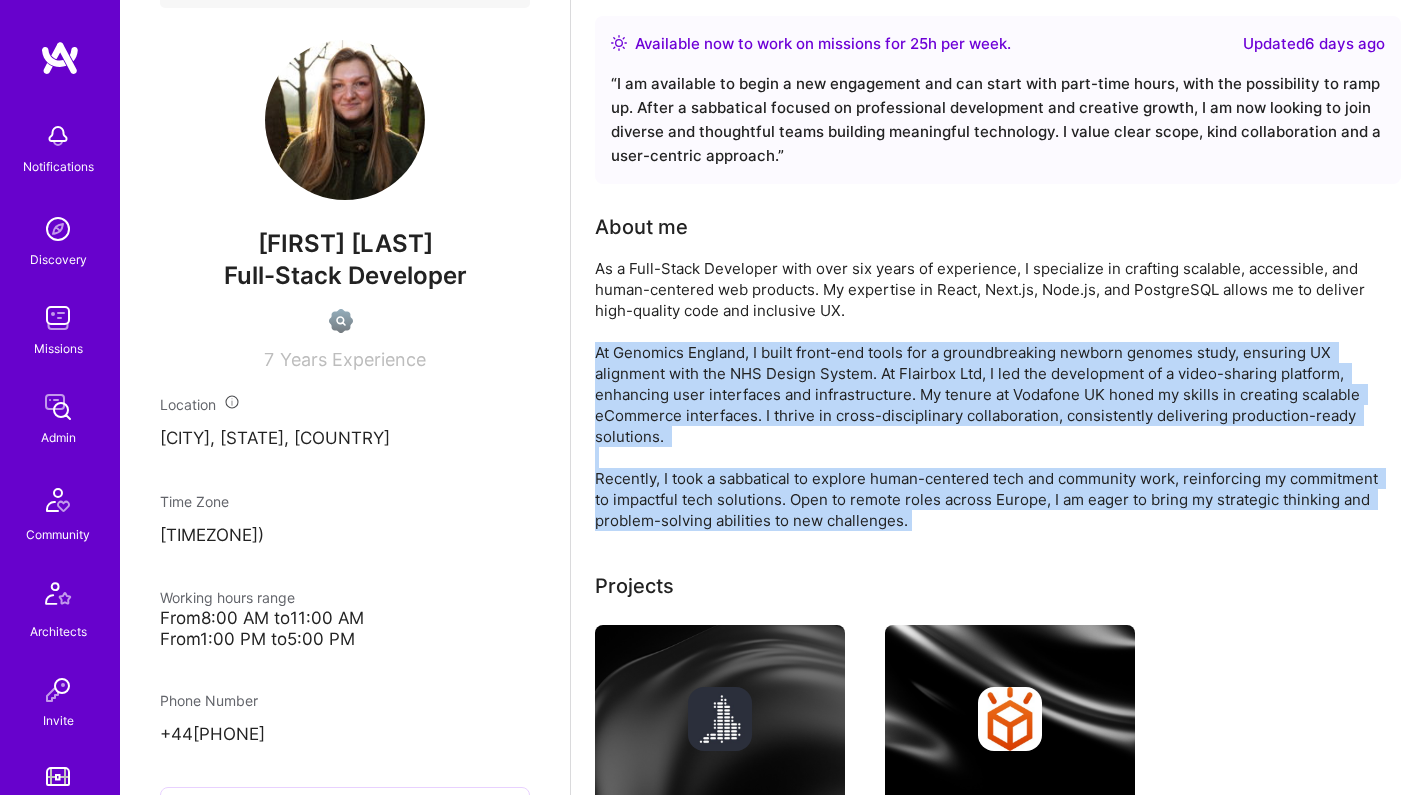 drag, startPoint x: 675, startPoint y: 368, endPoint x: 657, endPoint y: 481, distance: 114.424644 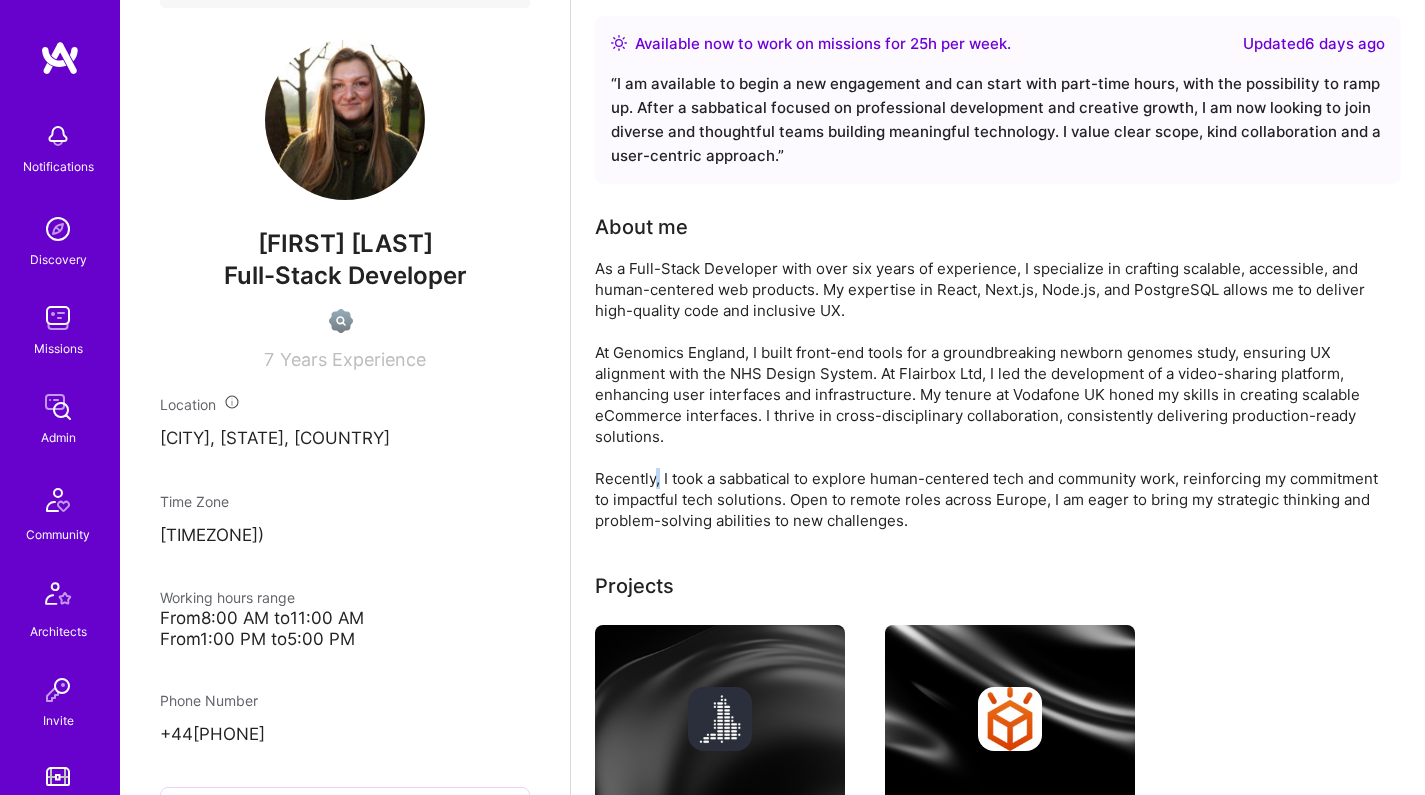click on "As a Full-Stack Developer with over six years of experience, I specialize in crafting scalable, accessible, and human-centered web products. My expertise in React, Next.js, Node.js, and PostgreSQL allows me to deliver high-quality code and inclusive UX.
At Genomics England, I built front-end tools for a groundbreaking newborn genomes study, ensuring UX alignment with the NHS Design System. At Flairbox Ltd, I led the development of a video-sharing platform, enhancing user interfaces and infrastructure. My tenure at Vodafone UK honed my skills in creating scalable eCommerce interfaces. I thrive in cross-disciplinary collaboration, consistently delivering production-ready solutions.
Recently, I took a sabbatical to explore human-centered tech and community work, reinforcing my commitment to impactful tech solutions. Open to remote roles across Europe, I am eager to bring my strategic thinking and problem-solving abilities to new challenges." at bounding box center [995, 394] 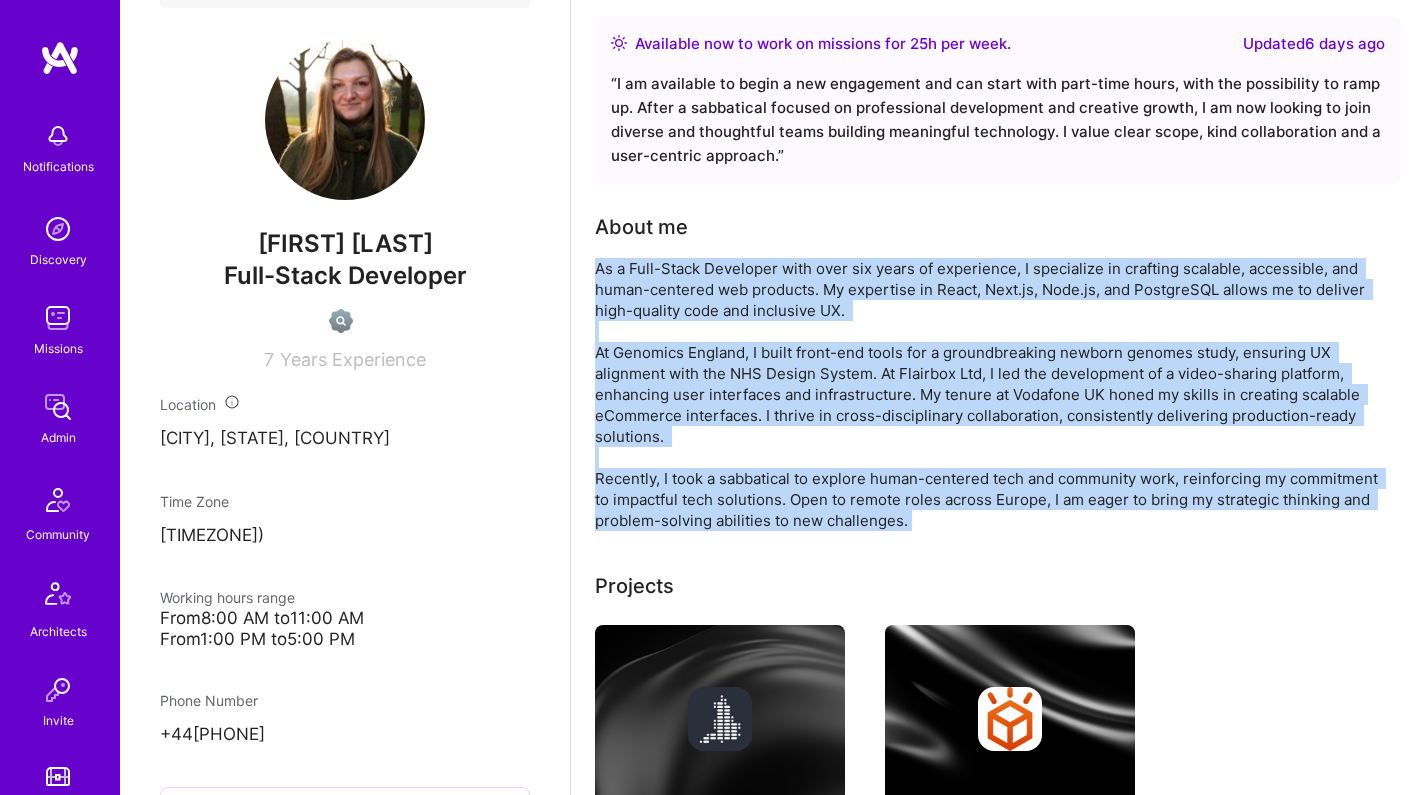 drag, startPoint x: 657, startPoint y: 481, endPoint x: 666, endPoint y: 306, distance: 175.23128 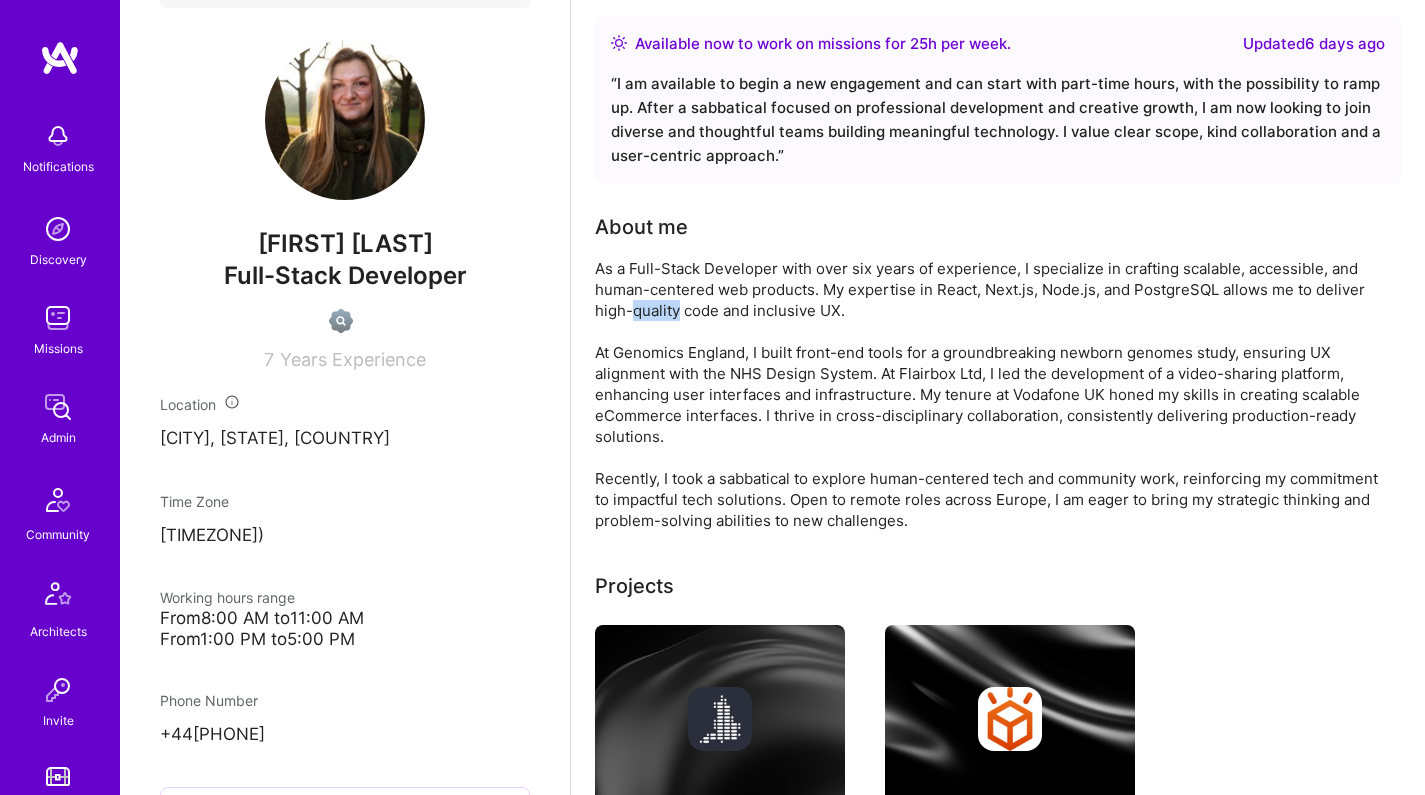 click on "As a Full-Stack Developer with over six years of experience, I specialize in crafting scalable, accessible, and human-centered web products. My expertise in React, Next.js, Node.js, and PostgreSQL allows me to deliver high-quality code and inclusive UX.
At Genomics England, I built front-end tools for a groundbreaking newborn genomes study, ensuring UX alignment with the NHS Design System. At Flairbox Ltd, I led the development of a video-sharing platform, enhancing user interfaces and infrastructure. My tenure at Vodafone UK honed my skills in creating scalable eCommerce interfaces. I thrive in cross-disciplinary collaboration, consistently delivering production-ready solutions.
Recently, I took a sabbatical to explore human-centered tech and community work, reinforcing my commitment to impactful tech solutions. Open to remote roles across Europe, I am eager to bring my strategic thinking and problem-solving abilities to new challenges." at bounding box center (995, 394) 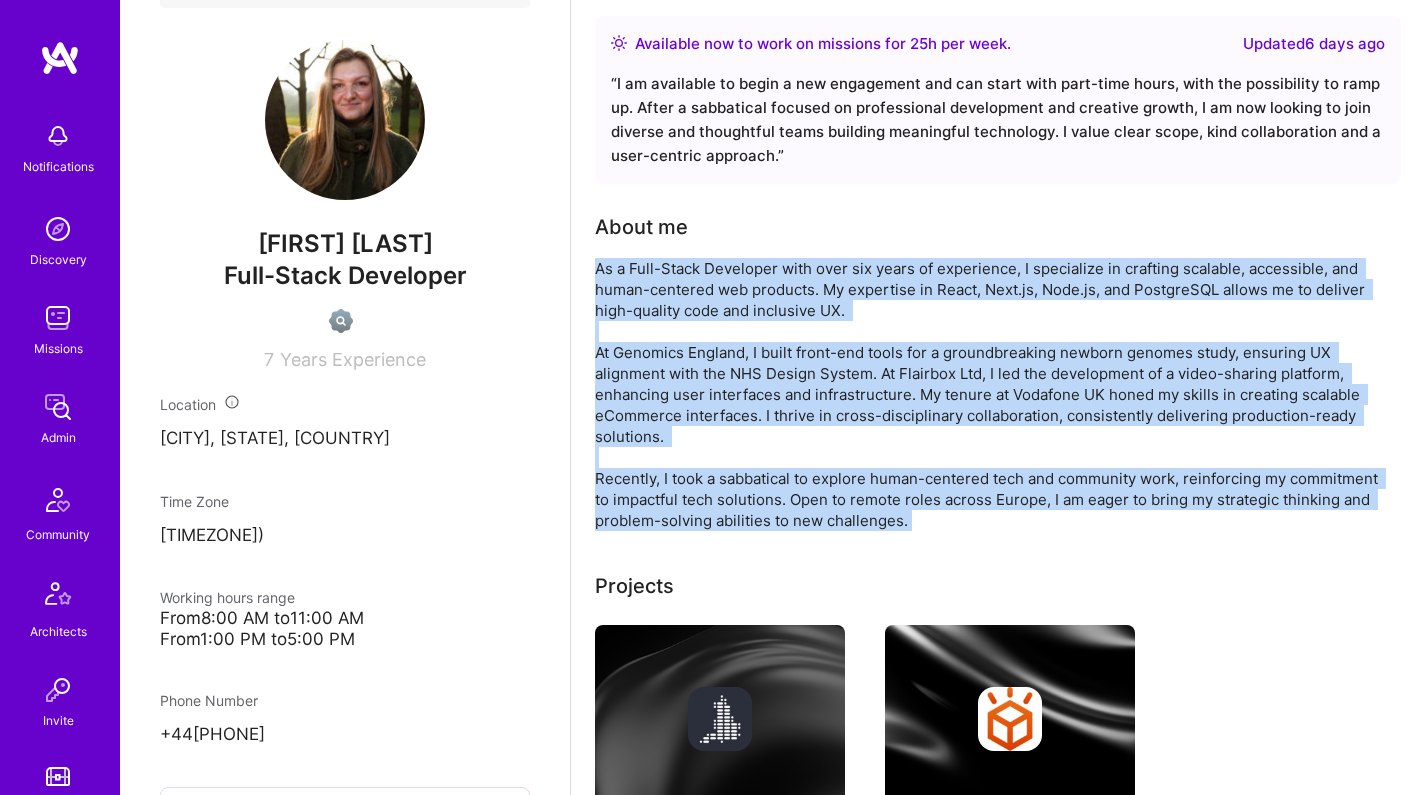 drag, startPoint x: 667, startPoint y: 305, endPoint x: 631, endPoint y: 483, distance: 181.60396 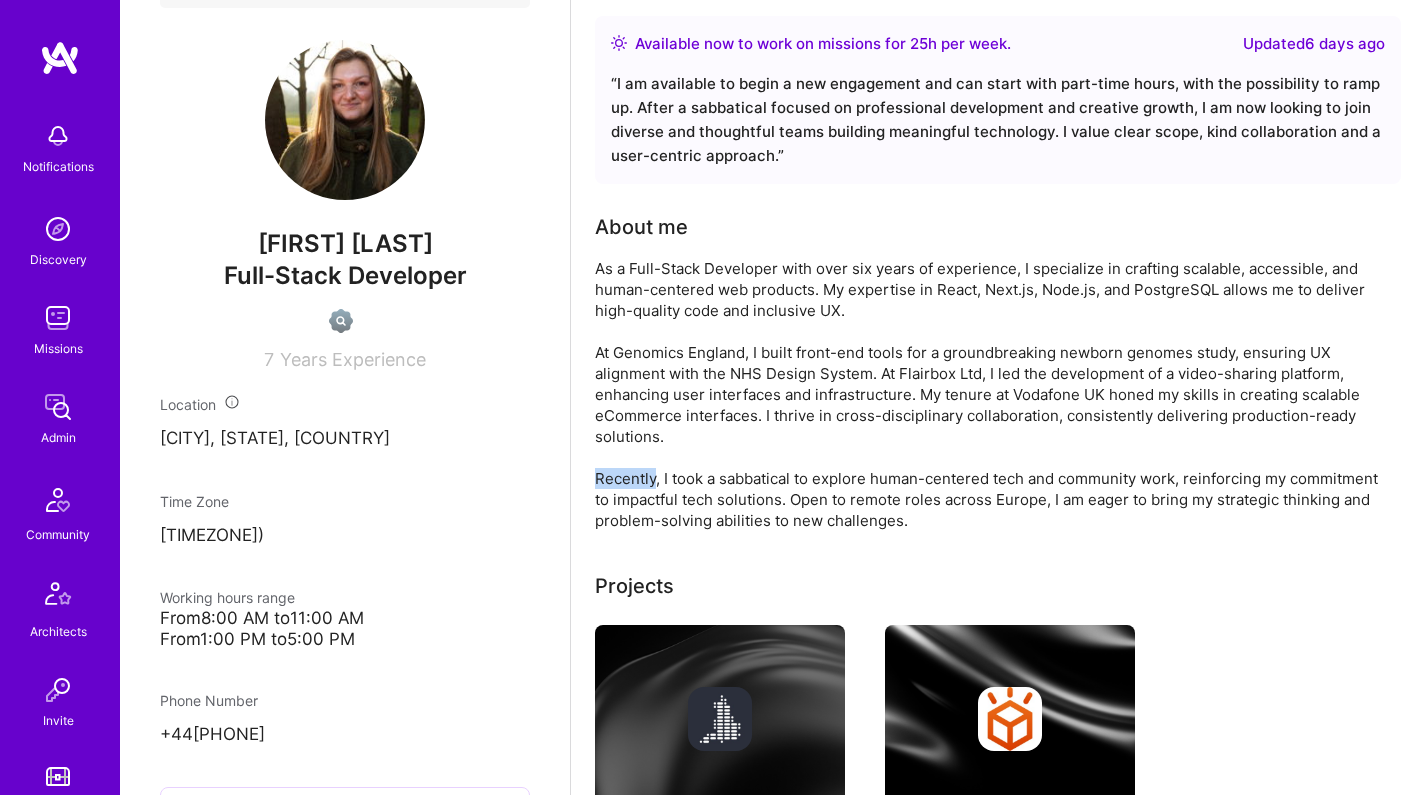 click on "As a Full-Stack Developer with over six years of experience, I specialize in crafting scalable, accessible, and human-centered web products. My expertise in React, Next.js, Node.js, and PostgreSQL allows me to deliver high-quality code and inclusive UX.
At Genomics England, I built front-end tools for a groundbreaking newborn genomes study, ensuring UX alignment with the NHS Design System. At Flairbox Ltd, I led the development of a video-sharing platform, enhancing user interfaces and infrastructure. My tenure at Vodafone UK honed my skills in creating scalable eCommerce interfaces. I thrive in cross-disciplinary collaboration, consistently delivering production-ready solutions.
Recently, I took a sabbatical to explore human-centered tech and community work, reinforcing my commitment to impactful tech solutions. Open to remote roles across Europe, I am eager to bring my strategic thinking and problem-solving abilities to new challenges." at bounding box center [995, 394] 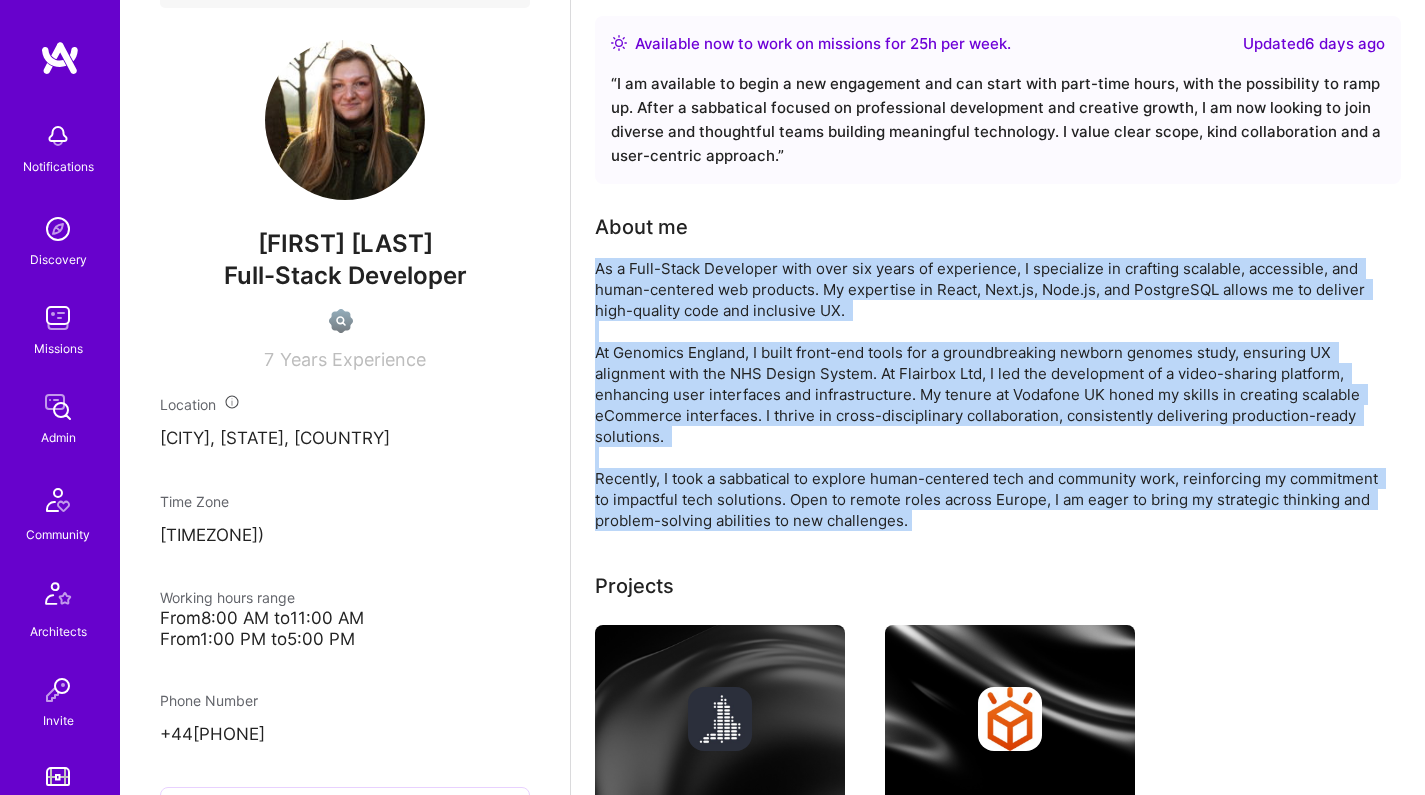 drag, startPoint x: 631, startPoint y: 483, endPoint x: 634, endPoint y: 311, distance: 172.02615 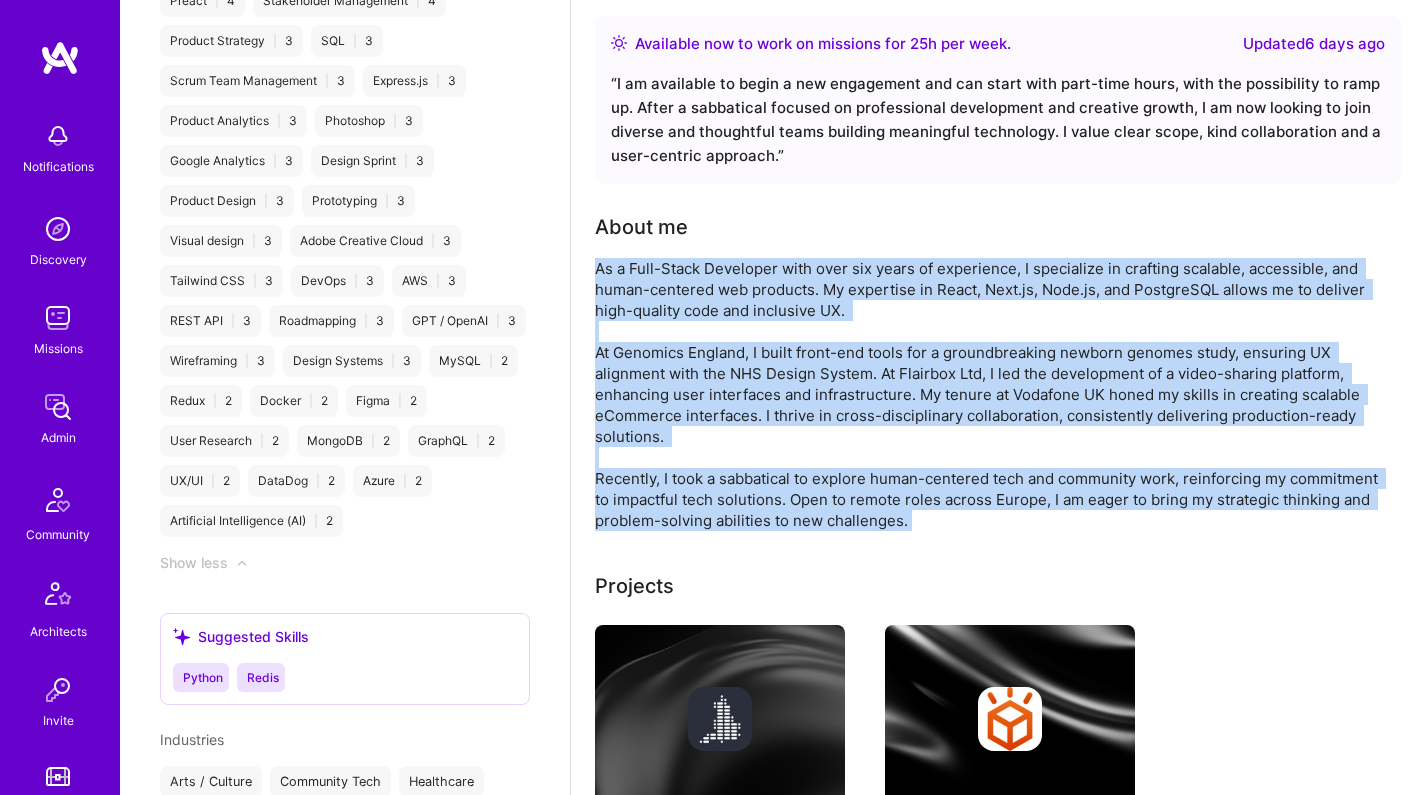 scroll, scrollTop: 0, scrollLeft: 0, axis: both 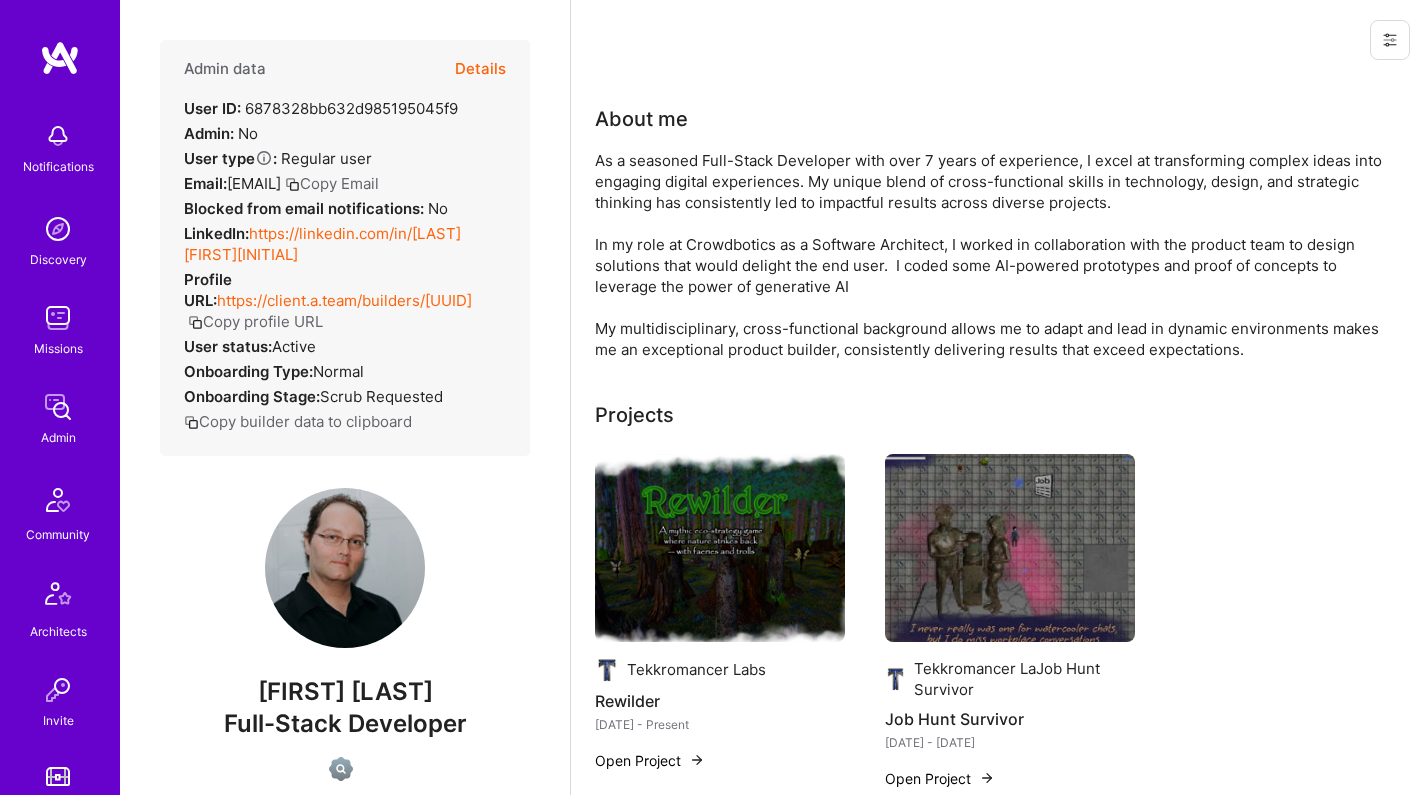 click on "https://linkedin.com/in/[LAST][FIRST][INITIAL]" at bounding box center (322, 244) 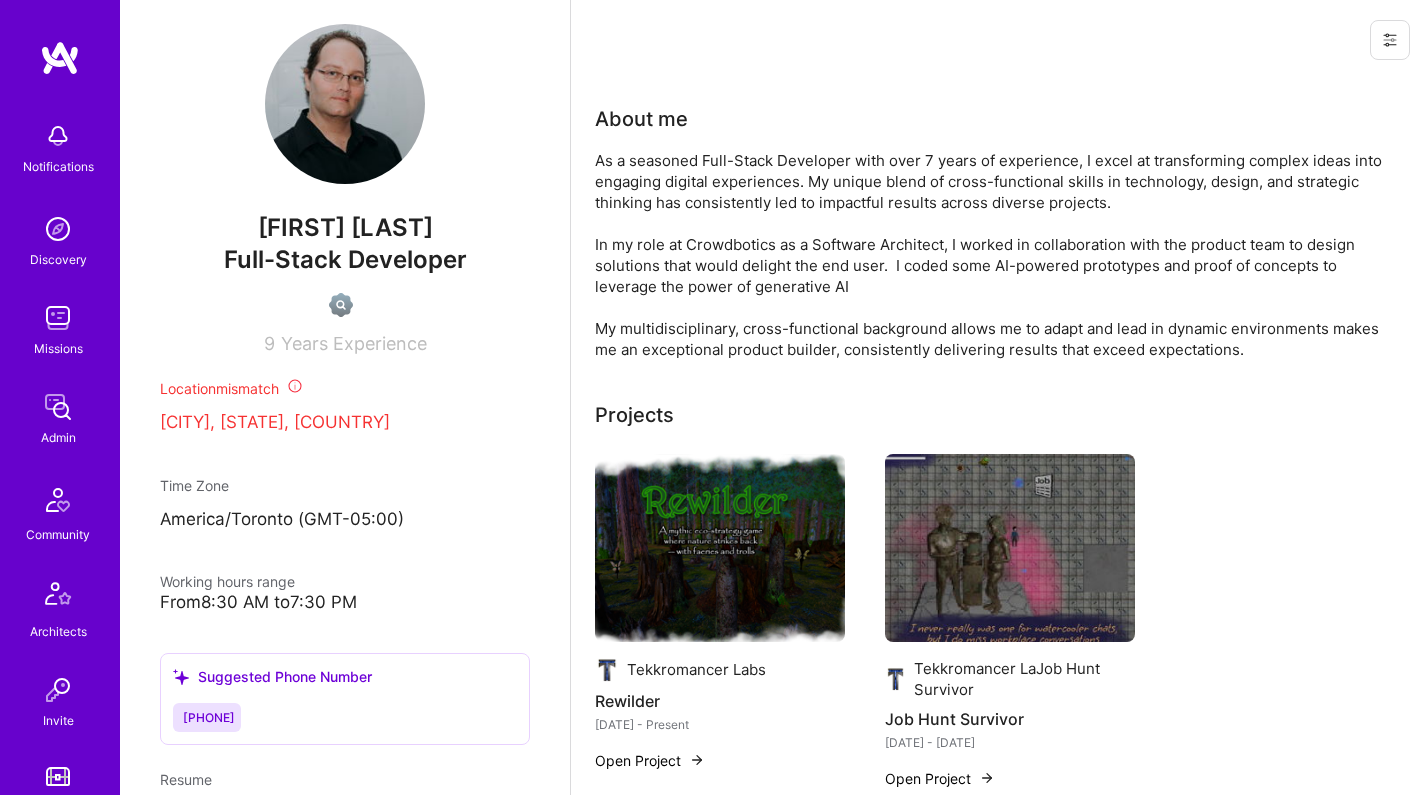 scroll, scrollTop: 580, scrollLeft: 0, axis: vertical 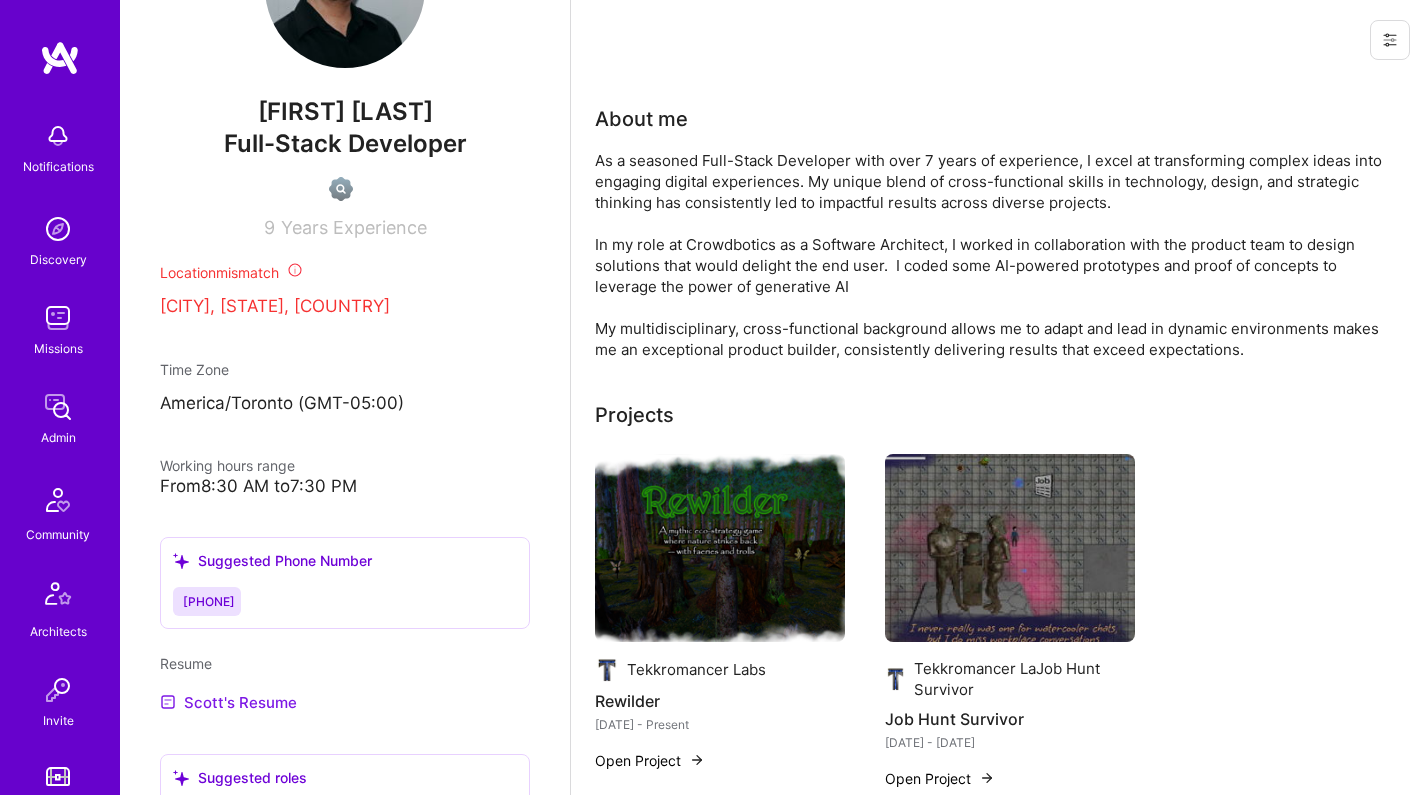 click on "Scott's Resume" at bounding box center (228, 702) 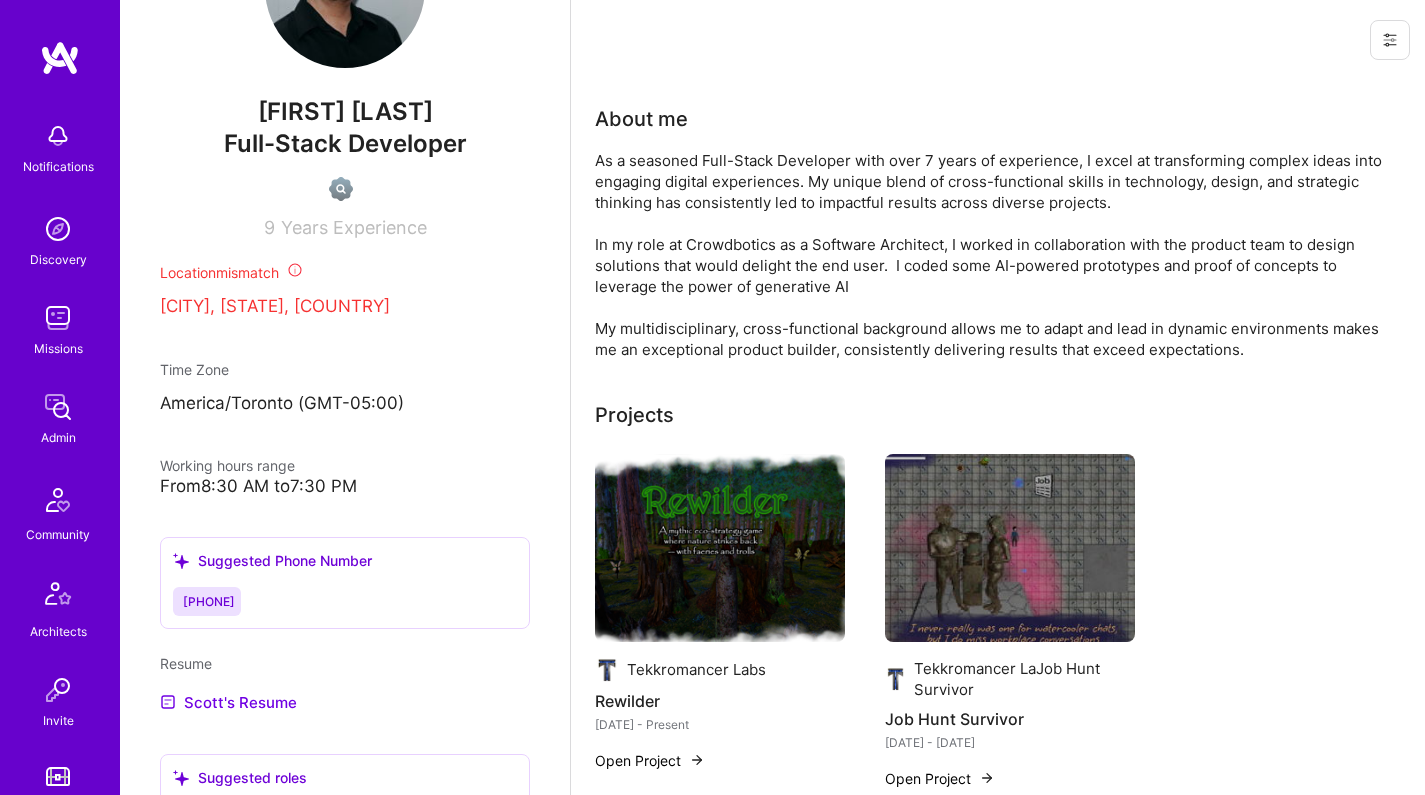 click on "As a seasoned Full-Stack Developer with over 7 years of experience, I excel at transforming complex ideas into engaging digital experiences. My unique blend of cross-functional skills in technology, design, and strategic thinking has consistently led to impactful results across diverse projects.
In my role at Crowdbotics as a Software Architect, I worked in collaboration with the product team to design solutions that would delight the end user.  I coded some AI-powered prototypes and proof of concepts to leverage the power of generative AI
My multidisciplinary, cross-functional background allows me to adapt and lead in dynamic environments makes me an exceptional product builder, consistently delivering results that exceed expectations." at bounding box center [995, 255] 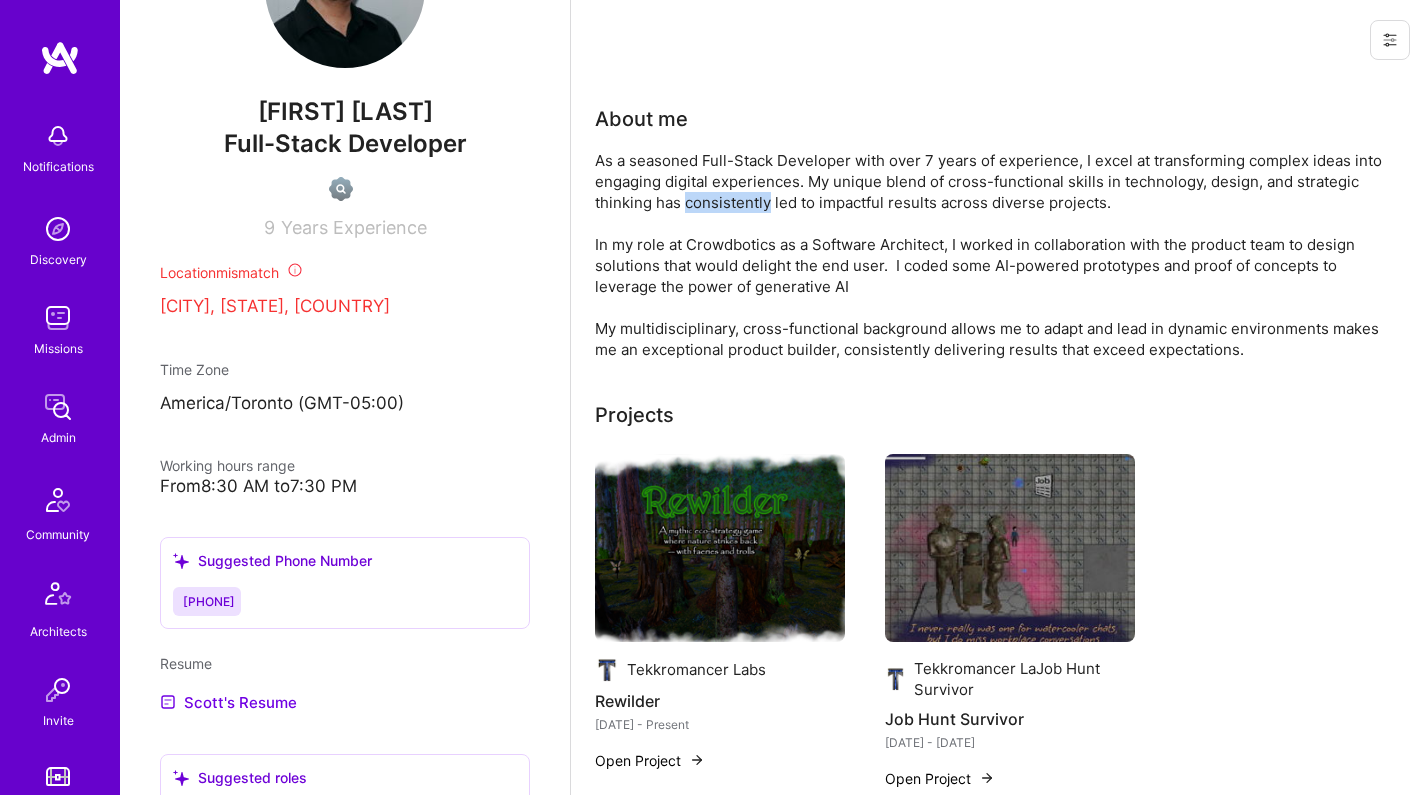 click on "As a seasoned Full-Stack Developer with over 7 years of experience, I excel at transforming complex ideas into engaging digital experiences. My unique blend of cross-functional skills in technology, design, and strategic thinking has consistently led to impactful results across diverse projects.
In my role at Crowdbotics as a Software Architect, I worked in collaboration with the product team to design solutions that would delight the end user.  I coded some AI-powered prototypes and proof of concepts to leverage the power of generative AI
My multidisciplinary, cross-functional background allows me to adapt and lead in dynamic environments makes me an exceptional product builder, consistently delivering results that exceed expectations." at bounding box center [995, 255] 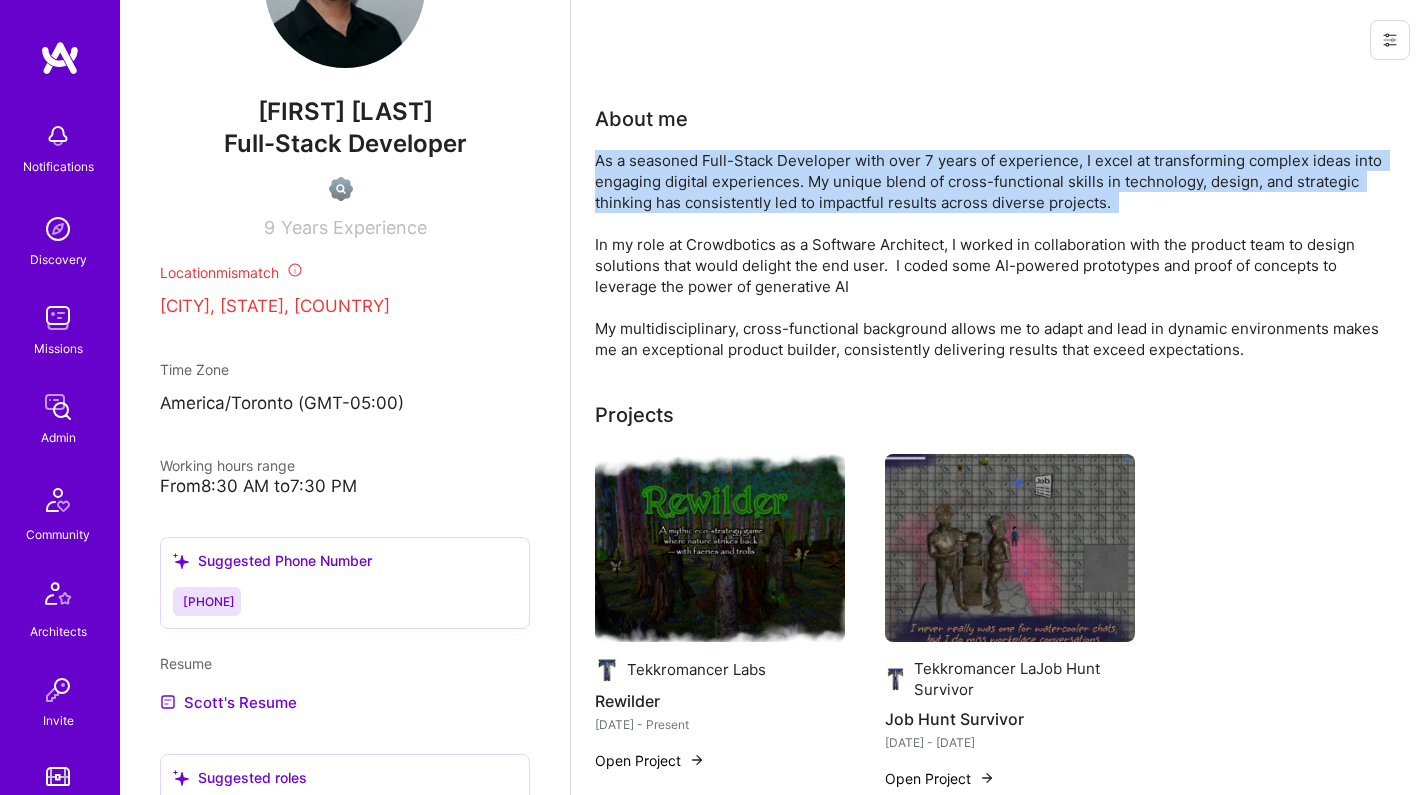 click on "As a seasoned Full-Stack Developer with over 7 years of experience, I excel at transforming complex ideas into engaging digital experiences. My unique blend of cross-functional skills in technology, design, and strategic thinking has consistently led to impactful results across diverse projects.
In my role at Crowdbotics as a Software Architect, I worked in collaboration with the product team to design solutions that would delight the end user.  I coded some AI-powered prototypes and proof of concepts to leverage the power of generative AI
My multidisciplinary, cross-functional background allows me to adapt and lead in dynamic environments makes me an exceptional product builder, consistently delivering results that exceed expectations." at bounding box center (995, 255) 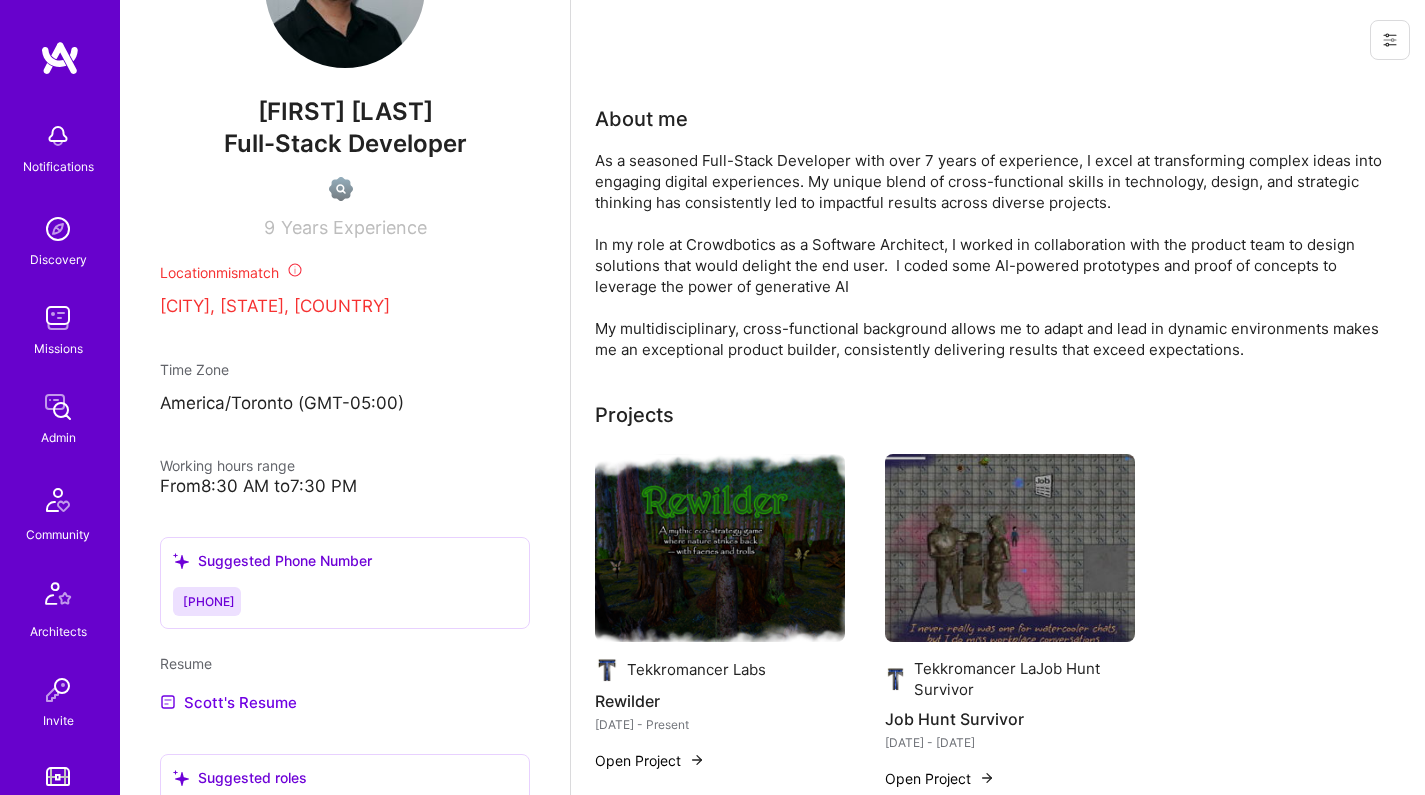 click on "As a seasoned Full-Stack Developer with over 7 years of experience, I excel at transforming complex ideas into engaging digital experiences. My unique blend of cross-functional skills in technology, design, and strategic thinking has consistently led to impactful results across diverse projects.
In my role at Crowdbotics as a Software Architect, I worked in collaboration with the product team to design solutions that would delight the end user.  I coded some AI-powered prototypes and proof of concepts to leverage the power of generative AI
My multidisciplinary, cross-functional background allows me to adapt and lead in dynamic environments makes me an exceptional product builder, consistently delivering results that exceed expectations." at bounding box center [995, 255] 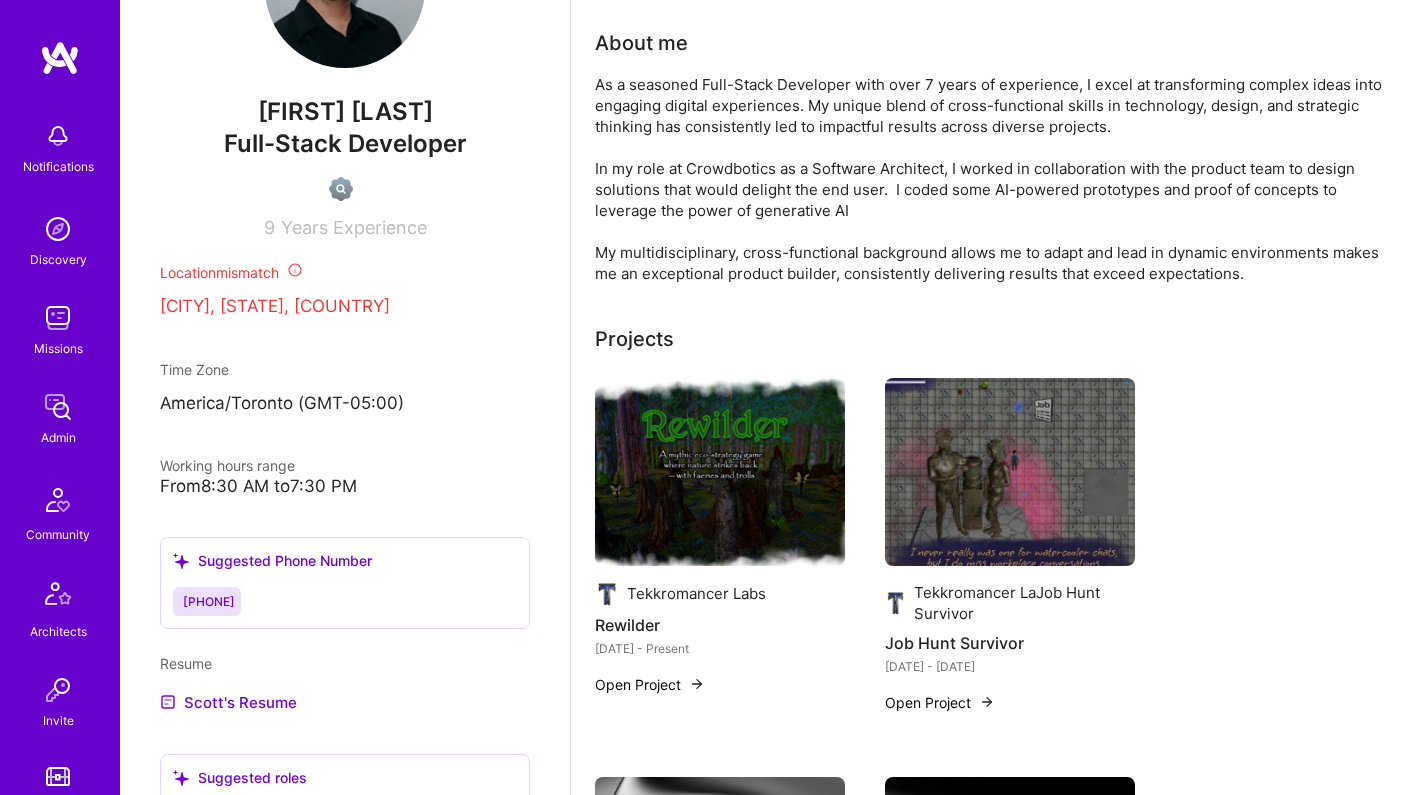 scroll, scrollTop: 77, scrollLeft: 0, axis: vertical 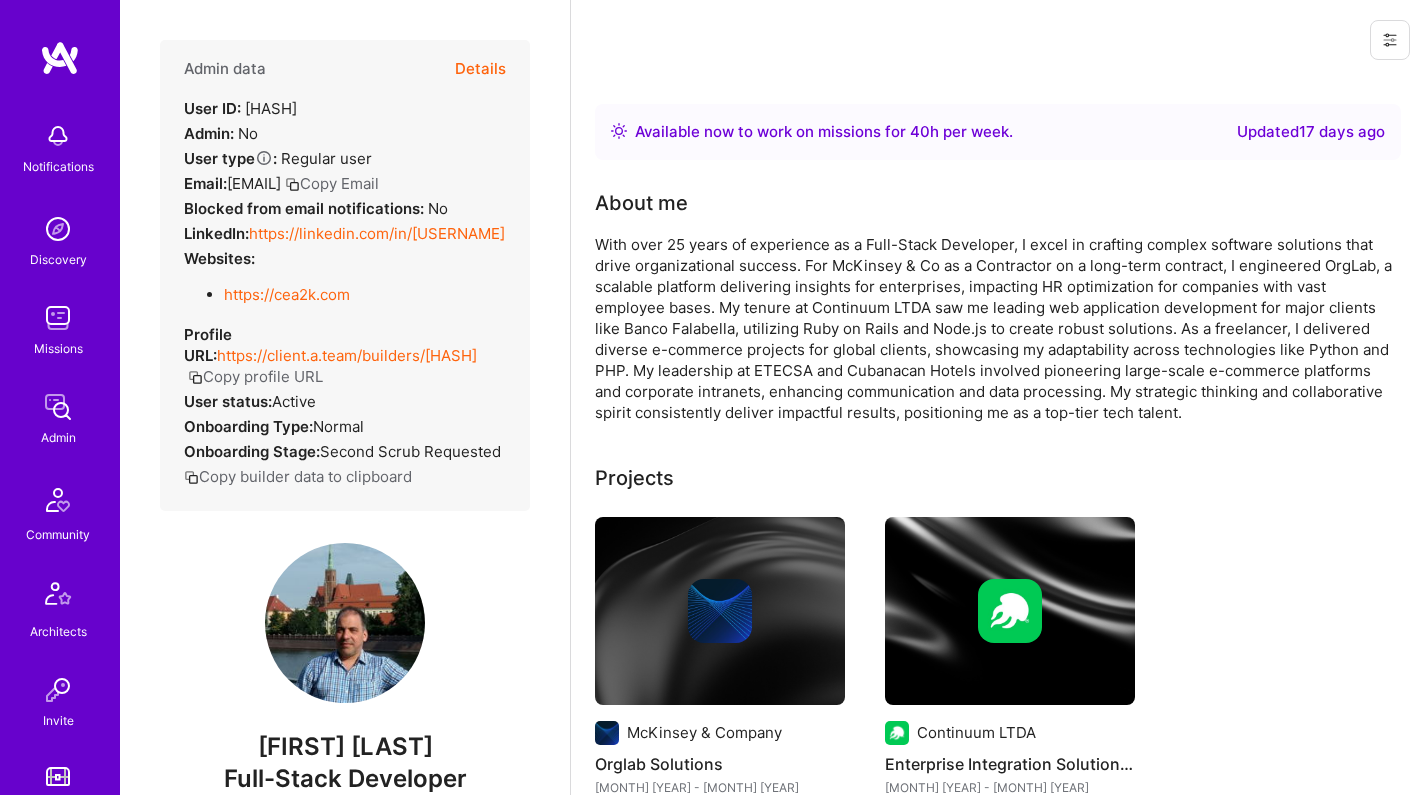 click on "https://linkedin.com/in/[USERNAME]" at bounding box center [377, 233] 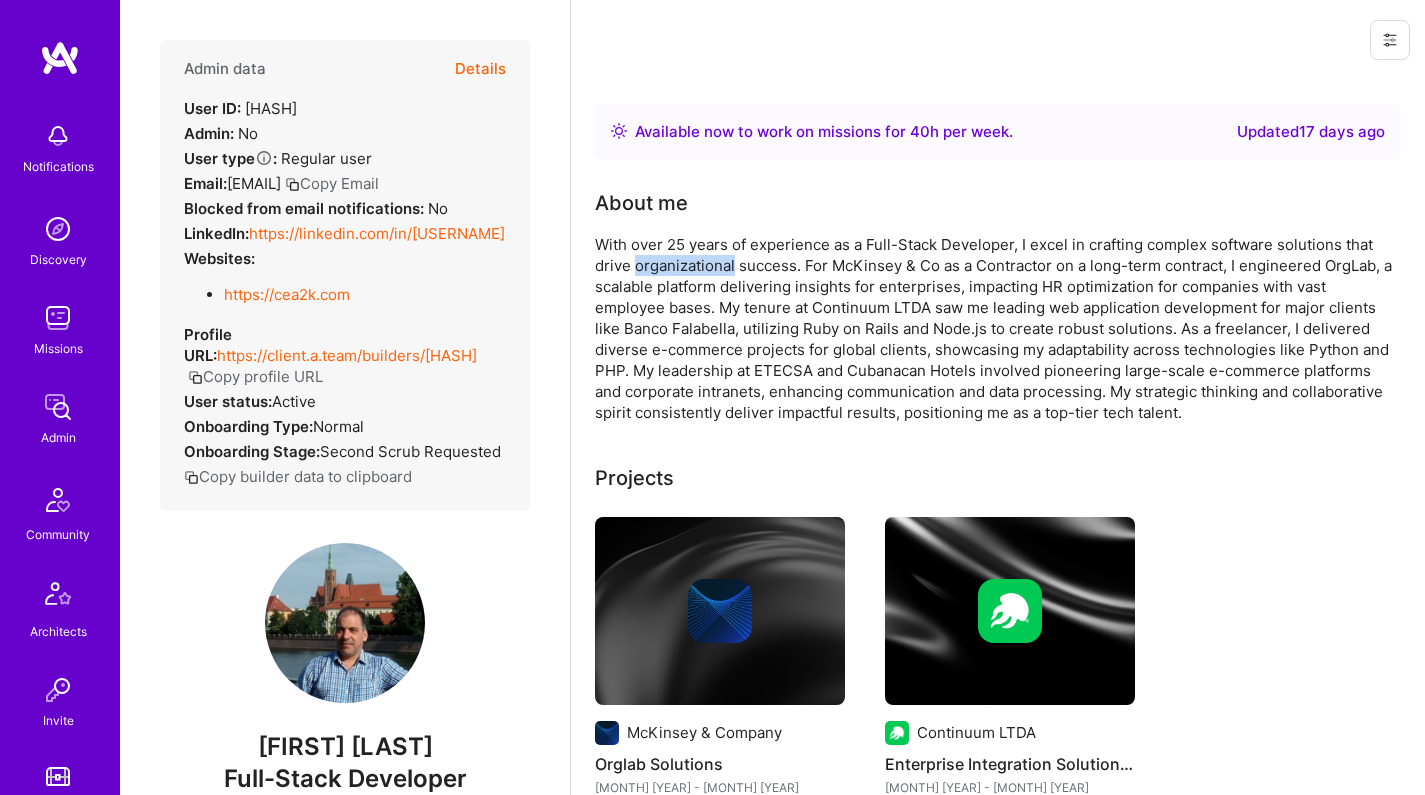 click on "With over 25 years of experience as a Full-Stack Developer, I excel in crafting complex software solutions that drive organizational success. For McKinsey & Co as a Contractor on a long-term contract, I engineered OrgLab, a scalable platform delivering insights for enterprises, impacting HR optimization for companies with vast employee bases. My tenure at Continuum LTDA saw me leading web application development for major clients like Banco Falabella, utilizing Ruby on Rails and Node.js to create robust solutions. As a freelancer, I delivered diverse e-commerce projects for global clients, showcasing my adaptability across technologies like Python and PHP. My leadership at ETECSA and Cubanacan Hotels involved pioneering large-scale e-commerce platforms and corporate intranets, enhancing communication and data processing. My strategic thinking and collaborative spirit consistently deliver impactful results, positioning me as a top-tier tech talent." at bounding box center (995, 328) 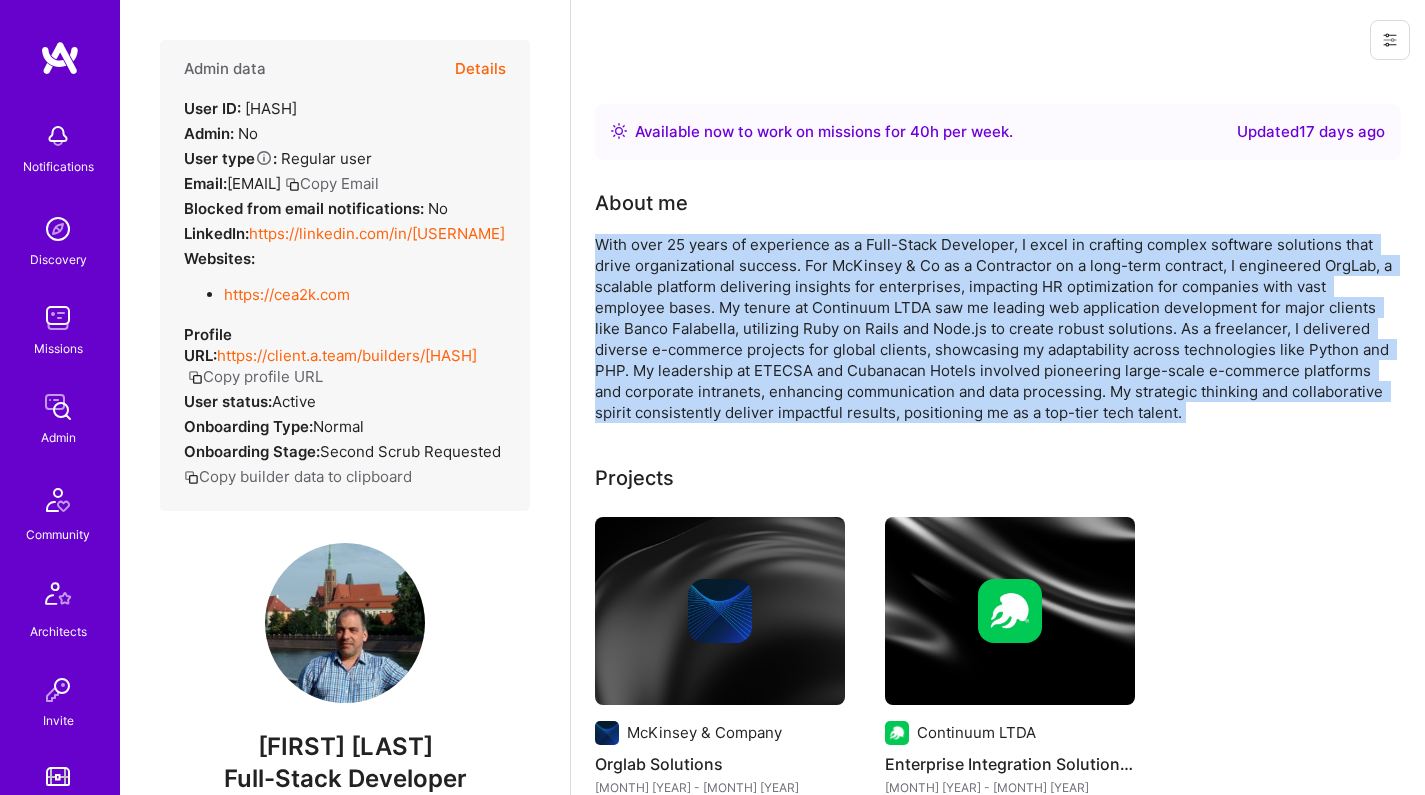 click on "With over 25 years of experience as a Full-Stack Developer, I excel in crafting complex software solutions that drive organizational success. For McKinsey & Co as a Contractor on a long-term contract, I engineered OrgLab, a scalable platform delivering insights for enterprises, impacting HR optimization for companies with vast employee bases. My tenure at Continuum LTDA saw me leading web application development for major clients like Banco Falabella, utilizing Ruby on Rails and Node.js to create robust solutions. As a freelancer, I delivered diverse e-commerce projects for global clients, showcasing my adaptability across technologies like Python and PHP. My leadership at ETECSA and Cubanacan Hotels involved pioneering large-scale e-commerce platforms and corporate intranets, enhancing communication and data processing. My strategic thinking and collaborative spirit consistently deliver impactful results, positioning me as a top-tier tech talent." at bounding box center (995, 328) 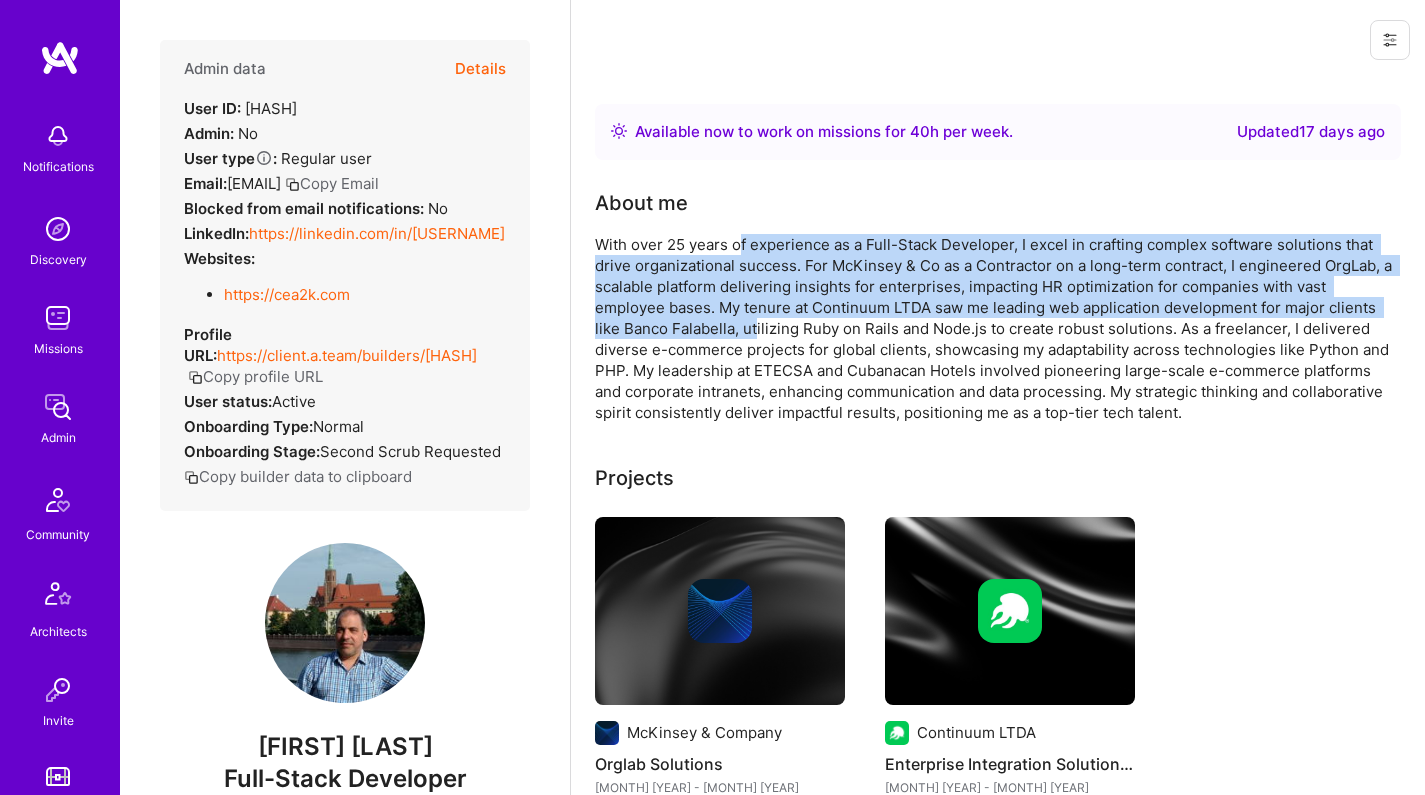drag, startPoint x: 742, startPoint y: 248, endPoint x: 753, endPoint y: 336, distance: 88.68484 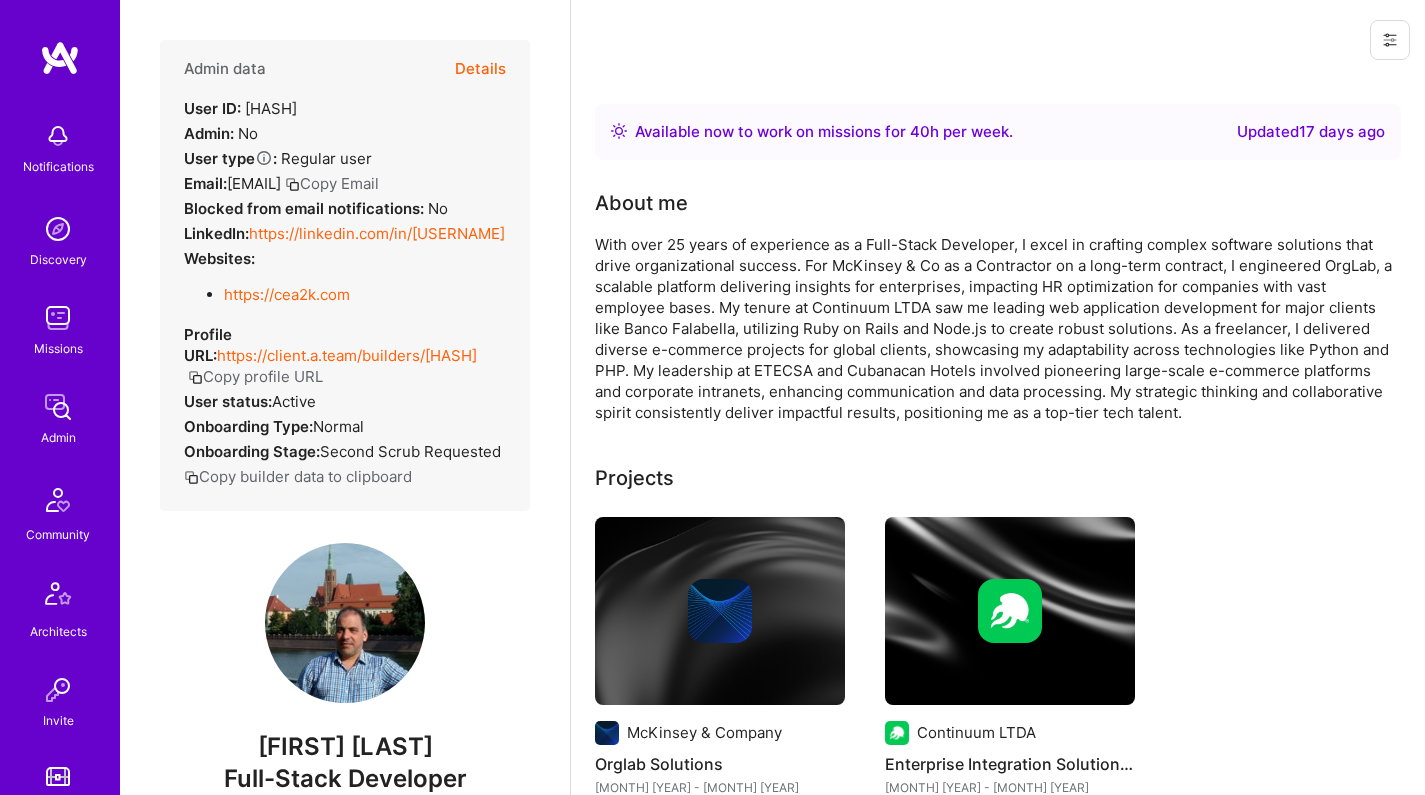 click on "With over 25 years of experience as a Full-Stack Developer, I excel in crafting complex software solutions that drive organizational success. For McKinsey & Co as a Contractor on a long-term contract, I engineered OrgLab, a scalable platform delivering insights for enterprises, impacting HR optimization for companies with vast employee bases. My tenure at Continuum LTDA saw me leading web application development for major clients like Banco Falabella, utilizing Ruby on Rails and Node.js to create robust solutions. As a freelancer, I delivered diverse e-commerce projects for global clients, showcasing my adaptability across technologies like Python and PHP. My leadership at ETECSA and Cubanacan Hotels involved pioneering large-scale e-commerce platforms and corporate intranets, enhancing communication and data processing. My strategic thinking and collaborative spirit consistently deliver impactful results, positioning me as a top-tier tech talent." at bounding box center (995, 328) 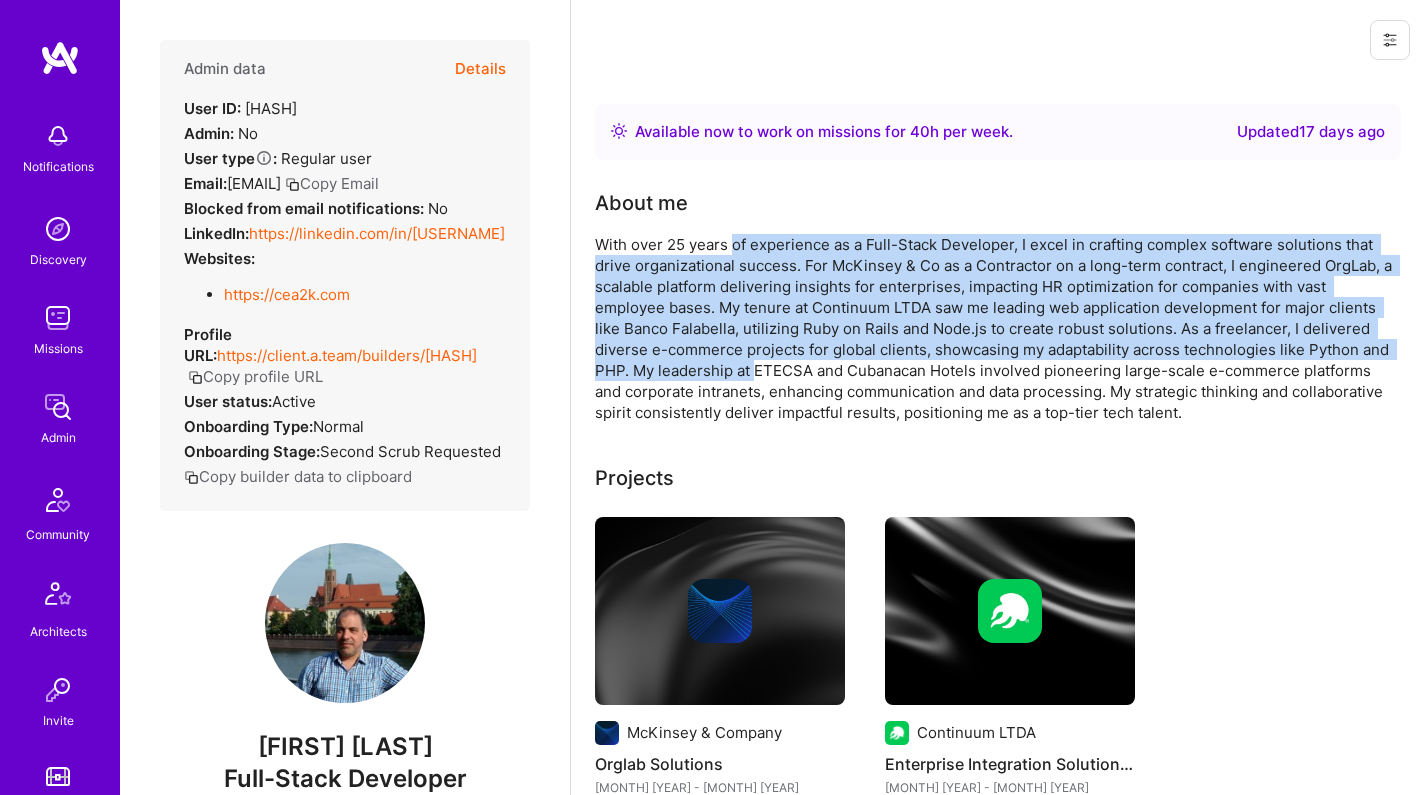 drag, startPoint x: 753, startPoint y: 359, endPoint x: 731, endPoint y: 244, distance: 117.08544 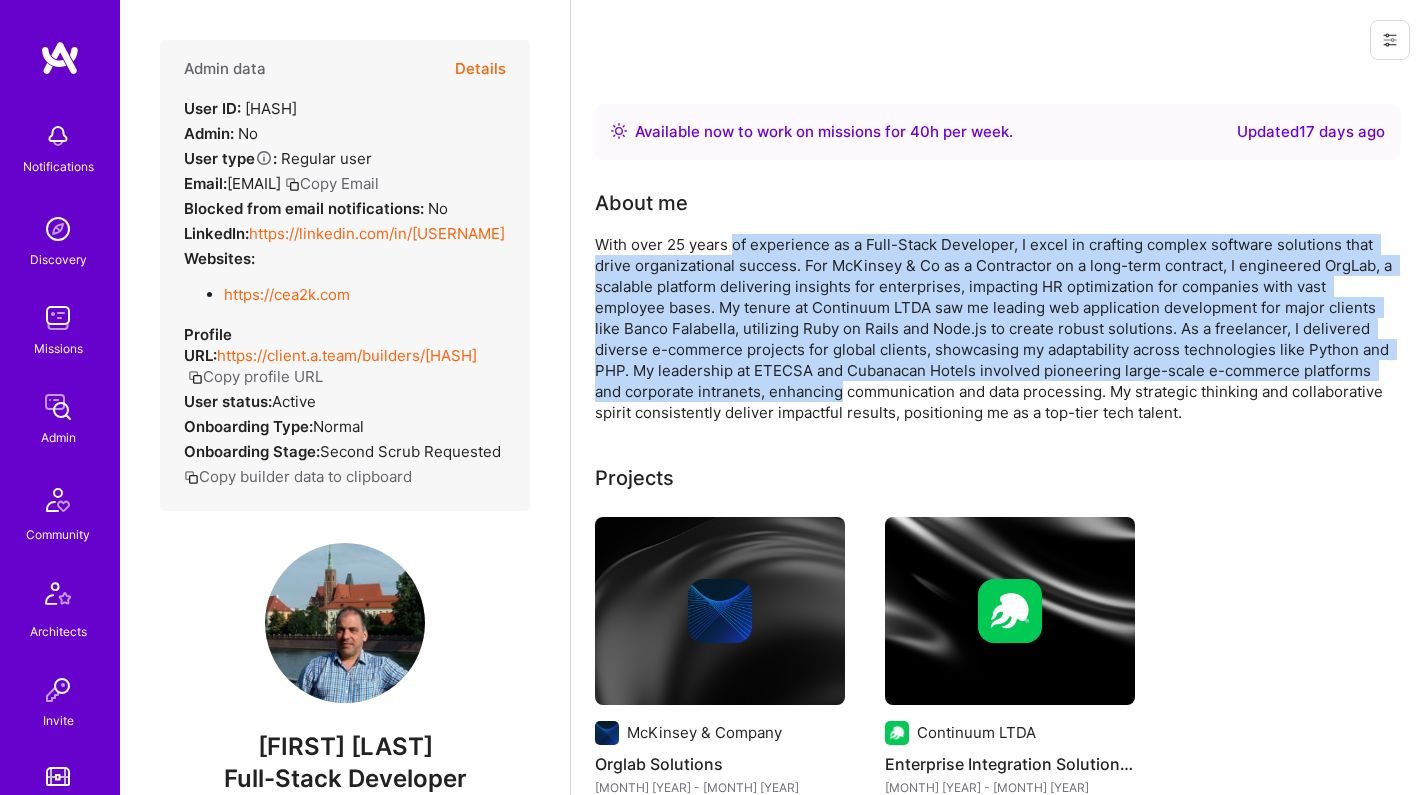 drag, startPoint x: 731, startPoint y: 244, endPoint x: 805, endPoint y: 396, distance: 169.0562 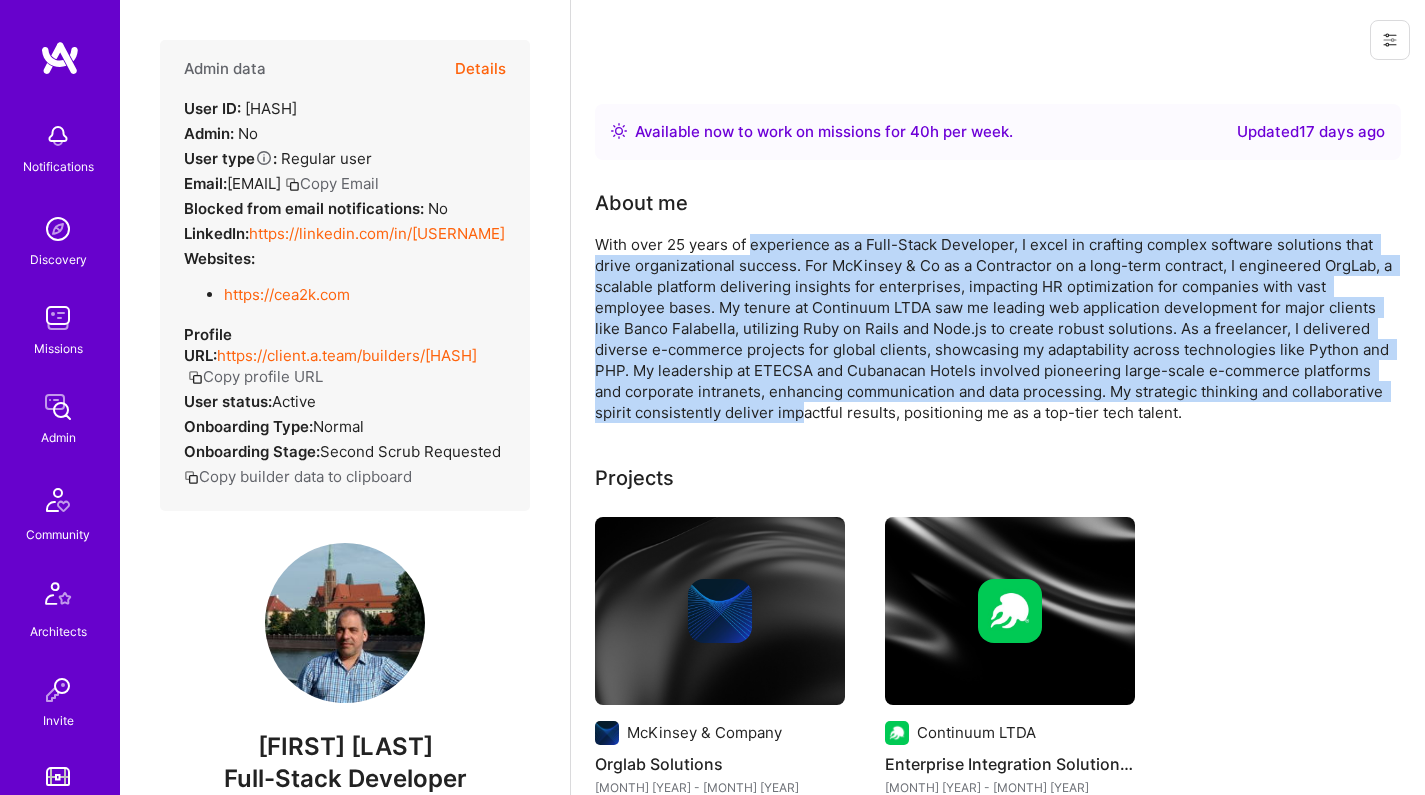 drag, startPoint x: 805, startPoint y: 408, endPoint x: 751, endPoint y: 237, distance: 179.32373 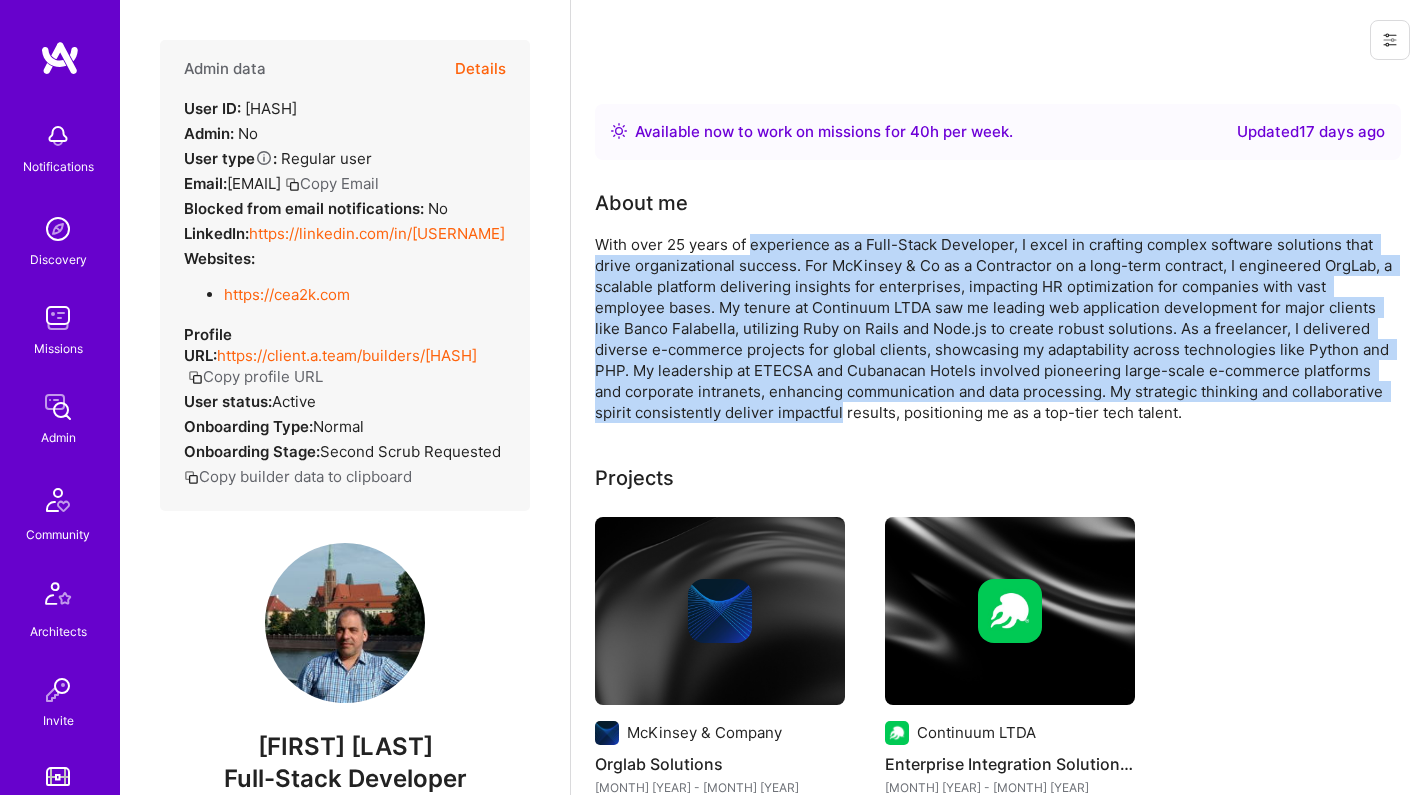 drag, startPoint x: 751, startPoint y: 237, endPoint x: 782, endPoint y: 405, distance: 170.83618 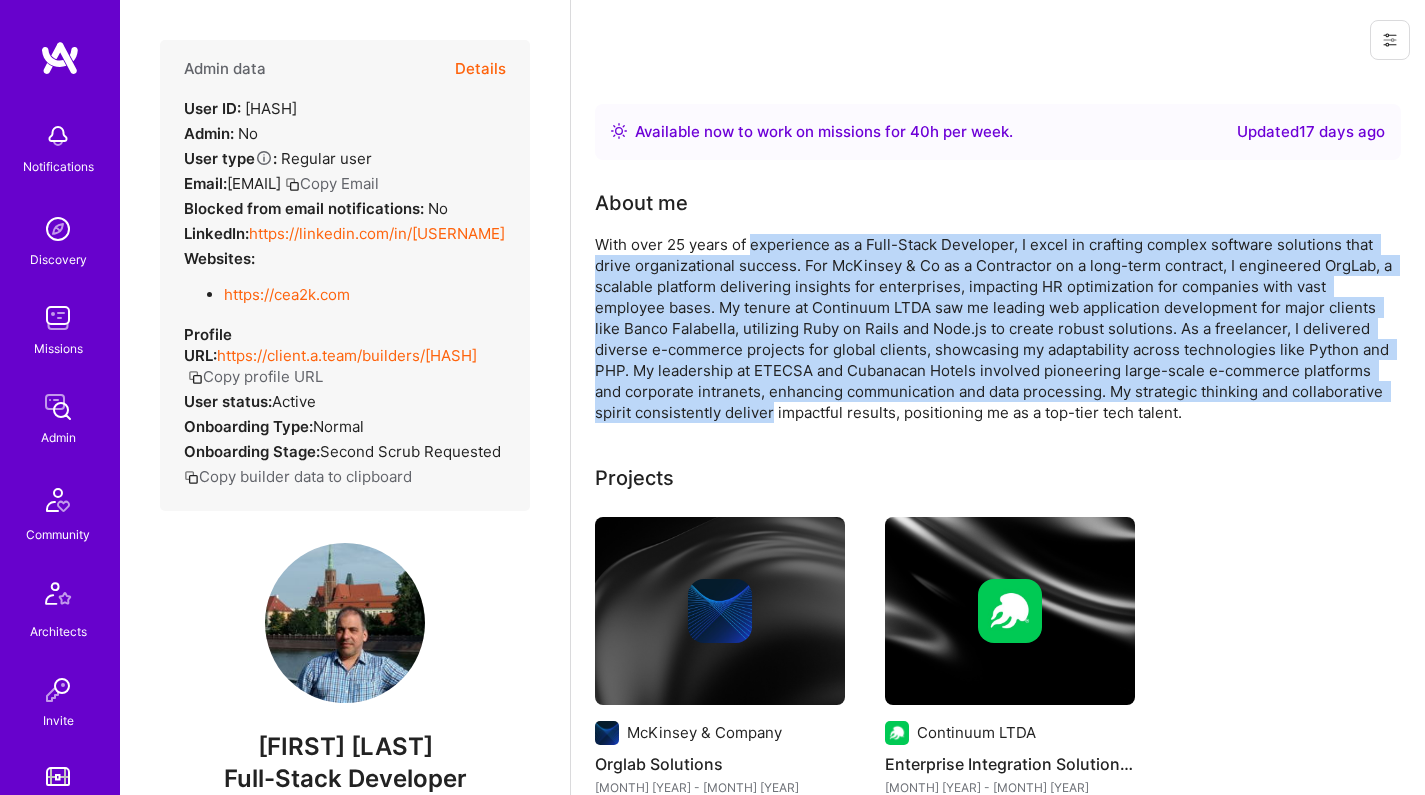 drag, startPoint x: 820, startPoint y: 250, endPoint x: 769, endPoint y: 411, distance: 168.88458 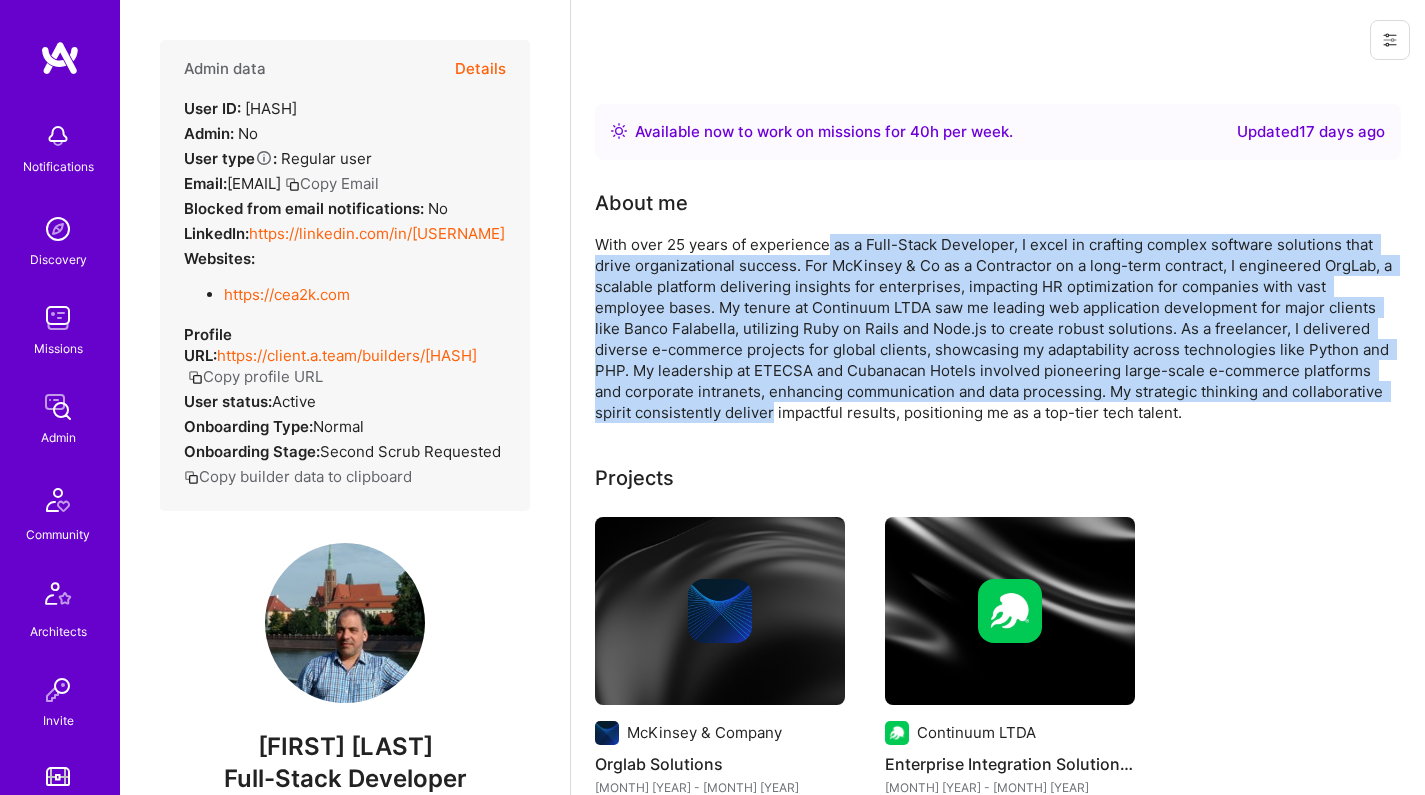 drag, startPoint x: 769, startPoint y: 411, endPoint x: 831, endPoint y: 252, distance: 170.66048 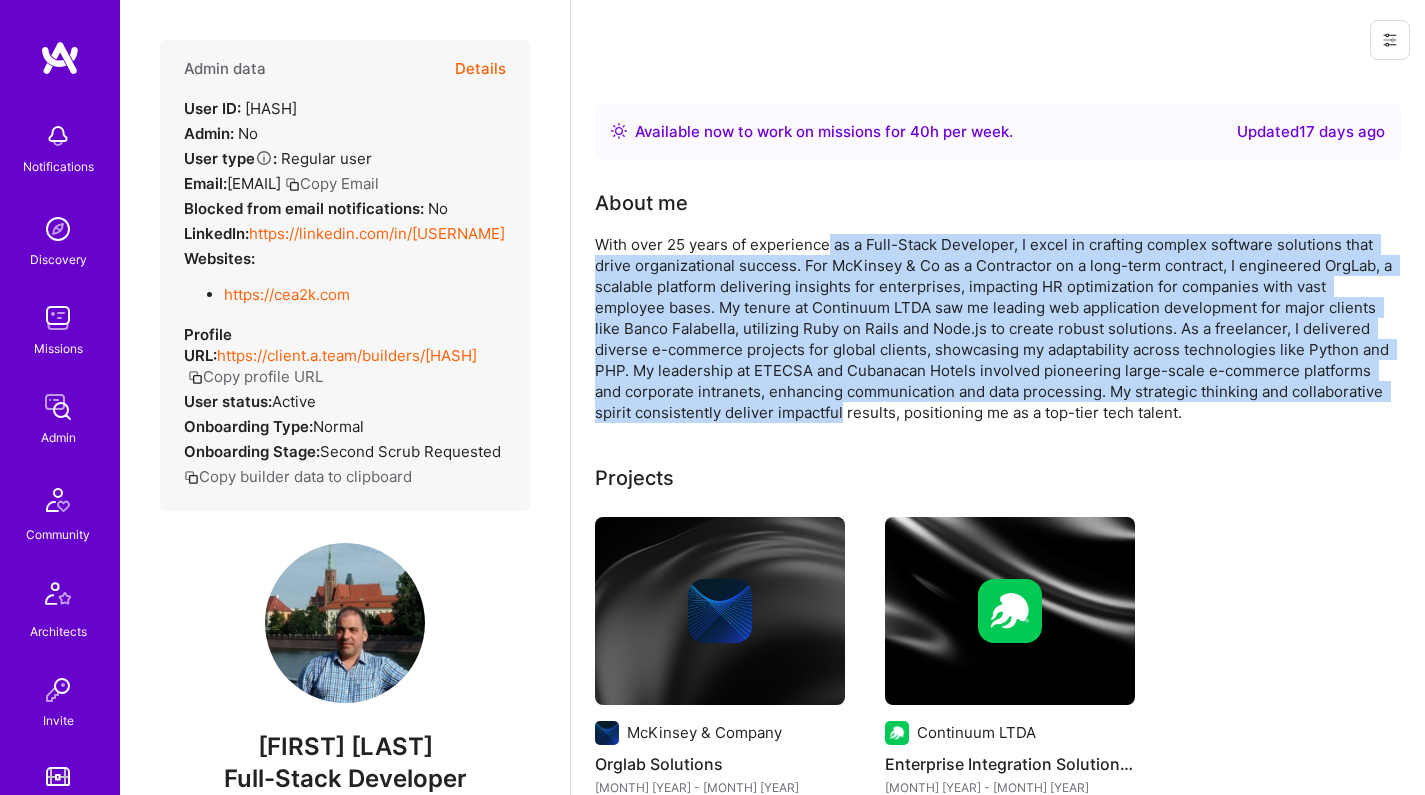 drag, startPoint x: 831, startPoint y: 252, endPoint x: 808, endPoint y: 409, distance: 158.67577 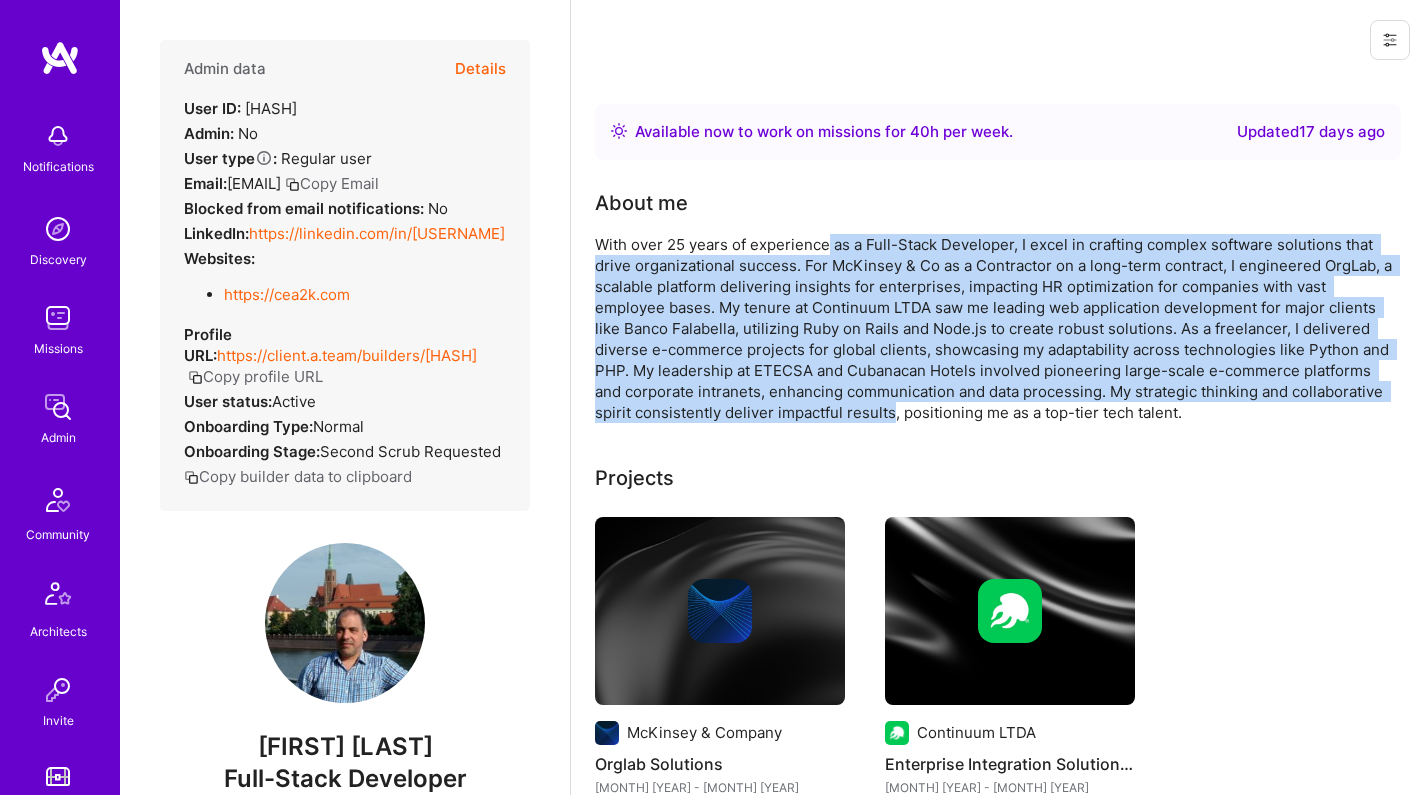 drag, startPoint x: 831, startPoint y: 247, endPoint x: 852, endPoint y: 404, distance: 158.39824 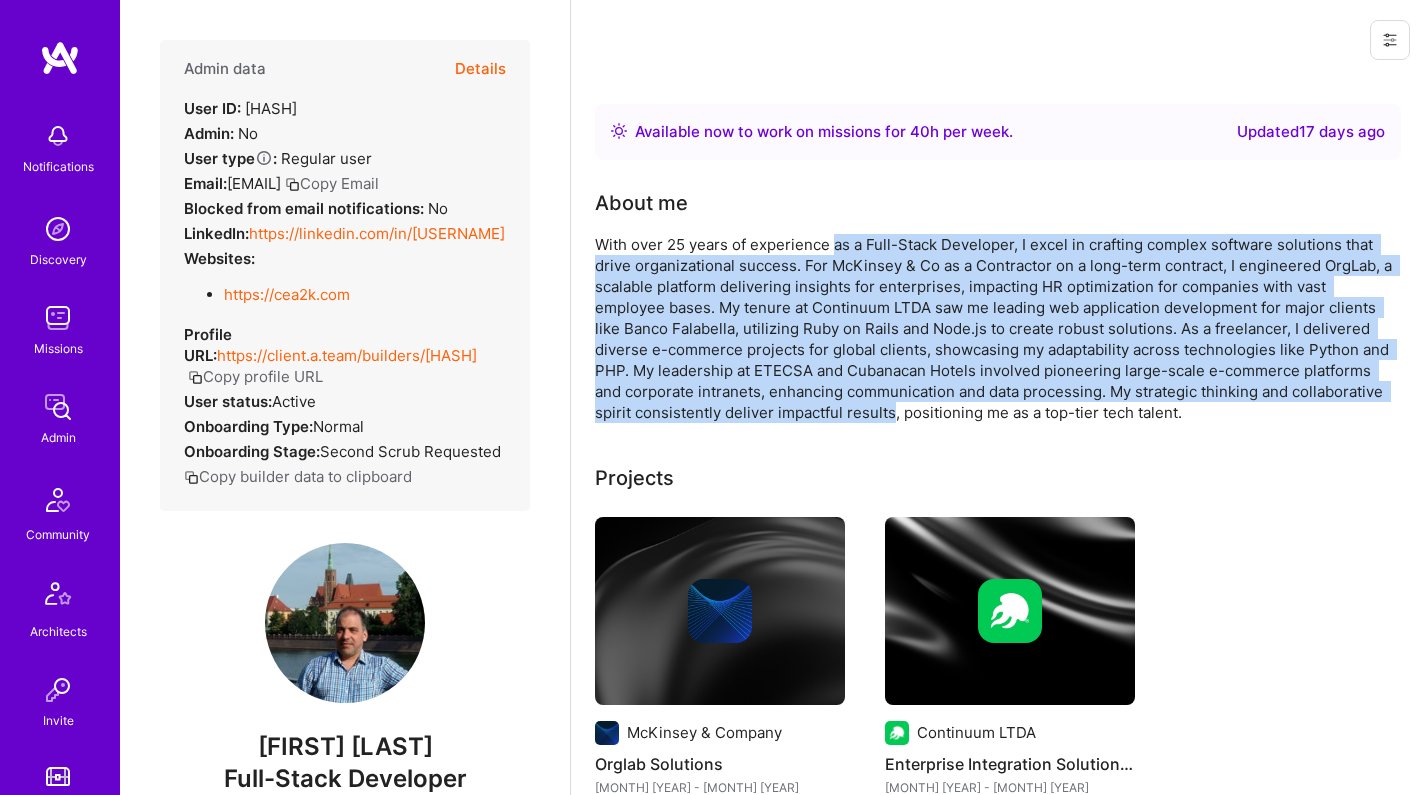 drag, startPoint x: 852, startPoint y: 404, endPoint x: 839, endPoint y: 245, distance: 159.53056 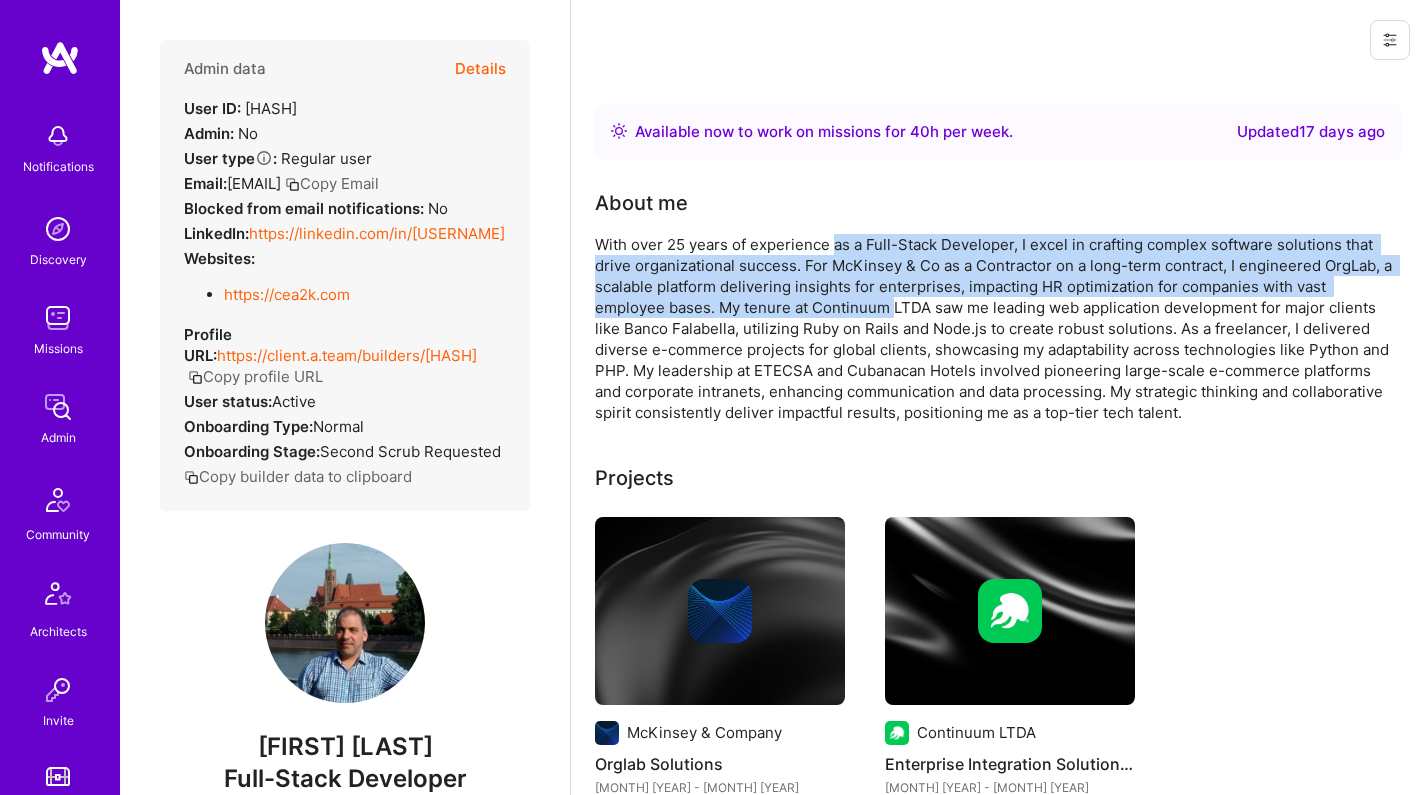 drag, startPoint x: 839, startPoint y: 245, endPoint x: 885, endPoint y: 311, distance: 80.44874 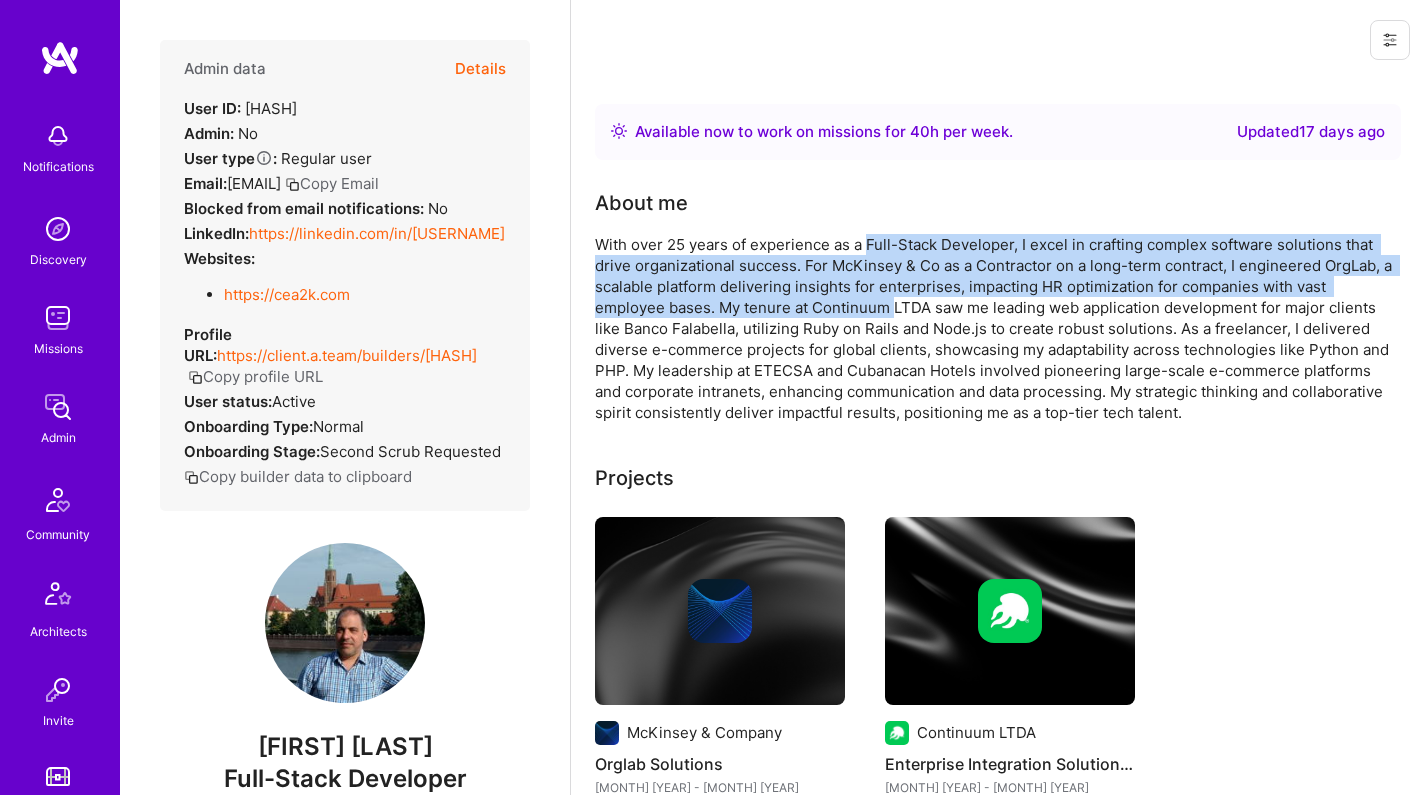 drag, startPoint x: 885, startPoint y: 311, endPoint x: 884, endPoint y: 244, distance: 67.00746 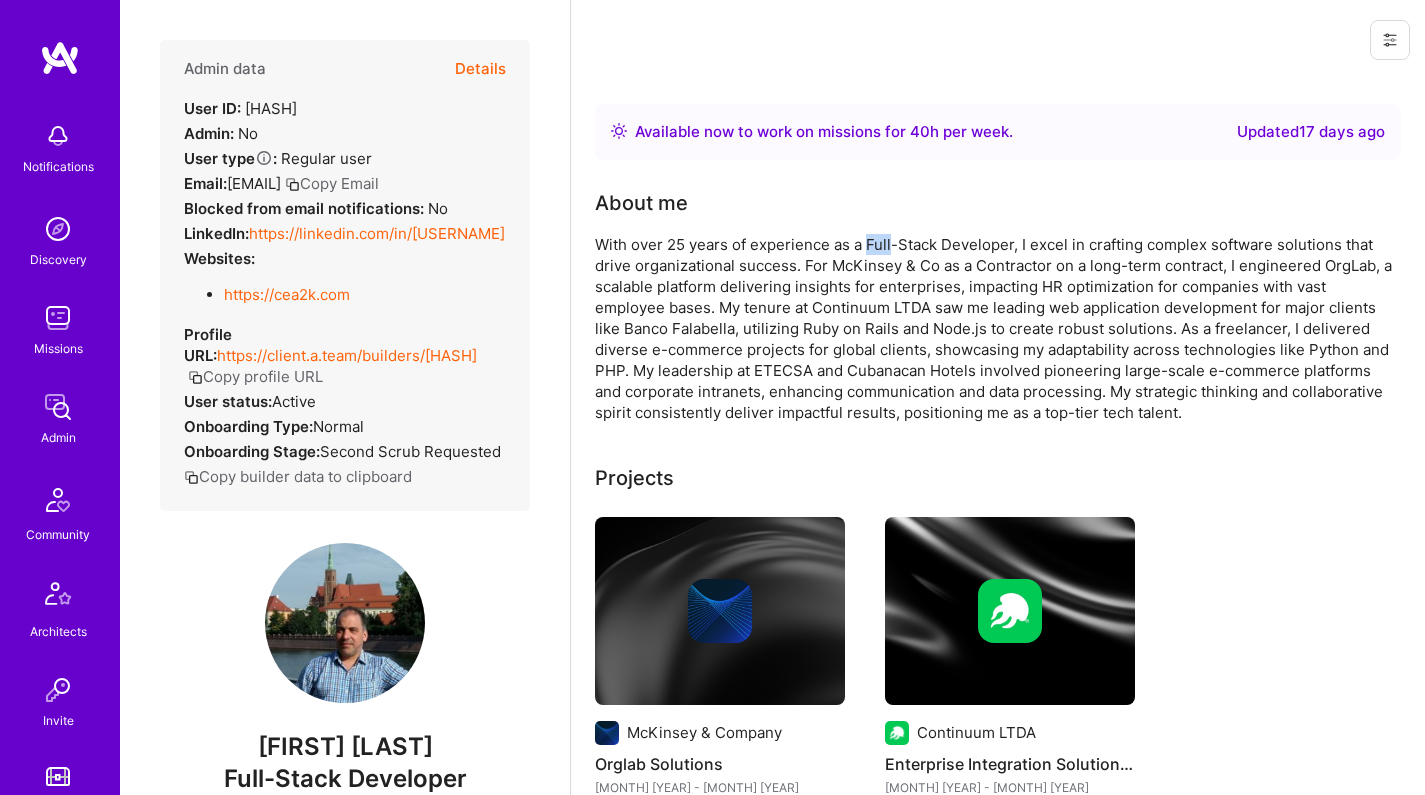 click on "With over 25 years of experience as a Full-Stack Developer, I excel in crafting complex software solutions that drive organizational success. For McKinsey & Co as a Contractor on a long-term contract, I engineered OrgLab, a scalable platform delivering insights for enterprises, impacting HR optimization for companies with vast employee bases. My tenure at Continuum LTDA saw me leading web application development for major clients like Banco Falabella, utilizing Ruby on Rails and Node.js to create robust solutions. As a freelancer, I delivered diverse e-commerce projects for global clients, showcasing my adaptability across technologies like Python and PHP. My leadership at ETECSA and Cubanacan Hotels involved pioneering large-scale e-commerce platforms and corporate intranets, enhancing communication and data processing. My strategic thinking and collaborative spirit consistently deliver impactful results, positioning me as a top-tier tech talent." at bounding box center (995, 328) 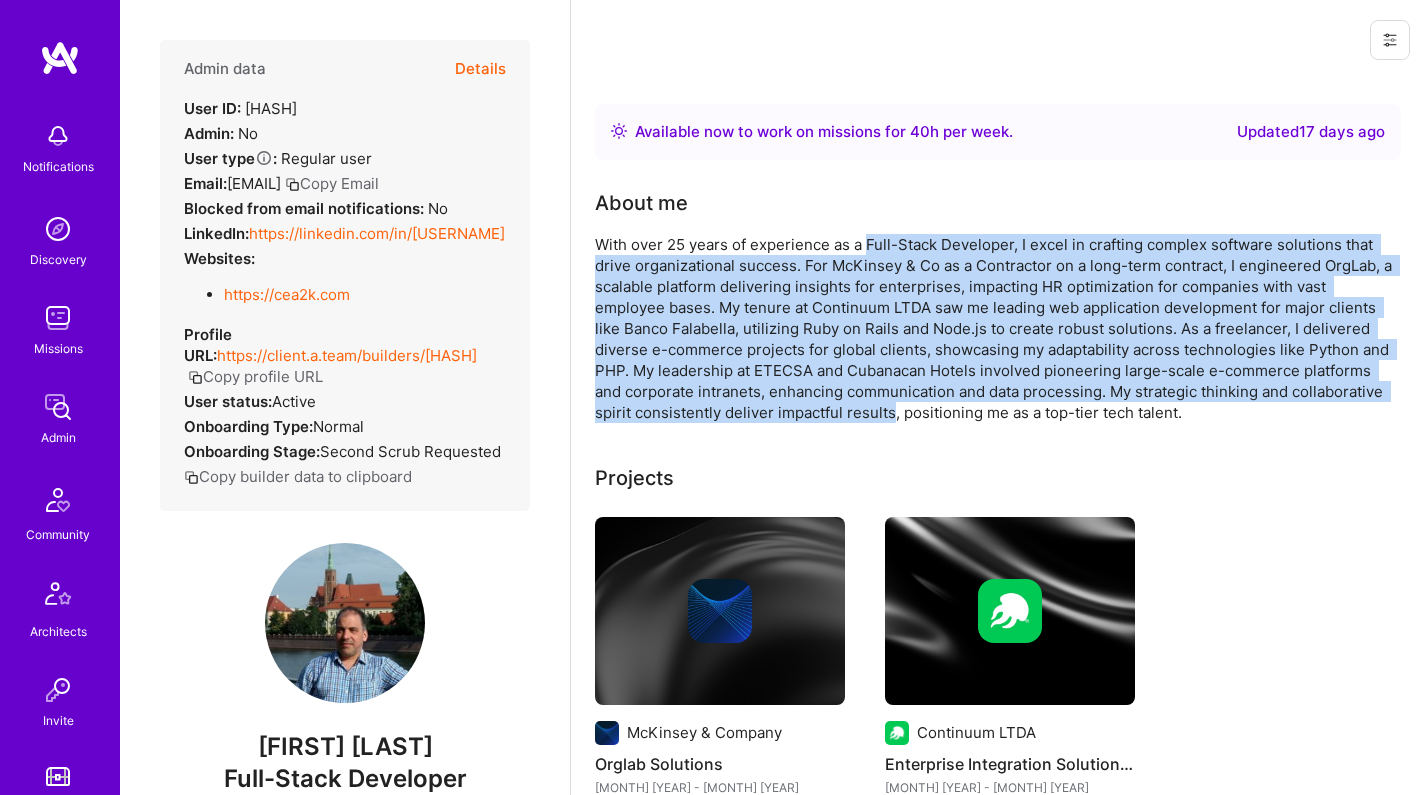 drag, startPoint x: 884, startPoint y: 244, endPoint x: 851, endPoint y: 411, distance: 170.22926 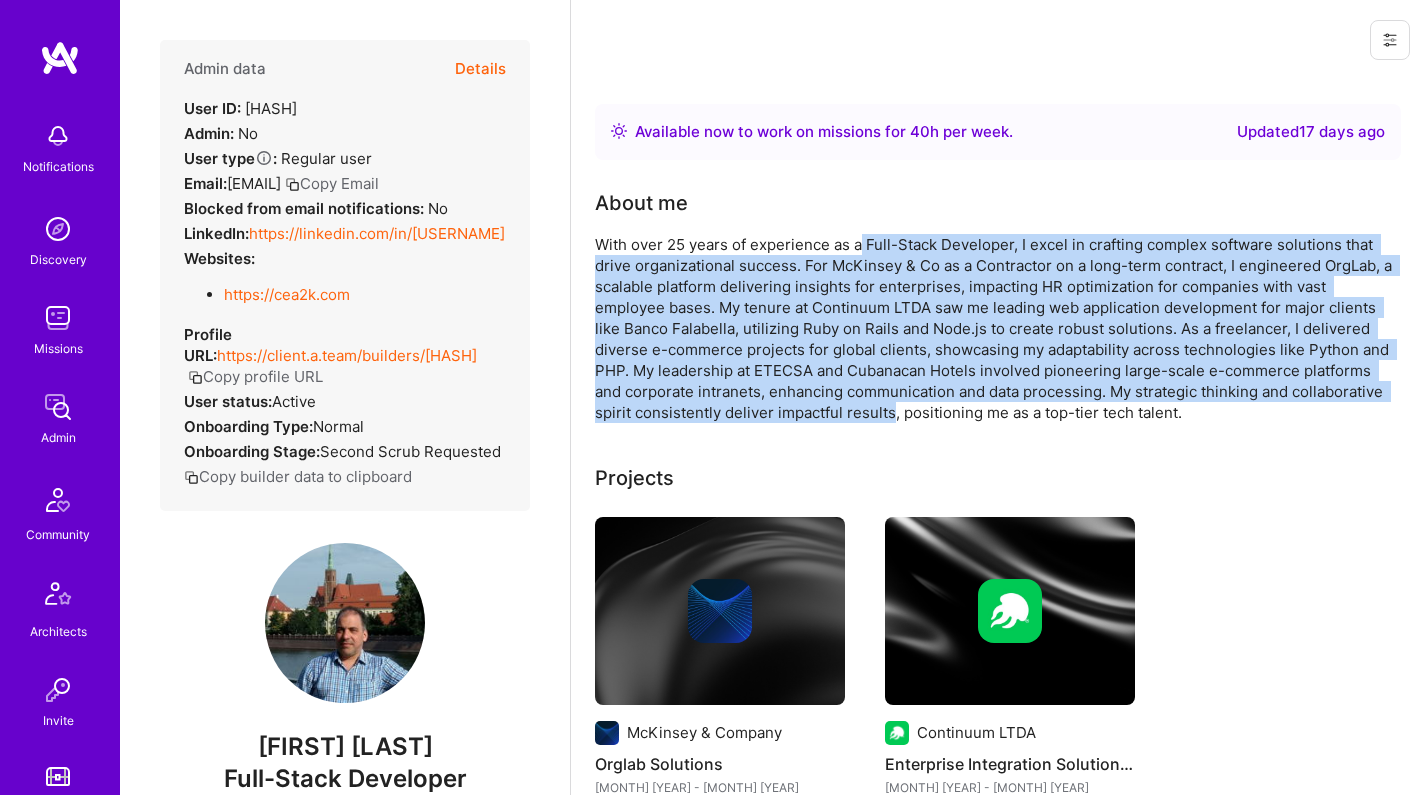drag, startPoint x: 851, startPoint y: 411, endPoint x: 860, endPoint y: 250, distance: 161.25136 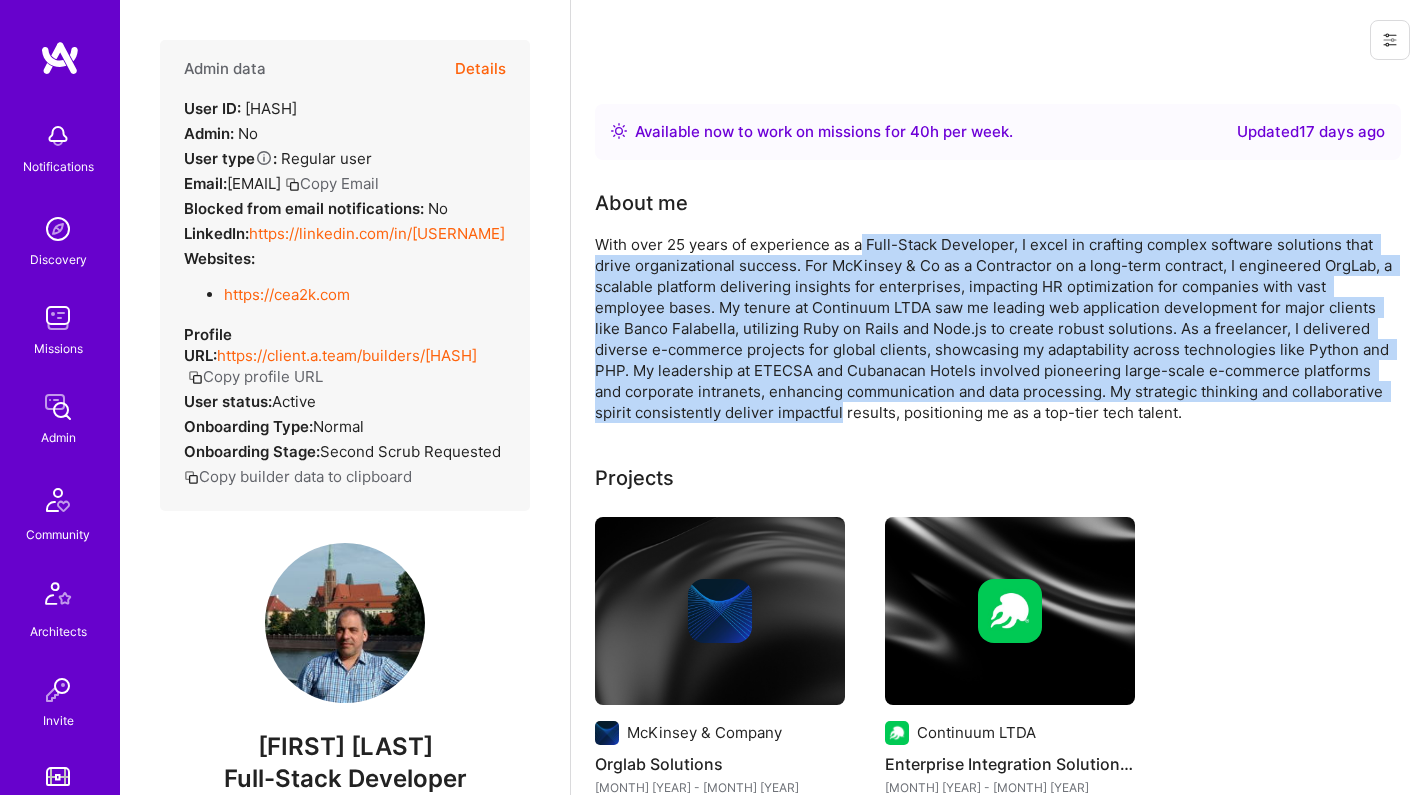 drag, startPoint x: 860, startPoint y: 250, endPoint x: 828, endPoint y: 403, distance: 156.3106 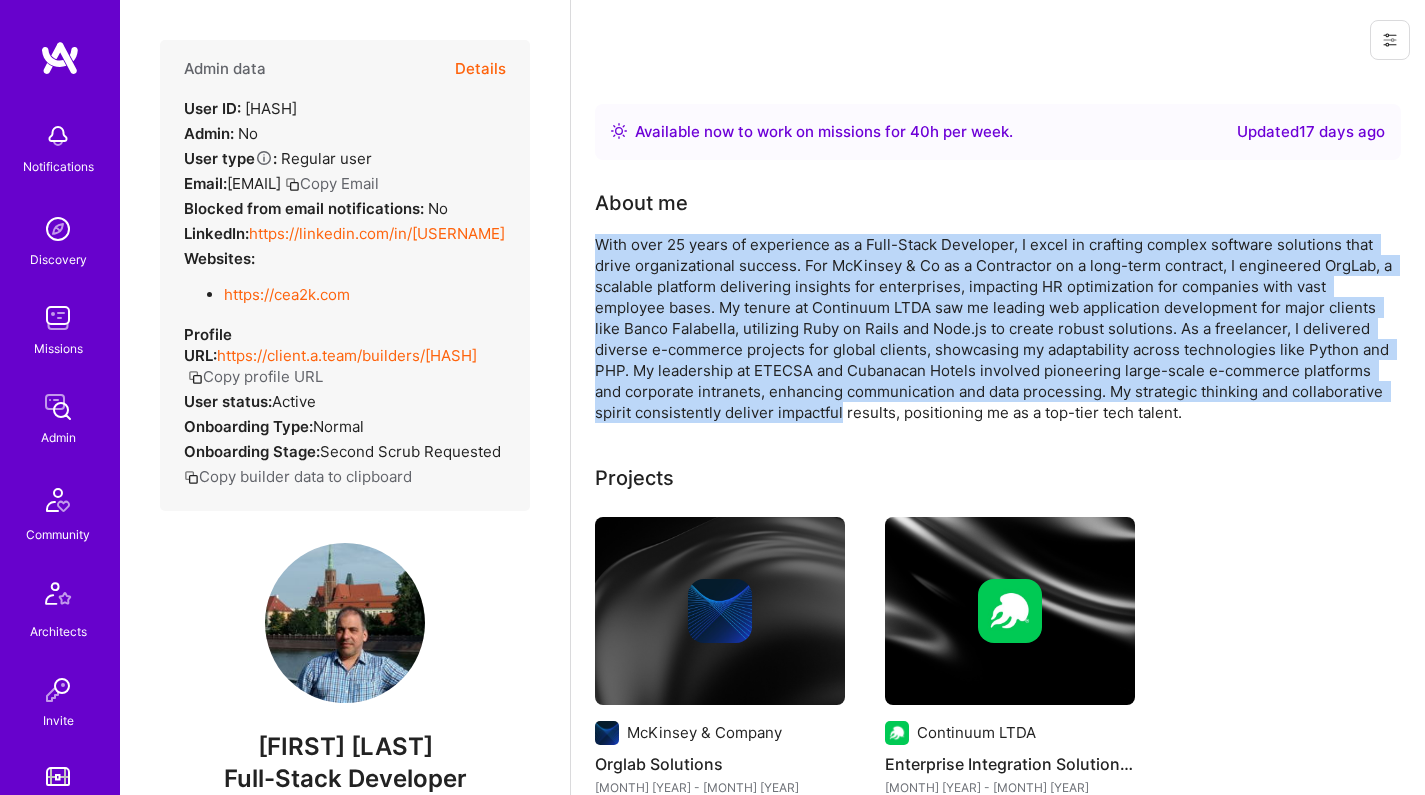 drag, startPoint x: 828, startPoint y: 403, endPoint x: 837, endPoint y: 224, distance: 179.22612 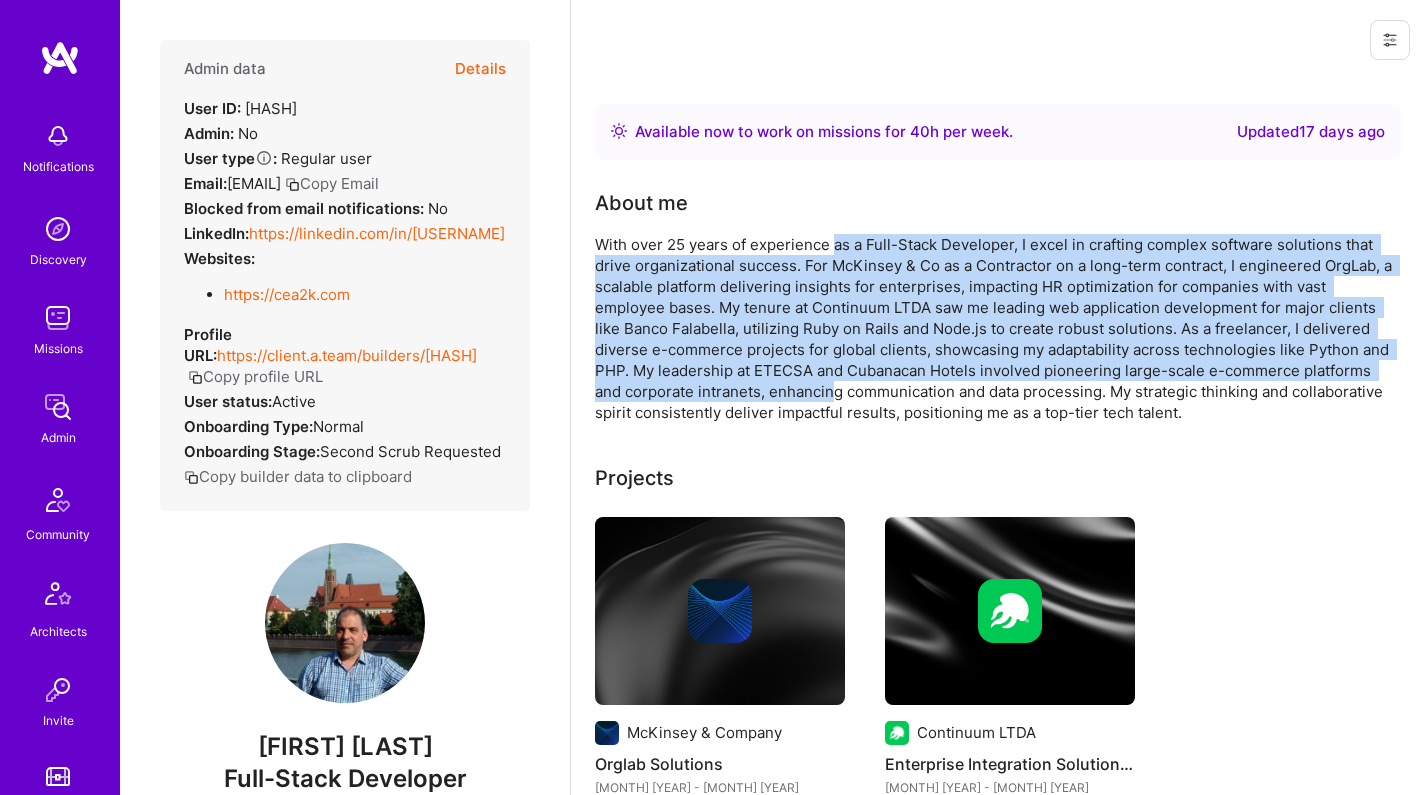 drag, startPoint x: 834, startPoint y: 252, endPoint x: 836, endPoint y: 394, distance: 142.01408 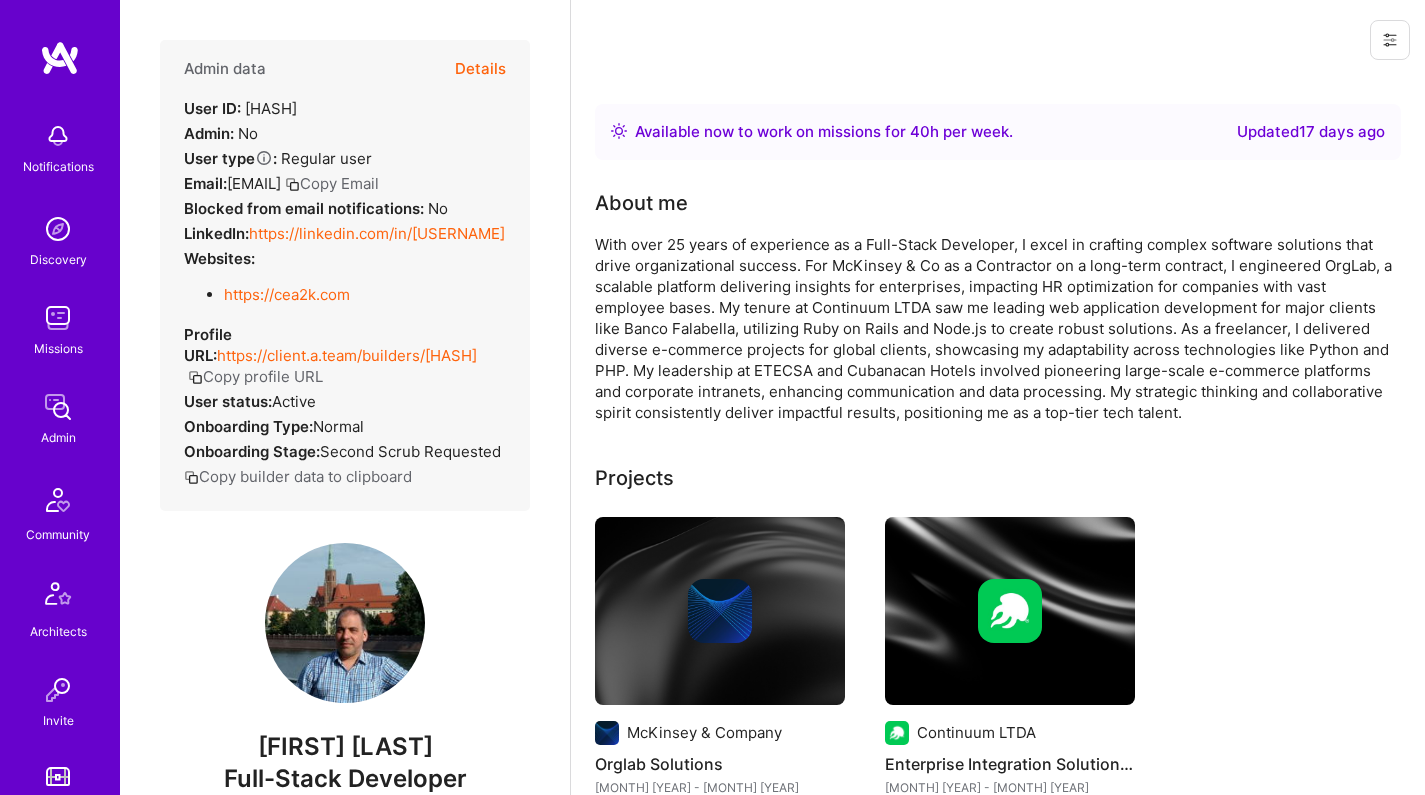 click on "With over 25 years of experience as a Full-Stack Developer, I excel in crafting complex software solutions that drive organizational success. For McKinsey & Co as a Contractor on a long-term contract, I engineered OrgLab, a scalable platform delivering insights for enterprises, impacting HR optimization for companies with vast employee bases. My tenure at Continuum LTDA saw me leading web application development for major clients like Banco Falabella, utilizing Ruby on Rails and Node.js to create robust solutions. As a freelancer, I delivered diverse e-commerce projects for global clients, showcasing my adaptability across technologies like Python and PHP. My leadership at ETECSA and Cubanacan Hotels involved pioneering large-scale e-commerce platforms and corporate intranets, enhancing communication and data processing. My strategic thinking and collaborative spirit consistently deliver impactful results, positioning me as a top-tier tech talent." at bounding box center [995, 328] 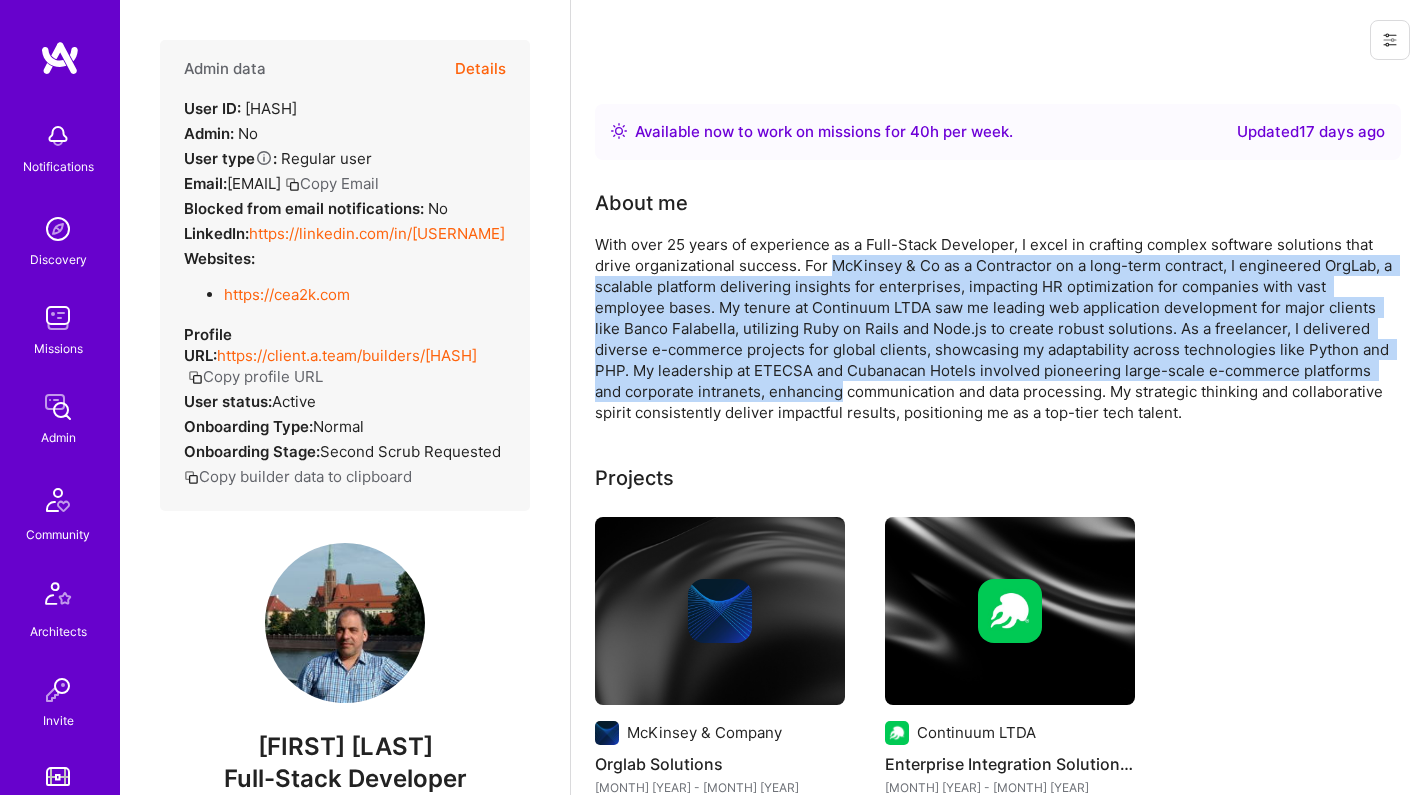 drag, startPoint x: 836, startPoint y: 393, endPoint x: 866, endPoint y: 254, distance: 142.20056 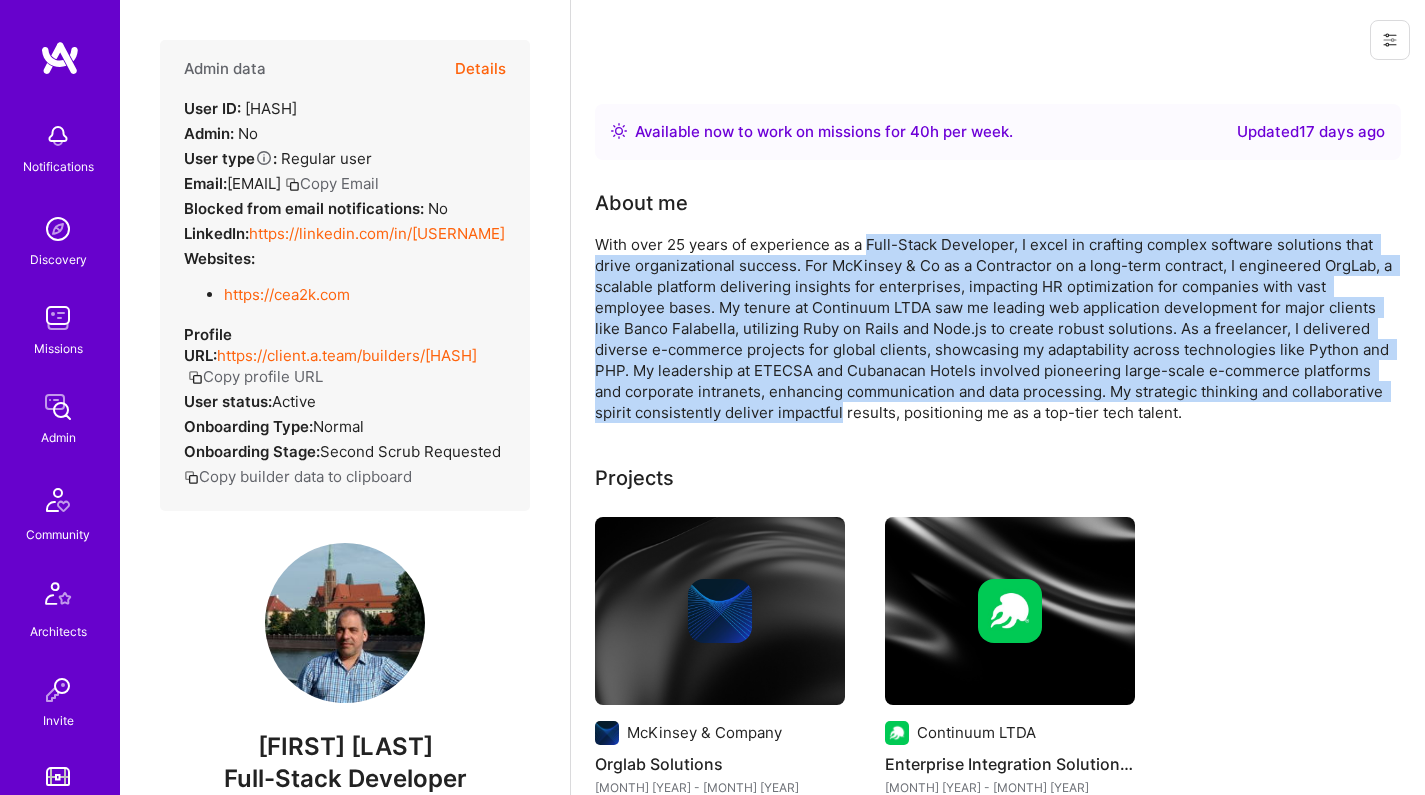 drag, startPoint x: 870, startPoint y: 246, endPoint x: 840, endPoint y: 404, distance: 160.82289 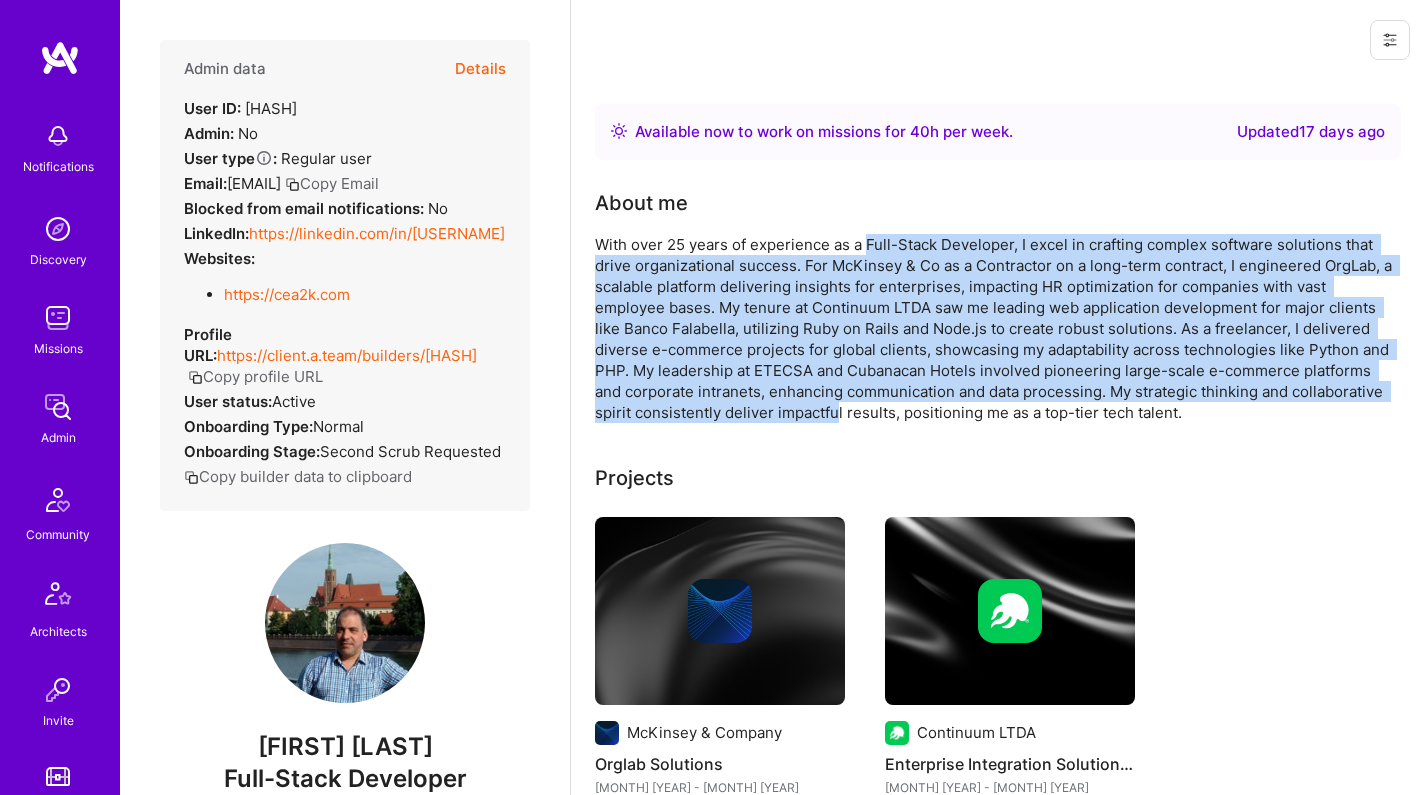 click on "With over 25 years of experience as a Full-Stack Developer, I excel in crafting complex software solutions that drive organizational success. For McKinsey & Co as a Contractor on a long-term contract, I engineered OrgLab, a scalable platform delivering insights for enterprises, impacting HR optimization for companies with vast employee bases. My tenure at Continuum LTDA saw me leading web application development for major clients like Banco Falabella, utilizing Ruby on Rails and Node.js to create robust solutions. As a freelancer, I delivered diverse e-commerce projects for global clients, showcasing my adaptability across technologies like Python and PHP. My leadership at ETECSA and Cubanacan Hotels involved pioneering large-scale e-commerce platforms and corporate intranets, enhancing communication and data processing. My strategic thinking and collaborative spirit consistently deliver impactful results, positioning me as a top-tier tech talent." at bounding box center (995, 328) 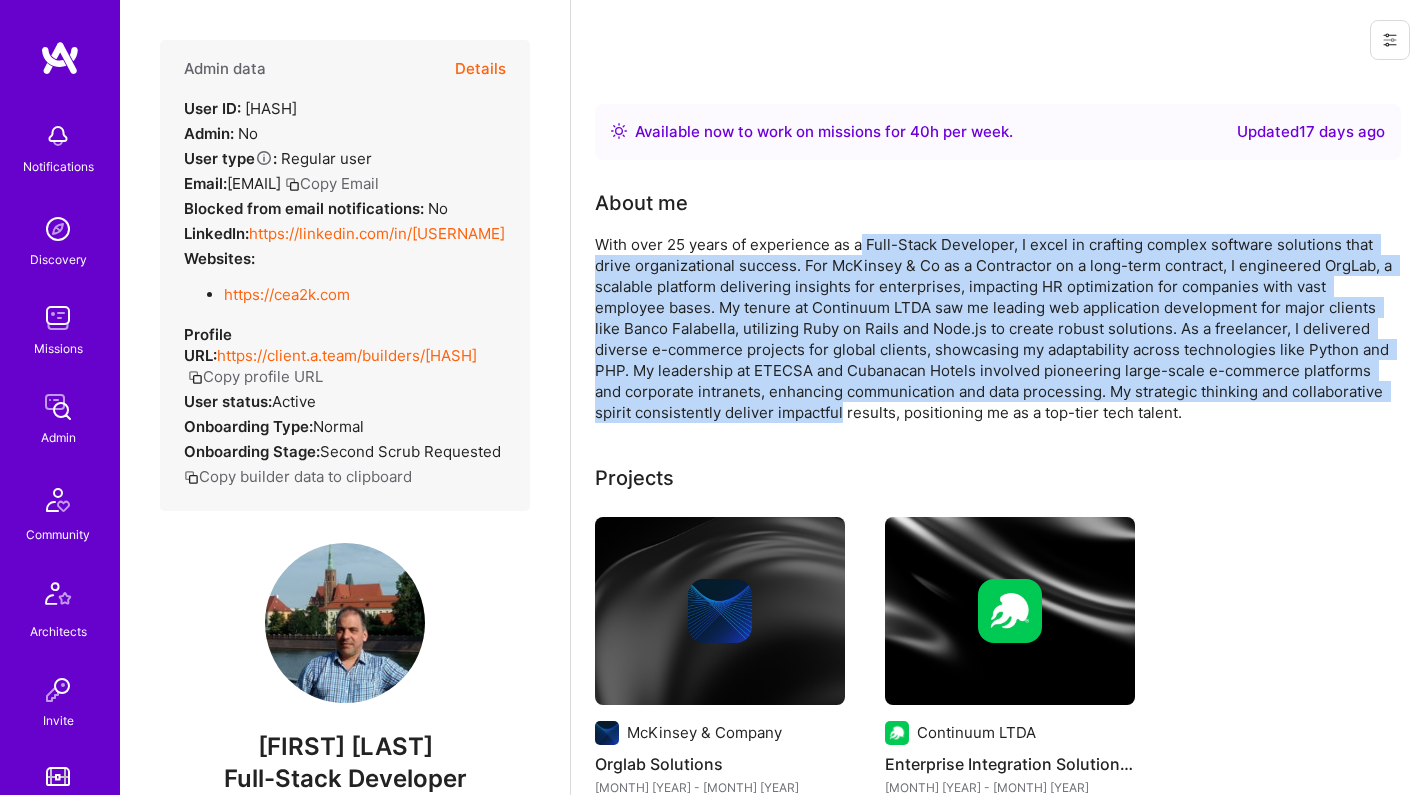 drag, startPoint x: 842, startPoint y: 406, endPoint x: 858, endPoint y: 241, distance: 165.77394 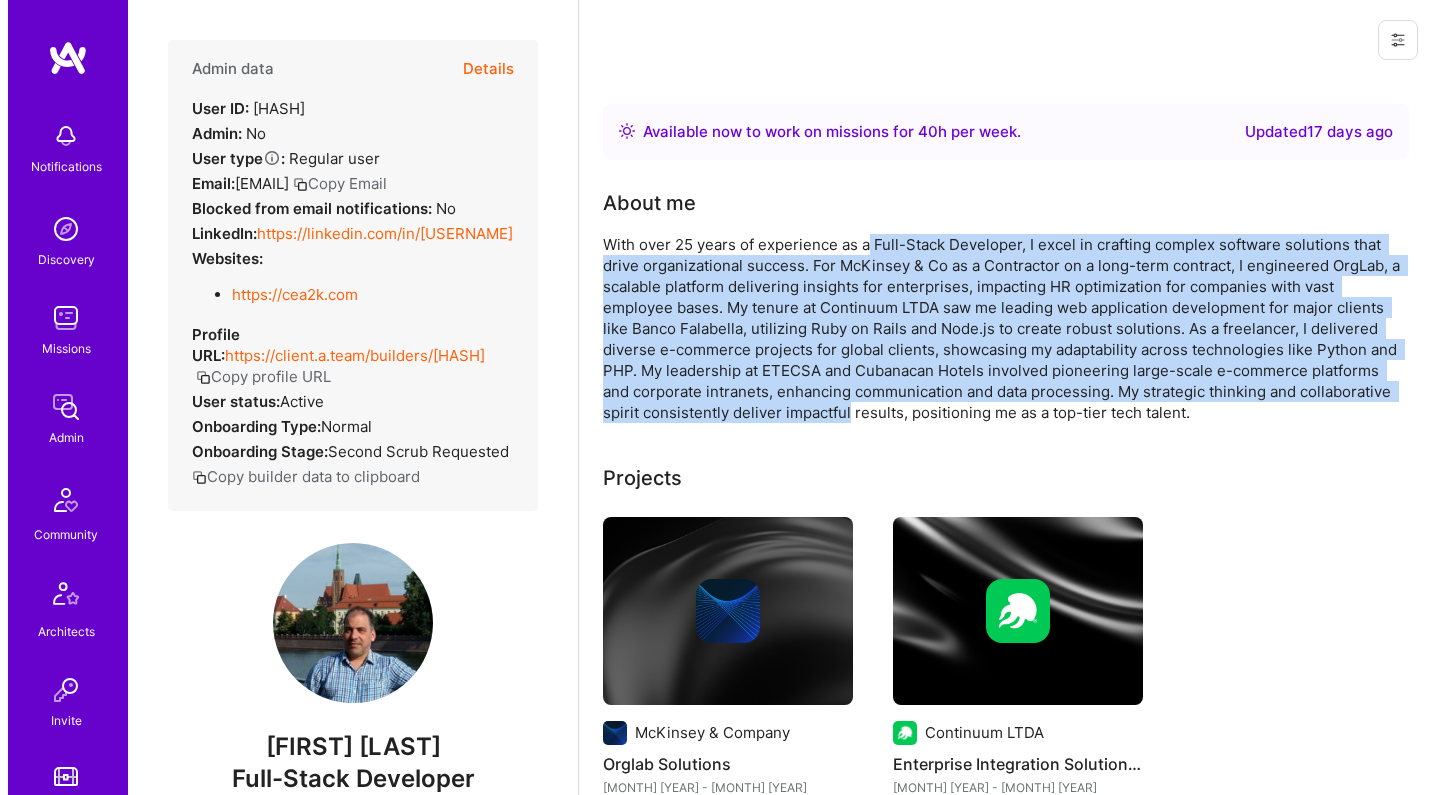 scroll, scrollTop: 216, scrollLeft: 0, axis: vertical 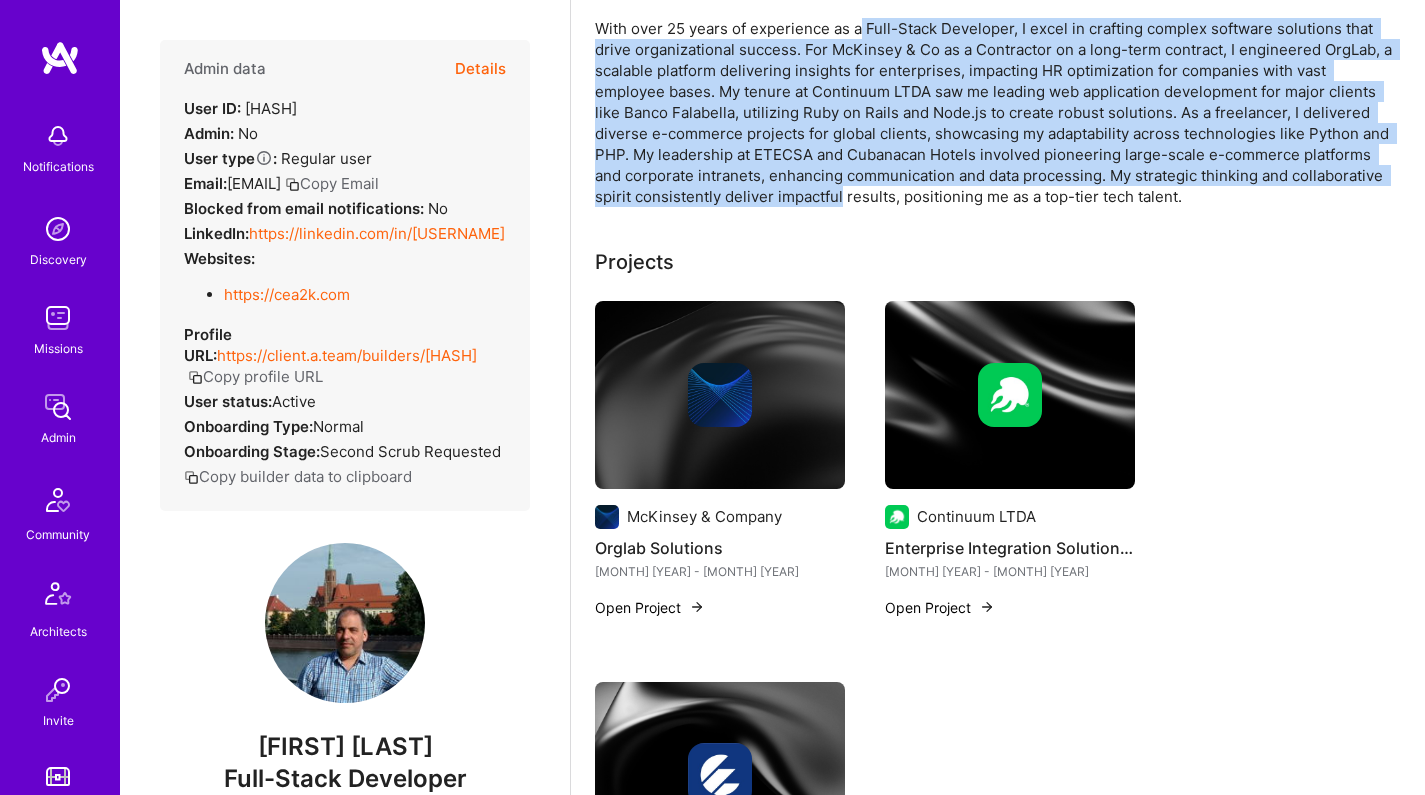 click at bounding box center [720, 395] 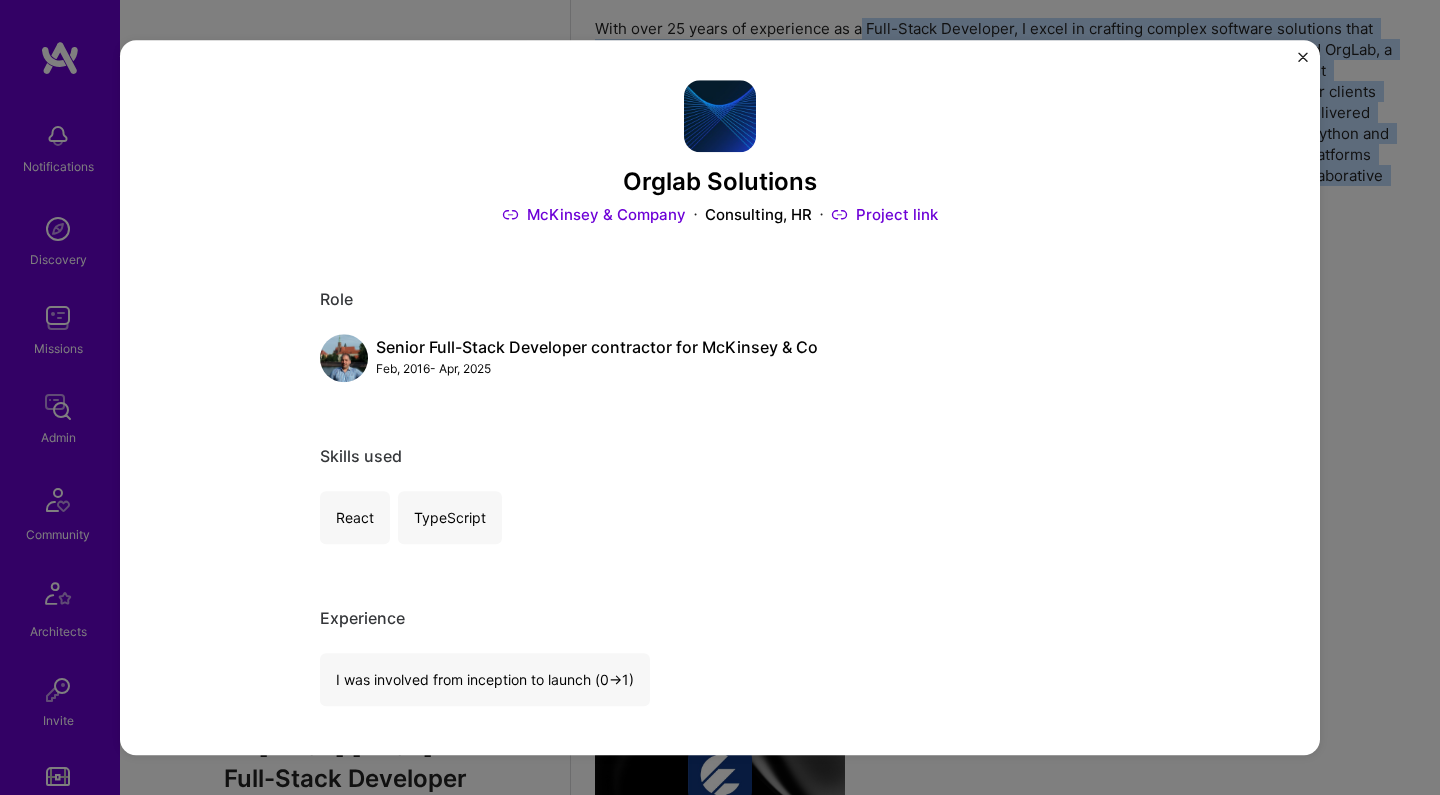 scroll, scrollTop: 1239, scrollLeft: 0, axis: vertical 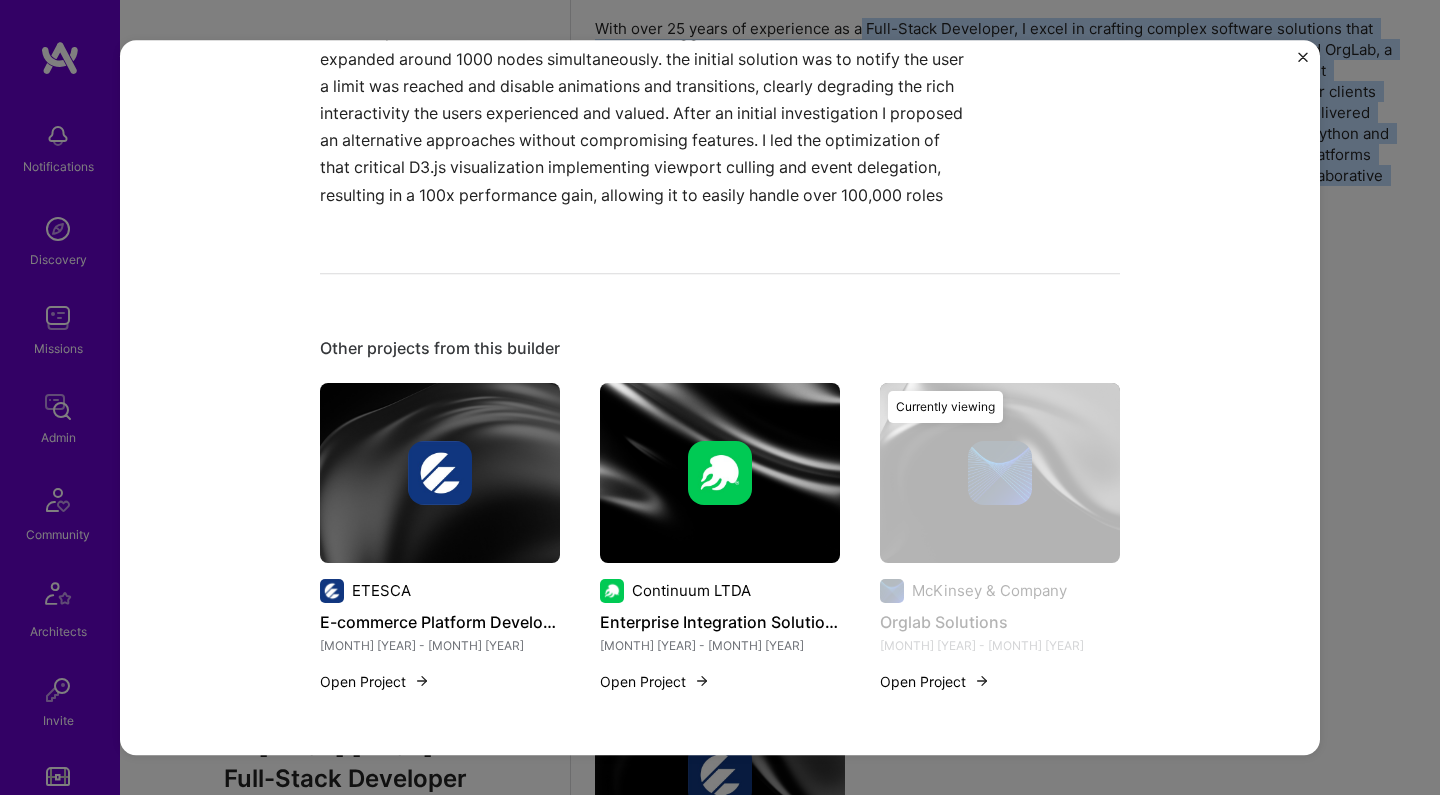 click at bounding box center [720, 473] 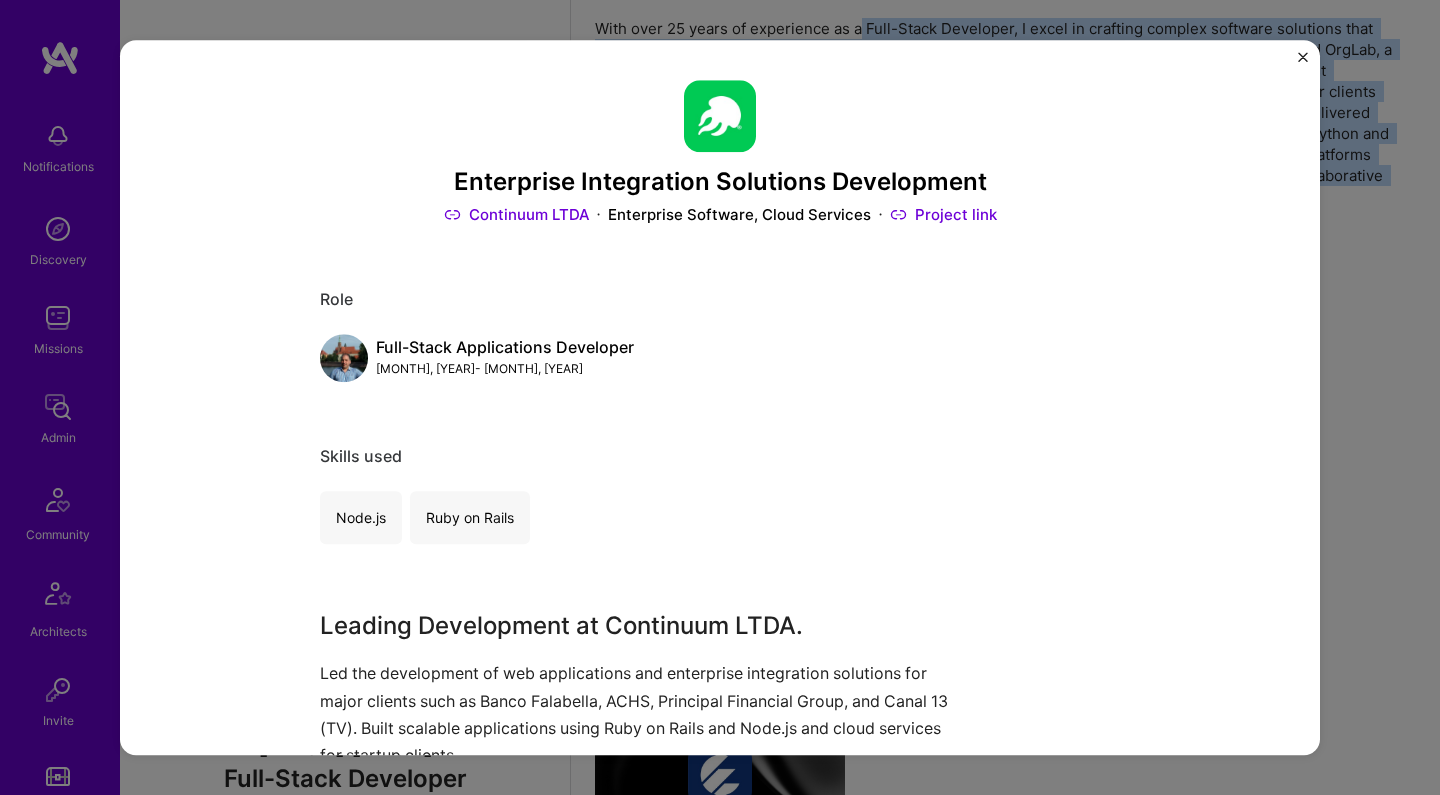 scroll, scrollTop: 559, scrollLeft: 0, axis: vertical 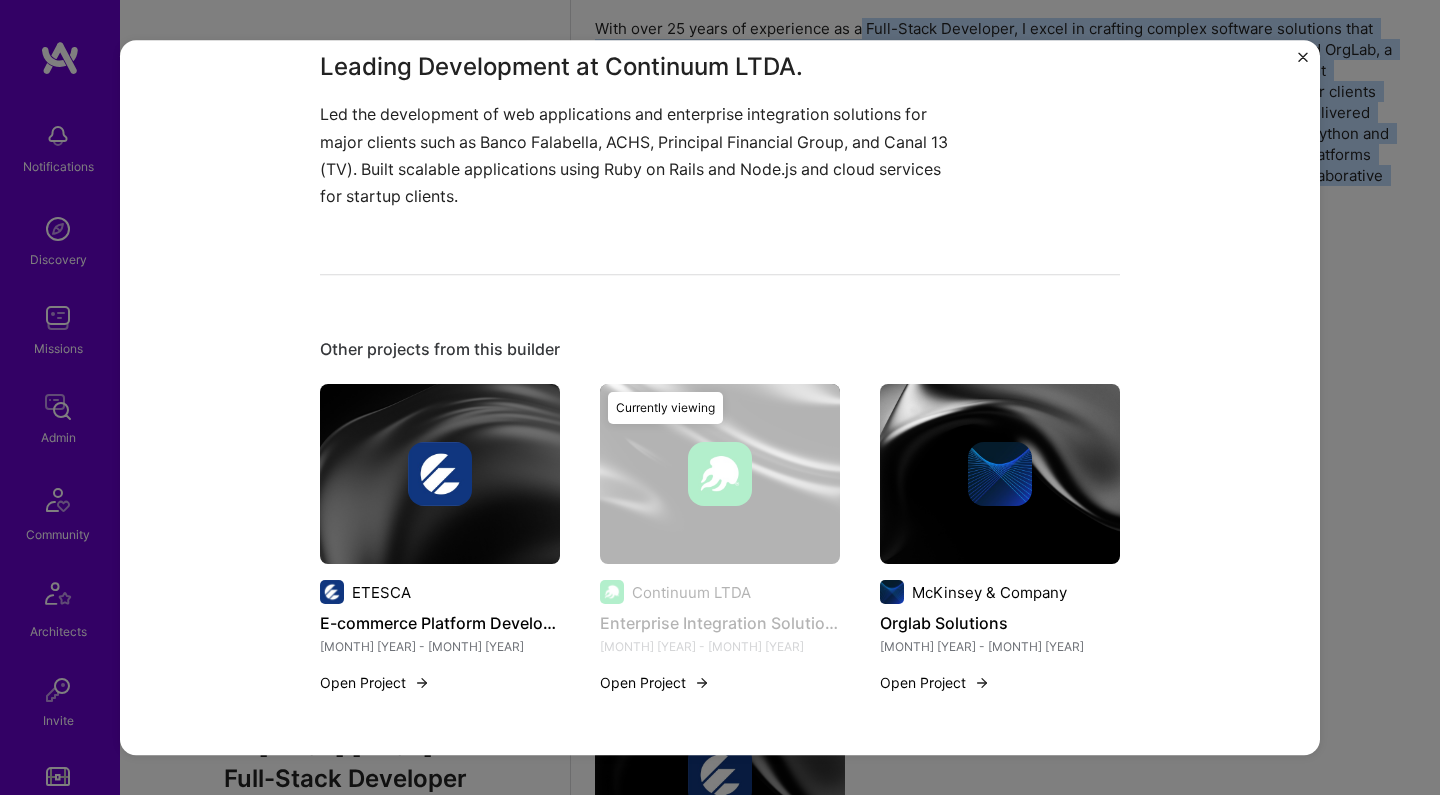 click at bounding box center (440, 474) 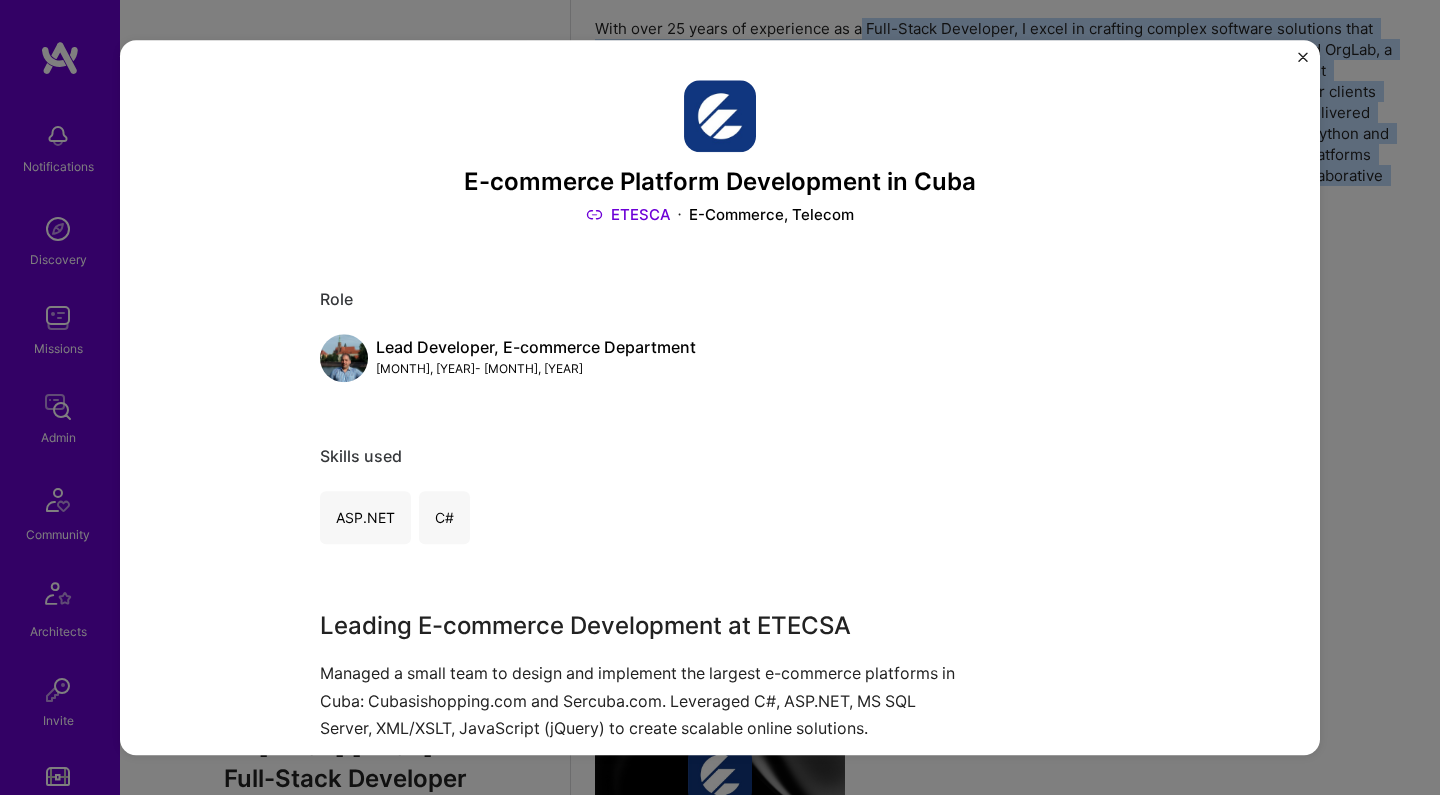 scroll, scrollTop: 124, scrollLeft: 0, axis: vertical 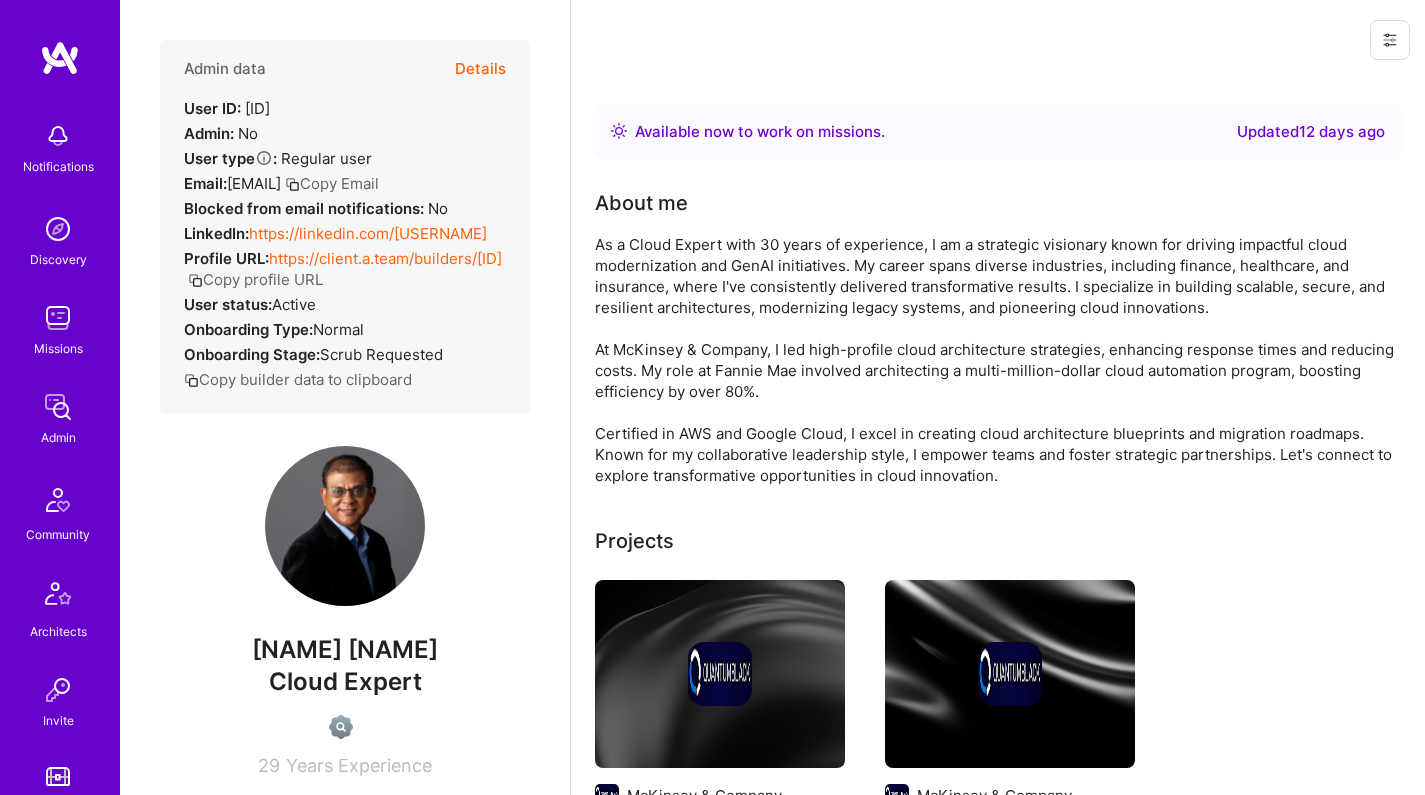 click on "https://linkedin.com/[USERNAME]" at bounding box center [368, 233] 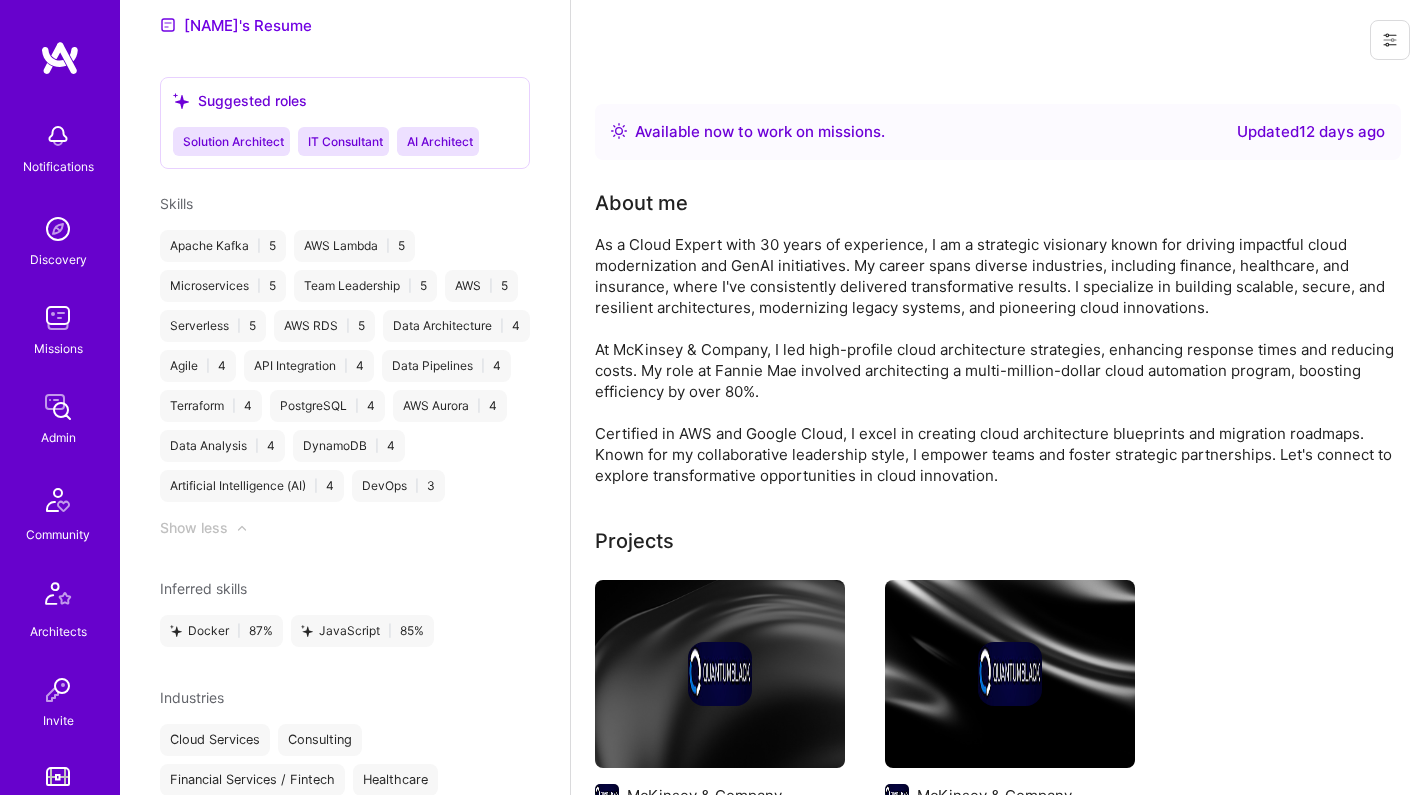 scroll, scrollTop: 836, scrollLeft: 0, axis: vertical 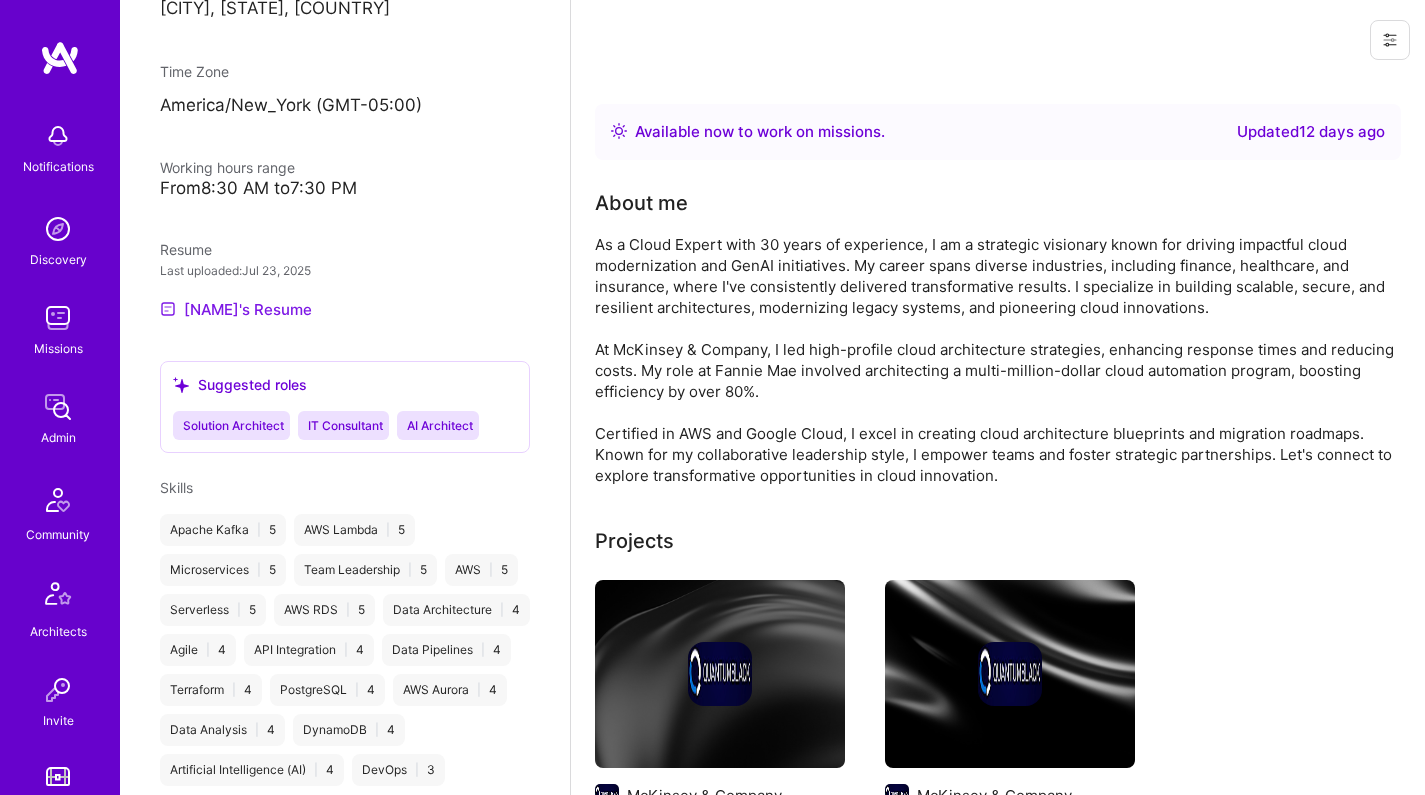 click on "[NAME]'s Resume" at bounding box center (236, 309) 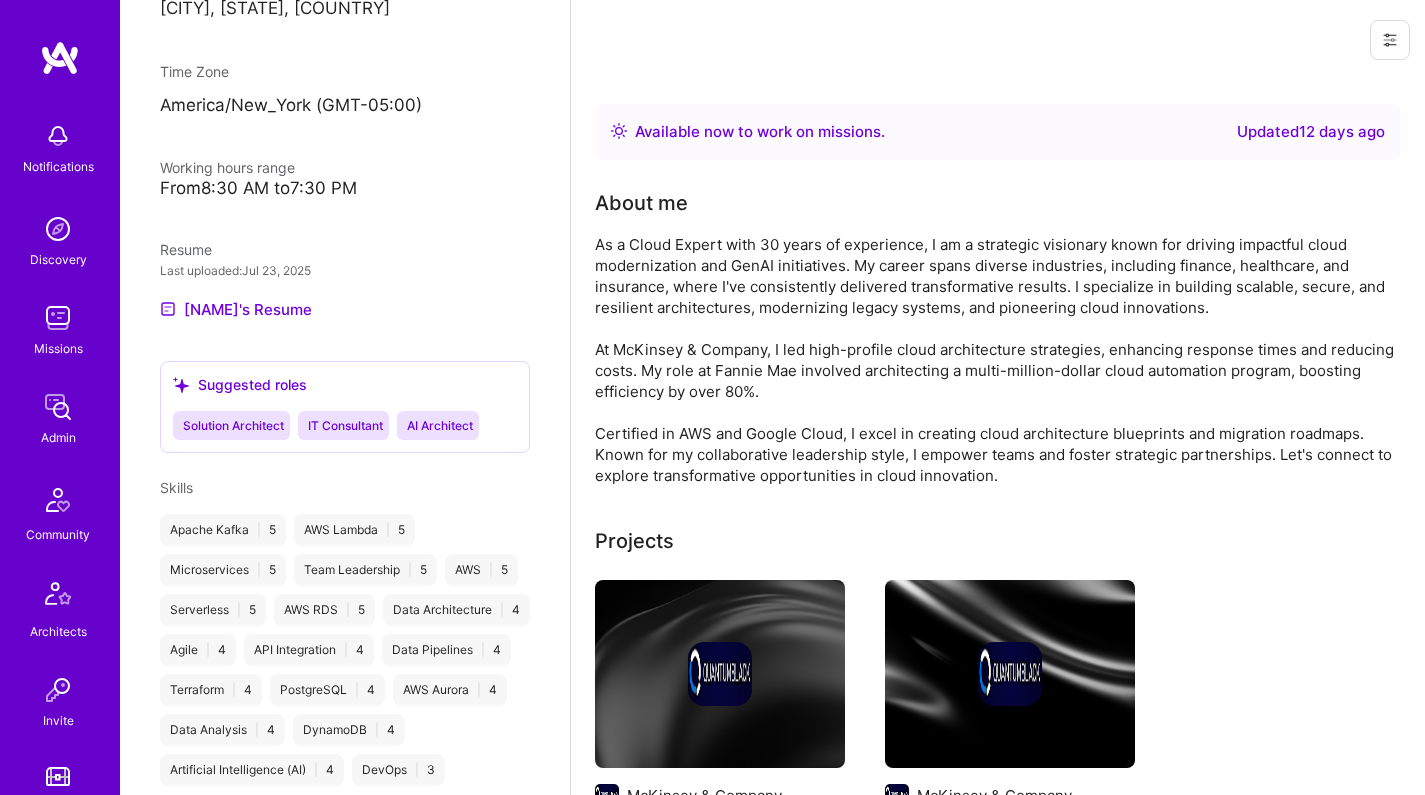 click on "As a Cloud Expert with 30 years of experience, I am a strategic visionary known for driving impactful cloud modernization and GenAI initiatives. My career spans diverse industries, including finance, healthcare, and insurance, where I've consistently delivered transformative results. I specialize in building scalable, secure, and resilient architectures, modernizing legacy systems, and pioneering cloud innovations.
At McKinsey & Company, I led high-profile cloud architecture strategies, enhancing response times and reducing costs. My role at Fannie Mae involved architecting a multi-million-dollar cloud automation program, boosting efficiency by over 80%.
Certified in AWS and Google Cloud, I excel in creating cloud architecture blueprints and migration roadmaps. Known for my collaborative leadership style, I empower teams and foster strategic partnerships. Let's connect to explore transformative opportunities in cloud innovation." at bounding box center [995, 360] 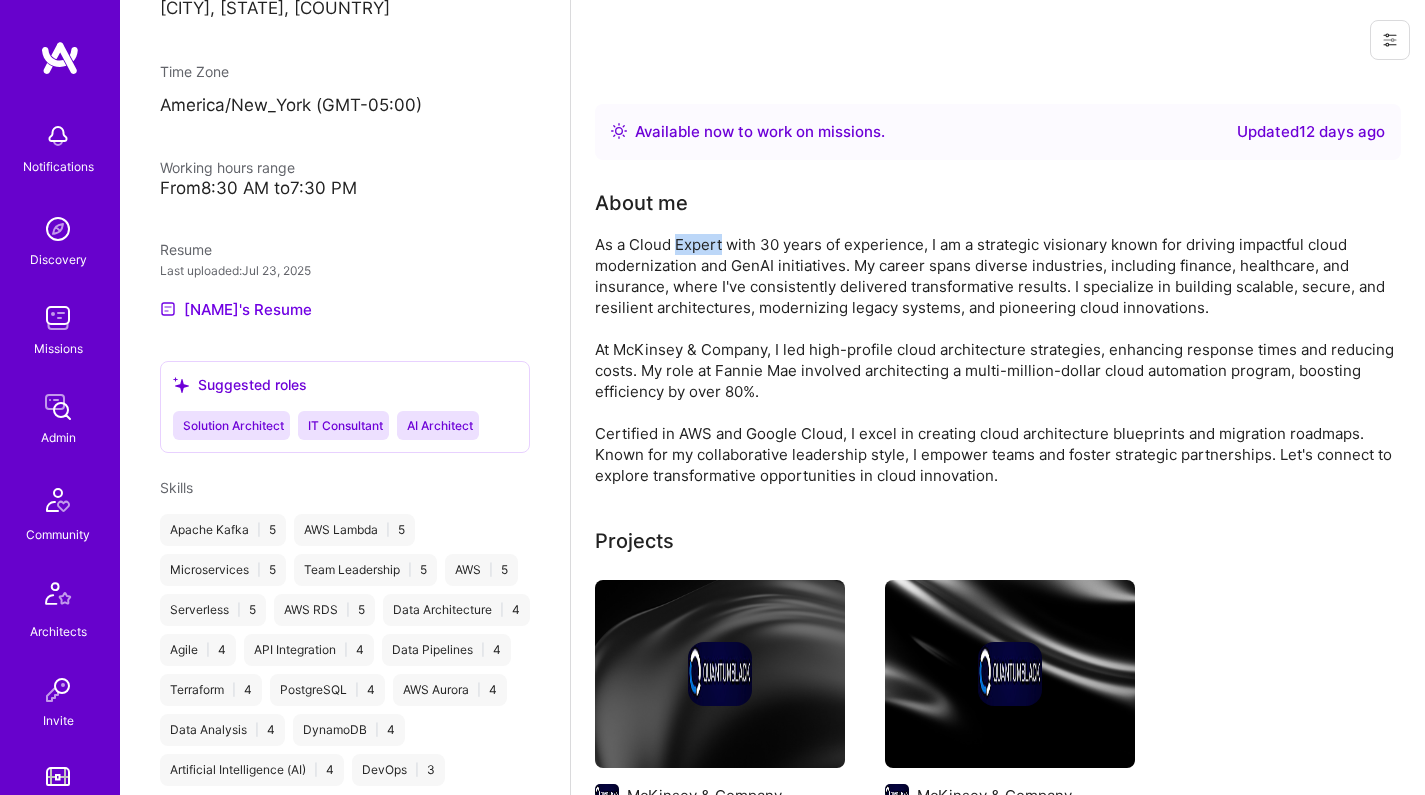 click on "As a Cloud Expert with 30 years of experience, I am a strategic visionary known for driving impactful cloud modernization and GenAI initiatives. My career spans diverse industries, including finance, healthcare, and insurance, where I've consistently delivered transformative results. I specialize in building scalable, secure, and resilient architectures, modernizing legacy systems, and pioneering cloud innovations.
At McKinsey & Company, I led high-profile cloud architecture strategies, enhancing response times and reducing costs. My role at Fannie Mae involved architecting a multi-million-dollar cloud automation program, boosting efficiency by over 80%.
Certified in AWS and Google Cloud, I excel in creating cloud architecture blueprints and migration roadmaps. Known for my collaborative leadership style, I empower teams and foster strategic partnerships. Let's connect to explore transformative opportunities in cloud innovation." at bounding box center (995, 360) 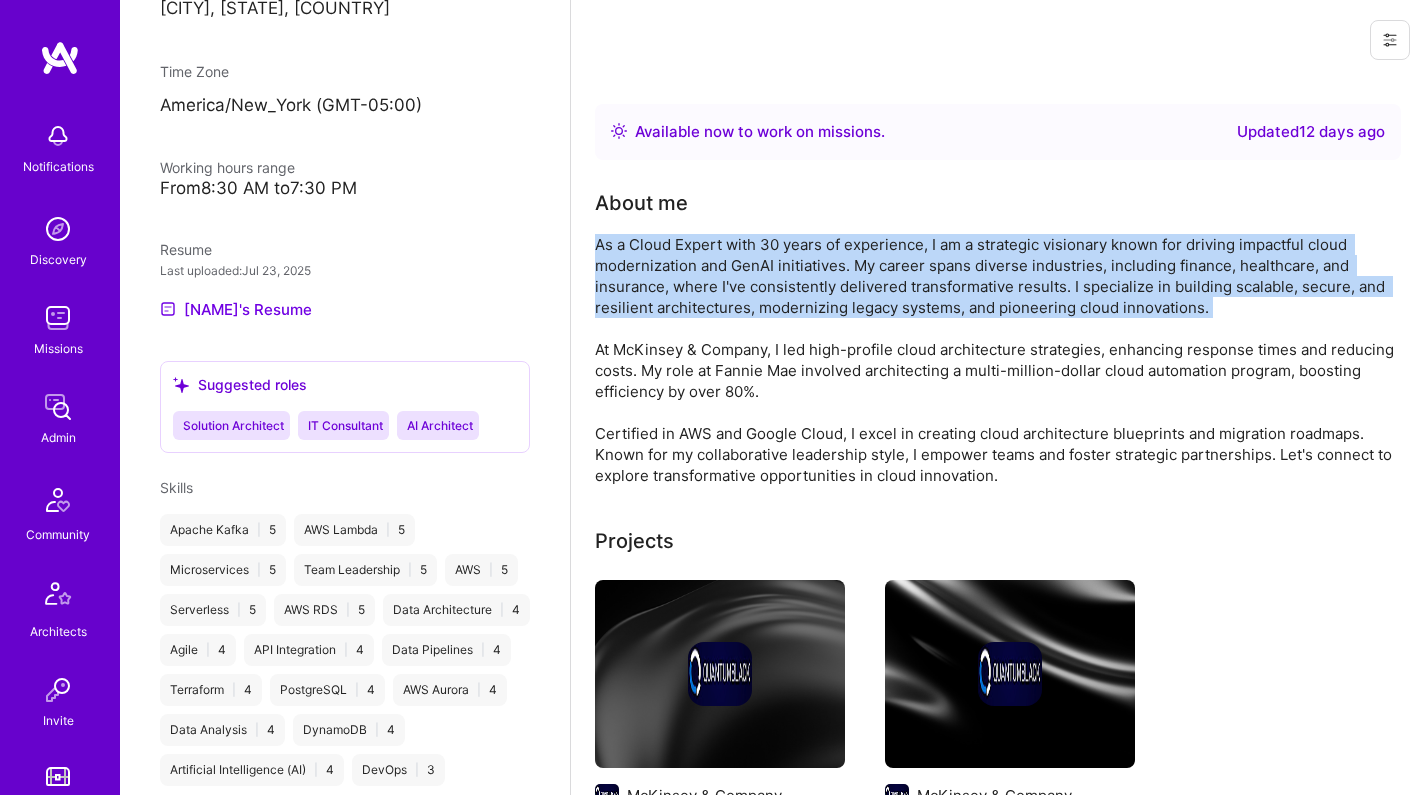 click on "As a Cloud Expert with 30 years of experience, I am a strategic visionary known for driving impactful cloud modernization and GenAI initiatives. My career spans diverse industries, including finance, healthcare, and insurance, where I've consistently delivered transformative results. I specialize in building scalable, secure, and resilient architectures, modernizing legacy systems, and pioneering cloud innovations.
At McKinsey & Company, I led high-profile cloud architecture strategies, enhancing response times and reducing costs. My role at Fannie Mae involved architecting a multi-million-dollar cloud automation program, boosting efficiency by over 80%.
Certified in AWS and Google Cloud, I excel in creating cloud architecture blueprints and migration roadmaps. Known for my collaborative leadership style, I empower teams and foster strategic partnerships. Let's connect to explore transformative opportunities in cloud innovation." at bounding box center [995, 360] 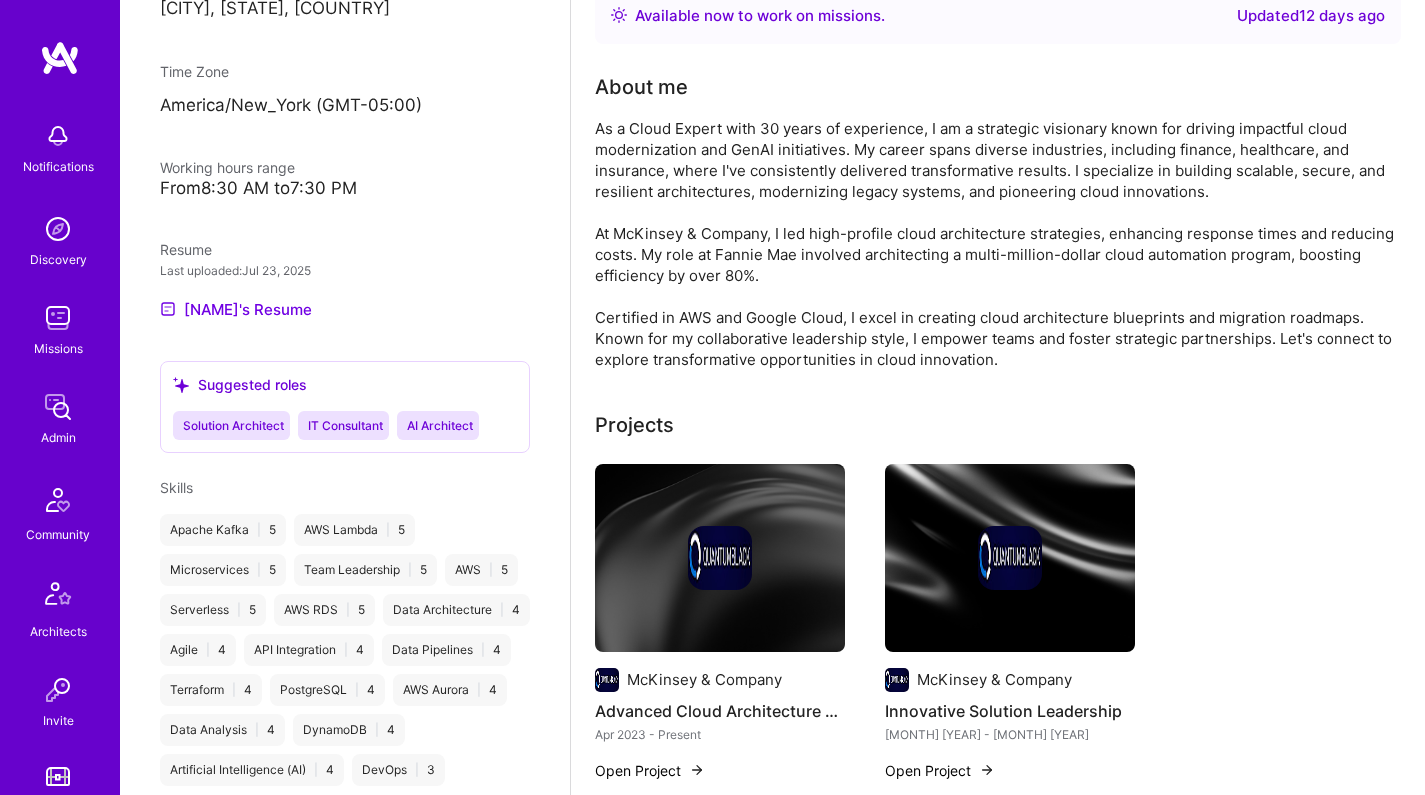 click on "As a Cloud Expert with 30 years of experience, I am a strategic visionary known for driving impactful cloud modernization and GenAI initiatives. My career spans diverse industries, including finance, healthcare, and insurance, where I've consistently delivered transformative results. I specialize in building scalable, secure, and resilient architectures, modernizing legacy systems, and pioneering cloud innovations.
At McKinsey & Company, I led high-profile cloud architecture strategies, enhancing response times and reducing costs. My role at Fannie Mae involved architecting a multi-million-dollar cloud automation program, boosting efficiency by over 80%.
Certified in AWS and Google Cloud, I excel in creating cloud architecture blueprints and migration roadmaps. Known for my collaborative leadership style, I empower teams and foster strategic partnerships. Let's connect to explore transformative opportunities in cloud innovation." at bounding box center (995, 244) 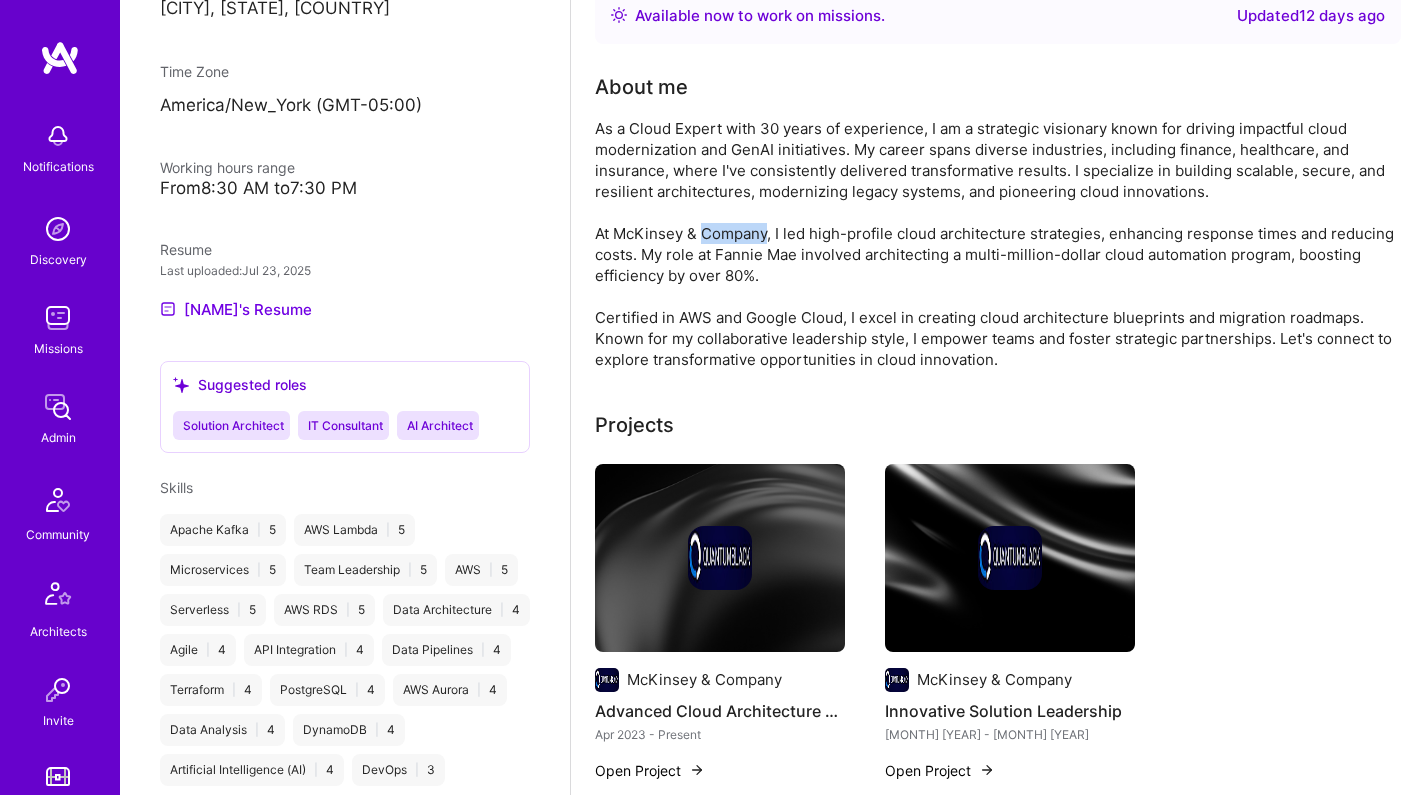 click on "As a Cloud Expert with 30 years of experience, I am a strategic visionary known for driving impactful cloud modernization and GenAI initiatives. My career spans diverse industries, including finance, healthcare, and insurance, where I've consistently delivered transformative results. I specialize in building scalable, secure, and resilient architectures, modernizing legacy systems, and pioneering cloud innovations.
At McKinsey & Company, I led high-profile cloud architecture strategies, enhancing response times and reducing costs. My role at Fannie Mae involved architecting a multi-million-dollar cloud automation program, boosting efficiency by over 80%.
Certified in AWS and Google Cloud, I excel in creating cloud architecture blueprints and migration roadmaps. Known for my collaborative leadership style, I empower teams and foster strategic partnerships. Let's connect to explore transformative opportunities in cloud innovation." at bounding box center [995, 244] 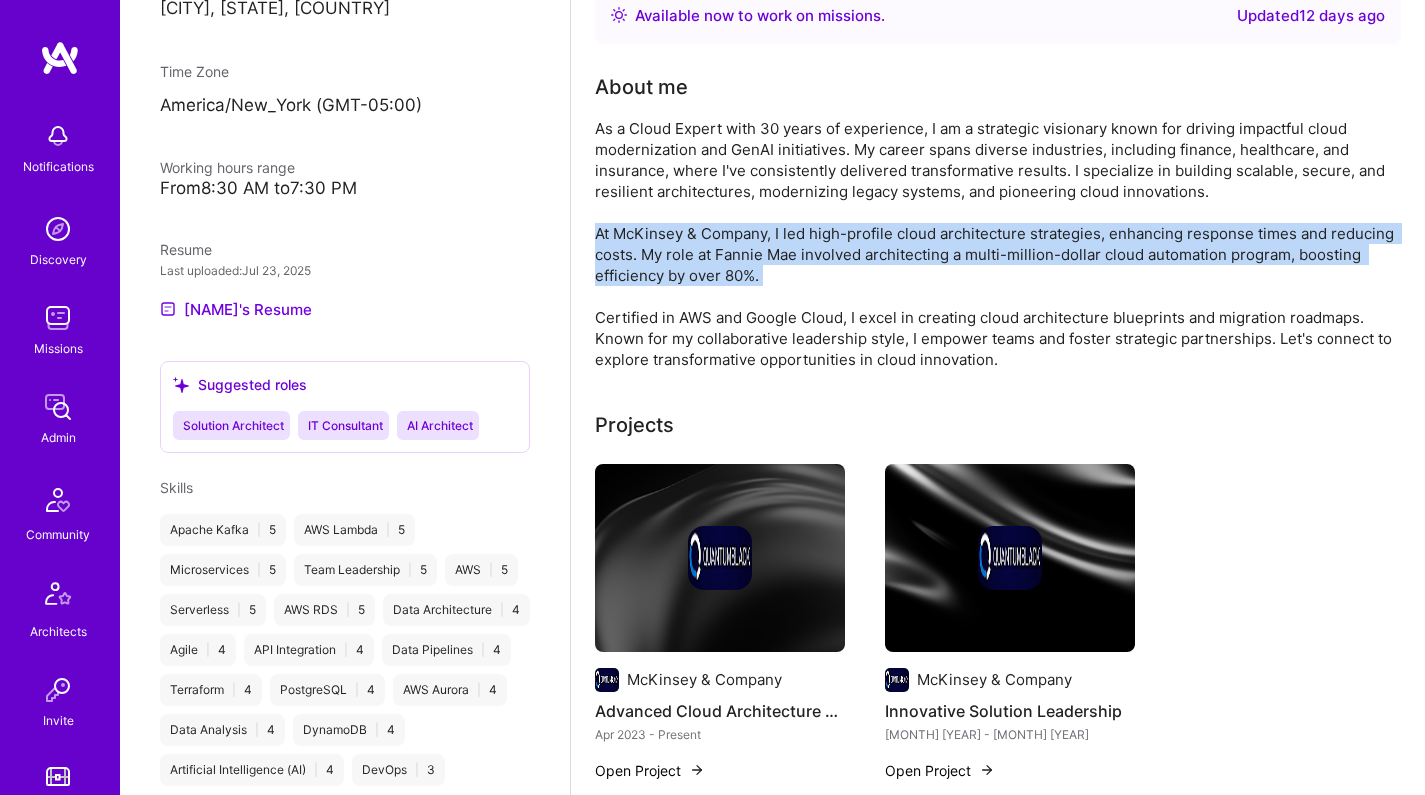 click on "As a Cloud Expert with 30 years of experience, I am a strategic visionary known for driving impactful cloud modernization and GenAI initiatives. My career spans diverse industries, including finance, healthcare, and insurance, where I've consistently delivered transformative results. I specialize in building scalable, secure, and resilient architectures, modernizing legacy systems, and pioneering cloud innovations.
At McKinsey & Company, I led high-profile cloud architecture strategies, enhancing response times and reducing costs. My role at Fannie Mae involved architecting a multi-million-dollar cloud automation program, boosting efficiency by over 80%.
Certified in AWS and Google Cloud, I excel in creating cloud architecture blueprints and migration roadmaps. Known for my collaborative leadership style, I empower teams and foster strategic partnerships. Let's connect to explore transformative opportunities in cloud innovation." at bounding box center (995, 244) 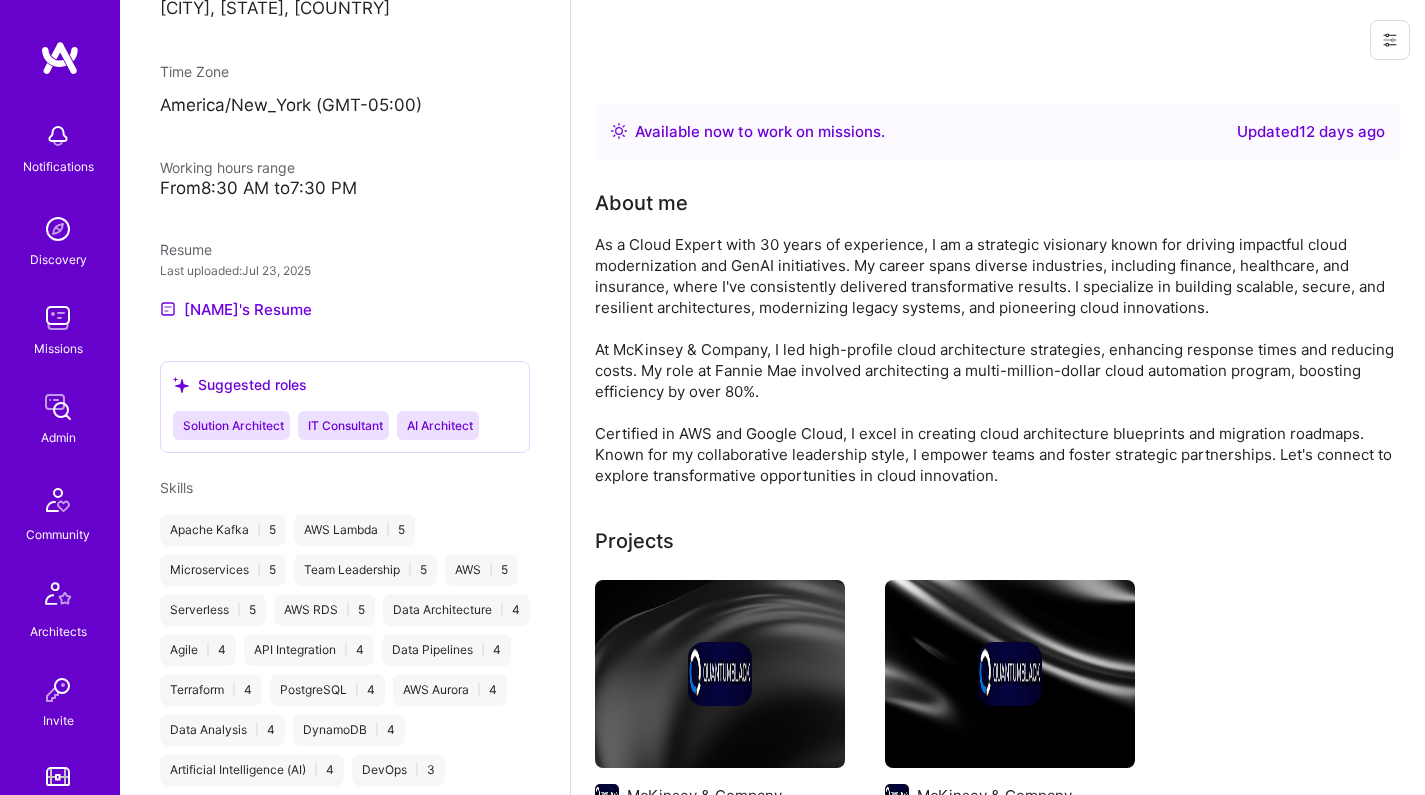 click on "As a Cloud Expert with 30 years of experience, I am a strategic visionary known for driving impactful cloud modernization and GenAI initiatives. My career spans diverse industries, including finance, healthcare, and insurance, where I've consistently delivered transformative results. I specialize in building scalable, secure, and resilient architectures, modernizing legacy systems, and pioneering cloud innovations.
At McKinsey & Company, I led high-profile cloud architecture strategies, enhancing response times and reducing costs. My role at Fannie Mae involved architecting a multi-million-dollar cloud automation program, boosting efficiency by over 80%.
Certified in AWS and Google Cloud, I excel in creating cloud architecture blueprints and migration roadmaps. Known for my collaborative leadership style, I empower teams and foster strategic partnerships. Let's connect to explore transformative opportunities in cloud innovation." at bounding box center [995, 360] 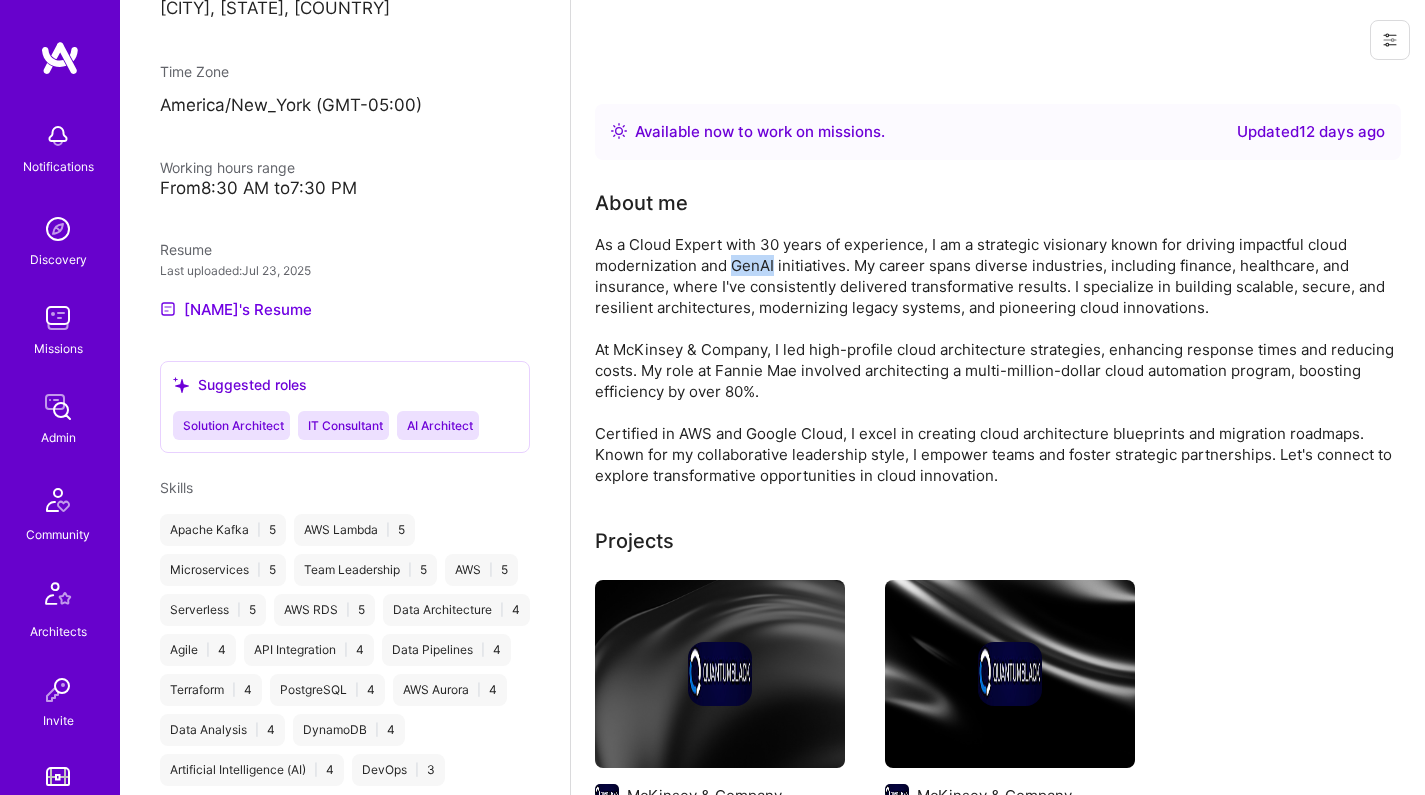 click on "As a Cloud Expert with 30 years of experience, I am a strategic visionary known for driving impactful cloud modernization and GenAI initiatives. My career spans diverse industries, including finance, healthcare, and insurance, where I've consistently delivered transformative results. I specialize in building scalable, secure, and resilient architectures, modernizing legacy systems, and pioneering cloud innovations.
At McKinsey & Company, I led high-profile cloud architecture strategies, enhancing response times and reducing costs. My role at Fannie Mae involved architecting a multi-million-dollar cloud automation program, boosting efficiency by over 80%.
Certified in AWS and Google Cloud, I excel in creating cloud architecture blueprints and migration roadmaps. Known for my collaborative leadership style, I empower teams and foster strategic partnerships. Let's connect to explore transformative opportunities in cloud innovation." at bounding box center (995, 360) 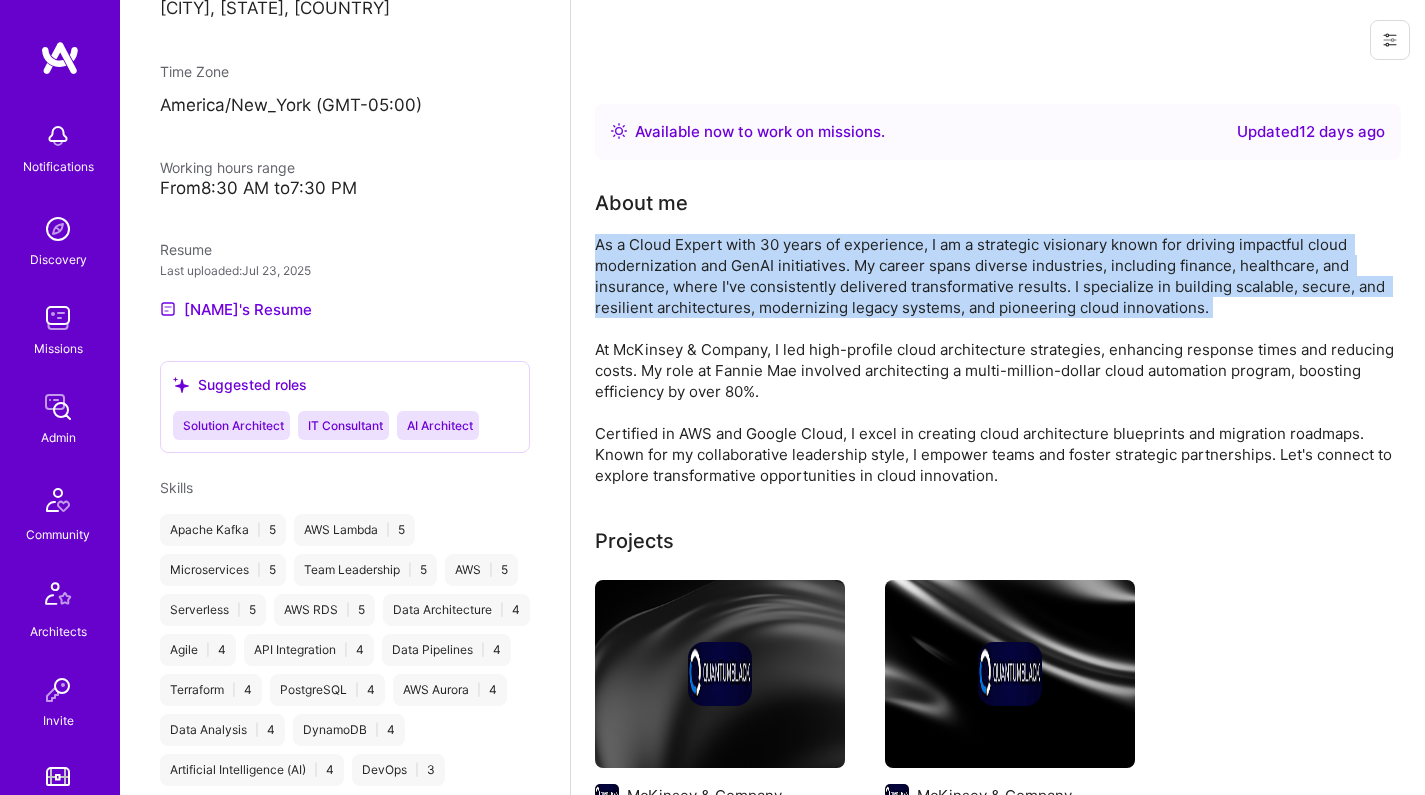 click on "As a Cloud Expert with 30 years of experience, I am a strategic visionary known for driving impactful cloud modernization and GenAI initiatives. My career spans diverse industries, including finance, healthcare, and insurance, where I've consistently delivered transformative results. I specialize in building scalable, secure, and resilient architectures, modernizing legacy systems, and pioneering cloud innovations.
At McKinsey & Company, I led high-profile cloud architecture strategies, enhancing response times and reducing costs. My role at Fannie Mae involved architecting a multi-million-dollar cloud automation program, boosting efficiency by over 80%.
Certified in AWS and Google Cloud, I excel in creating cloud architecture blueprints and migration roadmaps. Known for my collaborative leadership style, I empower teams and foster strategic partnerships. Let's connect to explore transformative opportunities in cloud innovation." at bounding box center (995, 360) 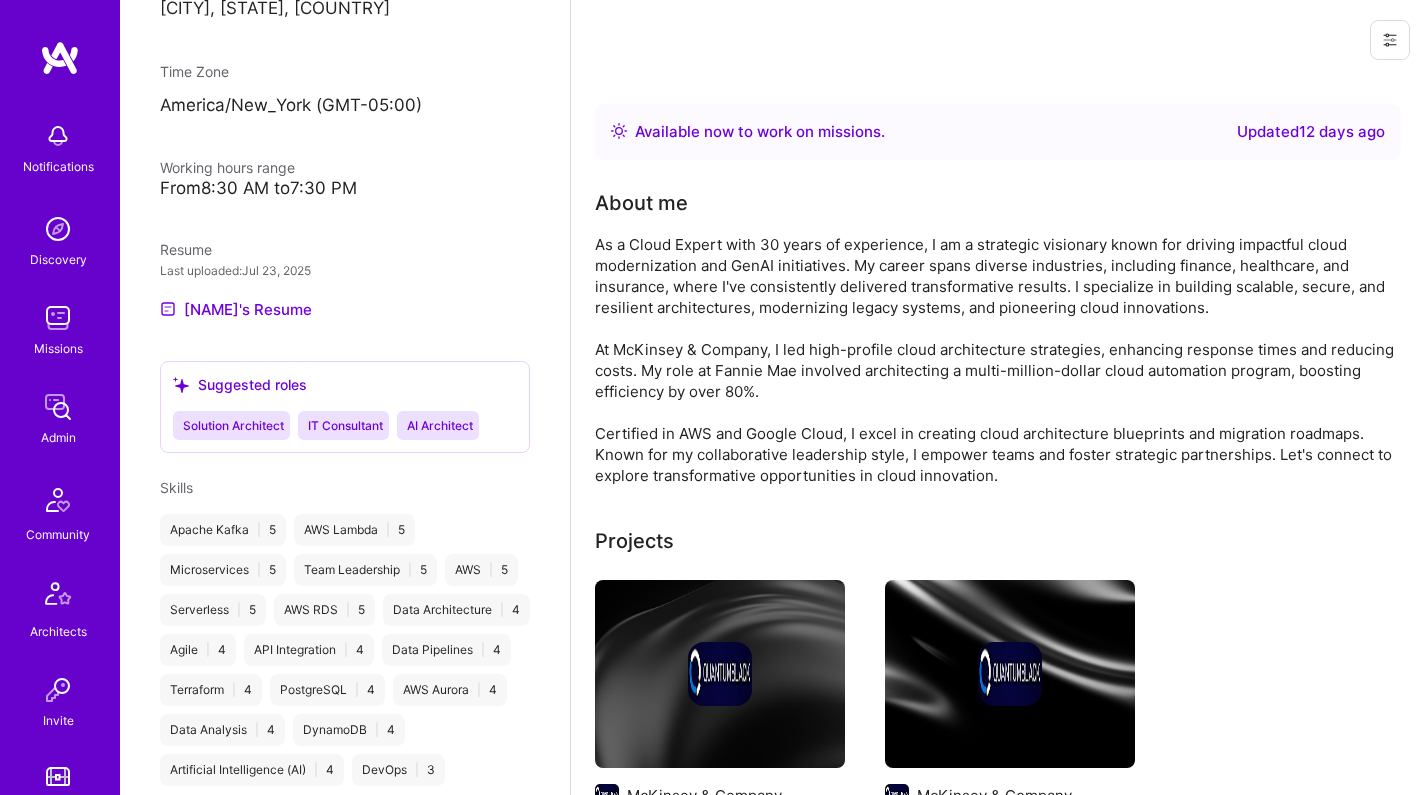 click on "As a Cloud Expert with 30 years of experience, I am a strategic visionary known for driving impactful cloud modernization and GenAI initiatives. My career spans diverse industries, including finance, healthcare, and insurance, where I've consistently delivered transformative results. I specialize in building scalable, secure, and resilient architectures, modernizing legacy systems, and pioneering cloud innovations.
At McKinsey & Company, I led high-profile cloud architecture strategies, enhancing response times and reducing costs. My role at Fannie Mae involved architecting a multi-million-dollar cloud automation program, boosting efficiency by over 80%.
Certified in AWS and Google Cloud, I excel in creating cloud architecture blueprints and migration roadmaps. Known for my collaborative leadership style, I empower teams and foster strategic partnerships. Let's connect to explore transformative opportunities in cloud innovation." at bounding box center [995, 360] 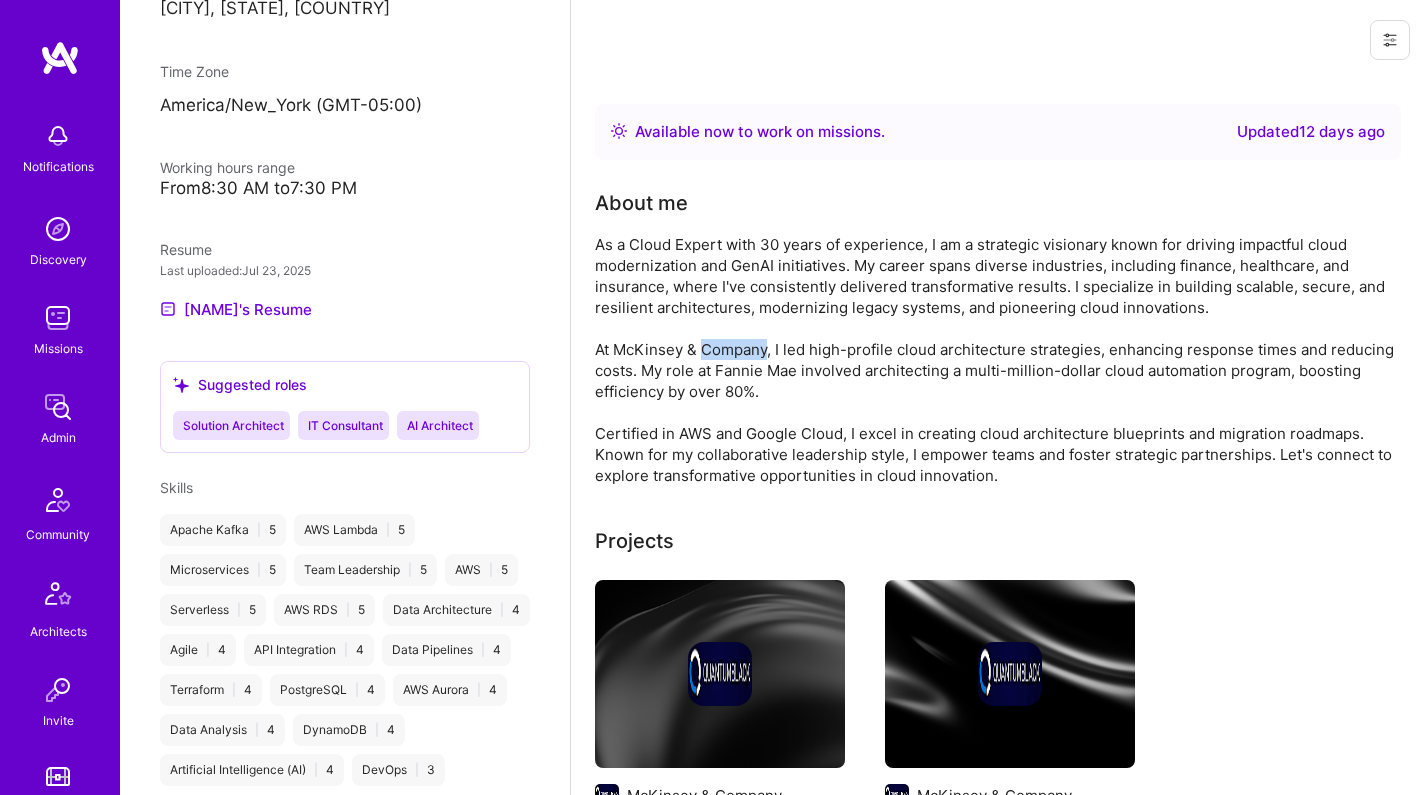 click on "As a Cloud Expert with 30 years of experience, I am a strategic visionary known for driving impactful cloud modernization and GenAI initiatives. My career spans diverse industries, including finance, healthcare, and insurance, where I've consistently delivered transformative results. I specialize in building scalable, secure, and resilient architectures, modernizing legacy systems, and pioneering cloud innovations.
At McKinsey & Company, I led high-profile cloud architecture strategies, enhancing response times and reducing costs. My role at Fannie Mae involved architecting a multi-million-dollar cloud automation program, boosting efficiency by over 80%.
Certified in AWS and Google Cloud, I excel in creating cloud architecture blueprints and migration roadmaps. Known for my collaborative leadership style, I empower teams and foster strategic partnerships. Let's connect to explore transformative opportunities in cloud innovation." at bounding box center (995, 360) 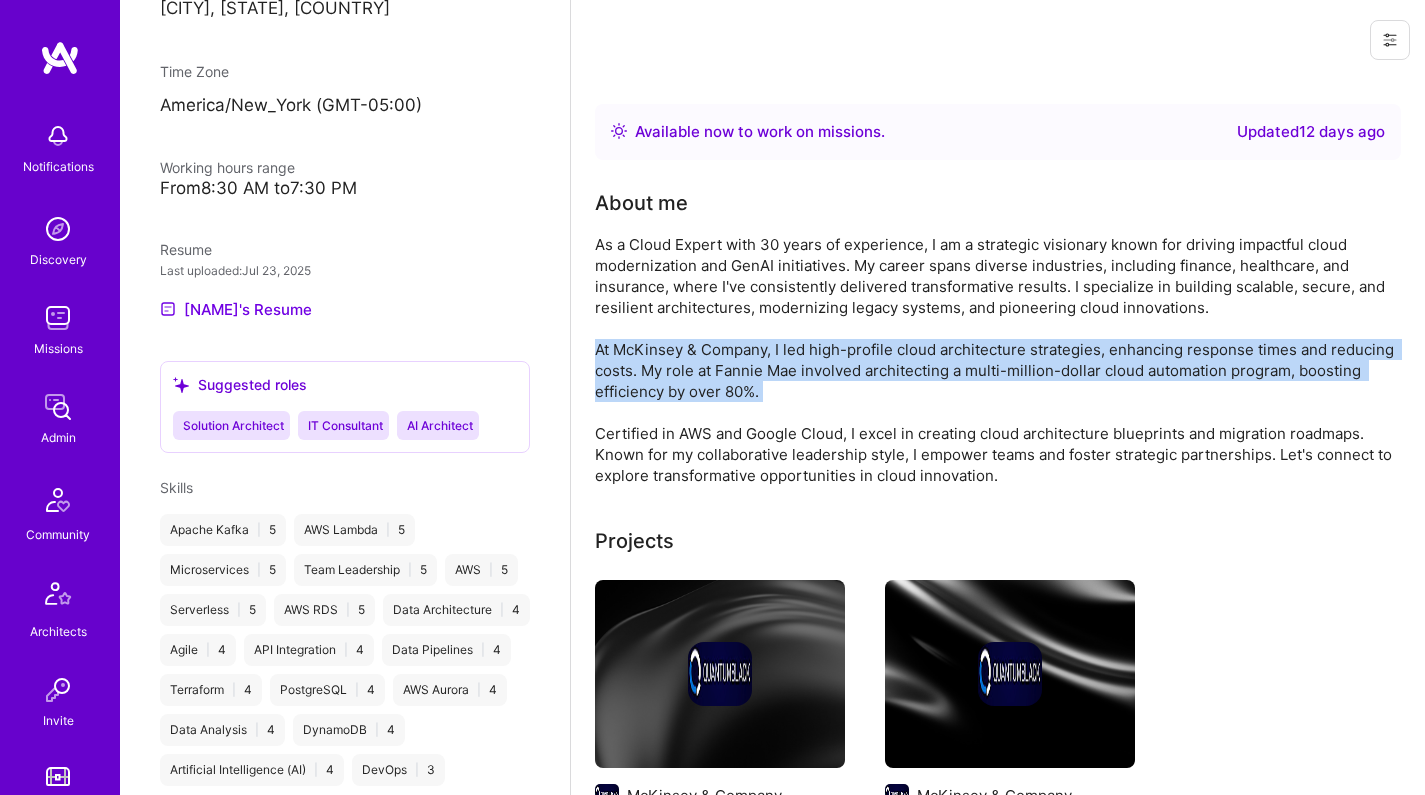 click on "As a Cloud Expert with 30 years of experience, I am a strategic visionary known for driving impactful cloud modernization and GenAI initiatives. My career spans diverse industries, including finance, healthcare, and insurance, where I've consistently delivered transformative results. I specialize in building scalable, secure, and resilient architectures, modernizing legacy systems, and pioneering cloud innovations.
At McKinsey & Company, I led high-profile cloud architecture strategies, enhancing response times and reducing costs. My role at Fannie Mae involved architecting a multi-million-dollar cloud automation program, boosting efficiency by over 80%.
Certified in AWS and Google Cloud, I excel in creating cloud architecture blueprints and migration roadmaps. Known for my collaborative leadership style, I empower teams and foster strategic partnerships. Let's connect to explore transformative opportunities in cloud innovation." at bounding box center (995, 360) 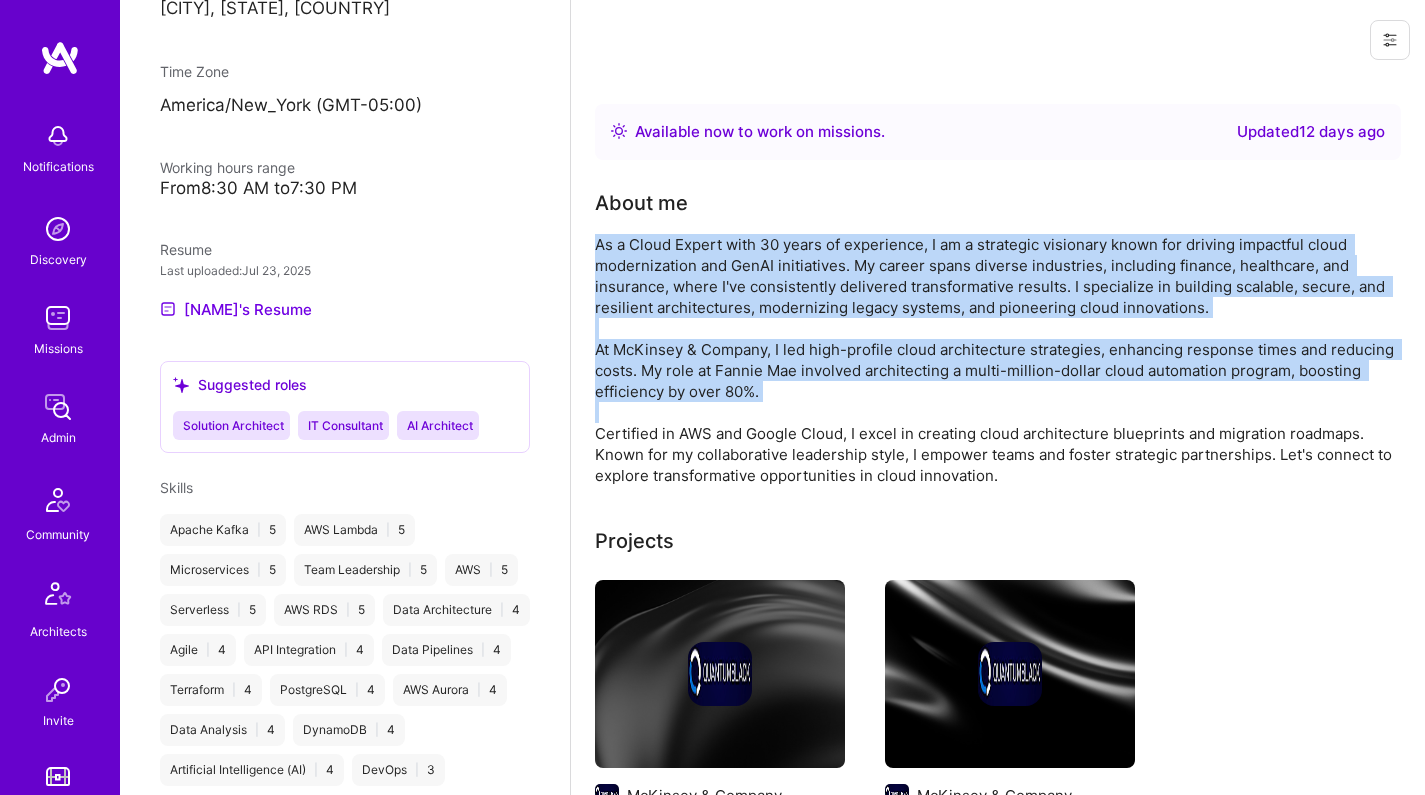 click on "As a Cloud Expert with 30 years of experience, I am a strategic visionary known for driving impactful cloud modernization and GenAI initiatives. My career spans diverse industries, including finance, healthcare, and insurance, where I've consistently delivered transformative results. I specialize in building scalable, secure, and resilient architectures, modernizing legacy systems, and pioneering cloud innovations.
At McKinsey & Company, I led high-profile cloud architecture strategies, enhancing response times and reducing costs. My role at Fannie Mae involved architecting a multi-million-dollar cloud automation program, boosting efficiency by over 80%.
Certified in AWS and Google Cloud, I excel in creating cloud architecture blueprints and migration roadmaps. Known for my collaborative leadership style, I empower teams and foster strategic partnerships. Let's connect to explore transformative opportunities in cloud innovation." at bounding box center [995, 360] 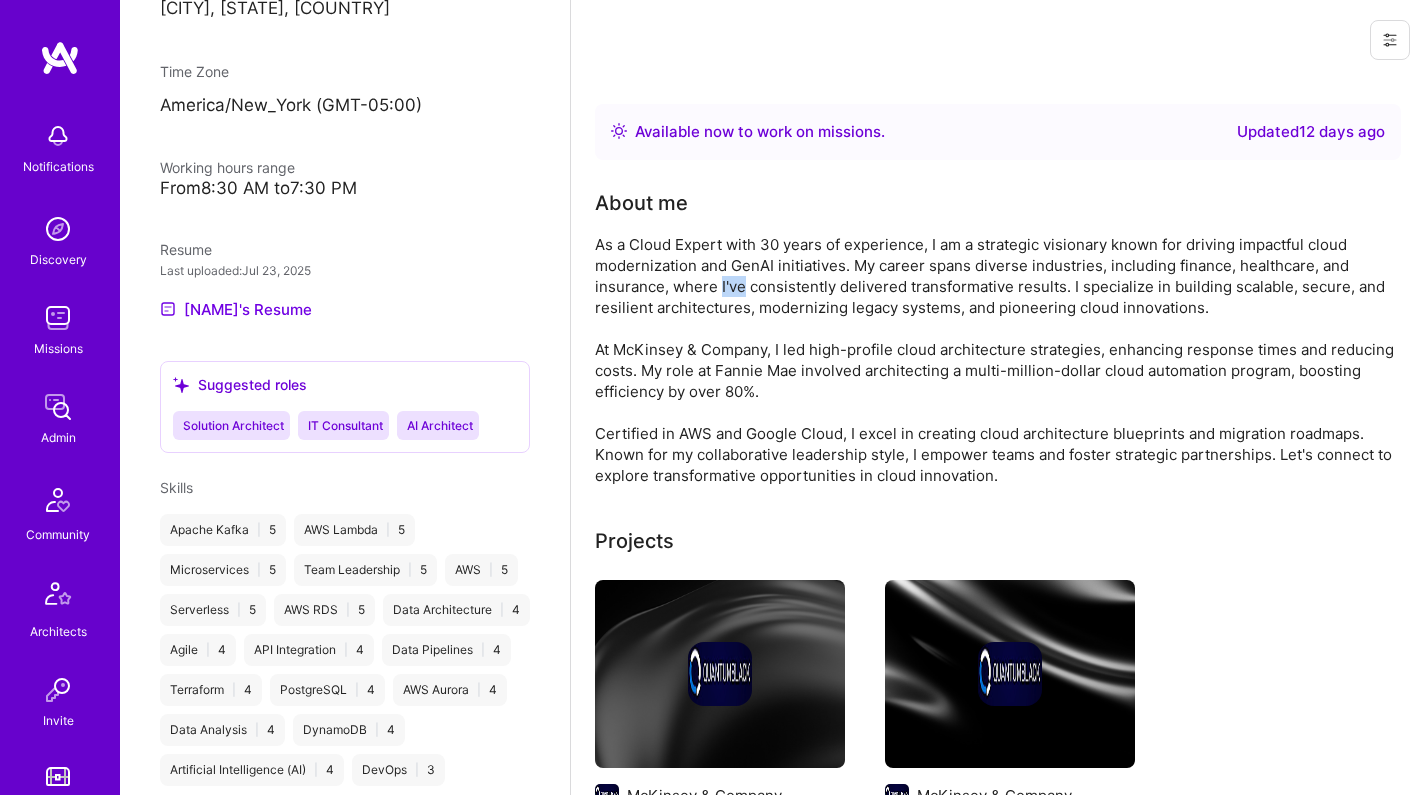 click on "As a Cloud Expert with 30 years of experience, I am a strategic visionary known for driving impactful cloud modernization and GenAI initiatives. My career spans diverse industries, including finance, healthcare, and insurance, where I've consistently delivered transformative results. I specialize in building scalable, secure, and resilient architectures, modernizing legacy systems, and pioneering cloud innovations.
At McKinsey & Company, I led high-profile cloud architecture strategies, enhancing response times and reducing costs. My role at Fannie Mae involved architecting a multi-million-dollar cloud automation program, boosting efficiency by over 80%.
Certified in AWS and Google Cloud, I excel in creating cloud architecture blueprints and migration roadmaps. Known for my collaborative leadership style, I empower teams and foster strategic partnerships. Let's connect to explore transformative opportunities in cloud innovation." at bounding box center (995, 360) 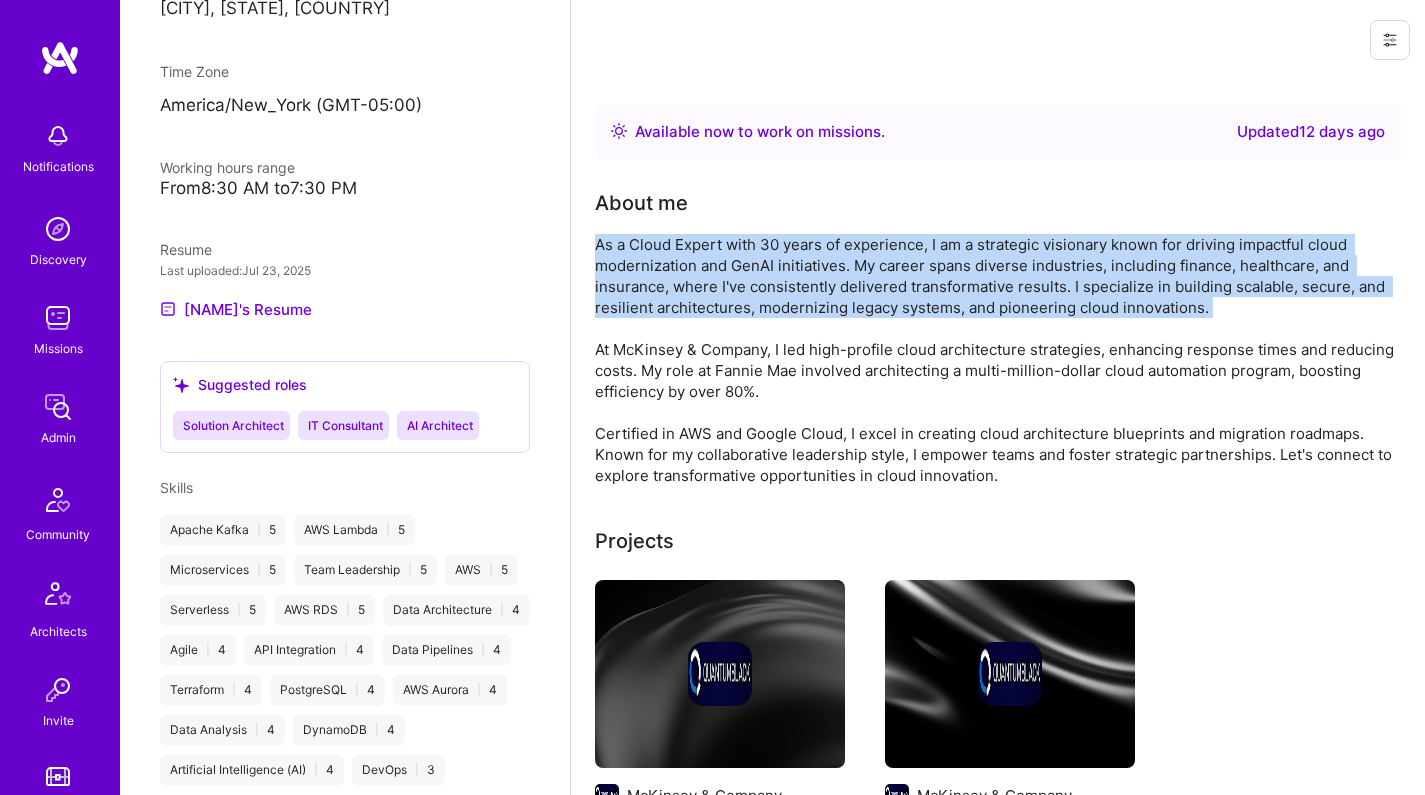 click on "As a Cloud Expert with 30 years of experience, I am a strategic visionary known for driving impactful cloud modernization and GenAI initiatives. My career spans diverse industries, including finance, healthcare, and insurance, where I've consistently delivered transformative results. I specialize in building scalable, secure, and resilient architectures, modernizing legacy systems, and pioneering cloud innovations.
At McKinsey & Company, I led high-profile cloud architecture strategies, enhancing response times and reducing costs. My role at Fannie Mae involved architecting a multi-million-dollar cloud automation program, boosting efficiency by over 80%.
Certified in AWS and Google Cloud, I excel in creating cloud architecture blueprints and migration roadmaps. Known for my collaborative leadership style, I empower teams and foster strategic partnerships. Let's connect to explore transformative opportunities in cloud innovation." at bounding box center [995, 360] 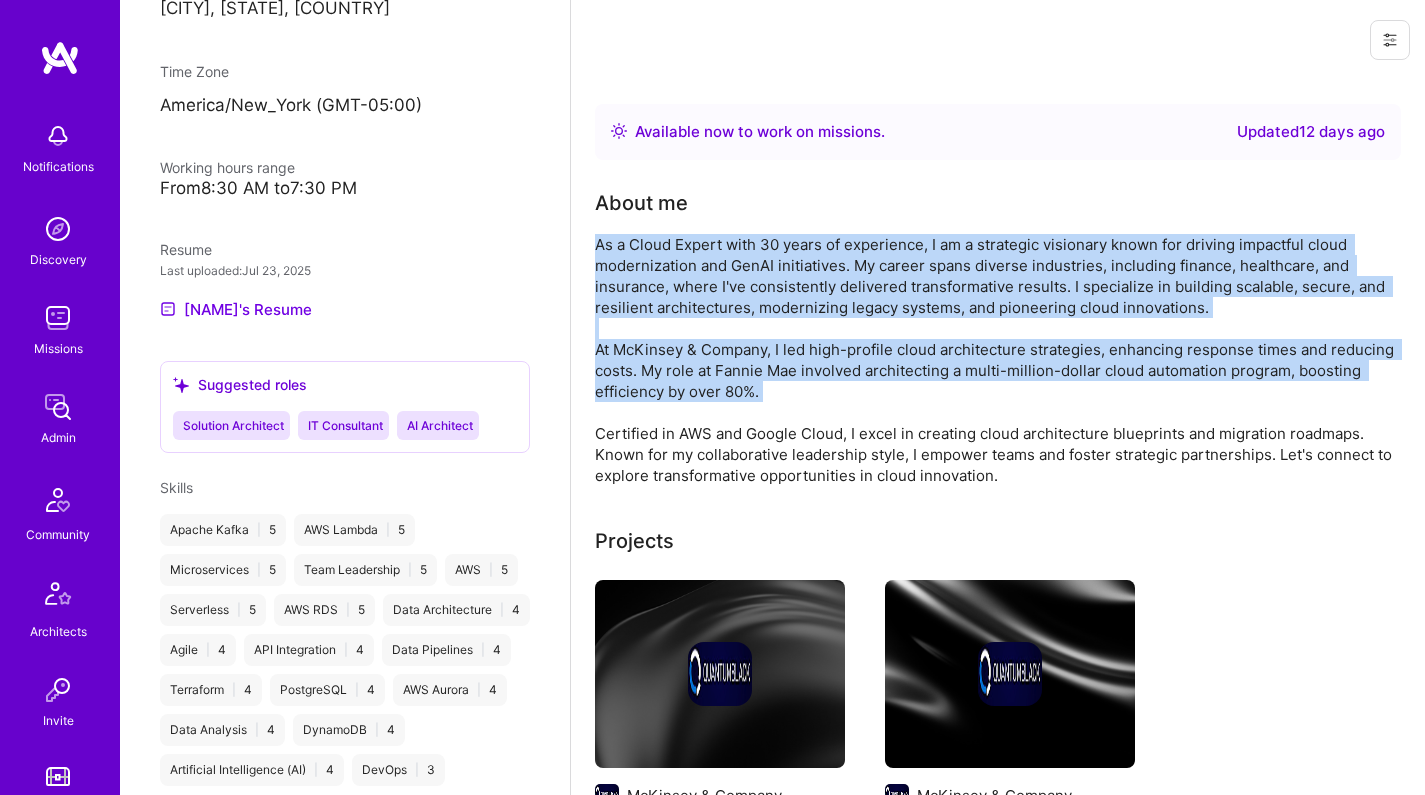 click on "As a Cloud Expert with 30 years of experience, I am a strategic visionary known for driving impactful cloud modernization and GenAI initiatives. My career spans diverse industries, including finance, healthcare, and insurance, where I've consistently delivered transformative results. I specialize in building scalable, secure, and resilient architectures, modernizing legacy systems, and pioneering cloud innovations.
At McKinsey & Company, I led high-profile cloud architecture strategies, enhancing response times and reducing costs. My role at Fannie Mae involved architecting a multi-million-dollar cloud automation program, boosting efficiency by over 80%.
Certified in AWS and Google Cloud, I excel in creating cloud architecture blueprints and migration roadmaps. Known for my collaborative leadership style, I empower teams and foster strategic partnerships. Let's connect to explore transformative opportunities in cloud innovation." at bounding box center (995, 360) 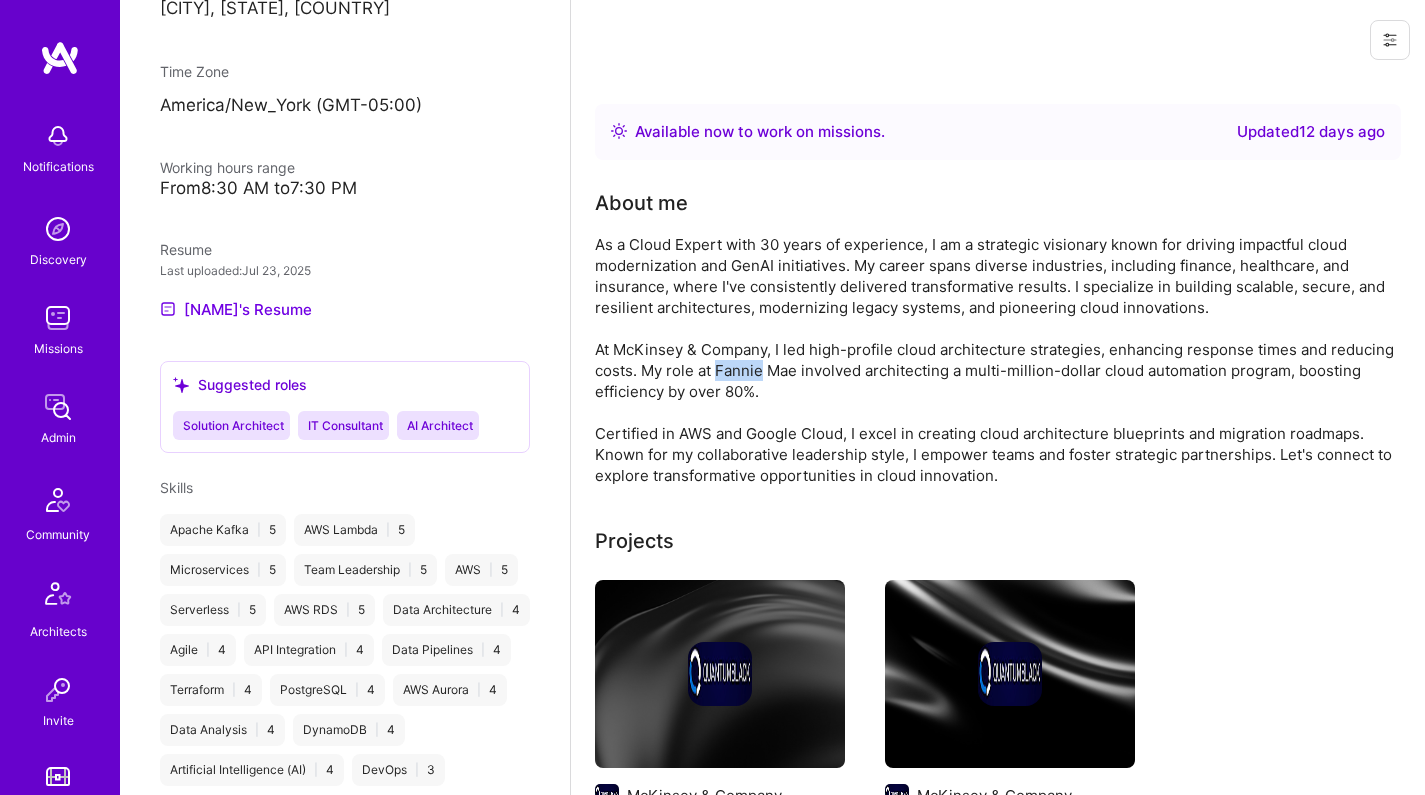 click on "As a Cloud Expert with 30 years of experience, I am a strategic visionary known for driving impactful cloud modernization and GenAI initiatives. My career spans diverse industries, including finance, healthcare, and insurance, where I've consistently delivered transformative results. I specialize in building scalable, secure, and resilient architectures, modernizing legacy systems, and pioneering cloud innovations.
At McKinsey & Company, I led high-profile cloud architecture strategies, enhancing response times and reducing costs. My role at Fannie Mae involved architecting a multi-million-dollar cloud automation program, boosting efficiency by over 80%.
Certified in AWS and Google Cloud, I excel in creating cloud architecture blueprints and migration roadmaps. Known for my collaborative leadership style, I empower teams and foster strategic partnerships. Let's connect to explore transformative opportunities in cloud innovation." at bounding box center [995, 360] 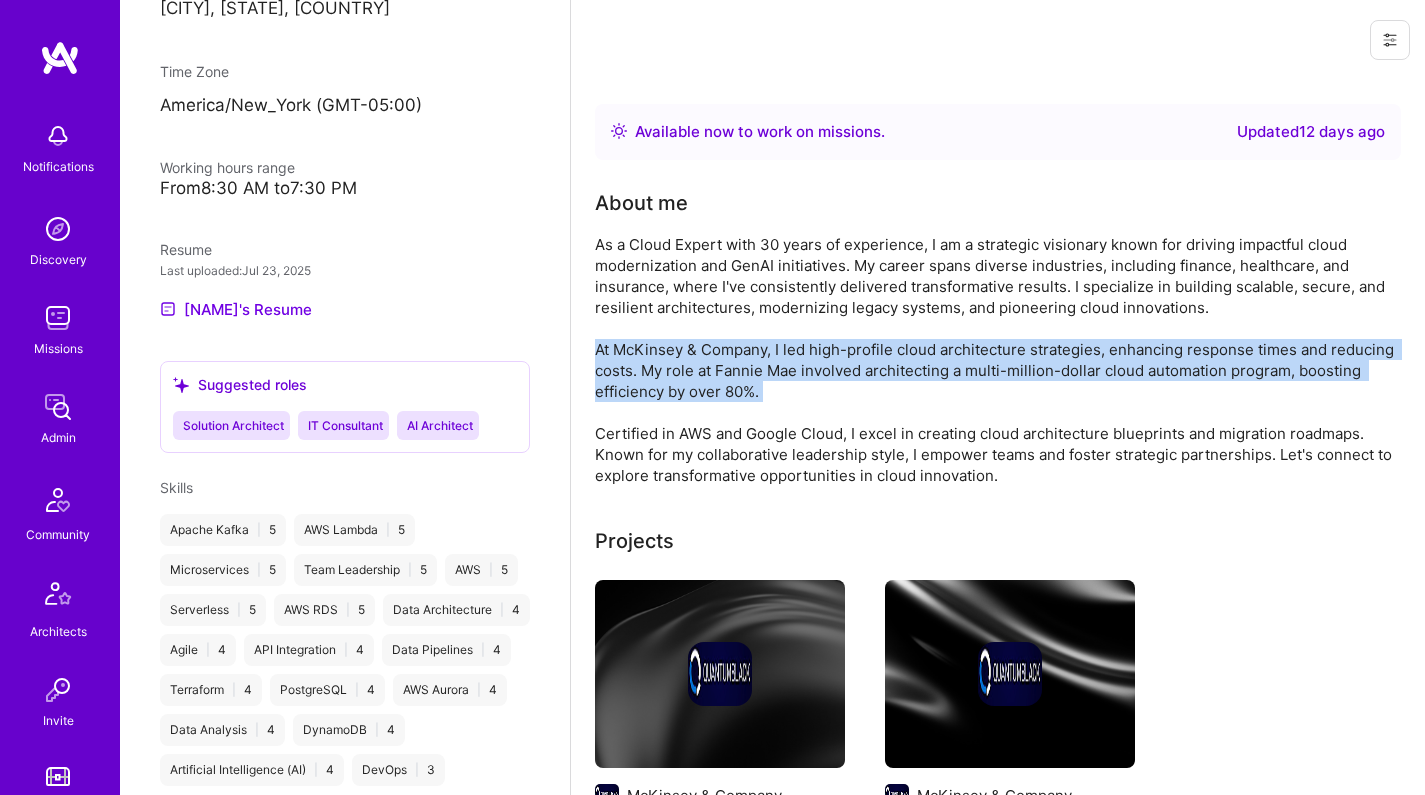 click on "As a Cloud Expert with 30 years of experience, I am a strategic visionary known for driving impactful cloud modernization and GenAI initiatives. My career spans diverse industries, including finance, healthcare, and insurance, where I've consistently delivered transformative results. I specialize in building scalable, secure, and resilient architectures, modernizing legacy systems, and pioneering cloud innovations.
At McKinsey & Company, I led high-profile cloud architecture strategies, enhancing response times and reducing costs. My role at Fannie Mae involved architecting a multi-million-dollar cloud automation program, boosting efficiency by over 80%.
Certified in AWS and Google Cloud, I excel in creating cloud architecture blueprints and migration roadmaps. Known for my collaborative leadership style, I empower teams and foster strategic partnerships. Let's connect to explore transformative opportunities in cloud innovation." at bounding box center (995, 360) 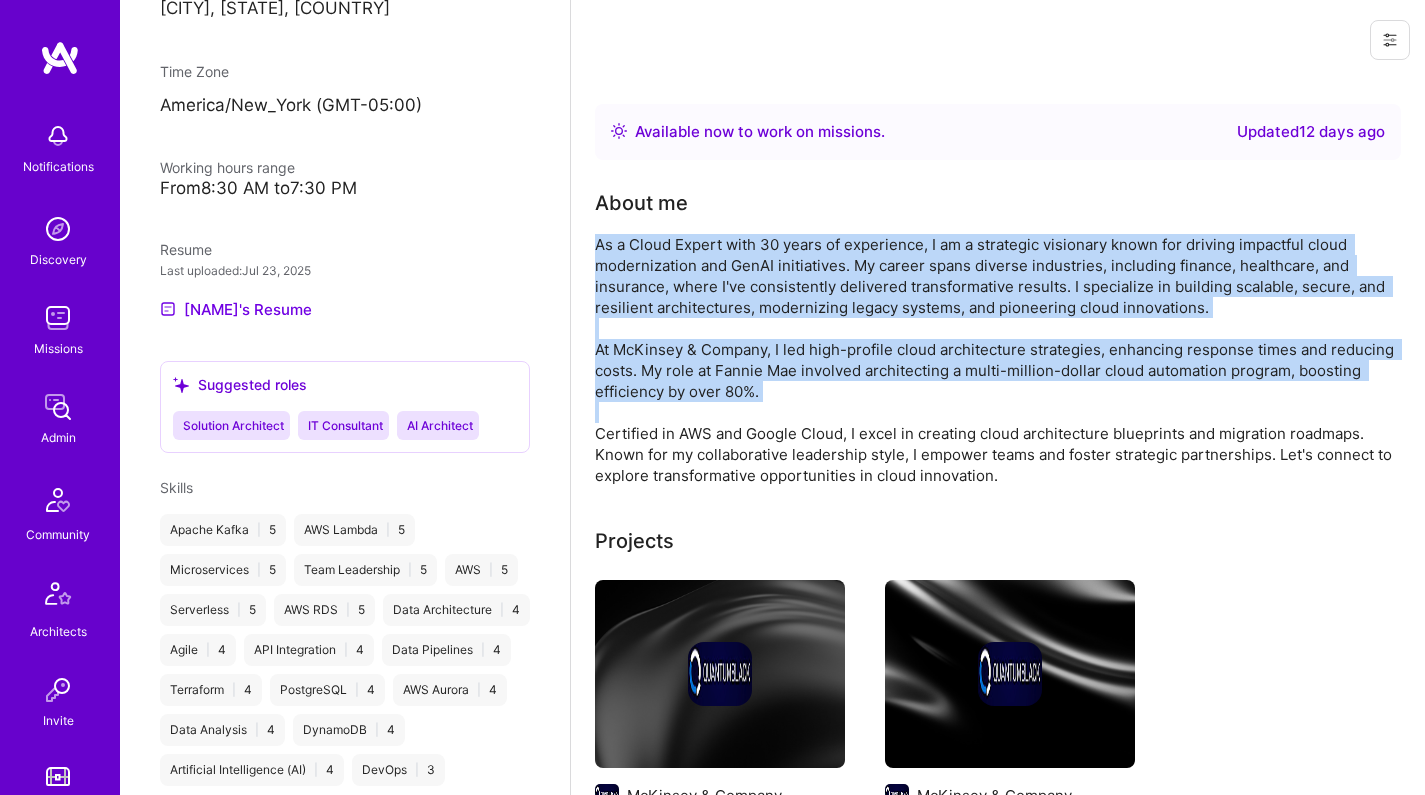 click on "As a Cloud Expert with 30 years of experience, I am a strategic visionary known for driving impactful cloud modernization and GenAI initiatives. My career spans diverse industries, including finance, healthcare, and insurance, where I've consistently delivered transformative results. I specialize in building scalable, secure, and resilient architectures, modernizing legacy systems, and pioneering cloud innovations.
At McKinsey & Company, I led high-profile cloud architecture strategies, enhancing response times and reducing costs. My role at Fannie Mae involved architecting a multi-million-dollar cloud automation program, boosting efficiency by over 80%.
Certified in AWS and Google Cloud, I excel in creating cloud architecture blueprints and migration roadmaps. Known for my collaborative leadership style, I empower teams and foster strategic partnerships. Let's connect to explore transformative opportunities in cloud innovation." at bounding box center [995, 360] 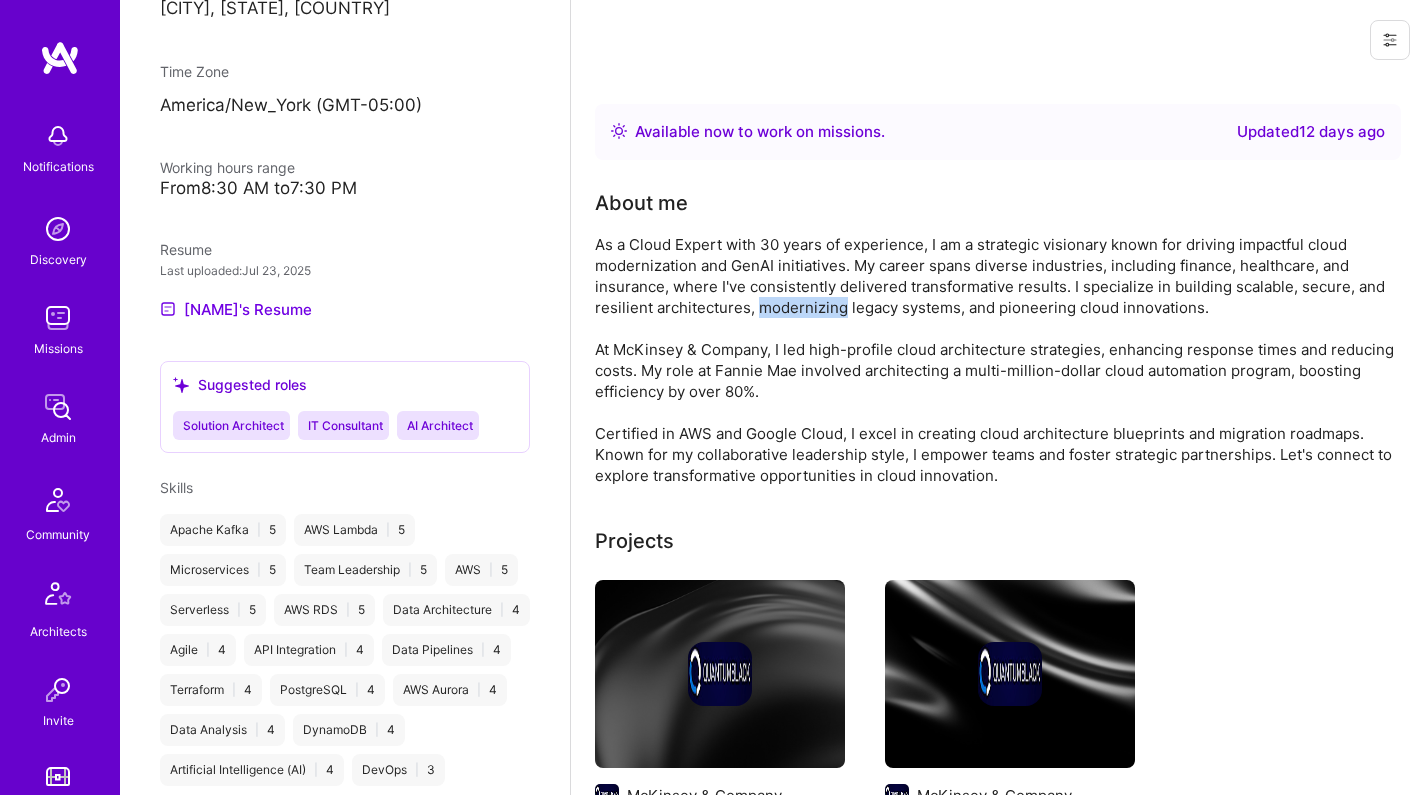 click on "As a Cloud Expert with 30 years of experience, I am a strategic visionary known for driving impactful cloud modernization and GenAI initiatives. My career spans diverse industries, including finance, healthcare, and insurance, where I've consistently delivered transformative results. I specialize in building scalable, secure, and resilient architectures, modernizing legacy systems, and pioneering cloud innovations.
At McKinsey & Company, I led high-profile cloud architecture strategies, enhancing response times and reducing costs. My role at Fannie Mae involved architecting a multi-million-dollar cloud automation program, boosting efficiency by over 80%.
Certified in AWS and Google Cloud, I excel in creating cloud architecture blueprints and migration roadmaps. Known for my collaborative leadership style, I empower teams and foster strategic partnerships. Let's connect to explore transformative opportunities in cloud innovation." at bounding box center (995, 360) 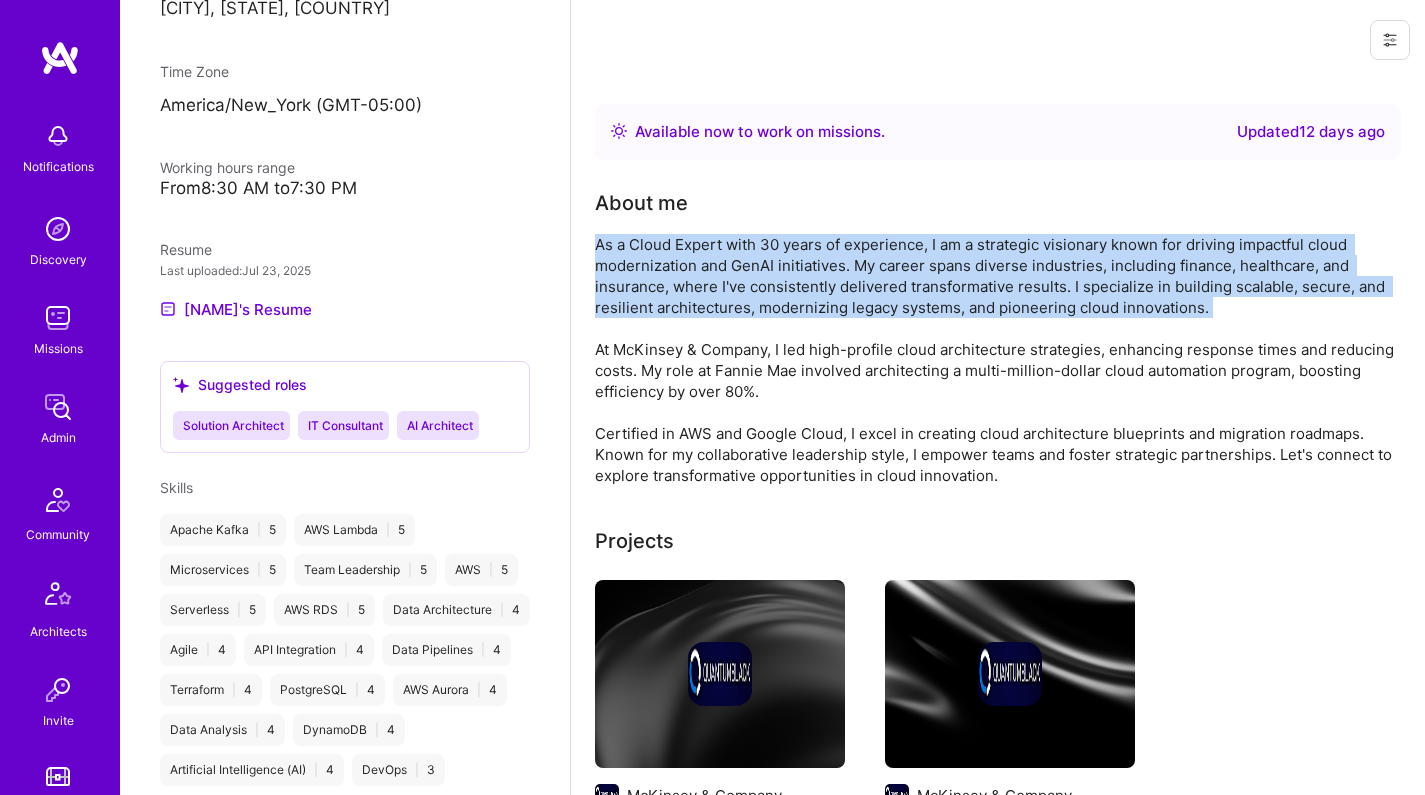 click on "As a Cloud Expert with 30 years of experience, I am a strategic visionary known for driving impactful cloud modernization and GenAI initiatives. My career spans diverse industries, including finance, healthcare, and insurance, where I've consistently delivered transformative results. I specialize in building scalable, secure, and resilient architectures, modernizing legacy systems, and pioneering cloud innovations.
At McKinsey & Company, I led high-profile cloud architecture strategies, enhancing response times and reducing costs. My role at Fannie Mae involved architecting a multi-million-dollar cloud automation program, boosting efficiency by over 80%.
Certified in AWS and Google Cloud, I excel in creating cloud architecture blueprints and migration roadmaps. Known for my collaborative leadership style, I empower teams and foster strategic partnerships. Let's connect to explore transformative opportunities in cloud innovation." at bounding box center (995, 360) 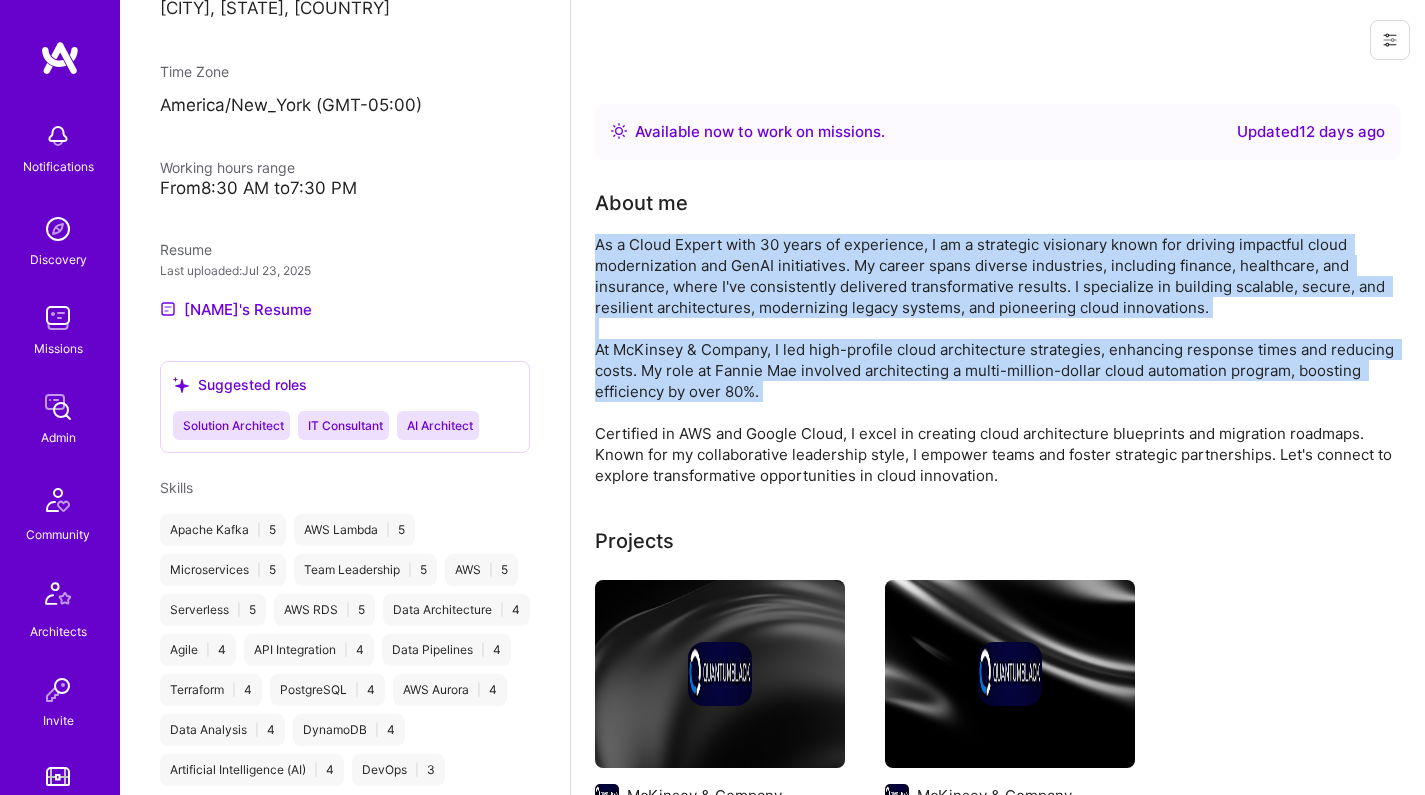 click on "As a Cloud Expert with 30 years of experience, I am a strategic visionary known for driving impactful cloud modernization and GenAI initiatives. My career spans diverse industries, including finance, healthcare, and insurance, where I've consistently delivered transformative results. I specialize in building scalable, secure, and resilient architectures, modernizing legacy systems, and pioneering cloud innovations.
At McKinsey & Company, I led high-profile cloud architecture strategies, enhancing response times and reducing costs. My role at Fannie Mae involved architecting a multi-million-dollar cloud automation program, boosting efficiency by over 80%.
Certified in AWS and Google Cloud, I excel in creating cloud architecture blueprints and migration roadmaps. Known for my collaborative leadership style, I empower teams and foster strategic partnerships. Let's connect to explore transformative opportunities in cloud innovation." at bounding box center (995, 360) 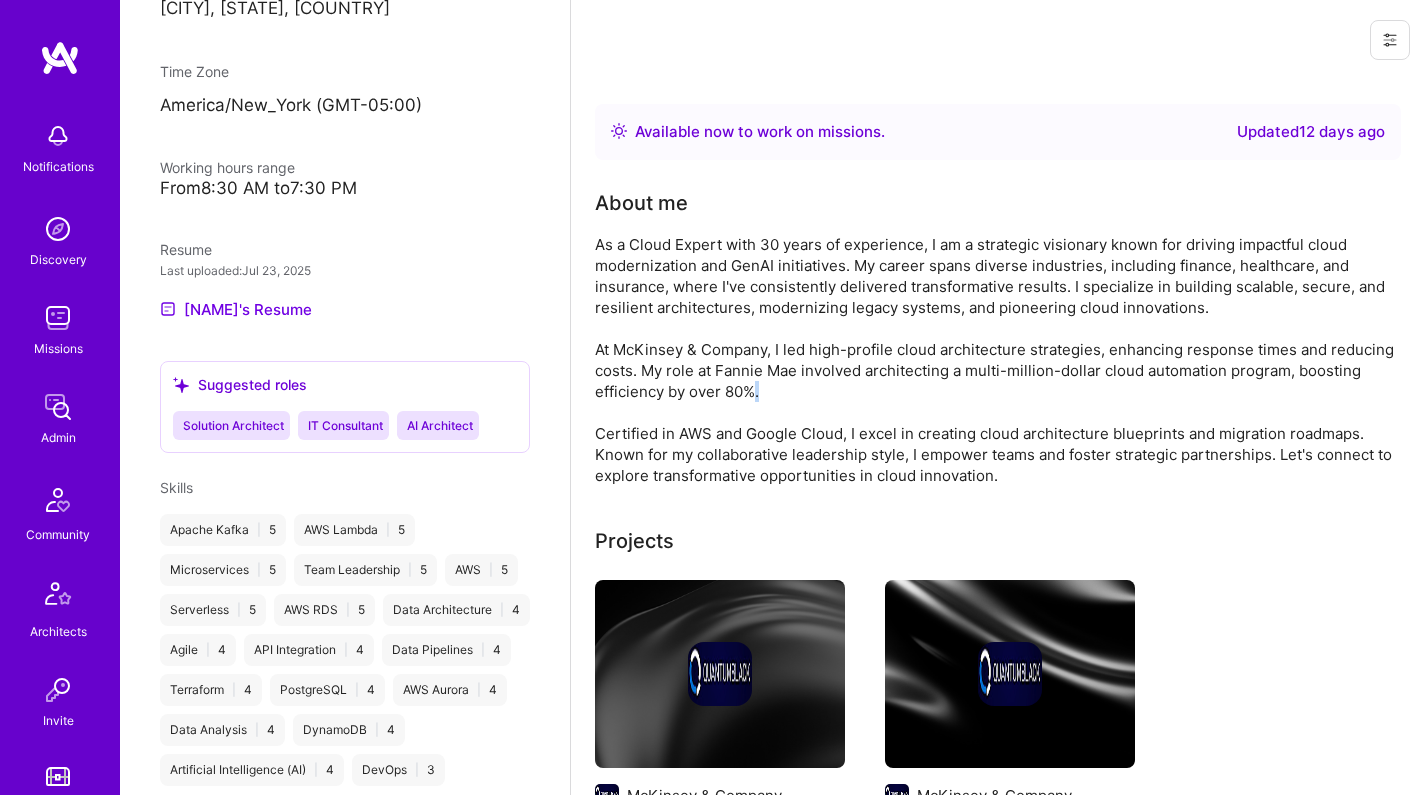 click on "As a Cloud Expert with 30 years of experience, I am a strategic visionary known for driving impactful cloud modernization and GenAI initiatives. My career spans diverse industries, including finance, healthcare, and insurance, where I've consistently delivered transformative results. I specialize in building scalable, secure, and resilient architectures, modernizing legacy systems, and pioneering cloud innovations.
At McKinsey & Company, I led high-profile cloud architecture strategies, enhancing response times and reducing costs. My role at Fannie Mae involved architecting a multi-million-dollar cloud automation program, boosting efficiency by over 80%.
Certified in AWS and Google Cloud, I excel in creating cloud architecture blueprints and migration roadmaps. Known for my collaborative leadership style, I empower teams and foster strategic partnerships. Let's connect to explore transformative opportunities in cloud innovation." at bounding box center [995, 360] 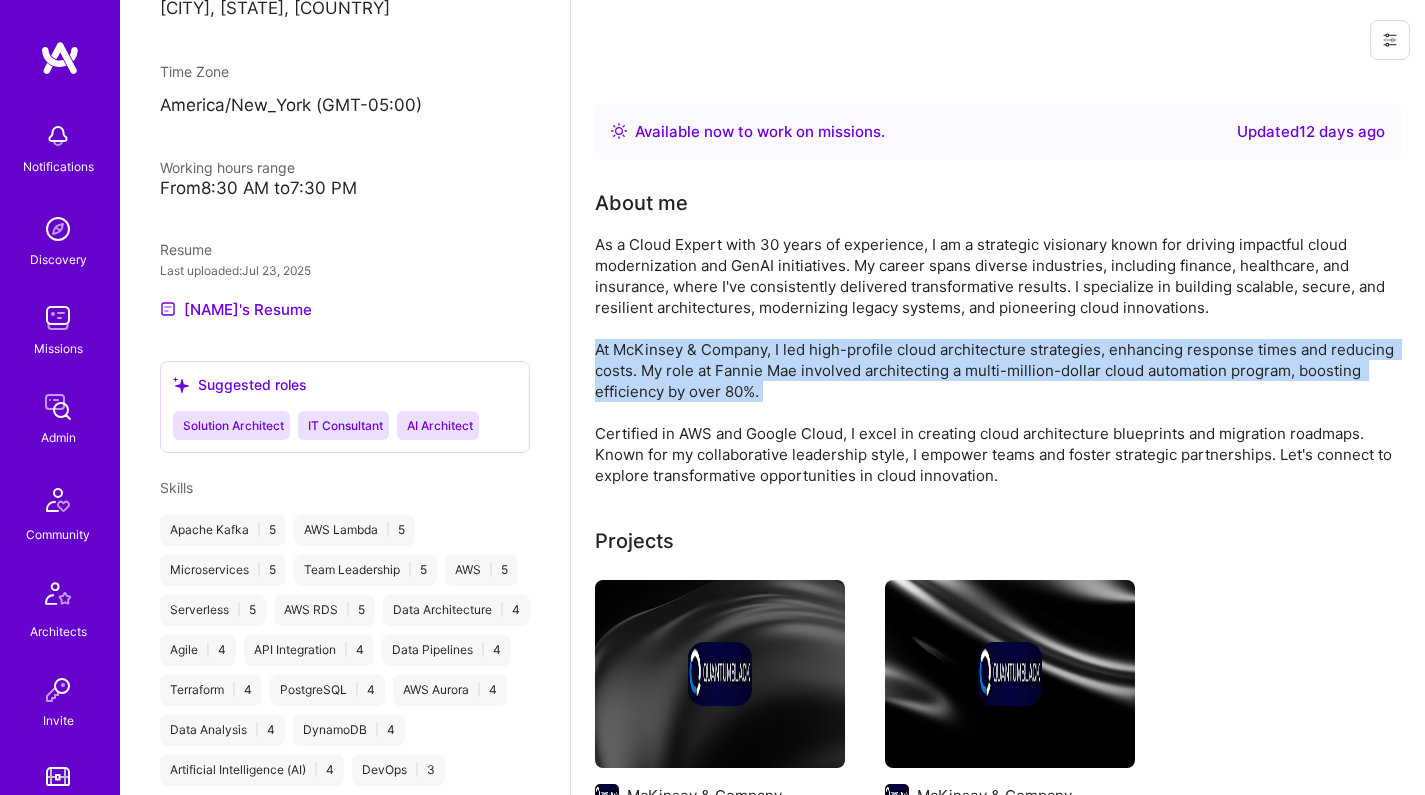 click on "As a Cloud Expert with 30 years of experience, I am a strategic visionary known for driving impactful cloud modernization and GenAI initiatives. My career spans diverse industries, including finance, healthcare, and insurance, where I've consistently delivered transformative results. I specialize in building scalable, secure, and resilient architectures, modernizing legacy systems, and pioneering cloud innovations.
At McKinsey & Company, I led high-profile cloud architecture strategies, enhancing response times and reducing costs. My role at Fannie Mae involved architecting a multi-million-dollar cloud automation program, boosting efficiency by over 80%.
Certified in AWS and Google Cloud, I excel in creating cloud architecture blueprints and migration roadmaps. Known for my collaborative leadership style, I empower teams and foster strategic partnerships. Let's connect to explore transformative opportunities in cloud innovation." at bounding box center (995, 360) 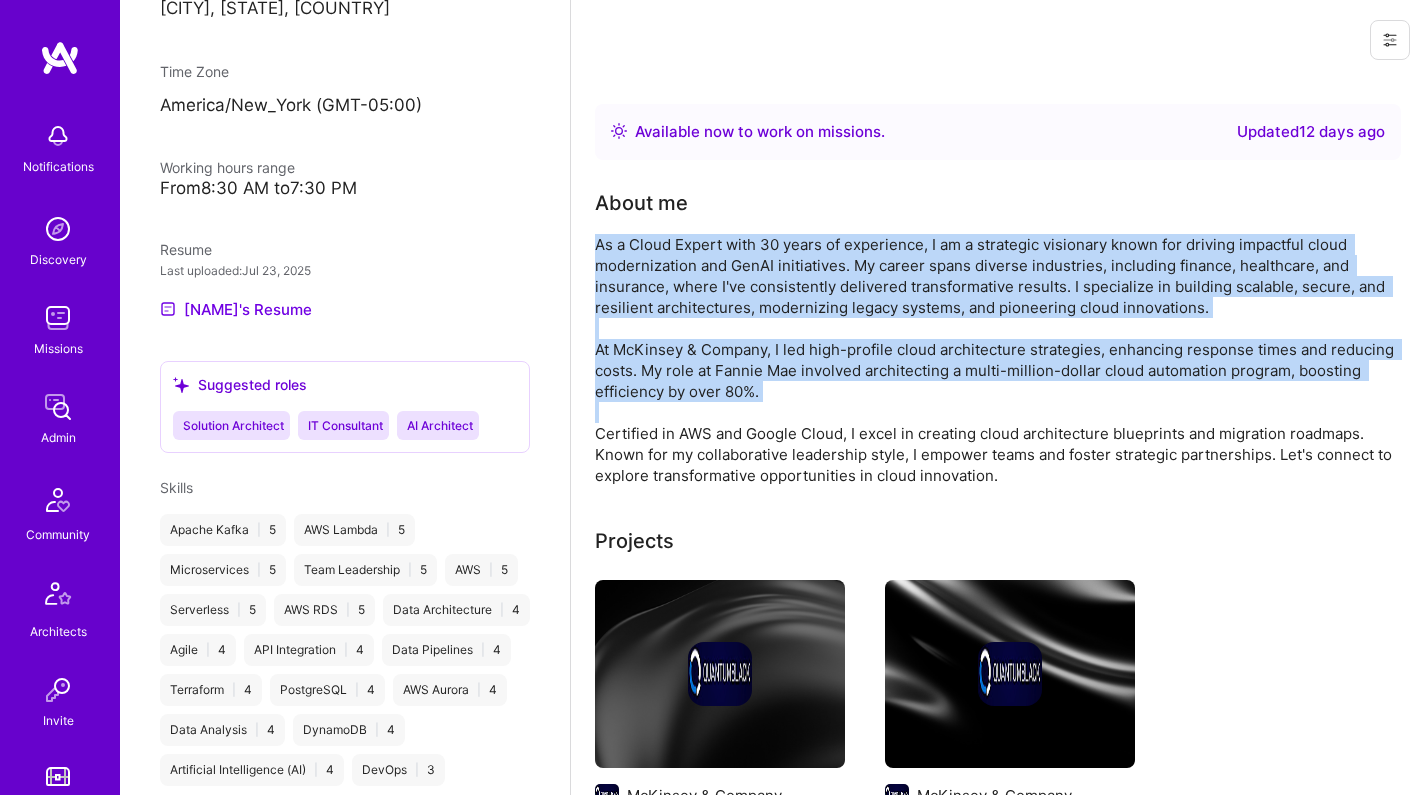 click on "As a Cloud Expert with 30 years of experience, I am a strategic visionary known for driving impactful cloud modernization and GenAI initiatives. My career spans diverse industries, including finance, healthcare, and insurance, where I've consistently delivered transformative results. I specialize in building scalable, secure, and resilient architectures, modernizing legacy systems, and pioneering cloud innovations.
At McKinsey & Company, I led high-profile cloud architecture strategies, enhancing response times and reducing costs. My role at Fannie Mae involved architecting a multi-million-dollar cloud automation program, boosting efficiency by over 80%.
Certified in AWS and Google Cloud, I excel in creating cloud architecture blueprints and migration roadmaps. Known for my collaborative leadership style, I empower teams and foster strategic partnerships. Let's connect to explore transformative opportunities in cloud innovation." at bounding box center [995, 360] 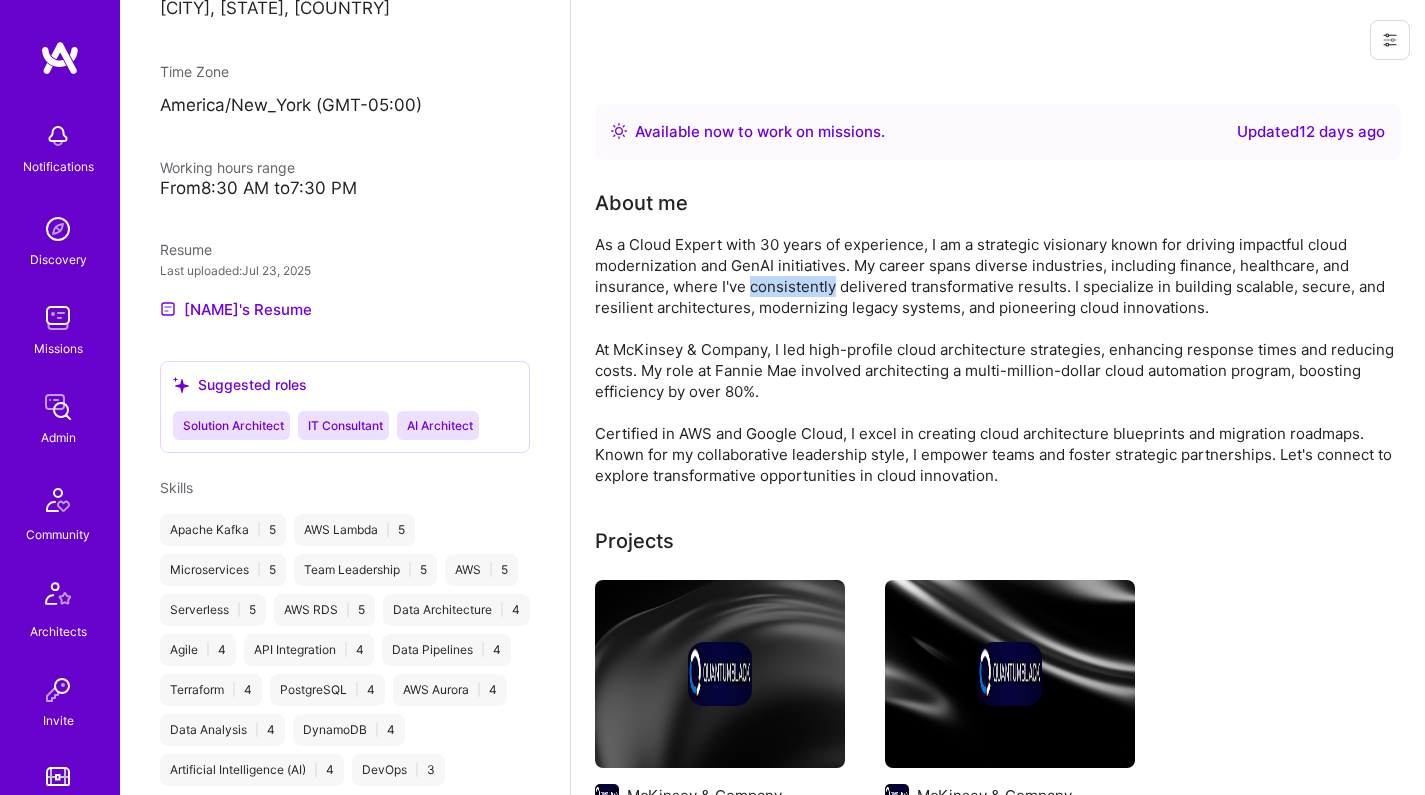 click on "As a Cloud Expert with 30 years of experience, I am a strategic visionary known for driving impactful cloud modernization and GenAI initiatives. My career spans diverse industries, including finance, healthcare, and insurance, where I've consistently delivered transformative results. I specialize in building scalable, secure, and resilient architectures, modernizing legacy systems, and pioneering cloud innovations.
At McKinsey & Company, I led high-profile cloud architecture strategies, enhancing response times and reducing costs. My role at Fannie Mae involved architecting a multi-million-dollar cloud automation program, boosting efficiency by over 80%.
Certified in AWS and Google Cloud, I excel in creating cloud architecture blueprints and migration roadmaps. Known for my collaborative leadership style, I empower teams and foster strategic partnerships. Let's connect to explore transformative opportunities in cloud innovation." at bounding box center (995, 360) 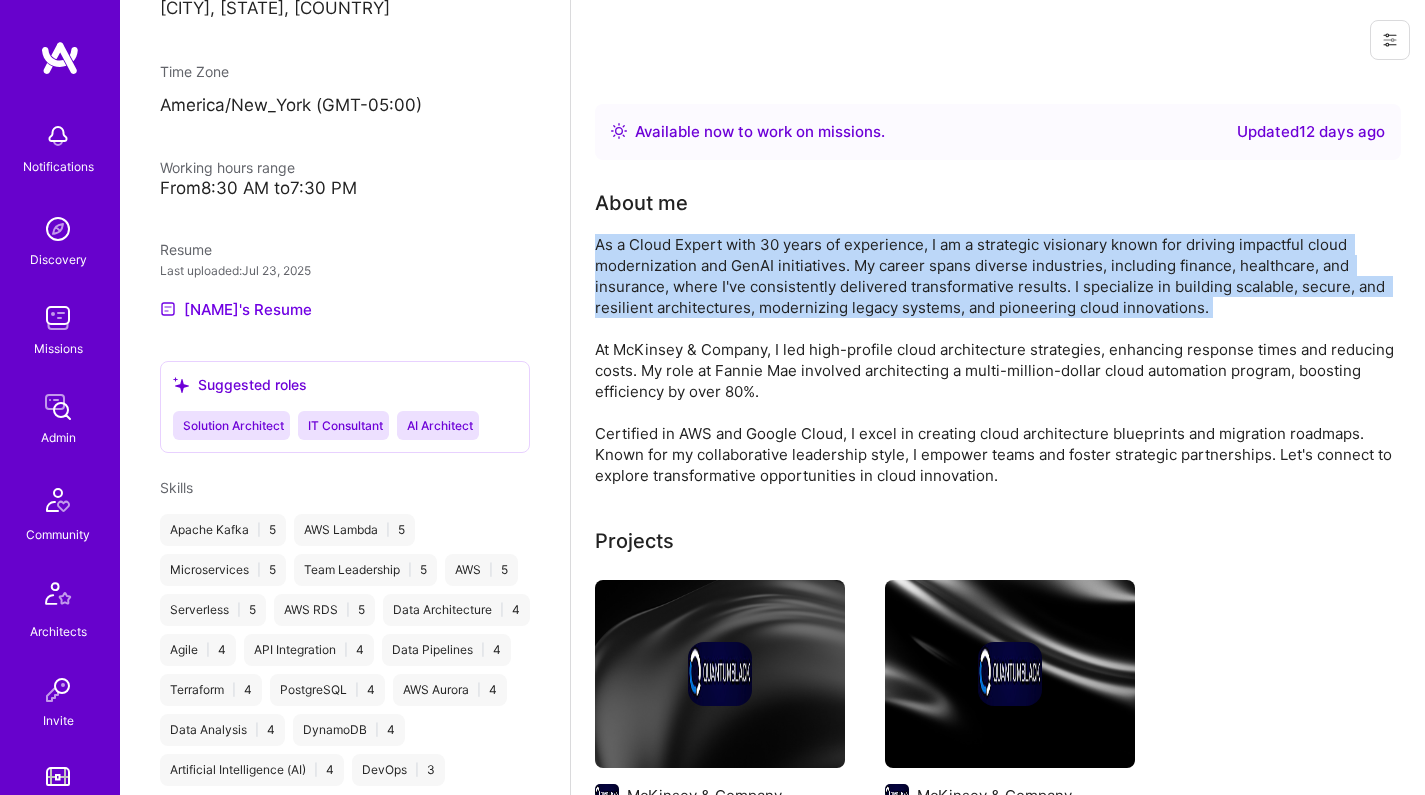 click on "As a Cloud Expert with 30 years of experience, I am a strategic visionary known for driving impactful cloud modernization and GenAI initiatives. My career spans diverse industries, including finance, healthcare, and insurance, where I've consistently delivered transformative results. I specialize in building scalable, secure, and resilient architectures, modernizing legacy systems, and pioneering cloud innovations.
At McKinsey & Company, I led high-profile cloud architecture strategies, enhancing response times and reducing costs. My role at Fannie Mae involved architecting a multi-million-dollar cloud automation program, boosting efficiency by over 80%.
Certified in AWS and Google Cloud, I excel in creating cloud architecture blueprints and migration roadmaps. Known for my collaborative leadership style, I empower teams and foster strategic partnerships. Let's connect to explore transformative opportunities in cloud innovation." at bounding box center (995, 360) 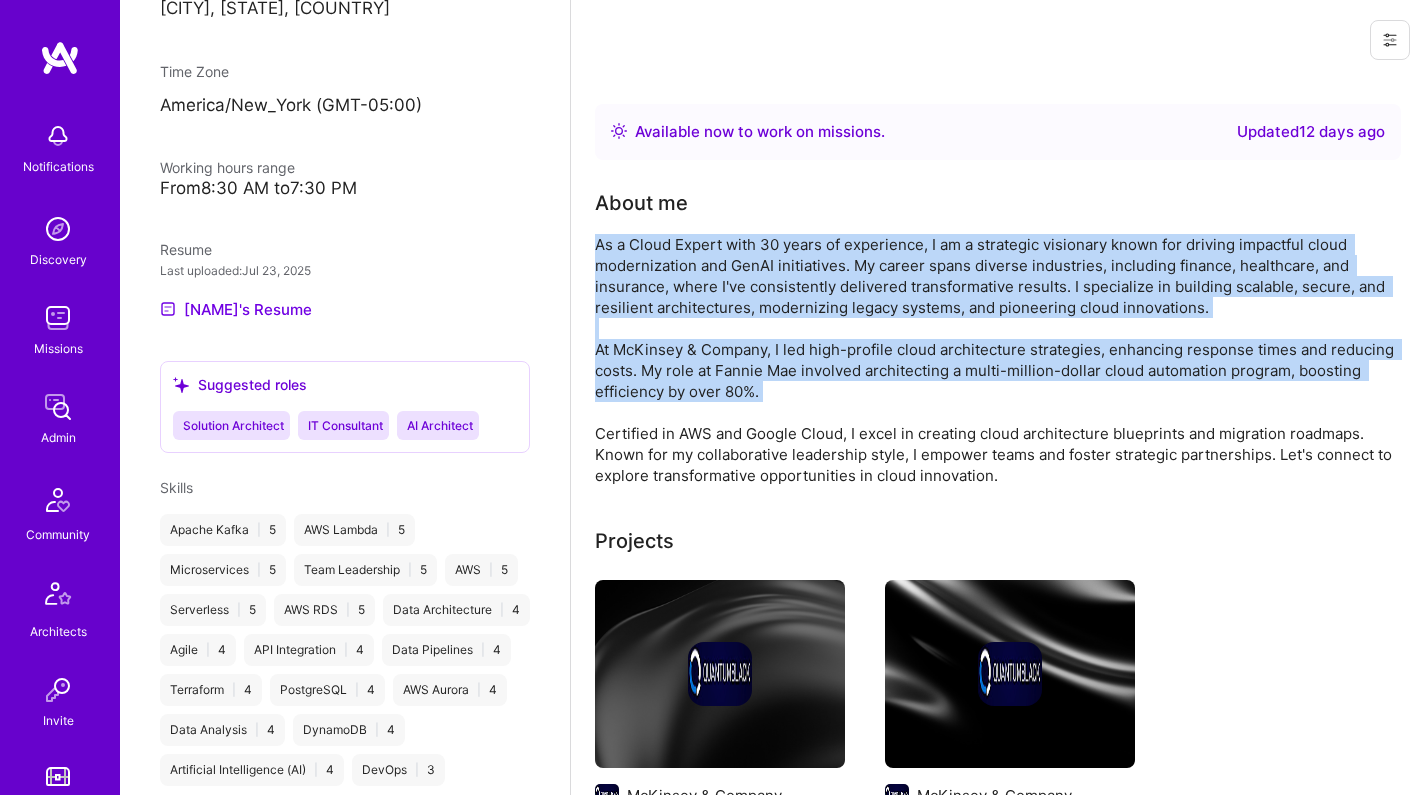 click on "As a Cloud Expert with 30 years of experience, I am a strategic visionary known for driving impactful cloud modernization and GenAI initiatives. My career spans diverse industries, including finance, healthcare, and insurance, where I've consistently delivered transformative results. I specialize in building scalable, secure, and resilient architectures, modernizing legacy systems, and pioneering cloud innovations.
At McKinsey & Company, I led high-profile cloud architecture strategies, enhancing response times and reducing costs. My role at Fannie Mae involved architecting a multi-million-dollar cloud automation program, boosting efficiency by over 80%.
Certified in AWS and Google Cloud, I excel in creating cloud architecture blueprints and migration roadmaps. Known for my collaborative leadership style, I empower teams and foster strategic partnerships. Let's connect to explore transformative opportunities in cloud innovation." at bounding box center (995, 360) 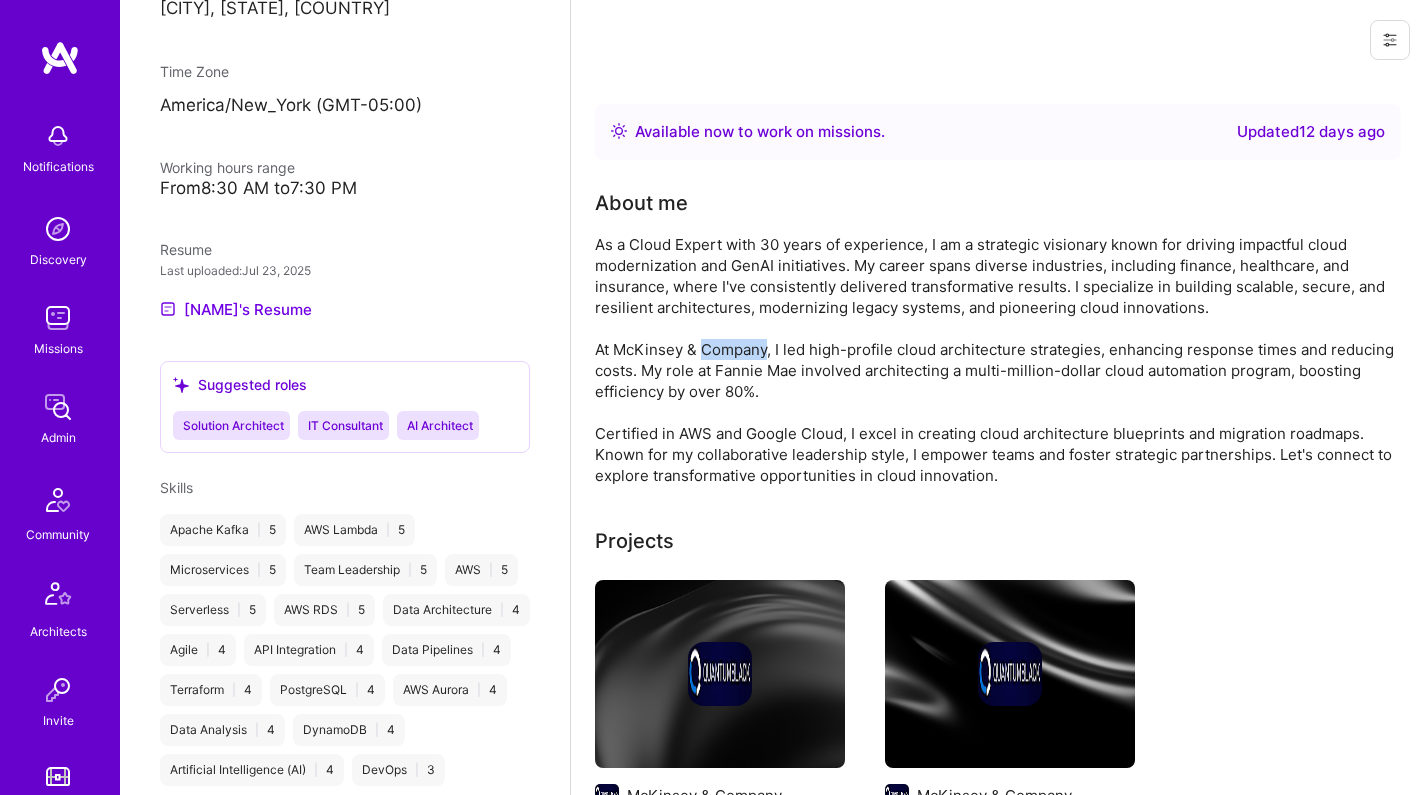 click on "As a Cloud Expert with 30 years of experience, I am a strategic visionary known for driving impactful cloud modernization and GenAI initiatives. My career spans diverse industries, including finance, healthcare, and insurance, where I've consistently delivered transformative results. I specialize in building scalable, secure, and resilient architectures, modernizing legacy systems, and pioneering cloud innovations.
At McKinsey & Company, I led high-profile cloud architecture strategies, enhancing response times and reducing costs. My role at Fannie Mae involved architecting a multi-million-dollar cloud automation program, boosting efficiency by over 80%.
Certified in AWS and Google Cloud, I excel in creating cloud architecture blueprints and migration roadmaps. Known for my collaborative leadership style, I empower teams and foster strategic partnerships. Let's connect to explore transformative opportunities in cloud innovation." at bounding box center (995, 360) 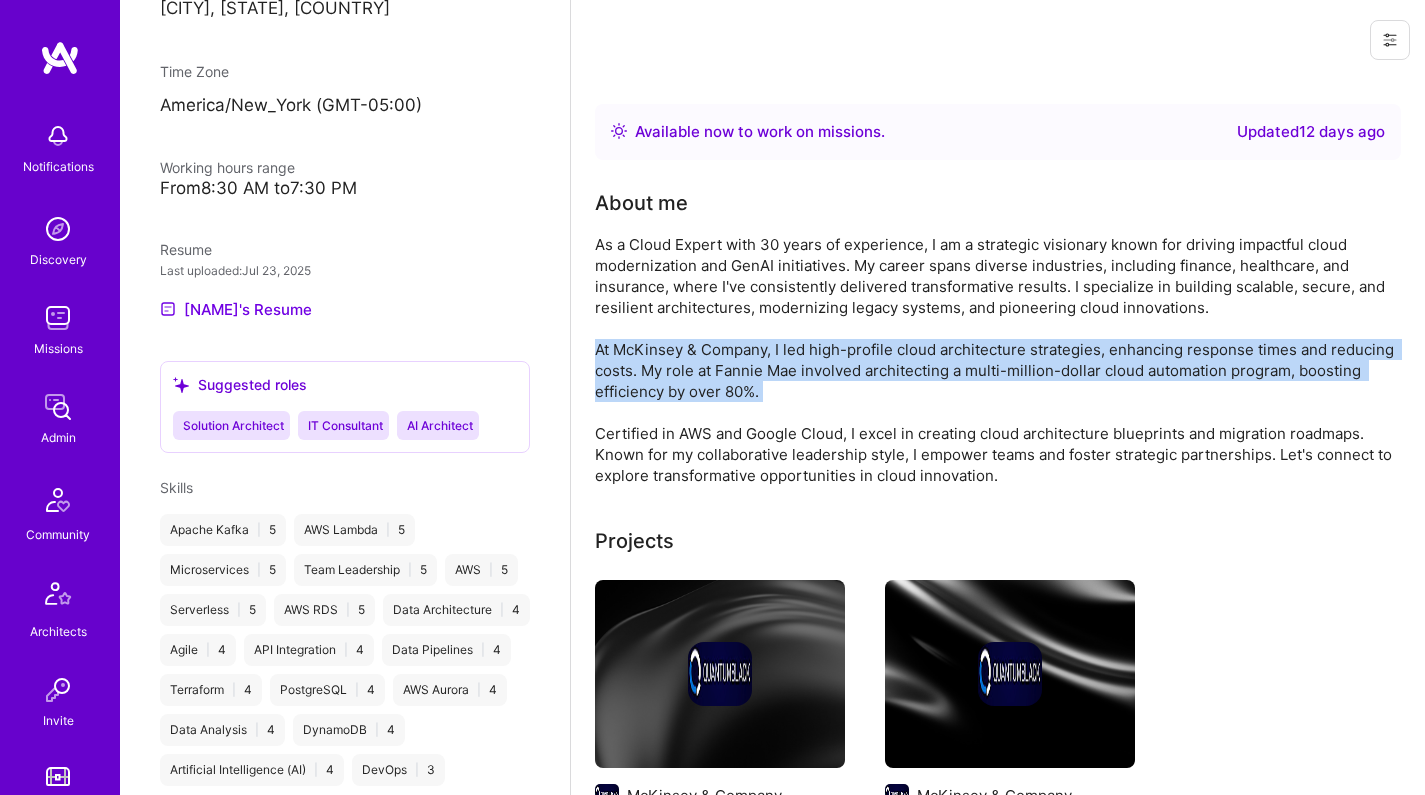 click on "As a Cloud Expert with 30 years of experience, I am a strategic visionary known for driving impactful cloud modernization and GenAI initiatives. My career spans diverse industries, including finance, healthcare, and insurance, where I've consistently delivered transformative results. I specialize in building scalable, secure, and resilient architectures, modernizing legacy systems, and pioneering cloud innovations.
At McKinsey & Company, I led high-profile cloud architecture strategies, enhancing response times and reducing costs. My role at Fannie Mae involved architecting a multi-million-dollar cloud automation program, boosting efficiency by over 80%.
Certified in AWS and Google Cloud, I excel in creating cloud architecture blueprints and migration roadmaps. Known for my collaborative leadership style, I empower teams and foster strategic partnerships. Let's connect to explore transformative opportunities in cloud innovation." at bounding box center (995, 360) 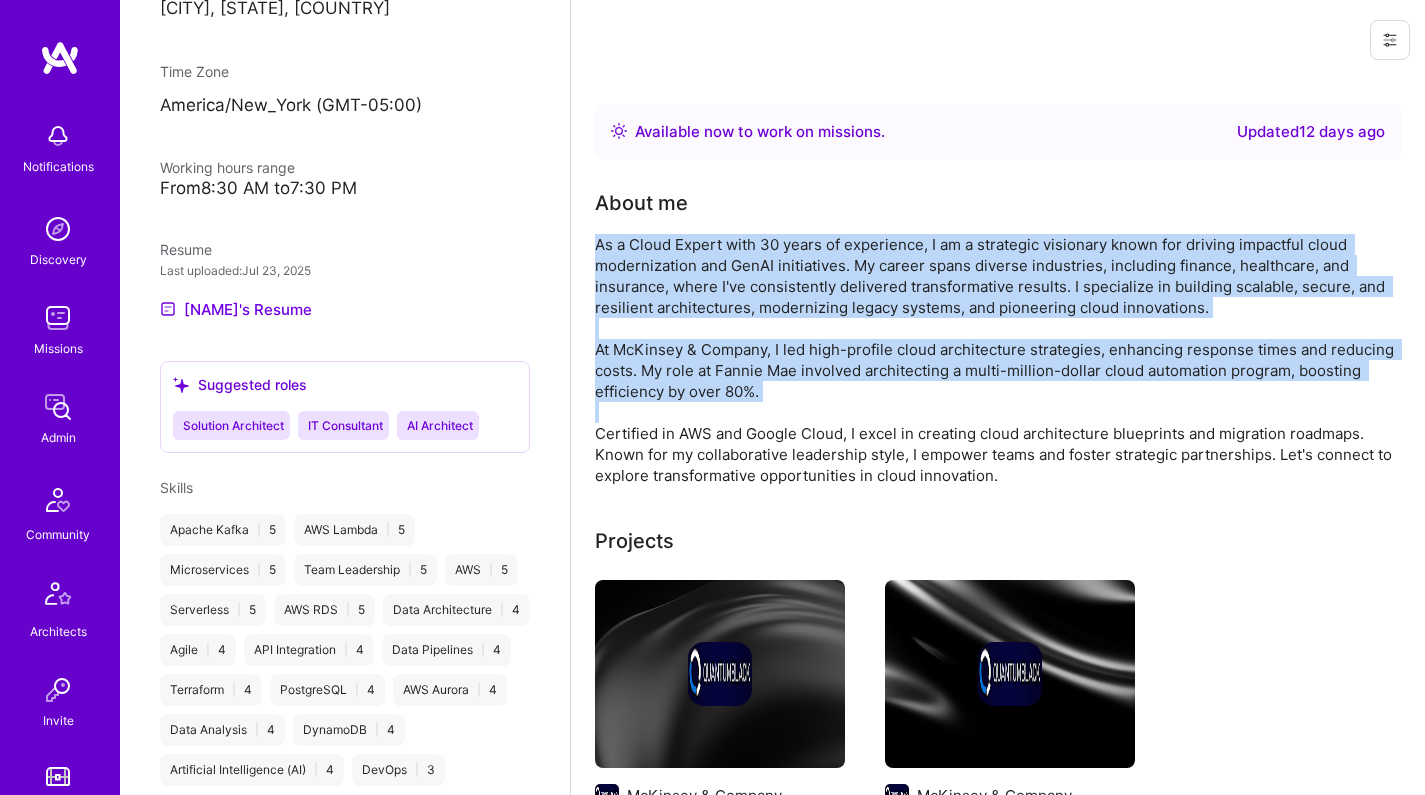 click on "As a Cloud Expert with 30 years of experience, I am a strategic visionary known for driving impactful cloud modernization and GenAI initiatives. My career spans diverse industries, including finance, healthcare, and insurance, where I've consistently delivered transformative results. I specialize in building scalable, secure, and resilient architectures, modernizing legacy systems, and pioneering cloud innovations.
At McKinsey & Company, I led high-profile cloud architecture strategies, enhancing response times and reducing costs. My role at Fannie Mae involved architecting a multi-million-dollar cloud automation program, boosting efficiency by over 80%.
Certified in AWS and Google Cloud, I excel in creating cloud architecture blueprints and migration roadmaps. Known for my collaborative leadership style, I empower teams and foster strategic partnerships. Let's connect to explore transformative opportunities in cloud innovation." at bounding box center [995, 360] 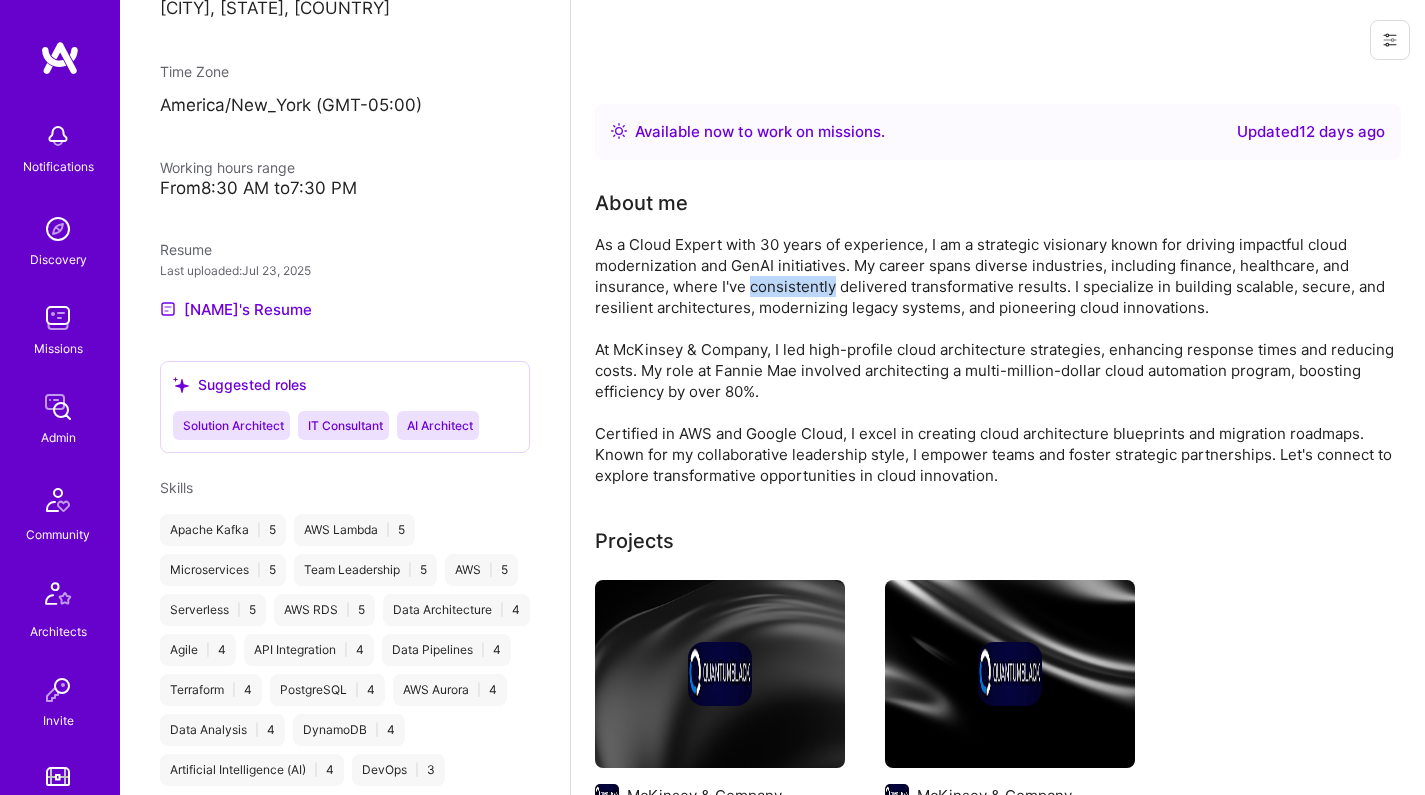 click on "As a Cloud Expert with 30 years of experience, I am a strategic visionary known for driving impactful cloud modernization and GenAI initiatives. My career spans diverse industries, including finance, healthcare, and insurance, where I've consistently delivered transformative results. I specialize in building scalable, secure, and resilient architectures, modernizing legacy systems, and pioneering cloud innovations.
At McKinsey & Company, I led high-profile cloud architecture strategies, enhancing response times and reducing costs. My role at Fannie Mae involved architecting a multi-million-dollar cloud automation program, boosting efficiency by over 80%.
Certified in AWS and Google Cloud, I excel in creating cloud architecture blueprints and migration roadmaps. Known for my collaborative leadership style, I empower teams and foster strategic partnerships. Let's connect to explore transformative opportunities in cloud innovation." at bounding box center [995, 360] 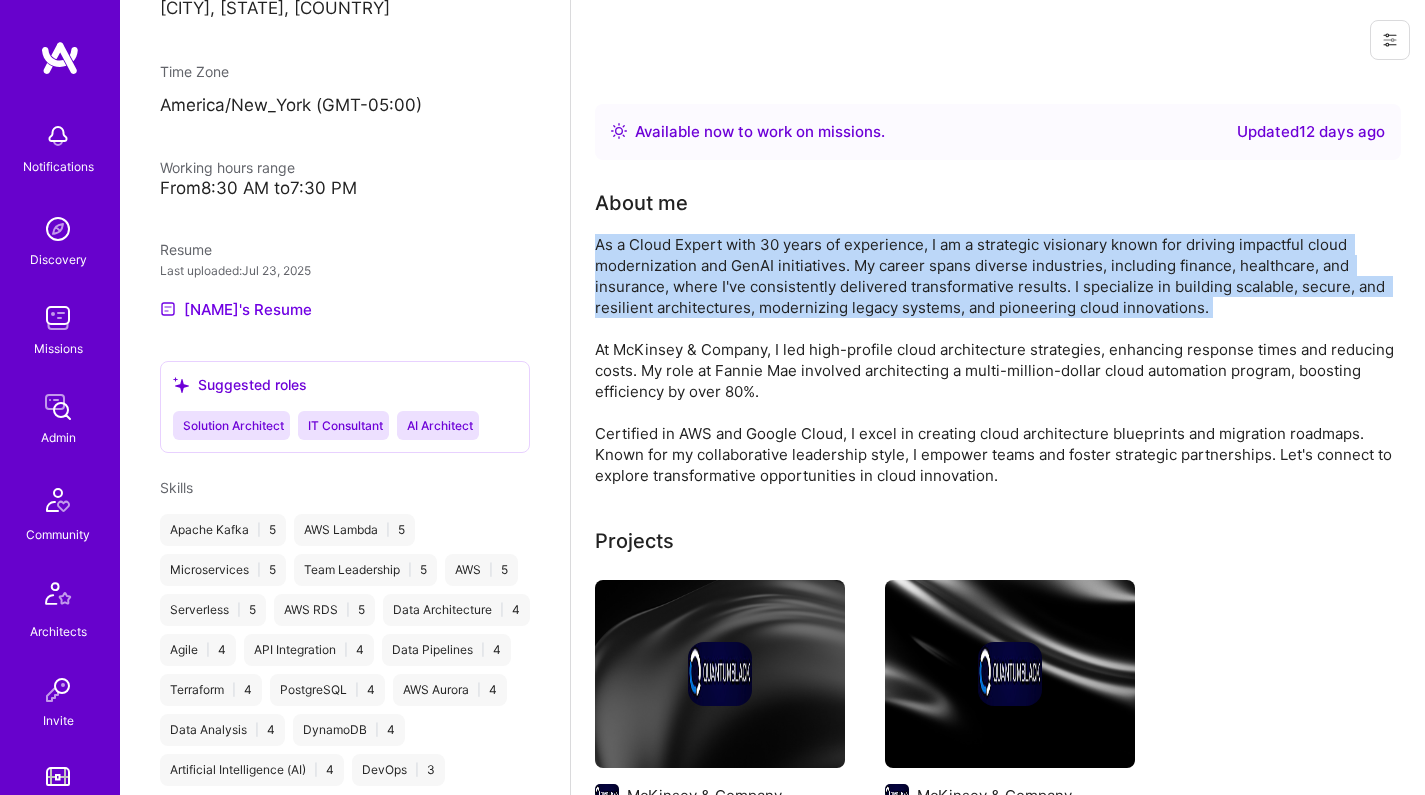 click on "As a Cloud Expert with 30 years of experience, I am a strategic visionary known for driving impactful cloud modernization and GenAI initiatives. My career spans diverse industries, including finance, healthcare, and insurance, where I've consistently delivered transformative results. I specialize in building scalable, secure, and resilient architectures, modernizing legacy systems, and pioneering cloud innovations.
At McKinsey & Company, I led high-profile cloud architecture strategies, enhancing response times and reducing costs. My role at Fannie Mae involved architecting a multi-million-dollar cloud automation program, boosting efficiency by over 80%.
Certified in AWS and Google Cloud, I excel in creating cloud architecture blueprints and migration roadmaps. Known for my collaborative leadership style, I empower teams and foster strategic partnerships. Let's connect to explore transformative opportunities in cloud innovation." at bounding box center (995, 360) 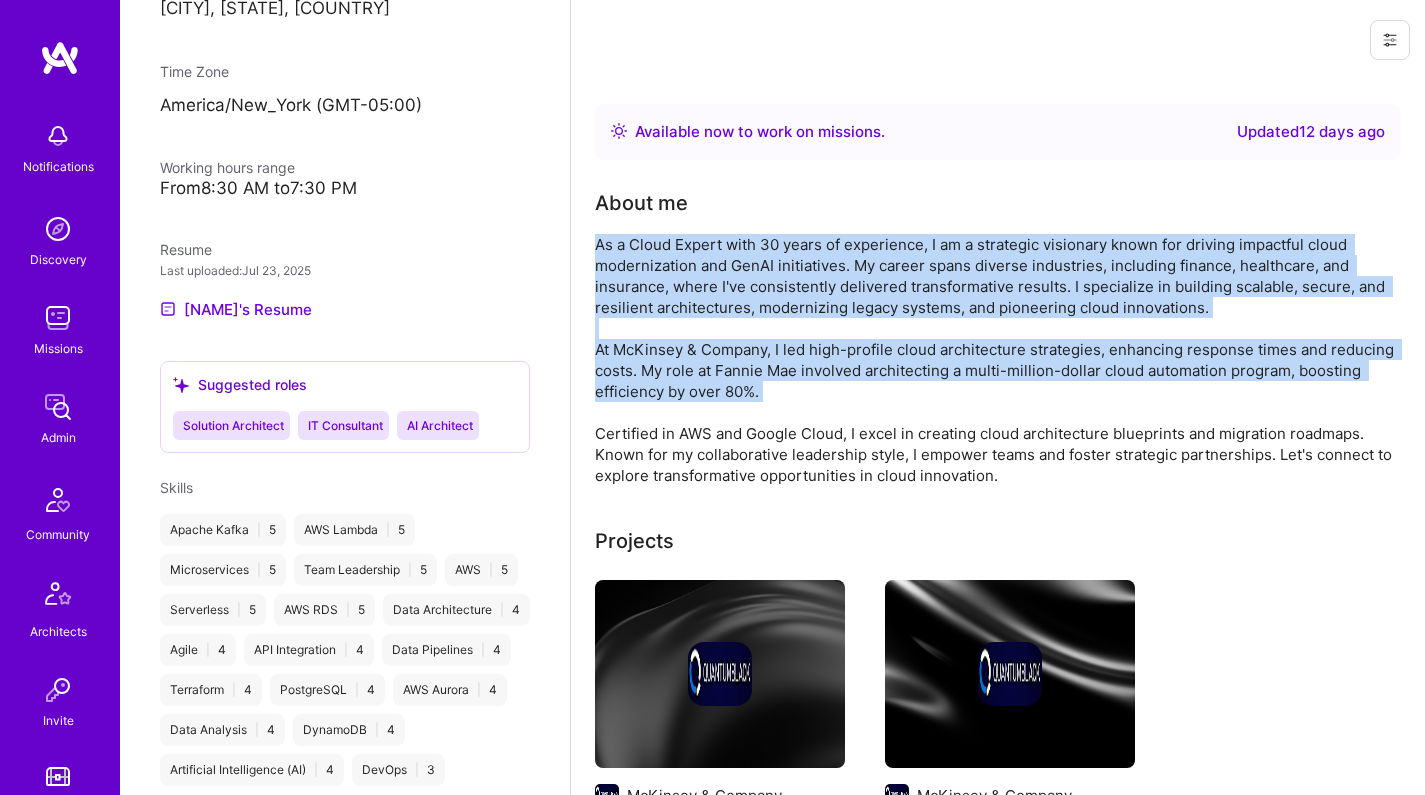 click on "As a Cloud Expert with 30 years of experience, I am a strategic visionary known for driving impactful cloud modernization and GenAI initiatives. My career spans diverse industries, including finance, healthcare, and insurance, where I've consistently delivered transformative results. I specialize in building scalable, secure, and resilient architectures, modernizing legacy systems, and pioneering cloud innovations.
At McKinsey & Company, I led high-profile cloud architecture strategies, enhancing response times and reducing costs. My role at Fannie Mae involved architecting a multi-million-dollar cloud automation program, boosting efficiency by over 80%.
Certified in AWS and Google Cloud, I excel in creating cloud architecture blueprints and migration roadmaps. Known for my collaborative leadership style, I empower teams and foster strategic partnerships. Let's connect to explore transformative opportunities in cloud innovation." at bounding box center (995, 360) 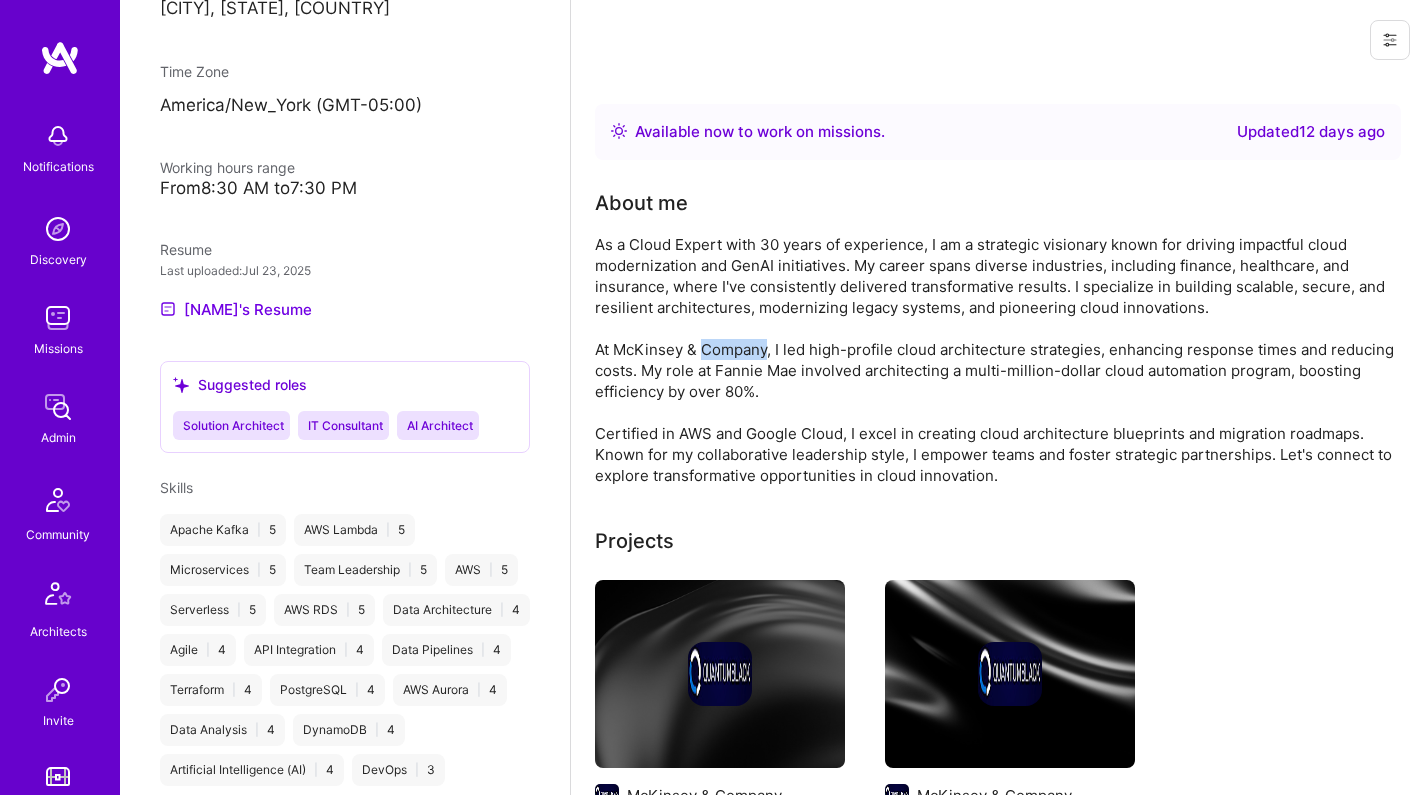 click on "As a Cloud Expert with 30 years of experience, I am a strategic visionary known for driving impactful cloud modernization and GenAI initiatives. My career spans diverse industries, including finance, healthcare, and insurance, where I've consistently delivered transformative results. I specialize in building scalable, secure, and resilient architectures, modernizing legacy systems, and pioneering cloud innovations.
At McKinsey & Company, I led high-profile cloud architecture strategies, enhancing response times and reducing costs. My role at Fannie Mae involved architecting a multi-million-dollar cloud automation program, boosting efficiency by over 80%.
Certified in AWS and Google Cloud, I excel in creating cloud architecture blueprints and migration roadmaps. Known for my collaborative leadership style, I empower teams and foster strategic partnerships. Let's connect to explore transformative opportunities in cloud innovation." at bounding box center (995, 360) 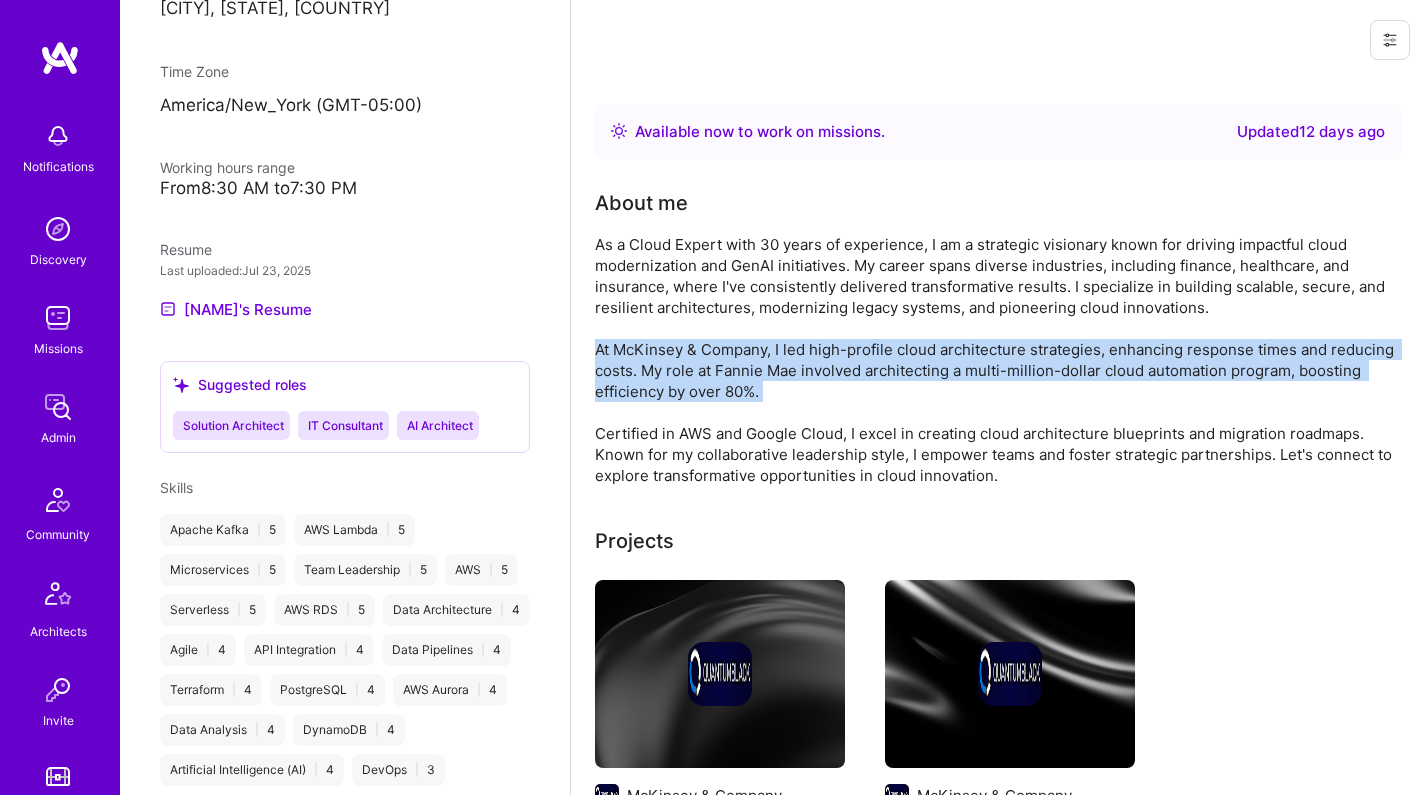 click on "As a Cloud Expert with 30 years of experience, I am a strategic visionary known for driving impactful cloud modernization and GenAI initiatives. My career spans diverse industries, including finance, healthcare, and insurance, where I've consistently delivered transformative results. I specialize in building scalable, secure, and resilient architectures, modernizing legacy systems, and pioneering cloud innovations.
At McKinsey & Company, I led high-profile cloud architecture strategies, enhancing response times and reducing costs. My role at Fannie Mae involved architecting a multi-million-dollar cloud automation program, boosting efficiency by over 80%.
Certified in AWS and Google Cloud, I excel in creating cloud architecture blueprints and migration roadmaps. Known for my collaborative leadership style, I empower teams and foster strategic partnerships. Let's connect to explore transformative opportunities in cloud innovation." at bounding box center (995, 360) 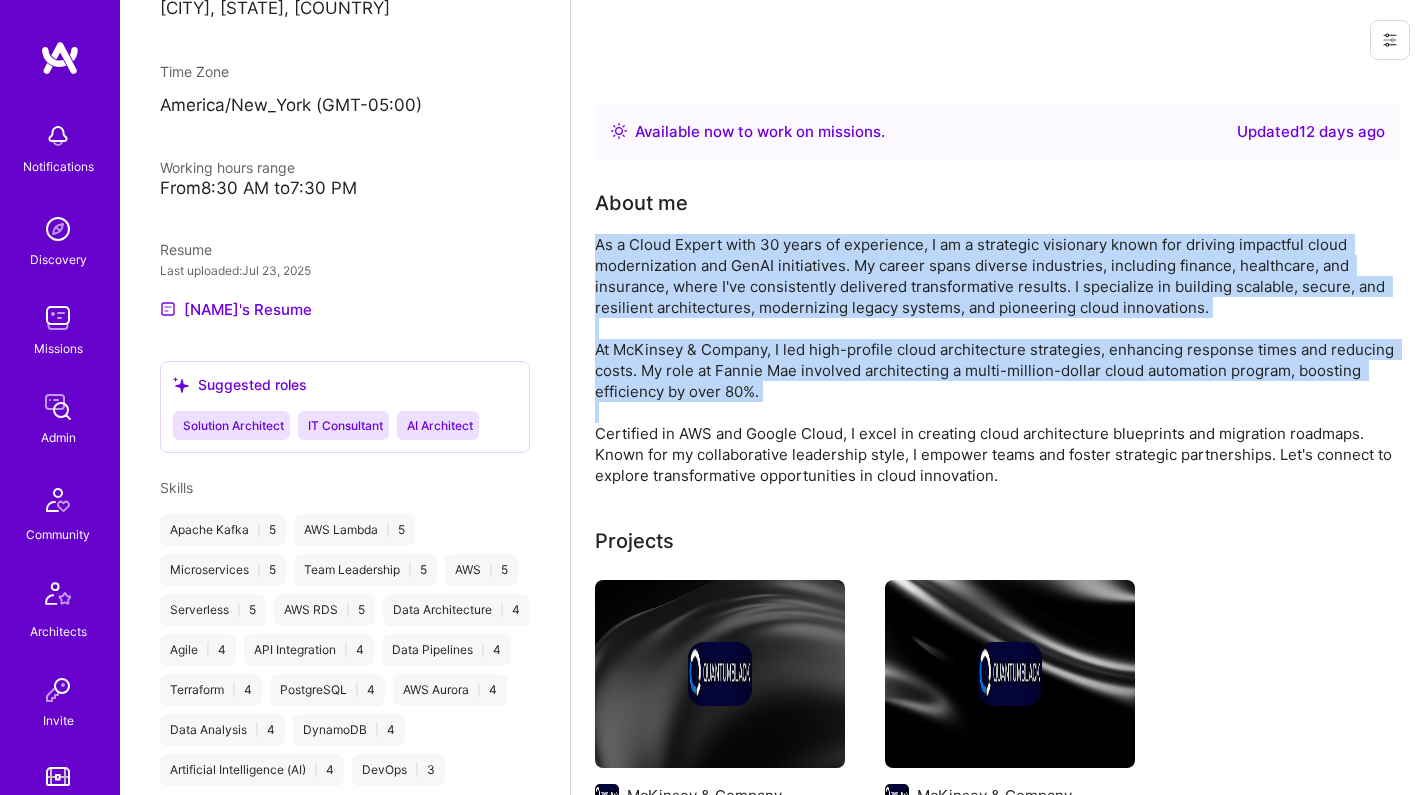click on "As a Cloud Expert with 30 years of experience, I am a strategic visionary known for driving impactful cloud modernization and GenAI initiatives. My career spans diverse industries, including finance, healthcare, and insurance, where I've consistently delivered transformative results. I specialize in building scalable, secure, and resilient architectures, modernizing legacy systems, and pioneering cloud innovations.
At McKinsey & Company, I led high-profile cloud architecture strategies, enhancing response times and reducing costs. My role at Fannie Mae involved architecting a multi-million-dollar cloud automation program, boosting efficiency by over 80%.
Certified in AWS and Google Cloud, I excel in creating cloud architecture blueprints and migration roadmaps. Known for my collaborative leadership style, I empower teams and foster strategic partnerships. Let's connect to explore transformative opportunities in cloud innovation." at bounding box center [995, 360] 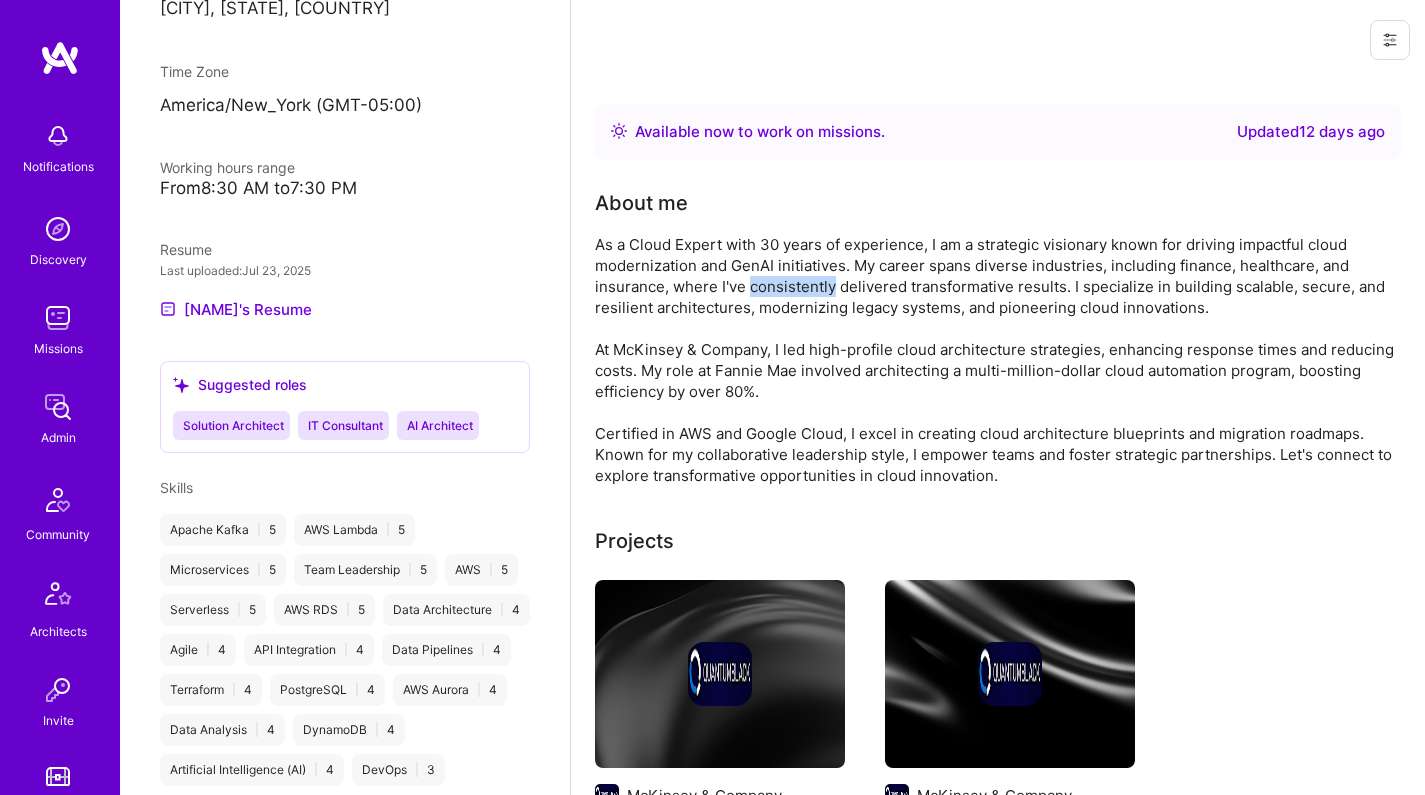 click on "As a Cloud Expert with 30 years of experience, I am a strategic visionary known for driving impactful cloud modernization and GenAI initiatives. My career spans diverse industries, including finance, healthcare, and insurance, where I've consistently delivered transformative results. I specialize in building scalable, secure, and resilient architectures, modernizing legacy systems, and pioneering cloud innovations.
At McKinsey & Company, I led high-profile cloud architecture strategies, enhancing response times and reducing costs. My role at Fannie Mae involved architecting a multi-million-dollar cloud automation program, boosting efficiency by over 80%.
Certified in AWS and Google Cloud, I excel in creating cloud architecture blueprints and migration roadmaps. Known for my collaborative leadership style, I empower teams and foster strategic partnerships. Let's connect to explore transformative opportunities in cloud innovation." at bounding box center (995, 360) 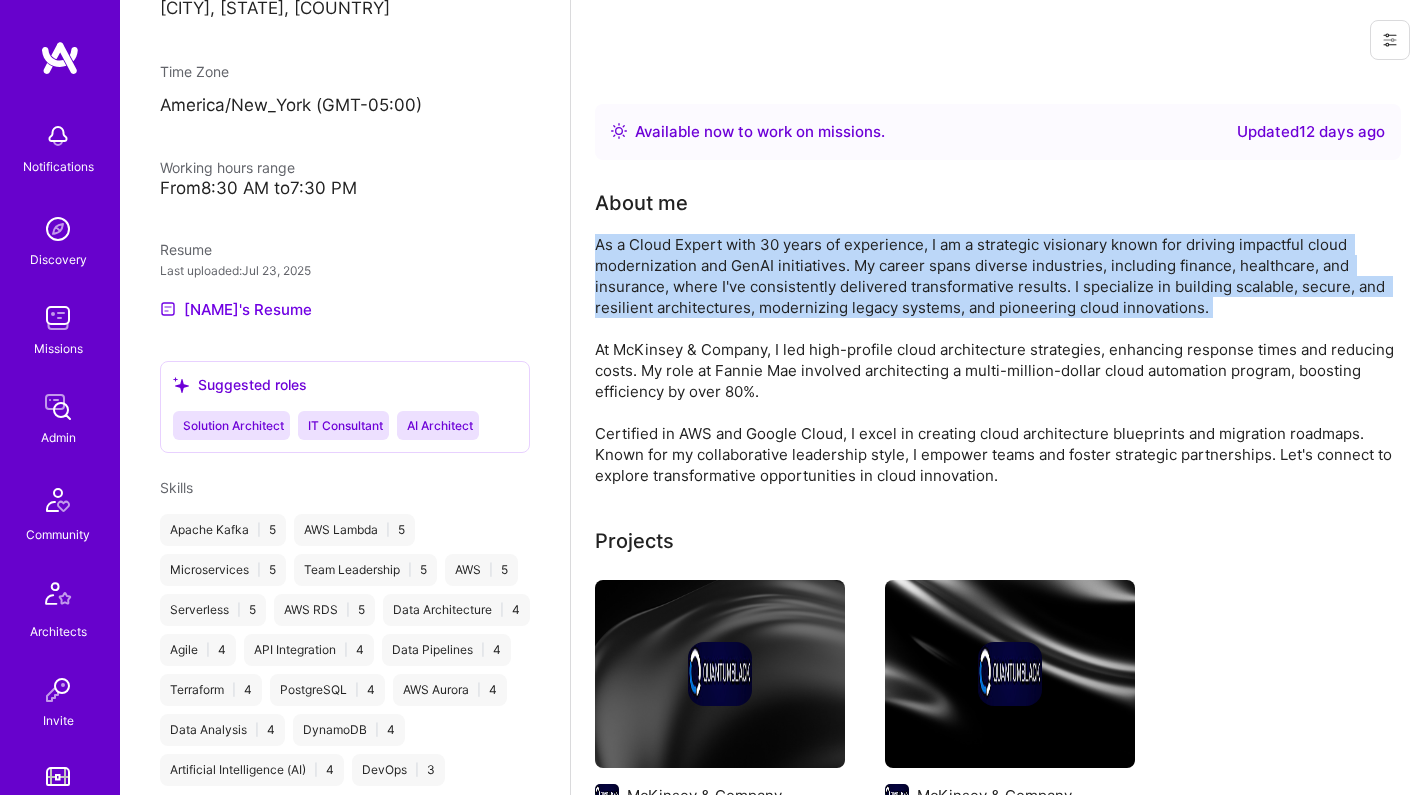 click on "As a Cloud Expert with 30 years of experience, I am a strategic visionary known for driving impactful cloud modernization and GenAI initiatives. My career spans diverse industries, including finance, healthcare, and insurance, where I've consistently delivered transformative results. I specialize in building scalable, secure, and resilient architectures, modernizing legacy systems, and pioneering cloud innovations.
At McKinsey & Company, I led high-profile cloud architecture strategies, enhancing response times and reducing costs. My role at Fannie Mae involved architecting a multi-million-dollar cloud automation program, boosting efficiency by over 80%.
Certified in AWS and Google Cloud, I excel in creating cloud architecture blueprints and migration roadmaps. Known for my collaborative leadership style, I empower teams and foster strategic partnerships. Let's connect to explore transformative opportunities in cloud innovation." at bounding box center (995, 360) 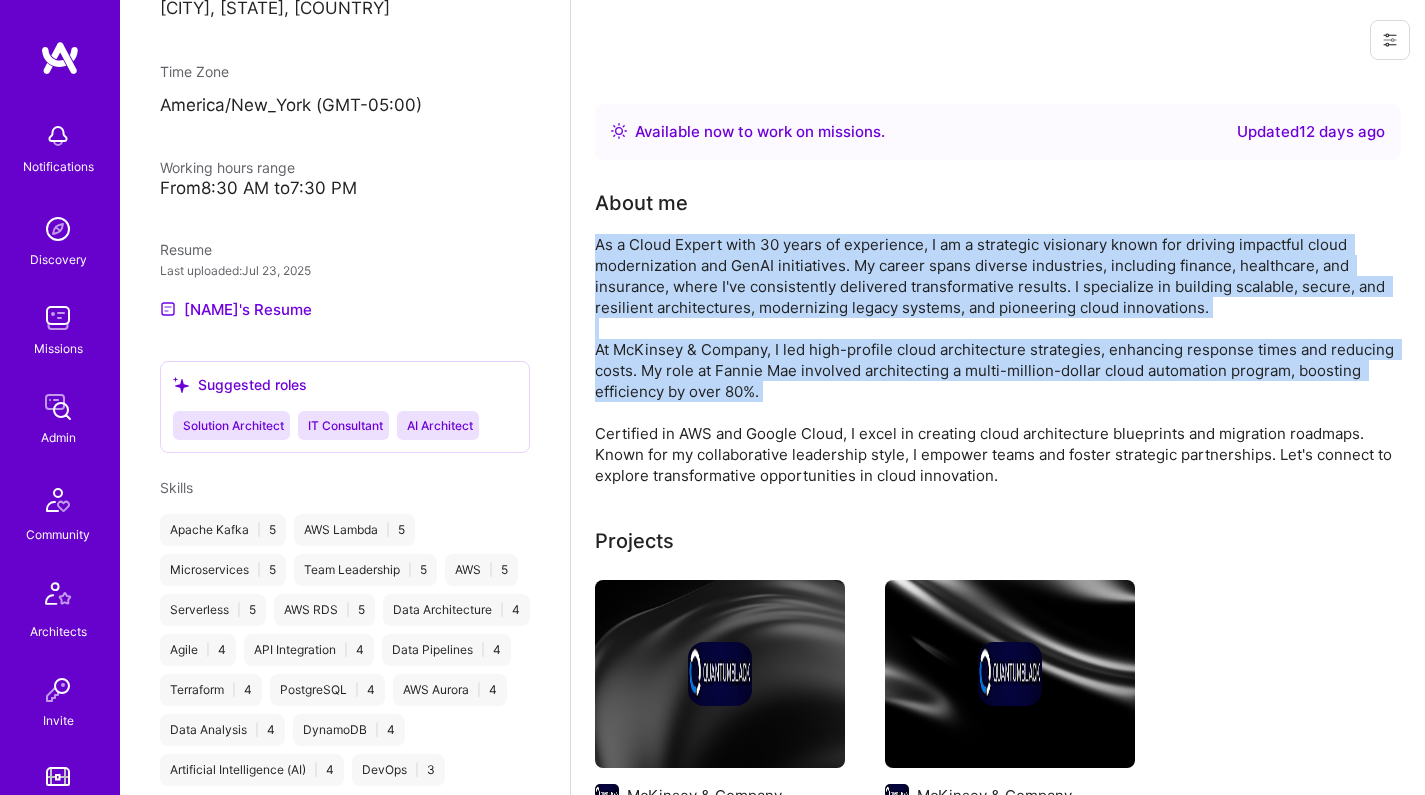 click on "As a Cloud Expert with 30 years of experience, I am a strategic visionary known for driving impactful cloud modernization and GenAI initiatives. My career spans diverse industries, including finance, healthcare, and insurance, where I've consistently delivered transformative results. I specialize in building scalable, secure, and resilient architectures, modernizing legacy systems, and pioneering cloud innovations.
At McKinsey & Company, I led high-profile cloud architecture strategies, enhancing response times and reducing costs. My role at Fannie Mae involved architecting a multi-million-dollar cloud automation program, boosting efficiency by over 80%.
Certified in AWS and Google Cloud, I excel in creating cloud architecture blueprints and migration roadmaps. Known for my collaborative leadership style, I empower teams and foster strategic partnerships. Let's connect to explore transformative opportunities in cloud innovation." at bounding box center [995, 360] 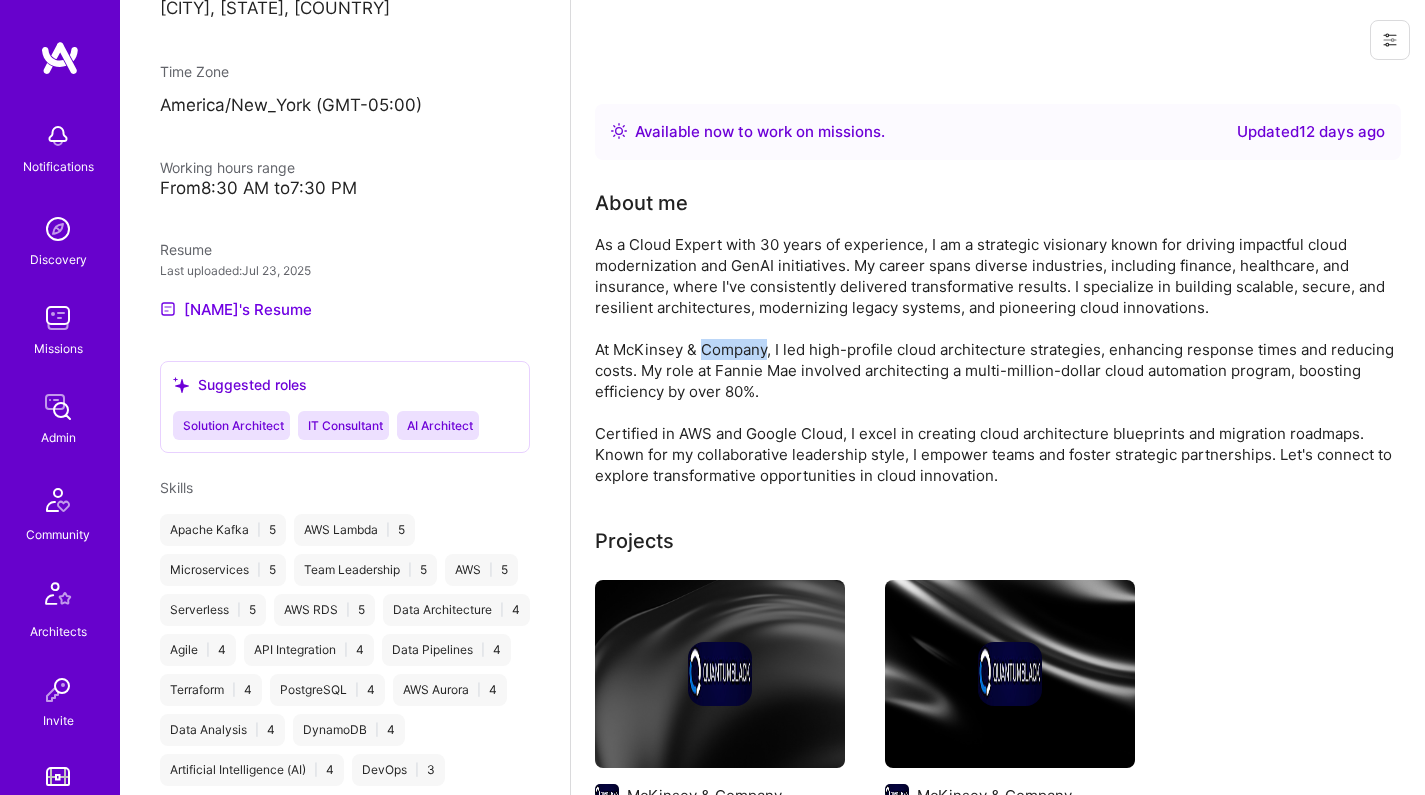 click on "As a Cloud Expert with 30 years of experience, I am a strategic visionary known for driving impactful cloud modernization and GenAI initiatives. My career spans diverse industries, including finance, healthcare, and insurance, where I've consistently delivered transformative results. I specialize in building scalable, secure, and resilient architectures, modernizing legacy systems, and pioneering cloud innovations.
At McKinsey & Company, I led high-profile cloud architecture strategies, enhancing response times and reducing costs. My role at Fannie Mae involved architecting a multi-million-dollar cloud automation program, boosting efficiency by over 80%.
Certified in AWS and Google Cloud, I excel in creating cloud architecture blueprints and migration roadmaps. Known for my collaborative leadership style, I empower teams and foster strategic partnerships. Let's connect to explore transformative opportunities in cloud innovation." at bounding box center (995, 360) 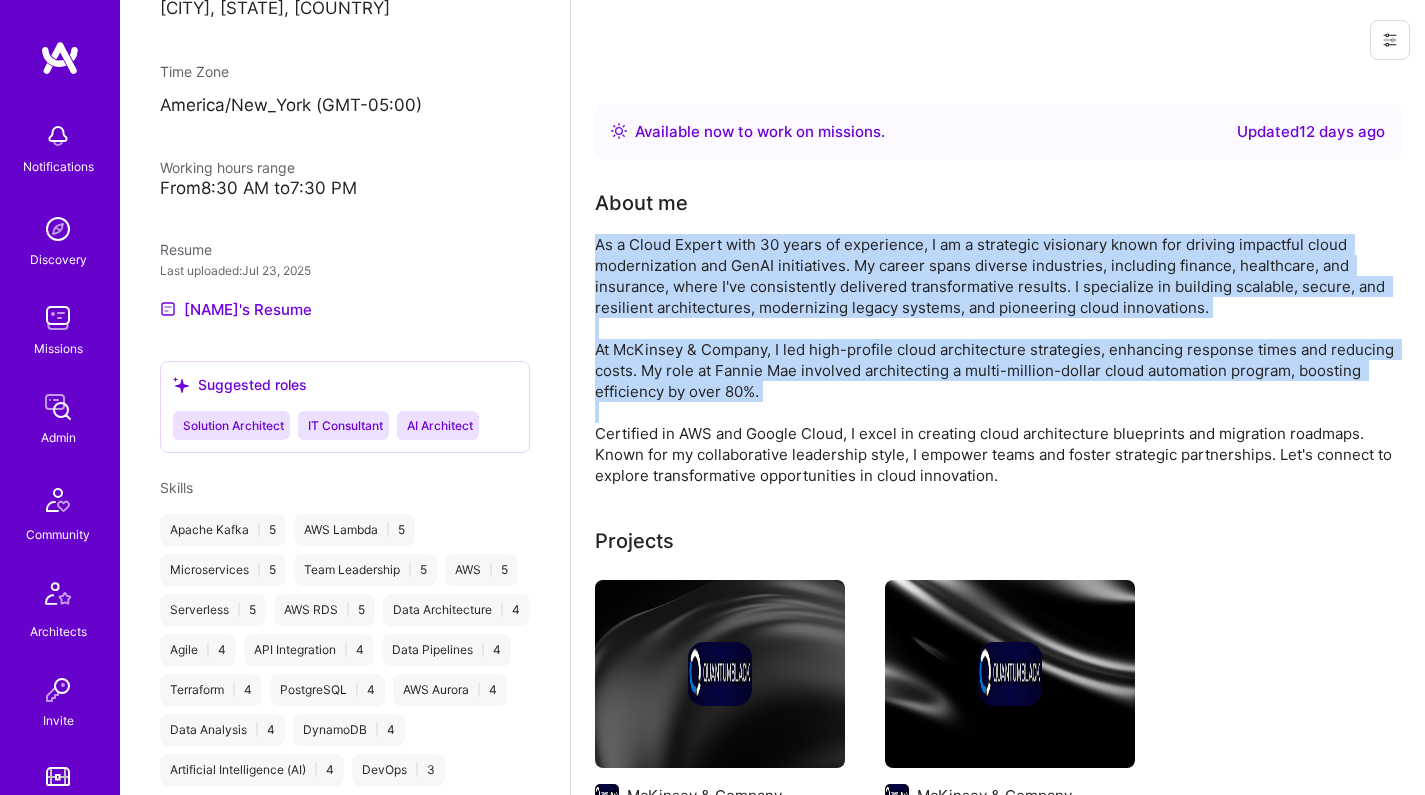 click on "As a Cloud Expert with 30 years of experience, I am a strategic visionary known for driving impactful cloud modernization and GenAI initiatives. My career spans diverse industries, including finance, healthcare, and insurance, where I've consistently delivered transformative results. I specialize in building scalable, secure, and resilient architectures, modernizing legacy systems, and pioneering cloud innovations.
At McKinsey & Company, I led high-profile cloud architecture strategies, enhancing response times and reducing costs. My role at Fannie Mae involved architecting a multi-million-dollar cloud automation program, boosting efficiency by over 80%.
Certified in AWS and Google Cloud, I excel in creating cloud architecture blueprints and migration roadmaps. Known for my collaborative leadership style, I empower teams and foster strategic partnerships. Let's connect to explore transformative opportunities in cloud innovation." at bounding box center [995, 360] 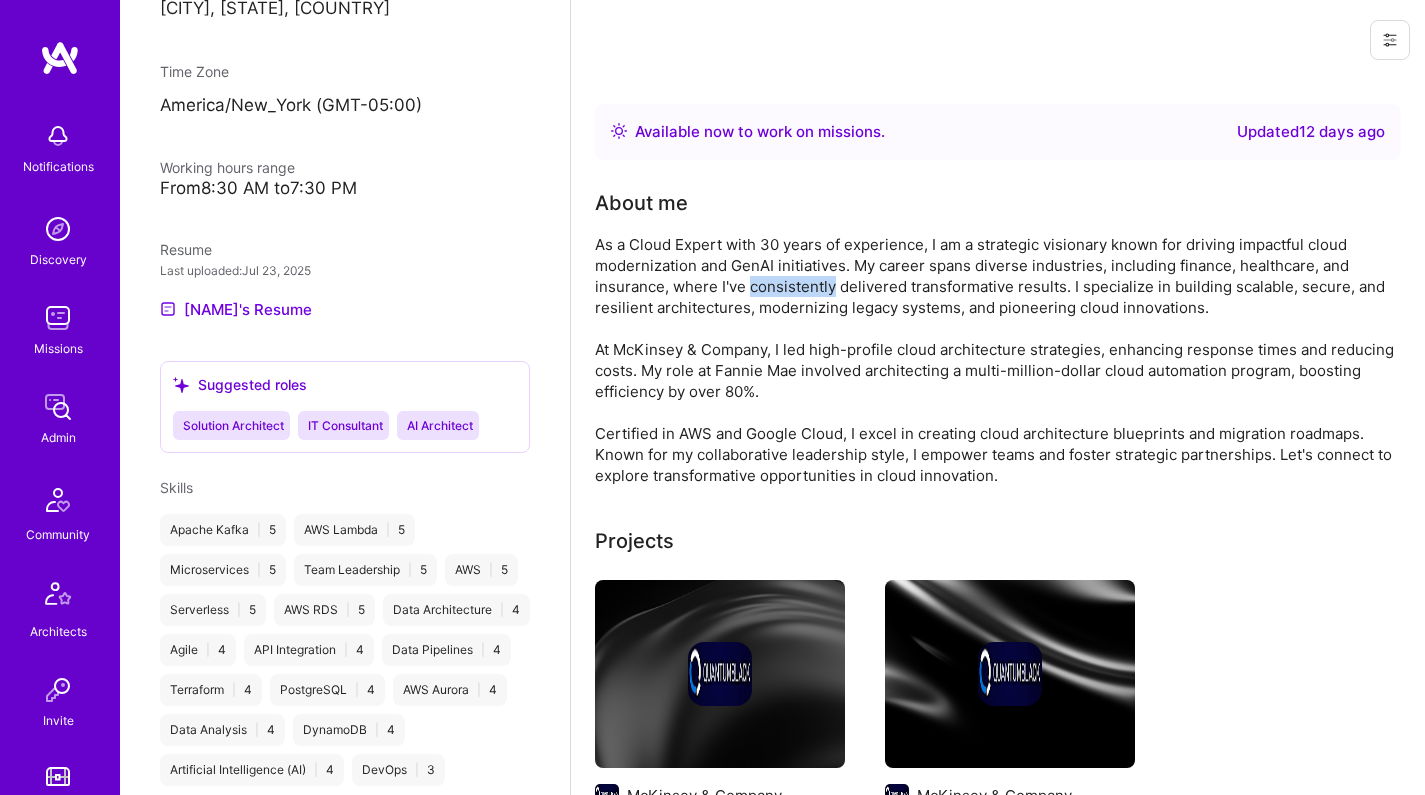 click on "As a Cloud Expert with 30 years of experience, I am a strategic visionary known for driving impactful cloud modernization and GenAI initiatives. My career spans diverse industries, including finance, healthcare, and insurance, where I've consistently delivered transformative results. I specialize in building scalable, secure, and resilient architectures, modernizing legacy systems, and pioneering cloud innovations.
At McKinsey & Company, I led high-profile cloud architecture strategies, enhancing response times and reducing costs. My role at Fannie Mae involved architecting a multi-million-dollar cloud automation program, boosting efficiency by over 80%.
Certified in AWS and Google Cloud, I excel in creating cloud architecture blueprints and migration roadmaps. Known for my collaborative leadership style, I empower teams and foster strategic partnerships. Let's connect to explore transformative opportunities in cloud innovation." at bounding box center (995, 360) 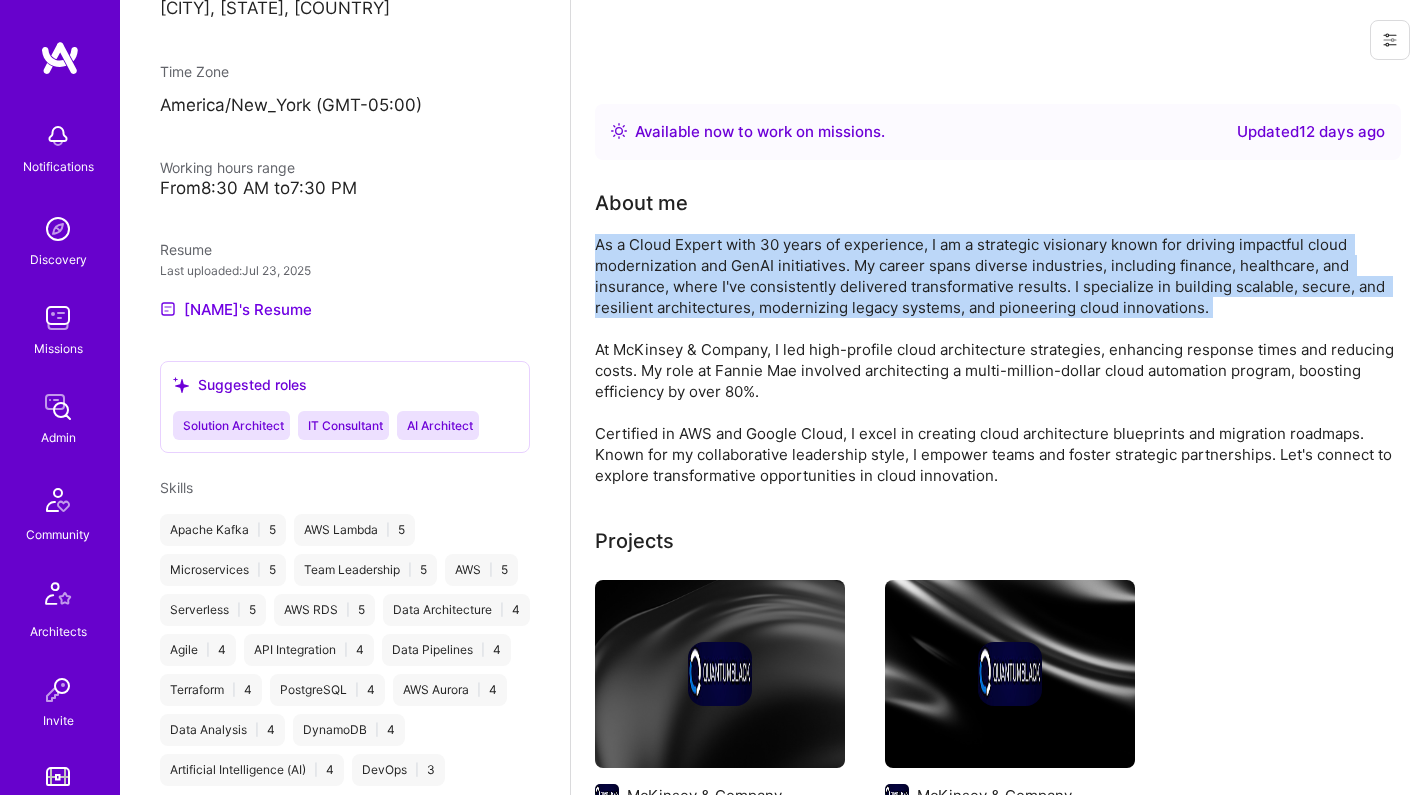 click on "As a Cloud Expert with 30 years of experience, I am a strategic visionary known for driving impactful cloud modernization and GenAI initiatives. My career spans diverse industries, including finance, healthcare, and insurance, where I've consistently delivered transformative results. I specialize in building scalable, secure, and resilient architectures, modernizing legacy systems, and pioneering cloud innovations.
At McKinsey & Company, I led high-profile cloud architecture strategies, enhancing response times and reducing costs. My role at Fannie Mae involved architecting a multi-million-dollar cloud automation program, boosting efficiency by over 80%.
Certified in AWS and Google Cloud, I excel in creating cloud architecture blueprints and migration roadmaps. Known for my collaborative leadership style, I empower teams and foster strategic partnerships. Let's connect to explore transformative opportunities in cloud innovation." at bounding box center (995, 360) 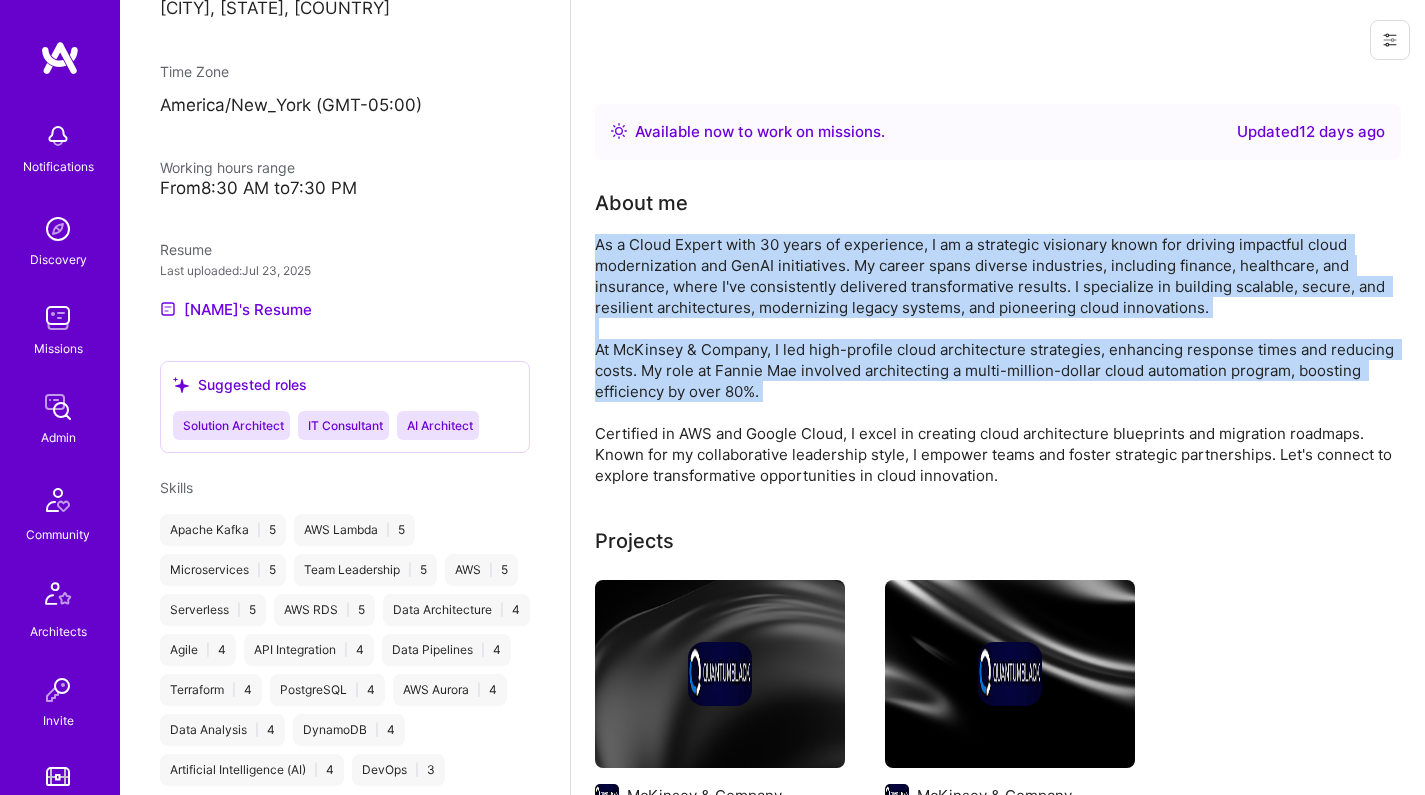 click on "As a Cloud Expert with 30 years of experience, I am a strategic visionary known for driving impactful cloud modernization and GenAI initiatives. My career spans diverse industries, including finance, healthcare, and insurance, where I've consistently delivered transformative results. I specialize in building scalable, secure, and resilient architectures, modernizing legacy systems, and pioneering cloud innovations.
At McKinsey & Company, I led high-profile cloud architecture strategies, enhancing response times and reducing costs. My role at Fannie Mae involved architecting a multi-million-dollar cloud automation program, boosting efficiency by over 80%.
Certified in AWS and Google Cloud, I excel in creating cloud architecture blueprints and migration roadmaps. Known for my collaborative leadership style, I empower teams and foster strategic partnerships. Let's connect to explore transformative opportunities in cloud innovation." at bounding box center [995, 360] 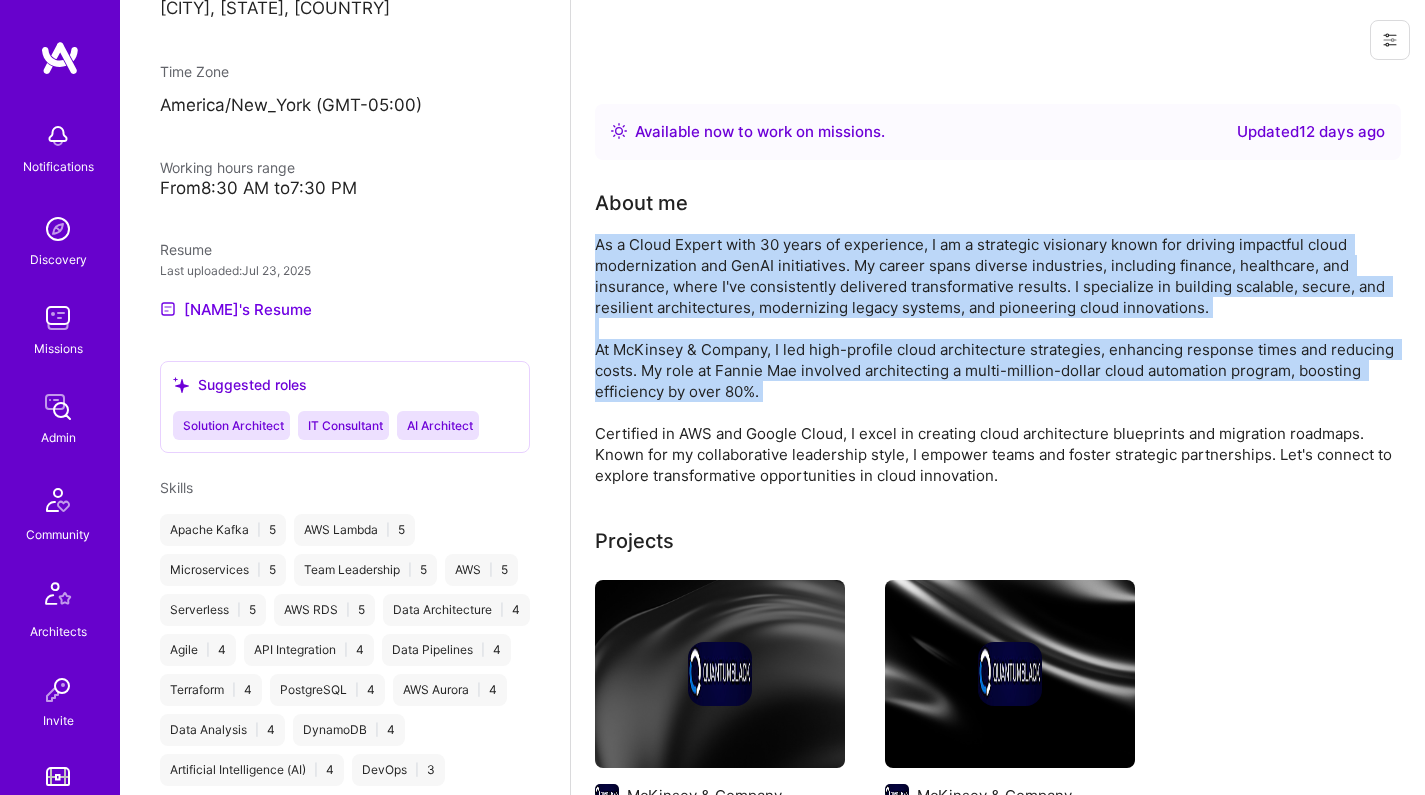 click on "As a Cloud Expert with 30 years of experience, I am a strategic visionary known for driving impactful cloud modernization and GenAI initiatives. My career spans diverse industries, including finance, healthcare, and insurance, where I've consistently delivered transformative results. I specialize in building scalable, secure, and resilient architectures, modernizing legacy systems, and pioneering cloud innovations.
At McKinsey & Company, I led high-profile cloud architecture strategies, enhancing response times and reducing costs. My role at Fannie Mae involved architecting a multi-million-dollar cloud automation program, boosting efficiency by over 80%.
Certified in AWS and Google Cloud, I excel in creating cloud architecture blueprints and migration roadmaps. Known for my collaborative leadership style, I empower teams and foster strategic partnerships. Let's connect to explore transformative opportunities in cloud innovation." at bounding box center (995, 360) 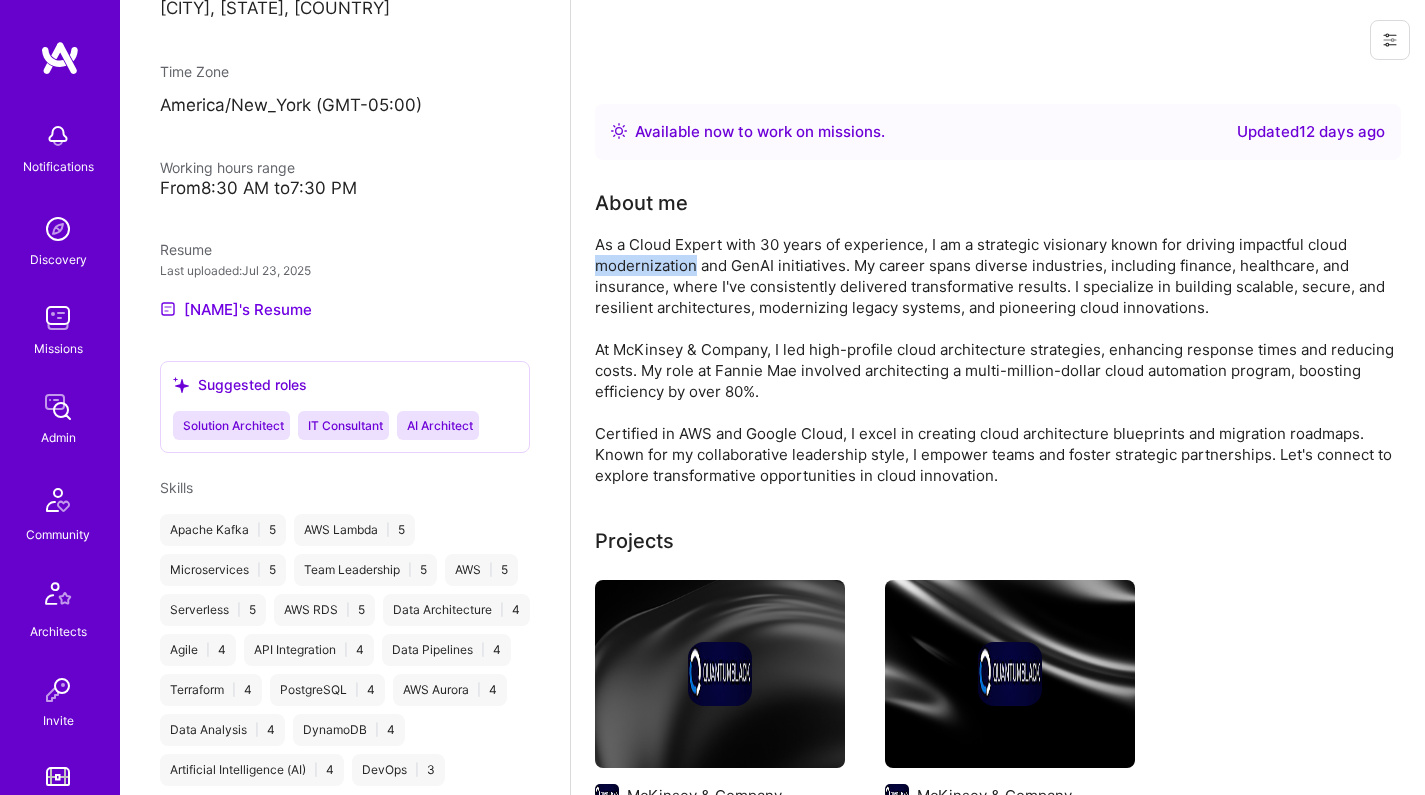 click on "As a Cloud Expert with 30 years of experience, I am a strategic visionary known for driving impactful cloud modernization and GenAI initiatives. My career spans diverse industries, including finance, healthcare, and insurance, where I've consistently delivered transformative results. I specialize in building scalable, secure, and resilient architectures, modernizing legacy systems, and pioneering cloud innovations.
At McKinsey & Company, I led high-profile cloud architecture strategies, enhancing response times and reducing costs. My role at Fannie Mae involved architecting a multi-million-dollar cloud automation program, boosting efficiency by over 80%.
Certified in AWS and Google Cloud, I excel in creating cloud architecture blueprints and migration roadmaps. Known for my collaborative leadership style, I empower teams and foster strategic partnerships. Let's connect to explore transformative opportunities in cloud innovation." at bounding box center (995, 360) 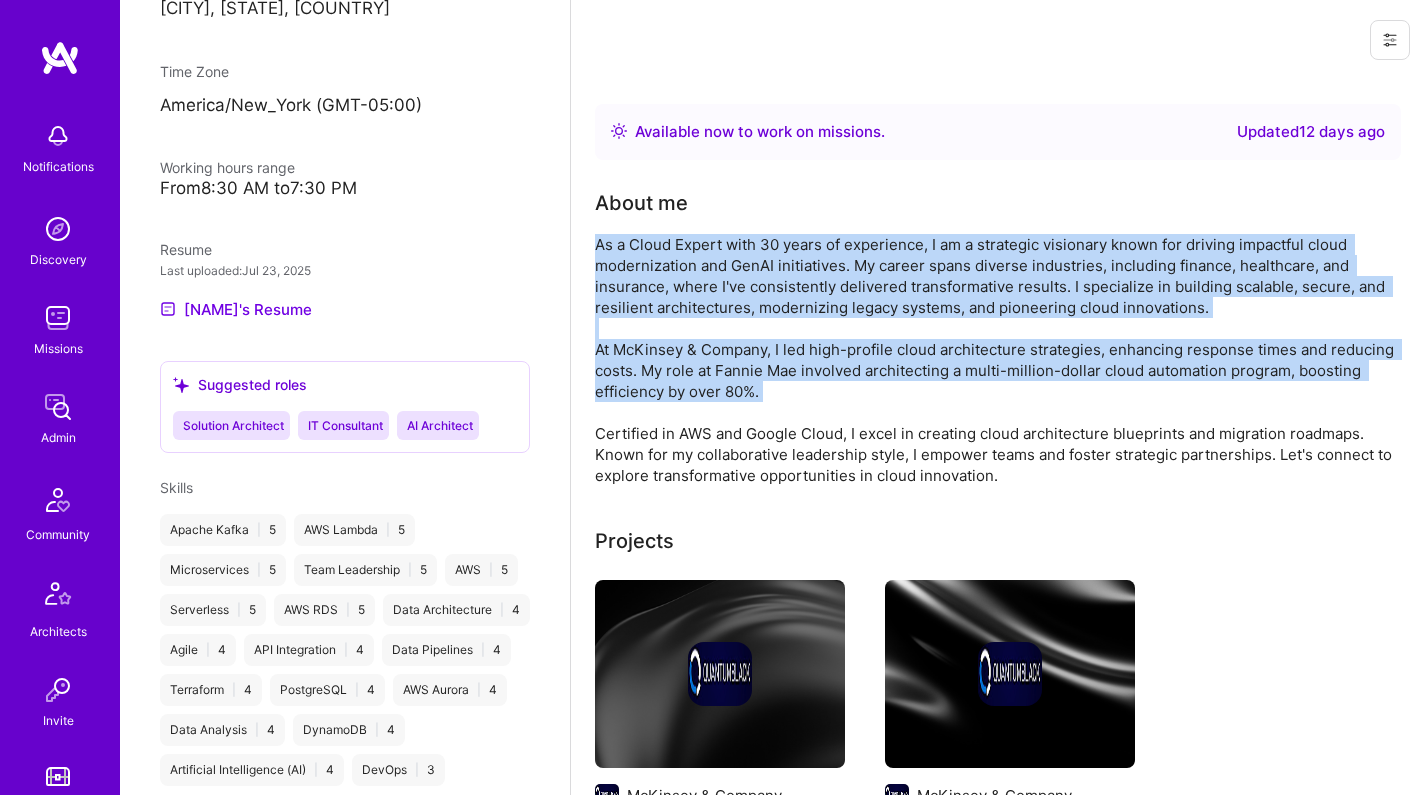 drag, startPoint x: 667, startPoint y: 272, endPoint x: 640, endPoint y: 362, distance: 93.96276 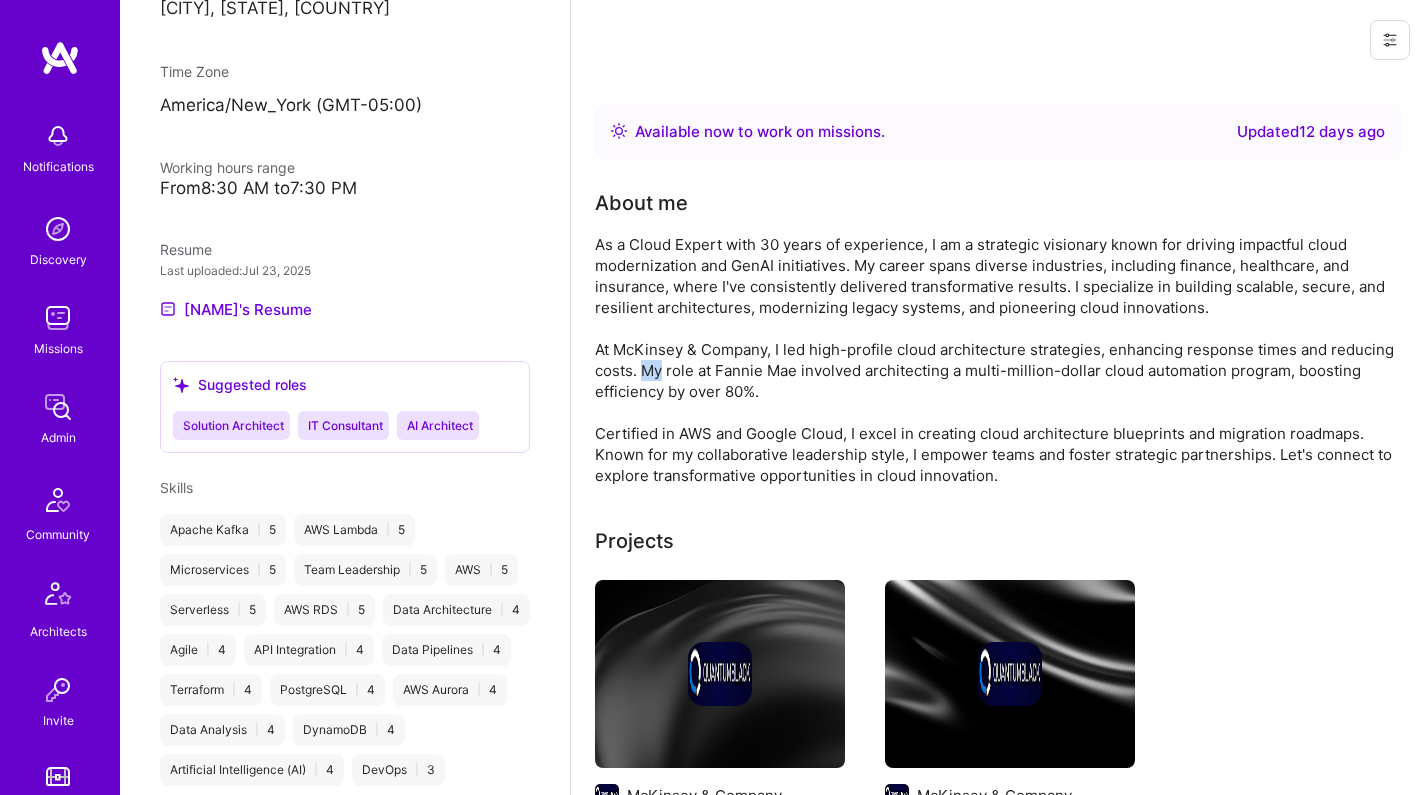 click on "As a Cloud Expert with 30 years of experience, I am a strategic visionary known for driving impactful cloud modernization and GenAI initiatives. My career spans diverse industries, including finance, healthcare, and insurance, where I've consistently delivered transformative results. I specialize in building scalable, secure, and resilient architectures, modernizing legacy systems, and pioneering cloud innovations.
At McKinsey & Company, I led high-profile cloud architecture strategies, enhancing response times and reducing costs. My role at Fannie Mae involved architecting a multi-million-dollar cloud automation program, boosting efficiency by over 80%.
Certified in AWS and Google Cloud, I excel in creating cloud architecture blueprints and migration roadmaps. Known for my collaborative leadership style, I empower teams and foster strategic partnerships. Let's connect to explore transformative opportunities in cloud innovation." at bounding box center (995, 360) 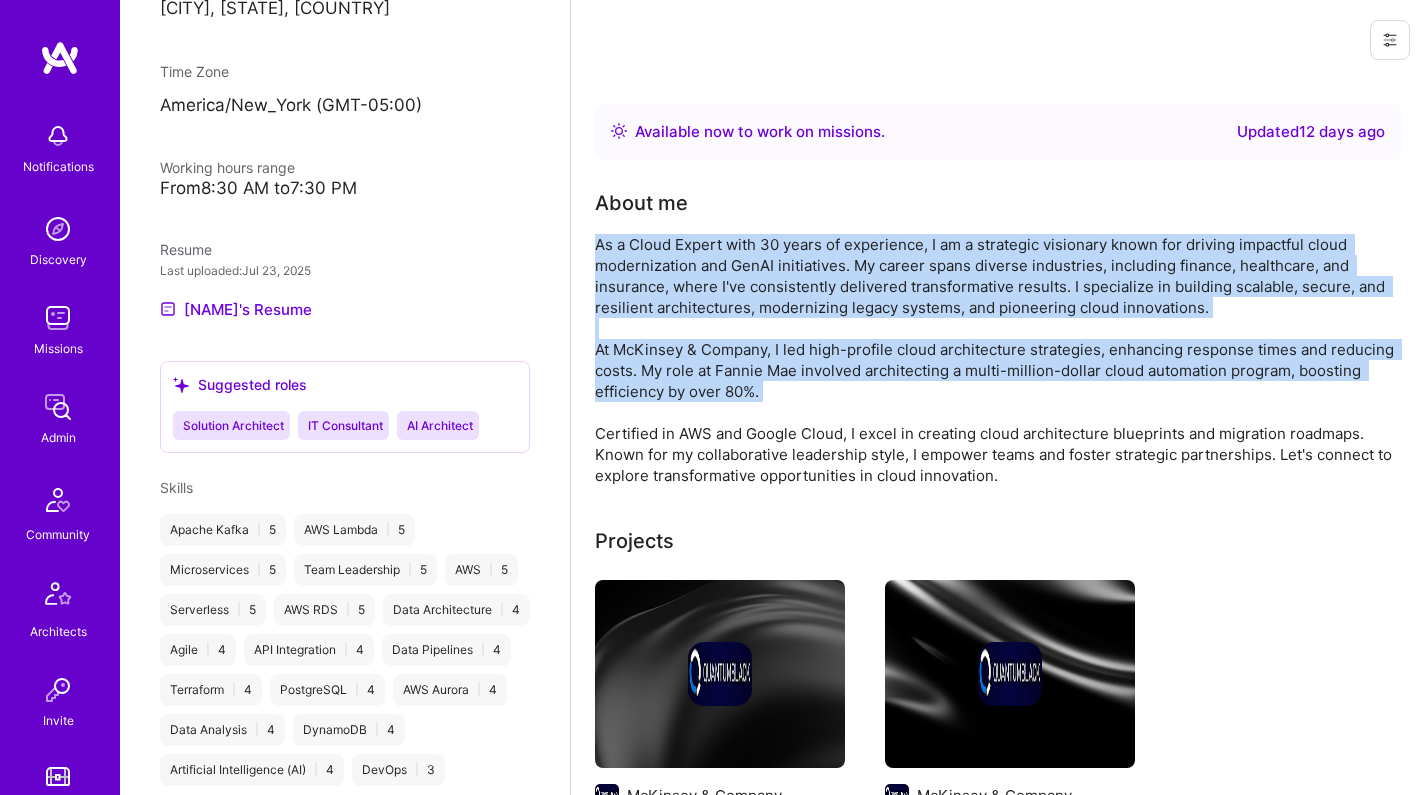 drag, startPoint x: 640, startPoint y: 362, endPoint x: 648, endPoint y: 295, distance: 67.47592 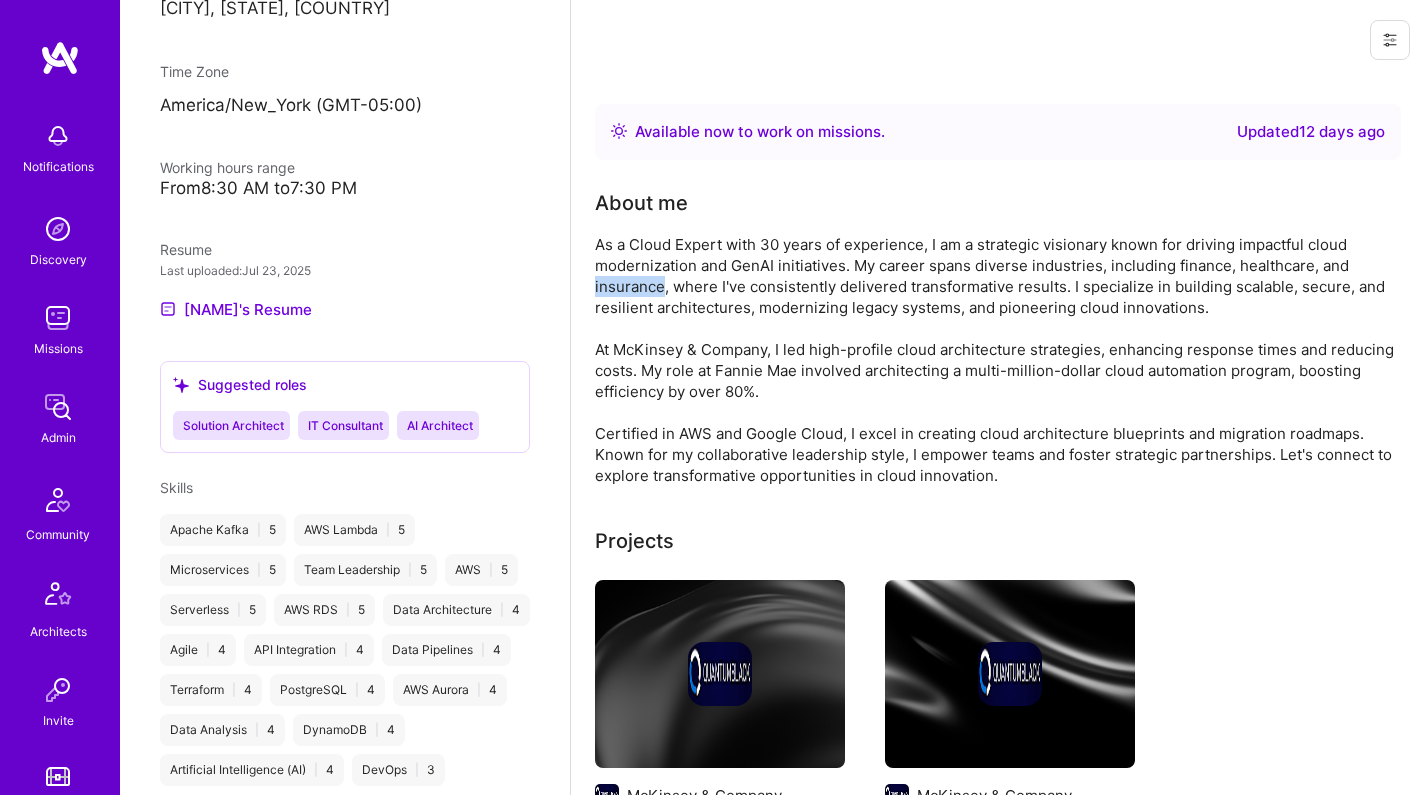 click on "As a Cloud Expert with 30 years of experience, I am a strategic visionary known for driving impactful cloud modernization and GenAI initiatives. My career spans diverse industries, including finance, healthcare, and insurance, where I've consistently delivered transformative results. I specialize in building scalable, secure, and resilient architectures, modernizing legacy systems, and pioneering cloud innovations.
At McKinsey & Company, I led high-profile cloud architecture strategies, enhancing response times and reducing costs. My role at Fannie Mae involved architecting a multi-million-dollar cloud automation program, boosting efficiency by over 80%.
Certified in AWS and Google Cloud, I excel in creating cloud architecture blueprints and migration roadmaps. Known for my collaborative leadership style, I empower teams and foster strategic partnerships. Let's connect to explore transformative opportunities in cloud innovation." at bounding box center (995, 360) 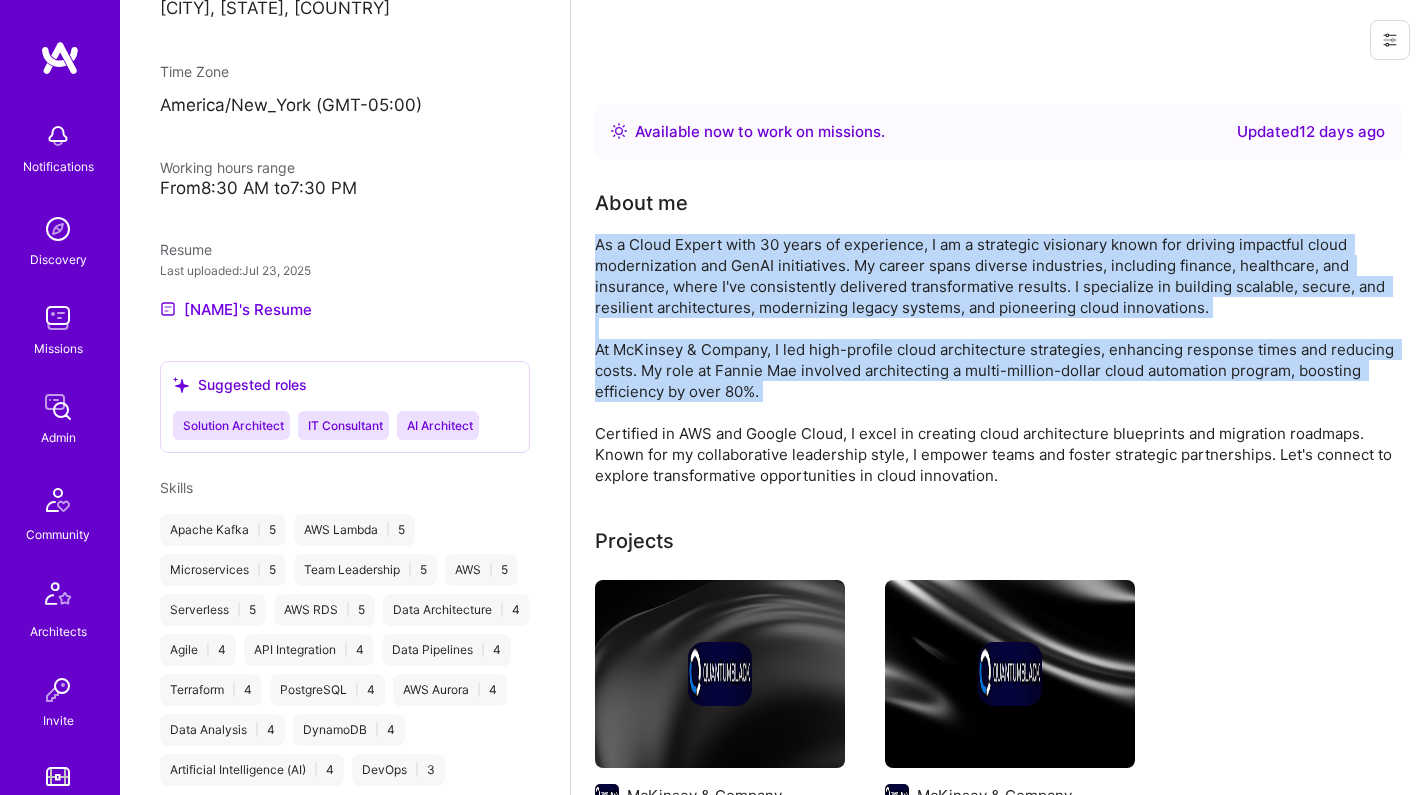 drag, startPoint x: 648, startPoint y: 295, endPoint x: 638, endPoint y: 361, distance: 66.75328 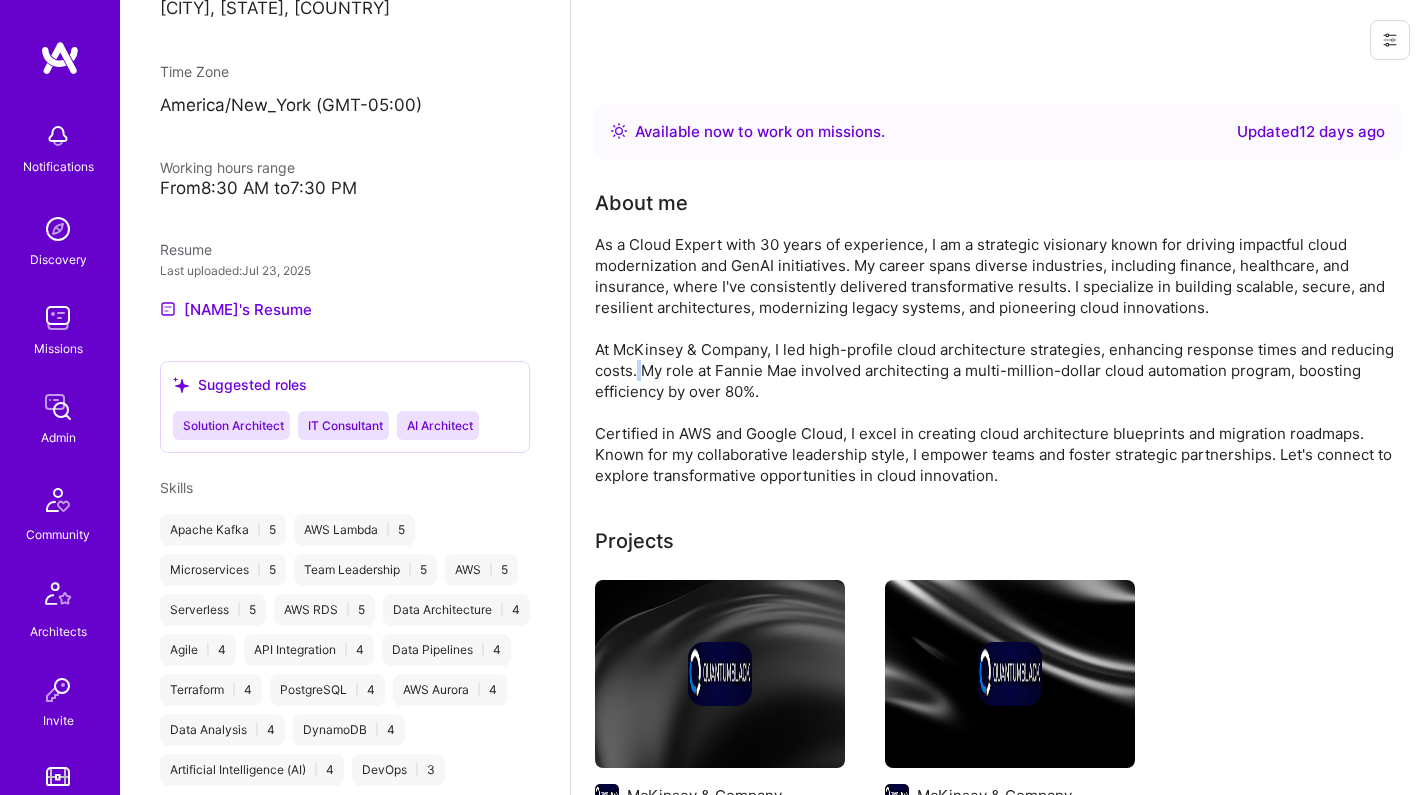 click on "As a Cloud Expert with 30 years of experience, I am a strategic visionary known for driving impactful cloud modernization and GenAI initiatives. My career spans diverse industries, including finance, healthcare, and insurance, where I've consistently delivered transformative results. I specialize in building scalable, secure, and resilient architectures, modernizing legacy systems, and pioneering cloud innovations.
At McKinsey & Company, I led high-profile cloud architecture strategies, enhancing response times and reducing costs. My role at Fannie Mae involved architecting a multi-million-dollar cloud automation program, boosting efficiency by over 80%.
Certified in AWS and Google Cloud, I excel in creating cloud architecture blueprints and migration roadmaps. Known for my collaborative leadership style, I empower teams and foster strategic partnerships. Let's connect to explore transformative opportunities in cloud innovation." at bounding box center [995, 360] 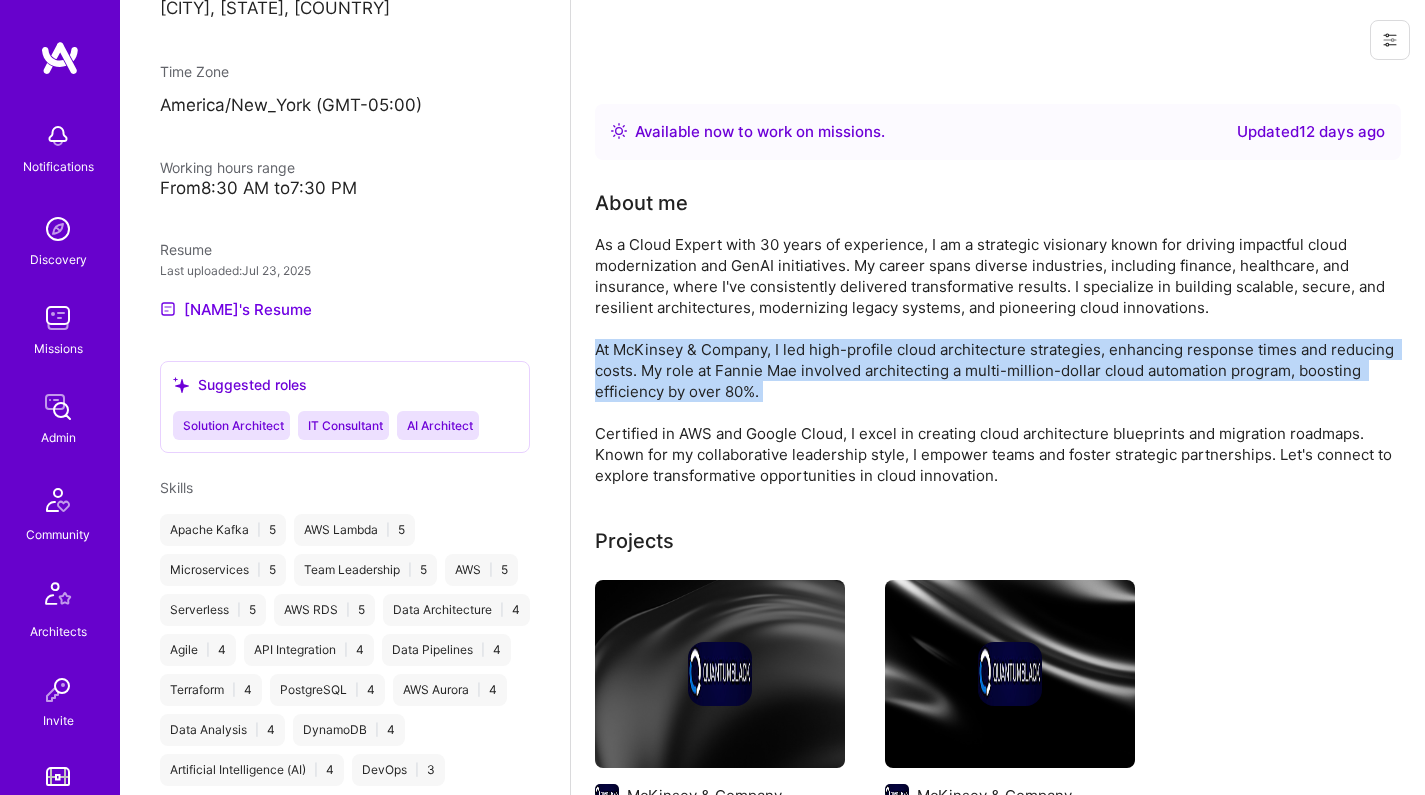 click on "As a Cloud Expert with 30 years of experience, I am a strategic visionary known for driving impactful cloud modernization and GenAI initiatives. My career spans diverse industries, including finance, healthcare, and insurance, where I've consistently delivered transformative results. I specialize in building scalable, secure, and resilient architectures, modernizing legacy systems, and pioneering cloud innovations.
At McKinsey & Company, I led high-profile cloud architecture strategies, enhancing response times and reducing costs. My role at Fannie Mae involved architecting a multi-million-dollar cloud automation program, boosting efficiency by over 80%.
Certified in AWS and Google Cloud, I excel in creating cloud architecture blueprints and migration roadmaps. Known for my collaborative leadership style, I empower teams and foster strategic partnerships. Let's connect to explore transformative opportunities in cloud innovation." at bounding box center [995, 360] 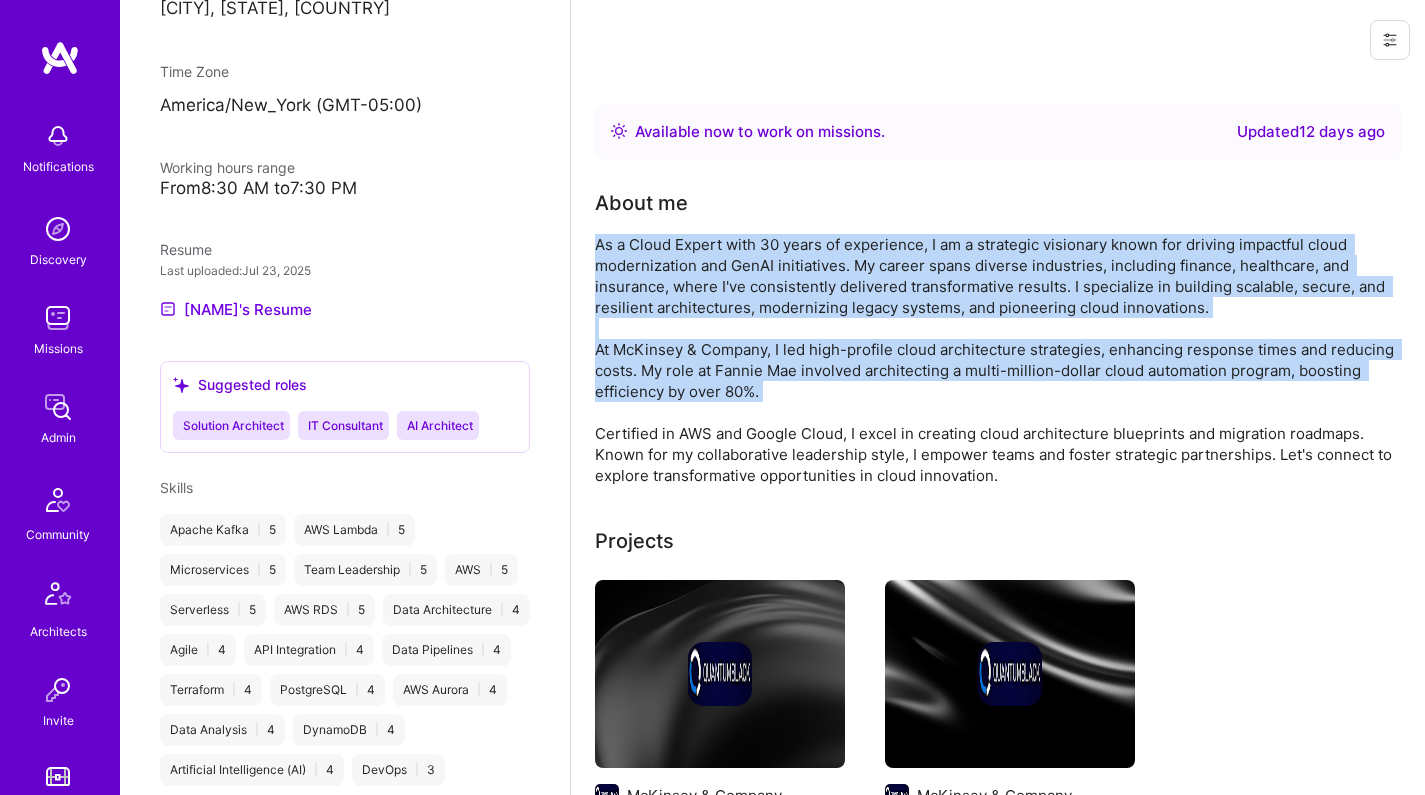 drag, startPoint x: 638, startPoint y: 361, endPoint x: 642, endPoint y: 305, distance: 56.142673 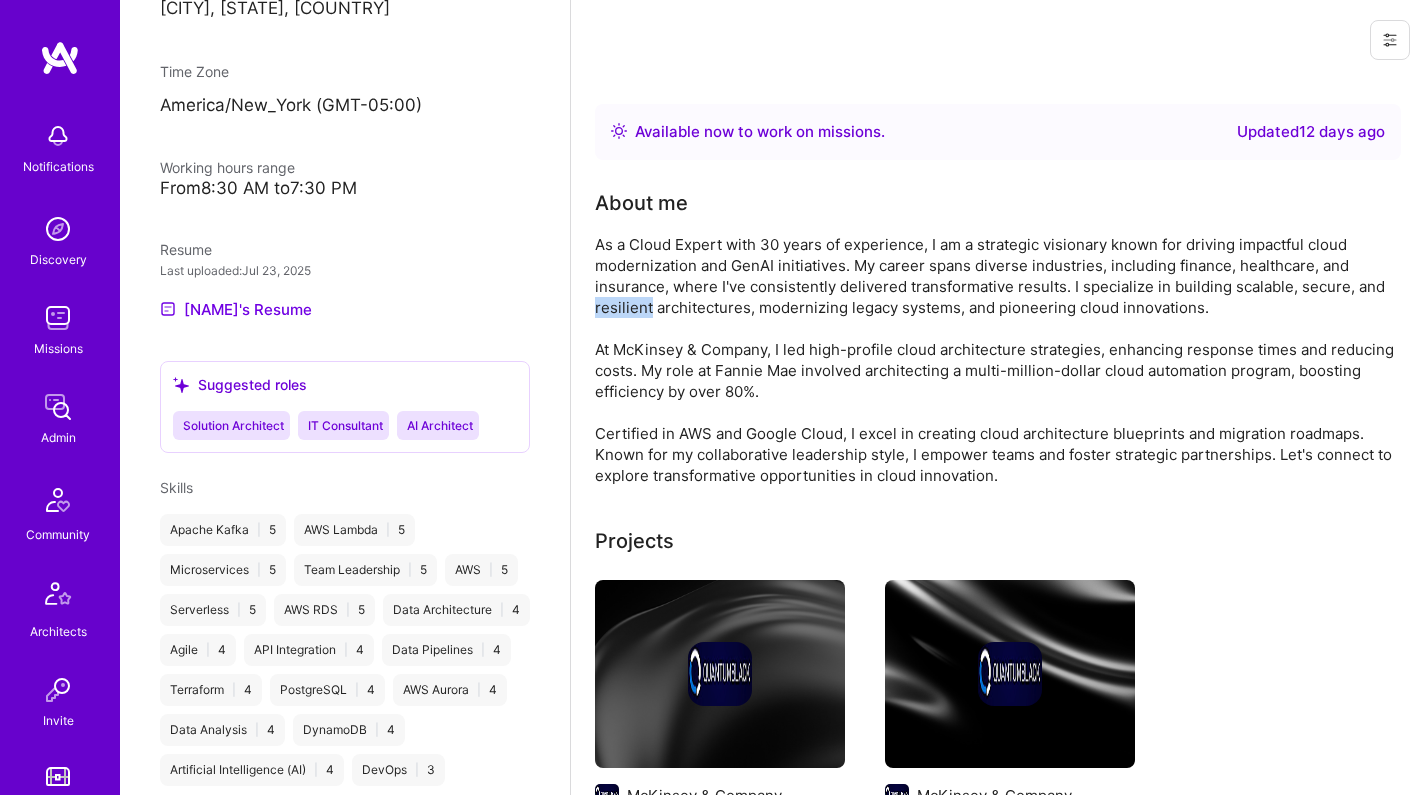 click on "As a Cloud Expert with 30 years of experience, I am a strategic visionary known for driving impactful cloud modernization and GenAI initiatives. My career spans diverse industries, including finance, healthcare, and insurance, where I've consistently delivered transformative results. I specialize in building scalable, secure, and resilient architectures, modernizing legacy systems, and pioneering cloud innovations.
At McKinsey & Company, I led high-profile cloud architecture strategies, enhancing response times and reducing costs. My role at Fannie Mae involved architecting a multi-million-dollar cloud automation program, boosting efficiency by over 80%.
Certified in AWS and Google Cloud, I excel in creating cloud architecture blueprints and migration roadmaps. Known for my collaborative leadership style, I empower teams and foster strategic partnerships. Let's connect to explore transformative opportunities in cloud innovation." at bounding box center [995, 360] 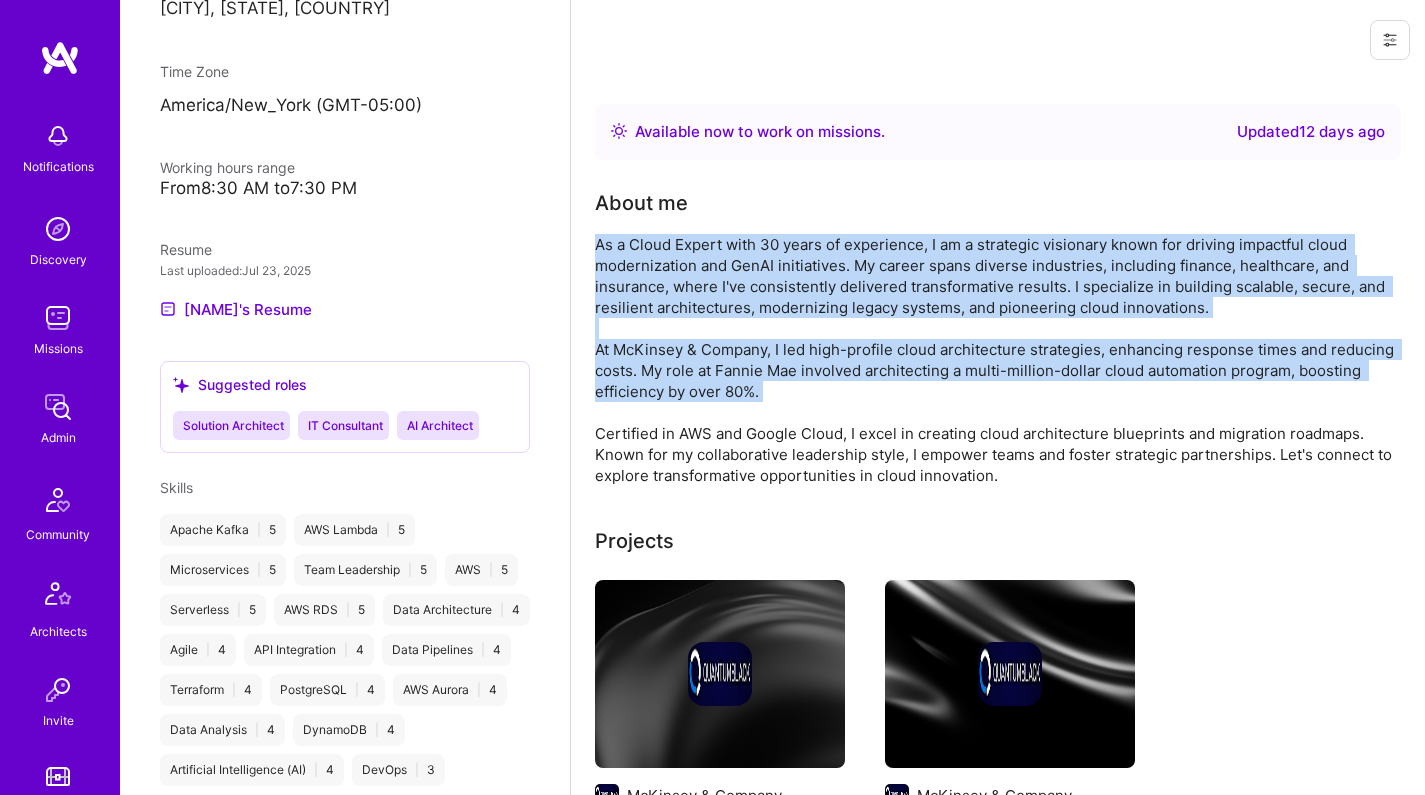 drag, startPoint x: 642, startPoint y: 305, endPoint x: 633, endPoint y: 355, distance: 50.803543 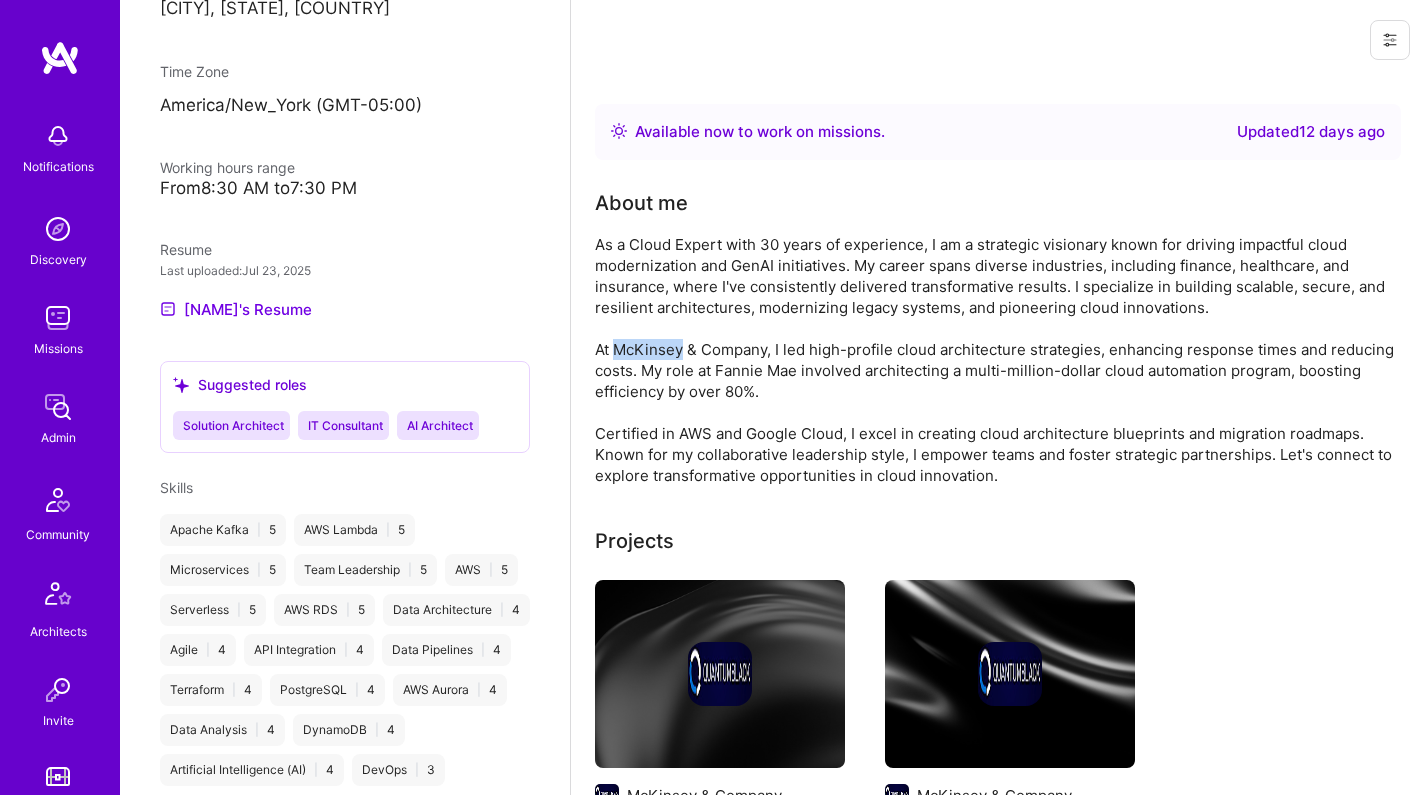 click on "As a Cloud Expert with 30 years of experience, I am a strategic visionary known for driving impactful cloud modernization and GenAI initiatives. My career spans diverse industries, including finance, healthcare, and insurance, where I've consistently delivered transformative results. I specialize in building scalable, secure, and resilient architectures, modernizing legacy systems, and pioneering cloud innovations.
At McKinsey & Company, I led high-profile cloud architecture strategies, enhancing response times and reducing costs. My role at Fannie Mae involved architecting a multi-million-dollar cloud automation program, boosting efficiency by over 80%.
Certified in AWS and Google Cloud, I excel in creating cloud architecture blueprints and migration roadmaps. Known for my collaborative leadership style, I empower teams and foster strategic partnerships. Let's connect to explore transformative opportunities in cloud innovation." at bounding box center [995, 360] 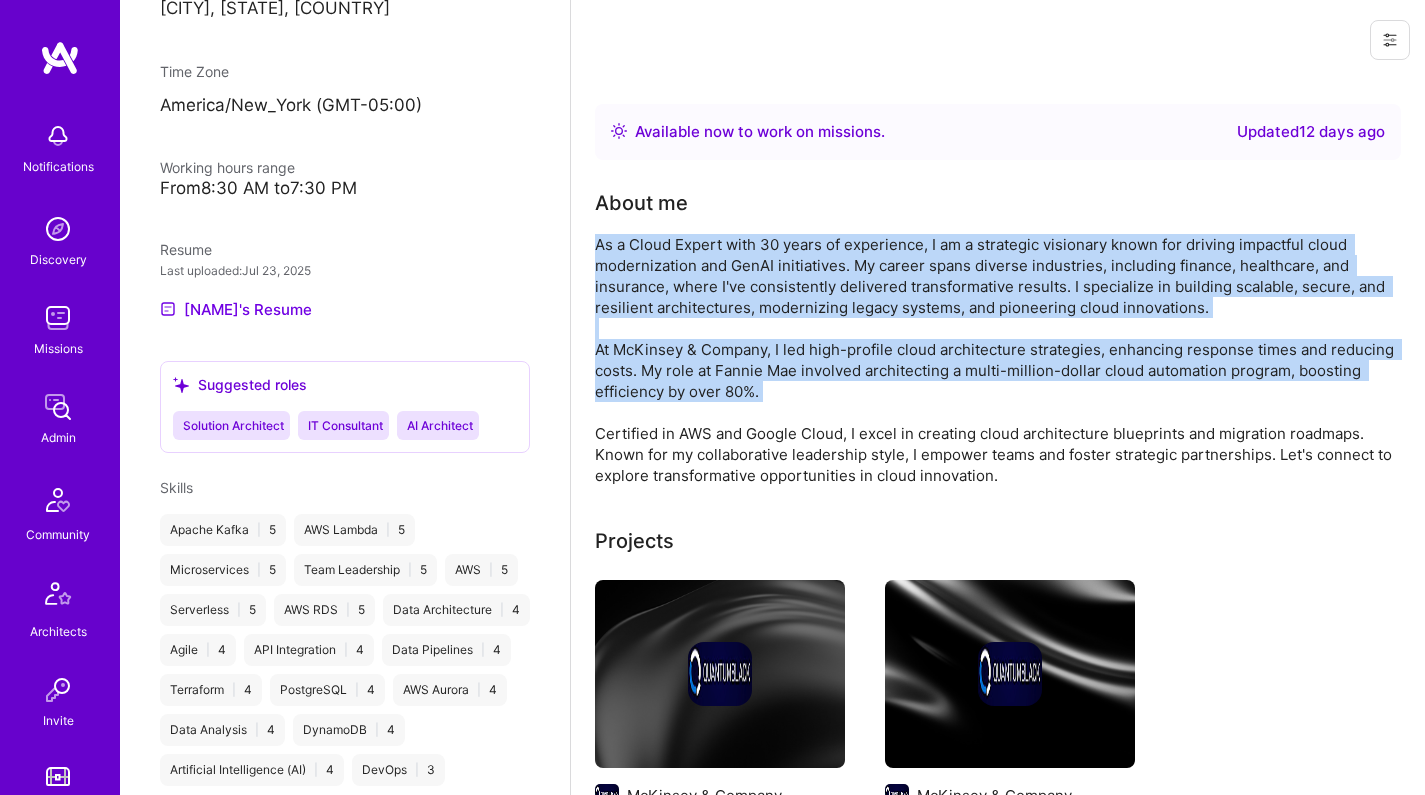 drag, startPoint x: 633, startPoint y: 357, endPoint x: 637, endPoint y: 304, distance: 53.15073 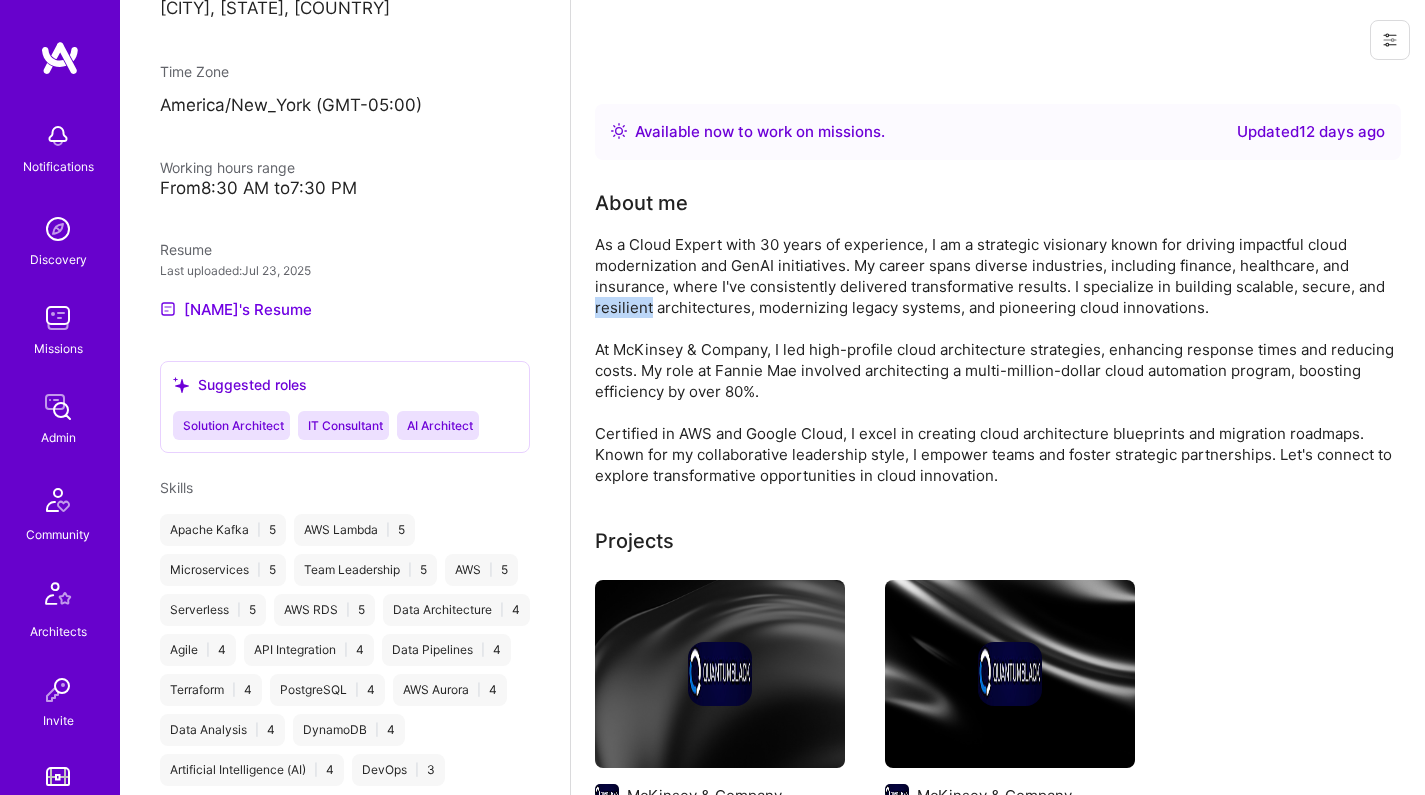click on "As a Cloud Expert with 30 years of experience, I am a strategic visionary known for driving impactful cloud modernization and GenAI initiatives. My career spans diverse industries, including finance, healthcare, and insurance, where I've consistently delivered transformative results. I specialize in building scalable, secure, and resilient architectures, modernizing legacy systems, and pioneering cloud innovations.
At McKinsey & Company, I led high-profile cloud architecture strategies, enhancing response times and reducing costs. My role at Fannie Mae involved architecting a multi-million-dollar cloud automation program, boosting efficiency by over 80%.
Certified in AWS and Google Cloud, I excel in creating cloud architecture blueprints and migration roadmaps. Known for my collaborative leadership style, I empower teams and foster strategic partnerships. Let's connect to explore transformative opportunities in cloud innovation." at bounding box center [995, 360] 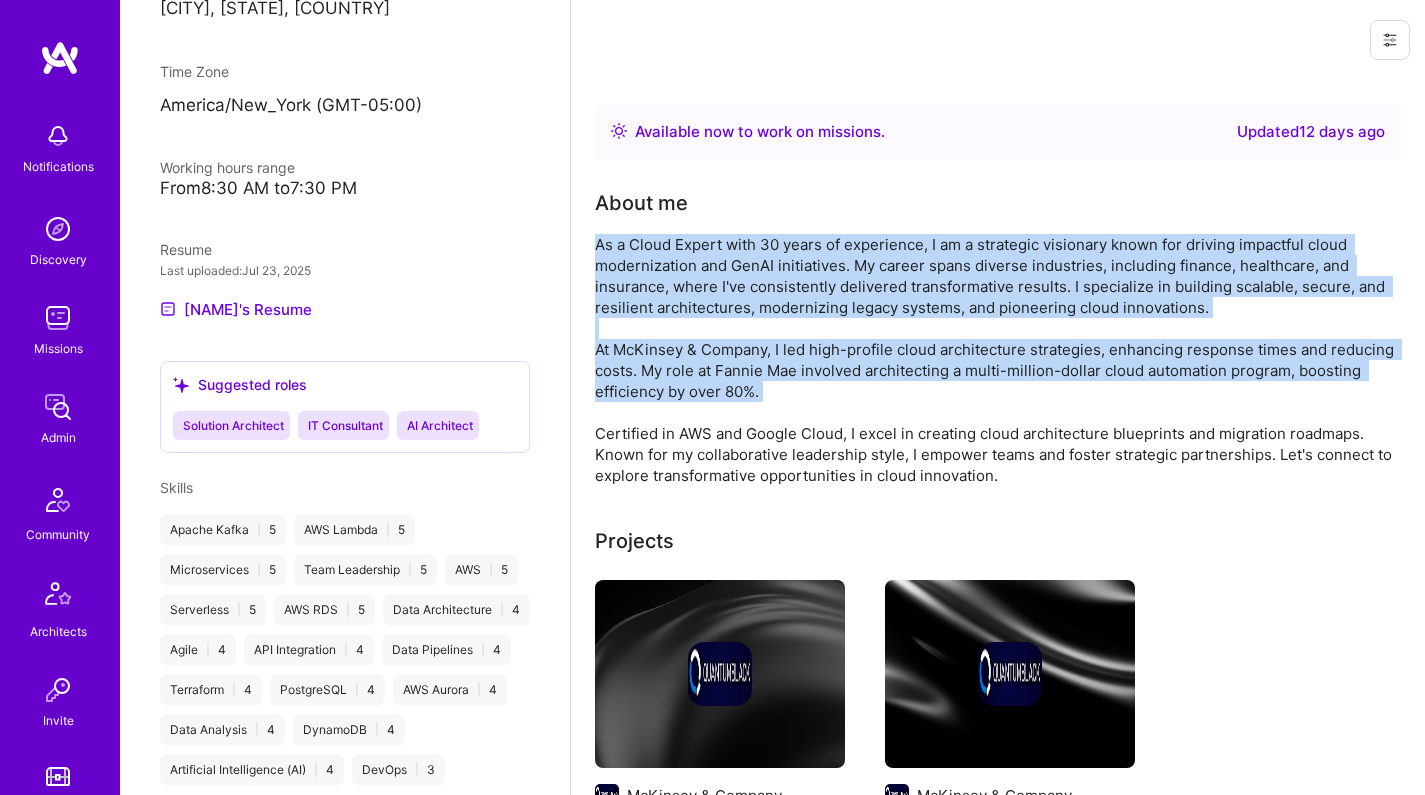 drag, startPoint x: 637, startPoint y: 303, endPoint x: 631, endPoint y: 360, distance: 57.31492 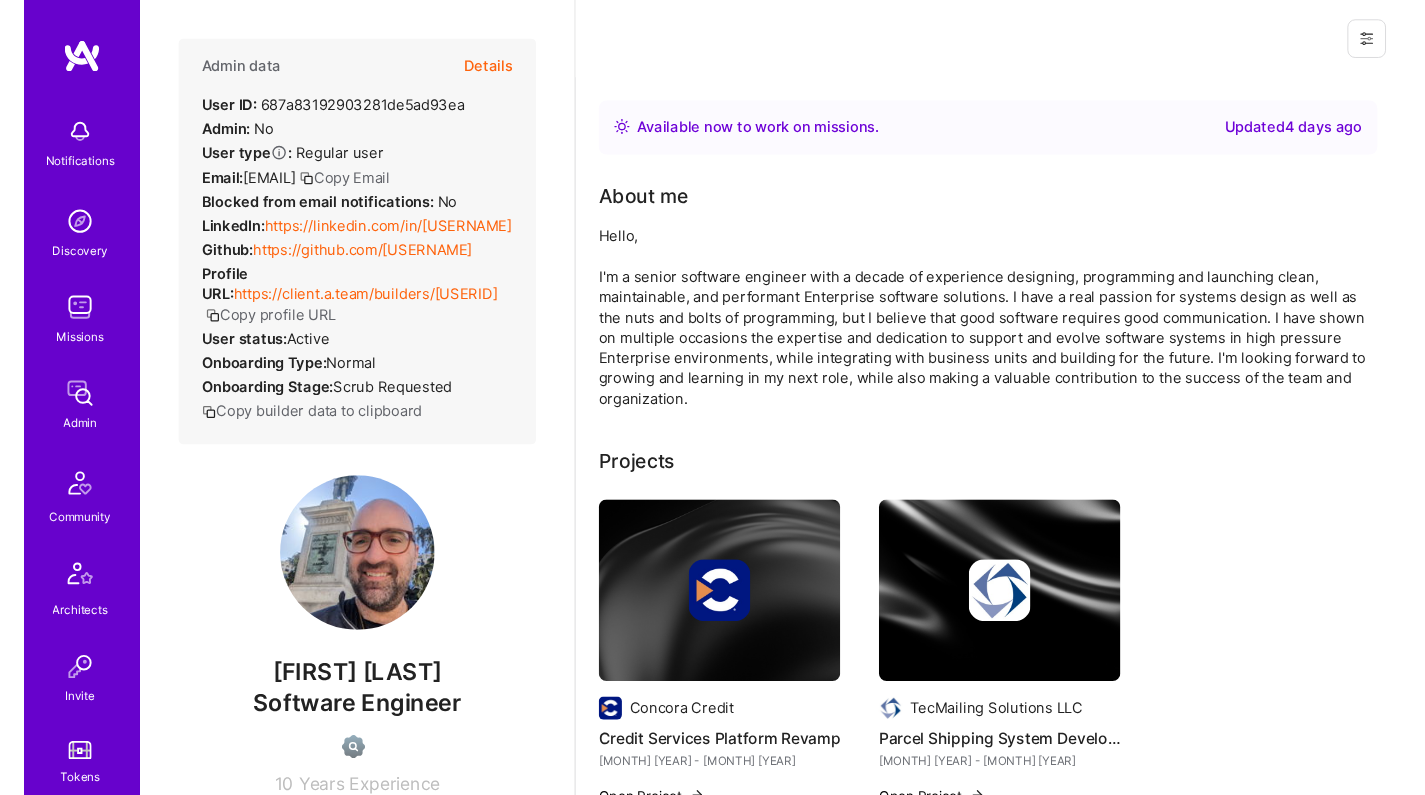scroll, scrollTop: 0, scrollLeft: 0, axis: both 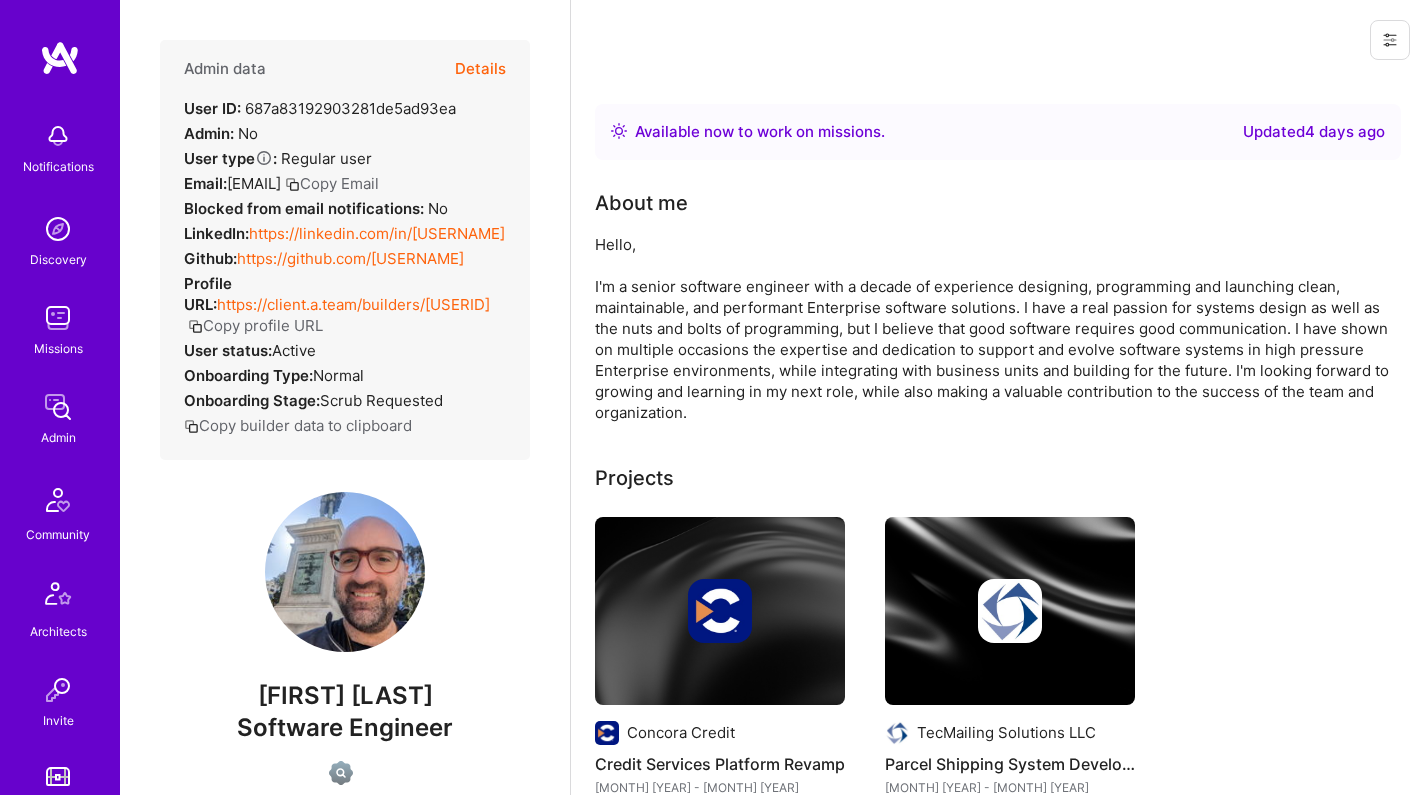 click on "Hello,
I'm a senior software engineer with a decade of experience designing, programming and launching clean, maintainable, and performant Enterprise software solutions. I have a real passion for systems design as well as the nuts and bolts of programming, but I believe that good software requires good communication. I have shown on multiple occasions the expertise and dedication to support and evolve software systems in high pressure Enterprise environments, while integrating with business units and building for the future. I'm looking forward to growing and learning in my next role, while also making a valuable contribution to the success of the team and organization." at bounding box center (995, 328) 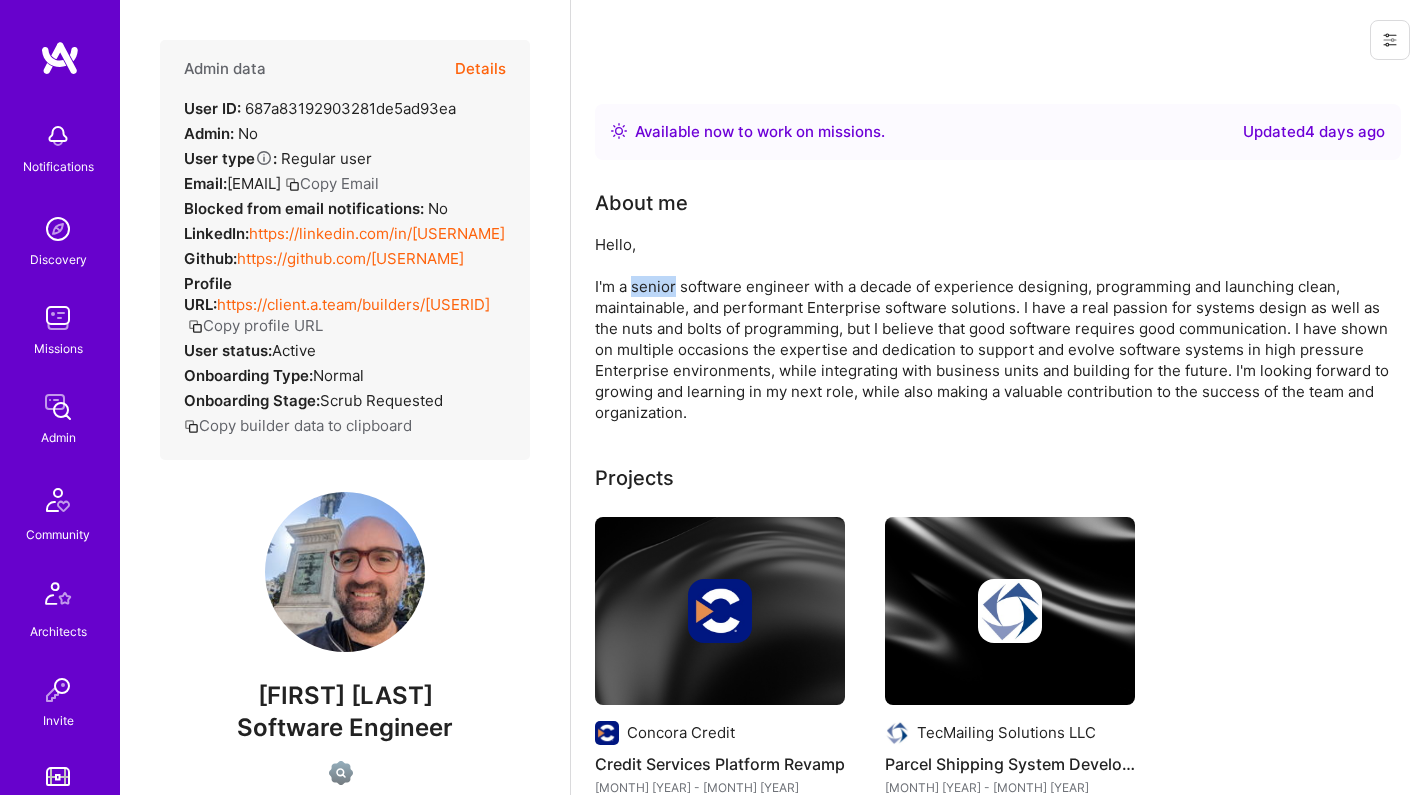 click on "Hello,
I'm a senior software engineer with a decade of experience designing, programming and launching clean, maintainable, and performant Enterprise software solutions. I have a real passion for systems design as well as the nuts and bolts of programming, but I believe that good software requires good communication. I have shown on multiple occasions the expertise and dedication to support and evolve software systems in high pressure Enterprise environments, while integrating with business units and building for the future. I'm looking forward to growing and learning in my next role, while also making a valuable contribution to the success of the team and organization." at bounding box center [995, 328] 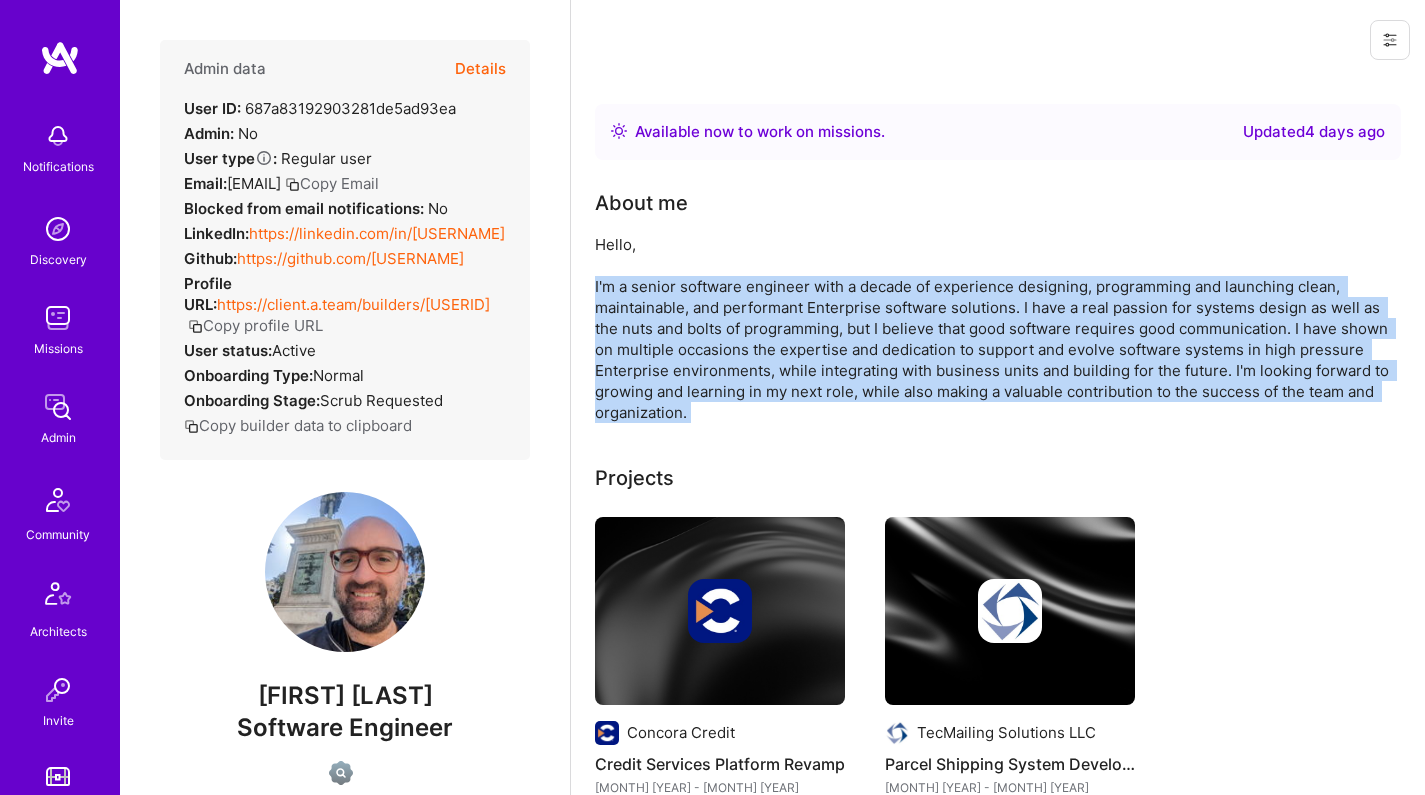 click on "Hello,
I'm a senior software engineer with a decade of experience designing, programming and launching clean, maintainable, and performant Enterprise software solutions. I have a real passion for systems design as well as the nuts and bolts of programming, but I believe that good software requires good communication. I have shown on multiple occasions the expertise and dedication to support and evolve software systems in high pressure Enterprise environments, while integrating with business units and building for the future. I'm looking forward to growing and learning in my next role, while also making a valuable contribution to the success of the team and organization." at bounding box center (995, 328) 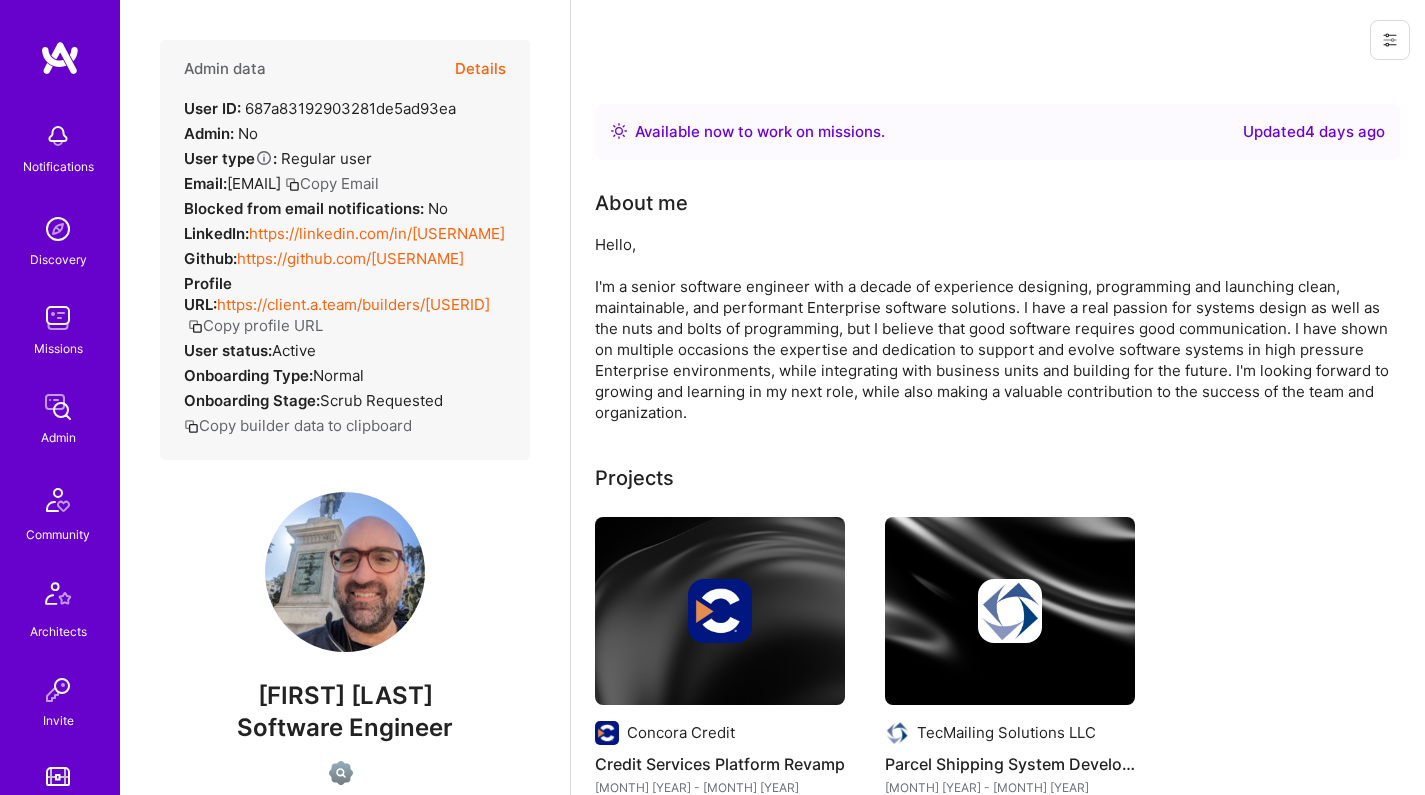 click on "https://linkedin.com/in/josephghilardi" at bounding box center [377, 233] 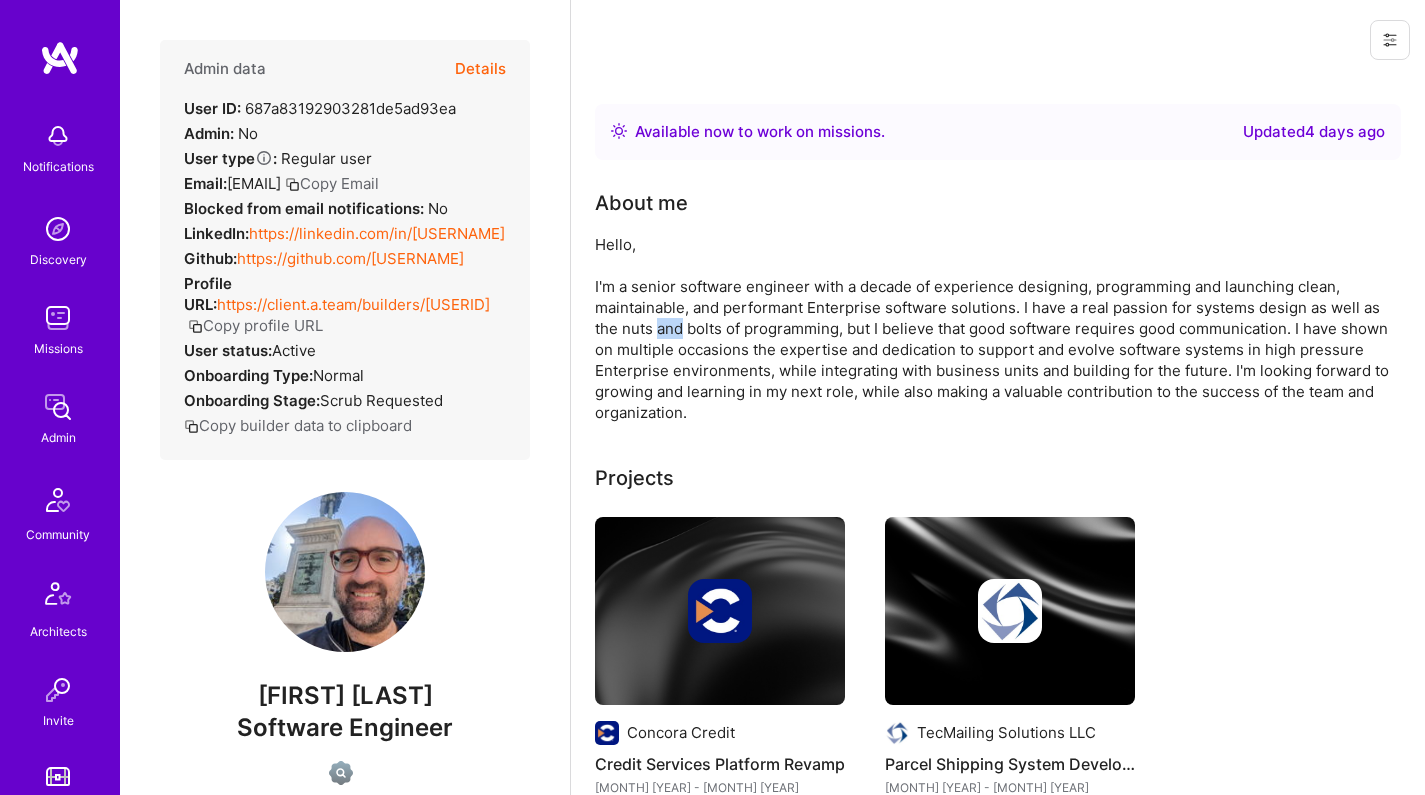 click on "Hello,
I'm a senior software engineer with a decade of experience designing, programming and launching clean, maintainable, and performant Enterprise software solutions. I have a real passion for systems design as well as the nuts and bolts of programming, but I believe that good software requires good communication. I have shown on multiple occasions the expertise and dedication to support and evolve software systems in high pressure Enterprise environments, while integrating with business units and building for the future. I'm looking forward to growing and learning in my next role, while also making a valuable contribution to the success of the team and organization." at bounding box center [995, 328] 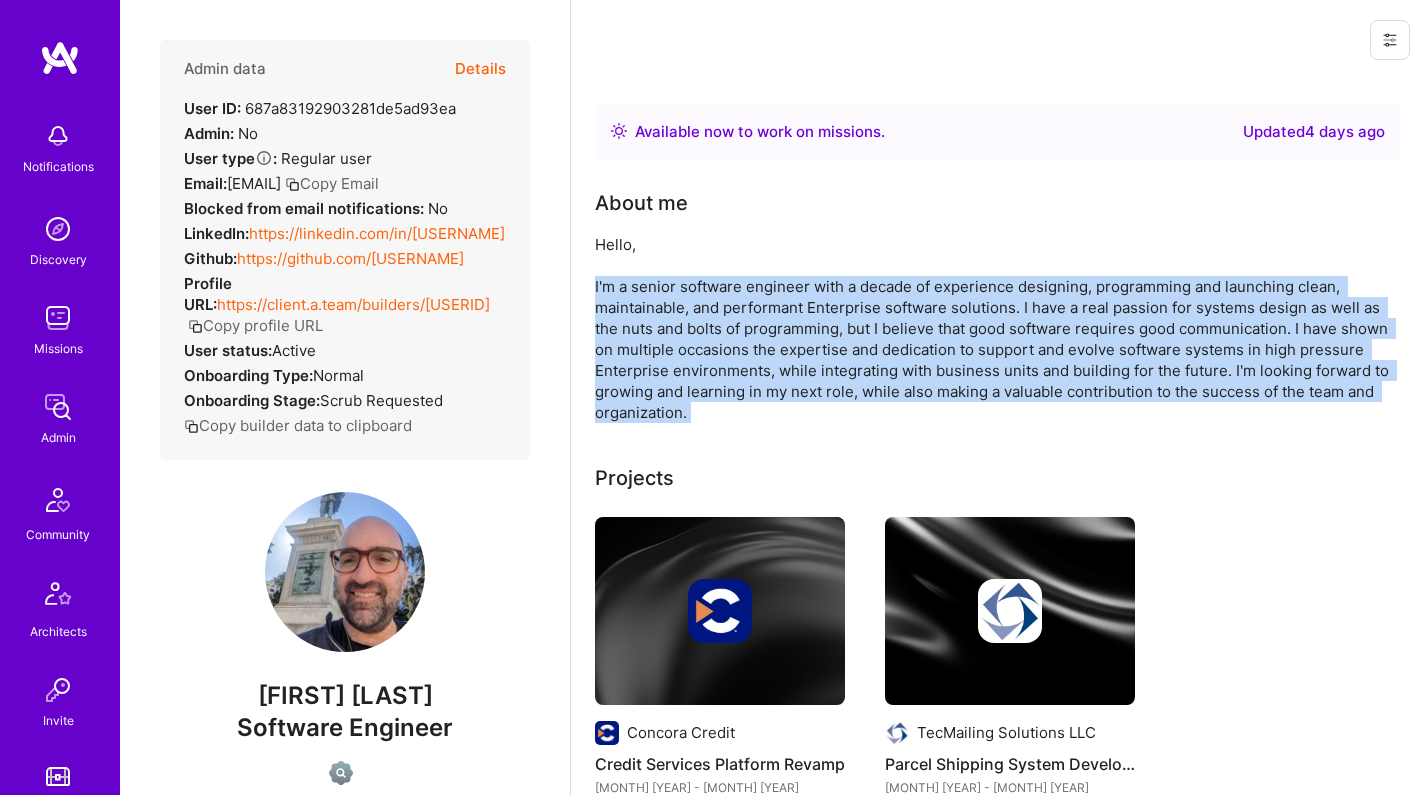 click on "Hello,
I'm a senior software engineer with a decade of experience designing, programming and launching clean, maintainable, and performant Enterprise software solutions. I have a real passion for systems design as well as the nuts and bolts of programming, but I believe that good software requires good communication. I have shown on multiple occasions the expertise and dedication to support and evolve software systems in high pressure Enterprise environments, while integrating with business units and building for the future. I'm looking forward to growing and learning in my next role, while also making a valuable contribution to the success of the team and organization." at bounding box center (995, 328) 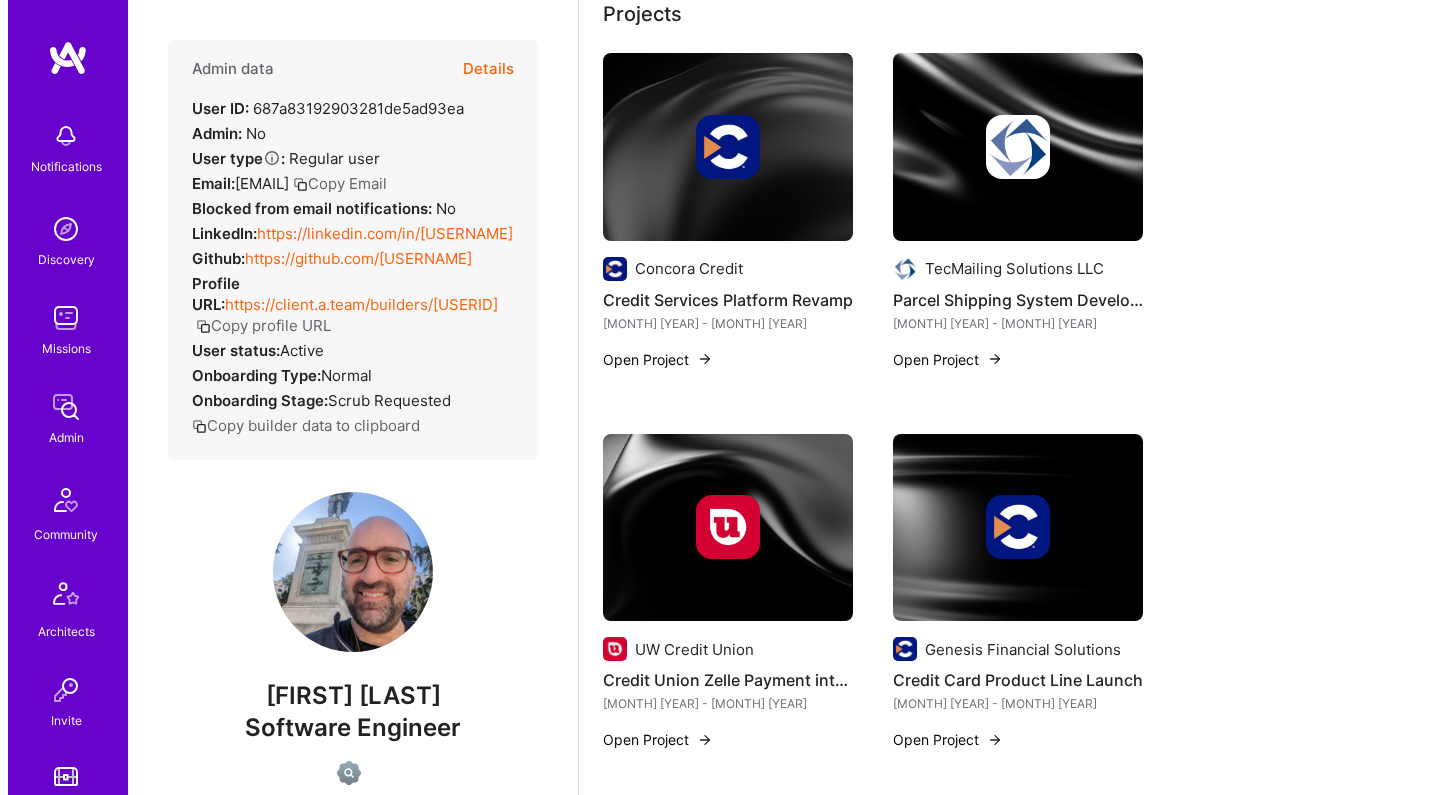 scroll, scrollTop: 0, scrollLeft: 0, axis: both 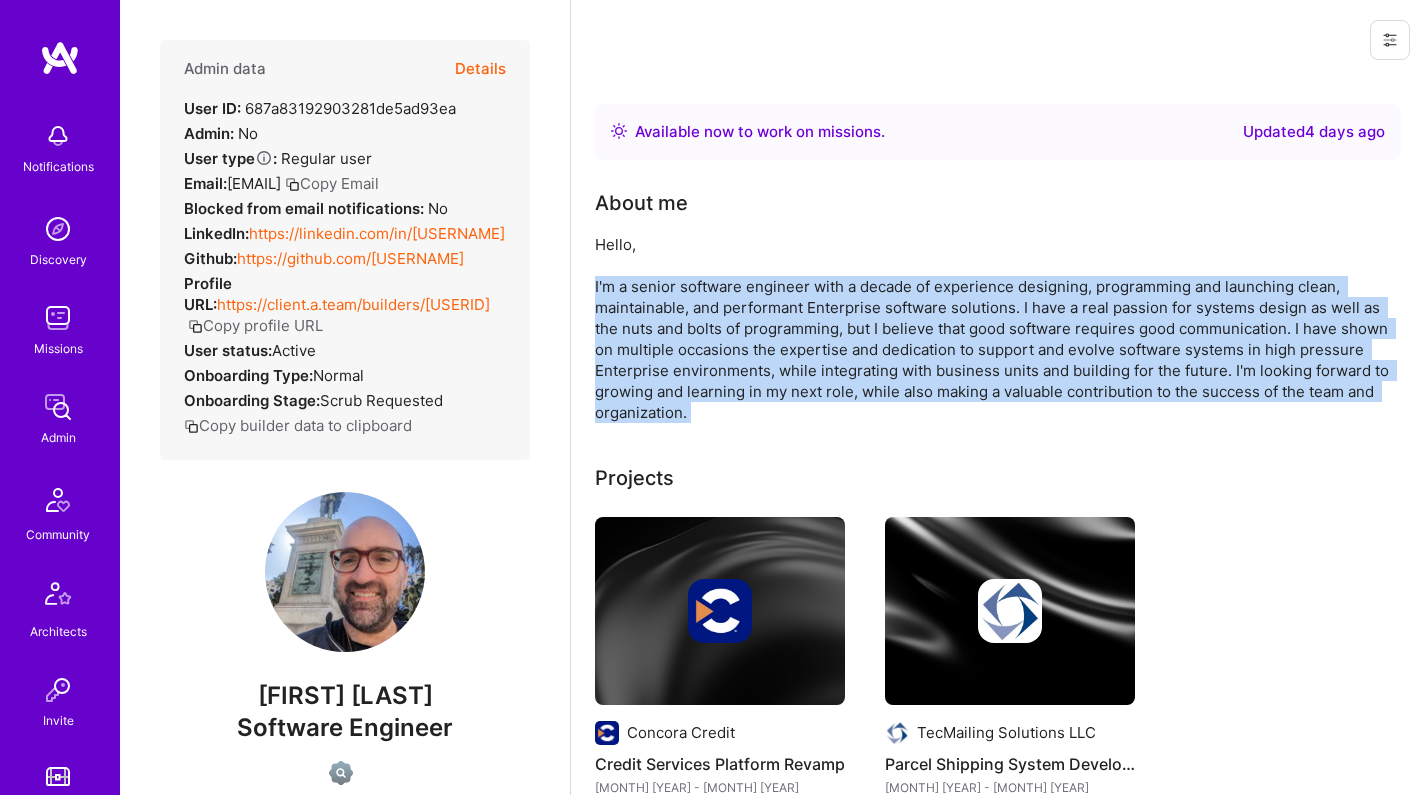 click at bounding box center (720, 611) 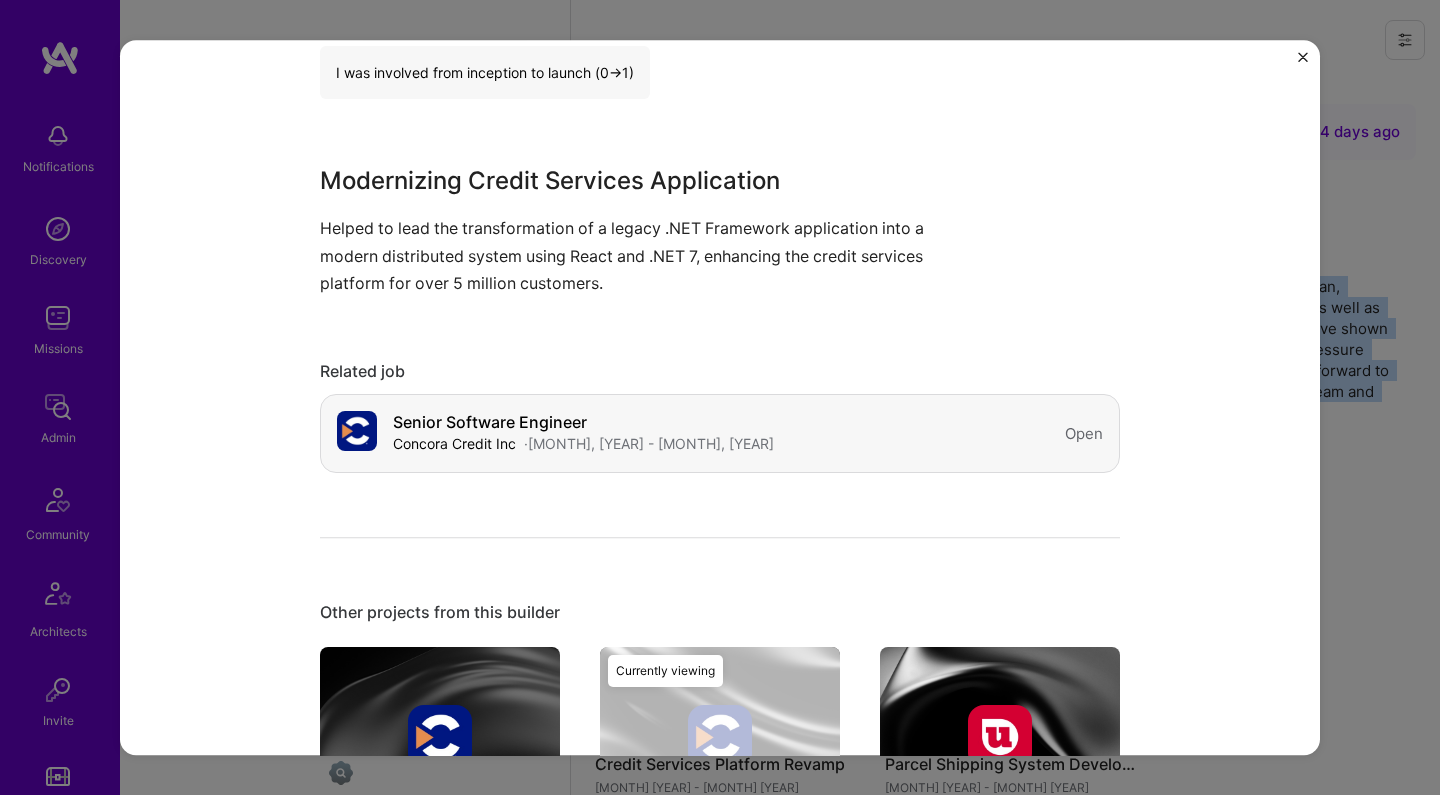 scroll, scrollTop: 900, scrollLeft: 0, axis: vertical 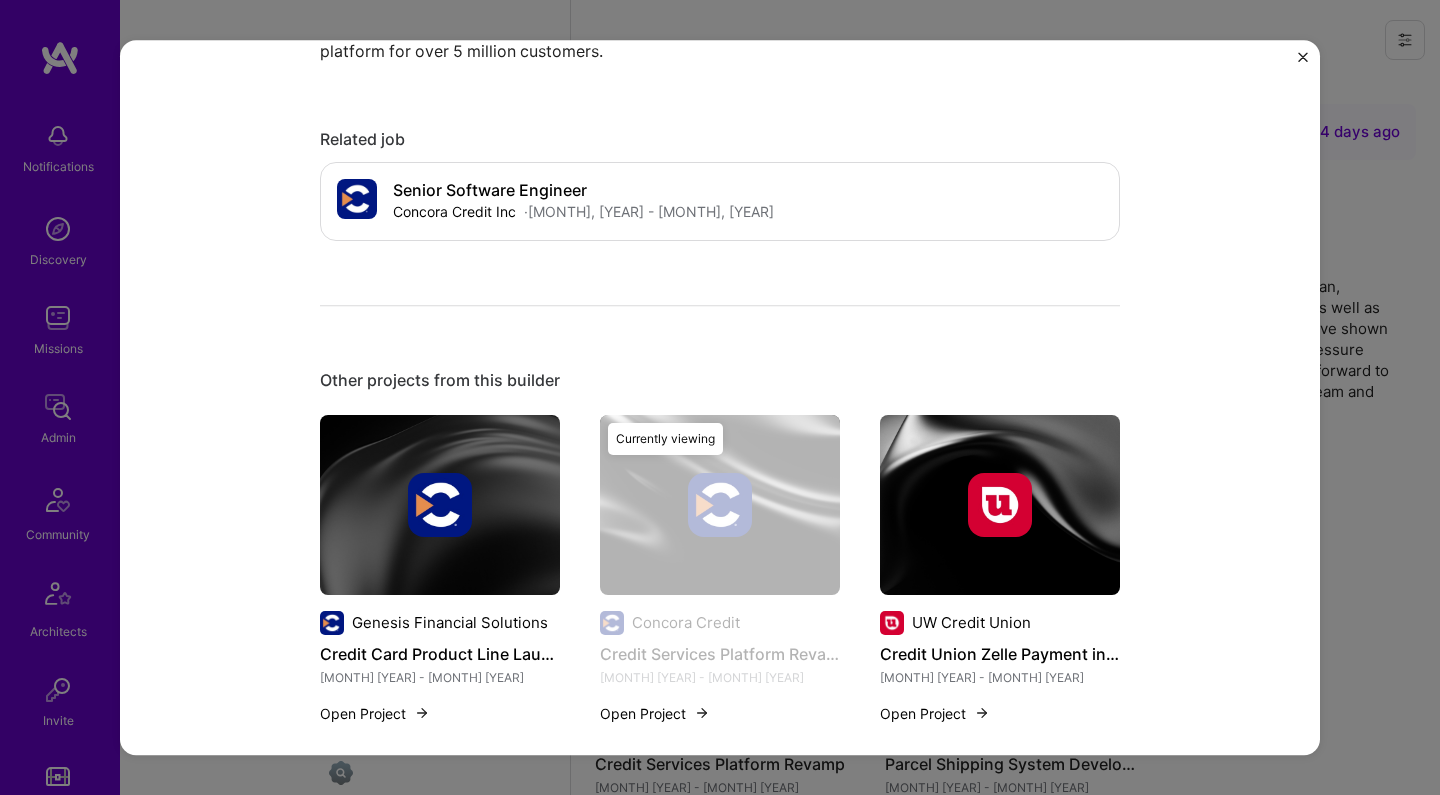 click on "Currently viewing" at bounding box center [720, 581] 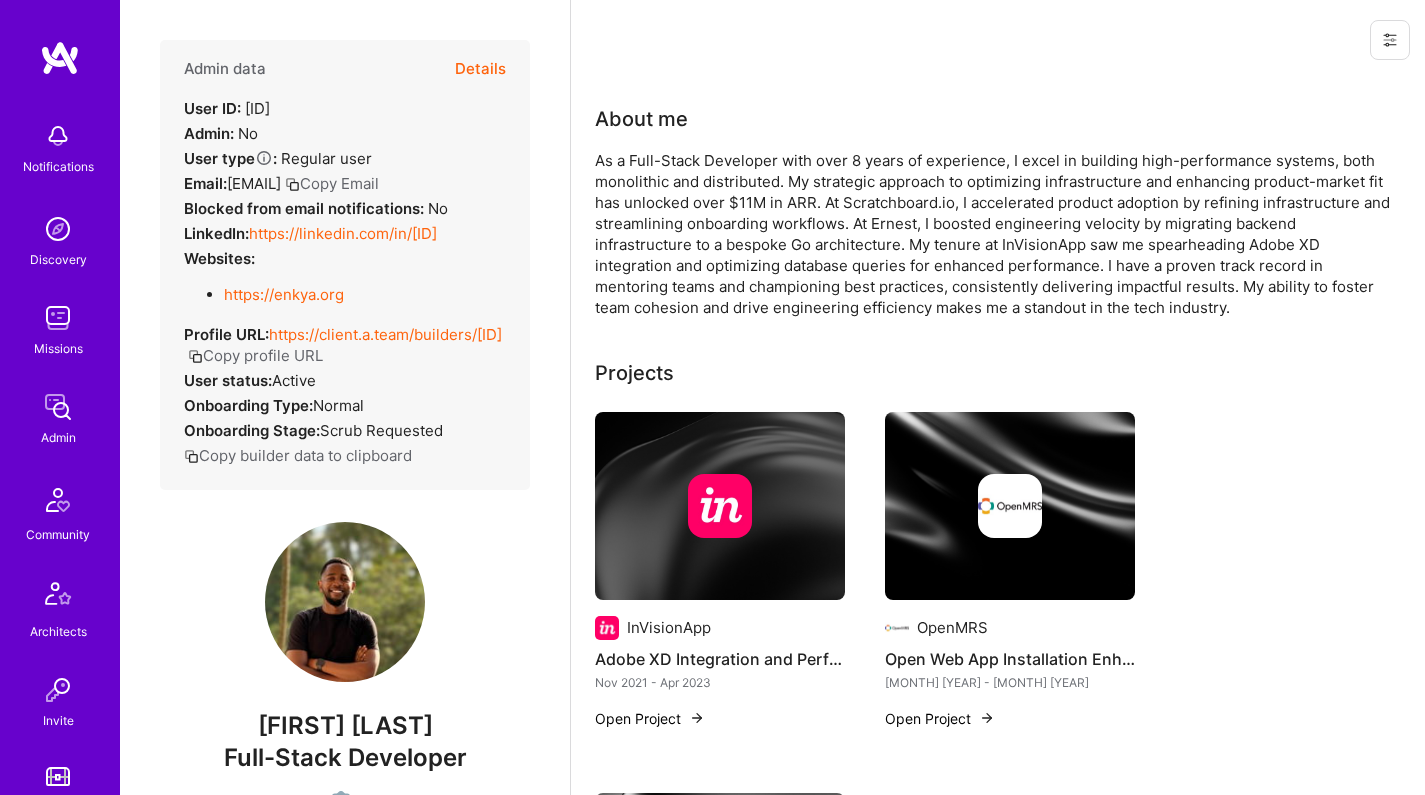 scroll, scrollTop: 0, scrollLeft: 0, axis: both 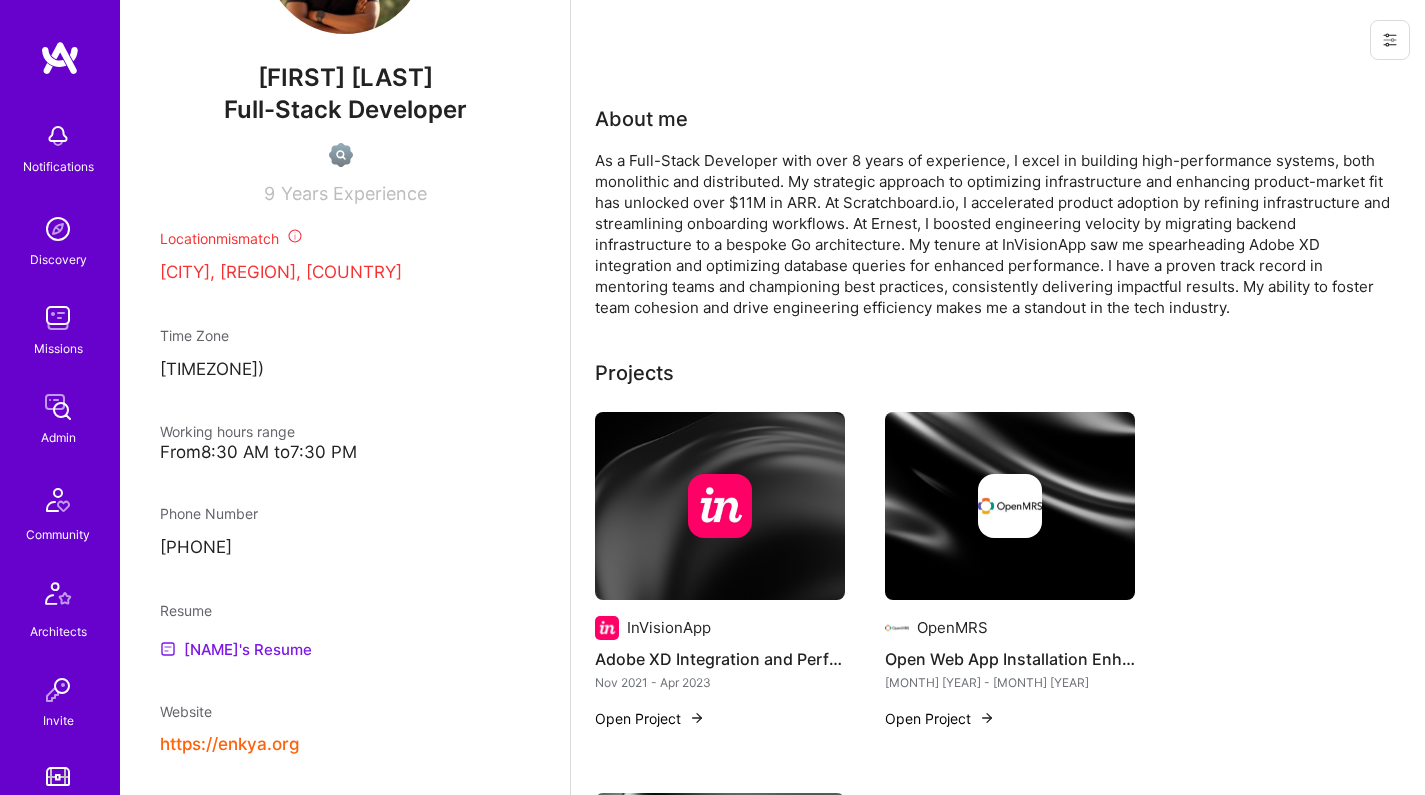click on "[NAME]'s Resume" at bounding box center (236, 649) 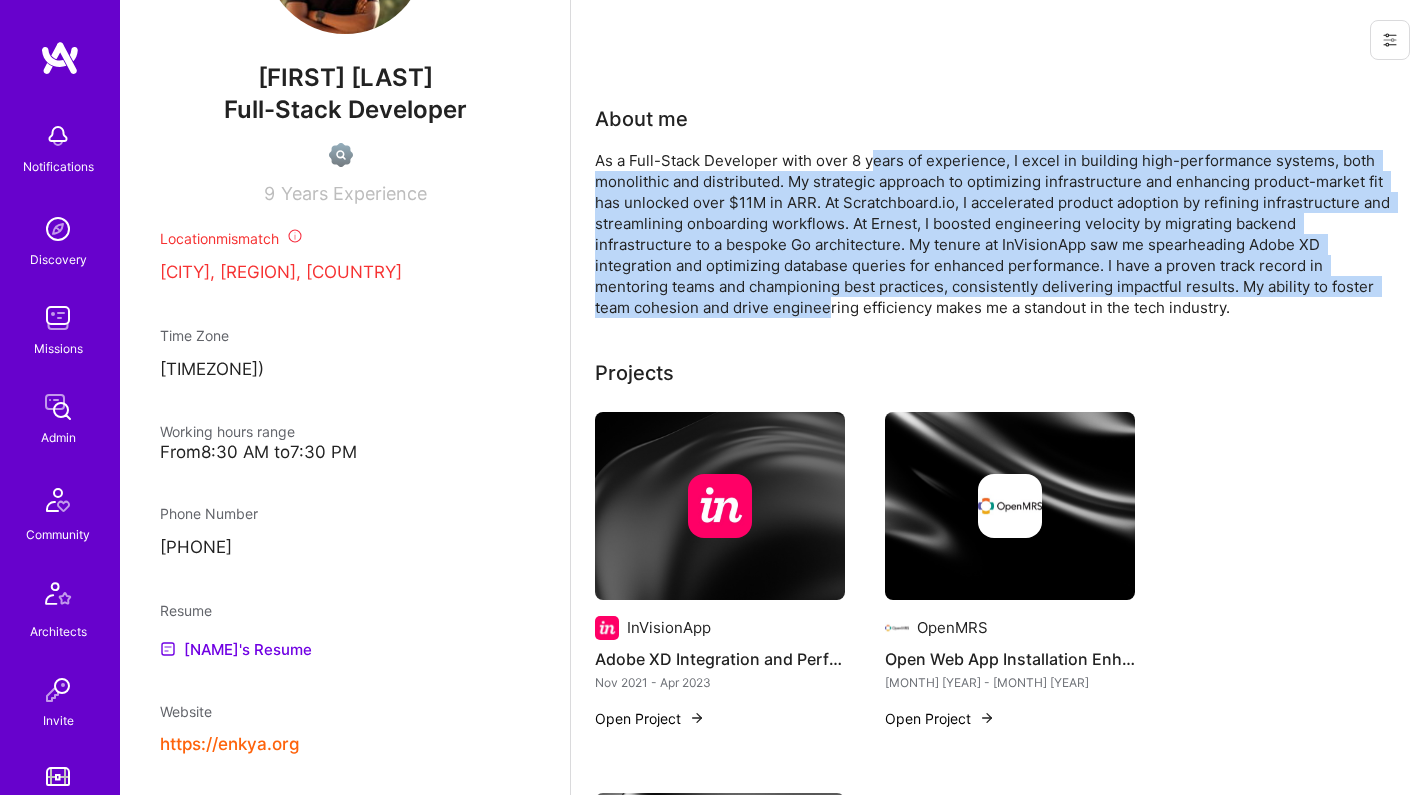 drag, startPoint x: 876, startPoint y: 166, endPoint x: 827, endPoint y: 303, distance: 145.49915 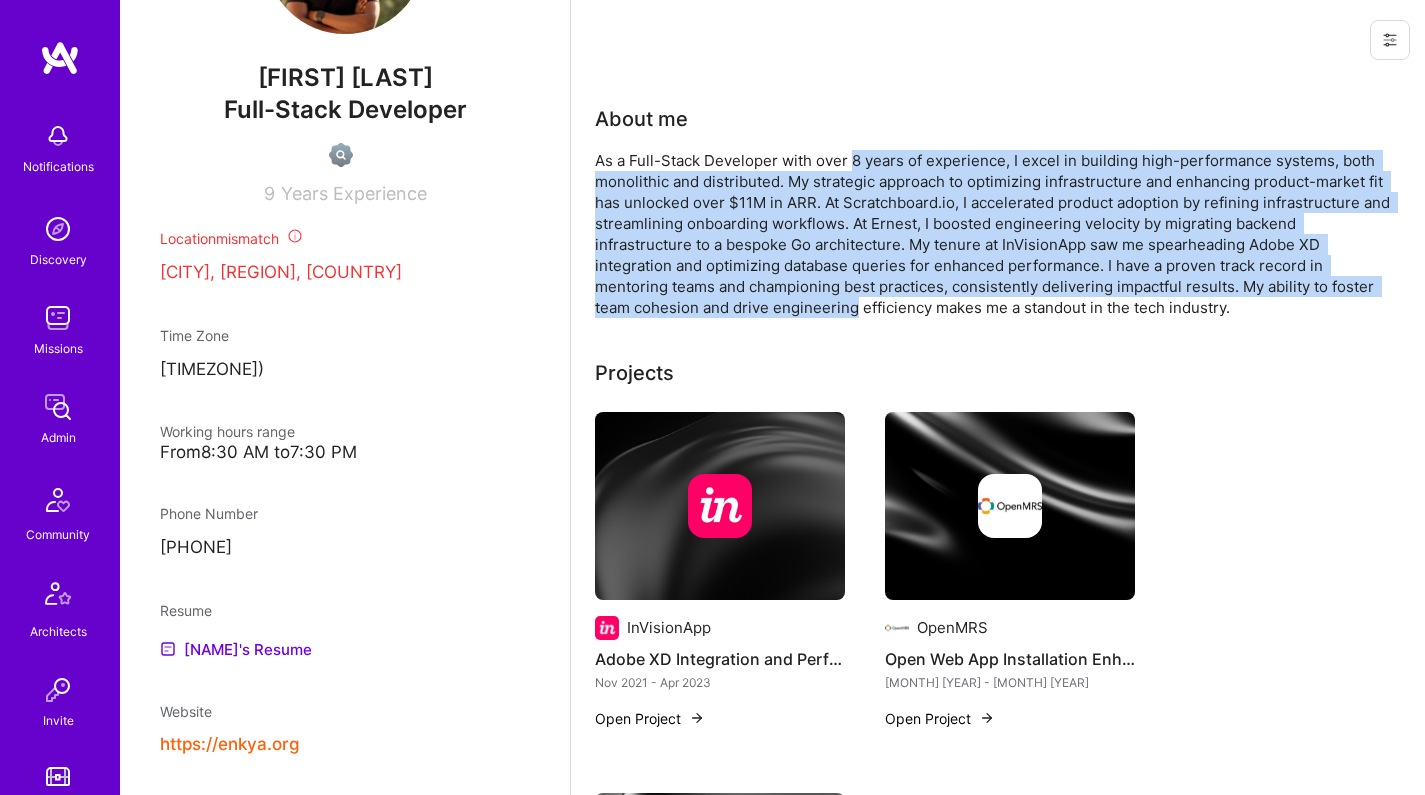 drag, startPoint x: 827, startPoint y: 302, endPoint x: 852, endPoint y: 164, distance: 140.24622 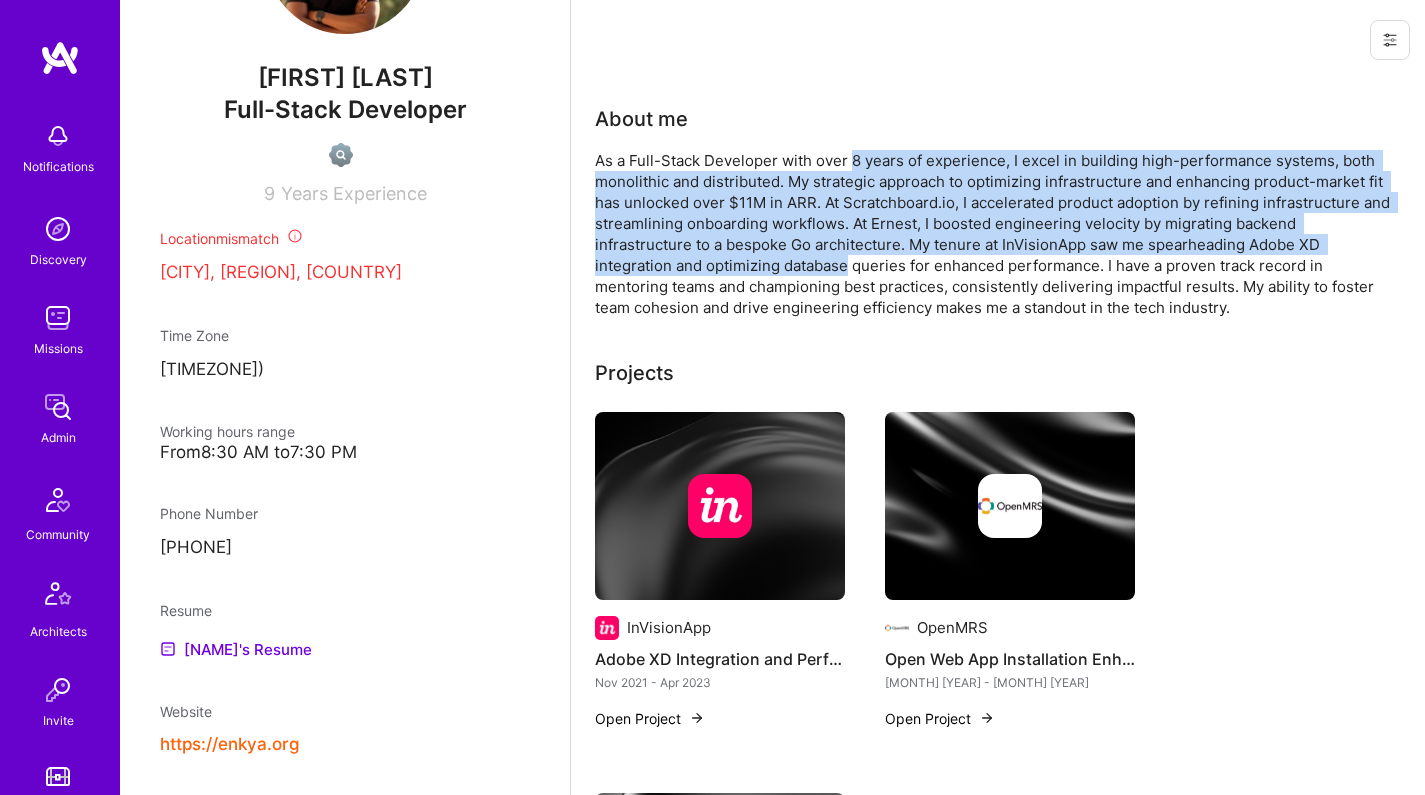 drag, startPoint x: 852, startPoint y: 164, endPoint x: 843, endPoint y: 269, distance: 105.38501 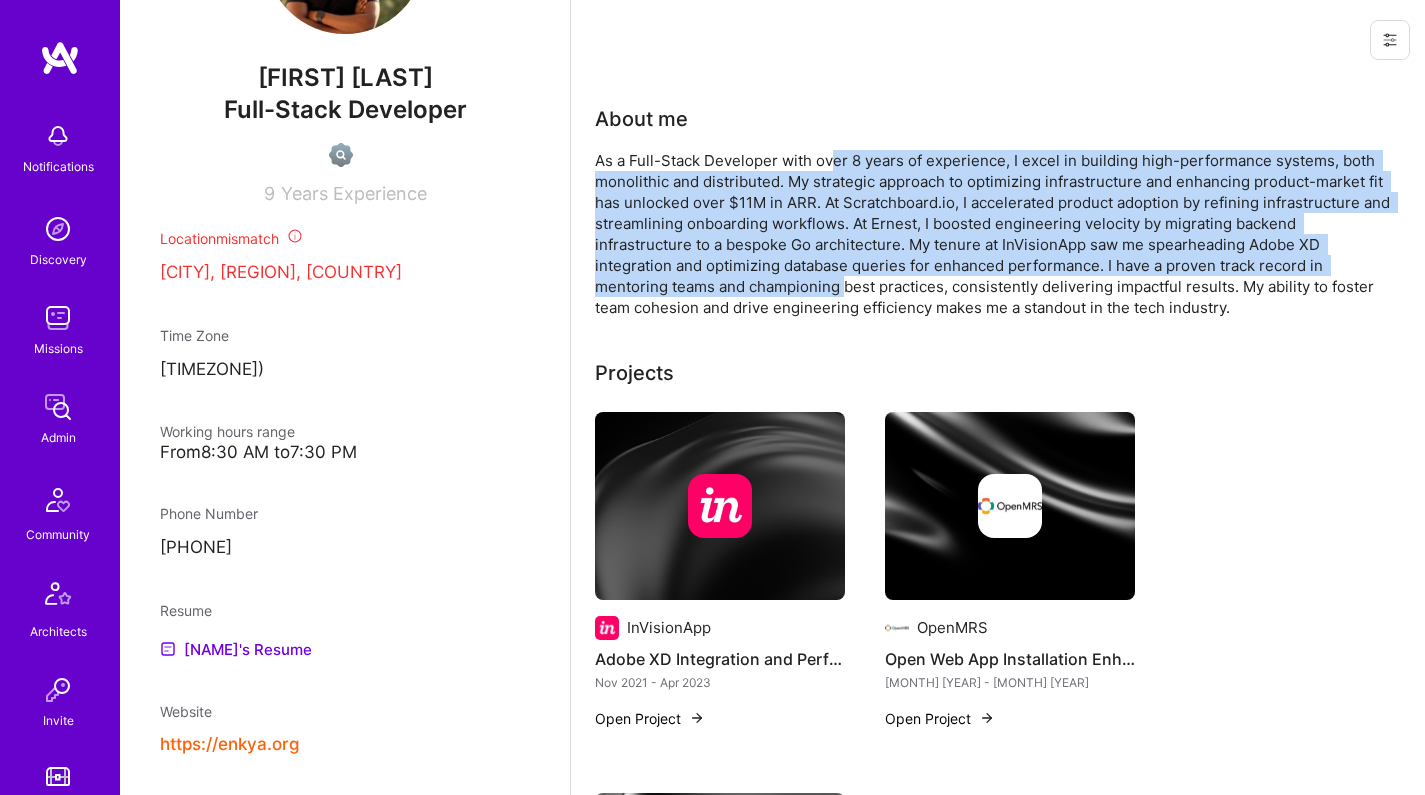 drag, startPoint x: 843, startPoint y: 278, endPoint x: 834, endPoint y: 159, distance: 119.33985 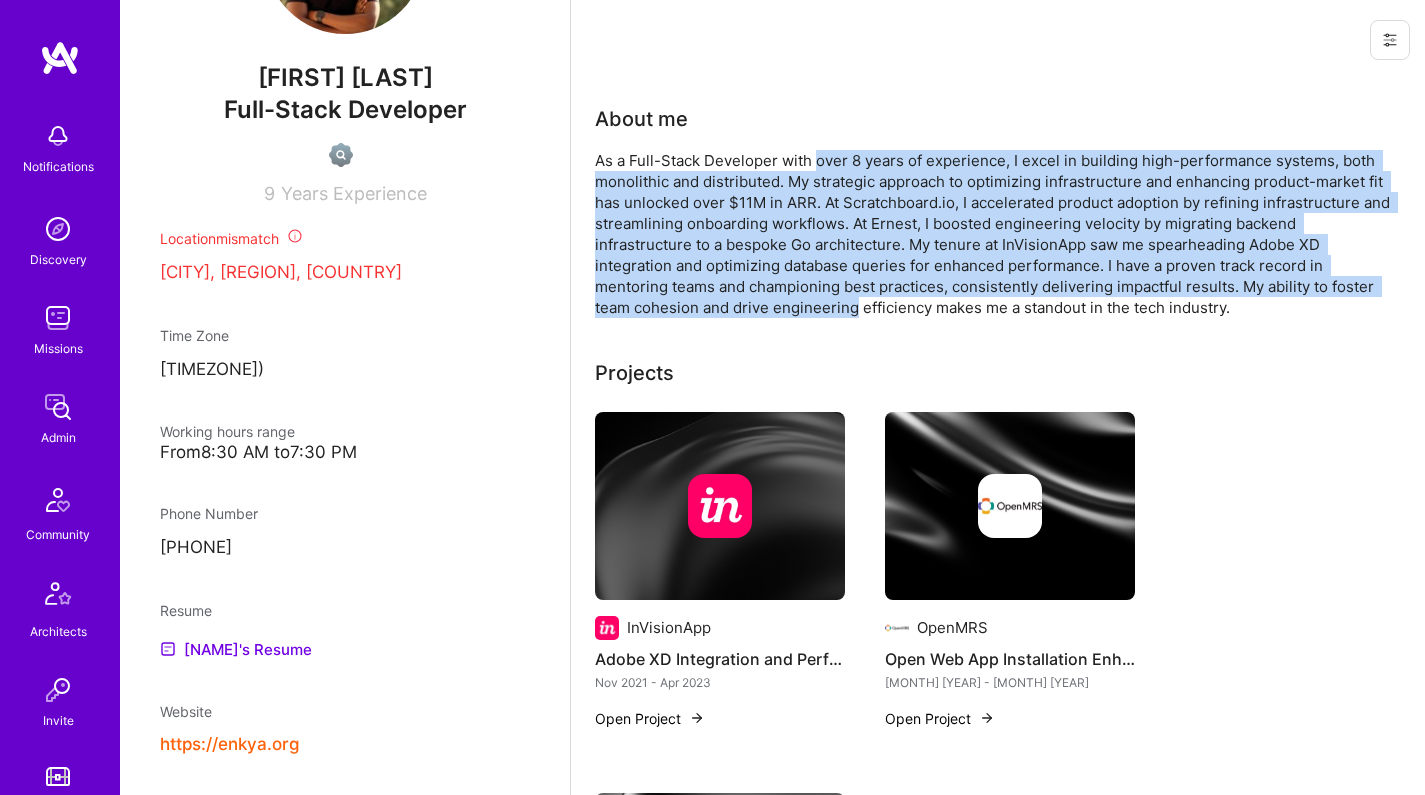 drag, startPoint x: 838, startPoint y: 231, endPoint x: 824, endPoint y: 298, distance: 68.44706 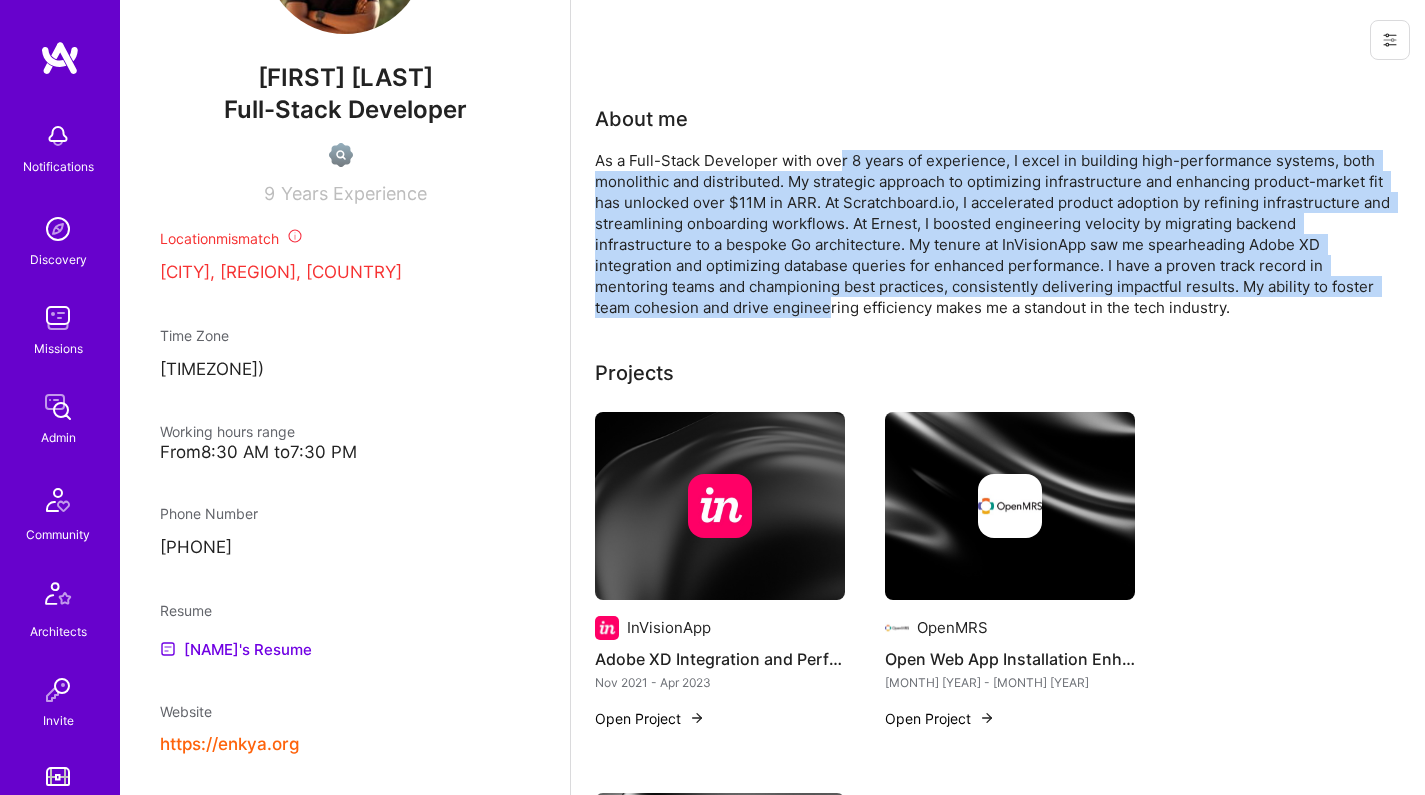 drag, startPoint x: 827, startPoint y: 305, endPoint x: 842, endPoint y: 166, distance: 139.807 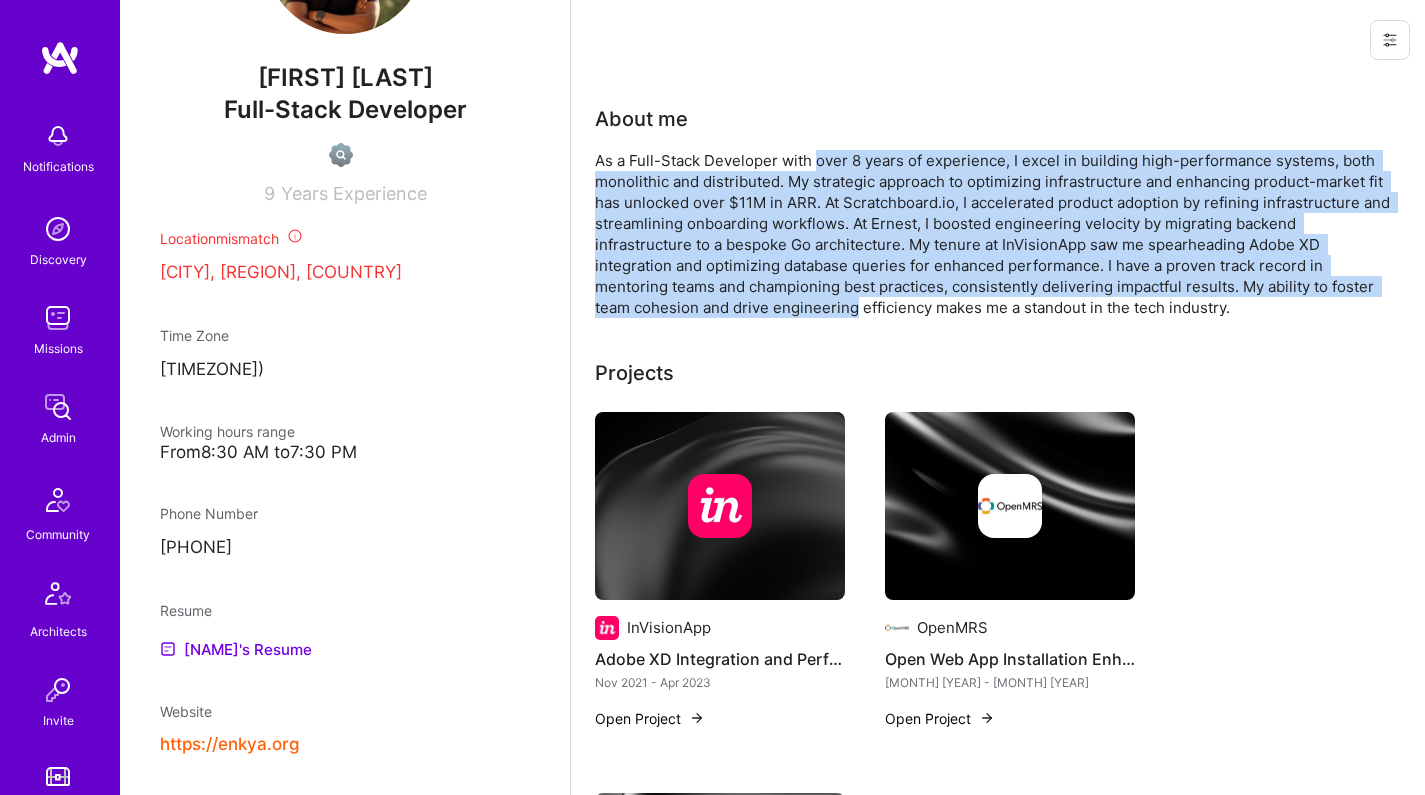 drag, startPoint x: 846, startPoint y: 184, endPoint x: 846, endPoint y: 312, distance: 128 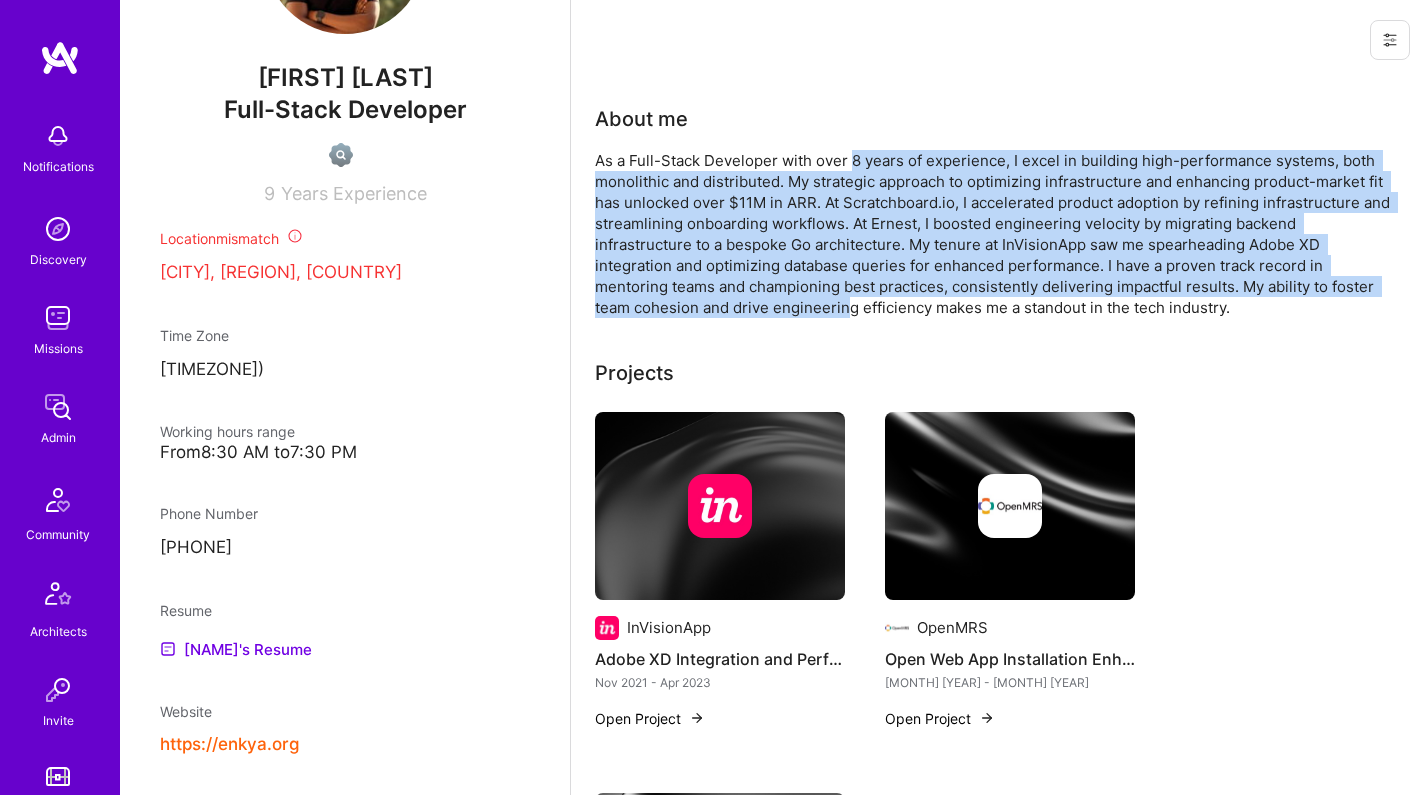 drag, startPoint x: 846, startPoint y: 306, endPoint x: 854, endPoint y: 156, distance: 150.21318 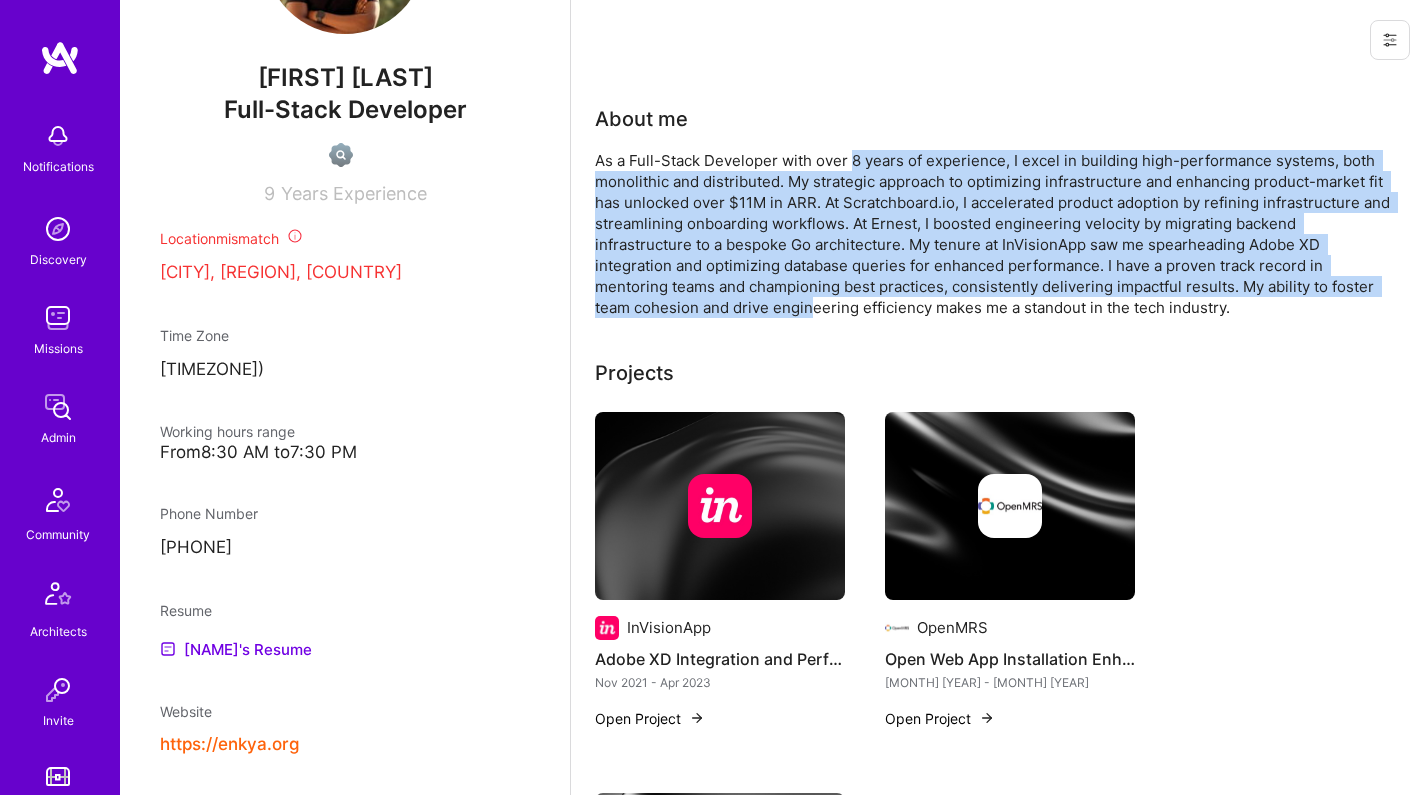drag, startPoint x: 849, startPoint y: 160, endPoint x: 810, endPoint y: 308, distance: 153.05228 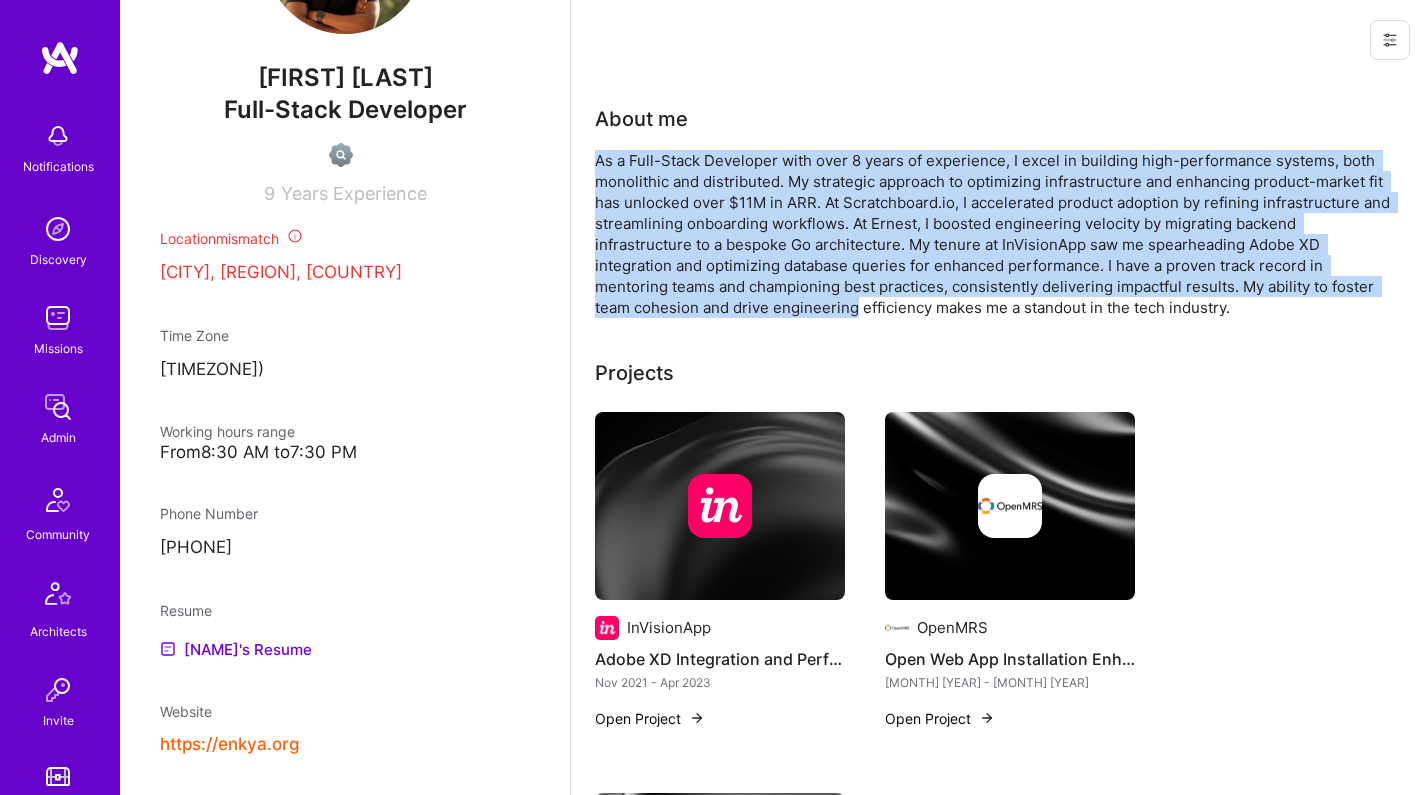 drag, startPoint x: 812, startPoint y: 307, endPoint x: 900, endPoint y: 145, distance: 184.35835 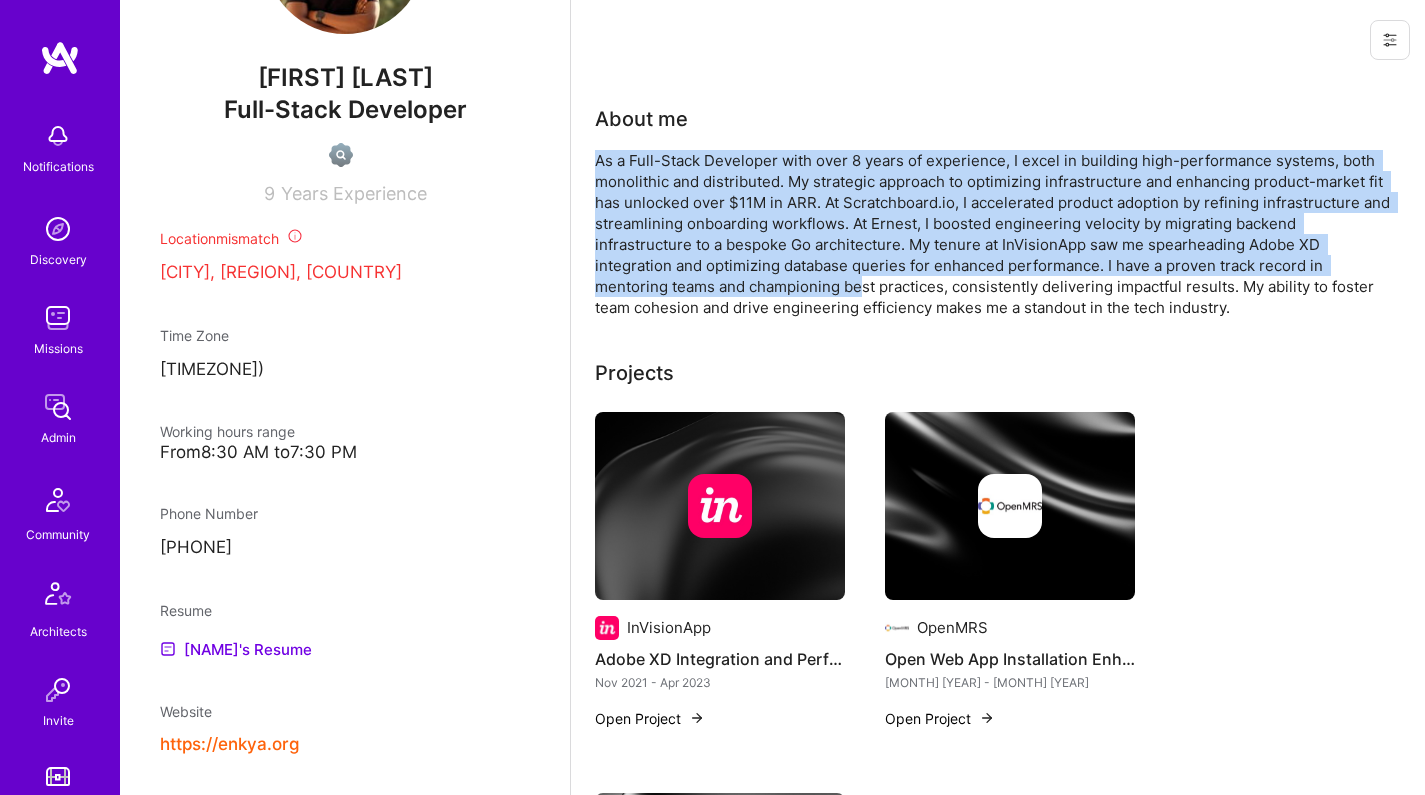 drag, startPoint x: 890, startPoint y: 152, endPoint x: 862, endPoint y: 294, distance: 144.73424 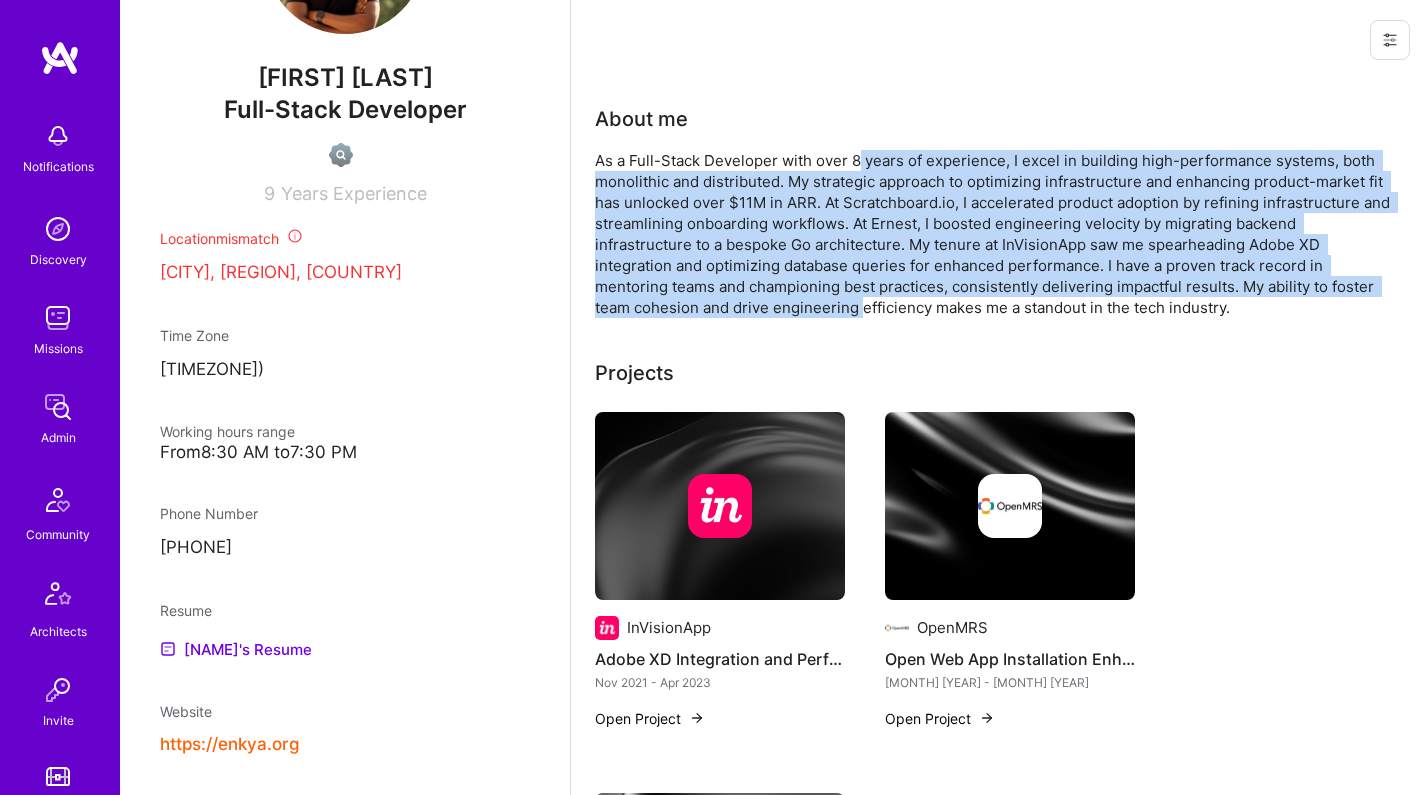 drag, startPoint x: 863, startPoint y: 303, endPoint x: 855, endPoint y: 165, distance: 138.23169 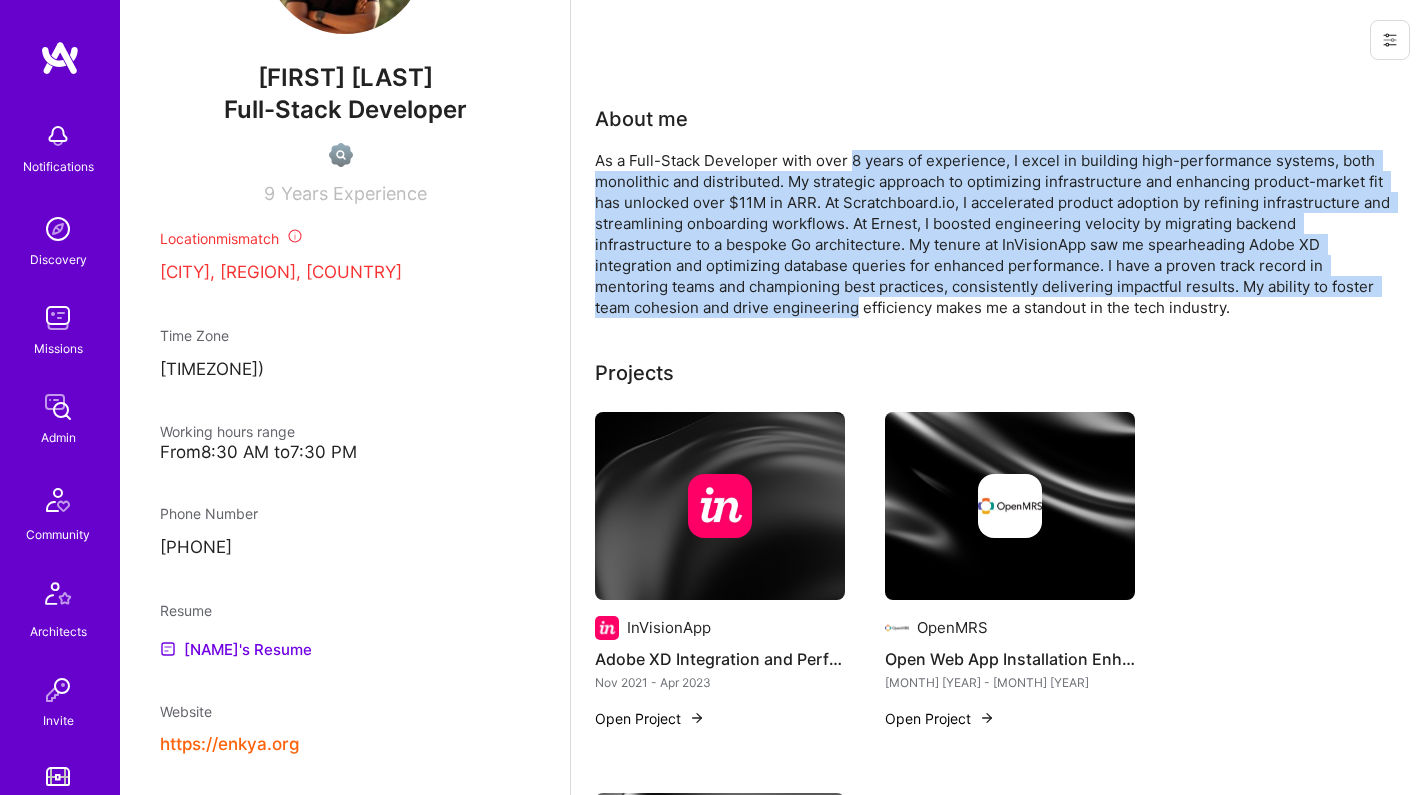 drag, startPoint x: 853, startPoint y: 159, endPoint x: 857, endPoint y: 299, distance: 140.05713 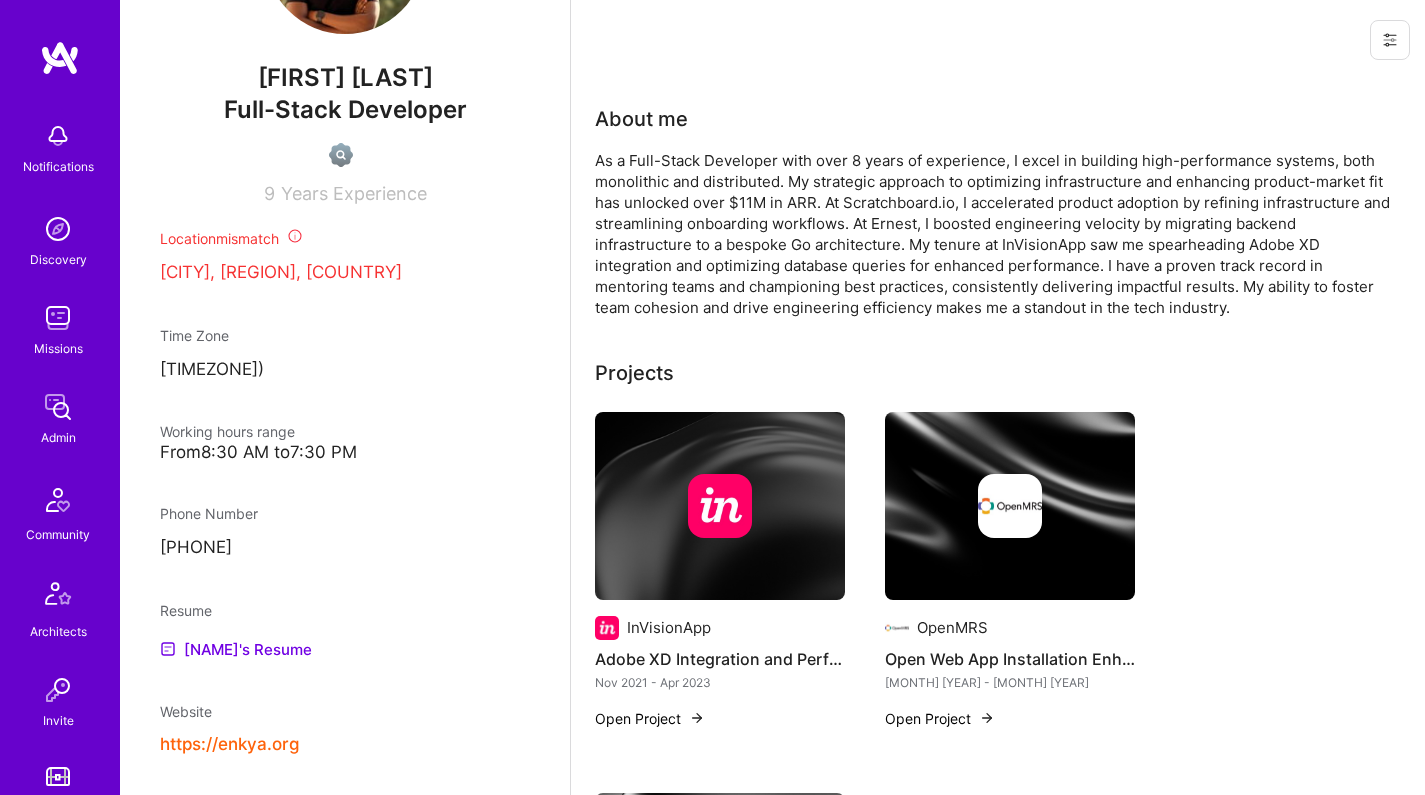 click on "As a Full-Stack Developer with over 8 years of experience, I excel in building high-performance systems, both monolithic and distributed. My strategic approach to optimizing infrastructure and enhancing product-market fit has unlocked over $11M in ARR. At Scratchboard.io, I accelerated product adoption by refining infrastructure and streamlining onboarding workflows. At Ernest, I boosted engineering velocity by migrating backend infrastructure to a bespoke Go architecture. My tenure at InVisionApp saw me spearheading Adobe XD integration and optimizing database queries for enhanced performance. I have a proven track record in mentoring teams and championing best practices, consistently delivering impactful results. My ability to foster team cohesion and drive engineering efficiency makes me a standout in the tech industry." at bounding box center [995, 234] 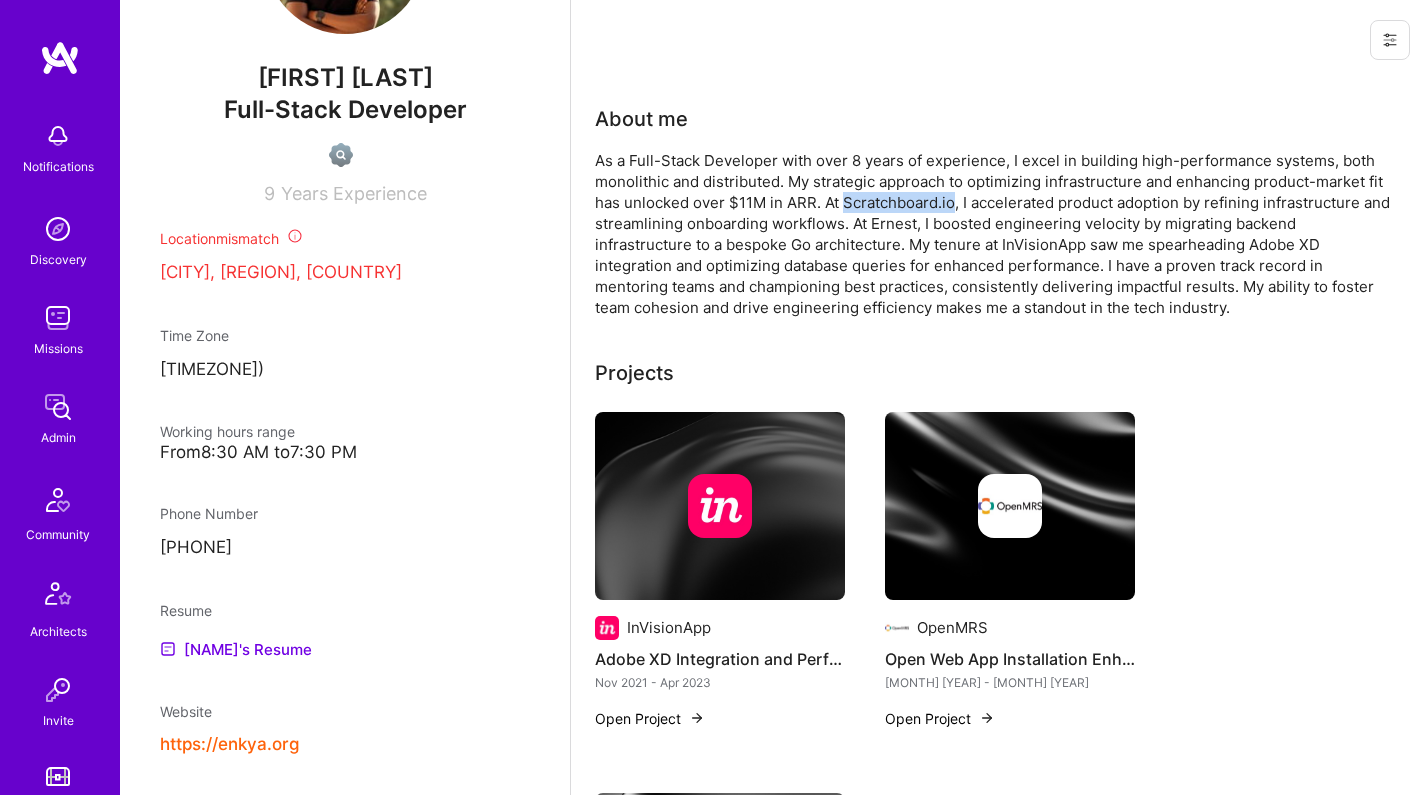 click on "As a Full-Stack Developer with over 8 years of experience, I excel in building high-performance systems, both monolithic and distributed. My strategic approach to optimizing infrastructure and enhancing product-market fit has unlocked over $11M in ARR. At Scratchboard.io, I accelerated product adoption by refining infrastructure and streamlining onboarding workflows. At Ernest, I boosted engineering velocity by migrating backend infrastructure to a bespoke Go architecture. My tenure at InVisionApp saw me spearheading Adobe XD integration and optimizing database queries for enhanced performance. I have a proven track record in mentoring teams and championing best practices, consistently delivering impactful results. My ability to foster team cohesion and drive engineering efficiency makes me a standout in the tech industry." at bounding box center [995, 234] 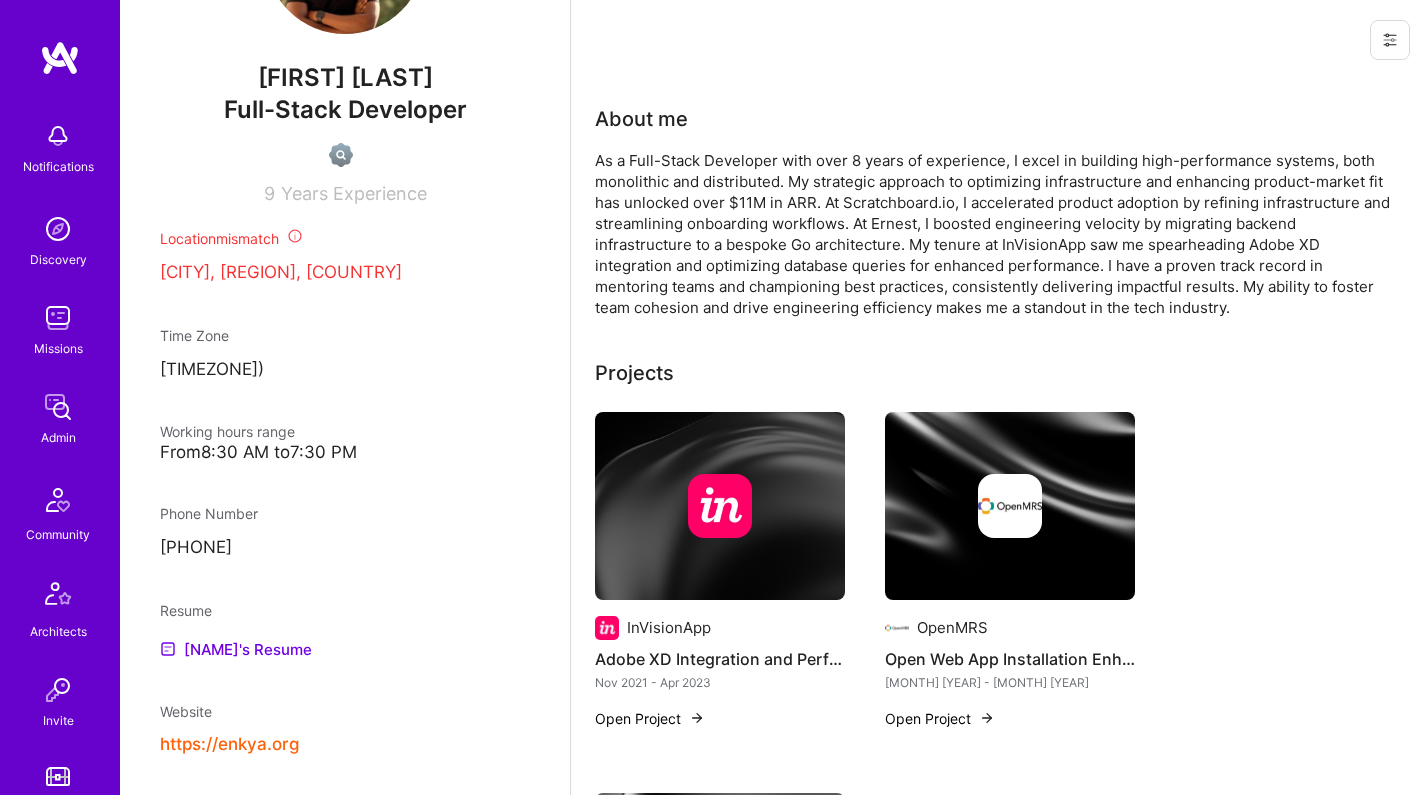 click on "As a Full-Stack Developer with over 8 years of experience, I excel in building high-performance systems, both monolithic and distributed. My strategic approach to optimizing infrastructure and enhancing product-market fit has unlocked over $11M in ARR. At Scratchboard.io, I accelerated product adoption by refining infrastructure and streamlining onboarding workflows. At Ernest, I boosted engineering velocity by migrating backend infrastructure to a bespoke Go architecture. My tenure at InVisionApp saw me spearheading Adobe XD integration and optimizing database queries for enhanced performance. I have a proven track record in mentoring teams and championing best practices, consistently delivering impactful results. My ability to foster team cohesion and drive engineering efficiency makes me a standout in the tech industry." at bounding box center (995, 234) 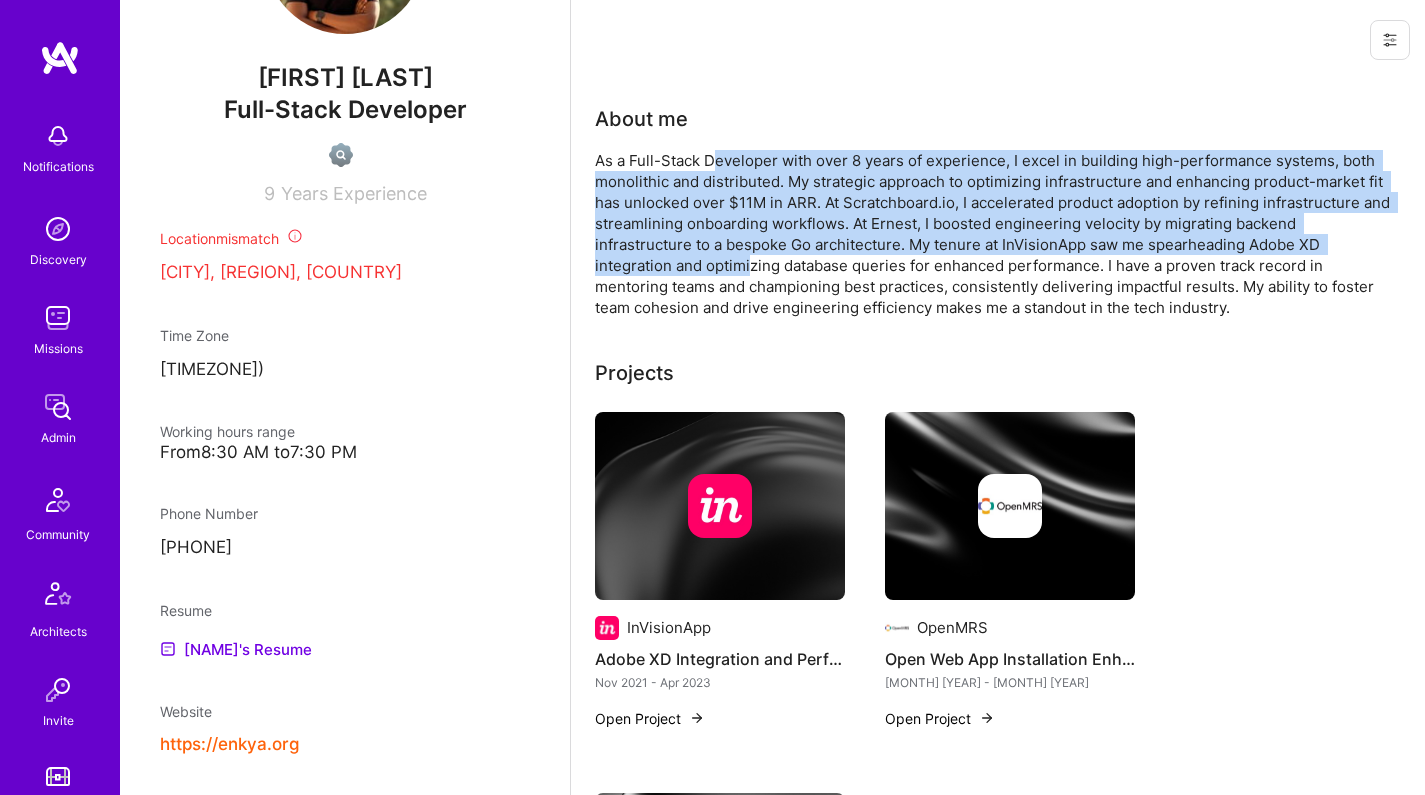 drag, startPoint x: 720, startPoint y: 165, endPoint x: 754, endPoint y: 263, distance: 103.73042 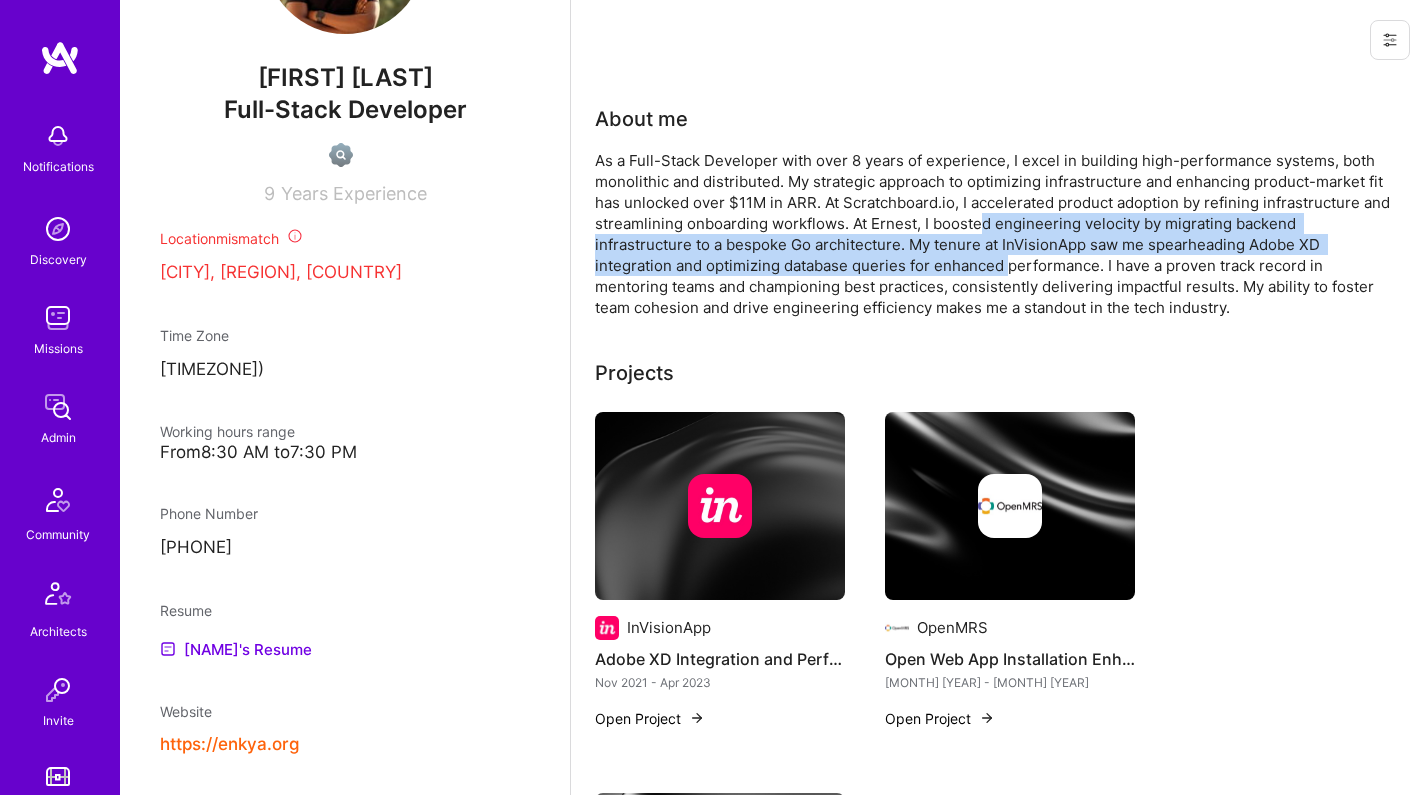 drag, startPoint x: 979, startPoint y: 224, endPoint x: 1010, endPoint y: 262, distance: 49.0408 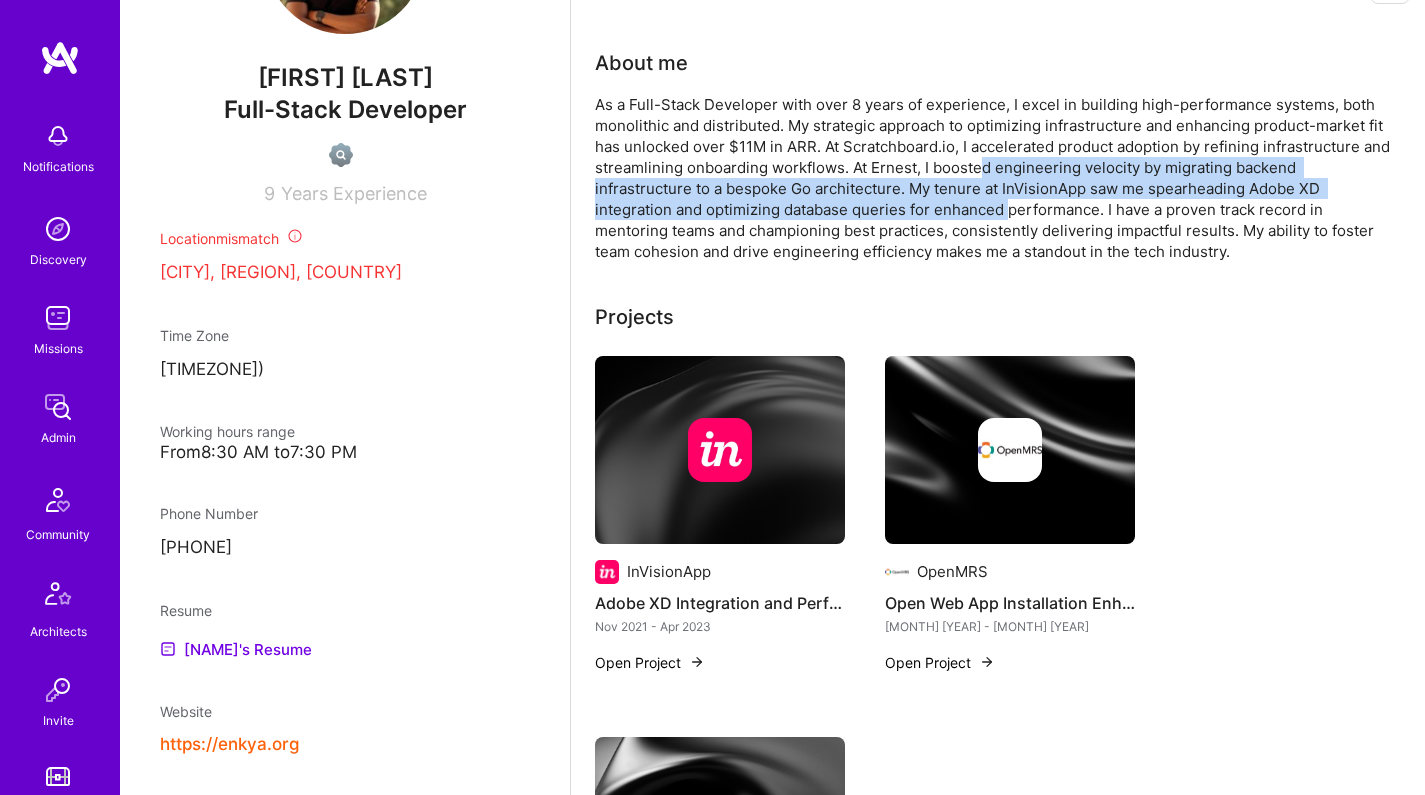 scroll, scrollTop: 168, scrollLeft: 0, axis: vertical 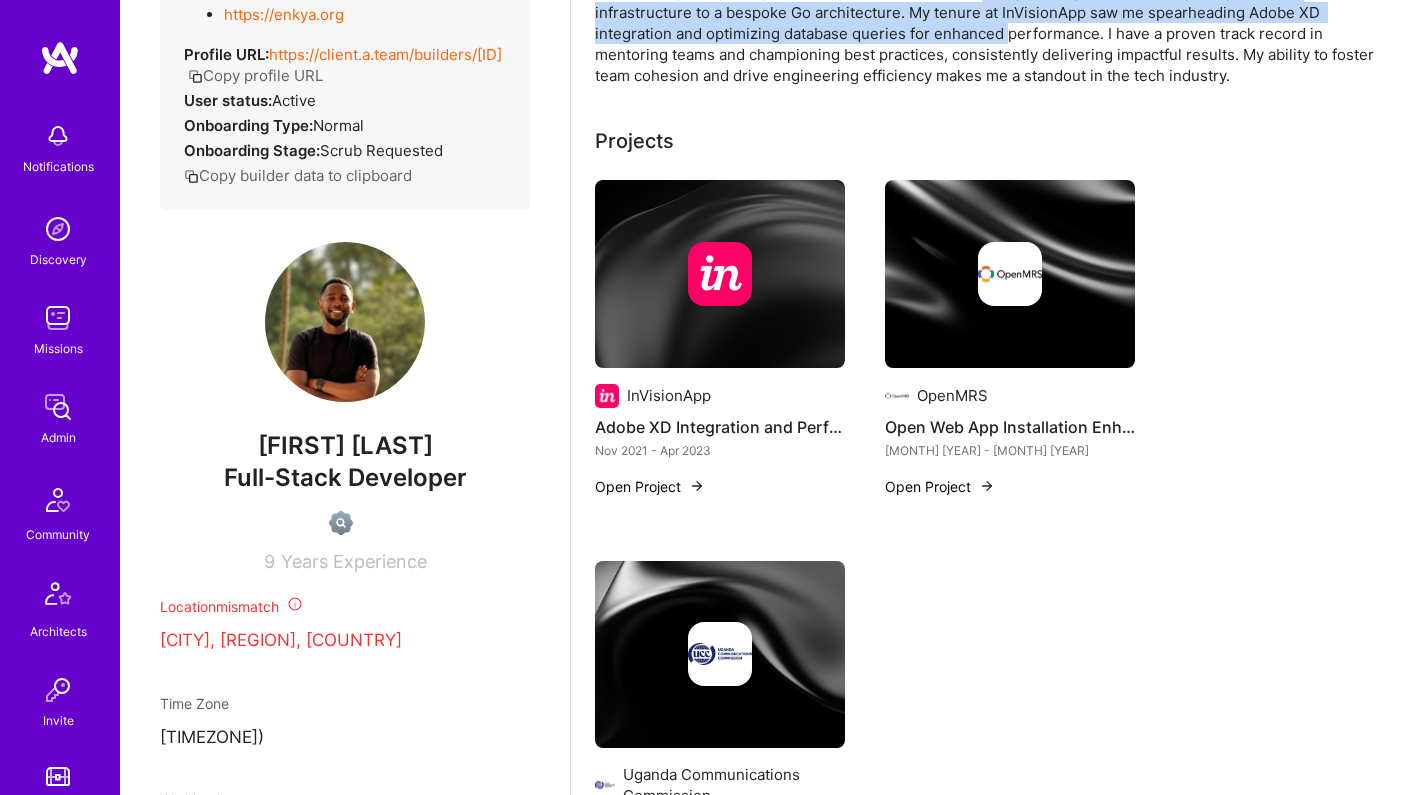 click at bounding box center (720, 274) 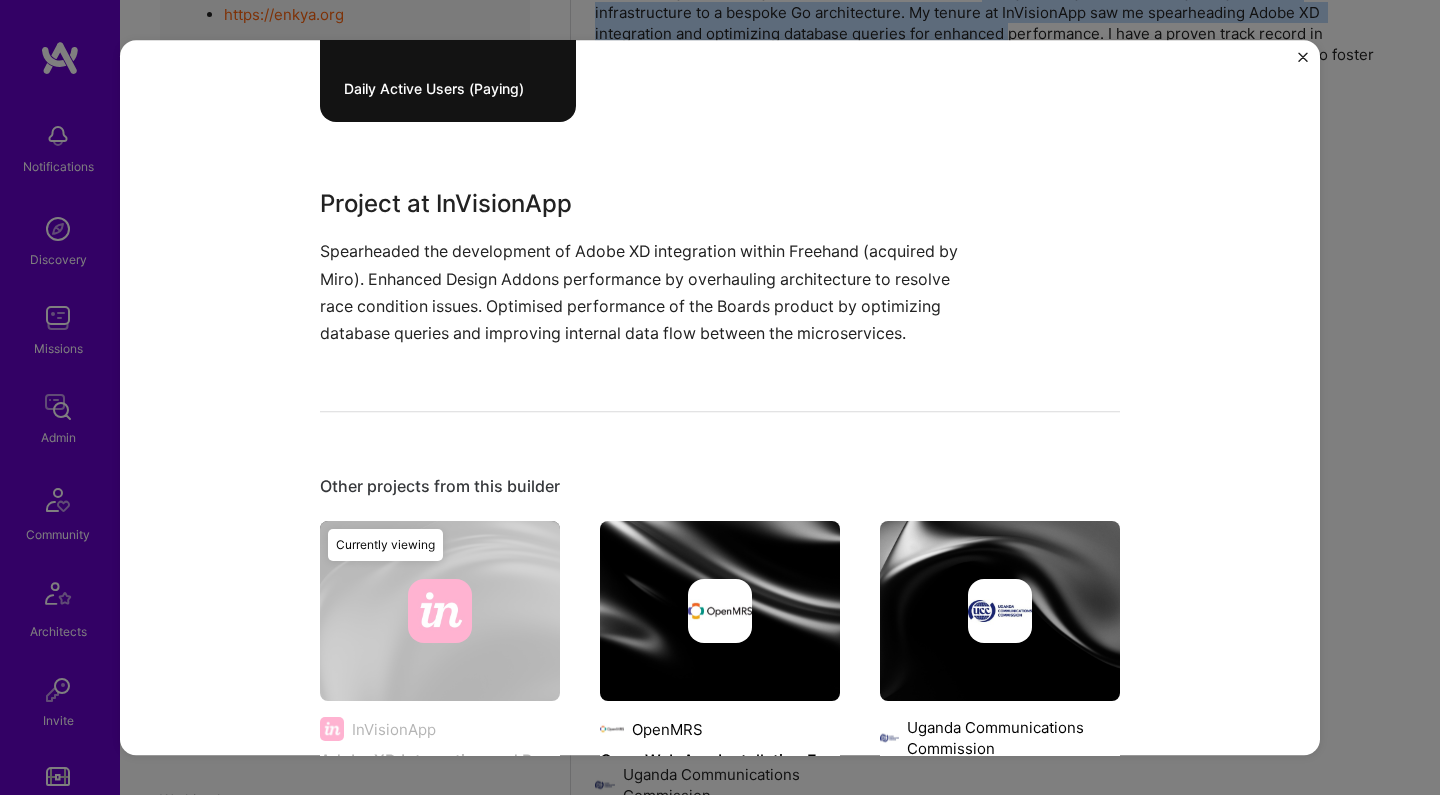 scroll, scrollTop: 924, scrollLeft: 0, axis: vertical 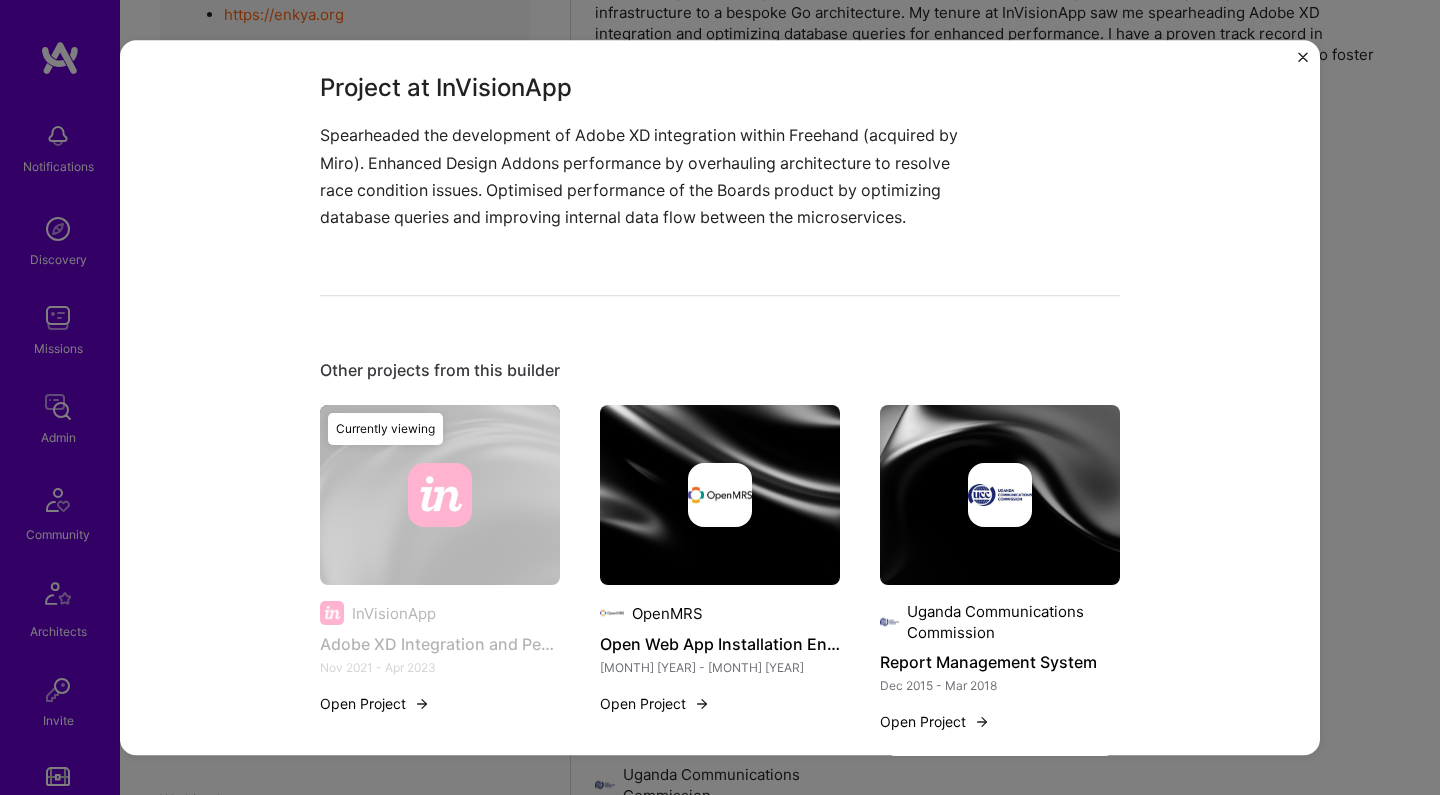click at bounding box center [720, 495] 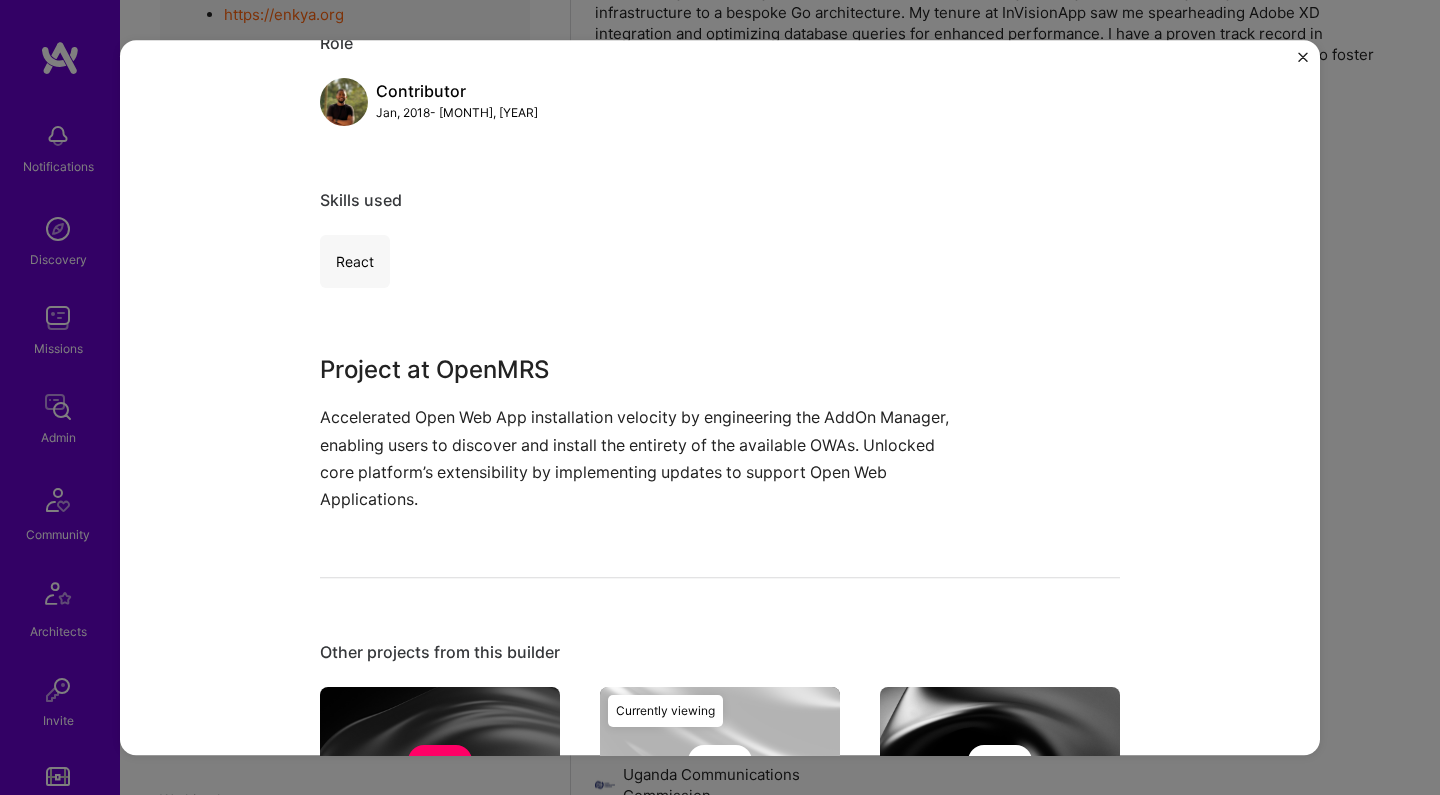 scroll, scrollTop: 444, scrollLeft: 0, axis: vertical 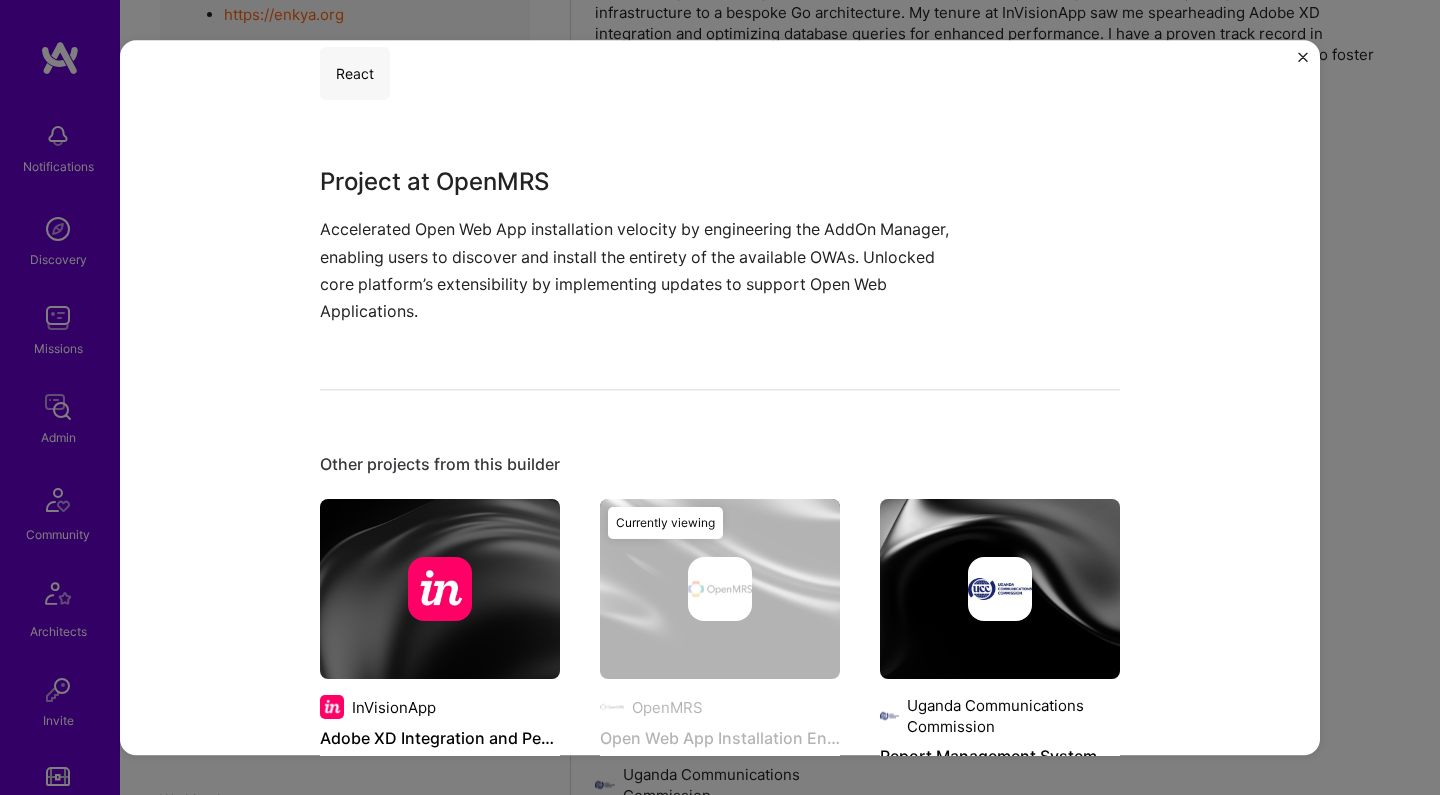 click at bounding box center [1000, 589] 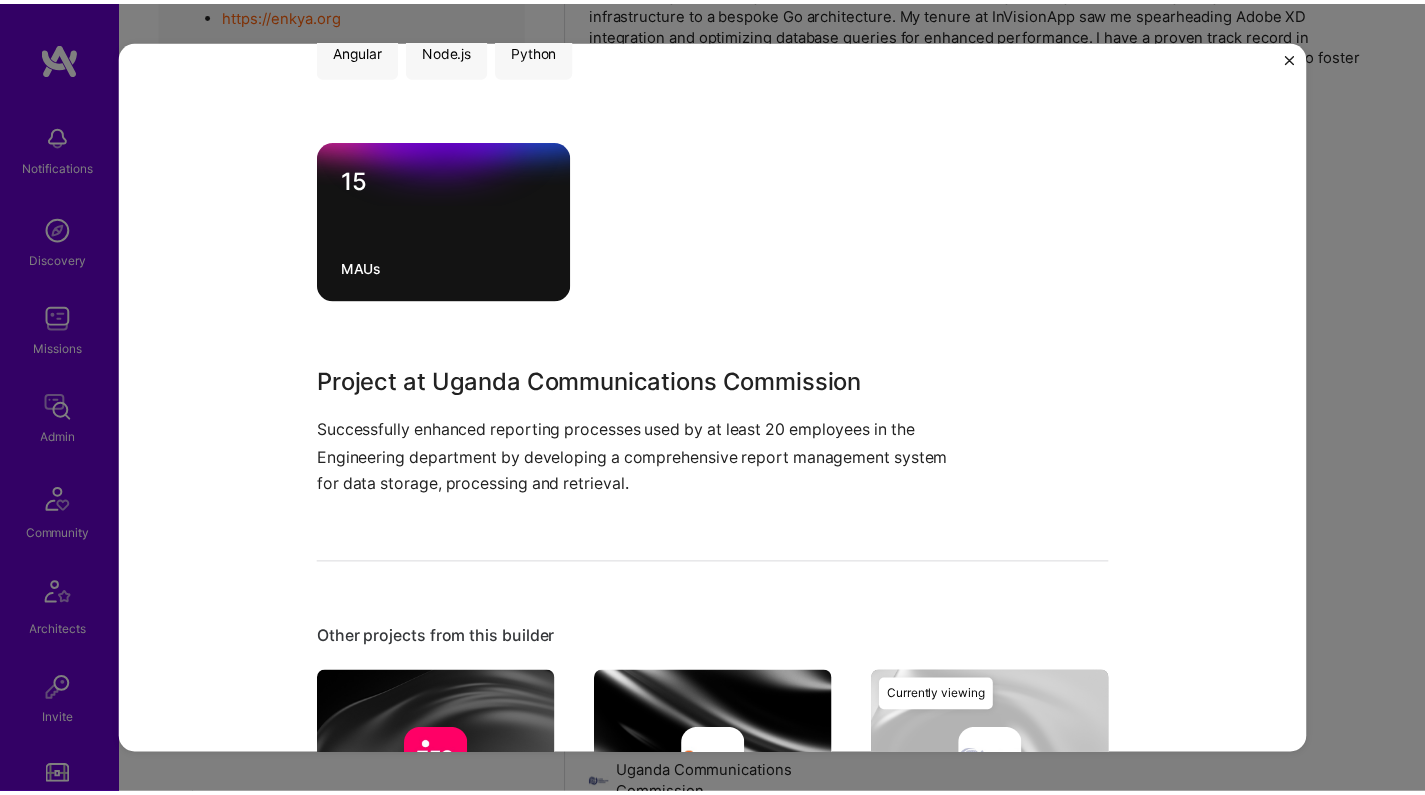 scroll, scrollTop: 412, scrollLeft: 0, axis: vertical 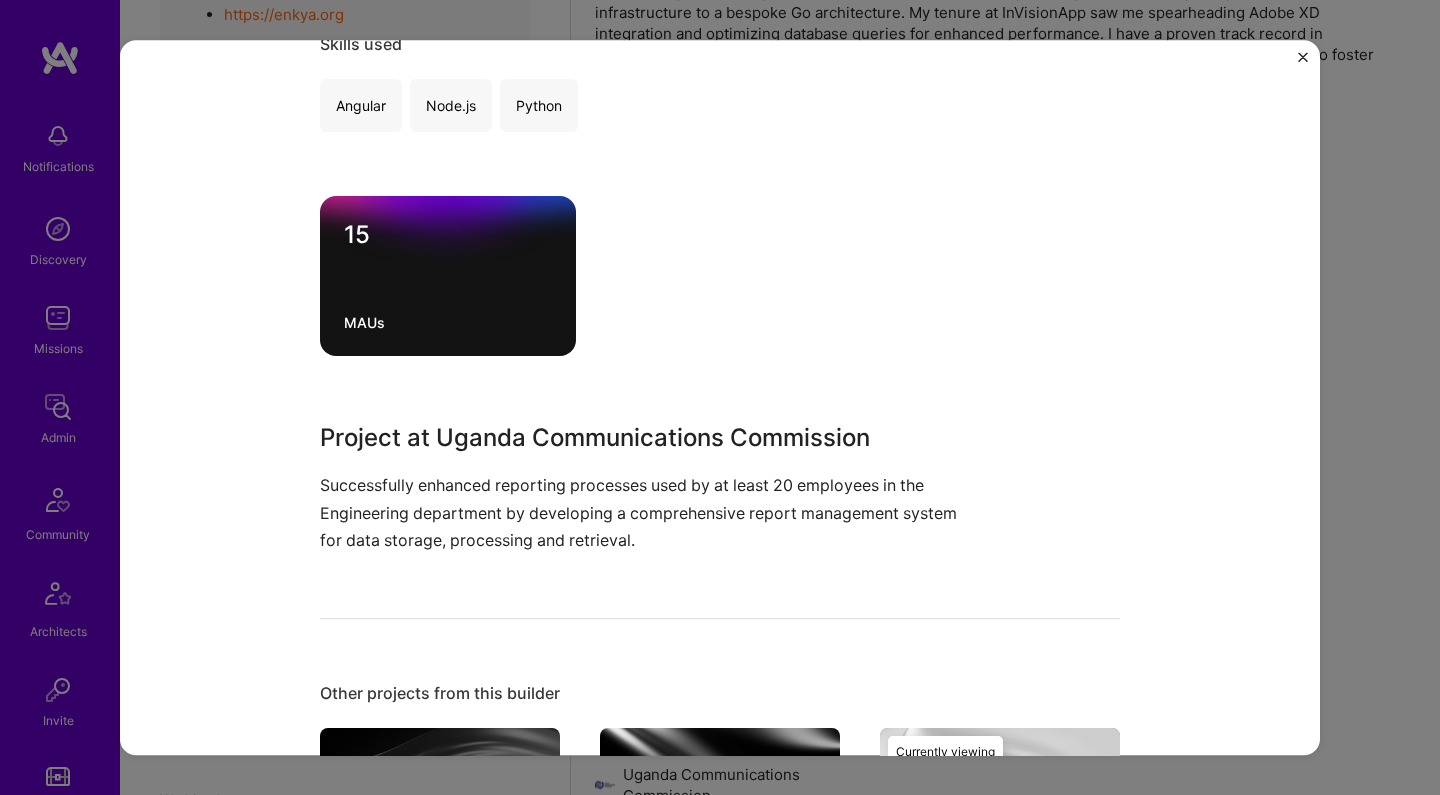 click on "Report Management System   Uganda Communications Commission Government & B2G, Telecom Role Contractor Dec, 2015  -   Mar, 2018 Skills used Angular Node.js Python 15 MAUs Project at Uganda Communications Commission Successfully enhanced reporting processes used by at least 20 employees in the Engineering department by developing a comprehensive report management system for data storage, processing and retrieval. Other projects from this builder InVisionApp Adobe XD Integration and Performance Optimization Nov 2021 - Apr 2023 Open Project   OpenMRS Open Web App Installation Enhancement Jan 2018 - Mar 2018 Open Project   Uganda Communications Commission Report Management System Dec 2015 - Mar 2018 Open Project   Currently viewing" at bounding box center [720, 397] 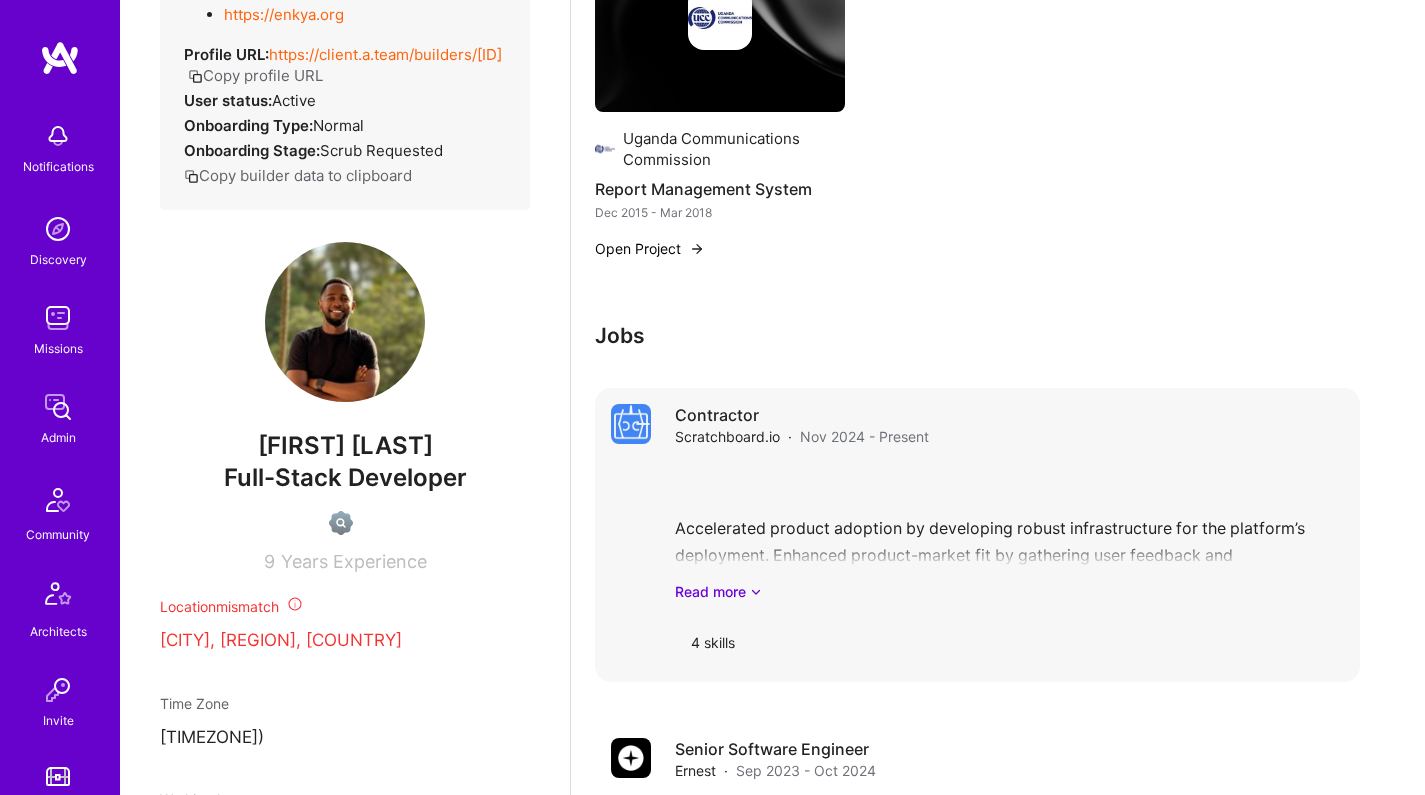scroll, scrollTop: 1060, scrollLeft: 0, axis: vertical 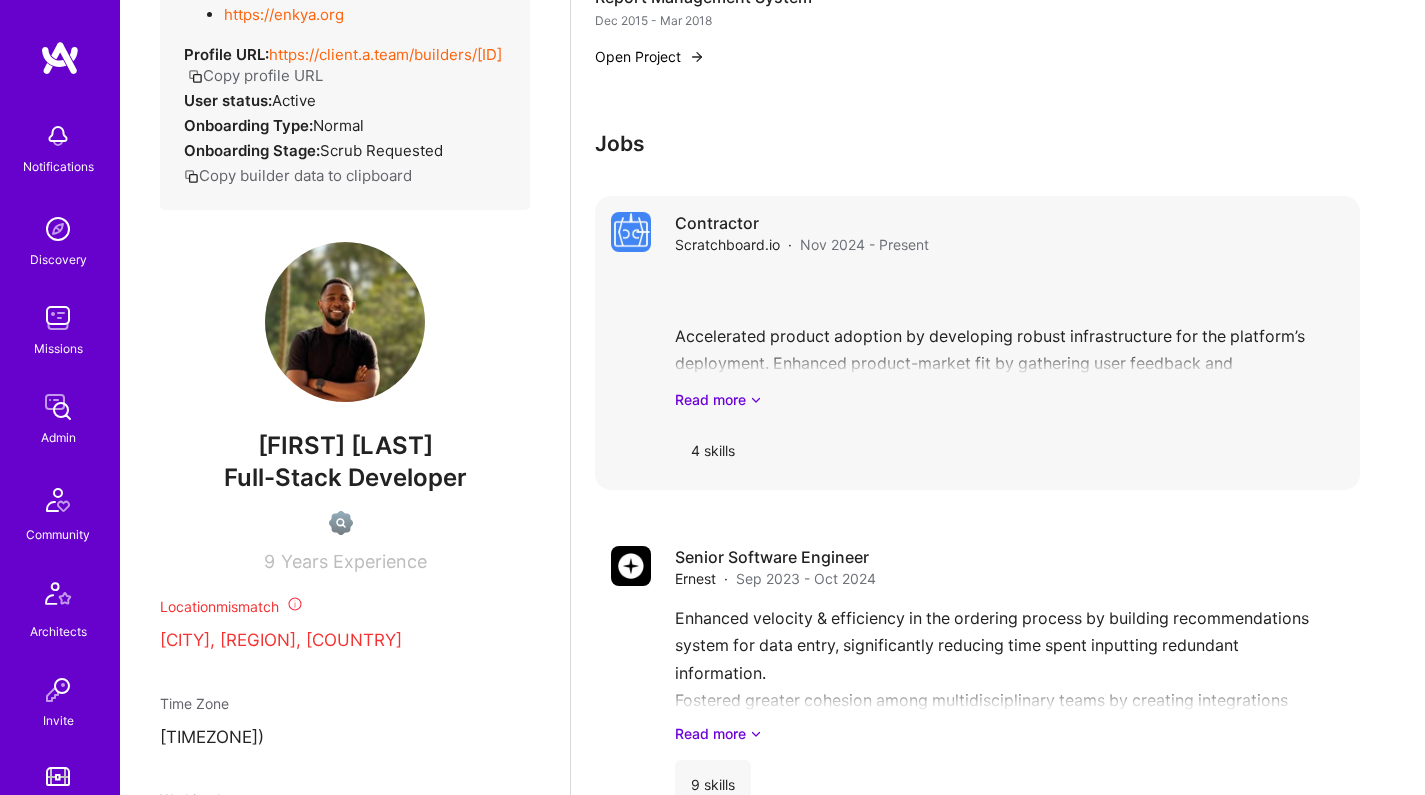 click on "Accelerated product adoption by developing robust infrastructure for the platform’s deployment. Enhanced product-market fit by gathering user feedback and implementing streamlined onboarding workflows. Optimised web application uptime to fulfil client SLAs as Incident Commander. Attained SLAs on system security by meticulously triaging and resolving system vulnerabilities. Read more" at bounding box center [1009, 340] 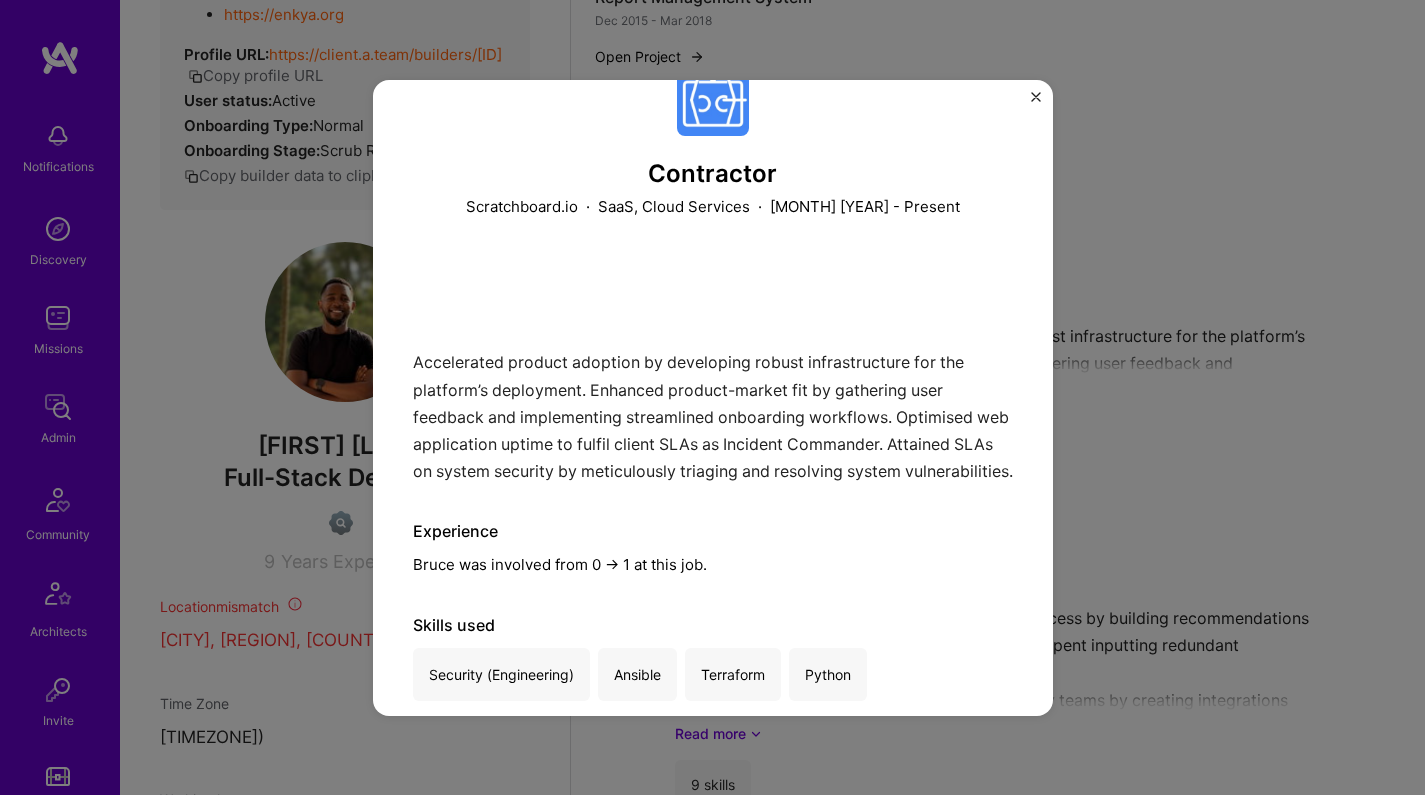 scroll, scrollTop: 81, scrollLeft: 0, axis: vertical 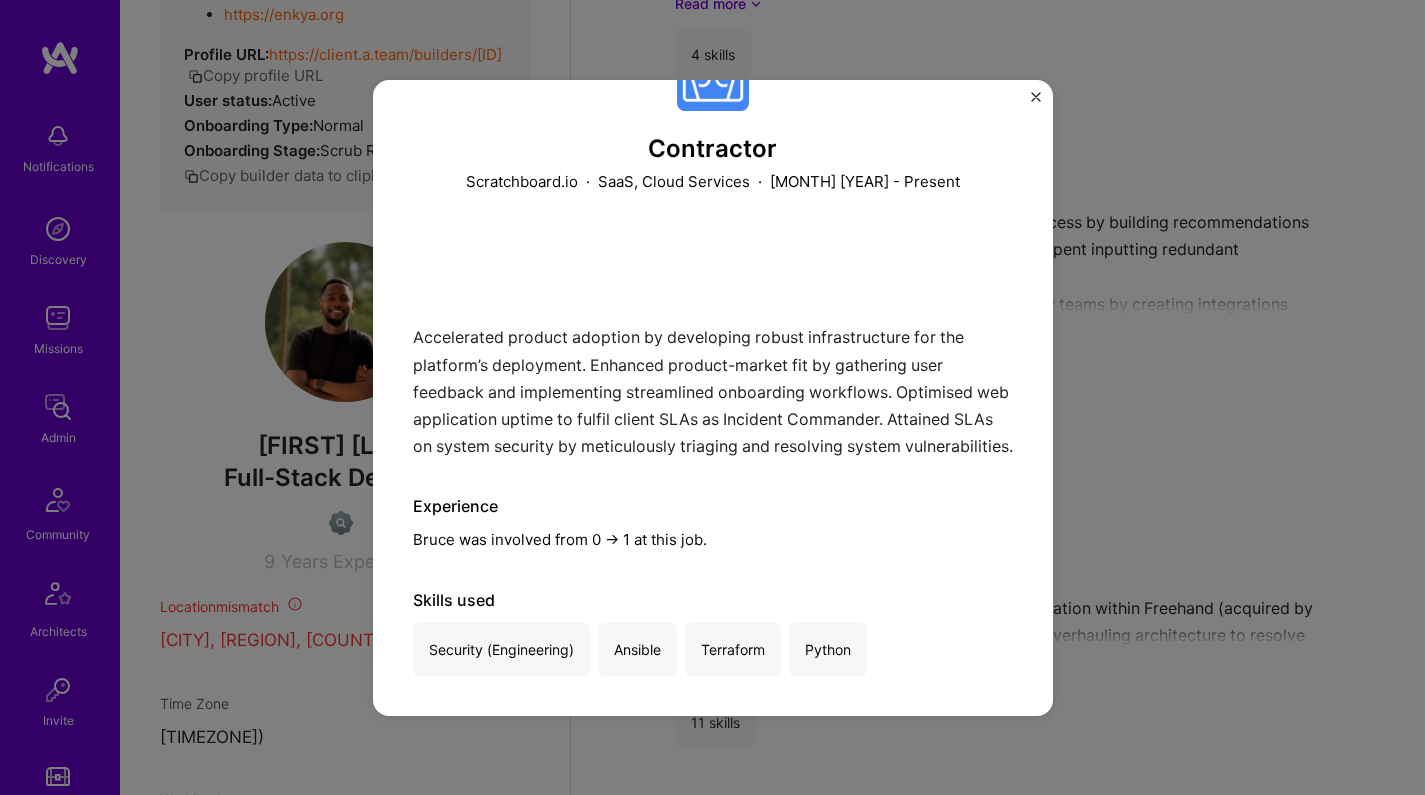 click on "Contractor Scratchboard.io   ·     SaaS, Cloud Services     ·   November 2024 - Present   Accelerated product adoption by developing robust infrastructure for the platform’s deployment. Enhanced product-market fit by gathering user feedback and implementing streamlined onboarding workflows. Optimised web application uptime to fulfil client SLAs as Incident Commander. Attained SLAs on system security by meticulously triaging and resolving system vulnerabilities. Experience Bruce was involved from 0 -> 1 at this job. Skills used Security (Engineering) Ansible Terraform Python" at bounding box center (712, 397) 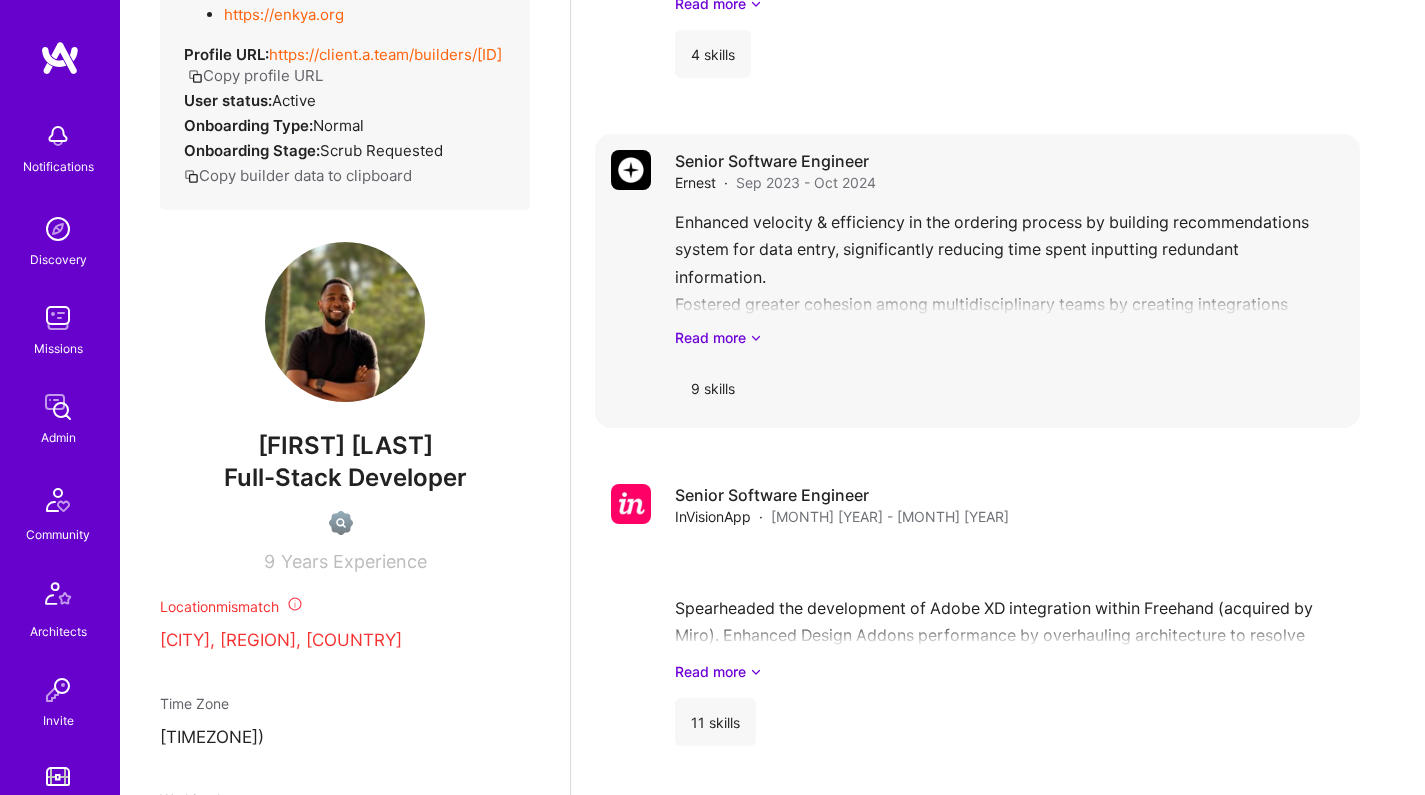 scroll, scrollTop: 1512, scrollLeft: 0, axis: vertical 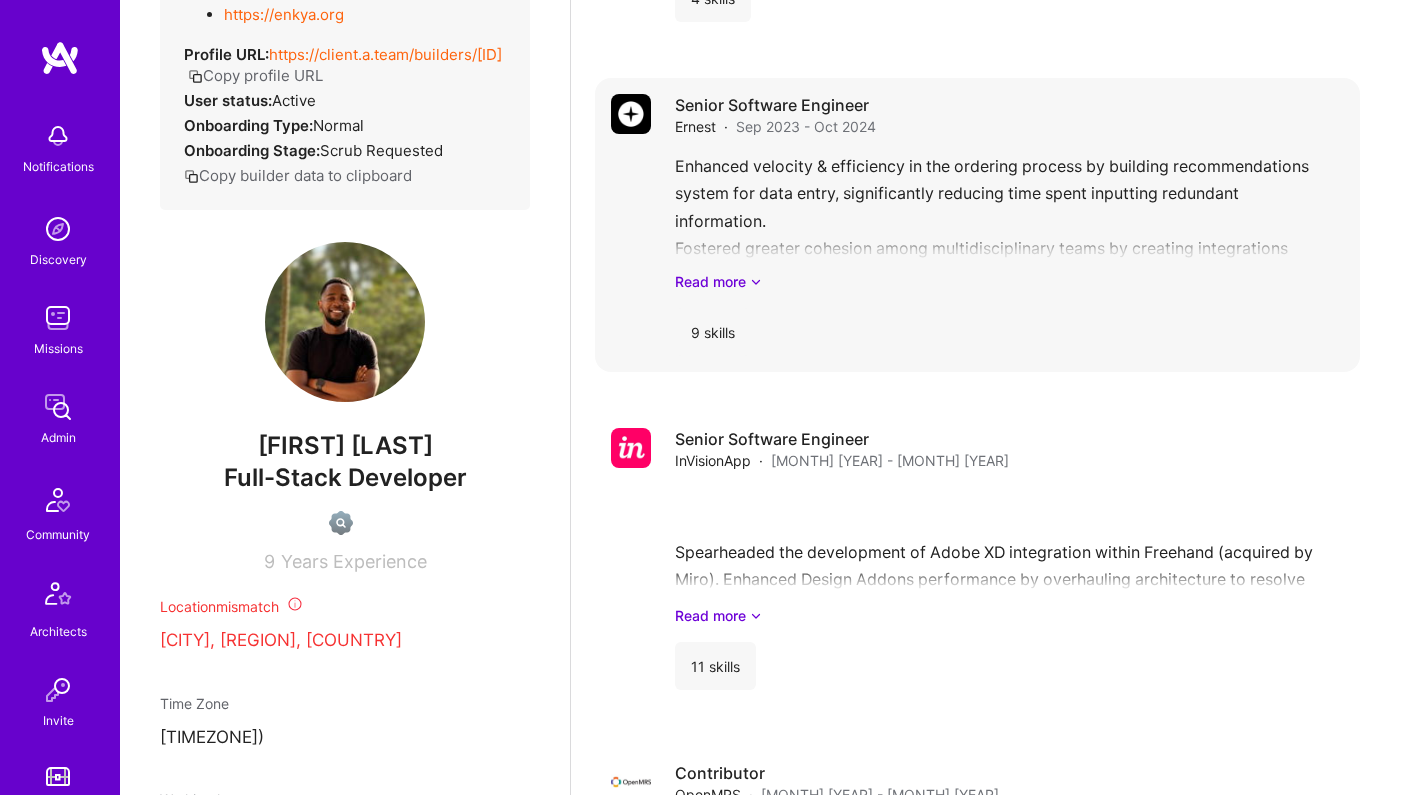 click on "Senior Software Engineer Ernest · Sep 2023 - Oct 2024 Enhanced velocity & efficiency in the ordering process by building recommendations system for data entry, significantly reducing time spent inputting redundant information. Fostered greater cohesion among multidisciplinary teams by creating integrations with Hubspot to facilitate deal tracking. Elevated engineering velocity by migrating the backend infrastructure to bespoke Go architecture from Processmix. Read more 9   skills" at bounding box center (1009, 225) 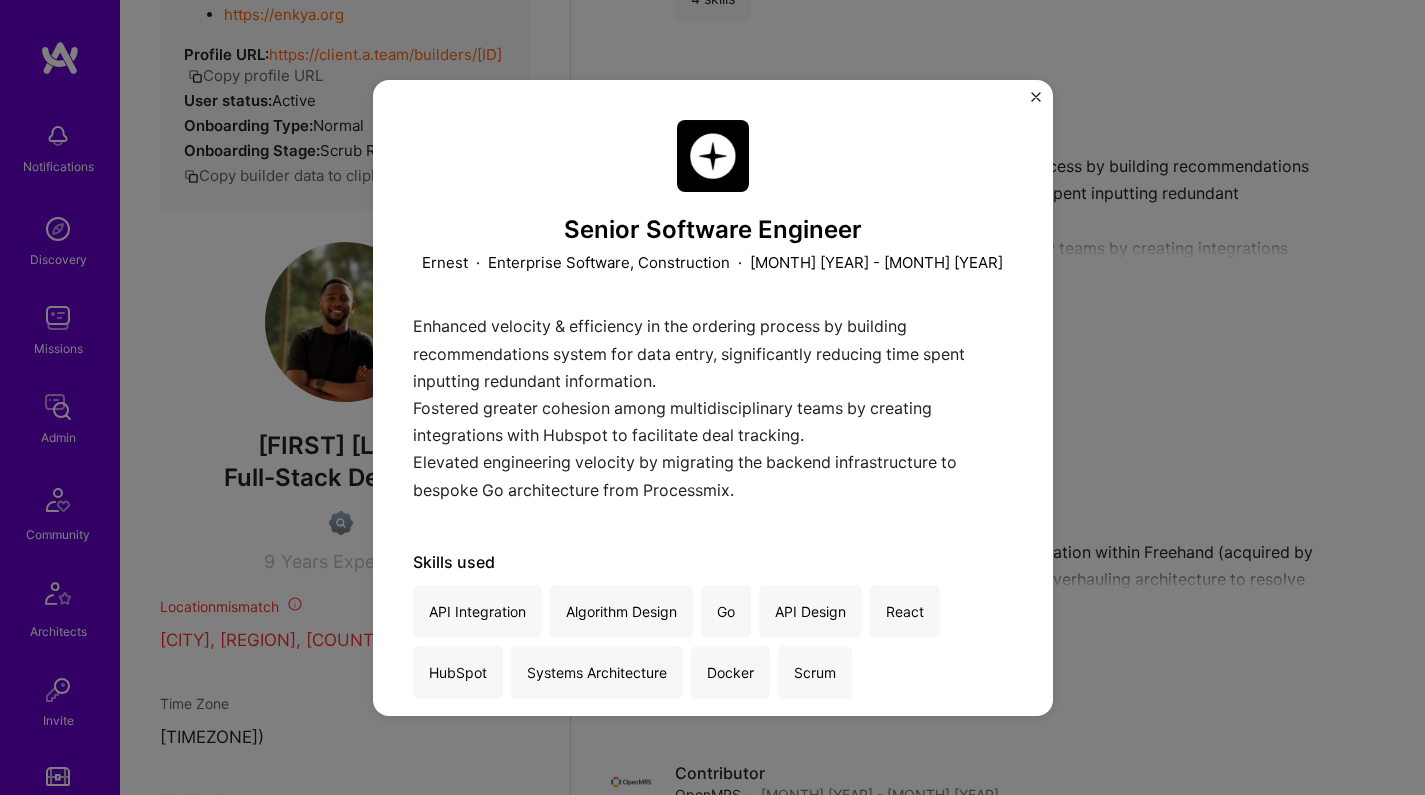 scroll, scrollTop: 23, scrollLeft: 0, axis: vertical 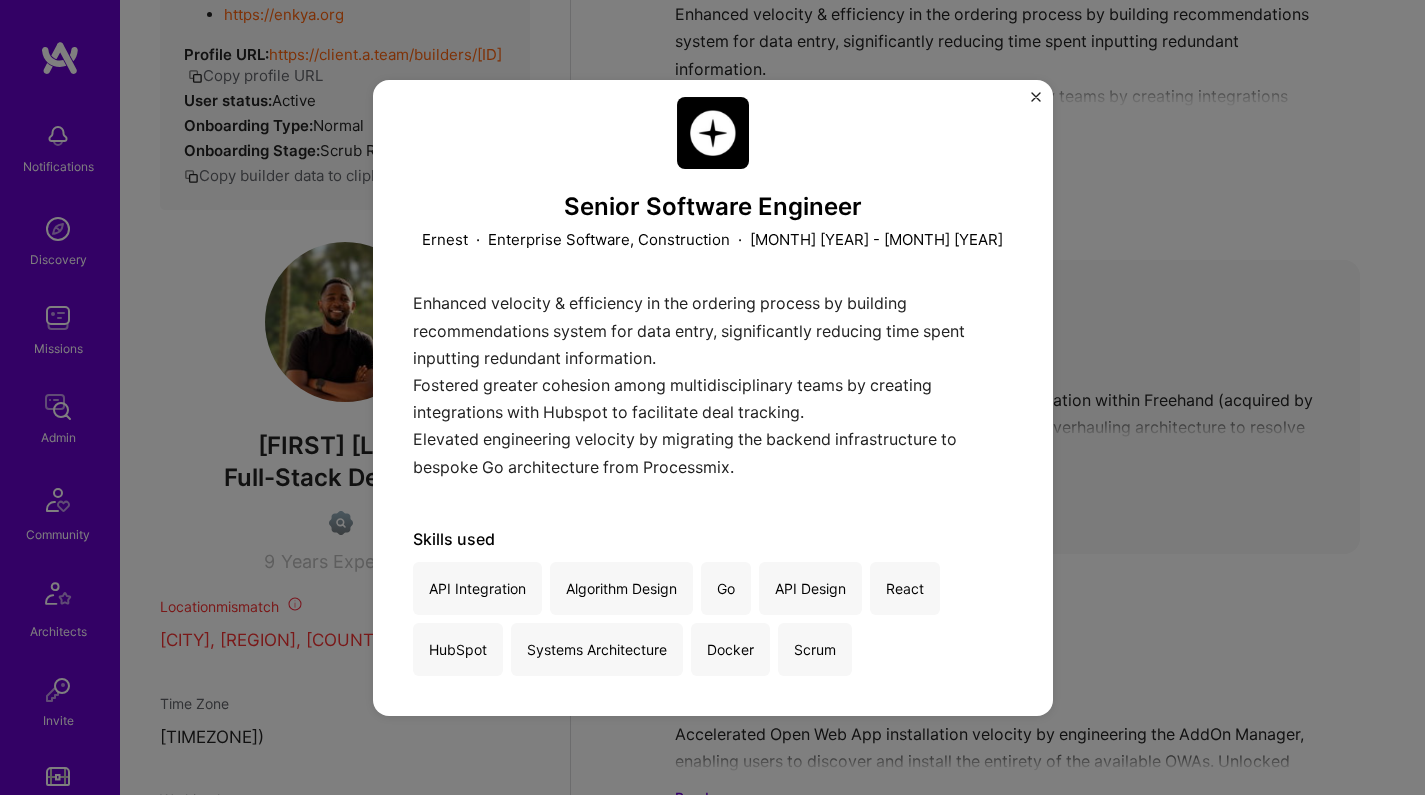 drag, startPoint x: 1191, startPoint y: 378, endPoint x: 1166, endPoint y: 384, distance: 25.70992 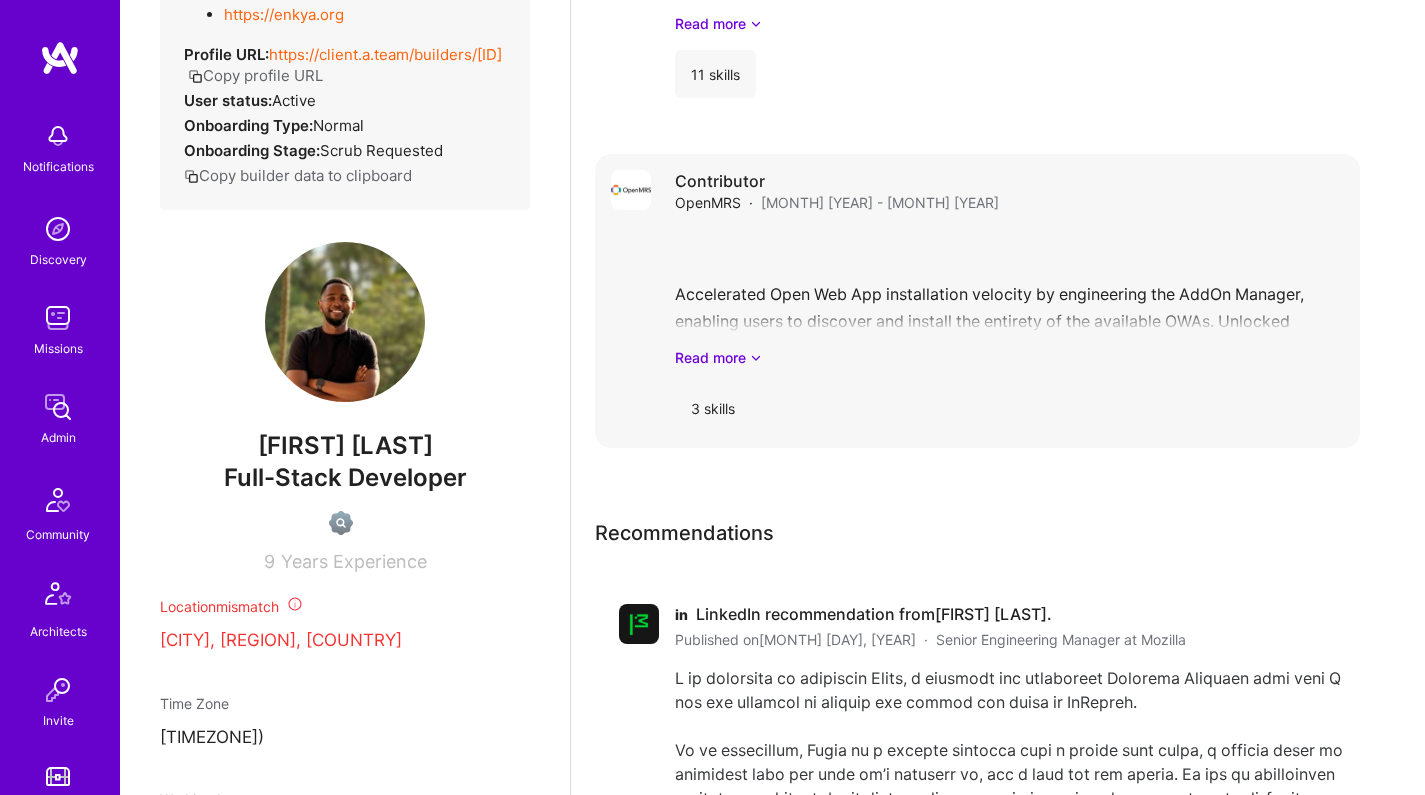 scroll, scrollTop: 2160, scrollLeft: 0, axis: vertical 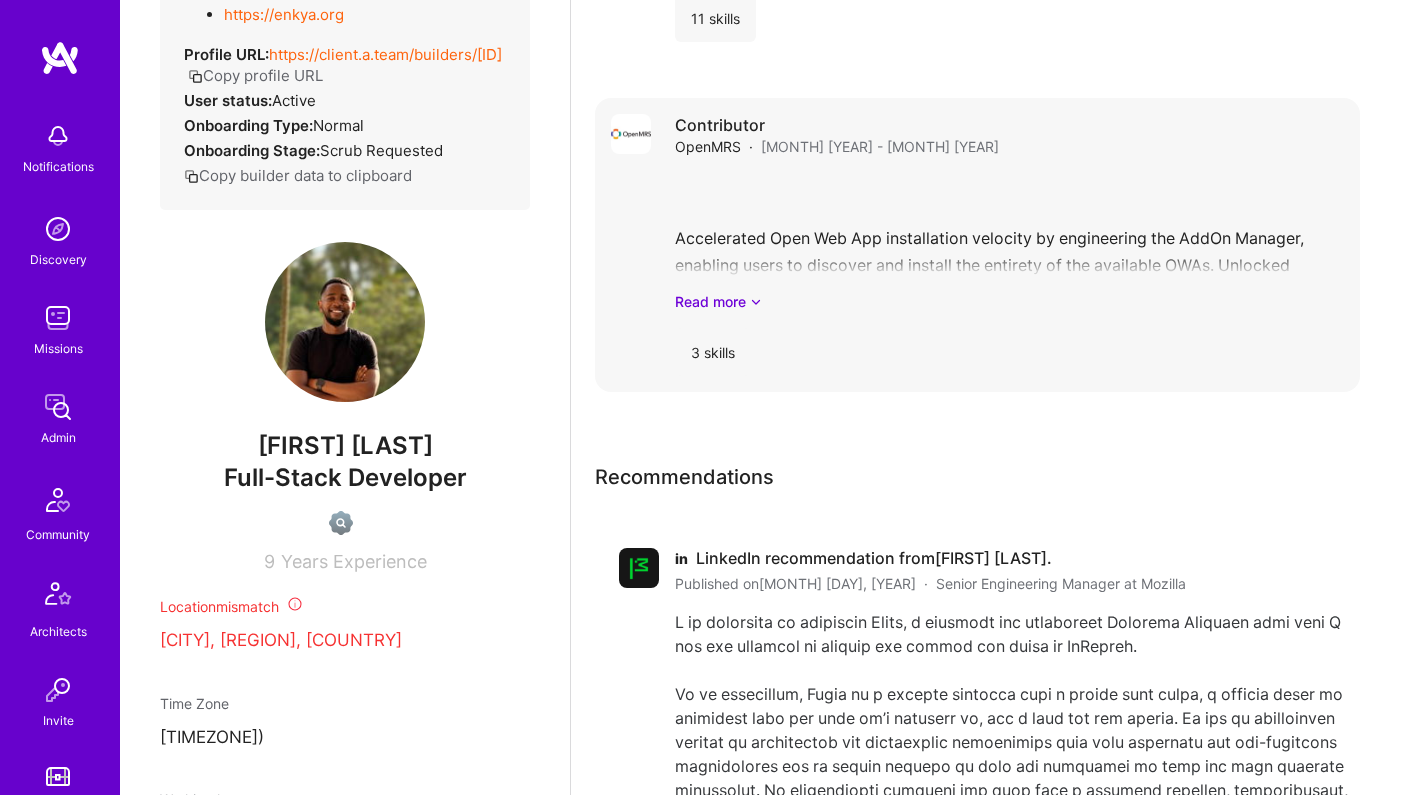 click on "Accelerated Open Web App installation velocity by engineering the AddOn Manager, enabling users to discover and install the entirety of the available OWAs. Unlocked core platform’s extensibility by implementing updates to support Open Web Applications. Read more" at bounding box center [1009, 242] 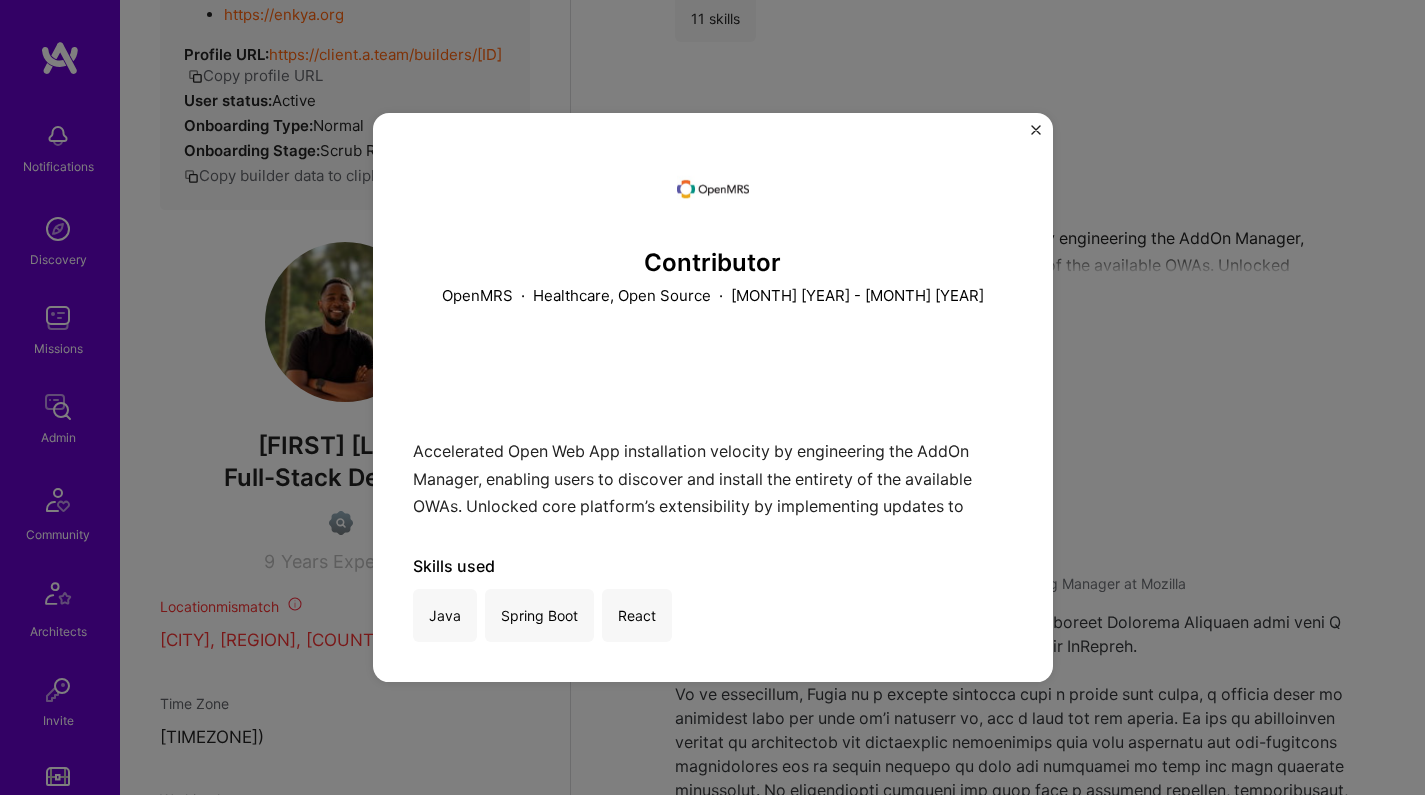 scroll, scrollTop: 2216, scrollLeft: 0, axis: vertical 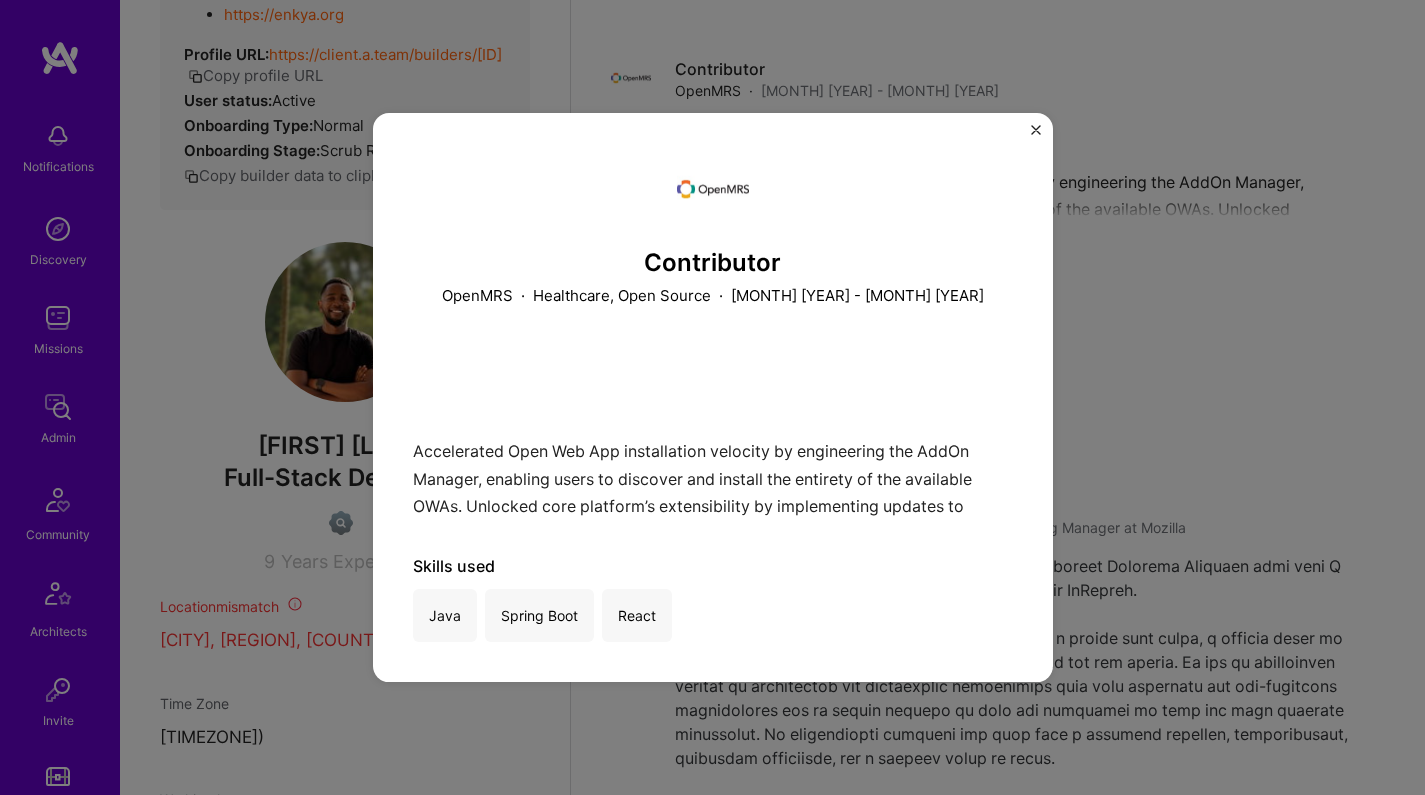 click on "Contributor OpenMRS   ·     Healthcare, Open Source     ·   January 2018 - March 2018   Accelerated Open Web App installation velocity by engineering the AddOn Manager, enabling users to discover and install the entirety of the available OWAs. Unlocked core platform’s extensibility by implementing updates to support Open Web Applications. Skills used Java Spring Boot React" at bounding box center [712, 397] 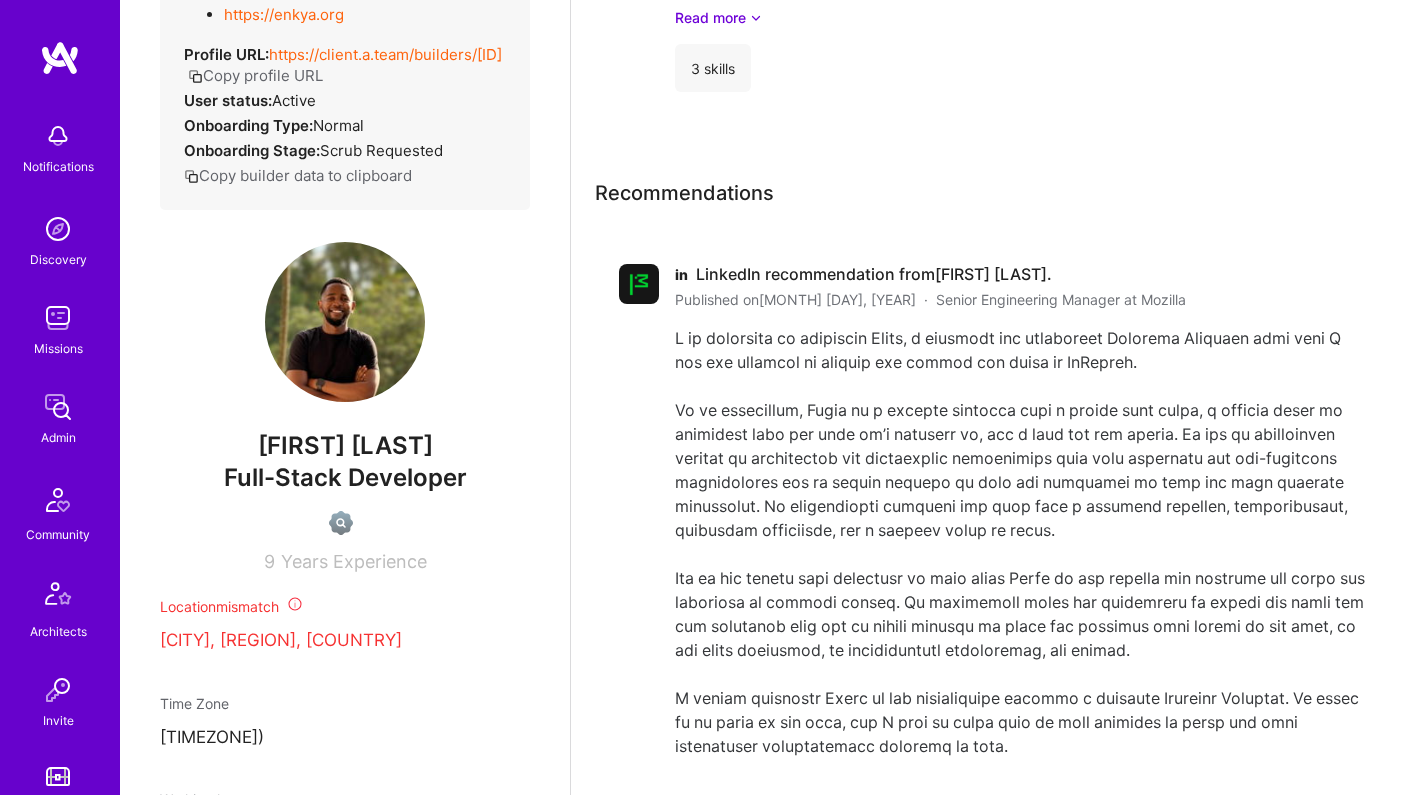 scroll, scrollTop: 2500, scrollLeft: 0, axis: vertical 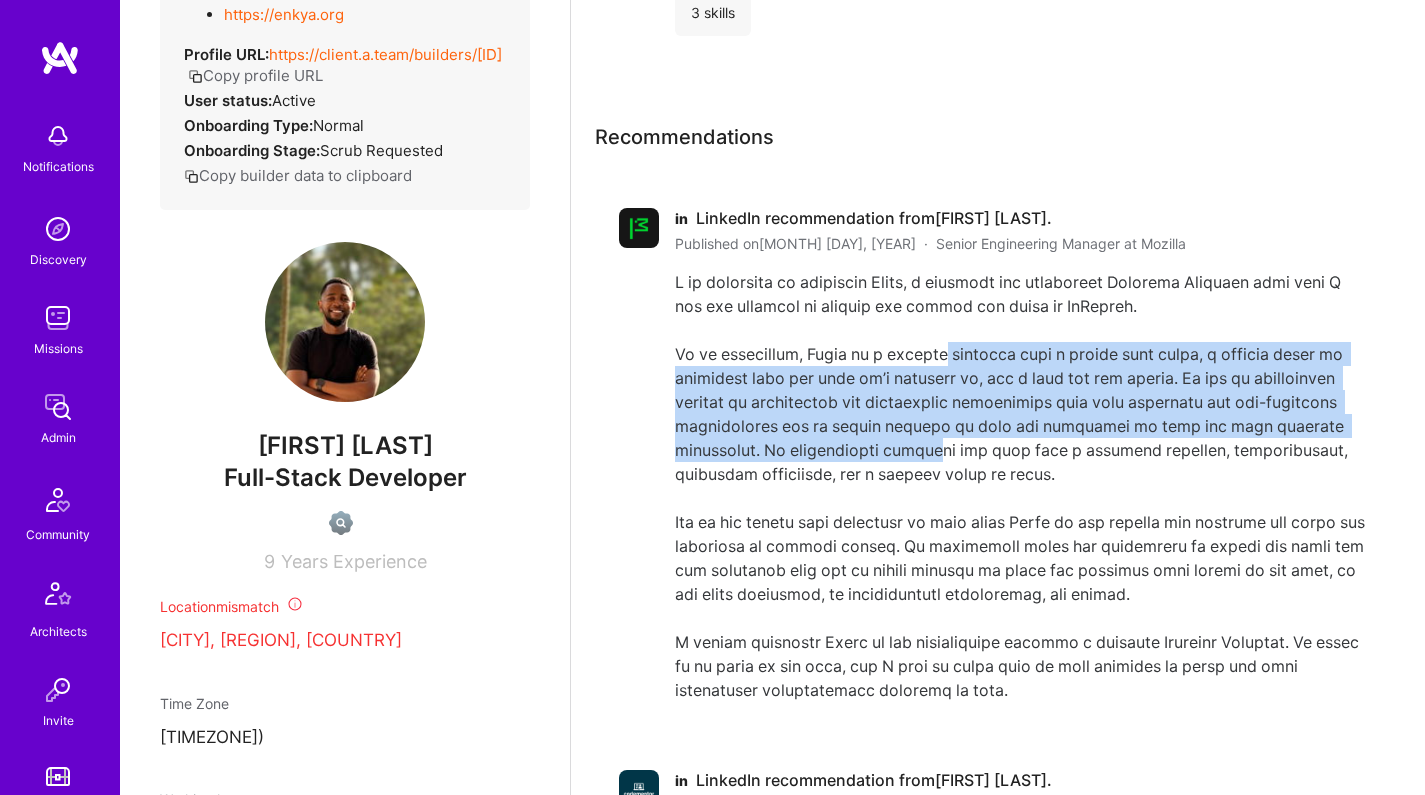 drag, startPoint x: 940, startPoint y: 356, endPoint x: 943, endPoint y: 446, distance: 90.04999 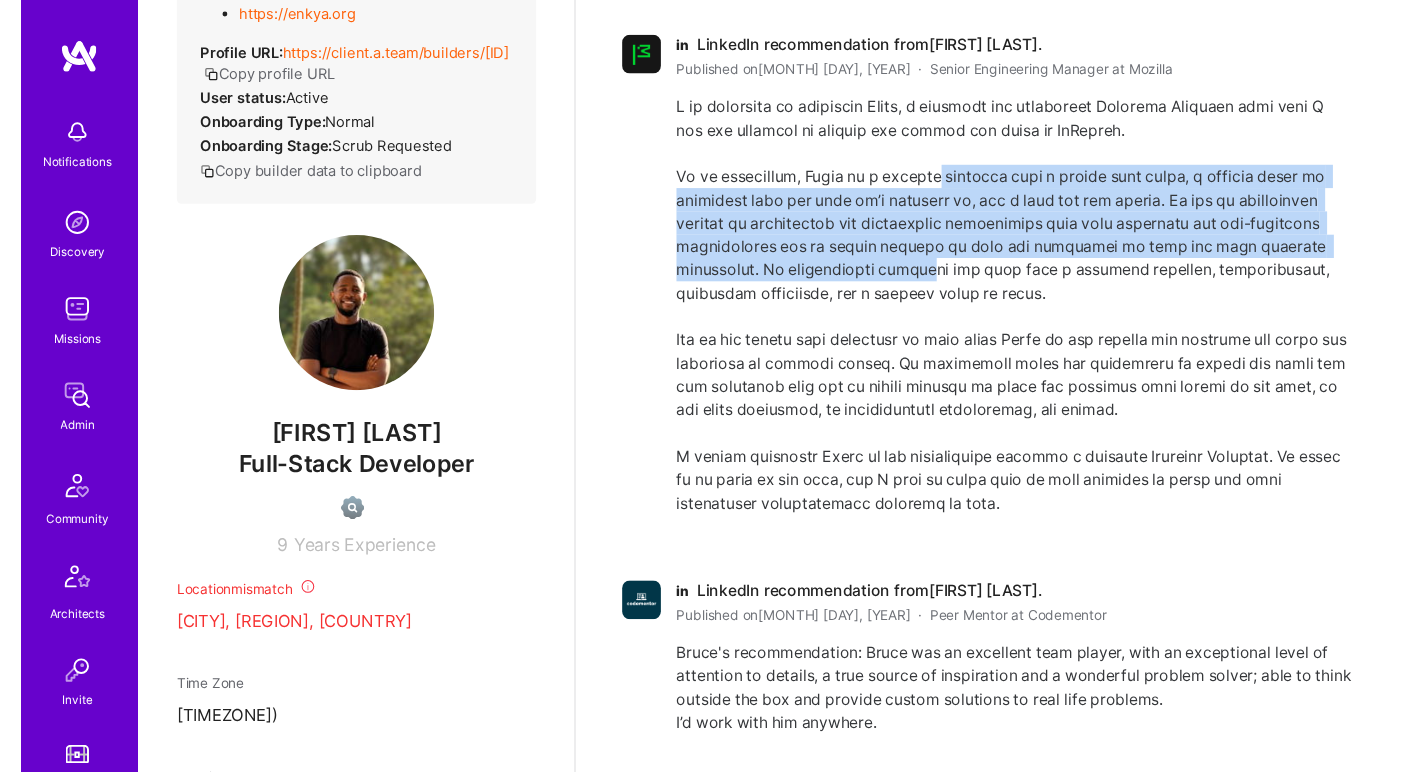 scroll, scrollTop: 2745, scrollLeft: 0, axis: vertical 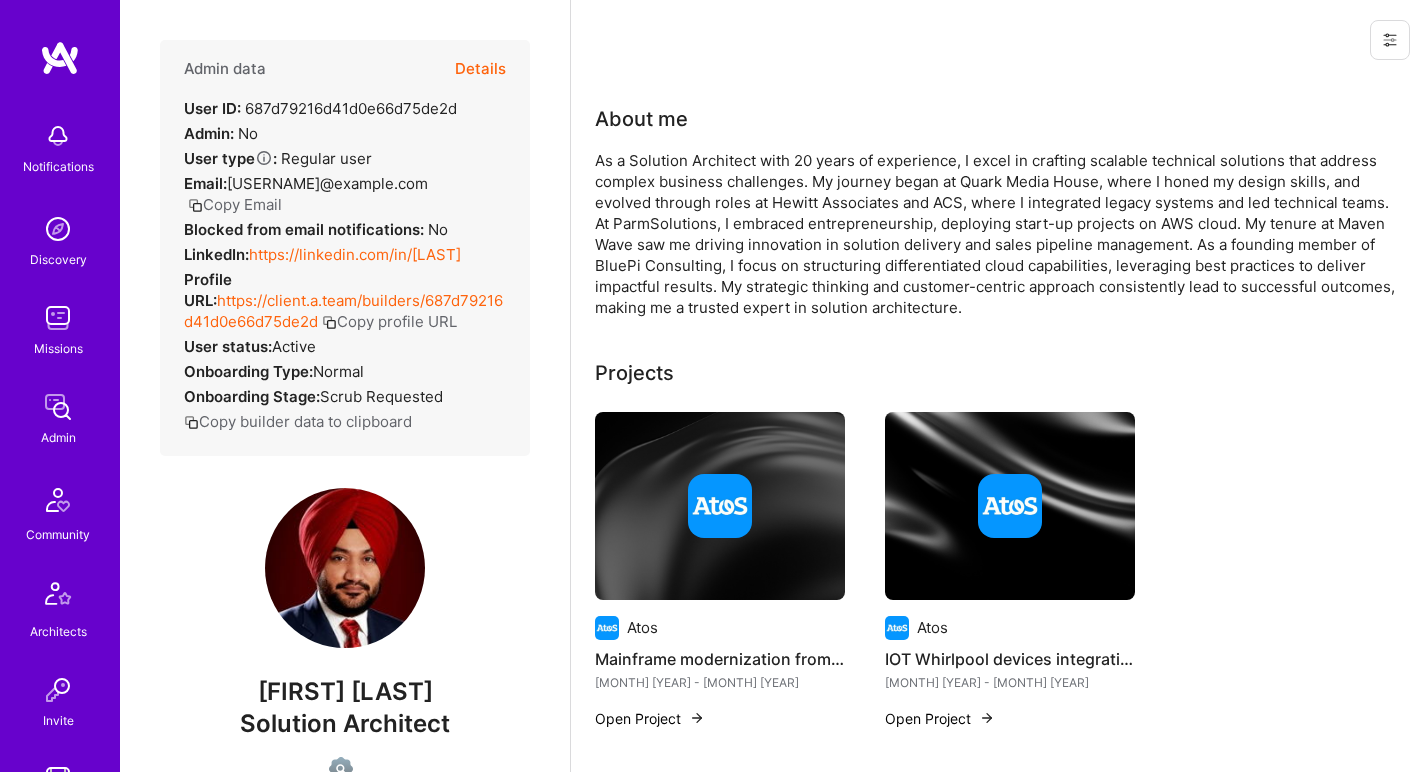 click on "https://linkedin.com/in/[LAST]" at bounding box center (355, 254) 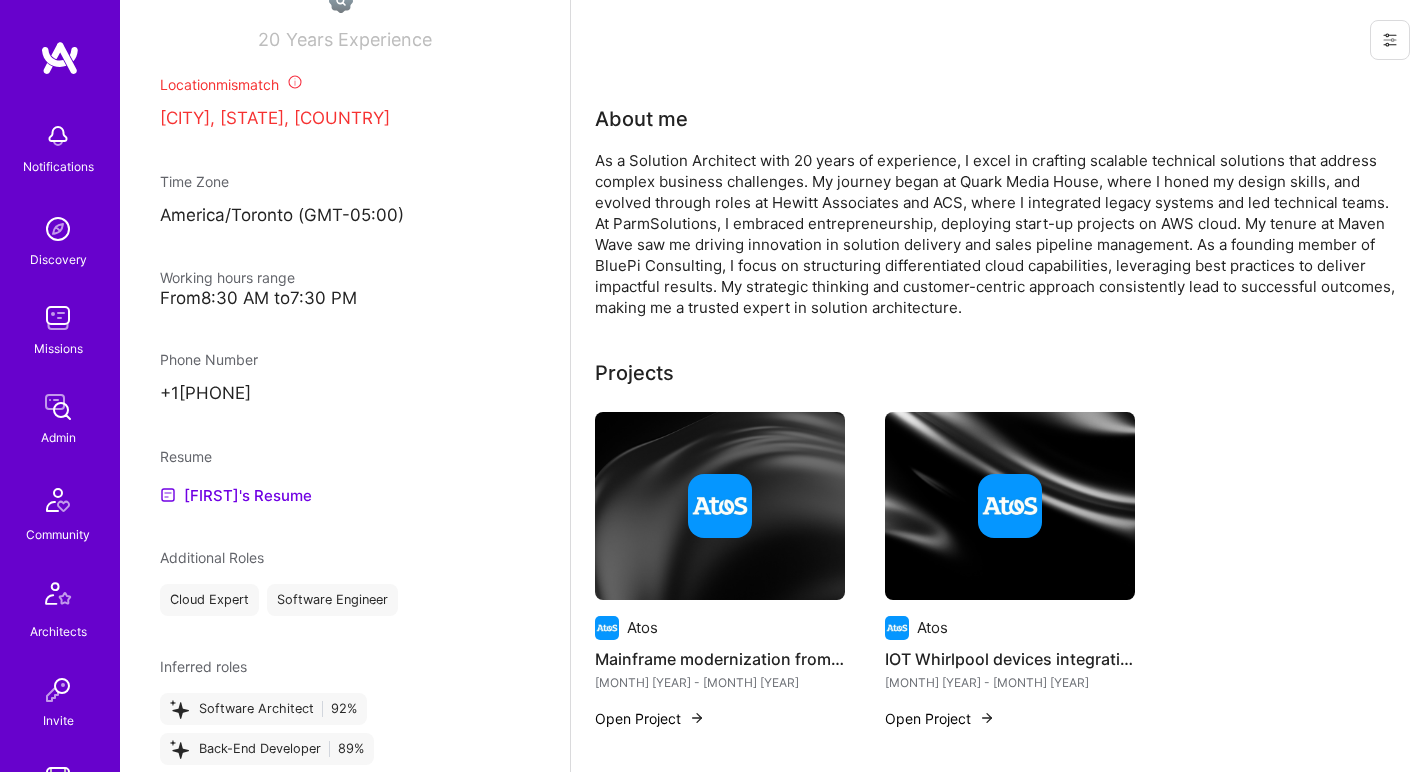 scroll, scrollTop: 712, scrollLeft: 0, axis: vertical 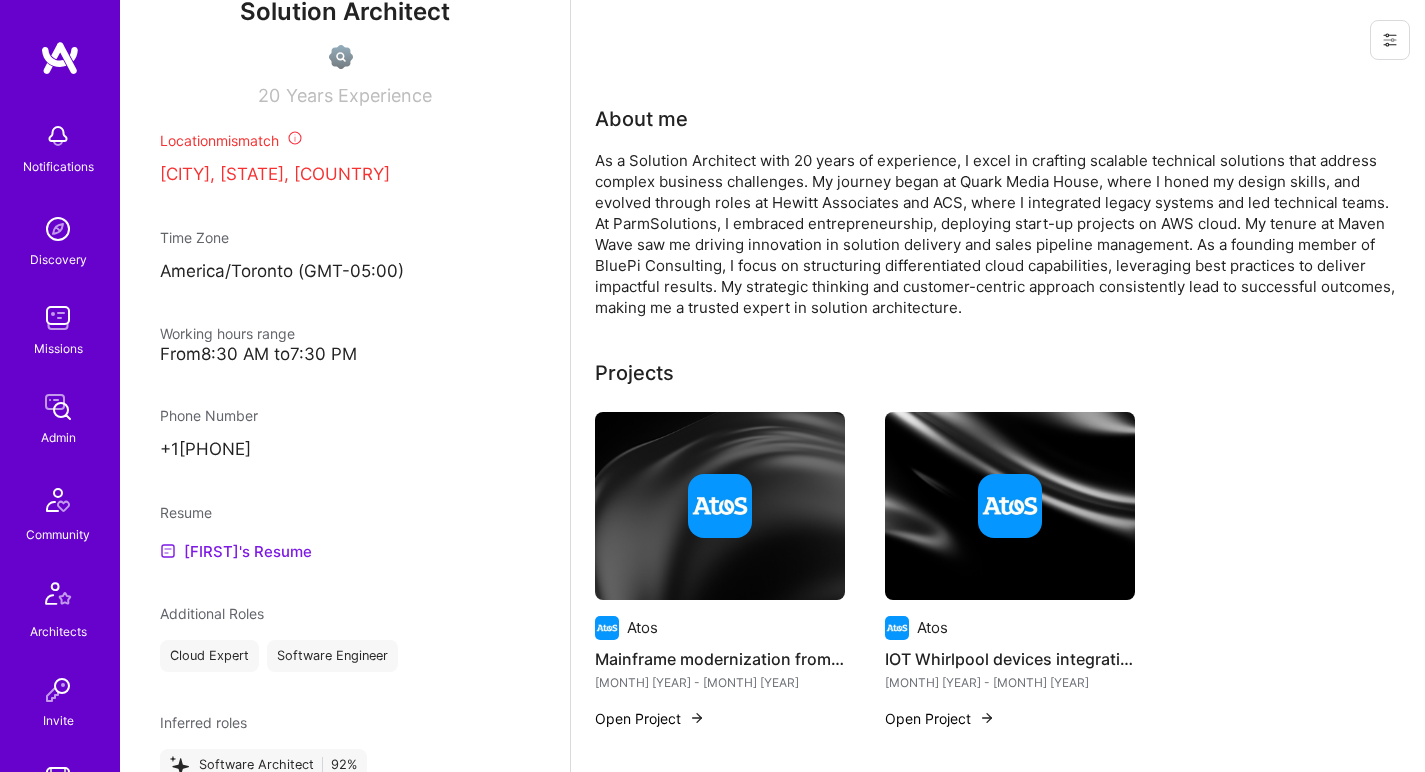 click on "[FIRST]'s Resume" at bounding box center [236, 551] 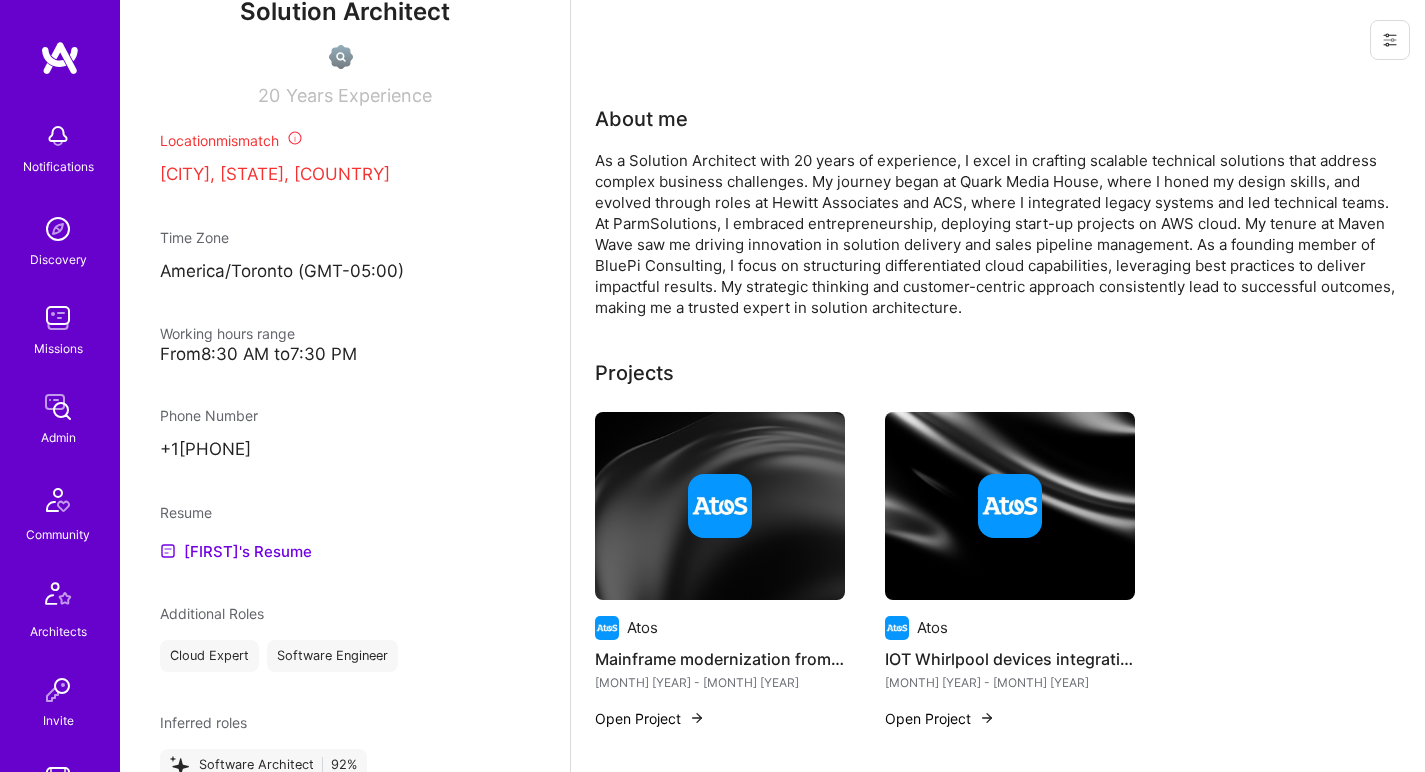 click on "As a Solution Architect with 20 years of experience, I excel in crafting scalable technical solutions that address complex business challenges. My journey began at Quark Media House, where I honed my design skills, and evolved through roles at Hewitt Associates and ACS, where I integrated legacy systems and led technical teams. At ParmSolutions, I embraced entrepreneurship, deploying start-up projects on AWS cloud. My tenure at Maven Wave saw me driving innovation in solution delivery and sales pipeline management. As a founding member of BluePi Consulting, I focus on structuring differentiated cloud capabilities, leveraging best practices to deliver impactful results. My strategic thinking and customer-centric approach consistently lead to successful outcomes, making me a trusted expert in solution architecture." at bounding box center (995, 234) 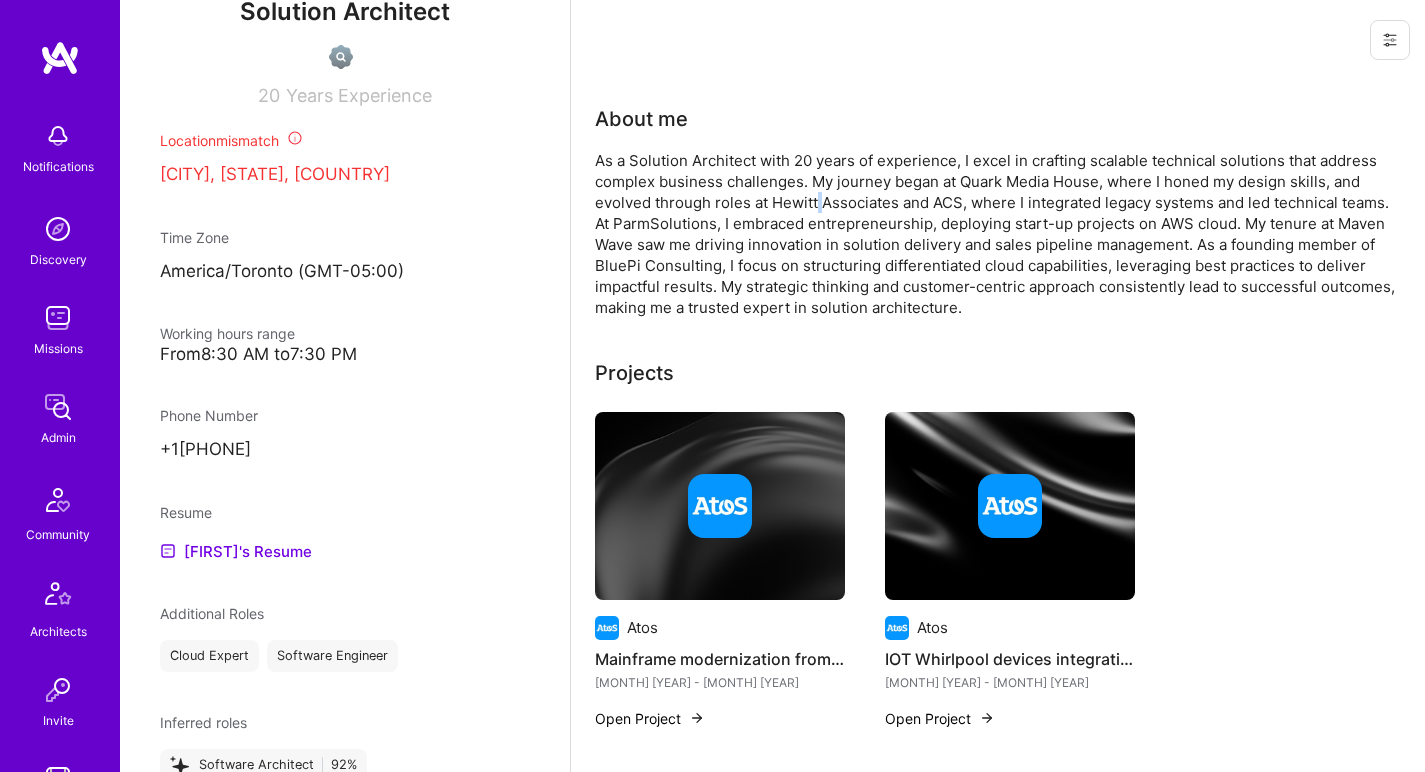 click on "As a Solution Architect with 20 years of experience, I excel in crafting scalable technical solutions that address complex business challenges. My journey began at Quark Media House, where I honed my design skills, and evolved through roles at Hewitt Associates and ACS, where I integrated legacy systems and led technical teams. At ParmSolutions, I embraced entrepreneurship, deploying start-up projects on AWS cloud. My tenure at Maven Wave saw me driving innovation in solution delivery and sales pipeline management. As a founding member of BluePi Consulting, I focus on structuring differentiated cloud capabilities, leveraging best practices to deliver impactful results. My strategic thinking and customer-centric approach consistently lead to successful outcomes, making me a trusted expert in solution architecture." at bounding box center (995, 234) 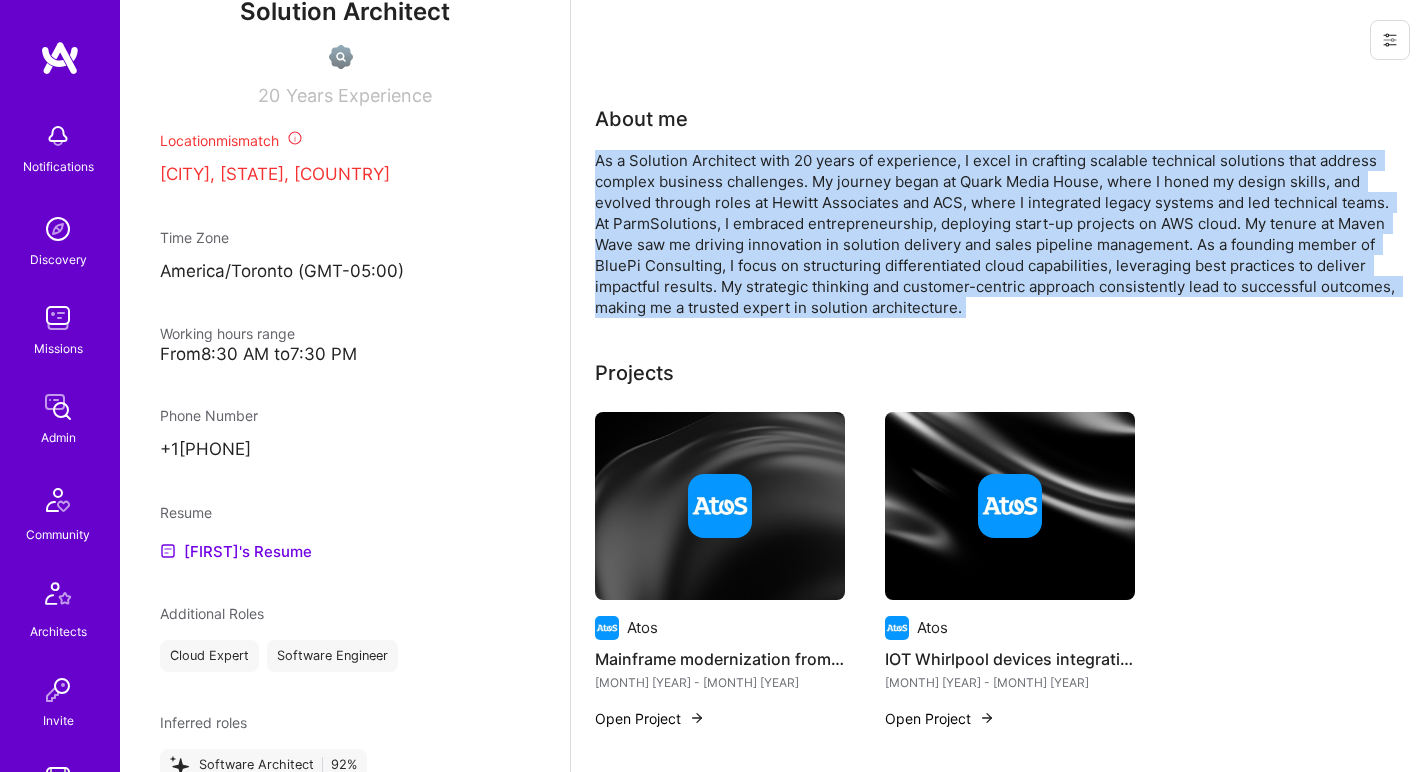 click on "As a Solution Architect with 20 years of experience, I excel in crafting scalable technical solutions that address complex business challenges. My journey began at Quark Media House, where I honed my design skills, and evolved through roles at Hewitt Associates and ACS, where I integrated legacy systems and led technical teams. At ParmSolutions, I embraced entrepreneurship, deploying start-up projects on AWS cloud. My tenure at Maven Wave saw me driving innovation in solution delivery and sales pipeline management. As a founding member of BluePi Consulting, I focus on structuring differentiated cloud capabilities, leveraging best practices to deliver impactful results. My strategic thinking and customer-centric approach consistently lead to successful outcomes, making me a trusted expert in solution architecture." at bounding box center [995, 234] 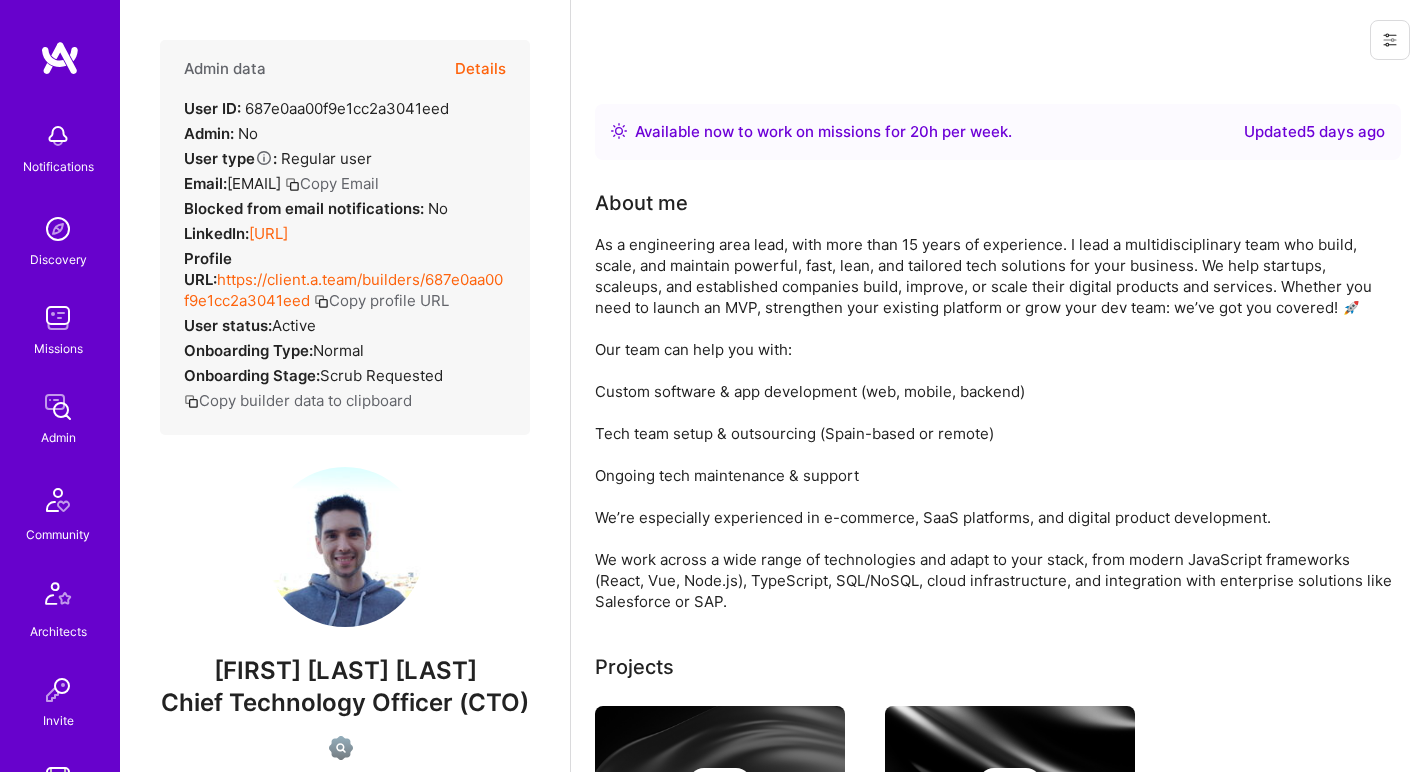 scroll, scrollTop: 0, scrollLeft: 0, axis: both 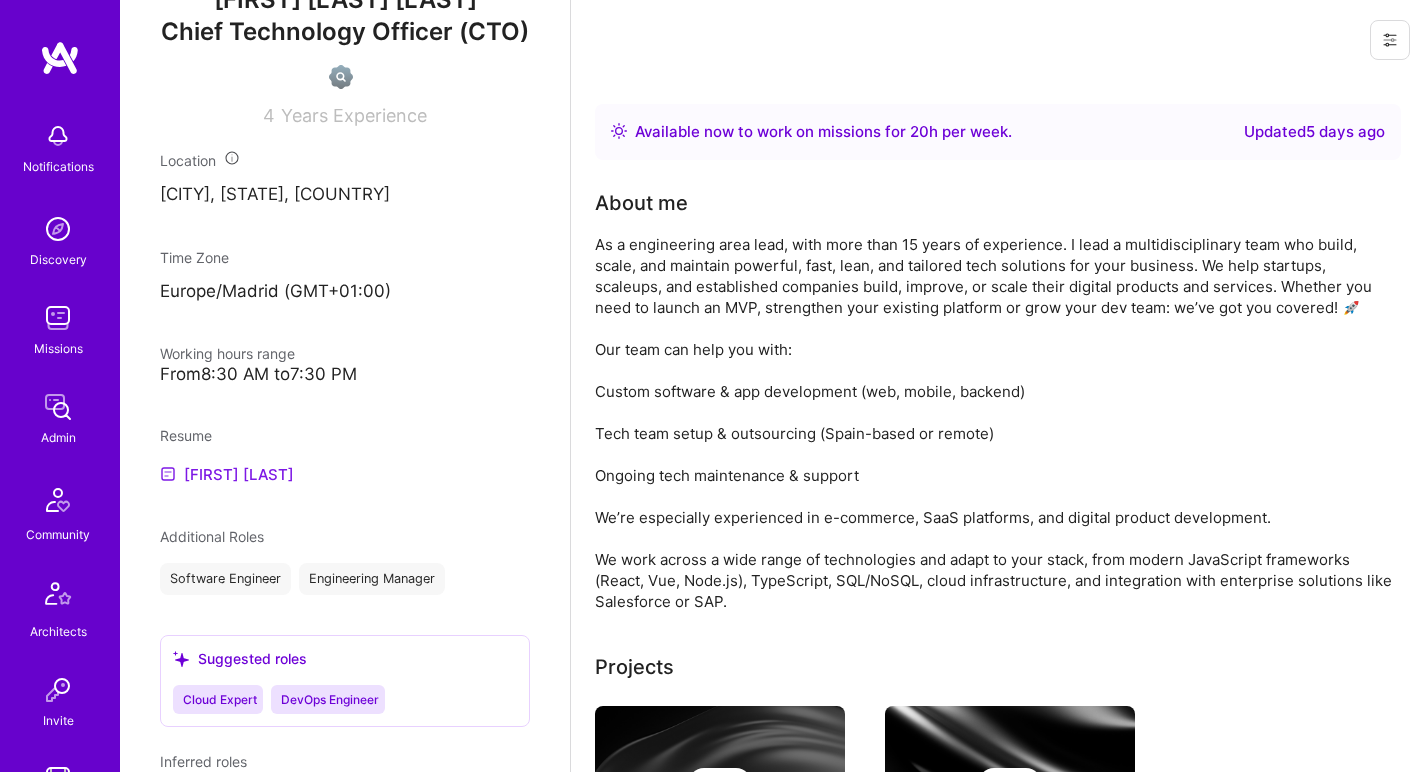 click on "[FIRST] [LAST]" at bounding box center [227, 474] 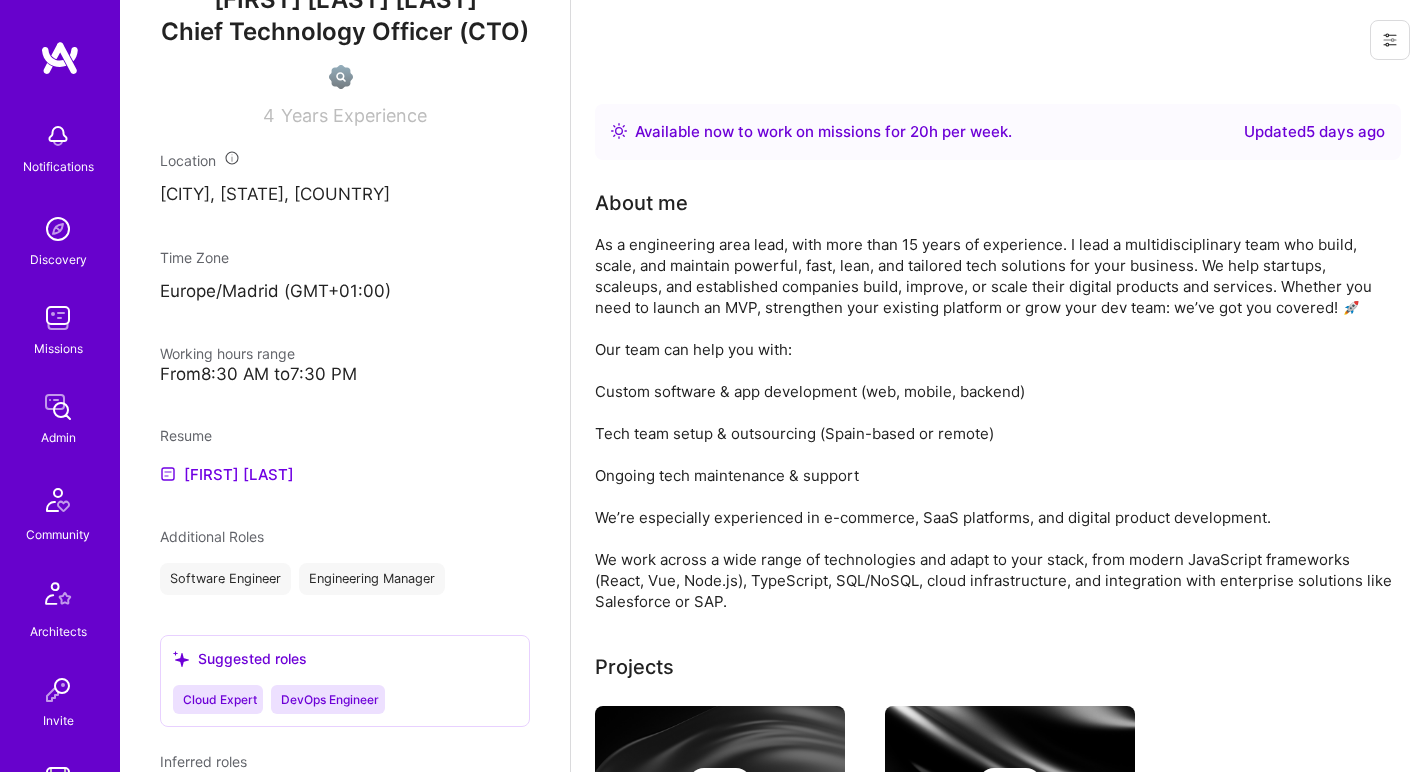 click on "As a engineering area lead, with more than 15 years of experience. I lead a multidisciplinary team who build, scale, and maintain powerful, fast, lean, and tailored tech solutions for your business. We help startups, scaleups, and established companies build, improve, or scale their digital products and services. Whether you need to launch an MVP, strengthen your existing platform or grow your dev team: we’ve got you covered! 🚀
Our team can help you with:
Custom software & app development (web, mobile, backend)
Tech team setup & outsourcing (Spain-based or remote)
Ongoing tech maintenance & support
We’re especially experienced in e-commerce, SaaS platforms, and digital product development.
We work across a wide range of technologies and adapt to your stack, from modern JavaScript frameworks (React, Vue, Node.js), TypeScript, SQL/NoSQL, cloud infrastructure, and integration with enterprise solutions like Salesforce or SAP." at bounding box center (995, 423) 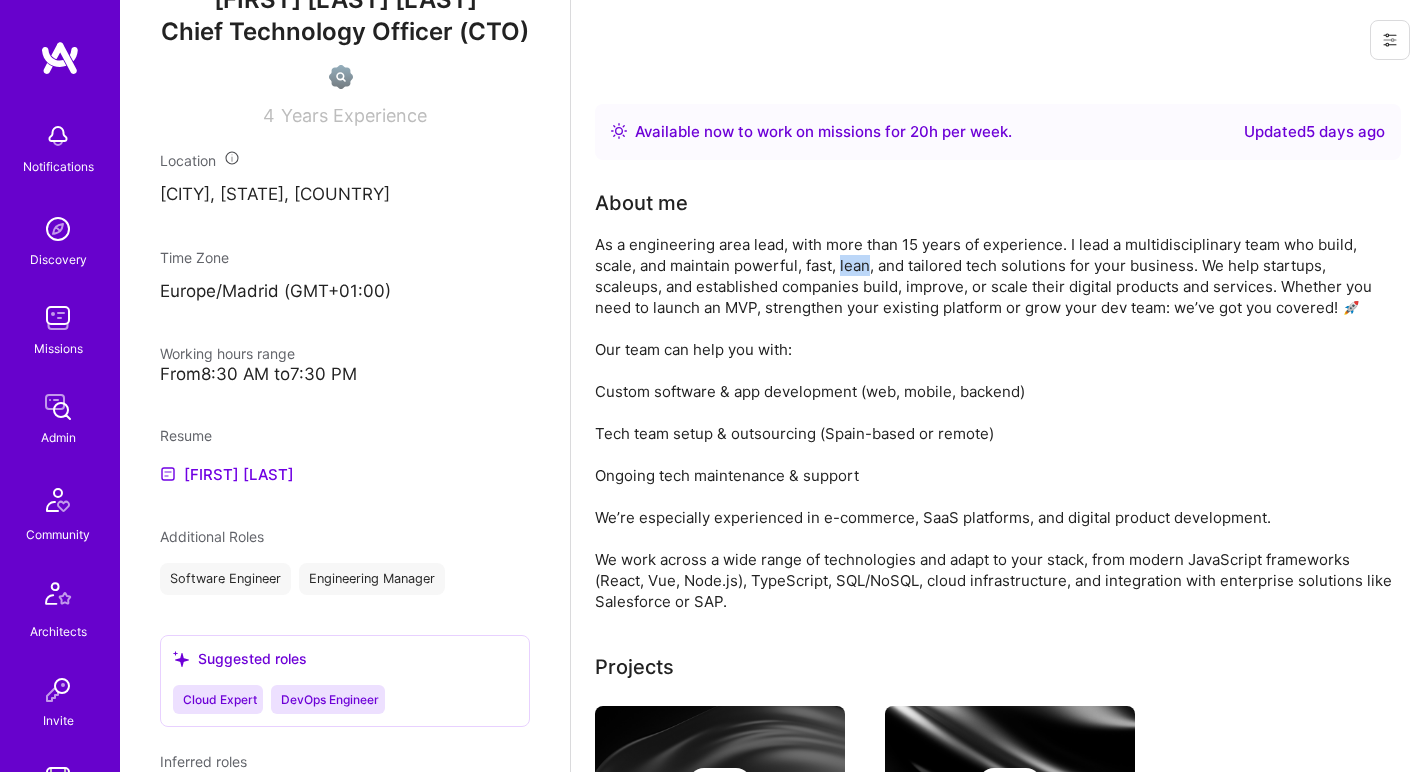 click on "As a engineering area lead, with more than 15 years of experience. I lead a multidisciplinary team who build, scale, and maintain powerful, fast, lean, and tailored tech solutions for your business. We help startups, scaleups, and established companies build, improve, or scale their digital products and services. Whether you need to launch an MVP, strengthen your existing platform or grow your dev team: we’ve got you covered! 🚀
Our team can help you with:
Custom software & app development (web, mobile, backend)
Tech team setup & outsourcing (Spain-based or remote)
Ongoing tech maintenance & support
We’re especially experienced in e-commerce, SaaS platforms, and digital product development.
We work across a wide range of technologies and adapt to your stack, from modern JavaScript frameworks (React, Vue, Node.js), TypeScript, SQL/NoSQL, cloud infrastructure, and integration with enterprise solutions like Salesforce or SAP." at bounding box center (995, 423) 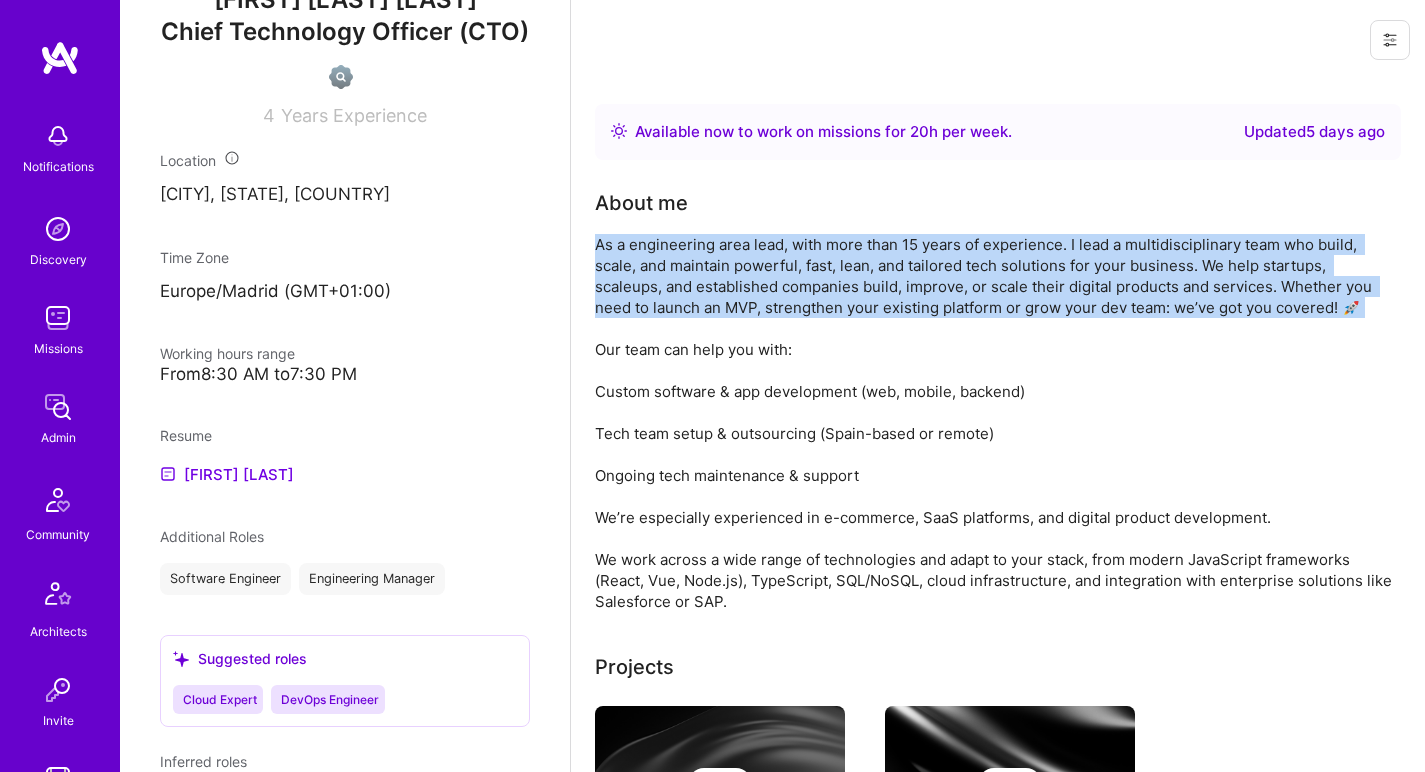 click on "As a engineering area lead, with more than 15 years of experience. I lead a multidisciplinary team who build, scale, and maintain powerful, fast, lean, and tailored tech solutions for your business. We help startups, scaleups, and established companies build, improve, or scale their digital products and services. Whether you need to launch an MVP, strengthen your existing platform or grow your dev team: we’ve got you covered! 🚀
Our team can help you with:
Custom software & app development (web, mobile, backend)
Tech team setup & outsourcing (Spain-based or remote)
Ongoing tech maintenance & support
We’re especially experienced in e-commerce, SaaS platforms, and digital product development.
We work across a wide range of technologies and adapt to your stack, from modern JavaScript frameworks (React, Vue, Node.js), TypeScript, SQL/NoSQL, cloud infrastructure, and integration with enterprise solutions like Salesforce or SAP." at bounding box center [995, 423] 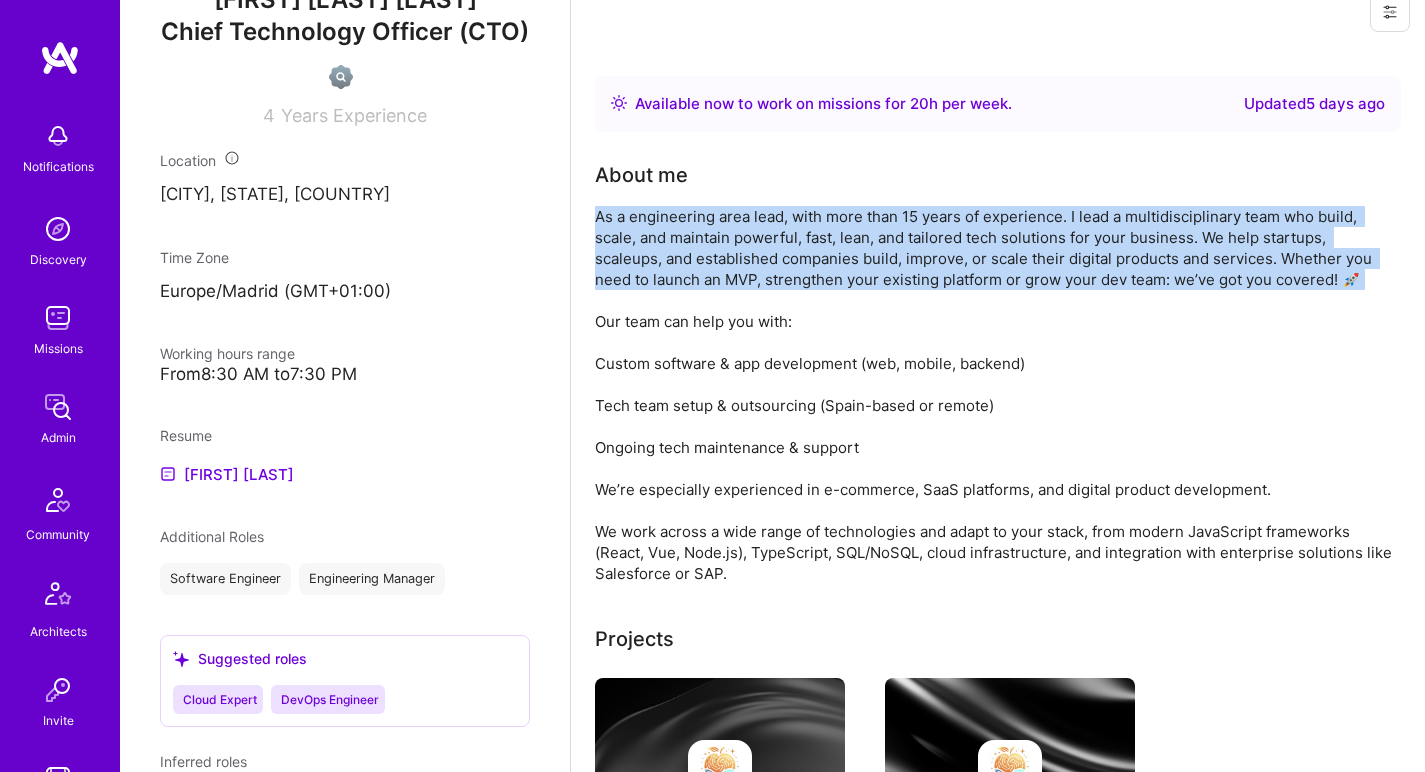 scroll, scrollTop: 30, scrollLeft: 0, axis: vertical 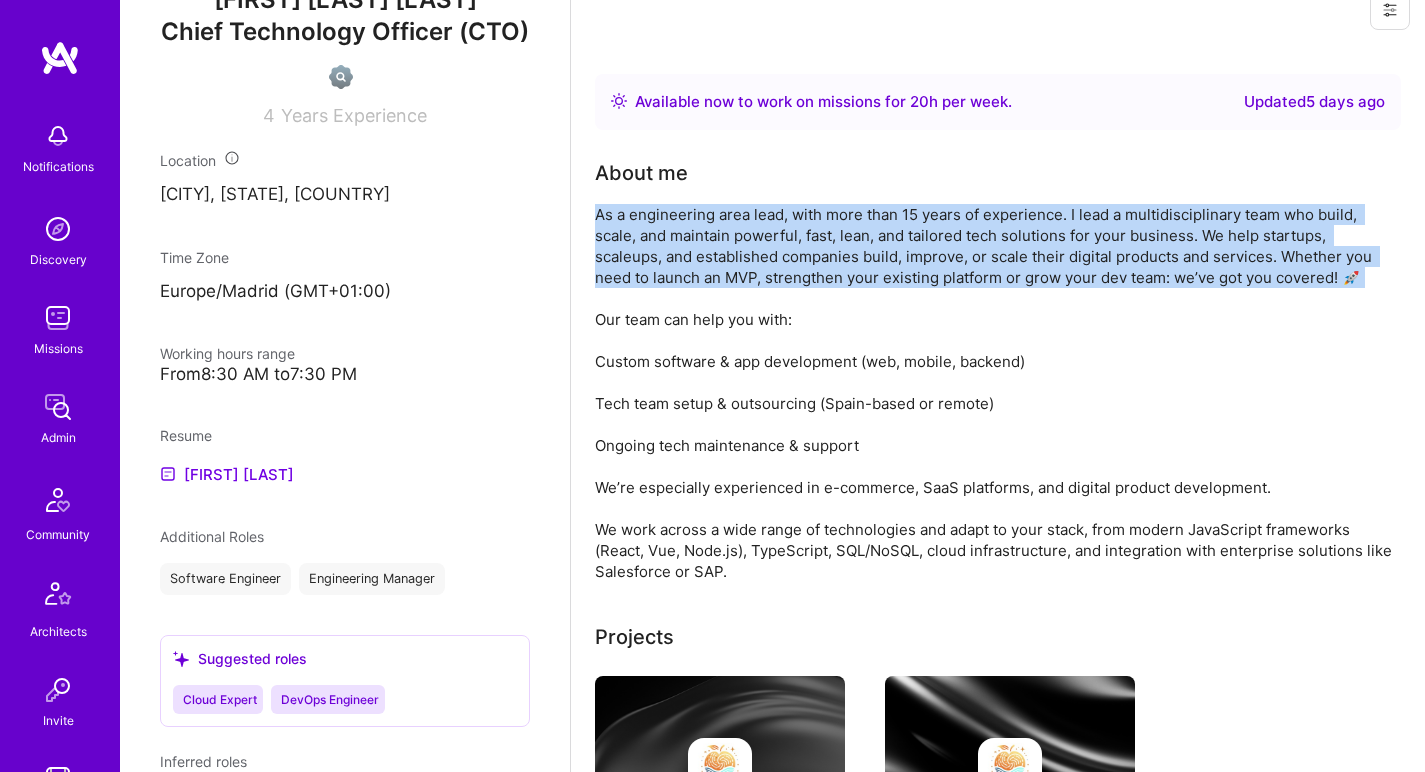 click on "As a engineering area lead, with more than 15 years of experience. I lead a multidisciplinary team who build, scale, and maintain powerful, fast, lean, and tailored tech solutions for your business. We help startups, scaleups, and established companies build, improve, or scale their digital products and services. Whether you need to launch an MVP, strengthen your existing platform or grow your dev team: we’ve got you covered! 🚀
Our team can help you with:
Custom software & app development (web, mobile, backend)
Tech team setup & outsourcing (Spain-based or remote)
Ongoing tech maintenance & support
We’re especially experienced in e-commerce, SaaS platforms, and digital product development.
We work across a wide range of technologies and adapt to your stack, from modern JavaScript frameworks (React, Vue, Node.js), TypeScript, SQL/NoSQL, cloud infrastructure, and integration with enterprise solutions like Salesforce or SAP." at bounding box center [995, 393] 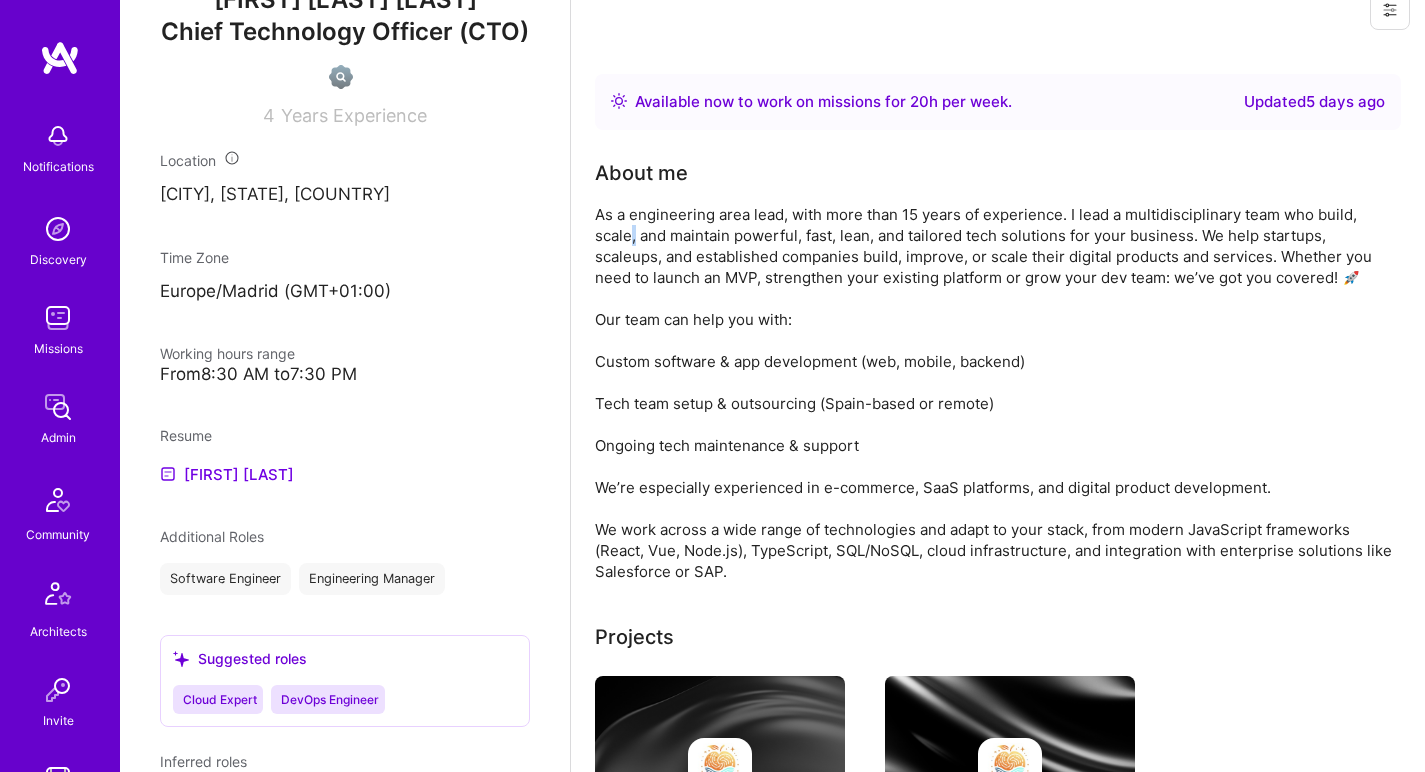click on "As a engineering area lead, with more than 15 years of experience. I lead a multidisciplinary team who build, scale, and maintain powerful, fast, lean, and tailored tech solutions for your business. We help startups, scaleups, and established companies build, improve, or scale their digital products and services. Whether you need to launch an MVP, strengthen your existing platform or grow your dev team: we’ve got you covered! 🚀
Our team can help you with:
Custom software & app development (web, mobile, backend)
Tech team setup & outsourcing (Spain-based or remote)
Ongoing tech maintenance & support
We’re especially experienced in e-commerce, SaaS platforms, and digital product development.
We work across a wide range of technologies and adapt to your stack, from modern JavaScript frameworks (React, Vue, Node.js), TypeScript, SQL/NoSQL, cloud infrastructure, and integration with enterprise solutions like Salesforce or SAP." at bounding box center (995, 393) 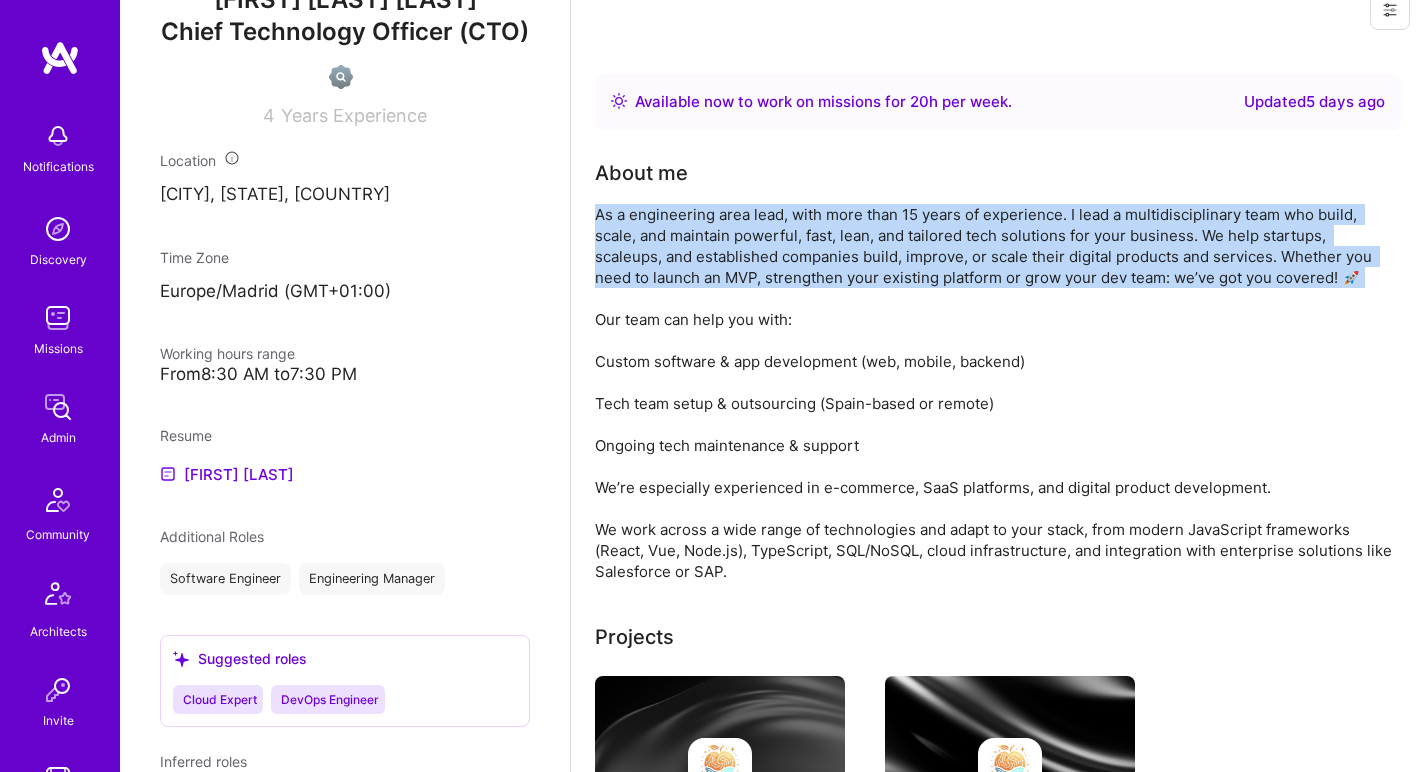 click on "As a engineering area lead, with more than 15 years of experience. I lead a multidisciplinary team who build, scale, and maintain powerful, fast, lean, and tailored tech solutions for your business. We help startups, scaleups, and established companies build, improve, or scale their digital products and services. Whether you need to launch an MVP, strengthen your existing platform or grow your dev team: we’ve got you covered! 🚀
Our team can help you with:
Custom software & app development (web, mobile, backend)
Tech team setup & outsourcing (Spain-based or remote)
Ongoing tech maintenance & support
We’re especially experienced in e-commerce, SaaS platforms, and digital product development.
We work across a wide range of technologies and adapt to your stack, from modern JavaScript frameworks (React, Vue, Node.js), TypeScript, SQL/NoSQL, cloud infrastructure, and integration with enterprise solutions like Salesforce or SAP." at bounding box center [995, 393] 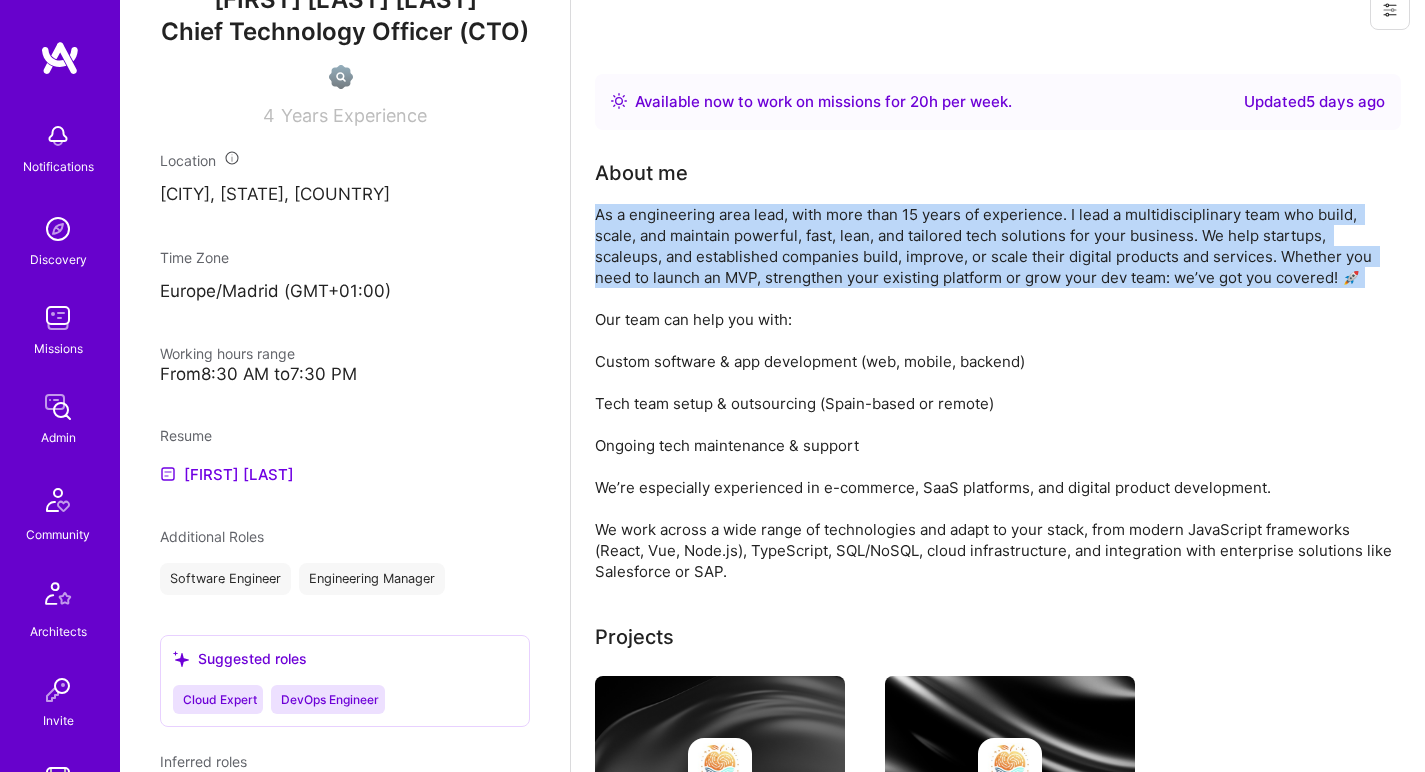 click on "As a engineering area lead, with more than 15 years of experience. I lead a multidisciplinary team who build, scale, and maintain powerful, fast, lean, and tailored tech solutions for your business. We help startups, scaleups, and established companies build, improve, or scale their digital products and services. Whether you need to launch an MVP, strengthen your existing platform or grow your dev team: we’ve got you covered! 🚀
Our team can help you with:
Custom software & app development (web, mobile, backend)
Tech team setup & outsourcing (Spain-based or remote)
Ongoing tech maintenance & support
We’re especially experienced in e-commerce, SaaS platforms, and digital product development.
We work across a wide range of technologies and adapt to your stack, from modern JavaScript frameworks (React, Vue, Node.js), TypeScript, SQL/NoSQL, cloud infrastructure, and integration with enterprise solutions like Salesforce or SAP." at bounding box center [995, 393] 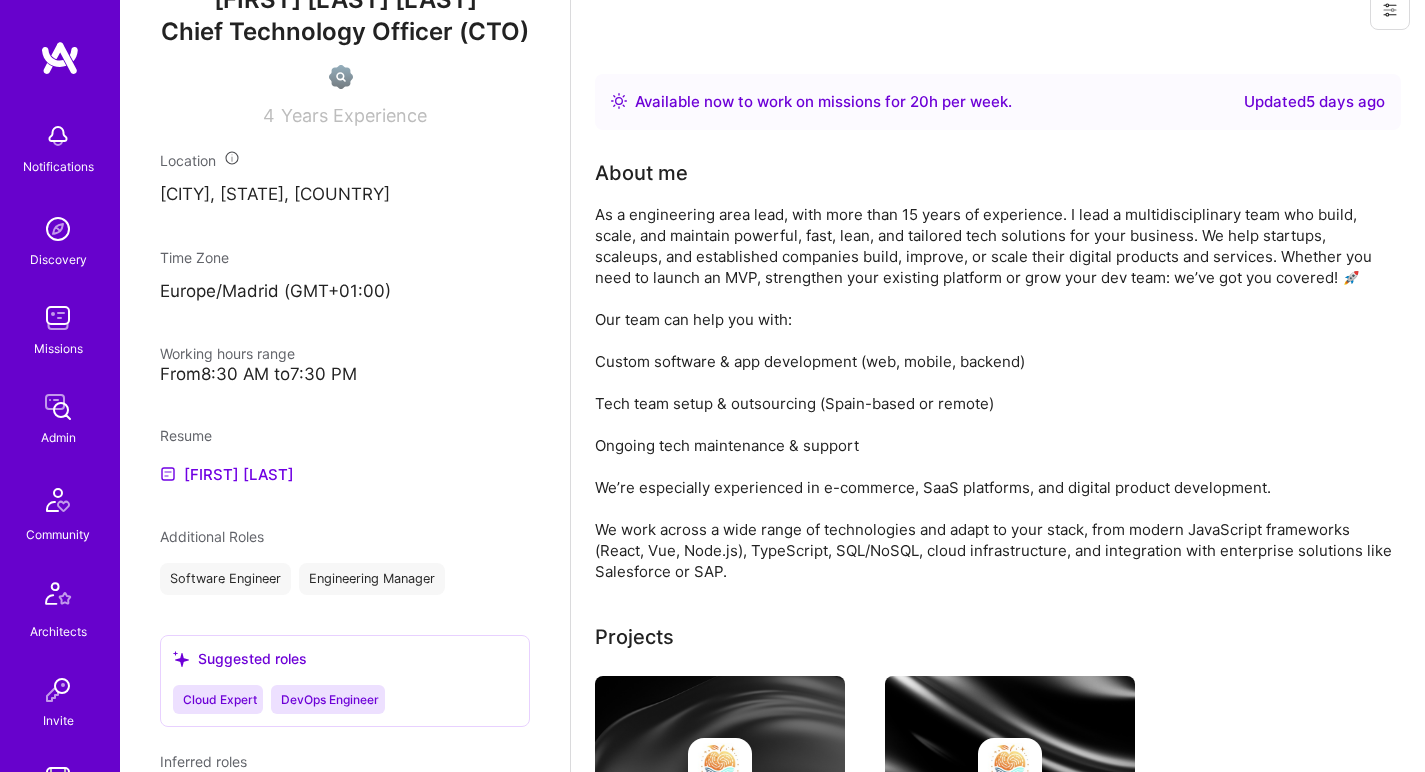 click on "As a engineering area lead, with more than 15 years of experience. I lead a multidisciplinary team who build, scale, and maintain powerful, fast, lean, and tailored tech solutions for your business. We help startups, scaleups, and established companies build, improve, or scale their digital products and services. Whether you need to launch an MVP, strengthen your existing platform or grow your dev team: we’ve got you covered! 🚀
Our team can help you with:
Custom software & app development (web, mobile, backend)
Tech team setup & outsourcing (Spain-based or remote)
Ongoing tech maintenance & support
We’re especially experienced in e-commerce, SaaS platforms, and digital product development.
We work across a wide range of technologies and adapt to your stack, from modern JavaScript frameworks (React, Vue, Node.js), TypeScript, SQL/NoSQL, cloud infrastructure, and integration with enterprise solutions like Salesforce or SAP." at bounding box center (995, 393) 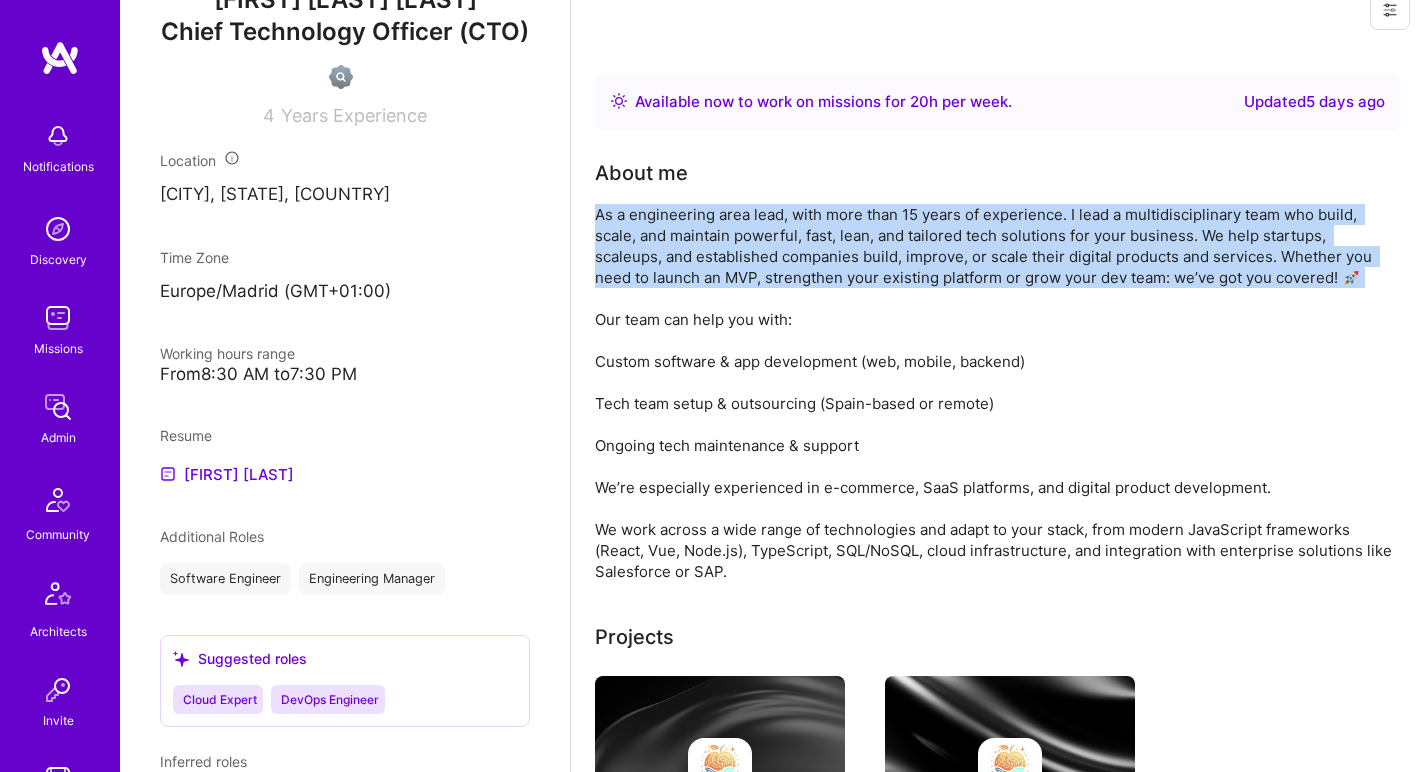 click on "As a engineering area lead, with more than 15 years of experience. I lead a multidisciplinary team who build, scale, and maintain powerful, fast, lean, and tailored tech solutions for your business. We help startups, scaleups, and established companies build, improve, or scale their digital products and services. Whether you need to launch an MVP, strengthen your existing platform or grow your dev team: we’ve got you covered! 🚀
Our team can help you with:
Custom software & app development (web, mobile, backend)
Tech team setup & outsourcing (Spain-based or remote)
Ongoing tech maintenance & support
We’re especially experienced in e-commerce, SaaS platforms, and digital product development.
We work across a wide range of technologies and adapt to your stack, from modern JavaScript frameworks (React, Vue, Node.js), TypeScript, SQL/NoSQL, cloud infrastructure, and integration with enterprise solutions like Salesforce or SAP." at bounding box center [995, 393] 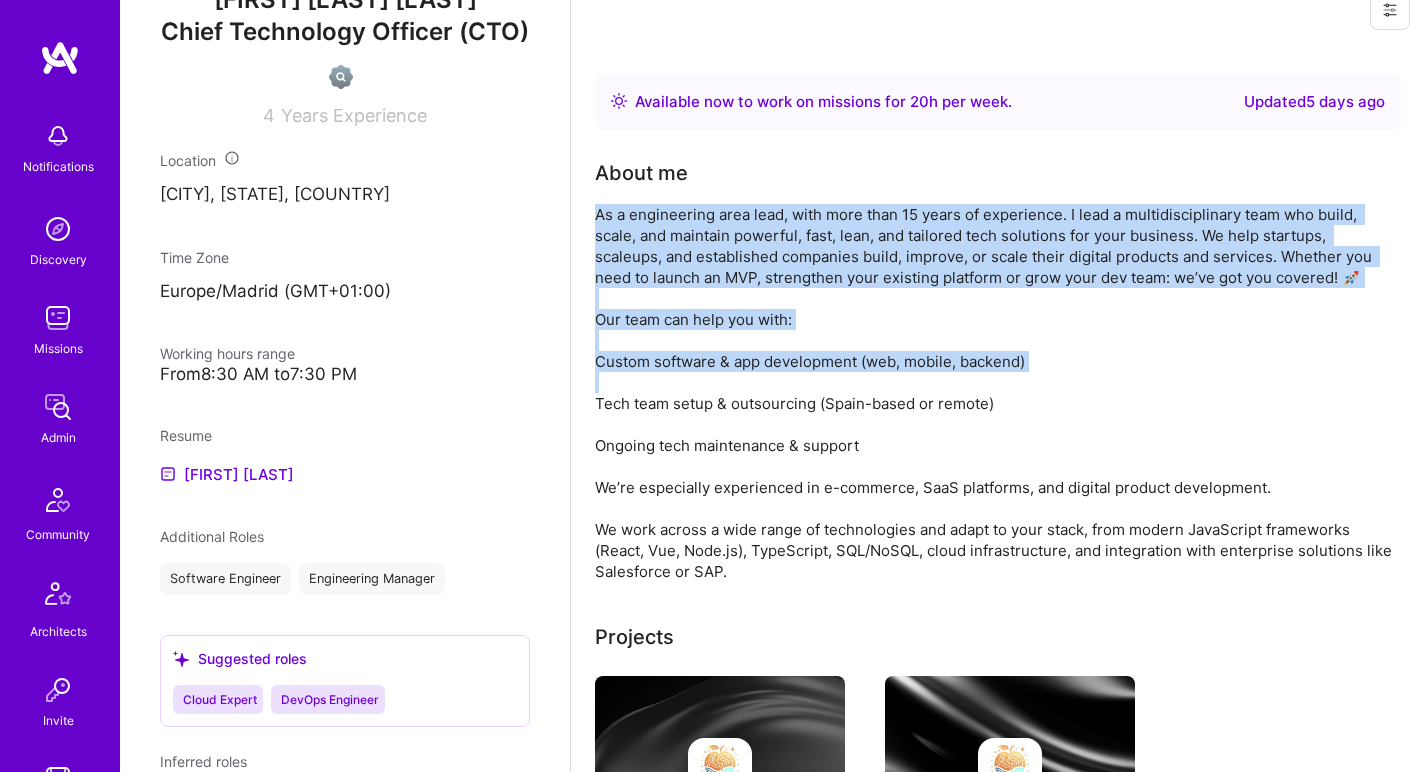 drag, startPoint x: 730, startPoint y: 229, endPoint x: 698, endPoint y: 378, distance: 152.3975 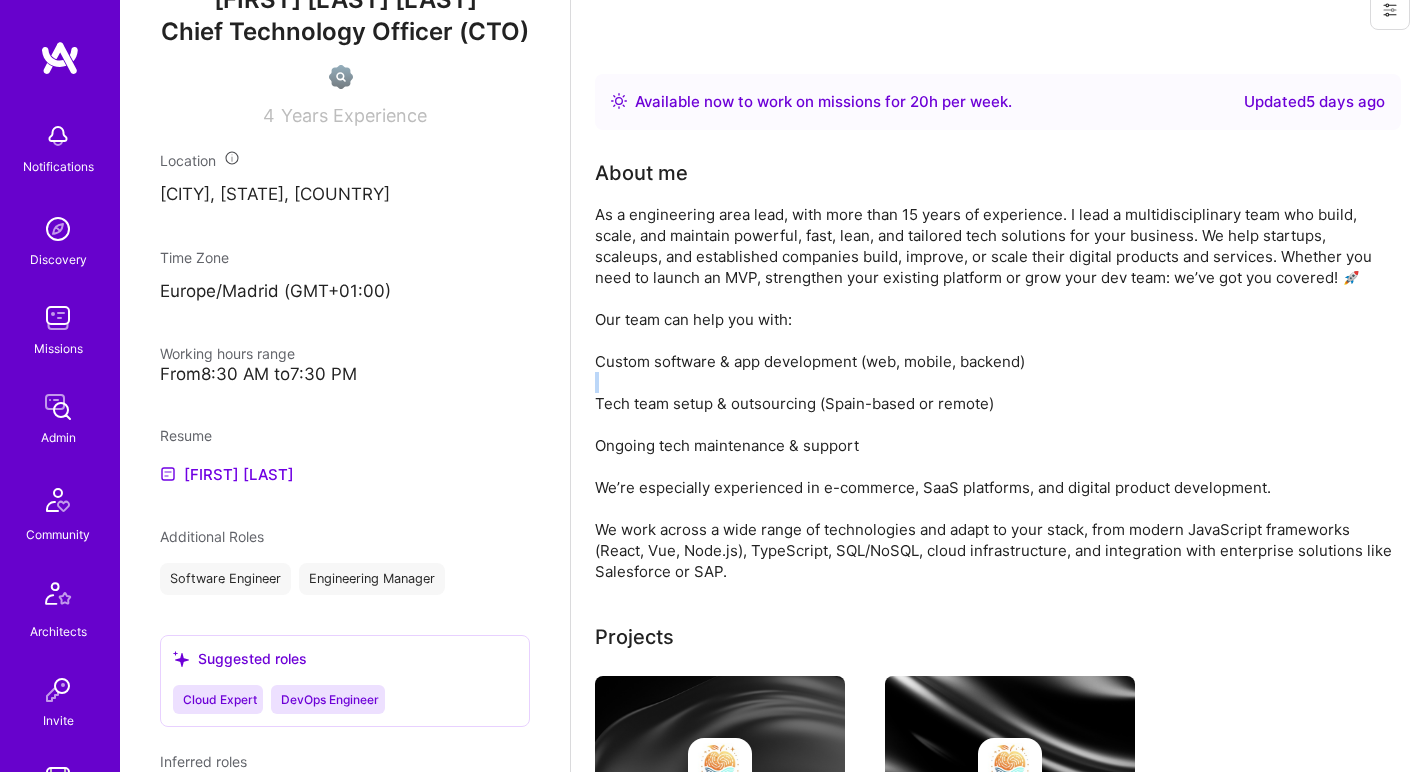 click on "As a engineering area lead, with more than 15 years of experience. I lead a multidisciplinary team who build, scale, and maintain powerful, fast, lean, and tailored tech solutions for your business. We help startups, scaleups, and established companies build, improve, or scale their digital products and services. Whether you need to launch an MVP, strengthen your existing platform or grow your dev team: we’ve got you covered! 🚀
Our team can help you with:
Custom software & app development (web, mobile, backend)
Tech team setup & outsourcing (Spain-based or remote)
Ongoing tech maintenance & support
We’re especially experienced in e-commerce, SaaS platforms, and digital product development.
We work across a wide range of technologies and adapt to your stack, from modern JavaScript frameworks (React, Vue, Node.js), TypeScript, SQL/NoSQL, cloud infrastructure, and integration with enterprise solutions like Salesforce or SAP." at bounding box center [995, 393] 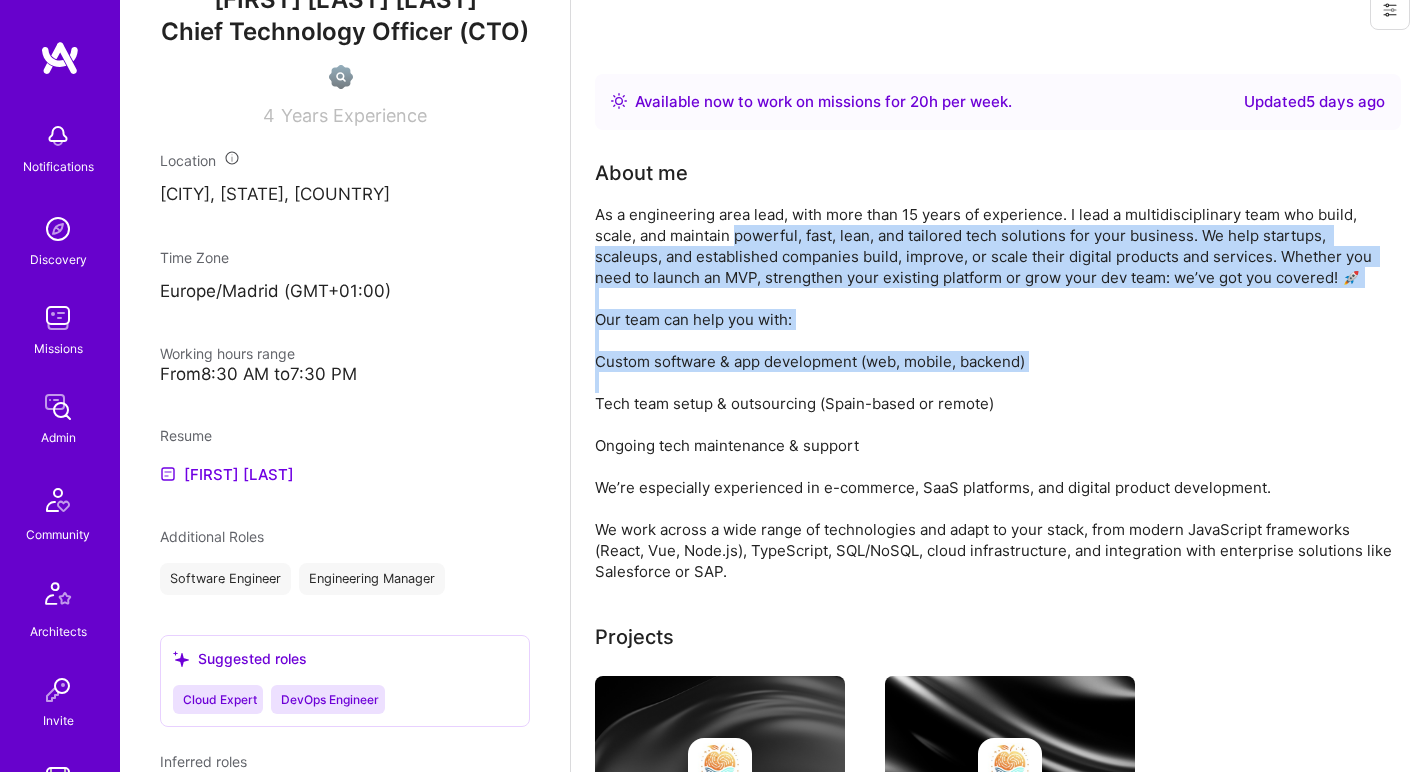 drag, startPoint x: 698, startPoint y: 378, endPoint x: 738, endPoint y: 227, distance: 156.20819 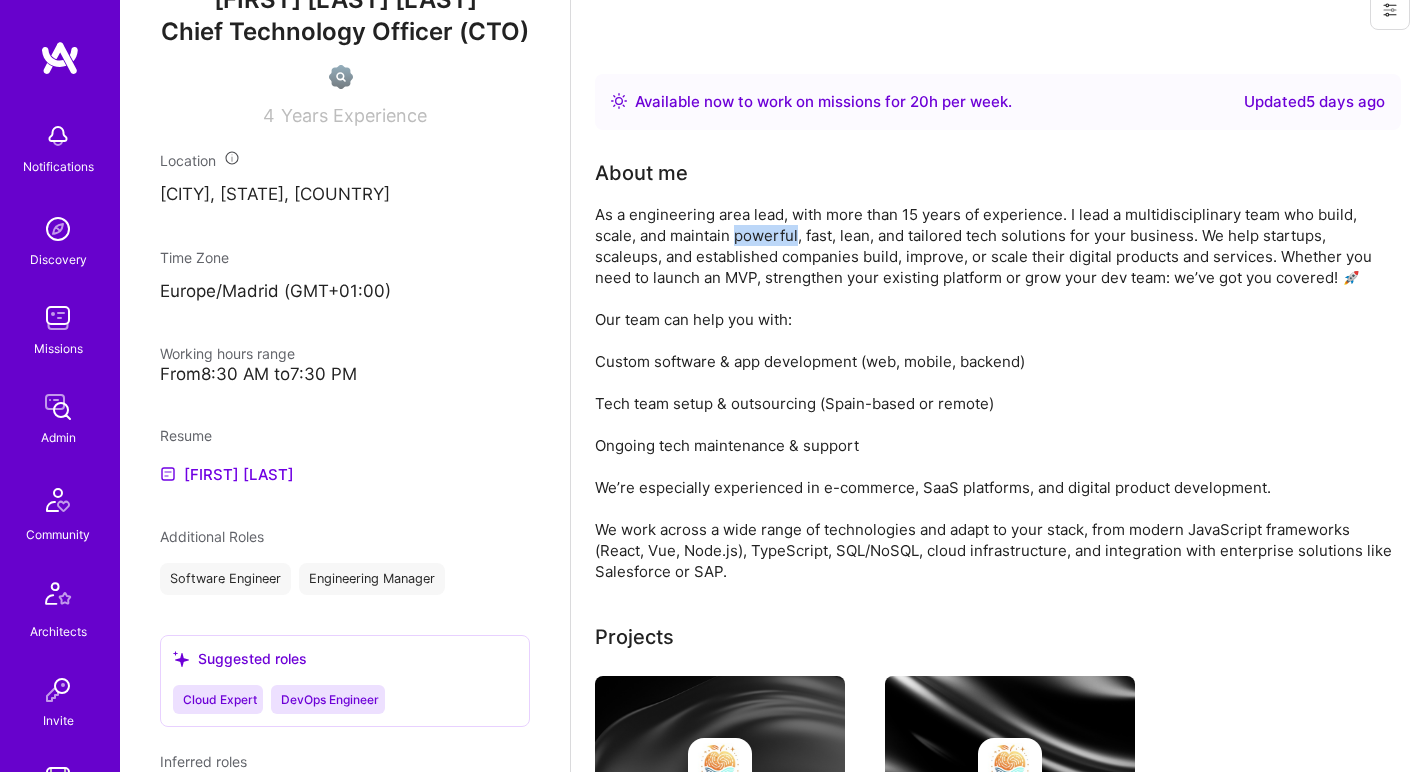click on "As a engineering area lead, with more than 15 years of experience. I lead a multidisciplinary team who build, scale, and maintain powerful, fast, lean, and tailored tech solutions for your business. We help startups, scaleups, and established companies build, improve, or scale their digital products and services. Whether you need to launch an MVP, strengthen your existing platform or grow your dev team: we’ve got you covered! 🚀
Our team can help you with:
Custom software & app development (web, mobile, backend)
Tech team setup & outsourcing (Spain-based or remote)
Ongoing tech maintenance & support
We’re especially experienced in e-commerce, SaaS platforms, and digital product development.
We work across a wide range of technologies and adapt to your stack, from modern JavaScript frameworks (React, Vue, Node.js), TypeScript, SQL/NoSQL, cloud infrastructure, and integration with enterprise solutions like Salesforce or SAP." at bounding box center (995, 393) 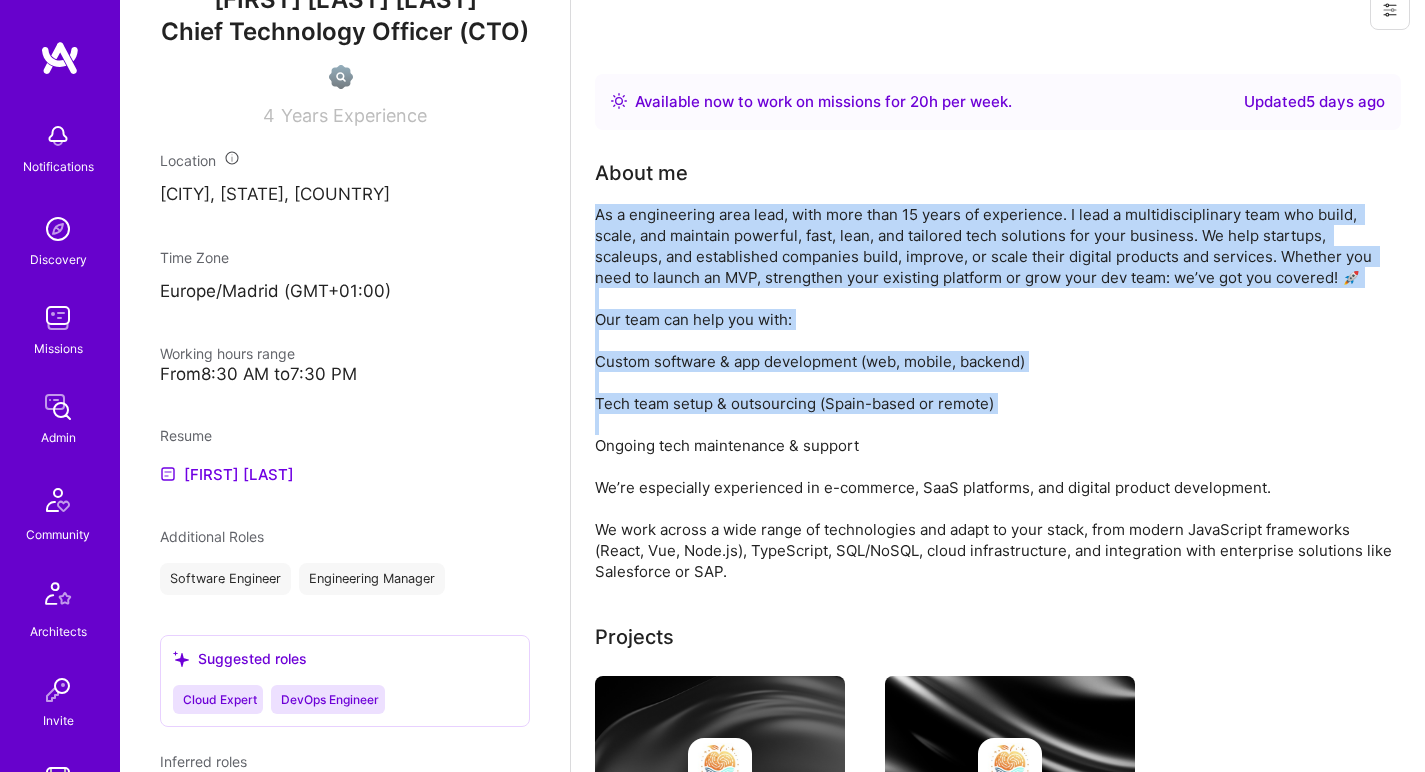 drag, startPoint x: 738, startPoint y: 227, endPoint x: 690, endPoint y: 425, distance: 203.73512 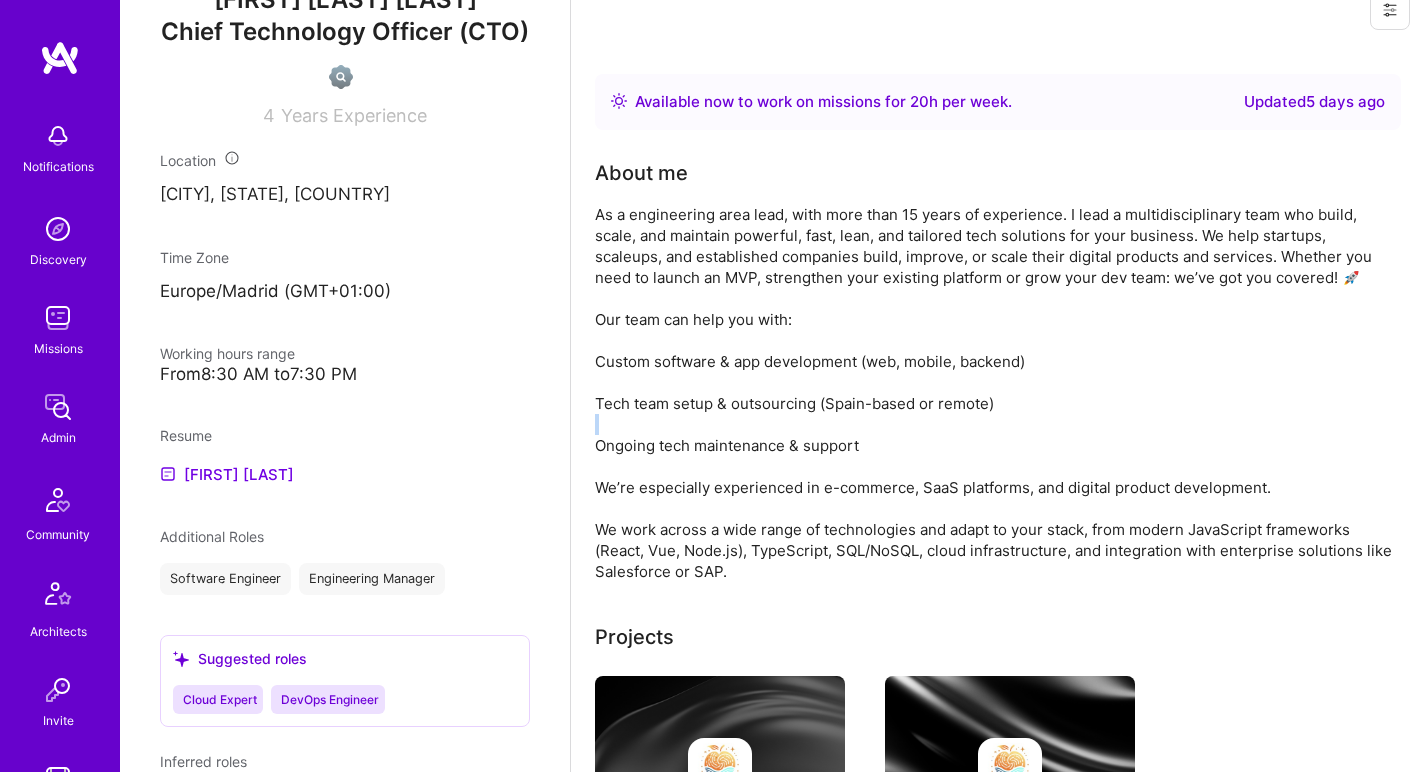 click on "As a engineering area lead, with more than 15 years of experience. I lead a multidisciplinary team who build, scale, and maintain powerful, fast, lean, and tailored tech solutions for your business. We help startups, scaleups, and established companies build, improve, or scale their digital products and services. Whether you need to launch an MVP, strengthen your existing platform or grow your dev team: we’ve got you covered! 🚀
Our team can help you with:
Custom software & app development (web, mobile, backend)
Tech team setup & outsourcing (Spain-based or remote)
Ongoing tech maintenance & support
We’re especially experienced in e-commerce, SaaS platforms, and digital product development.
We work across a wide range of technologies and adapt to your stack, from modern JavaScript frameworks (React, Vue, Node.js), TypeScript, SQL/NoSQL, cloud infrastructure, and integration with enterprise solutions like Salesforce or SAP." at bounding box center [995, 393] 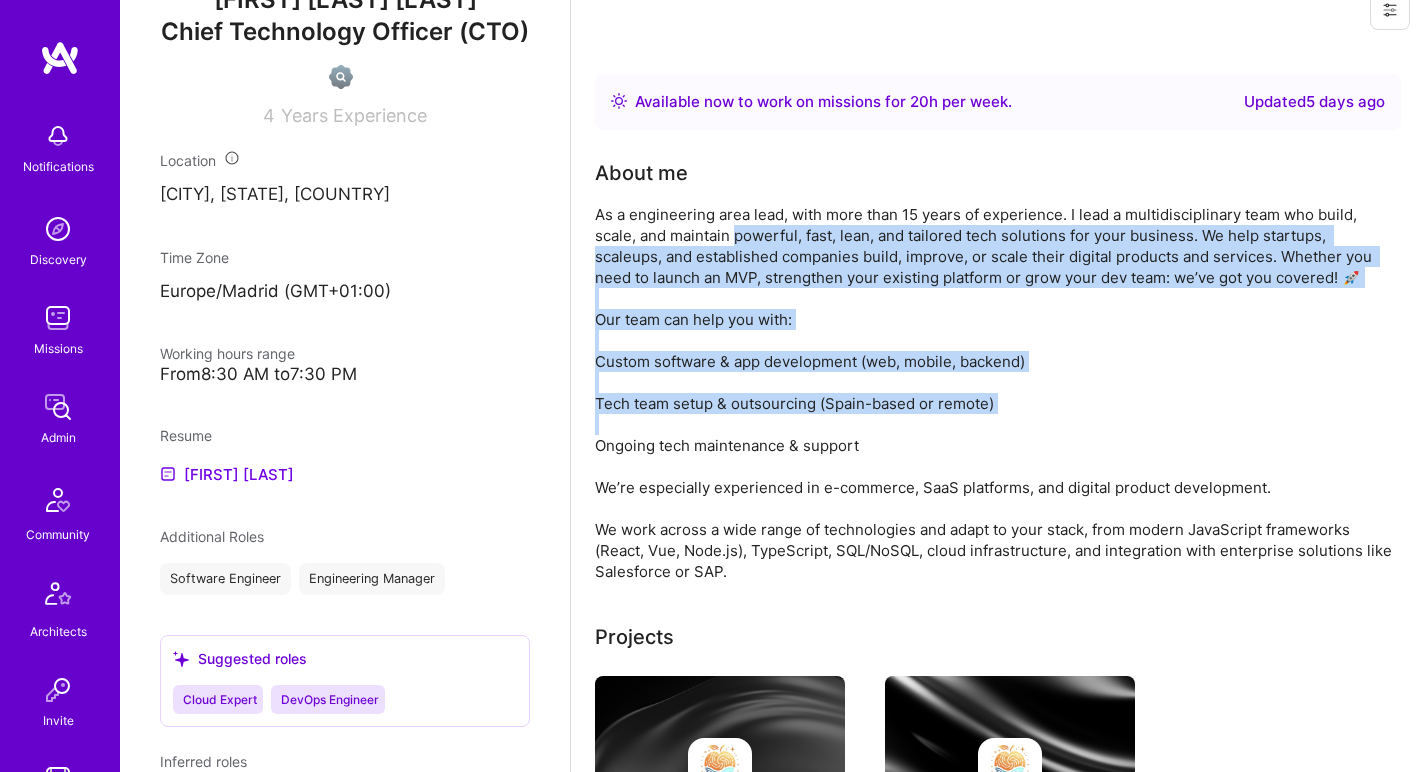 drag, startPoint x: 690, startPoint y: 425, endPoint x: 749, endPoint y: 242, distance: 192.27585 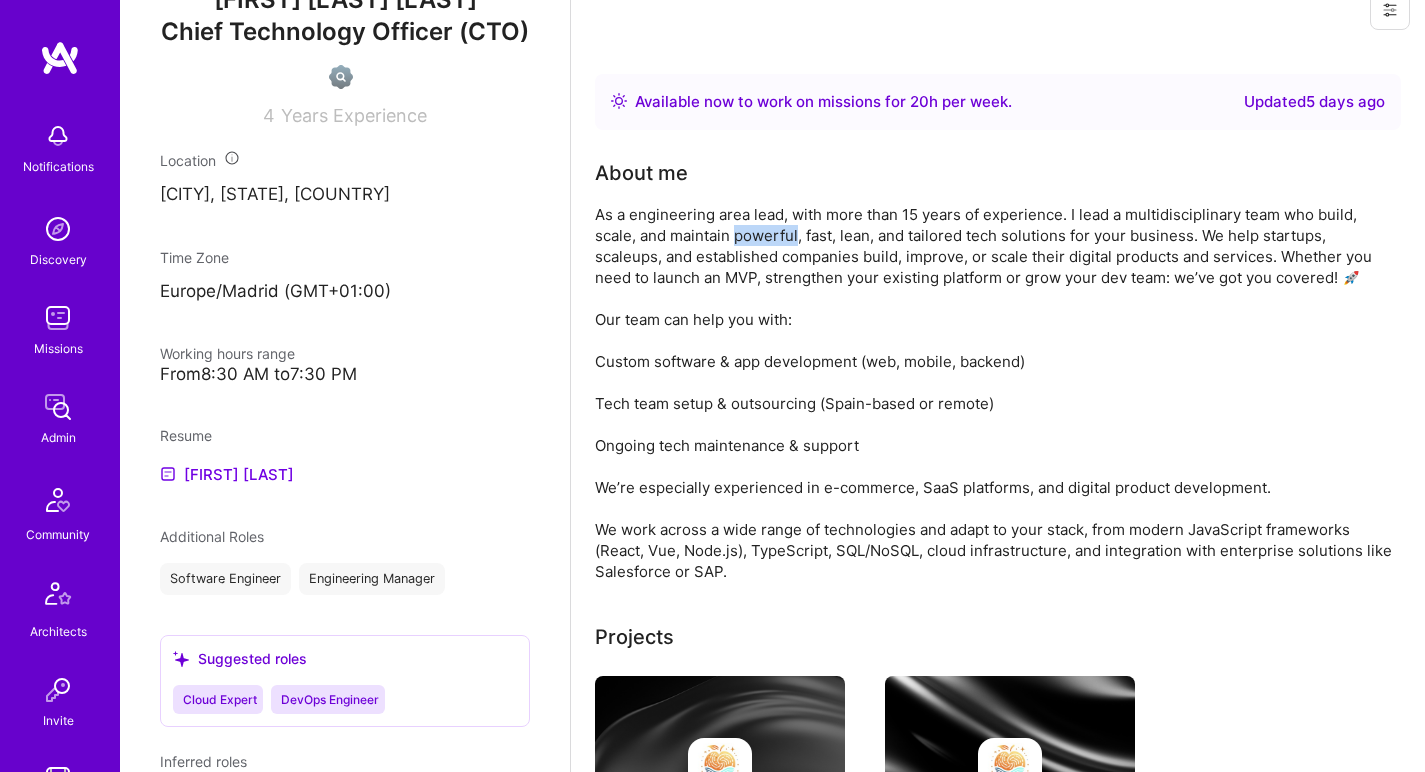 click on "As a engineering area lead, with more than 15 years of experience. I lead a multidisciplinary team who build, scale, and maintain powerful, fast, lean, and tailored tech solutions for your business. We help startups, scaleups, and established companies build, improve, or scale their digital products and services. Whether you need to launch an MVP, strengthen your existing platform or grow your dev team: we’ve got you covered! 🚀
Our team can help you with:
Custom software & app development (web, mobile, backend)
Tech team setup & outsourcing (Spain-based or remote)
Ongoing tech maintenance & support
We’re especially experienced in e-commerce, SaaS platforms, and digital product development.
We work across a wide range of technologies and adapt to your stack, from modern JavaScript frameworks (React, Vue, Node.js), TypeScript, SQL/NoSQL, cloud infrastructure, and integration with enterprise solutions like Salesforce or SAP." at bounding box center (995, 393) 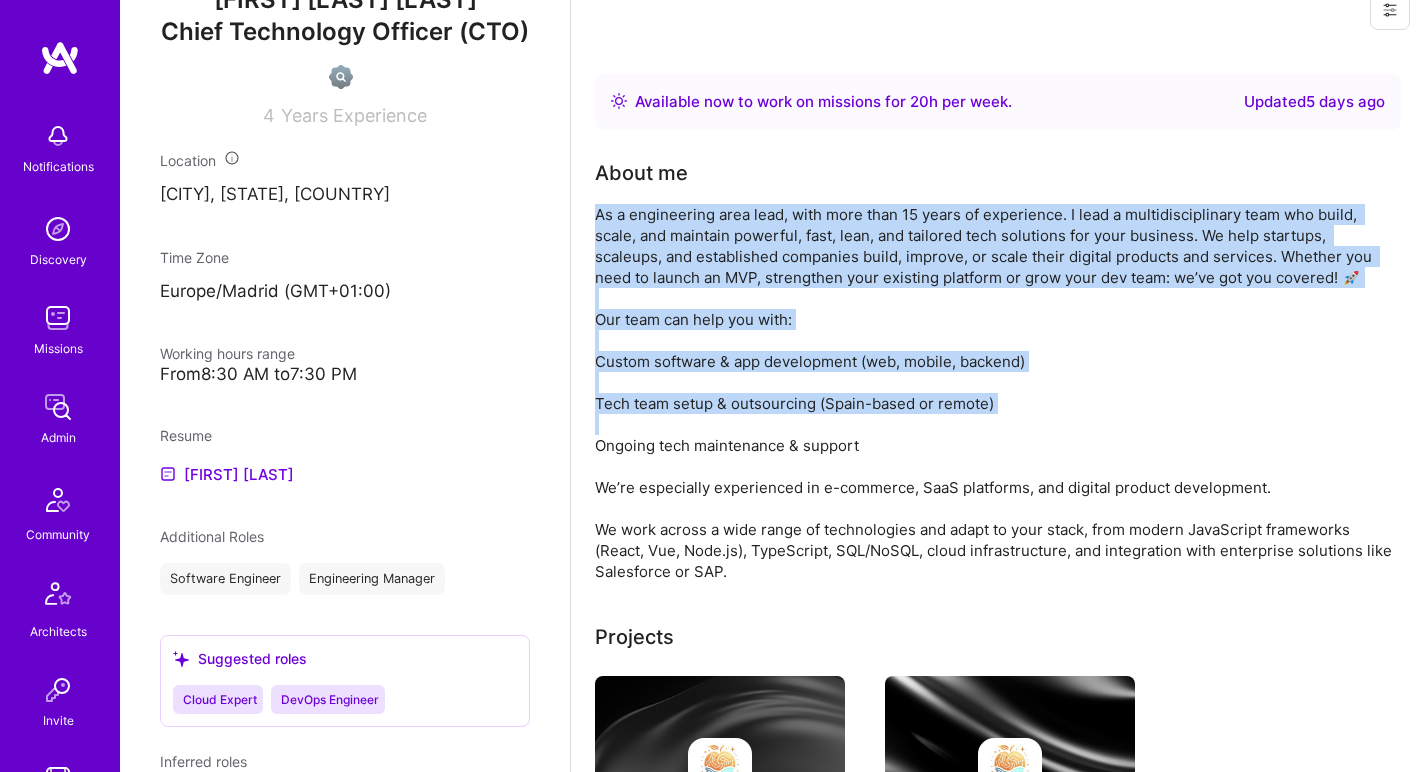 drag, startPoint x: 749, startPoint y: 242, endPoint x: 680, endPoint y: 415, distance: 186.25252 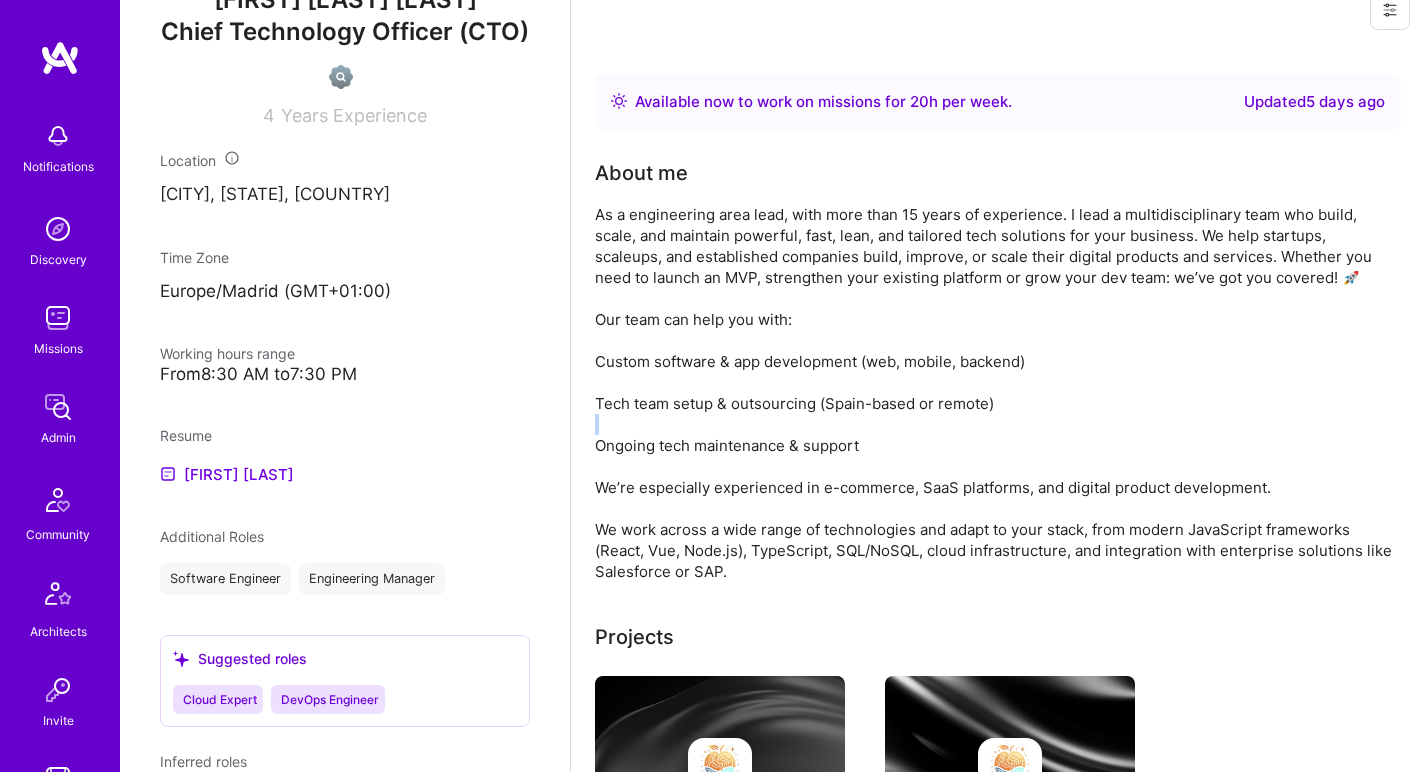 click on "As a engineering area lead, with more than 15 years of experience. I lead a multidisciplinary team who build, scale, and maintain powerful, fast, lean, and tailored tech solutions for your business. We help startups, scaleups, and established companies build, improve, or scale their digital products and services. Whether you need to launch an MVP, strengthen your existing platform or grow your dev team: we’ve got you covered! 🚀
Our team can help you with:
Custom software & app development (web, mobile, backend)
Tech team setup & outsourcing (Spain-based or remote)
Ongoing tech maintenance & support
We’re especially experienced in e-commerce, SaaS platforms, and digital product development.
We work across a wide range of technologies and adapt to your stack, from modern JavaScript frameworks (React, Vue, Node.js), TypeScript, SQL/NoSQL, cloud infrastructure, and integration with enterprise solutions like Salesforce or SAP." at bounding box center [995, 393] 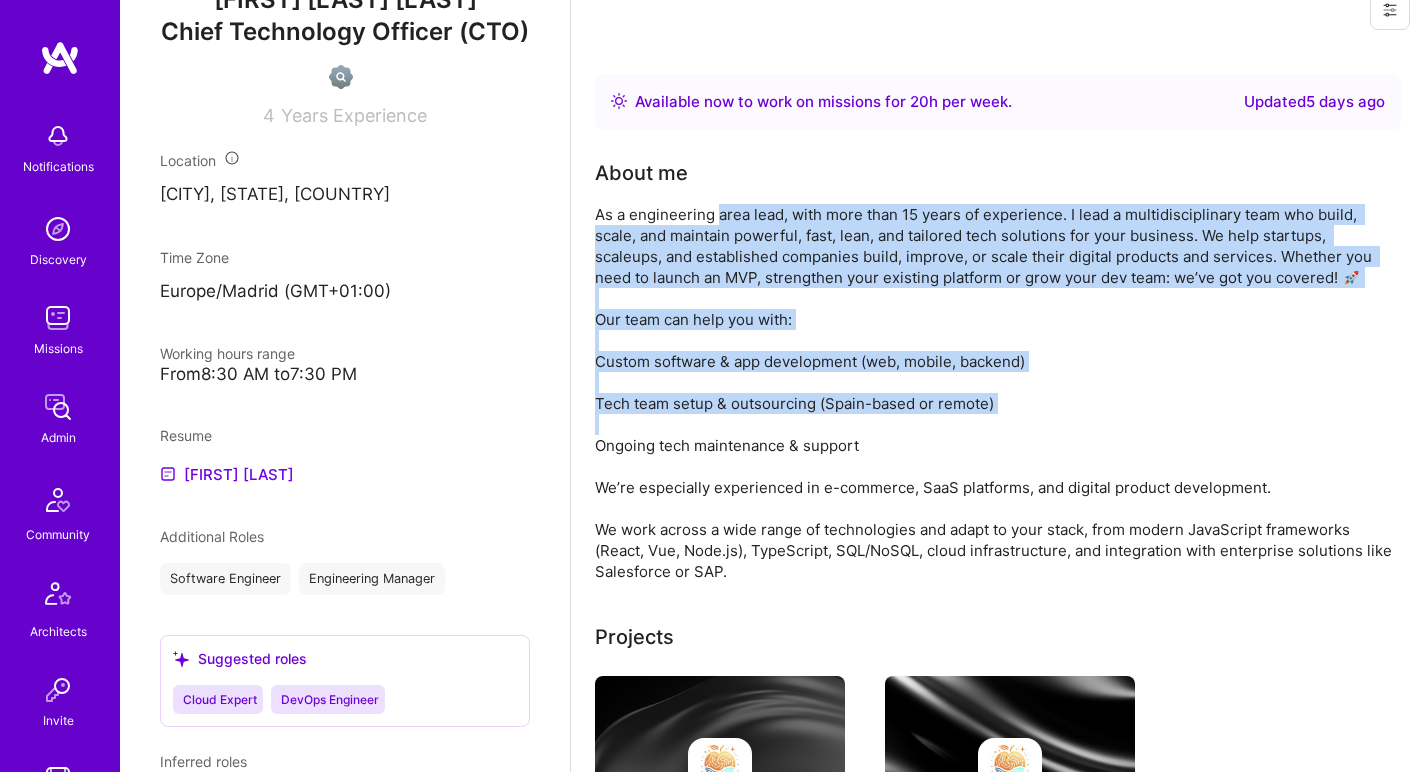 drag, startPoint x: 680, startPoint y: 415, endPoint x: 727, endPoint y: 215, distance: 205.44829 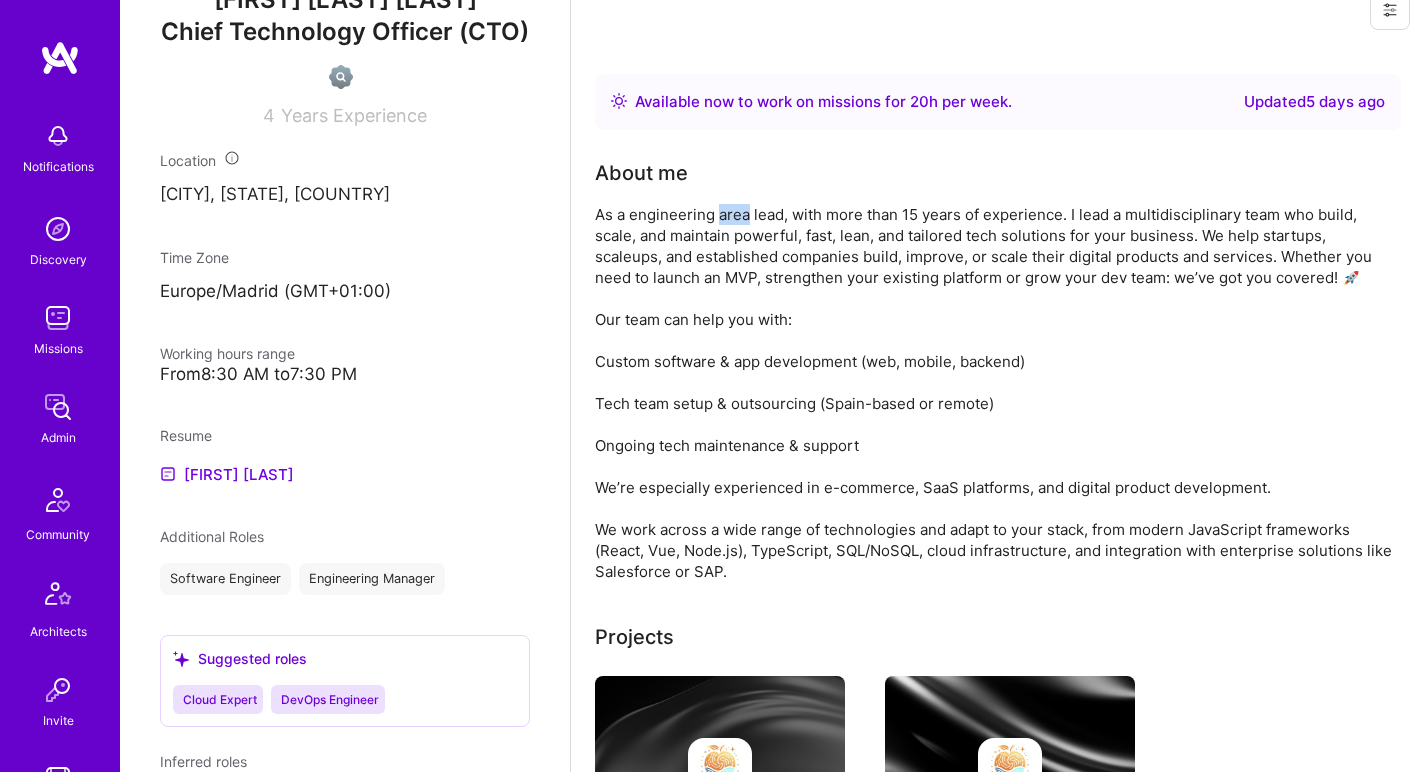 click on "As a engineering area lead, with more than 15 years of experience. I lead a multidisciplinary team who build, scale, and maintain powerful, fast, lean, and tailored tech solutions for your business. We help startups, scaleups, and established companies build, improve, or scale their digital products and services. Whether you need to launch an MVP, strengthen your existing platform or grow your dev team: we’ve got you covered! 🚀
Our team can help you with:
Custom software & app development (web, mobile, backend)
Tech team setup & outsourcing (Spain-based or remote)
Ongoing tech maintenance & support
We’re especially experienced in e-commerce, SaaS platforms, and digital product development.
We work across a wide range of technologies and adapt to your stack, from modern JavaScript frameworks (React, Vue, Node.js), TypeScript, SQL/NoSQL, cloud infrastructure, and integration with enterprise solutions like Salesforce or SAP." at bounding box center (995, 393) 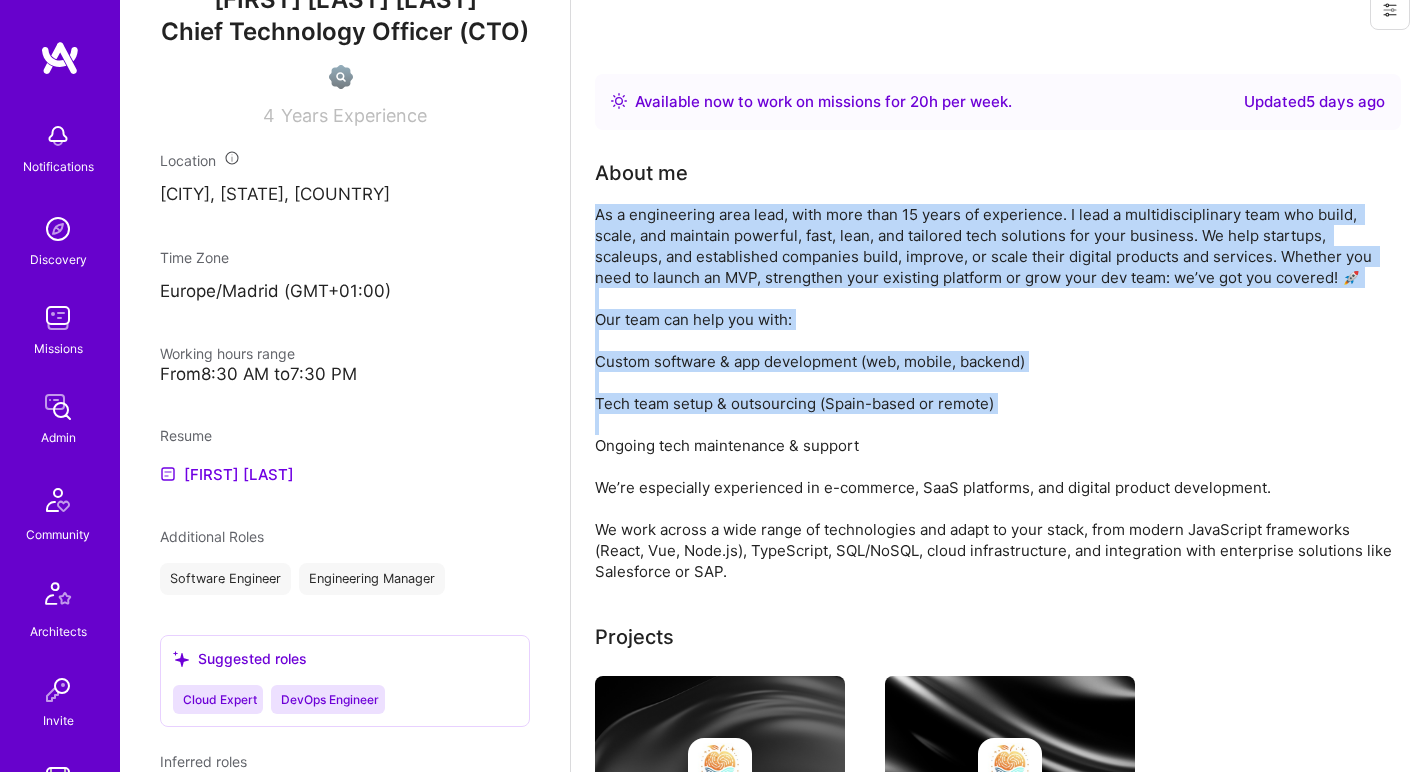 drag, startPoint x: 727, startPoint y: 215, endPoint x: 659, endPoint y: 425, distance: 220.73514 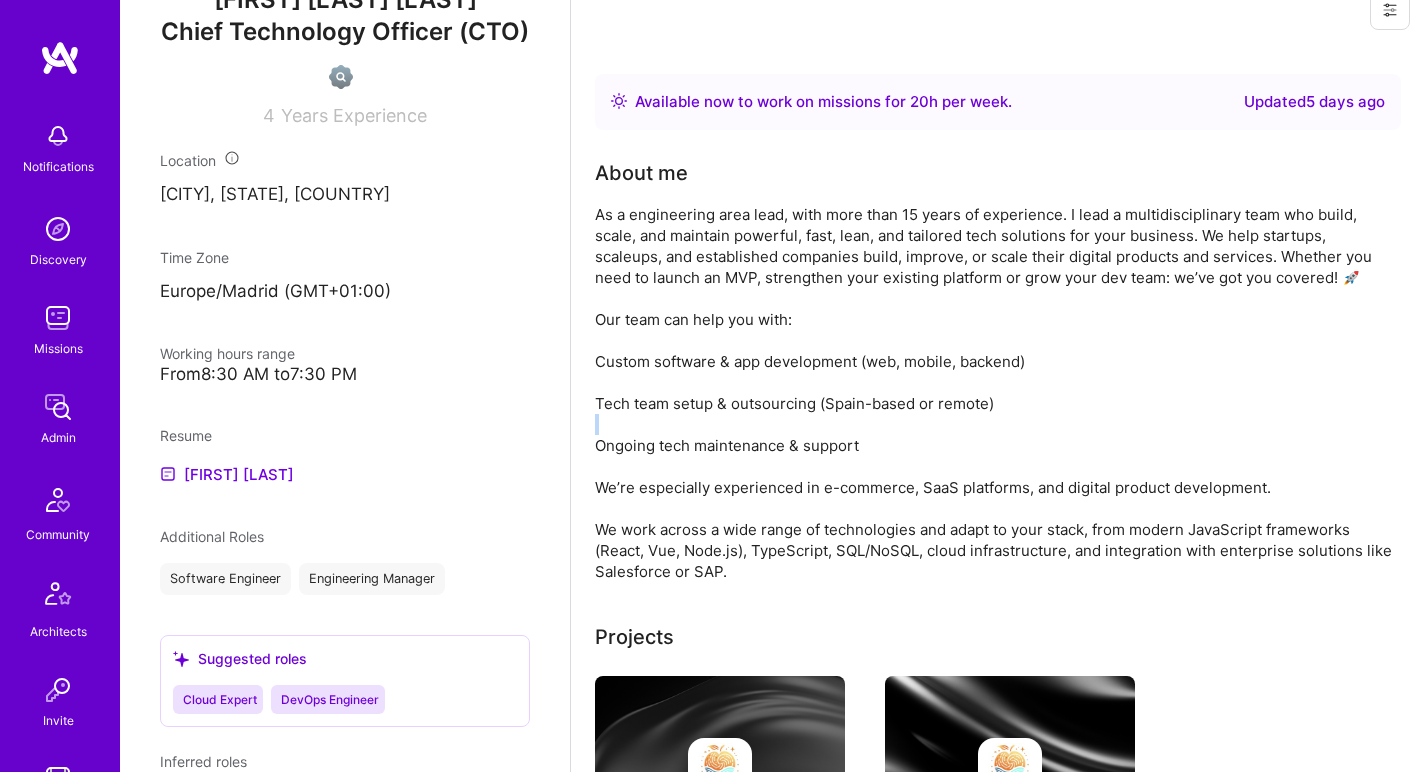 click on "As a engineering area lead, with more than 15 years of experience. I lead a multidisciplinary team who build, scale, and maintain powerful, fast, lean, and tailored tech solutions for your business. We help startups, scaleups, and established companies build, improve, or scale their digital products and services. Whether you need to launch an MVP, strengthen your existing platform or grow your dev team: we’ve got you covered! 🚀
Our team can help you with:
Custom software & app development (web, mobile, backend)
Tech team setup & outsourcing (Spain-based or remote)
Ongoing tech maintenance & support
We’re especially experienced in e-commerce, SaaS platforms, and digital product development.
We work across a wide range of technologies and adapt to your stack, from modern JavaScript frameworks (React, Vue, Node.js), TypeScript, SQL/NoSQL, cloud infrastructure, and integration with enterprise solutions like Salesforce or SAP." at bounding box center [995, 393] 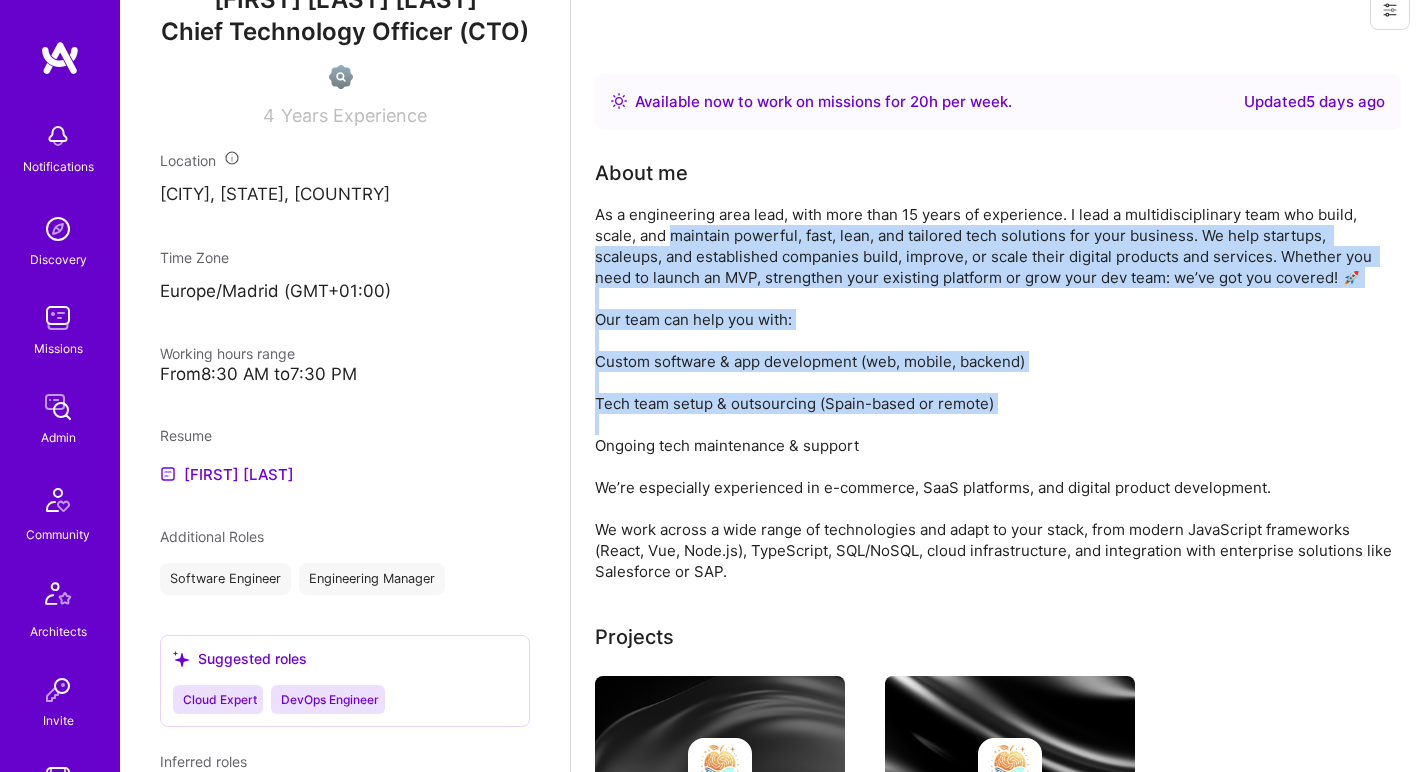 drag, startPoint x: 659, startPoint y: 425, endPoint x: 727, endPoint y: 242, distance: 195.22551 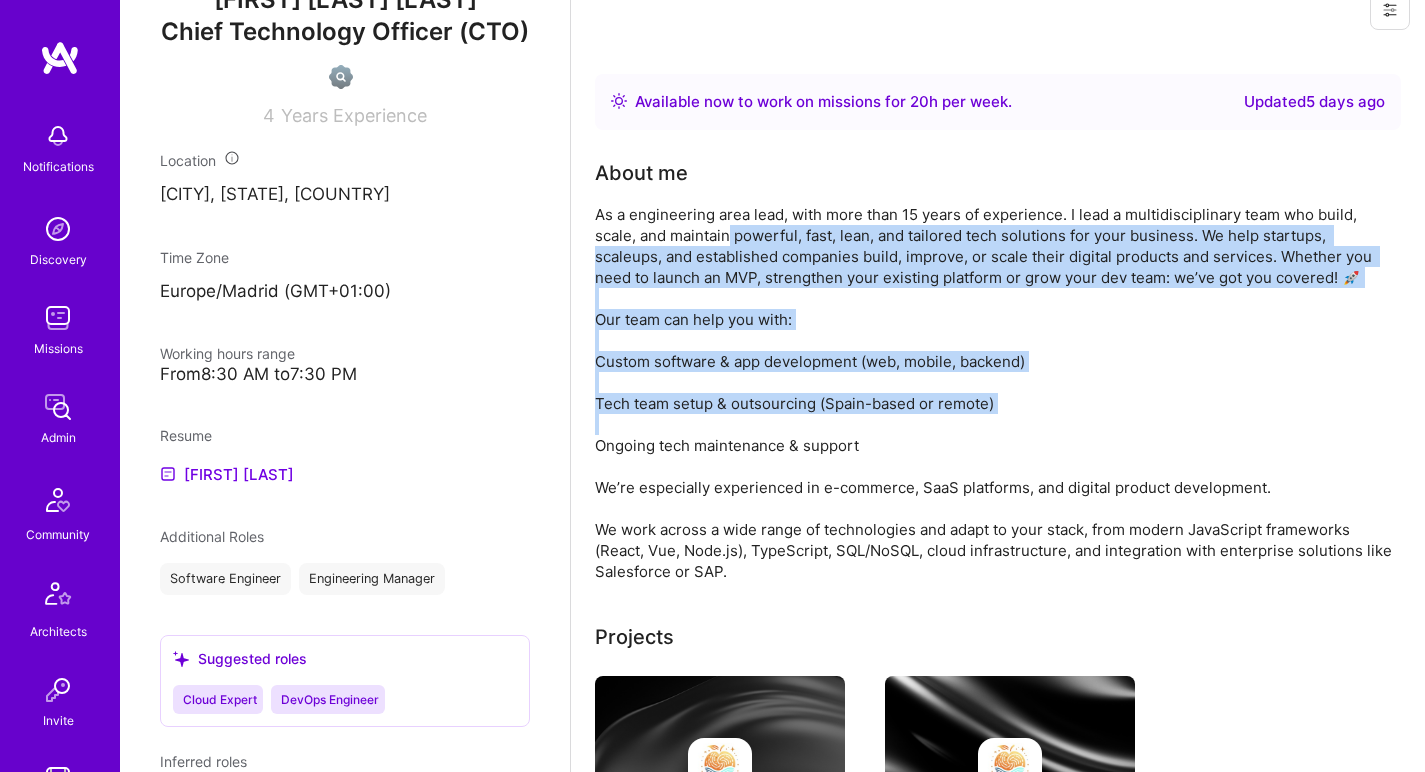 click on "As a engineering area lead, with more than 15 years of experience. I lead a multidisciplinary team who build, scale, and maintain powerful, fast, lean, and tailored tech solutions for your business. We help startups, scaleups, and established companies build, improve, or scale their digital products and services. Whether you need to launch an MVP, strengthen your existing platform or grow your dev team: we’ve got you covered! 🚀
Our team can help you with:
Custom software & app development (web, mobile, backend)
Tech team setup & outsourcing (Spain-based or remote)
Ongoing tech maintenance & support
We’re especially experienced in e-commerce, SaaS platforms, and digital product development.
We work across a wide range of technologies and adapt to your stack, from modern JavaScript frameworks (React, Vue, Node.js), TypeScript, SQL/NoSQL, cloud infrastructure, and integration with enterprise solutions like Salesforce or SAP." at bounding box center (995, 393) 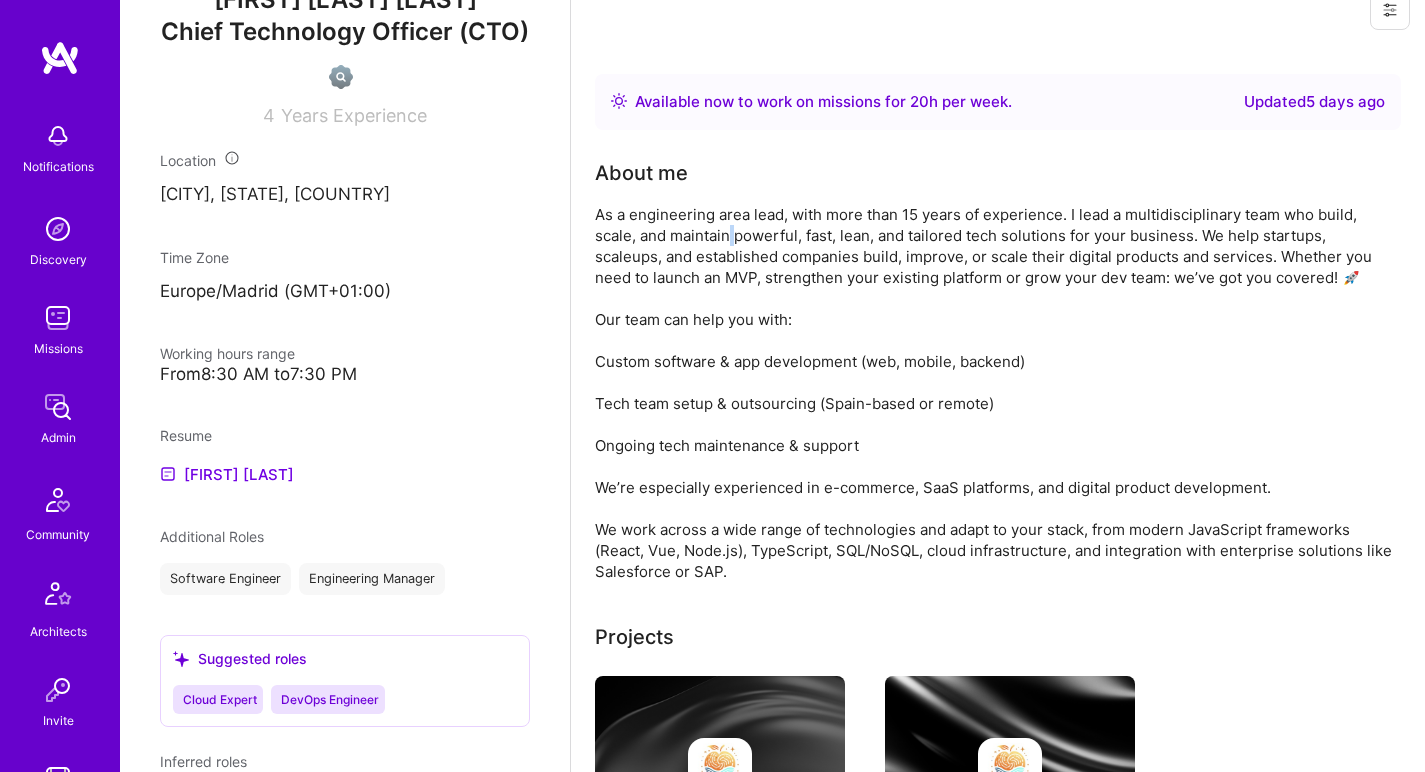 click on "As a engineering area lead, with more than 15 years of experience. I lead a multidisciplinary team who build, scale, and maintain powerful, fast, lean, and tailored tech solutions for your business. We help startups, scaleups, and established companies build, improve, or scale their digital products and services. Whether you need to launch an MVP, strengthen your existing platform or grow your dev team: we’ve got you covered! 🚀
Our team can help you with:
Custom software & app development (web, mobile, backend)
Tech team setup & outsourcing (Spain-based or remote)
Ongoing tech maintenance & support
We’re especially experienced in e-commerce, SaaS platforms, and digital product development.
We work across a wide range of technologies and adapt to your stack, from modern JavaScript frameworks (React, Vue, Node.js), TypeScript, SQL/NoSQL, cloud infrastructure, and integration with enterprise solutions like Salesforce or SAP." at bounding box center (995, 393) 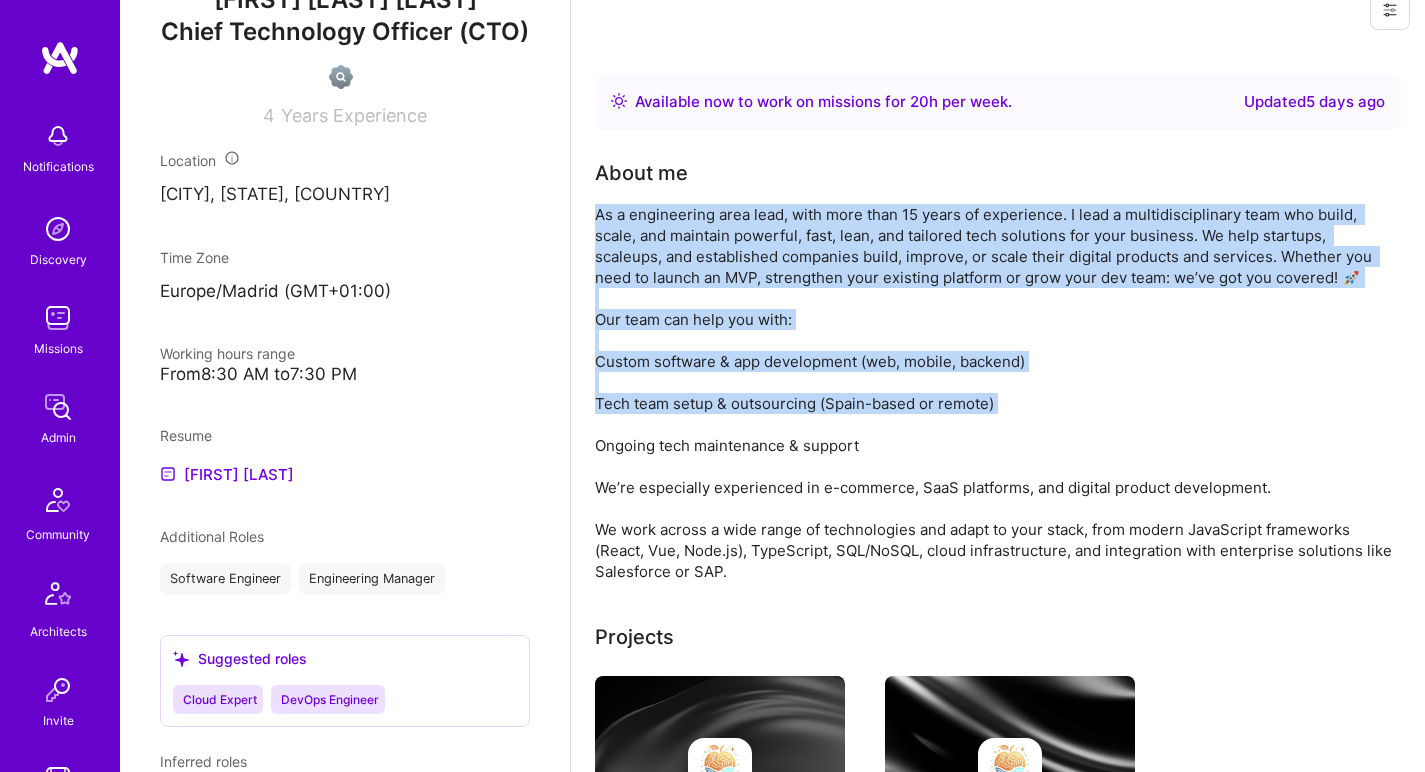 drag, startPoint x: 727, startPoint y: 242, endPoint x: 679, endPoint y: 413, distance: 177.60912 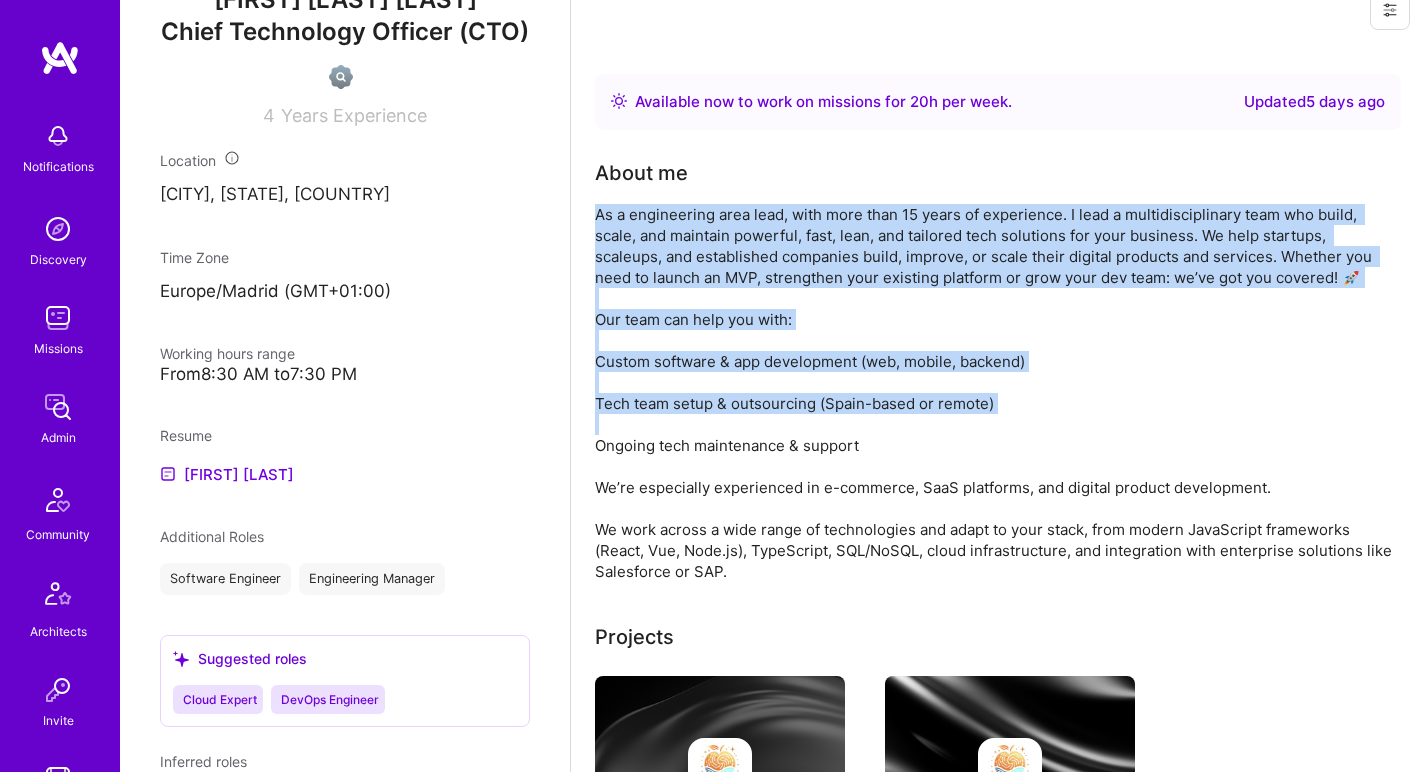 click on "As a engineering area lead, with more than 15 years of experience. I lead a multidisciplinary team who build, scale, and maintain powerful, fast, lean, and tailored tech solutions for your business. We help startups, scaleups, and established companies build, improve, or scale their digital products and services. Whether you need to launch an MVP, strengthen your existing platform or grow your dev team: we’ve got you covered! 🚀
Our team can help you with:
Custom software & app development (web, mobile, backend)
Tech team setup & outsourcing (Spain-based or remote)
Ongoing tech maintenance & support
We’re especially experienced in e-commerce, SaaS platforms, and digital product development.
We work across a wide range of technologies and adapt to your stack, from modern JavaScript frameworks (React, Vue, Node.js), TypeScript, SQL/NoSQL, cloud infrastructure, and integration with enterprise solutions like Salesforce or SAP." at bounding box center [995, 393] 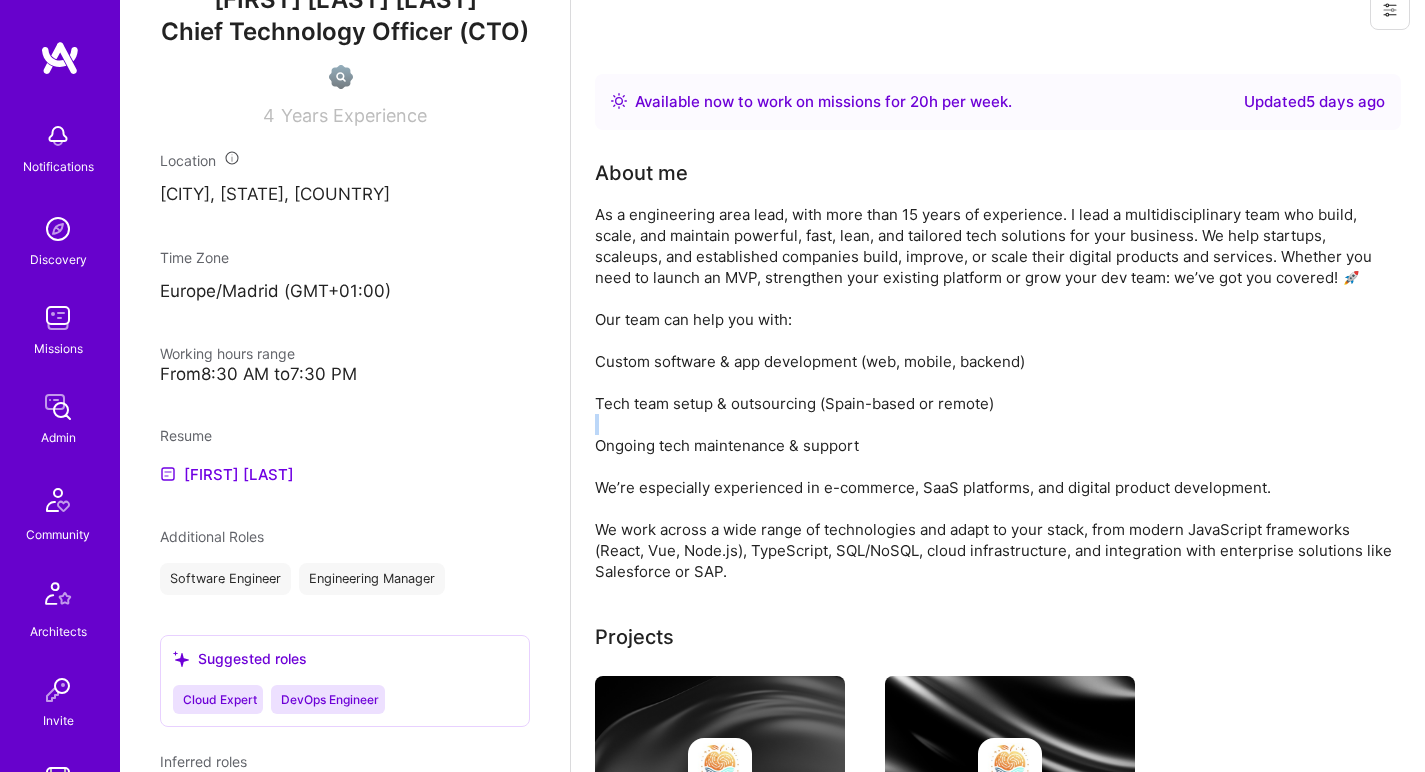 click on "As a engineering area lead, with more than 15 years of experience. I lead a multidisciplinary team who build, scale, and maintain powerful, fast, lean, and tailored tech solutions for your business. We help startups, scaleups, and established companies build, improve, or scale their digital products and services. Whether you need to launch an MVP, strengthen your existing platform or grow your dev team: we’ve got you covered! 🚀
Our team can help you with:
Custom software & app development (web, mobile, backend)
Tech team setup & outsourcing (Spain-based or remote)
Ongoing tech maintenance & support
We’re especially experienced in e-commerce, SaaS platforms, and digital product development.
We work across a wide range of technologies and adapt to your stack, from modern JavaScript frameworks (React, Vue, Node.js), TypeScript, SQL/NoSQL, cloud infrastructure, and integration with enterprise solutions like Salesforce or SAP." at bounding box center [995, 393] 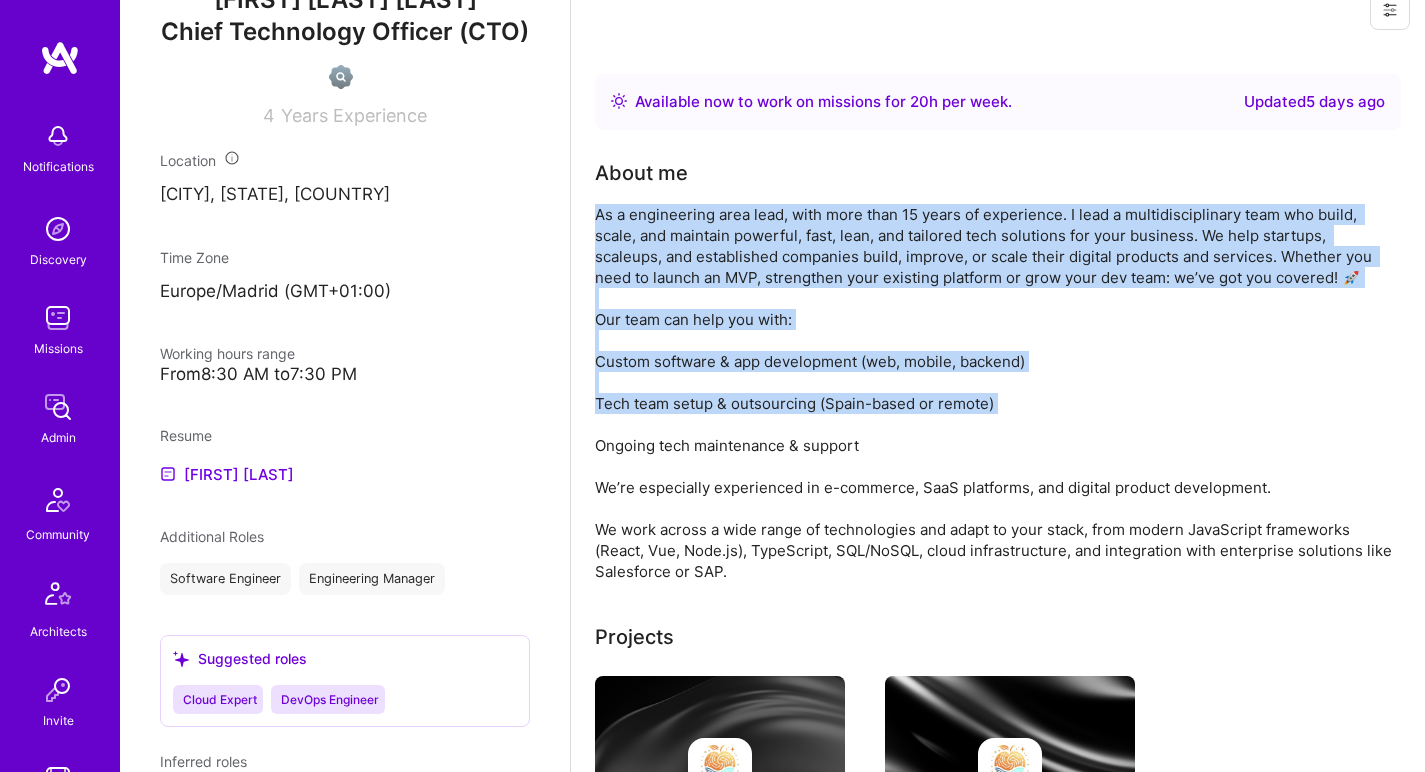 drag, startPoint x: 684, startPoint y: 397, endPoint x: 752, endPoint y: 226, distance: 184.02446 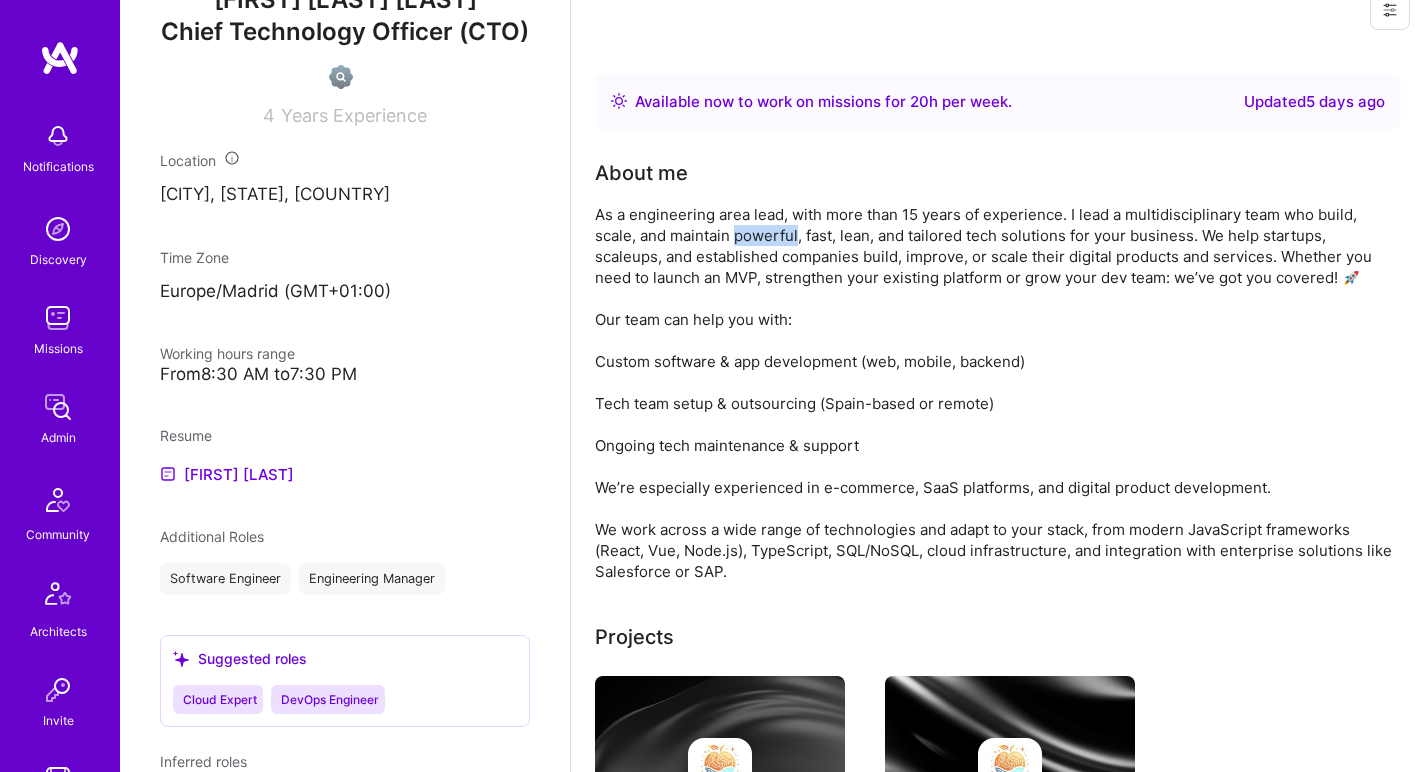 click on "As a engineering area lead, with more than 15 years of experience. I lead a multidisciplinary team who build, scale, and maintain powerful, fast, lean, and tailored tech solutions for your business. We help startups, scaleups, and established companies build, improve, or scale their digital products and services. Whether you need to launch an MVP, strengthen your existing platform or grow your dev team: we’ve got you covered! 🚀
Our team can help you with:
Custom software & app development (web, mobile, backend)
Tech team setup & outsourcing (Spain-based or remote)
Ongoing tech maintenance & support
We’re especially experienced in e-commerce, SaaS platforms, and digital product development.
We work across a wide range of technologies and adapt to your stack, from modern JavaScript frameworks (React, Vue, Node.js), TypeScript, SQL/NoSQL, cloud infrastructure, and integration with enterprise solutions like Salesforce or SAP." at bounding box center [995, 393] 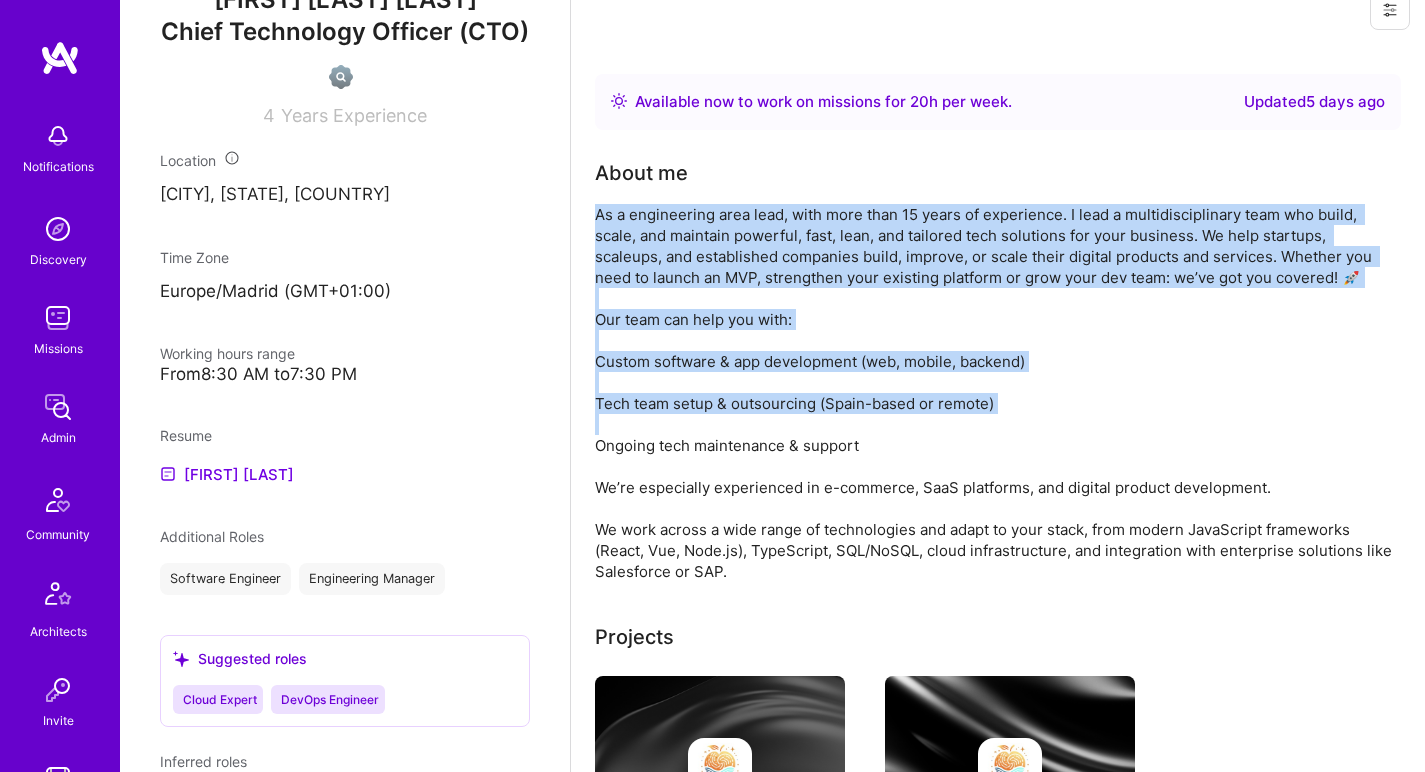 drag, startPoint x: 752, startPoint y: 226, endPoint x: 698, endPoint y: 415, distance: 196.56297 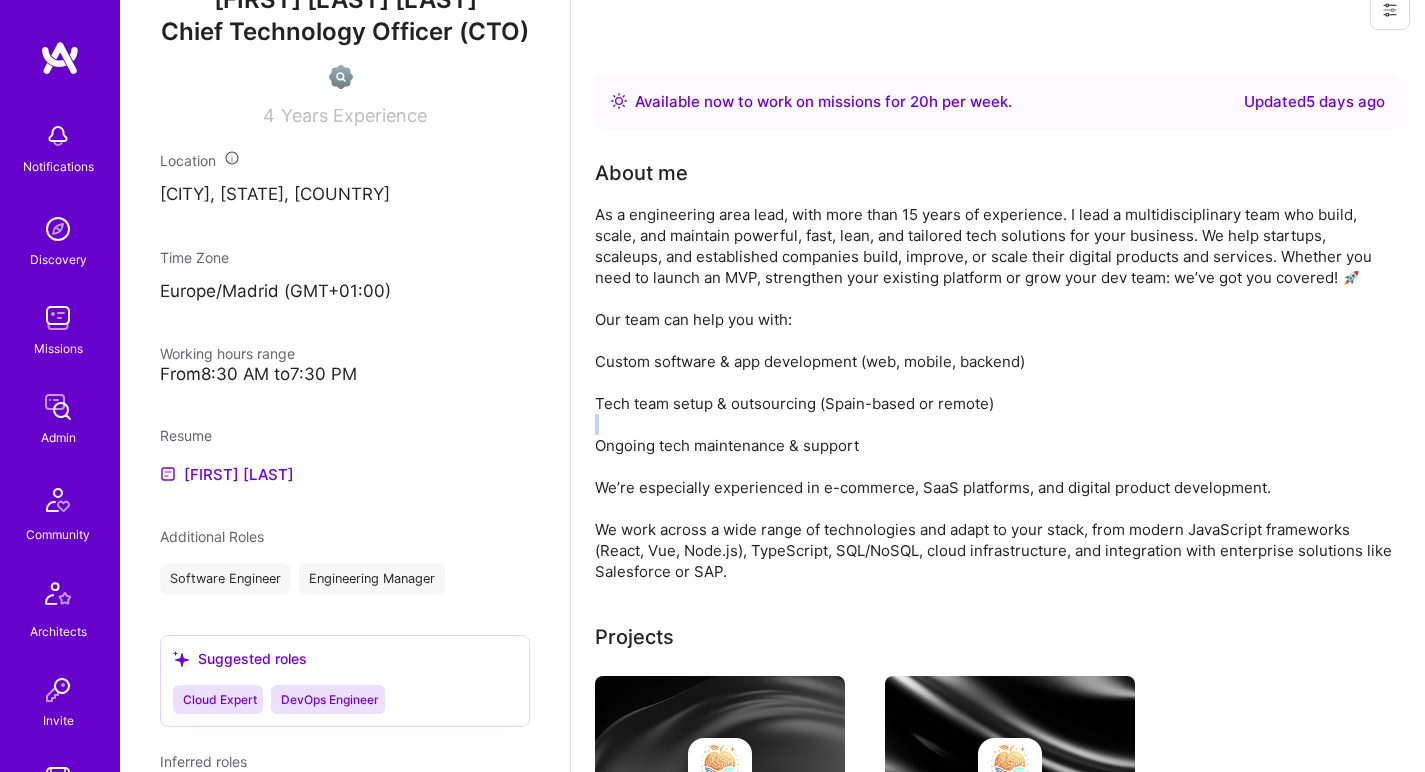 click on "As a engineering area lead, with more than 15 years of experience. I lead a multidisciplinary team who build, scale, and maintain powerful, fast, lean, and tailored tech solutions for your business. We help startups, scaleups, and established companies build, improve, or scale their digital products and services. Whether you need to launch an MVP, strengthen your existing platform or grow your dev team: we’ve got you covered! 🚀
Our team can help you with:
Custom software & app development (web, mobile, backend)
Tech team setup & outsourcing (Spain-based or remote)
Ongoing tech maintenance & support
We’re especially experienced in e-commerce, SaaS platforms, and digital product development.
We work across a wide range of technologies and adapt to your stack, from modern JavaScript frameworks (React, Vue, Node.js), TypeScript, SQL/NoSQL, cloud infrastructure, and integration with enterprise solutions like Salesforce or SAP." at bounding box center (995, 393) 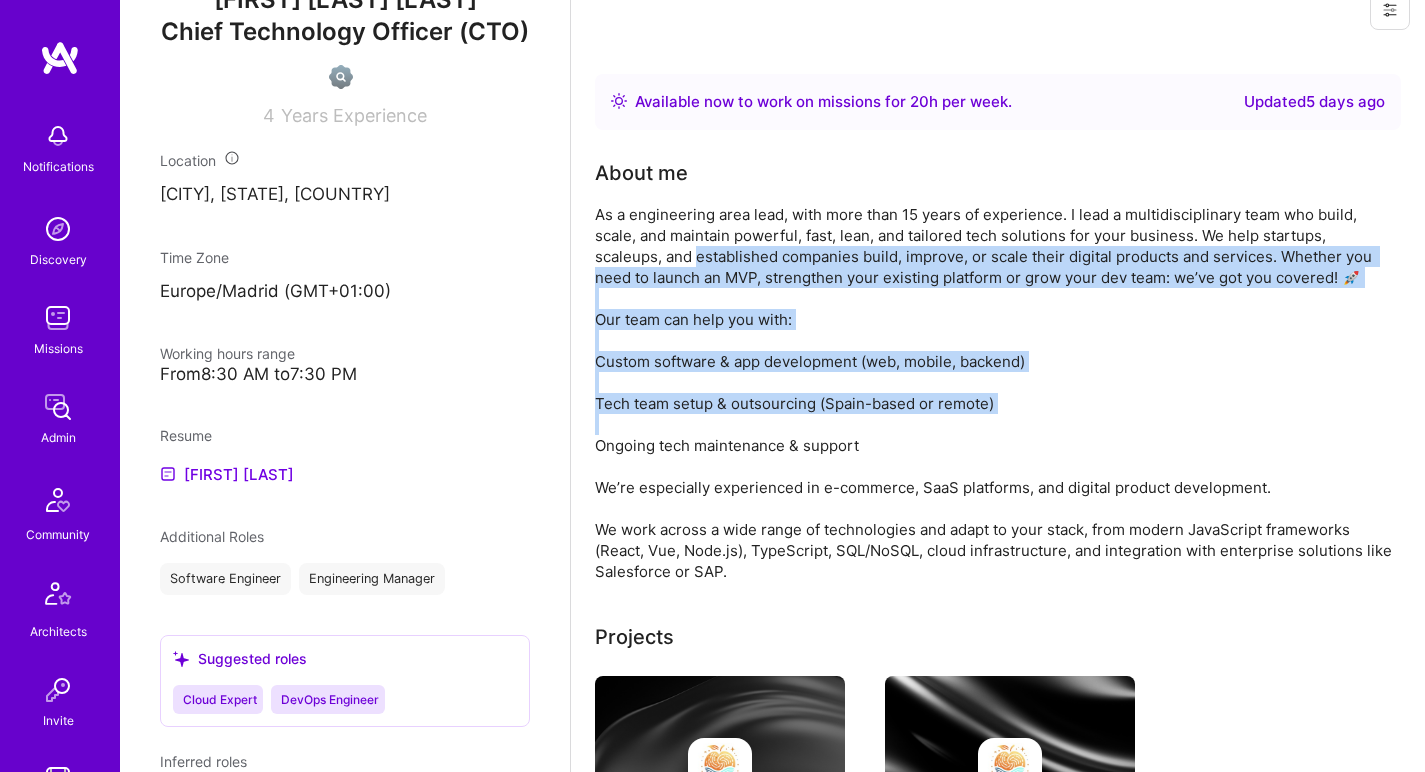 drag, startPoint x: 698, startPoint y: 415, endPoint x: 732, endPoint y: 264, distance: 154.78049 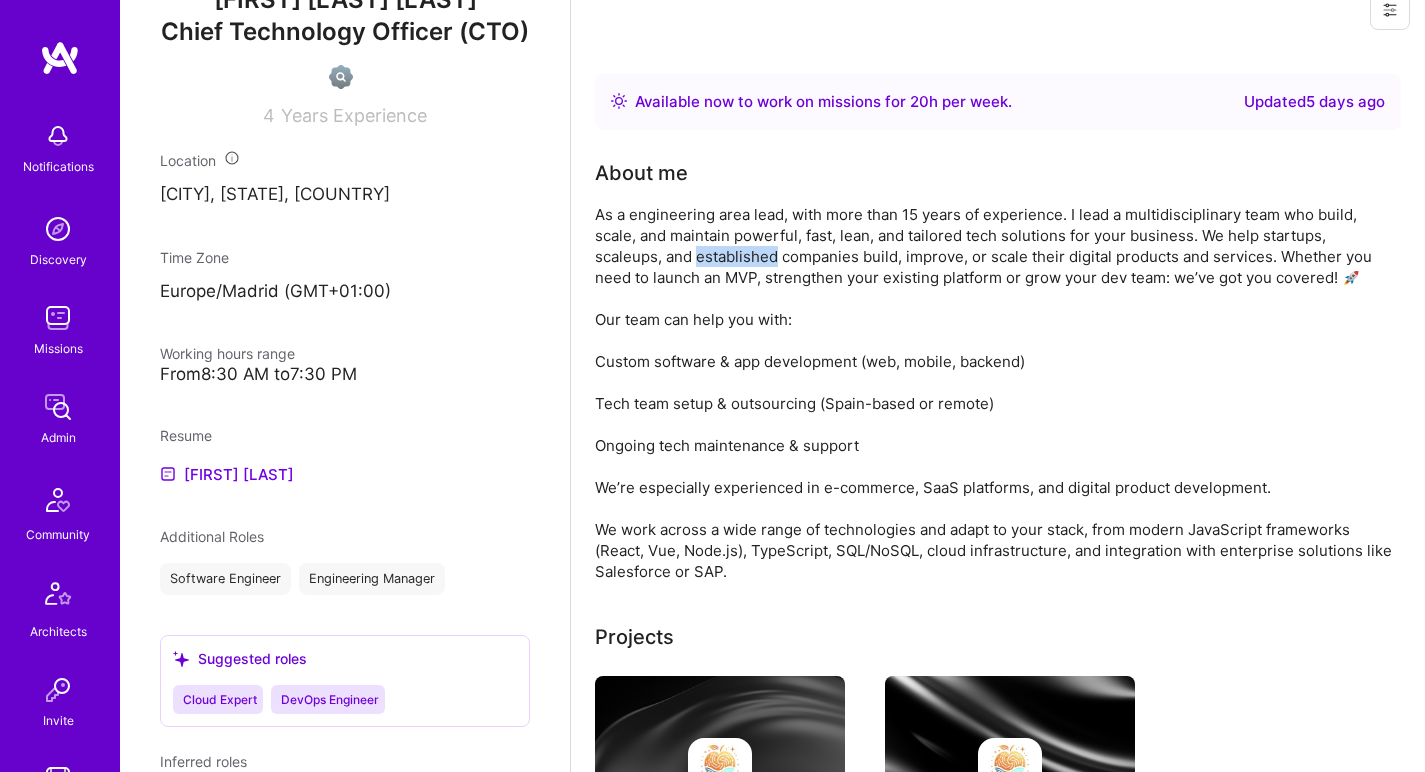 click on "As a engineering area lead, with more than 15 years of experience. I lead a multidisciplinary team who build, scale, and maintain powerful, fast, lean, and tailored tech solutions for your business. We help startups, scaleups, and established companies build, improve, or scale their digital products and services. Whether you need to launch an MVP, strengthen your existing platform or grow your dev team: we’ve got you covered! 🚀
Our team can help you with:
Custom software & app development (web, mobile, backend)
Tech team setup & outsourcing (Spain-based or remote)
Ongoing tech maintenance & support
We’re especially experienced in e-commerce, SaaS platforms, and digital product development.
We work across a wide range of technologies and adapt to your stack, from modern JavaScript frameworks (React, Vue, Node.js), TypeScript, SQL/NoSQL, cloud infrastructure, and integration with enterprise solutions like Salesforce or SAP." at bounding box center [995, 393] 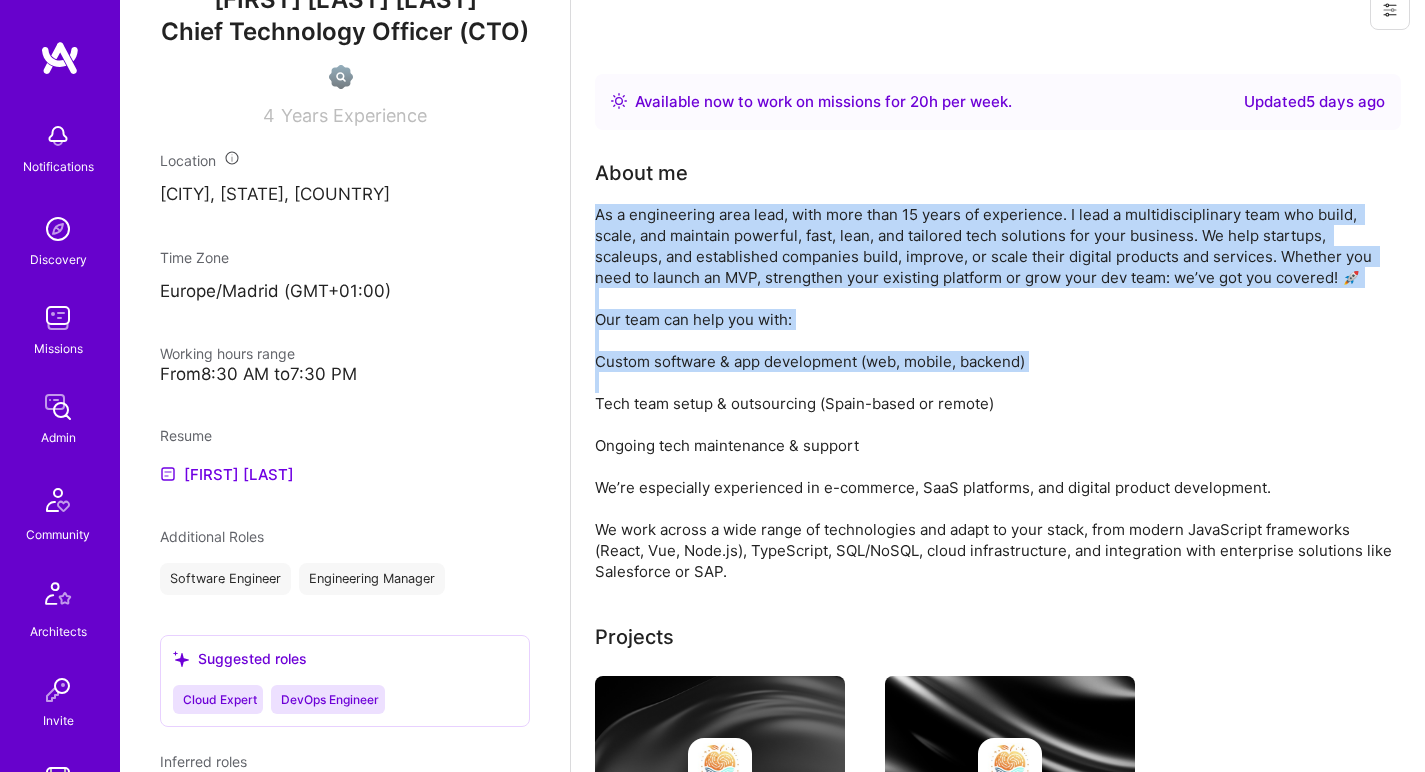 drag, startPoint x: 732, startPoint y: 263, endPoint x: 724, endPoint y: 375, distance: 112.28535 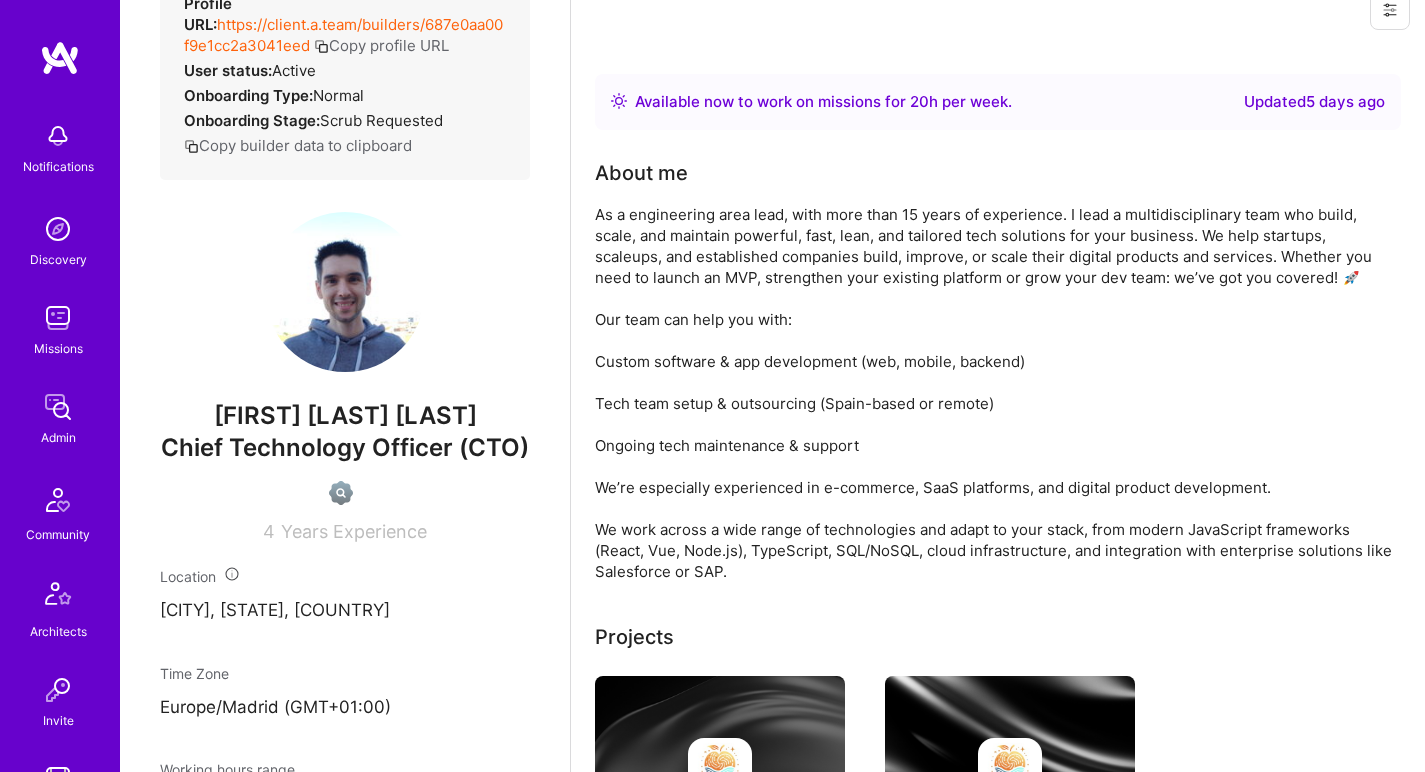 scroll, scrollTop: 191, scrollLeft: 0, axis: vertical 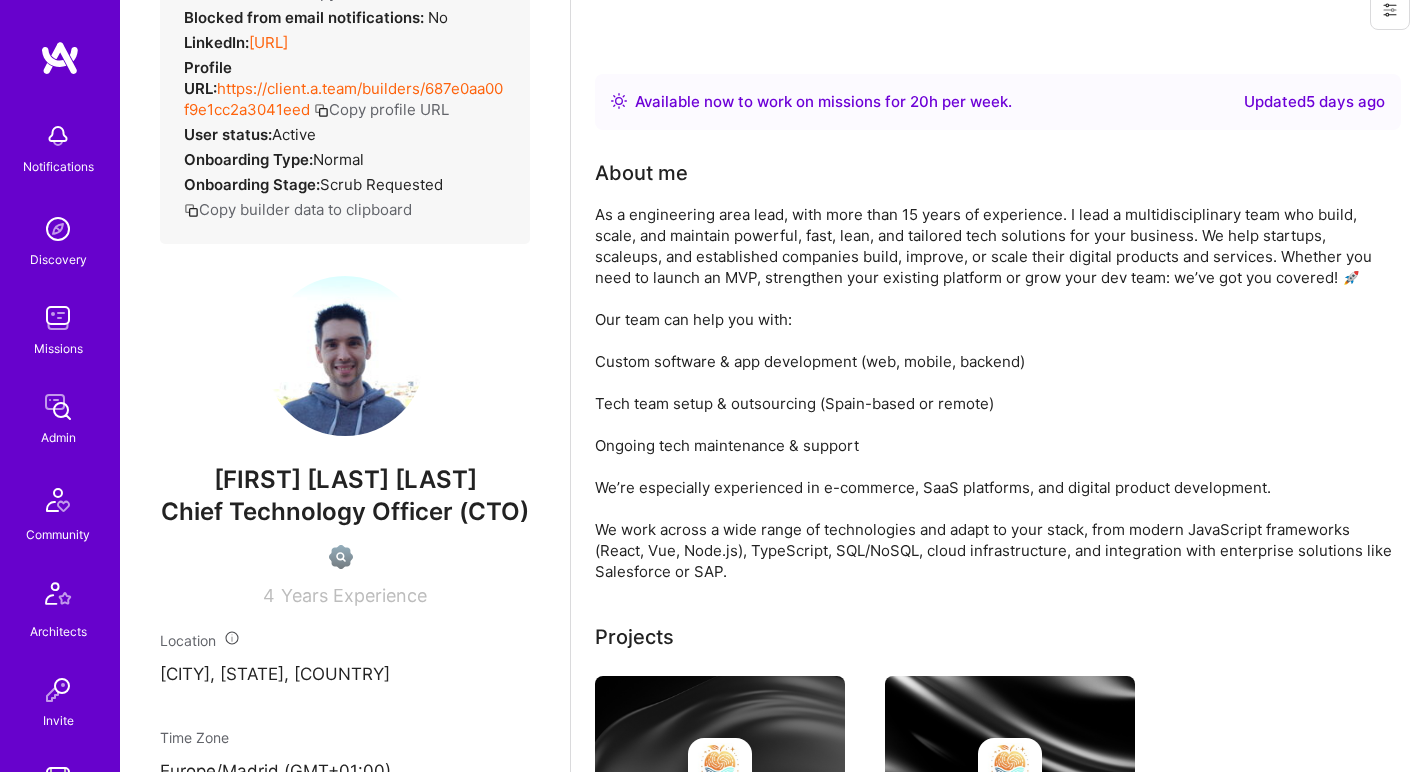 click on "As a engineering area lead, with more than 15 years of experience. I lead a multidisciplinary team who build, scale, and maintain powerful, fast, lean, and tailored tech solutions for your business. We help startups, scaleups, and established companies build, improve, or scale their digital products and services. Whether you need to launch an MVP, strengthen your existing platform or grow your dev team: we’ve got you covered! 🚀
Our team can help you with:
Custom software & app development (web, mobile, backend)
Tech team setup & outsourcing (Spain-based or remote)
Ongoing tech maintenance & support
We’re especially experienced in e-commerce, SaaS platforms, and digital product development.
We work across a wide range of technologies and adapt to your stack, from modern JavaScript frameworks (React, Vue, Node.js), TypeScript, SQL/NoSQL, cloud infrastructure, and integration with enterprise solutions like Salesforce or SAP." at bounding box center (995, 393) 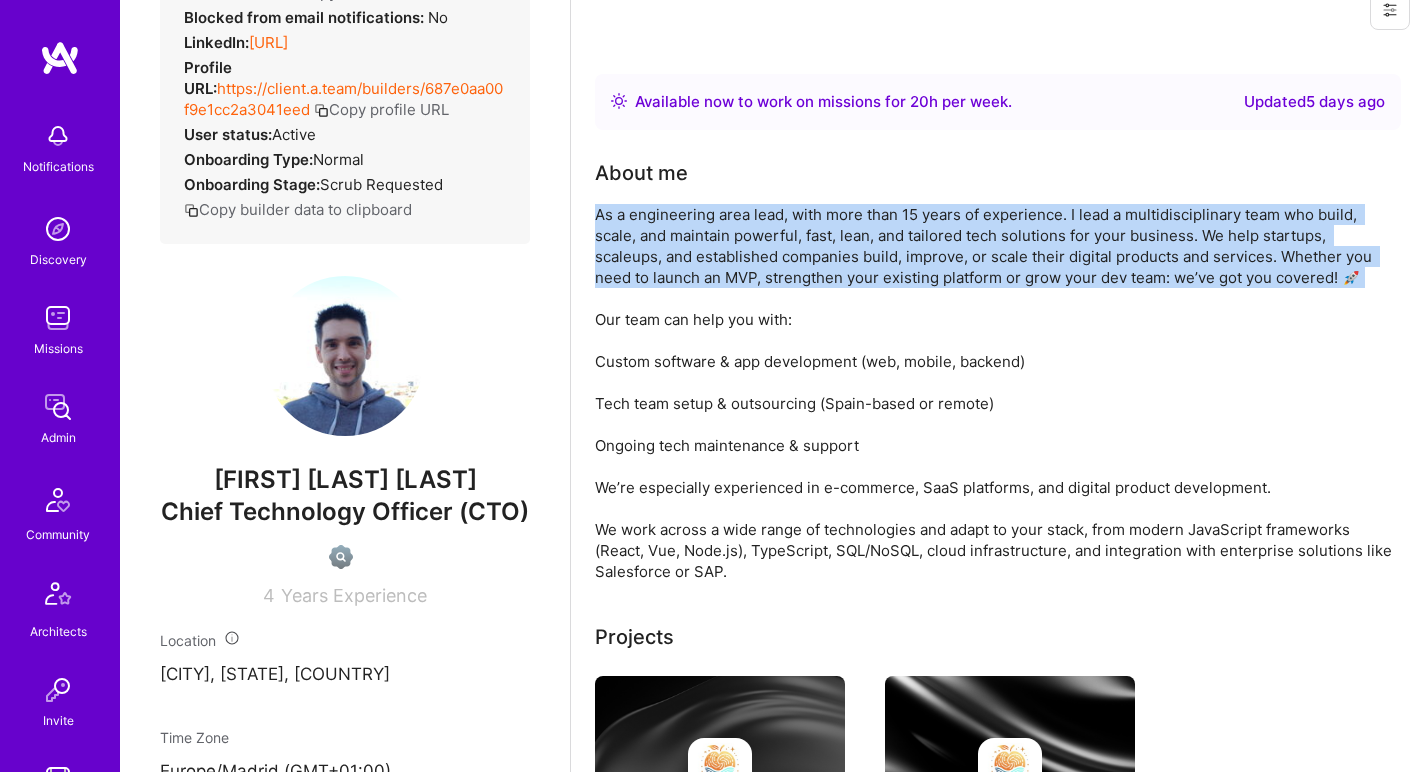 click on "As a engineering area lead, with more than 15 years of experience. I lead a multidisciplinary team who build, scale, and maintain powerful, fast, lean, and tailored tech solutions for your business. We help startups, scaleups, and established companies build, improve, or scale their digital products and services. Whether you need to launch an MVP, strengthen your existing platform or grow your dev team: we’ve got you covered! 🚀
Our team can help you with:
Custom software & app development (web, mobile, backend)
Tech team setup & outsourcing (Spain-based or remote)
Ongoing tech maintenance & support
We’re especially experienced in e-commerce, SaaS platforms, and digital product development.
We work across a wide range of technologies and adapt to your stack, from modern JavaScript frameworks (React, Vue, Node.js), TypeScript, SQL/NoSQL, cloud infrastructure, and integration with enterprise solutions like Salesforce or SAP." at bounding box center (995, 393) 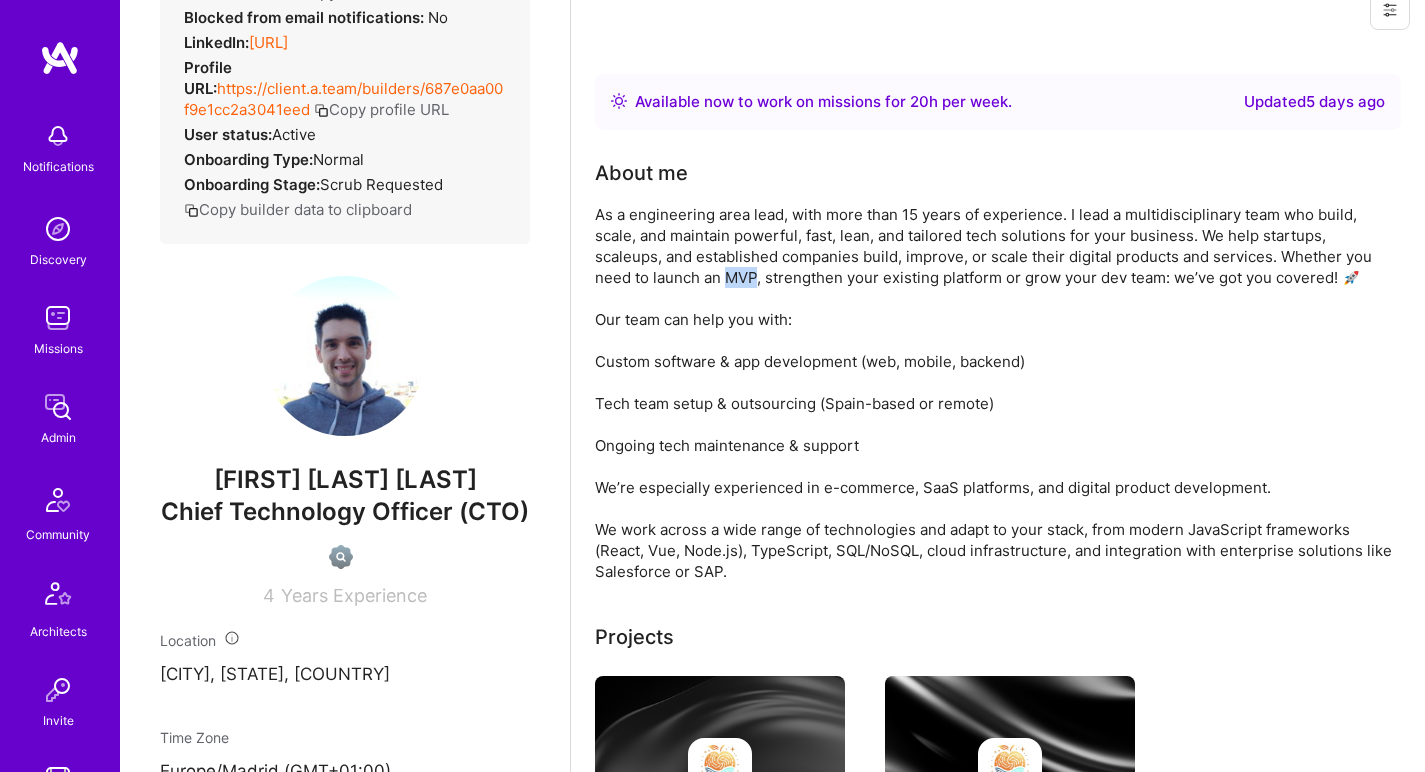 click on "As a engineering area lead, with more than 15 years of experience. I lead a multidisciplinary team who build, scale, and maintain powerful, fast, lean, and tailored tech solutions for your business. We help startups, scaleups, and established companies build, improve, or scale their digital products and services. Whether you need to launch an MVP, strengthen your existing platform or grow your dev team: we’ve got you covered! 🚀
Our team can help you with:
Custom software & app development (web, mobile, backend)
Tech team setup & outsourcing (Spain-based or remote)
Ongoing tech maintenance & support
We’re especially experienced in e-commerce, SaaS platforms, and digital product development.
We work across a wide range of technologies and adapt to your stack, from modern JavaScript frameworks (React, Vue, Node.js), TypeScript, SQL/NoSQL, cloud infrastructure, and integration with enterprise solutions like Salesforce or SAP." at bounding box center (995, 393) 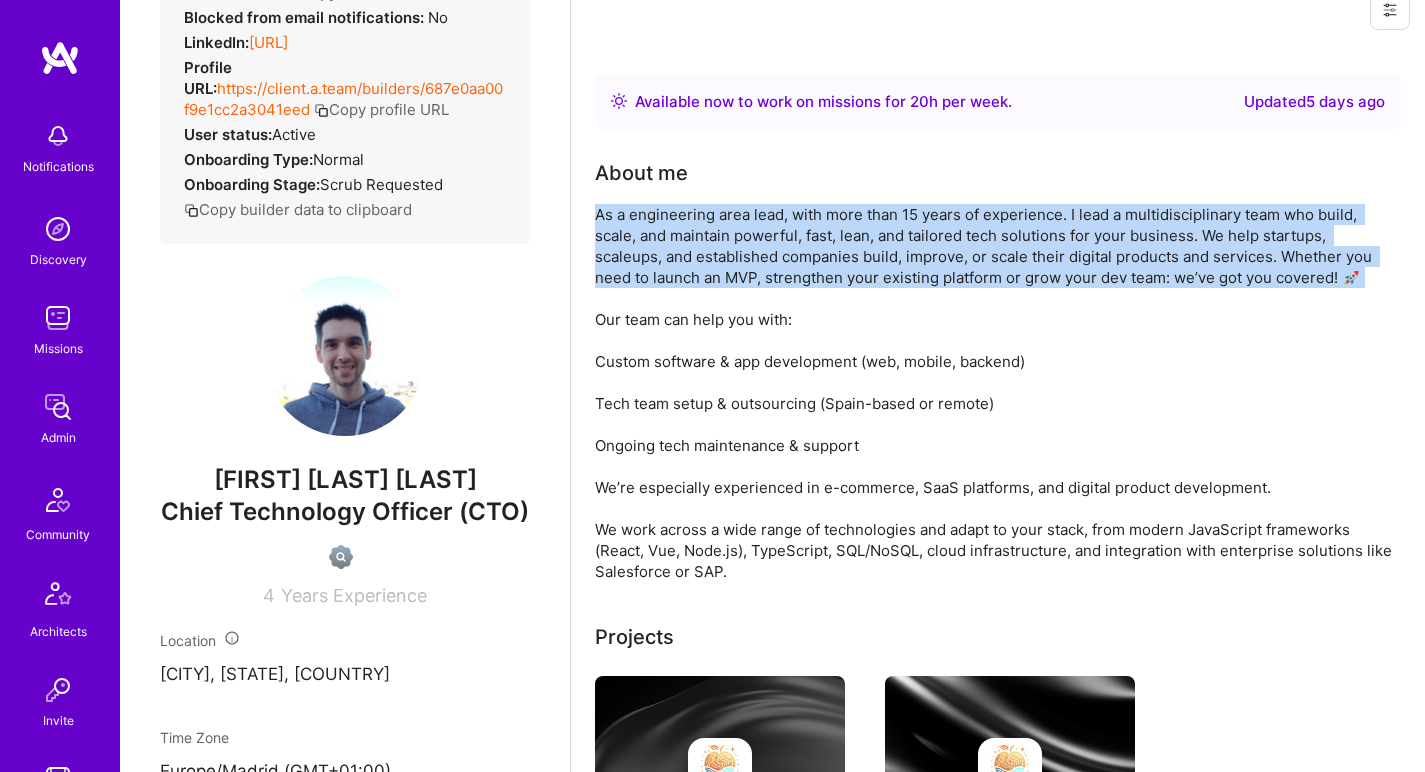 click on "As a engineering area lead, with more than 15 years of experience. I lead a multidisciplinary team who build, scale, and maintain powerful, fast, lean, and tailored tech solutions for your business. We help startups, scaleups, and established companies build, improve, or scale their digital products and services. Whether you need to launch an MVP, strengthen your existing platform or grow your dev team: we’ve got you covered! 🚀
Our team can help you with:
Custom software & app development (web, mobile, backend)
Tech team setup & outsourcing (Spain-based or remote)
Ongoing tech maintenance & support
We’re especially experienced in e-commerce, SaaS platforms, and digital product development.
We work across a wide range of technologies and adapt to your stack, from modern JavaScript frameworks (React, Vue, Node.js), TypeScript, SQL/NoSQL, cloud infrastructure, and integration with enterprise solutions like Salesforce or SAP." at bounding box center (995, 393) 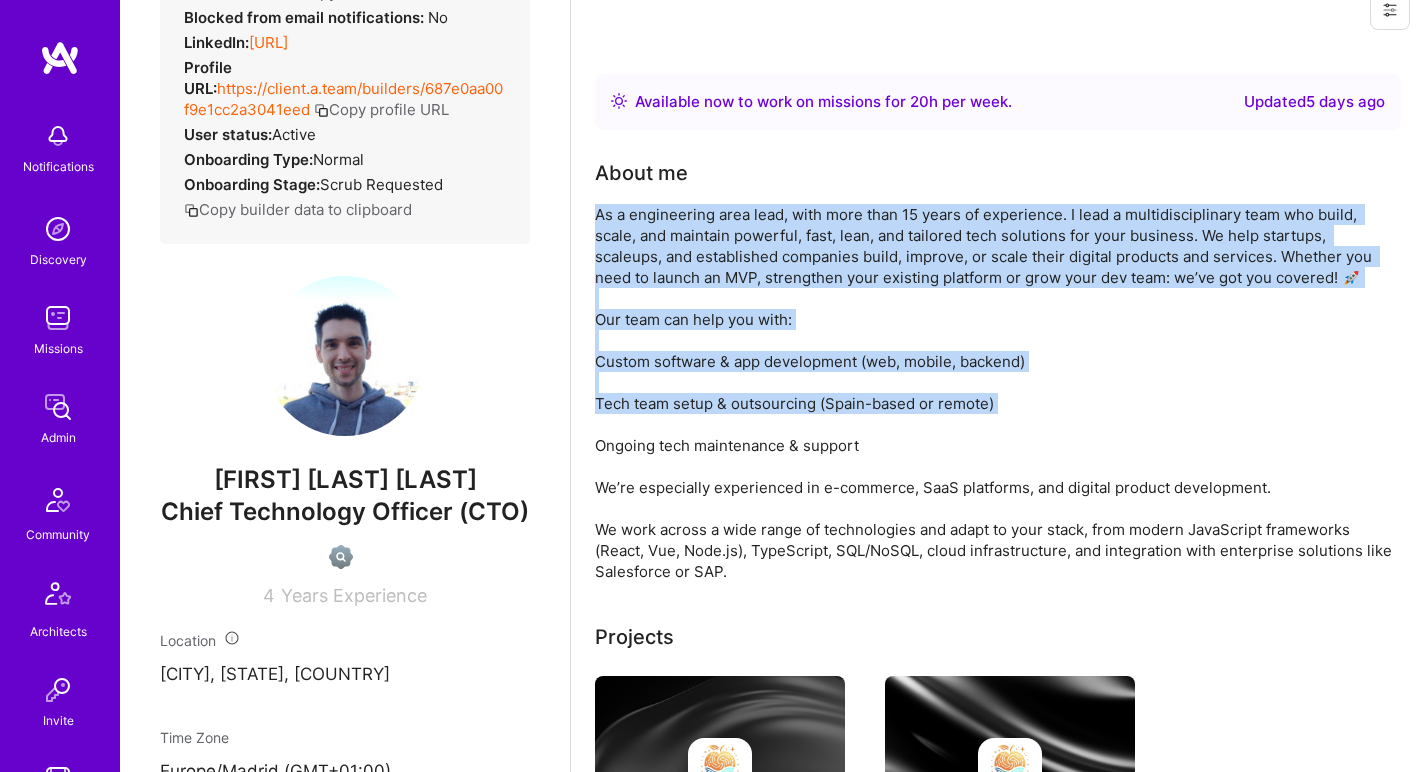 click on "As a engineering area lead, with more than 15 years of experience. I lead a multidisciplinary team who build, scale, and maintain powerful, fast, lean, and tailored tech solutions for your business. We help startups, scaleups, and established companies build, improve, or scale their digital products and services. Whether you need to launch an MVP, strengthen your existing platform or grow your dev team: we’ve got you covered! 🚀
Our team can help you with:
Custom software & app development (web, mobile, backend)
Tech team setup & outsourcing (Spain-based or remote)
Ongoing tech maintenance & support
We’re especially experienced in e-commerce, SaaS platforms, and digital product development.
We work across a wide range of technologies and adapt to your stack, from modern JavaScript frameworks (React, Vue, Node.js), TypeScript, SQL/NoSQL, cloud infrastructure, and integration with enterprise solutions like Salesforce or SAP." at bounding box center [995, 393] 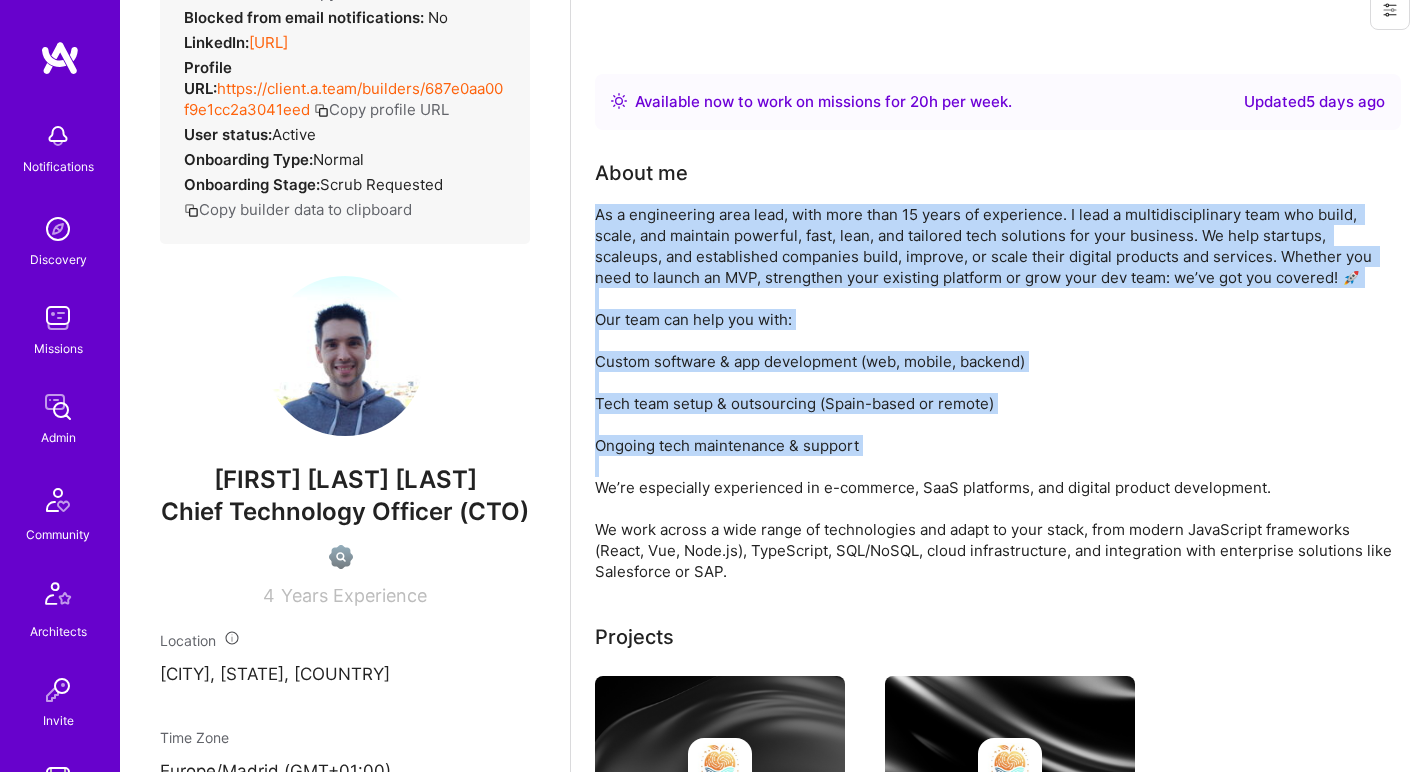 click on "As a engineering area lead, with more than 15 years of experience. I lead a multidisciplinary team who build, scale, and maintain powerful, fast, lean, and tailored tech solutions for your business. We help startups, scaleups, and established companies build, improve, or scale their digital products and services. Whether you need to launch an MVP, strengthen your existing platform or grow your dev team: we’ve got you covered! 🚀
Our team can help you with:
Custom software & app development (web, mobile, backend)
Tech team setup & outsourcing (Spain-based or remote)
Ongoing tech maintenance & support
We’re especially experienced in e-commerce, SaaS platforms, and digital product development.
We work across a wide range of technologies and adapt to your stack, from modern JavaScript frameworks (React, Vue, Node.js), TypeScript, SQL/NoSQL, cloud infrastructure, and integration with enterprise solutions like Salesforce or SAP." at bounding box center (995, 393) 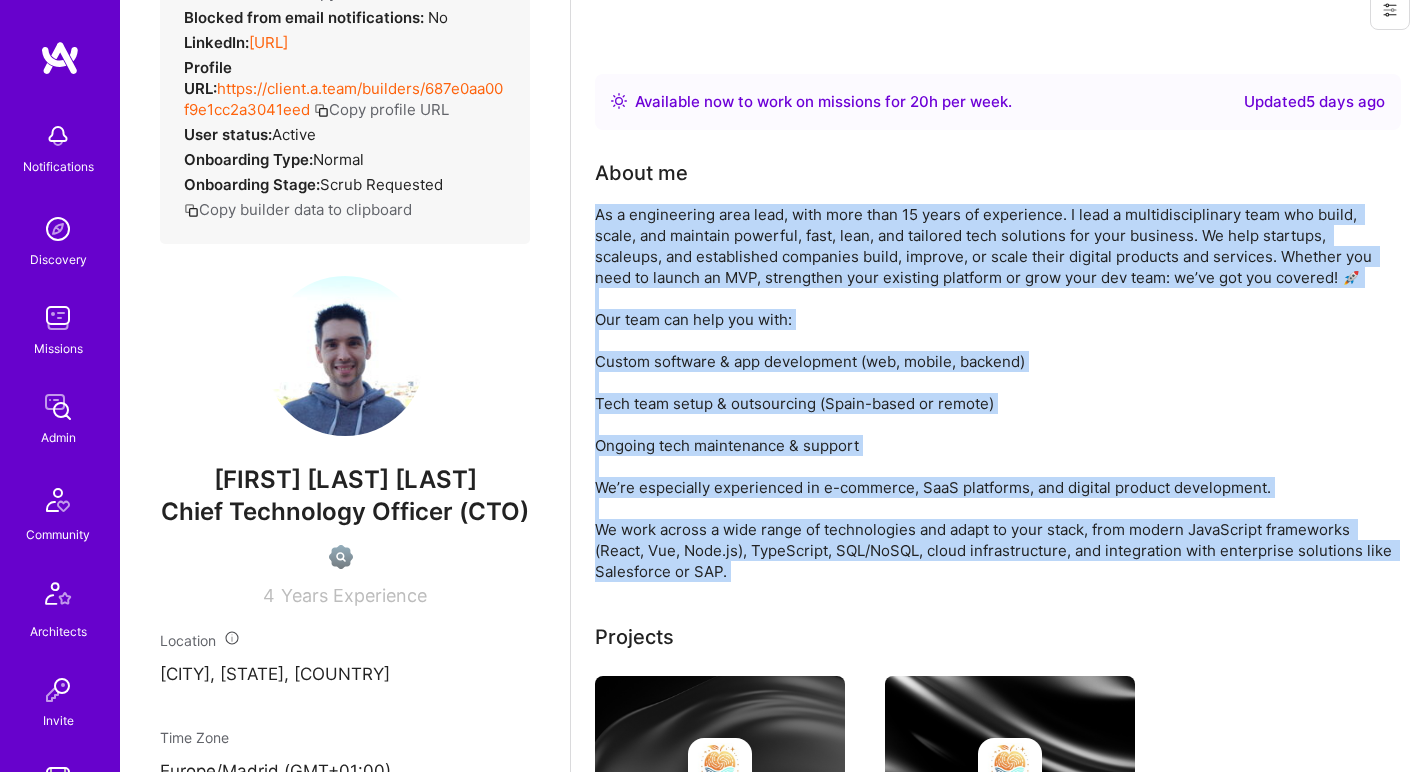 click on "As a engineering area lead, with more than 15 years of experience. I lead a multidisciplinary team who build, scale, and maintain powerful, fast, lean, and tailored tech solutions for your business. We help startups, scaleups, and established companies build, improve, or scale their digital products and services. Whether you need to launch an MVP, strengthen your existing platform or grow your dev team: we’ve got you covered! 🚀
Our team can help you with:
Custom software & app development (web, mobile, backend)
Tech team setup & outsourcing (Spain-based or remote)
Ongoing tech maintenance & support
We’re especially experienced in e-commerce, SaaS platforms, and digital product development.
We work across a wide range of technologies and adapt to your stack, from modern JavaScript frameworks (React, Vue, Node.js), TypeScript, SQL/NoSQL, cloud infrastructure, and integration with enterprise solutions like Salesforce or SAP." at bounding box center [995, 393] 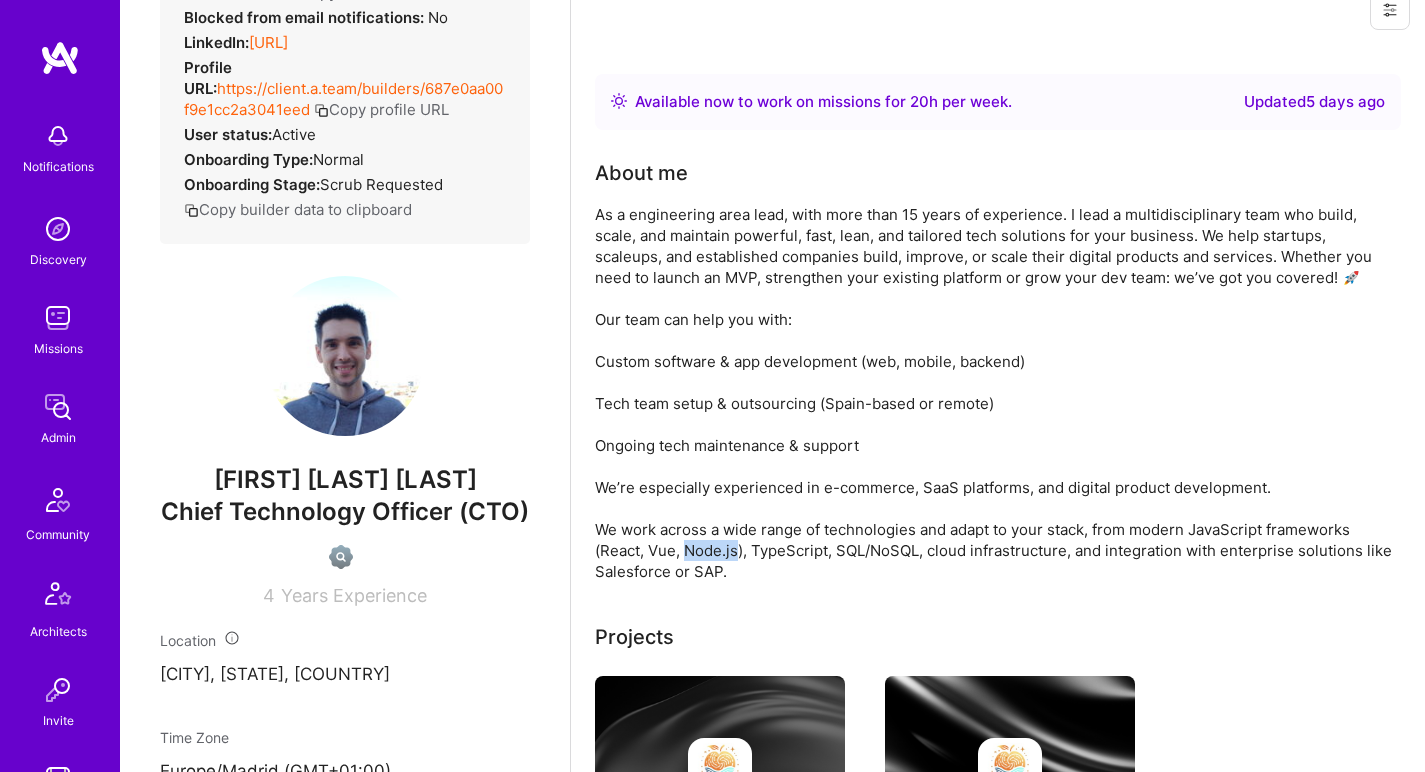 click on "As a engineering area lead, with more than 15 years of experience. I lead a multidisciplinary team who build, scale, and maintain powerful, fast, lean, and tailored tech solutions for your business. We help startups, scaleups, and established companies build, improve, or scale their digital products and services. Whether you need to launch an MVP, strengthen your existing platform or grow your dev team: we’ve got you covered! 🚀
Our team can help you with:
Custom software & app development (web, mobile, backend)
Tech team setup & outsourcing (Spain-based or remote)
Ongoing tech maintenance & support
We’re especially experienced in e-commerce, SaaS platforms, and digital product development.
We work across a wide range of technologies and adapt to your stack, from modern JavaScript frameworks (React, Vue, Node.js), TypeScript, SQL/NoSQL, cloud infrastructure, and integration with enterprise solutions like Salesforce or SAP." at bounding box center [995, 393] 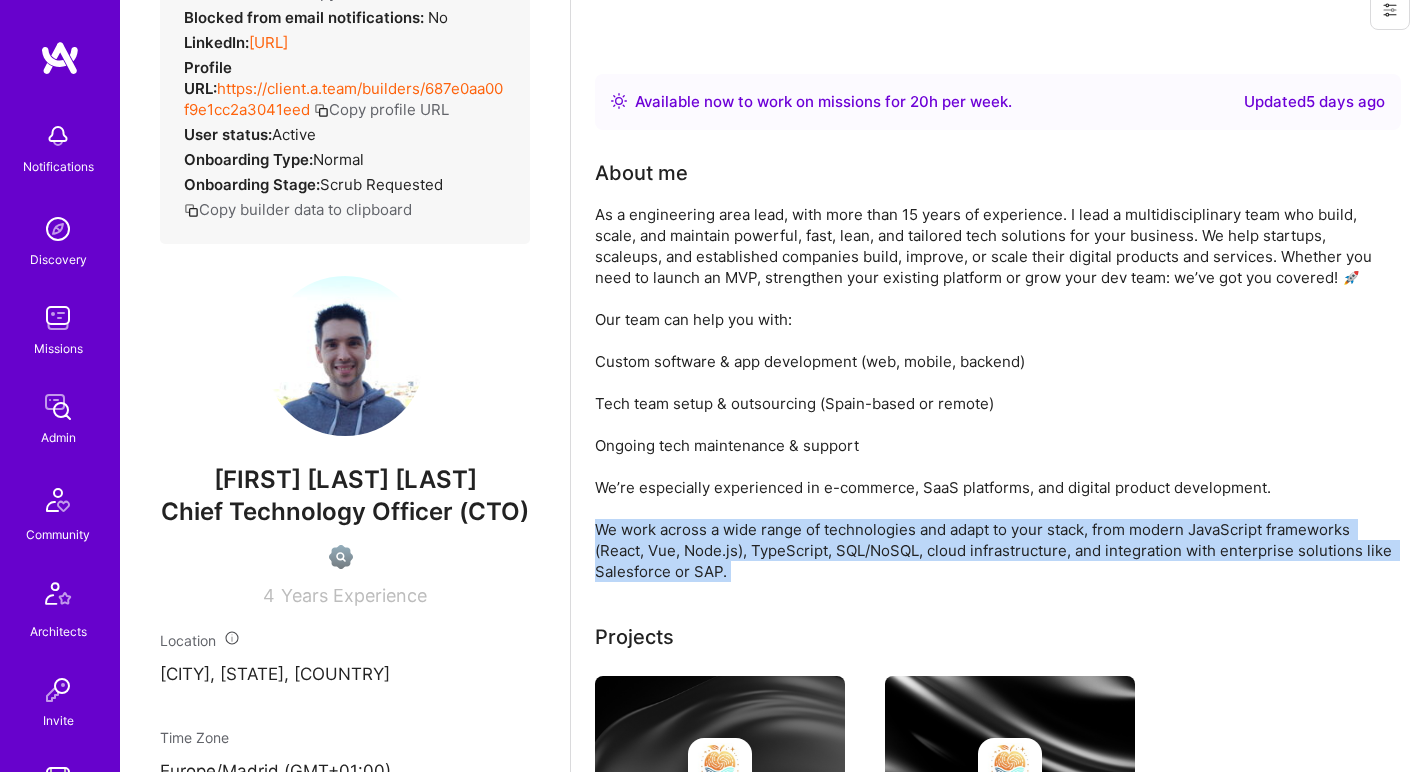 click on "As a engineering area lead, with more than 15 years of experience. I lead a multidisciplinary team who build, scale, and maintain powerful, fast, lean, and tailored tech solutions for your business. We help startups, scaleups, and established companies build, improve, or scale their digital products and services. Whether you need to launch an MVP, strengthen your existing platform or grow your dev team: we’ve got you covered! 🚀
Our team can help you with:
Custom software & app development (web, mobile, backend)
Tech team setup & outsourcing (Spain-based or remote)
Ongoing tech maintenance & support
We’re especially experienced in e-commerce, SaaS platforms, and digital product development.
We work across a wide range of technologies and adapt to your stack, from modern JavaScript frameworks (React, Vue, Node.js), TypeScript, SQL/NoSQL, cloud infrastructure, and integration with enterprise solutions like Salesforce or SAP." at bounding box center (995, 393) 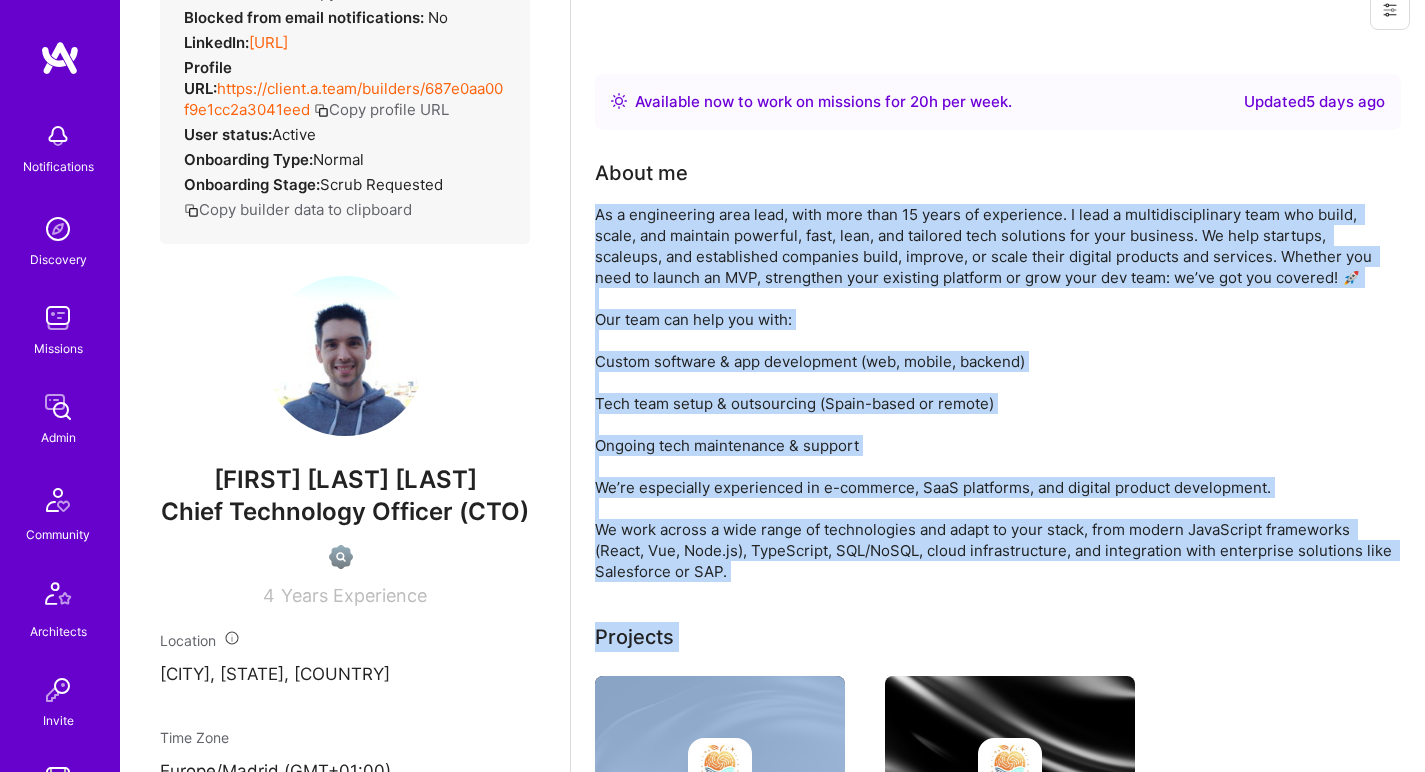 click on "As a engineering area lead, with more than 15 years of experience. I lead a multidisciplinary team who build, scale, and maintain powerful, fast, lean, and tailored tech solutions for your business. We help startups, scaleups, and established companies build, improve, or scale their digital products and services. Whether you need to launch an MVP, strengthen your existing platform or grow your dev team: we’ve got you covered! 🚀
Our team can help you with:
Custom software & app development (web, mobile, backend)
Tech team setup & outsourcing (Spain-based or remote)
Ongoing tech maintenance & support
We’re especially experienced in e-commerce, SaaS platforms, and digital product development.
We work across a wide range of technologies and adapt to your stack, from modern JavaScript frameworks (React, Vue, Node.js), TypeScript, SQL/NoSQL, cloud infrastructure, and integration with enterprise solutions like Salesforce or SAP." at bounding box center (995, 393) 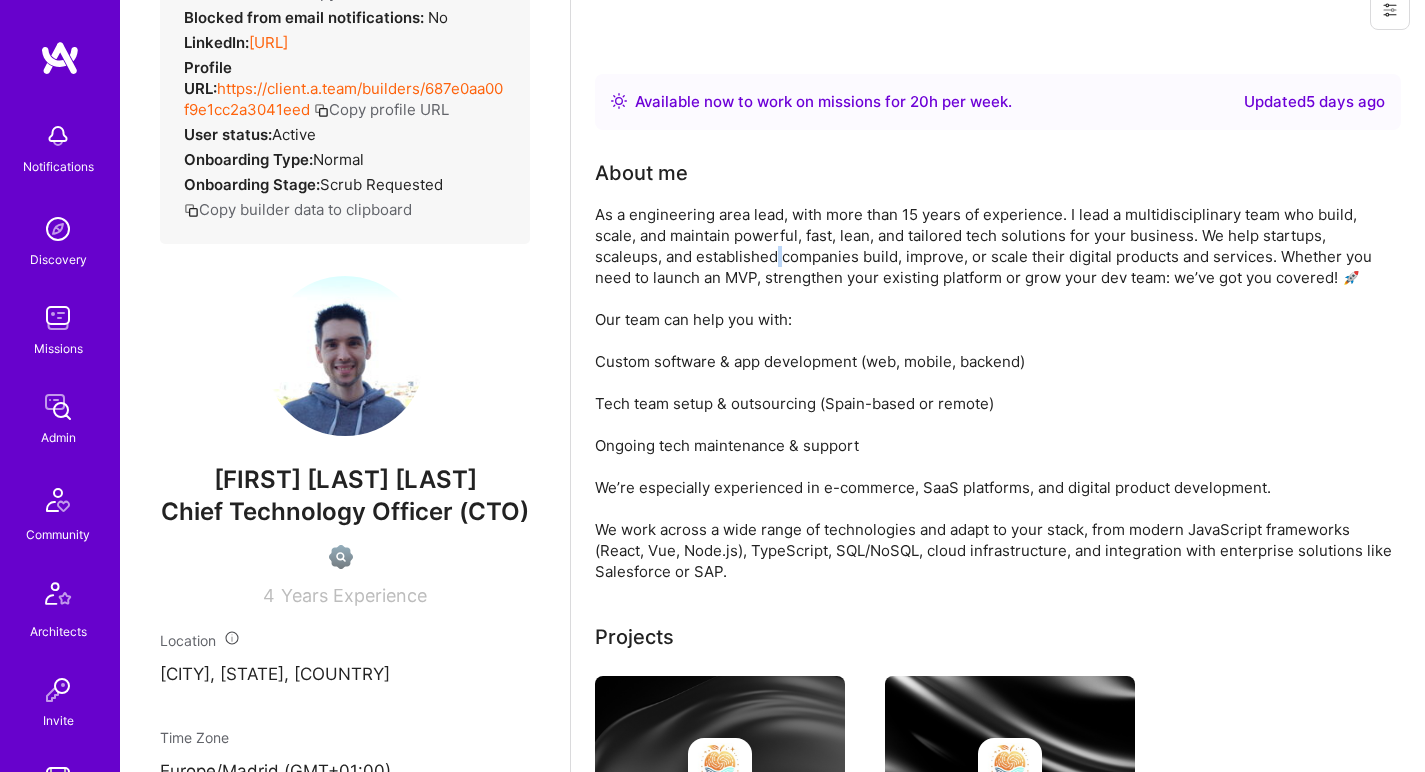 click on "As a engineering area lead, with more than 15 years of experience. I lead a multidisciplinary team who build, scale, and maintain powerful, fast, lean, and tailored tech solutions for your business. We help startups, scaleups, and established companies build, improve, or scale their digital products and services. Whether you need to launch an MVP, strengthen your existing platform or grow your dev team: we’ve got you covered! 🚀
Our team can help you with:
Custom software & app development (web, mobile, backend)
Tech team setup & outsourcing (Spain-based or remote)
Ongoing tech maintenance & support
We’re especially experienced in e-commerce, SaaS platforms, and digital product development.
We work across a wide range of technologies and adapt to your stack, from modern JavaScript frameworks (React, Vue, Node.js), TypeScript, SQL/NoSQL, cloud infrastructure, and integration with enterprise solutions like Salesforce or SAP." at bounding box center (995, 393) 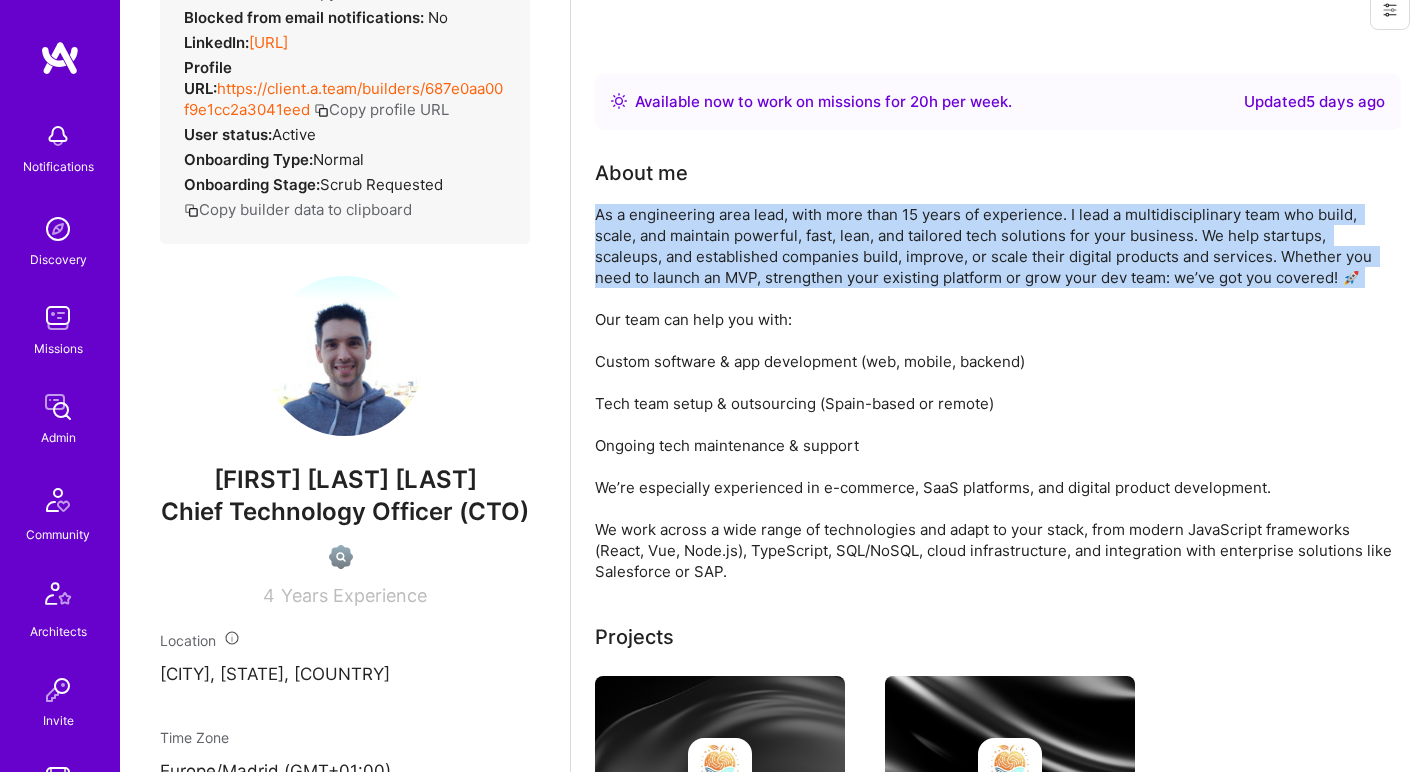 click on "As a engineering area lead, with more than 15 years of experience. I lead a multidisciplinary team who build, scale, and maintain powerful, fast, lean, and tailored tech solutions for your business. We help startups, scaleups, and established companies build, improve, or scale their digital products and services. Whether you need to launch an MVP, strengthen your existing platform or grow your dev team: we’ve got you covered! 🚀
Our team can help you with:
Custom software & app development (web, mobile, backend)
Tech team setup & outsourcing (Spain-based or remote)
Ongoing tech maintenance & support
We’re especially experienced in e-commerce, SaaS platforms, and digital product development.
We work across a wide range of technologies and adapt to your stack, from modern JavaScript frameworks (React, Vue, Node.js), TypeScript, SQL/NoSQL, cloud infrastructure, and integration with enterprise solutions like Salesforce or SAP." at bounding box center [995, 393] 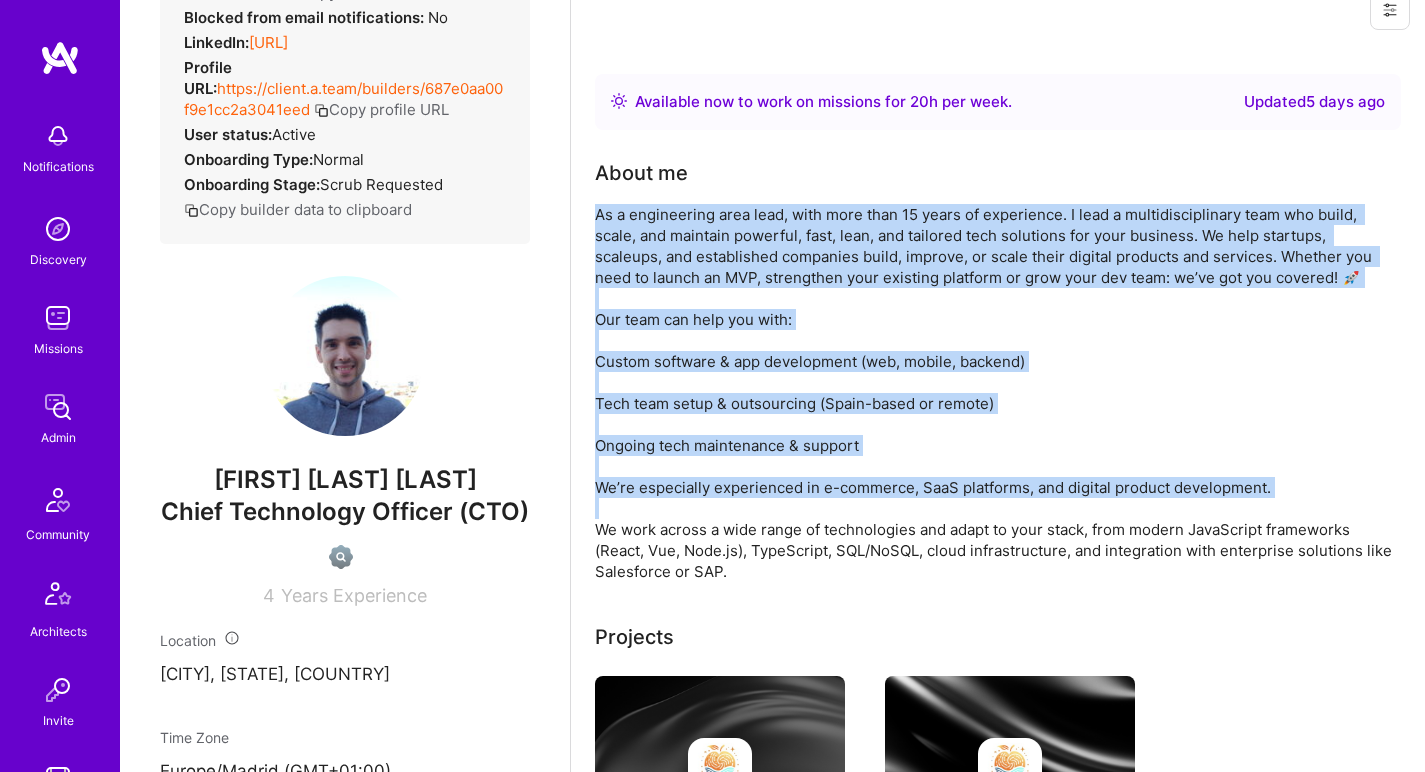 click on "As a engineering area lead, with more than 15 years of experience. I lead a multidisciplinary team who build, scale, and maintain powerful, fast, lean, and tailored tech solutions for your business. We help startups, scaleups, and established companies build, improve, or scale their digital products and services. Whether you need to launch an MVP, strengthen your existing platform or grow your dev team: we’ve got you covered! 🚀
Our team can help you with:
Custom software & app development (web, mobile, backend)
Tech team setup & outsourcing (Spain-based or remote)
Ongoing tech maintenance & support
We’re especially experienced in e-commerce, SaaS platforms, and digital product development.
We work across a wide range of technologies and adapt to your stack, from modern JavaScript frameworks (React, Vue, Node.js), TypeScript, SQL/NoSQL, cloud infrastructure, and integration with enterprise solutions like Salesforce or SAP." at bounding box center [995, 393] 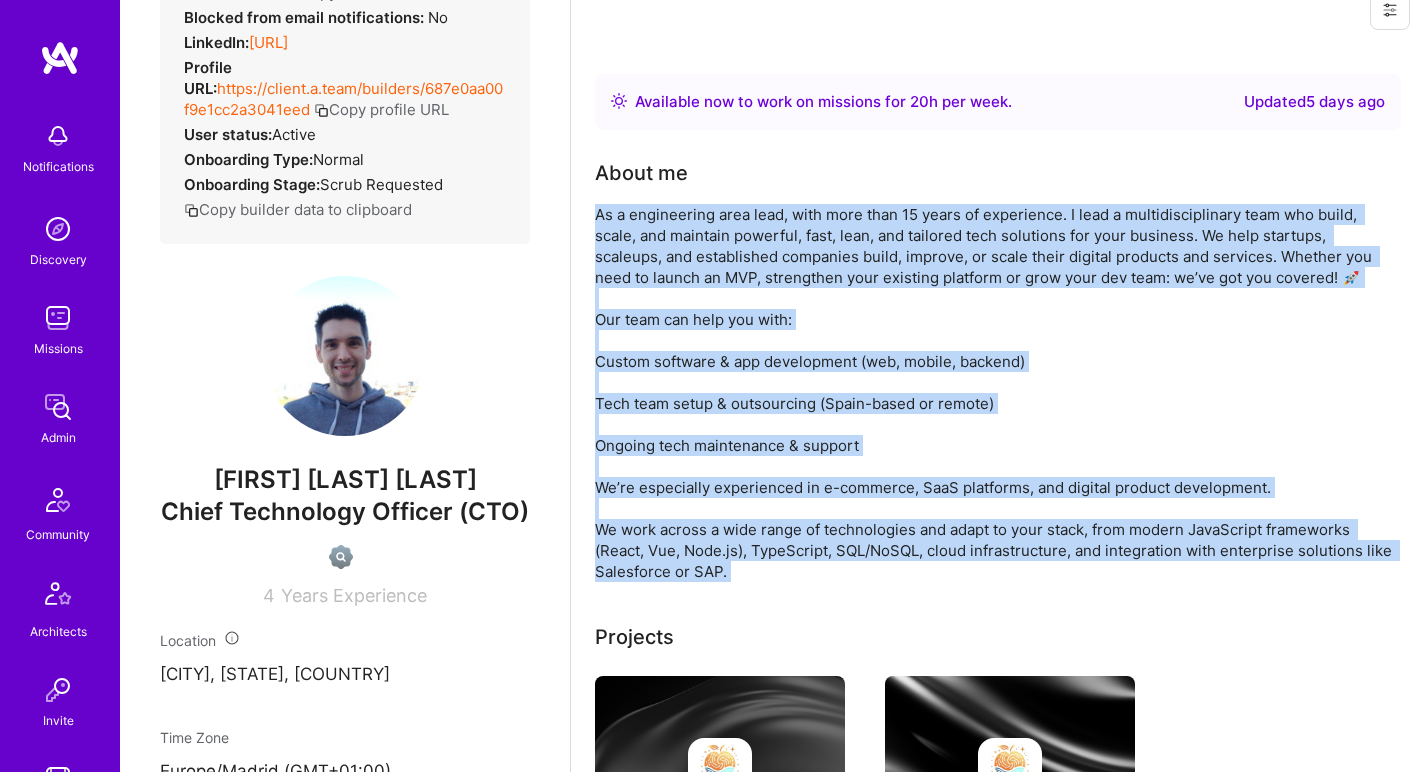 click on "As a engineering area lead, with more than 15 years of experience. I lead a multidisciplinary team who build, scale, and maintain powerful, fast, lean, and tailored tech solutions for your business. We help startups, scaleups, and established companies build, improve, or scale their digital products and services. Whether you need to launch an MVP, strengthen your existing platform or grow your dev team: we’ve got you covered! 🚀
Our team can help you with:
Custom software & app development (web, mobile, backend)
Tech team setup & outsourcing (Spain-based or remote)
Ongoing tech maintenance & support
We’re especially experienced in e-commerce, SaaS platforms, and digital product development.
We work across a wide range of technologies and adapt to your stack, from modern JavaScript frameworks (React, Vue, Node.js), TypeScript, SQL/NoSQL, cloud infrastructure, and integration with enterprise solutions like Salesforce or SAP." at bounding box center (995, 393) 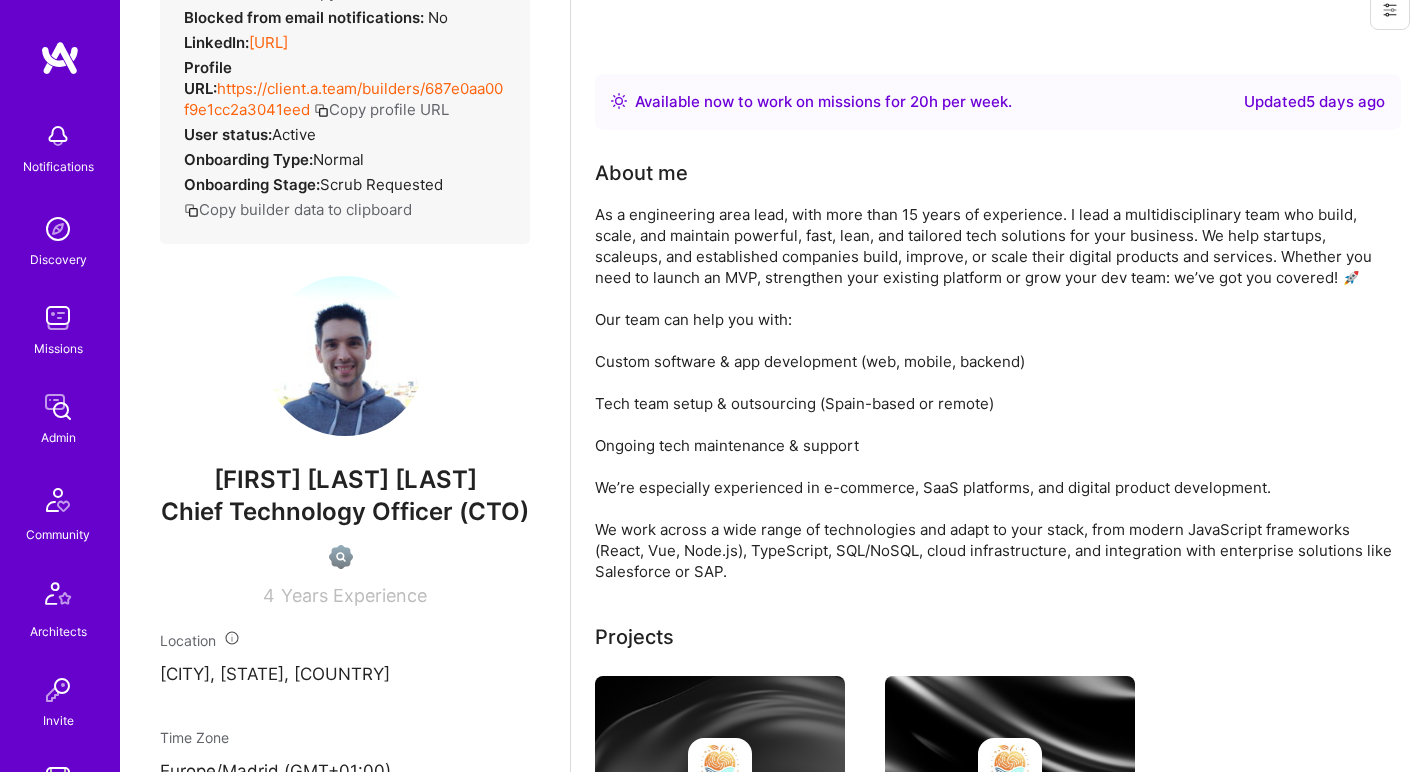 click on "As a engineering area lead, with more than 15 years of experience. I lead a multidisciplinary team who build, scale, and maintain powerful, fast, lean, and tailored tech solutions for your business. We help startups, scaleups, and established companies build, improve, or scale their digital products and services. Whether you need to launch an MVP, strengthen your existing platform or grow your dev team: we’ve got you covered! 🚀
Our team can help you with:
Custom software & app development (web, mobile, backend)
Tech team setup & outsourcing (Spain-based or remote)
Ongoing tech maintenance & support
We’re especially experienced in e-commerce, SaaS platforms, and digital product development.
We work across a wide range of technologies and adapt to your stack, from modern JavaScript frameworks (React, Vue, Node.js), TypeScript, SQL/NoSQL, cloud infrastructure, and integration with enterprise solutions like Salesforce or SAP." at bounding box center (995, 393) 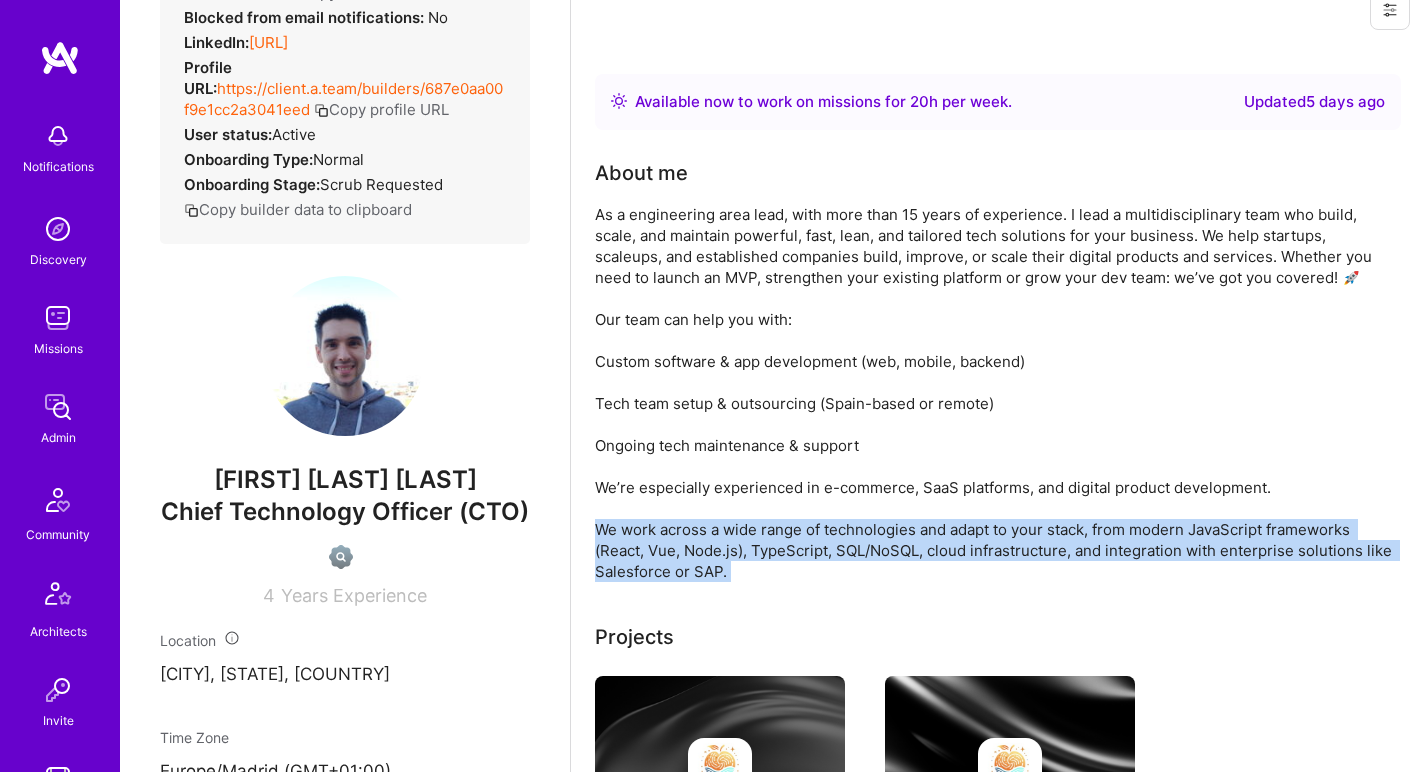 click on "As a engineering area lead, with more than 15 years of experience. I lead a multidisciplinary team who build, scale, and maintain powerful, fast, lean, and tailored tech solutions for your business. We help startups, scaleups, and established companies build, improve, or scale their digital products and services. Whether you need to launch an MVP, strengthen your existing platform or grow your dev team: we’ve got you covered! 🚀
Our team can help you with:
Custom software & app development (web, mobile, backend)
Tech team setup & outsourcing (Spain-based or remote)
Ongoing tech maintenance & support
We’re especially experienced in e-commerce, SaaS platforms, and digital product development.
We work across a wide range of technologies and adapt to your stack, from modern JavaScript frameworks (React, Vue, Node.js), TypeScript, SQL/NoSQL, cloud infrastructure, and integration with enterprise solutions like Salesforce or SAP." at bounding box center (995, 393) 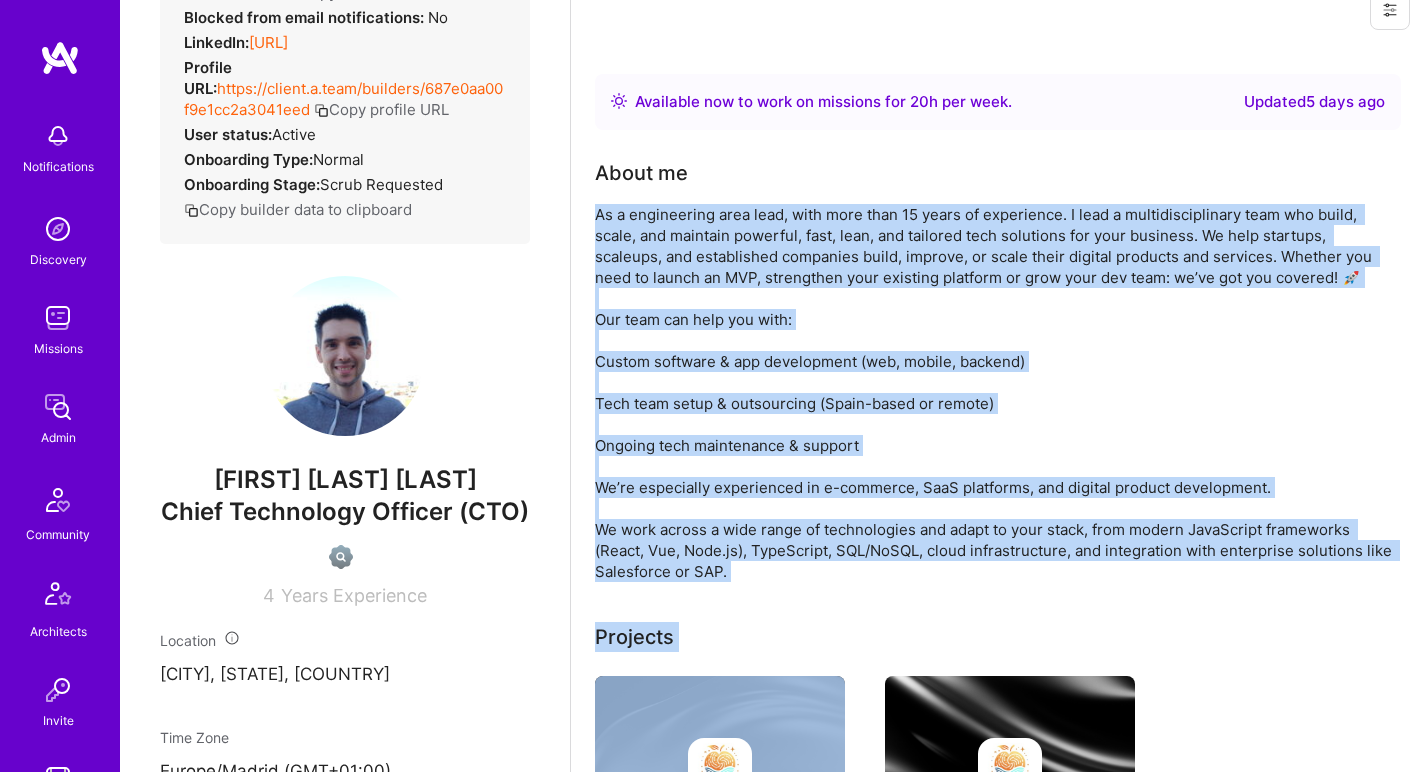 click on "As a engineering area lead, with more than 15 years of experience. I lead a multidisciplinary team who build, scale, and maintain powerful, fast, lean, and tailored tech solutions for your business. We help startups, scaleups, and established companies build, improve, or scale their digital products and services. Whether you need to launch an MVP, strengthen your existing platform or grow your dev team: we’ve got you covered! 🚀
Our team can help you with:
Custom software & app development (web, mobile, backend)
Tech team setup & outsourcing (Spain-based or remote)
Ongoing tech maintenance & support
We’re especially experienced in e-commerce, SaaS platforms, and digital product development.
We work across a wide range of technologies and adapt to your stack, from modern JavaScript frameworks (React, Vue, Node.js), TypeScript, SQL/NoSQL, cloud infrastructure, and integration with enterprise solutions like Salesforce or SAP." at bounding box center (995, 393) 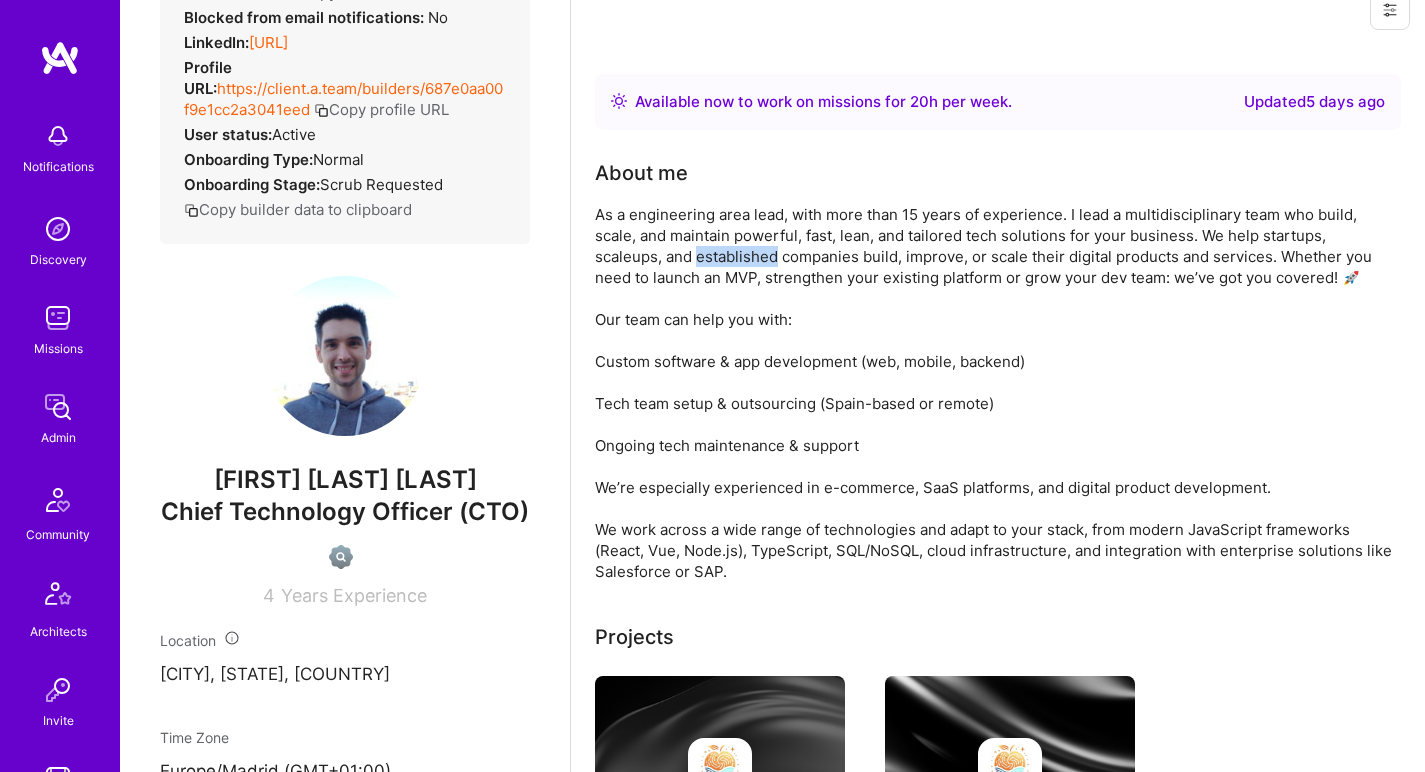 click on "As a engineering area lead, with more than 15 years of experience. I lead a multidisciplinary team who build, scale, and maintain powerful, fast, lean, and tailored tech solutions for your business. We help startups, scaleups, and established companies build, improve, or scale their digital products and services. Whether you need to launch an MVP, strengthen your existing platform or grow your dev team: we’ve got you covered! 🚀
Our team can help you with:
Custom software & app development (web, mobile, backend)
Tech team setup & outsourcing (Spain-based or remote)
Ongoing tech maintenance & support
We’re especially experienced in e-commerce, SaaS platforms, and digital product development.
We work across a wide range of technologies and adapt to your stack, from modern JavaScript frameworks (React, Vue, Node.js), TypeScript, SQL/NoSQL, cloud infrastructure, and integration with enterprise solutions like Salesforce or SAP." at bounding box center [995, 393] 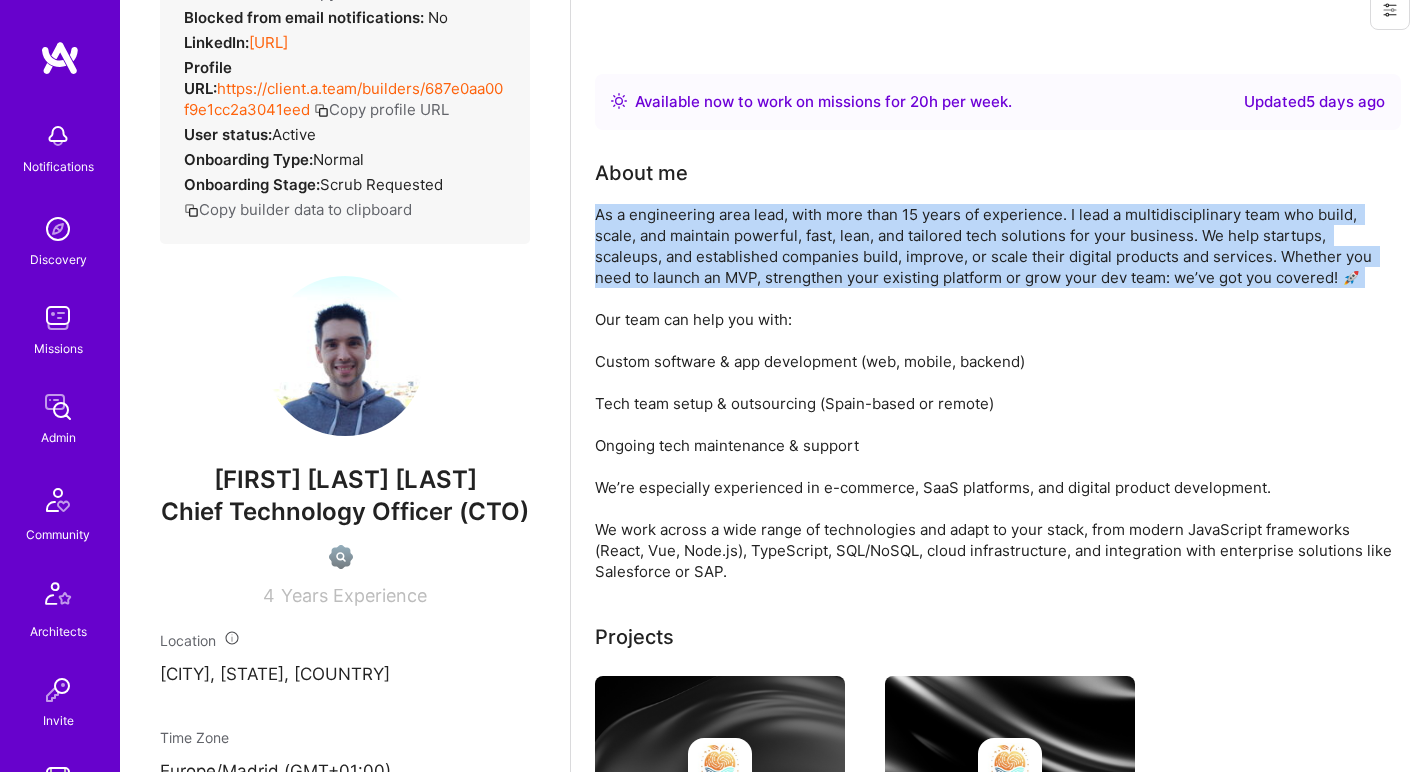 click on "As a engineering area lead, with more than 15 years of experience. I lead a multidisciplinary team who build, scale, and maintain powerful, fast, lean, and tailored tech solutions for your business. We help startups, scaleups, and established companies build, improve, or scale their digital products and services. Whether you need to launch an MVP, strengthen your existing platform or grow your dev team: we’ve got you covered! 🚀
Our team can help you with:
Custom software & app development (web, mobile, backend)
Tech team setup & outsourcing (Spain-based or remote)
Ongoing tech maintenance & support
We’re especially experienced in e-commerce, SaaS platforms, and digital product development.
We work across a wide range of technologies and adapt to your stack, from modern JavaScript frameworks (React, Vue, Node.js), TypeScript, SQL/NoSQL, cloud infrastructure, and integration with enterprise solutions like Salesforce or SAP." at bounding box center [995, 393] 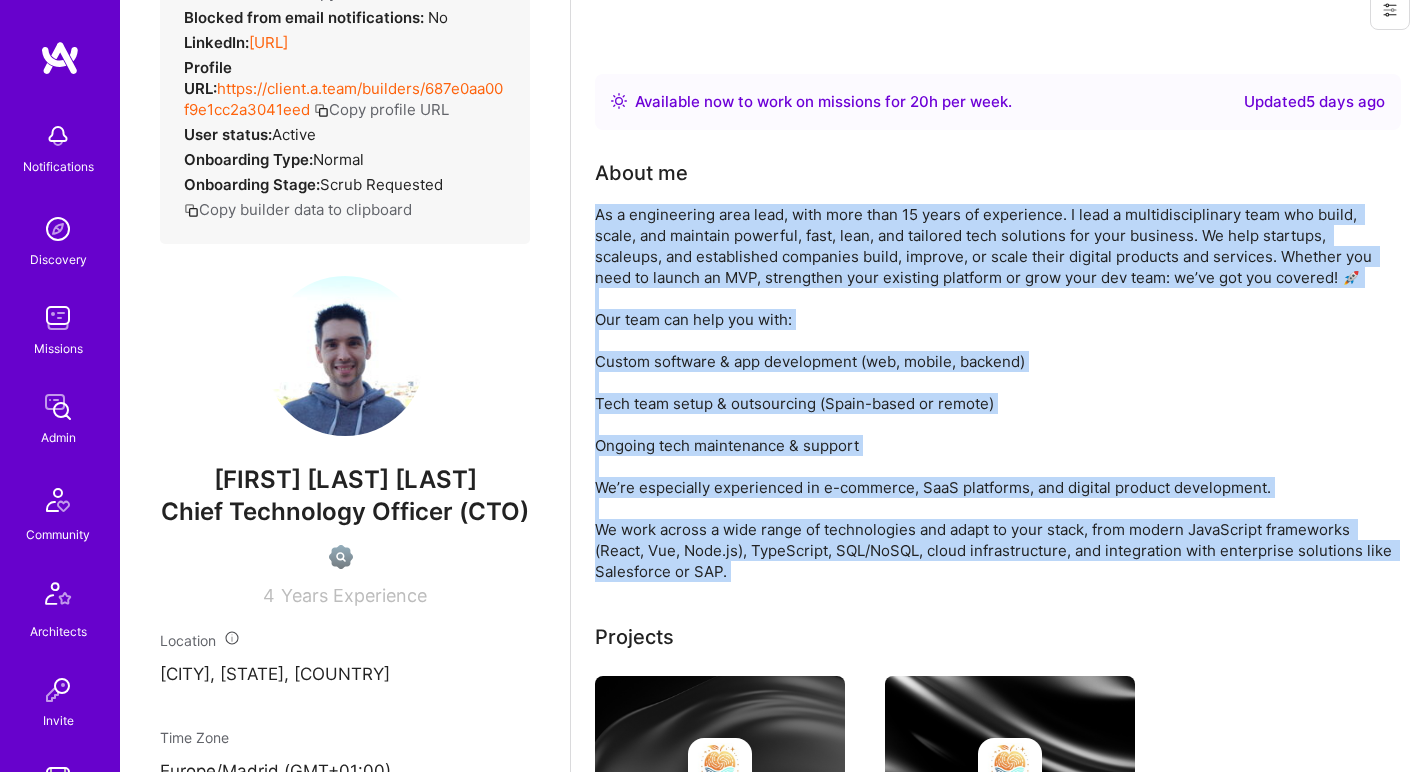 click on "As a engineering area lead, with more than 15 years of experience. I lead a multidisciplinary team who build, scale, and maintain powerful, fast, lean, and tailored tech solutions for your business. We help startups, scaleups, and established companies build, improve, or scale their digital products and services. Whether you need to launch an MVP, strengthen your existing platform or grow your dev team: we’ve got you covered! 🚀
Our team can help you with:
Custom software & app development (web, mobile, backend)
Tech team setup & outsourcing (Spain-based or remote)
Ongoing tech maintenance & support
We’re especially experienced in e-commerce, SaaS platforms, and digital product development.
We work across a wide range of technologies and adapt to your stack, from modern JavaScript frameworks (React, Vue, Node.js), TypeScript, SQL/NoSQL, cloud infrastructure, and integration with enterprise solutions like Salesforce or SAP." at bounding box center [995, 393] 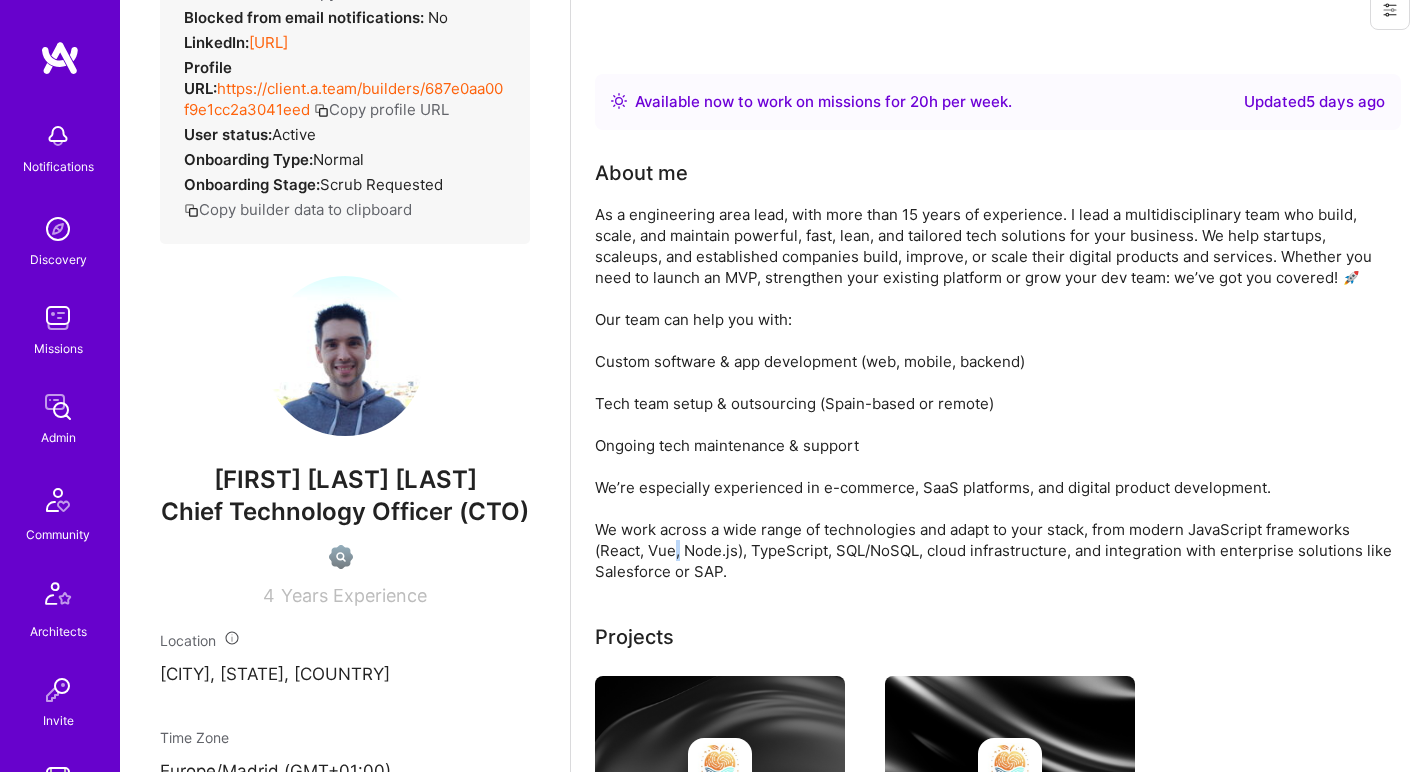 click on "As a engineering area lead, with more than 15 years of experience. I lead a multidisciplinary team who build, scale, and maintain powerful, fast, lean, and tailored tech solutions for your business. We help startups, scaleups, and established companies build, improve, or scale their digital products and services. Whether you need to launch an MVP, strengthen your existing platform or grow your dev team: we’ve got you covered! 🚀
Our team can help you with:
Custom software & app development (web, mobile, backend)
Tech team setup & outsourcing (Spain-based or remote)
Ongoing tech maintenance & support
We’re especially experienced in e-commerce, SaaS platforms, and digital product development.
We work across a wide range of technologies and adapt to your stack, from modern JavaScript frameworks (React, Vue, Node.js), TypeScript, SQL/NoSQL, cloud infrastructure, and integration with enterprise solutions like Salesforce or SAP." at bounding box center [995, 393] 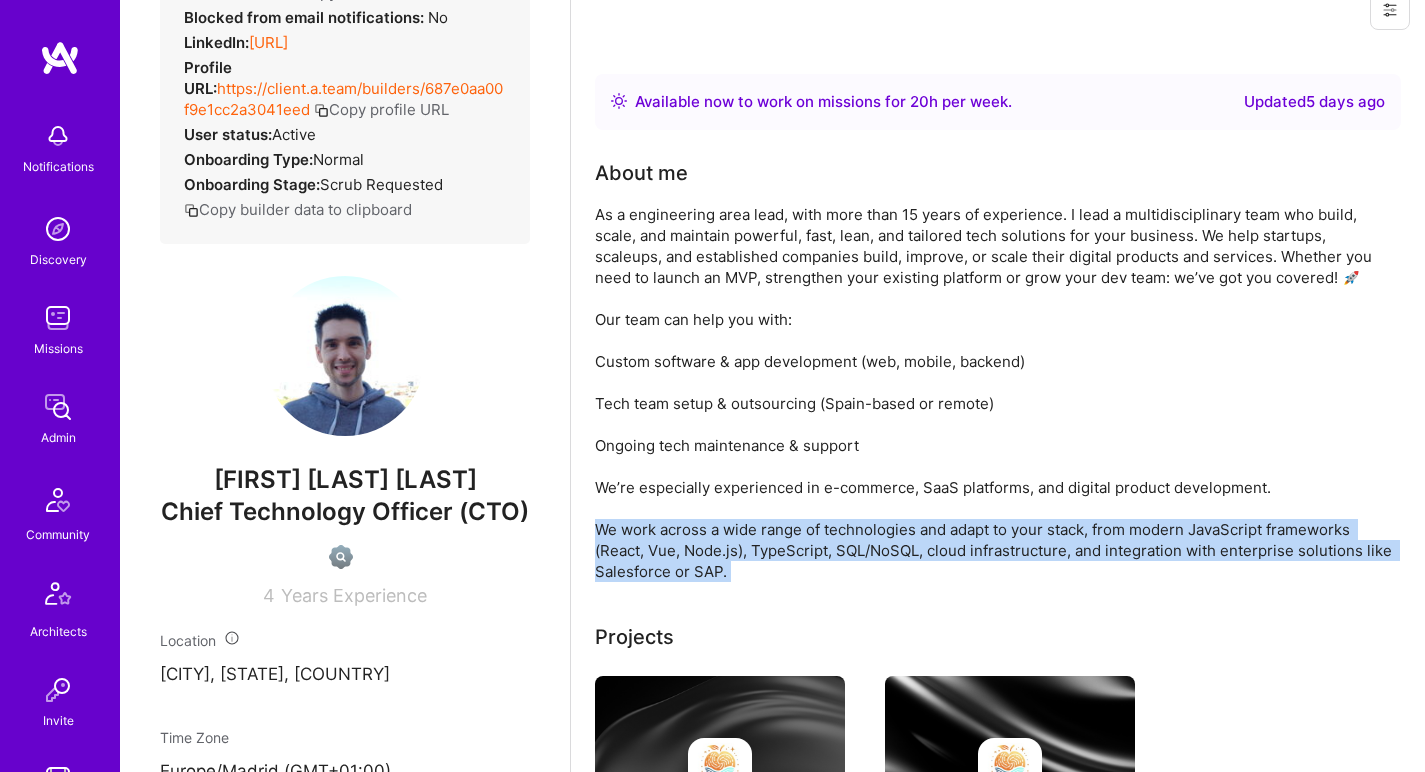 click on "As a engineering area lead, with more than 15 years of experience. I lead a multidisciplinary team who build, scale, and maintain powerful, fast, lean, and tailored tech solutions for your business. We help startups, scaleups, and established companies build, improve, or scale their digital products and services. Whether you need to launch an MVP, strengthen your existing platform or grow your dev team: we’ve got you covered! 🚀
Our team can help you with:
Custom software & app development (web, mobile, backend)
Tech team setup & outsourcing (Spain-based or remote)
Ongoing tech maintenance & support
We’re especially experienced in e-commerce, SaaS platforms, and digital product development.
We work across a wide range of technologies and adapt to your stack, from modern JavaScript frameworks (React, Vue, Node.js), TypeScript, SQL/NoSQL, cloud infrastructure, and integration with enterprise solutions like Salesforce or SAP." at bounding box center (995, 393) 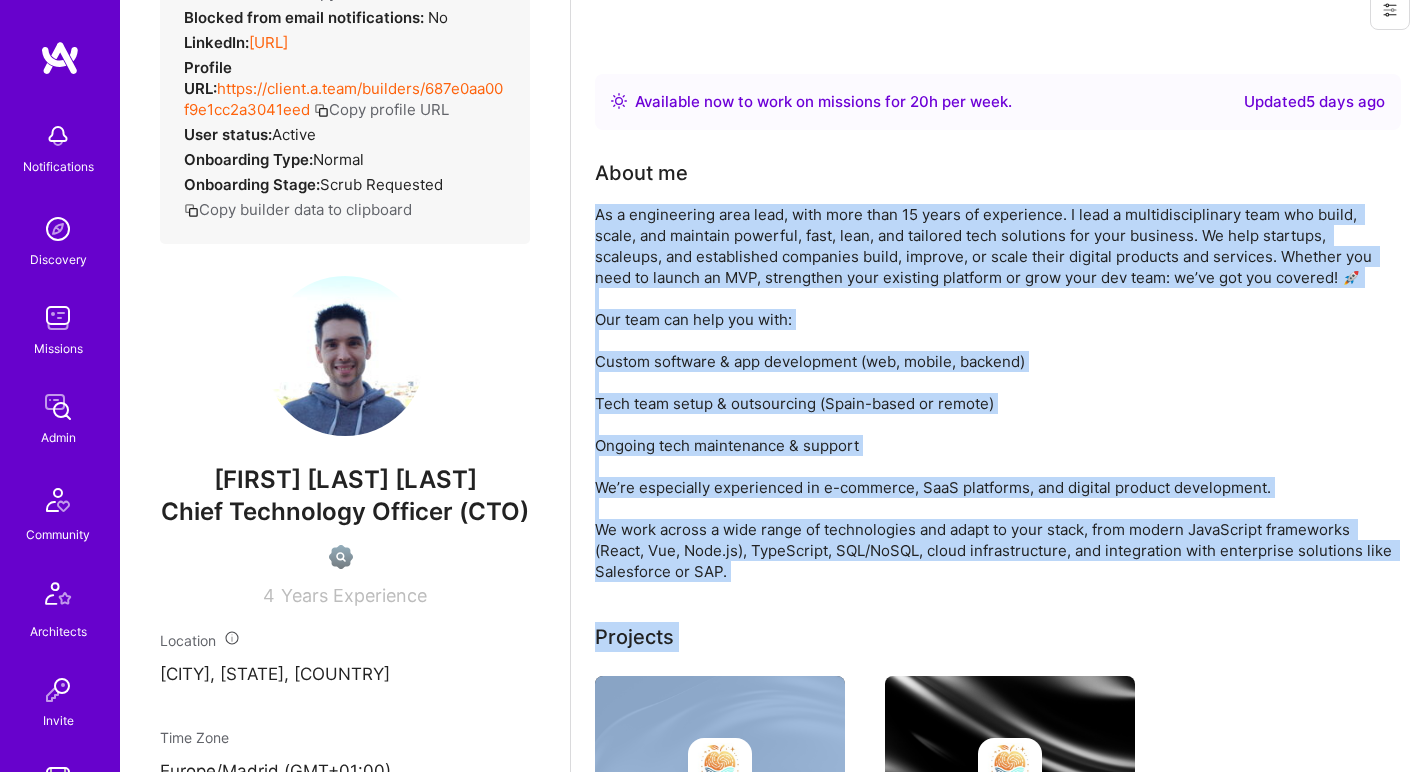 click on "As a engineering area lead, with more than 15 years of experience. I lead a multidisciplinary team who build, scale, and maintain powerful, fast, lean, and tailored tech solutions for your business. We help startups, scaleups, and established companies build, improve, or scale their digital products and services. Whether you need to launch an MVP, strengthen your existing platform or grow your dev team: we’ve got you covered! 🚀
Our team can help you with:
Custom software & app development (web, mobile, backend)
Tech team setup & outsourcing (Spain-based or remote)
Ongoing tech maintenance & support
We’re especially experienced in e-commerce, SaaS platforms, and digital product development.
We work across a wide range of technologies and adapt to your stack, from modern JavaScript frameworks (React, Vue, Node.js), TypeScript, SQL/NoSQL, cloud infrastructure, and integration with enterprise solutions like Salesforce or SAP." at bounding box center (995, 393) 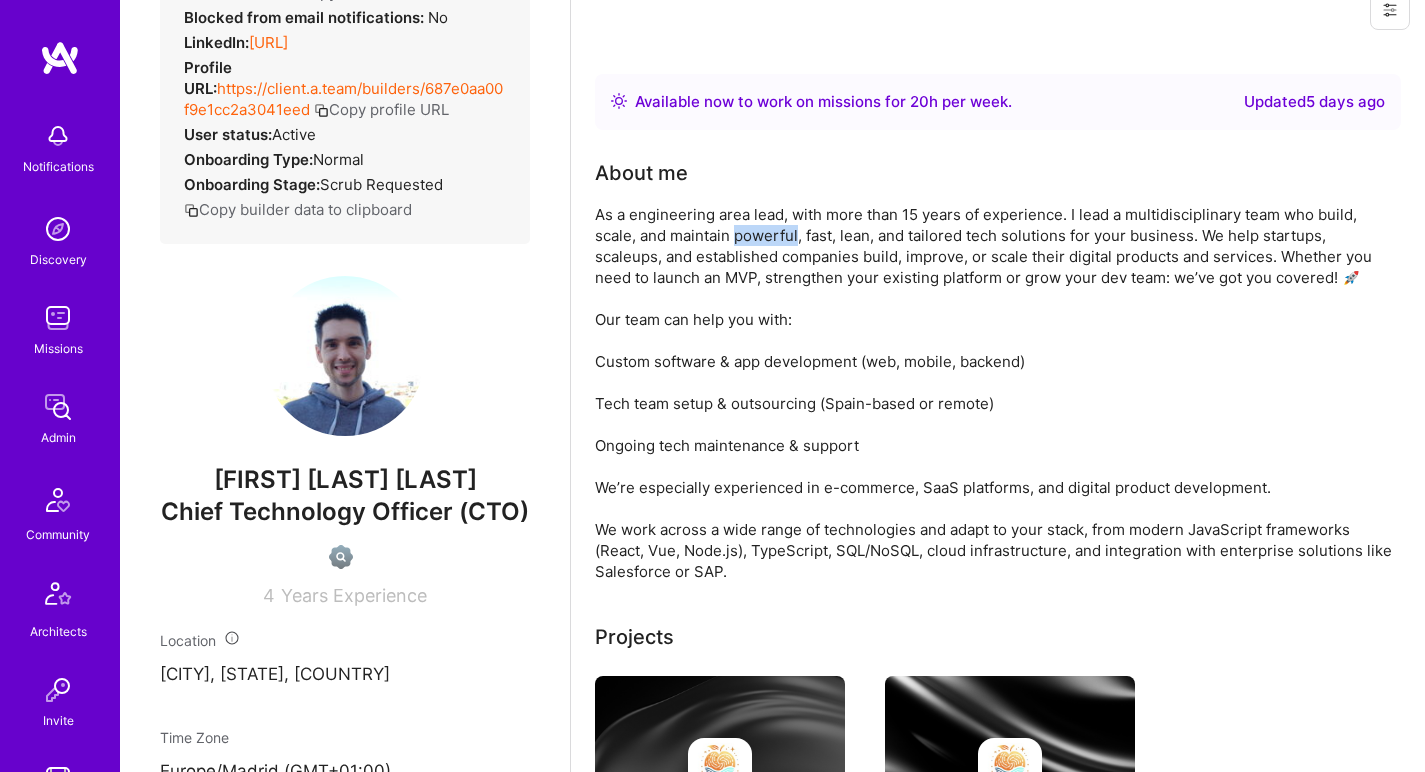 click on "As a engineering area lead, with more than 15 years of experience. I lead a multidisciplinary team who build, scale, and maintain powerful, fast, lean, and tailored tech solutions for your business. We help startups, scaleups, and established companies build, improve, or scale their digital products and services. Whether you need to launch an MVP, strengthen your existing platform or grow your dev team: we’ve got you covered! 🚀
Our team can help you with:
Custom software & app development (web, mobile, backend)
Tech team setup & outsourcing (Spain-based or remote)
Ongoing tech maintenance & support
We’re especially experienced in e-commerce, SaaS platforms, and digital product development.
We work across a wide range of technologies and adapt to your stack, from modern JavaScript frameworks (React, Vue, Node.js), TypeScript, SQL/NoSQL, cloud infrastructure, and integration with enterprise solutions like Salesforce or SAP." at bounding box center (995, 393) 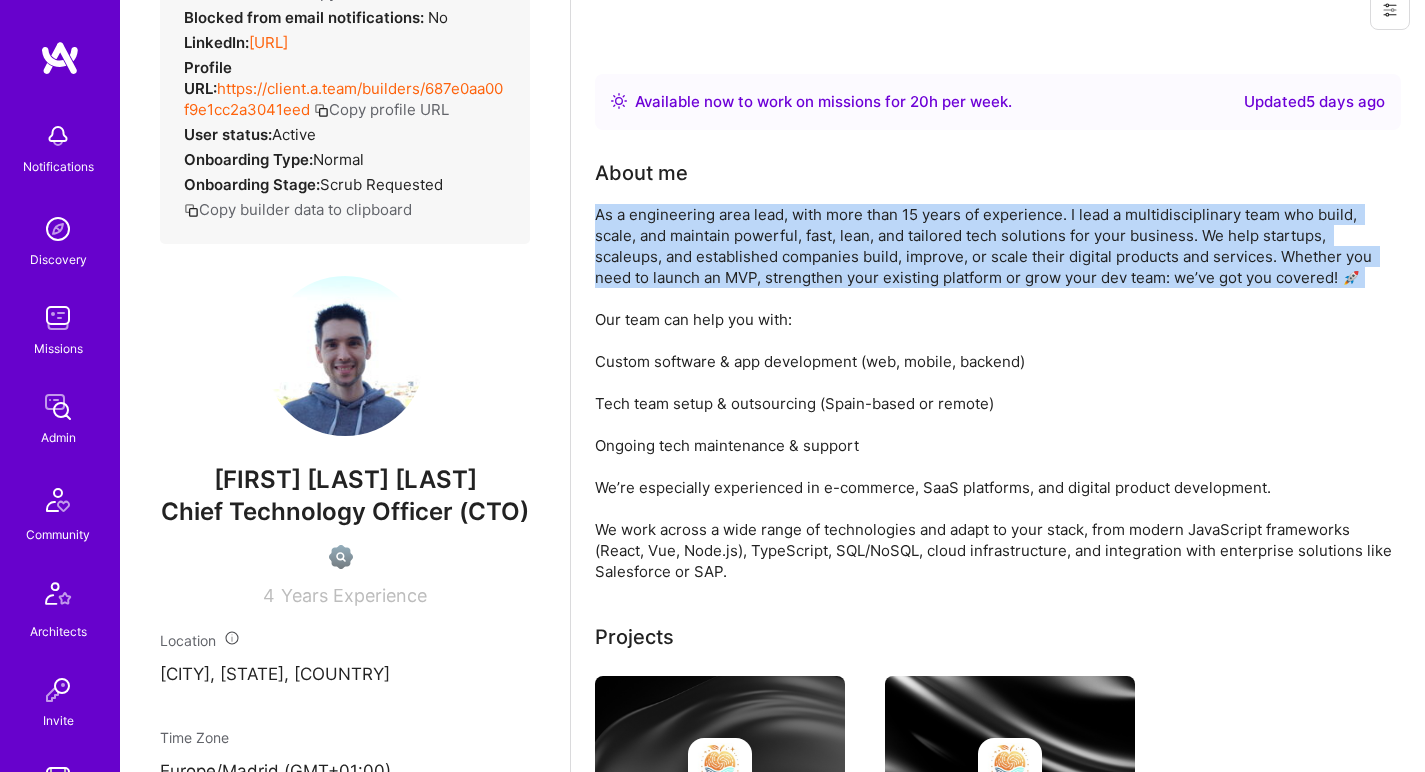 click on "As a engineering area lead, with more than 15 years of experience. I lead a multidisciplinary team who build, scale, and maintain powerful, fast, lean, and tailored tech solutions for your business. We help startups, scaleups, and established companies build, improve, or scale their digital products and services. Whether you need to launch an MVP, strengthen your existing platform or grow your dev team: we’ve got you covered! 🚀
Our team can help you with:
Custom software & app development (web, mobile, backend)
Tech team setup & outsourcing (Spain-based or remote)
Ongoing tech maintenance & support
We’re especially experienced in e-commerce, SaaS platforms, and digital product development.
We work across a wide range of technologies and adapt to your stack, from modern JavaScript frameworks (React, Vue, Node.js), TypeScript, SQL/NoSQL, cloud infrastructure, and integration with enterprise solutions like Salesforce or SAP." at bounding box center (995, 393) 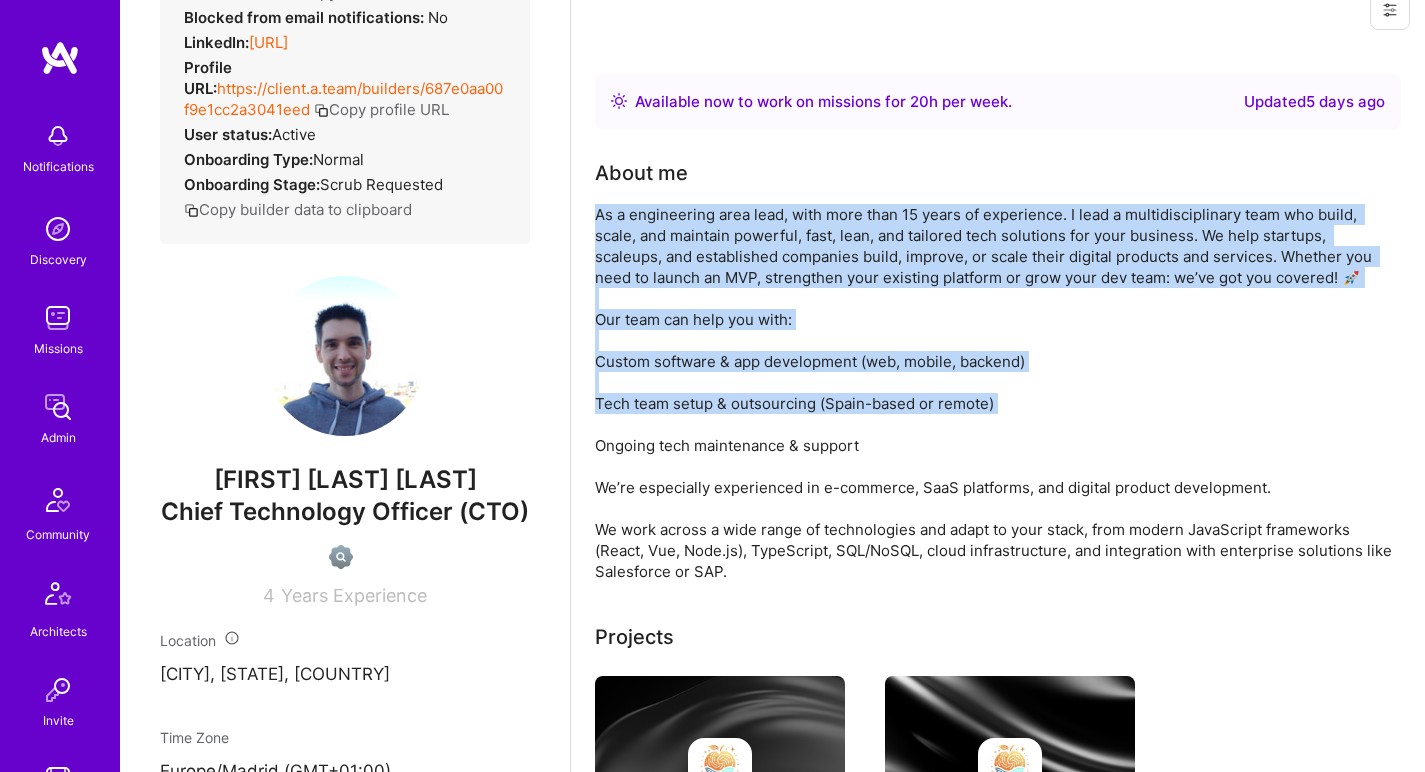 click on "As a engineering area lead, with more than 15 years of experience. I lead a multidisciplinary team who build, scale, and maintain powerful, fast, lean, and tailored tech solutions for your business. We help startups, scaleups, and established companies build, improve, or scale their digital products and services. Whether you need to launch an MVP, strengthen your existing platform or grow your dev team: we’ve got you covered! 🚀
Our team can help you with:
Custom software & app development (web, mobile, backend)
Tech team setup & outsourcing (Spain-based or remote)
Ongoing tech maintenance & support
We’re especially experienced in e-commerce, SaaS platforms, and digital product development.
We work across a wide range of technologies and adapt to your stack, from modern JavaScript frameworks (React, Vue, Node.js), TypeScript, SQL/NoSQL, cloud infrastructure, and integration with enterprise solutions like Salesforce or SAP." at bounding box center (995, 393) 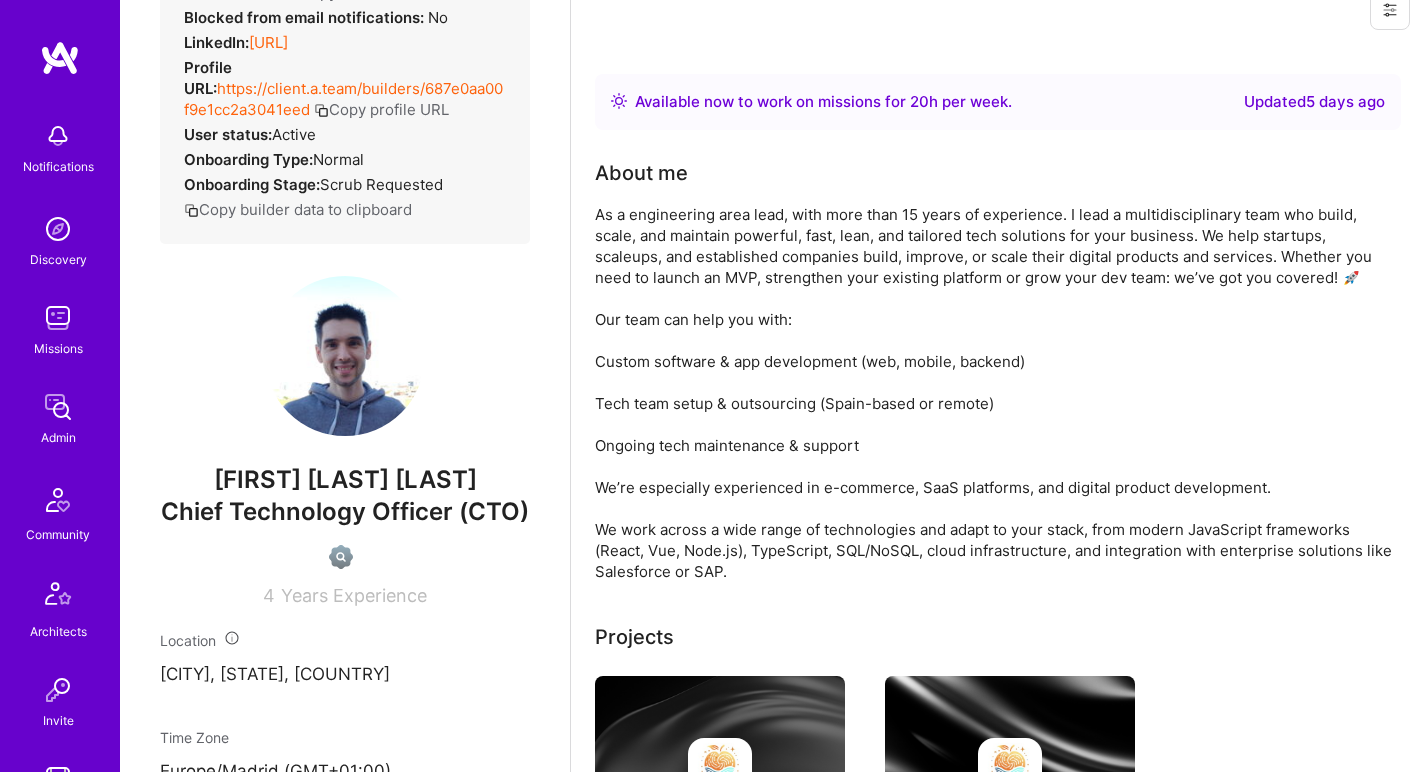 click on "As a engineering area lead, with more than 15 years of experience. I lead a multidisciplinary team who build, scale, and maintain powerful, fast, lean, and tailored tech solutions for your business. We help startups, scaleups, and established companies build, improve, or scale their digital products and services. Whether you need to launch an MVP, strengthen your existing platform or grow your dev team: we’ve got you covered! 🚀
Our team can help you with:
Custom software & app development (web, mobile, backend)
Tech team setup & outsourcing (Spain-based or remote)
Ongoing tech maintenance & support
We’re especially experienced in e-commerce, SaaS platforms, and digital product development.
We work across a wide range of technologies and adapt to your stack, from modern JavaScript frameworks (React, Vue, Node.js), TypeScript, SQL/NoSQL, cloud infrastructure, and integration with enterprise solutions like Salesforce or SAP." at bounding box center [995, 393] 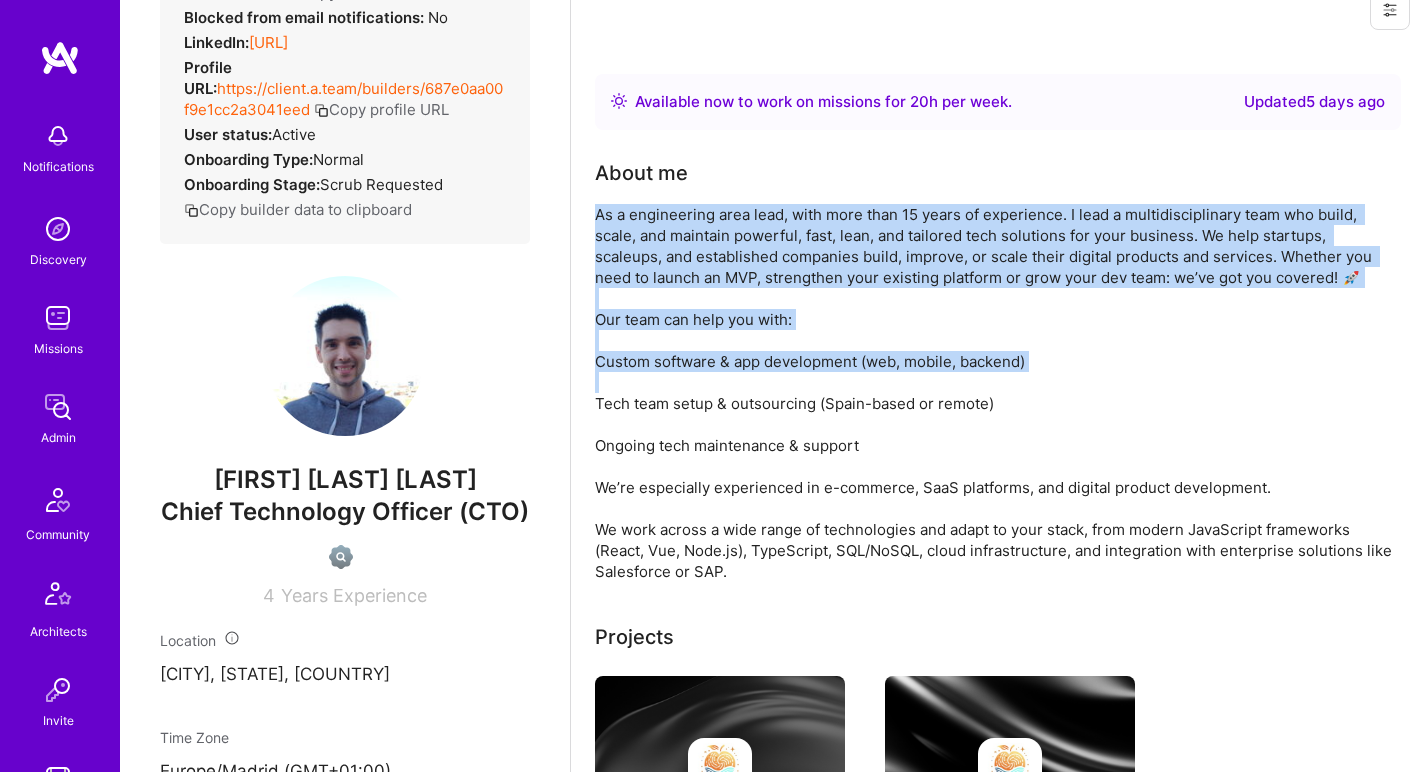 drag, startPoint x: 746, startPoint y: 249, endPoint x: 726, endPoint y: 377, distance: 129.55309 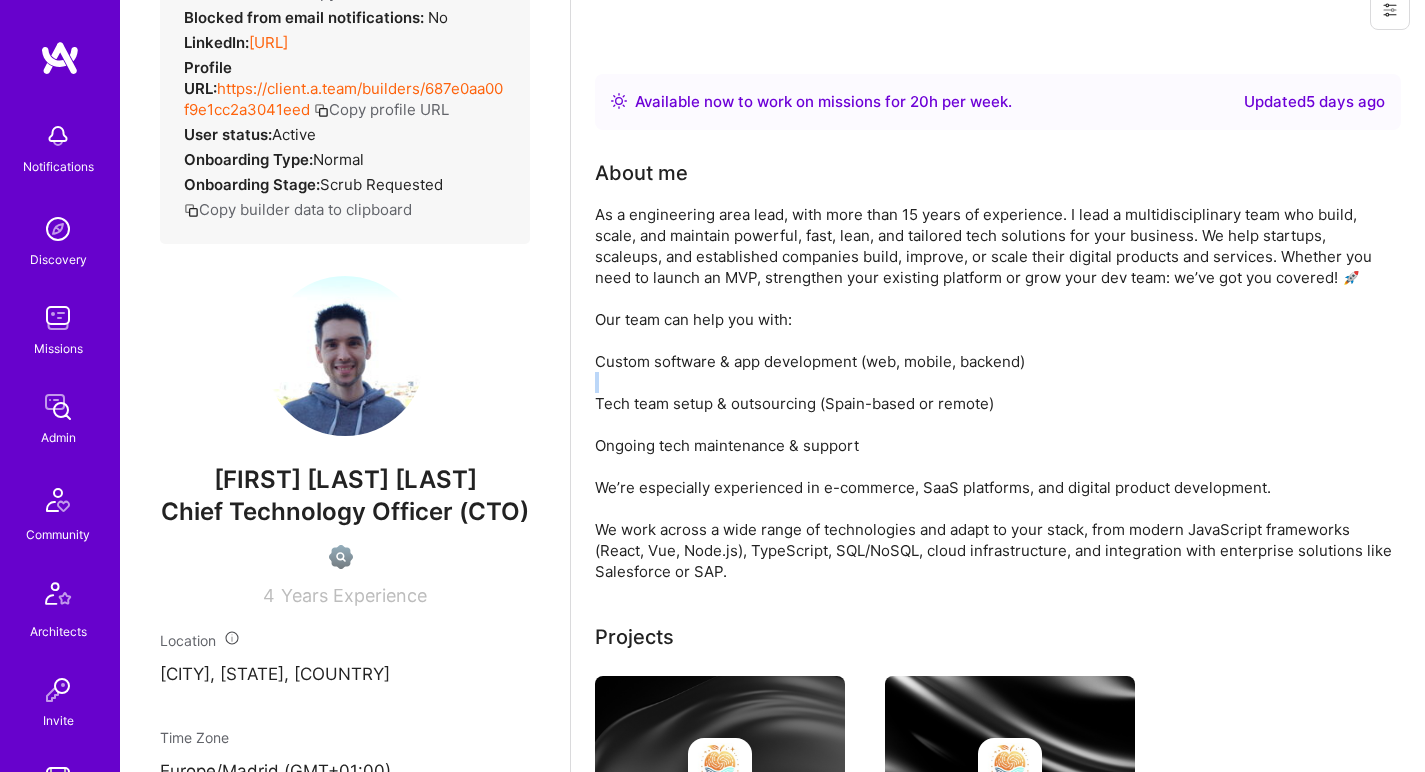 click on "As a engineering area lead, with more than 15 years of experience. I lead a multidisciplinary team who build, scale, and maintain powerful, fast, lean, and tailored tech solutions for your business. We help startups, scaleups, and established companies build, improve, or scale their digital products and services. Whether you need to launch an MVP, strengthen your existing platform or grow your dev team: we’ve got you covered! 🚀
Our team can help you with:
Custom software & app development (web, mobile, backend)
Tech team setup & outsourcing (Spain-based or remote)
Ongoing tech maintenance & support
We’re especially experienced in e-commerce, SaaS platforms, and digital product development.
We work across a wide range of technologies and adapt to your stack, from modern JavaScript frameworks (React, Vue, Node.js), TypeScript, SQL/NoSQL, cloud infrastructure, and integration with enterprise solutions like Salesforce or SAP." at bounding box center [995, 393] 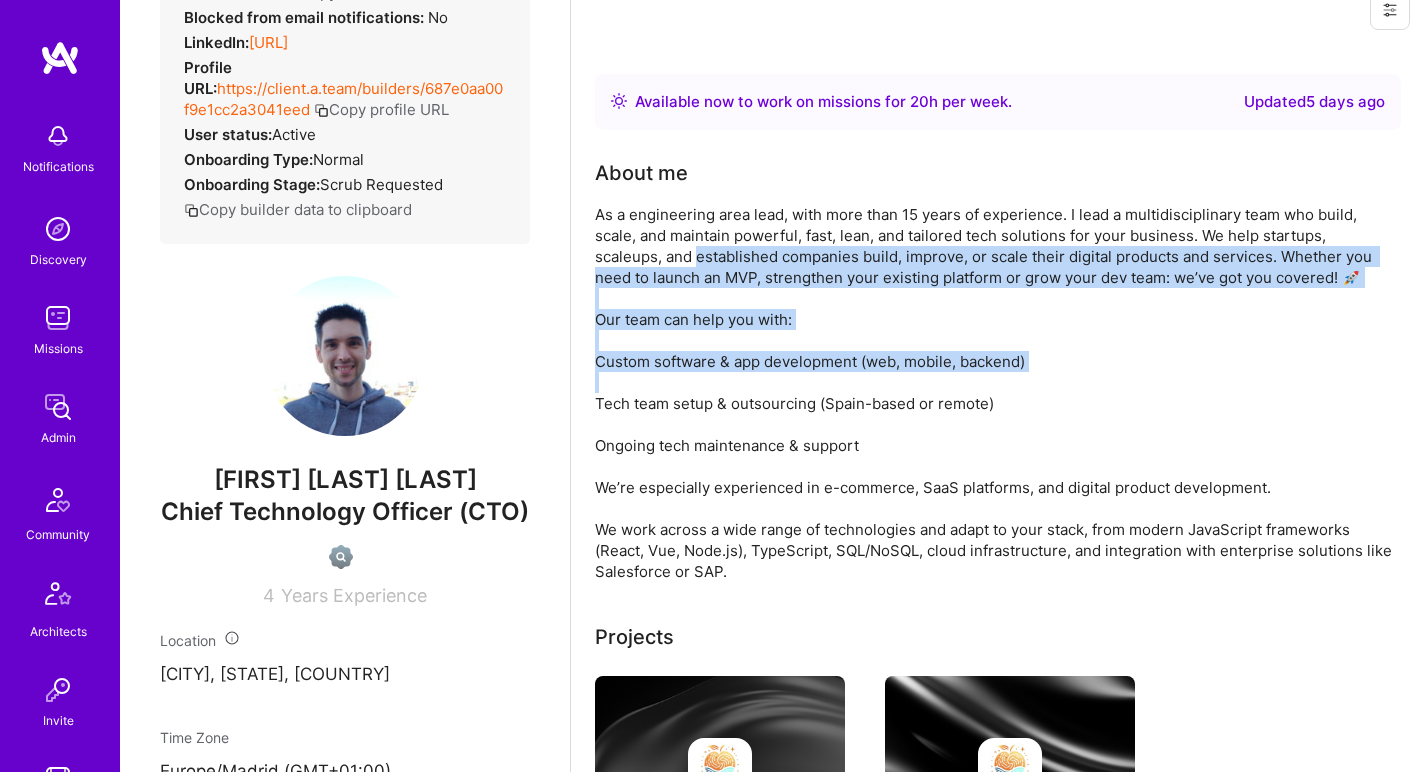 drag, startPoint x: 726, startPoint y: 377, endPoint x: 740, endPoint y: 262, distance: 115.84904 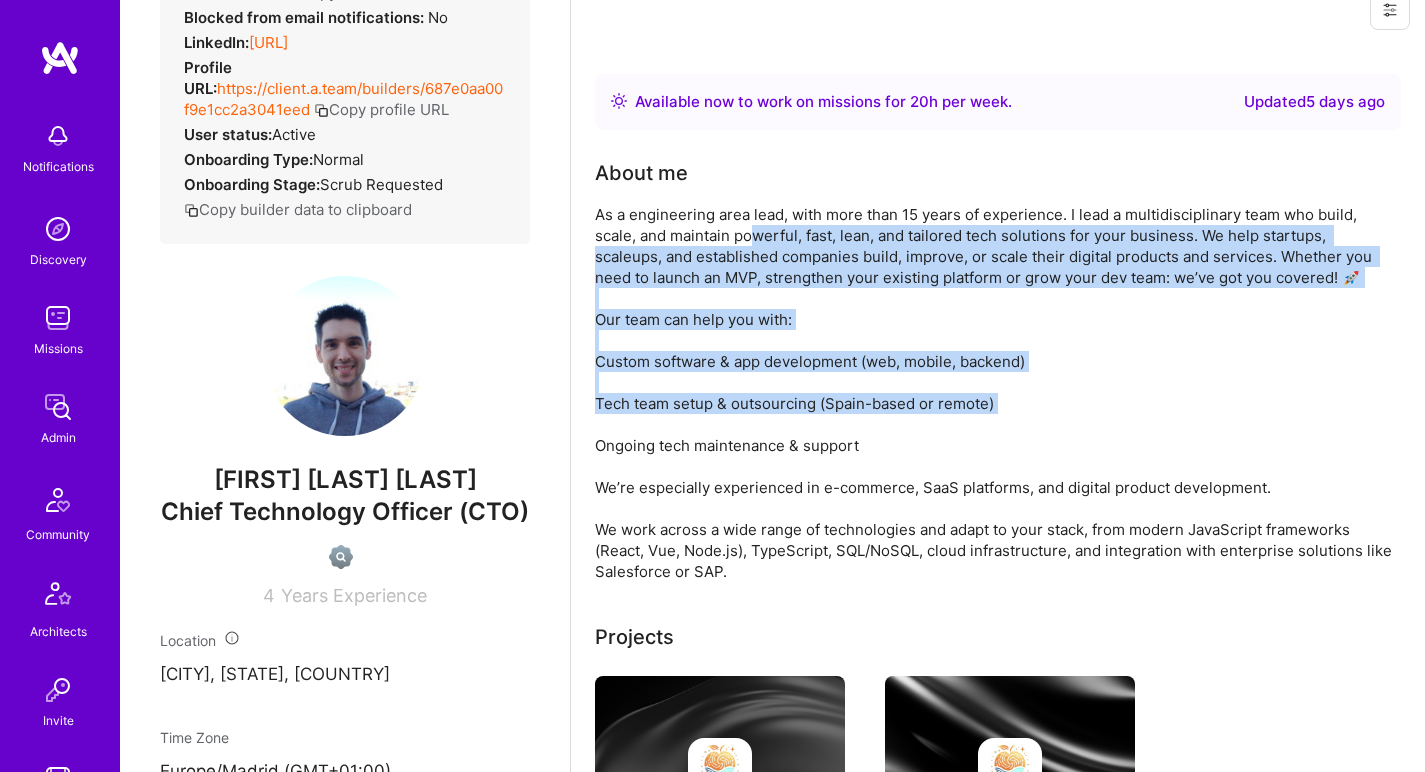 drag, startPoint x: 749, startPoint y: 242, endPoint x: 696, endPoint y: 420, distance: 185.72292 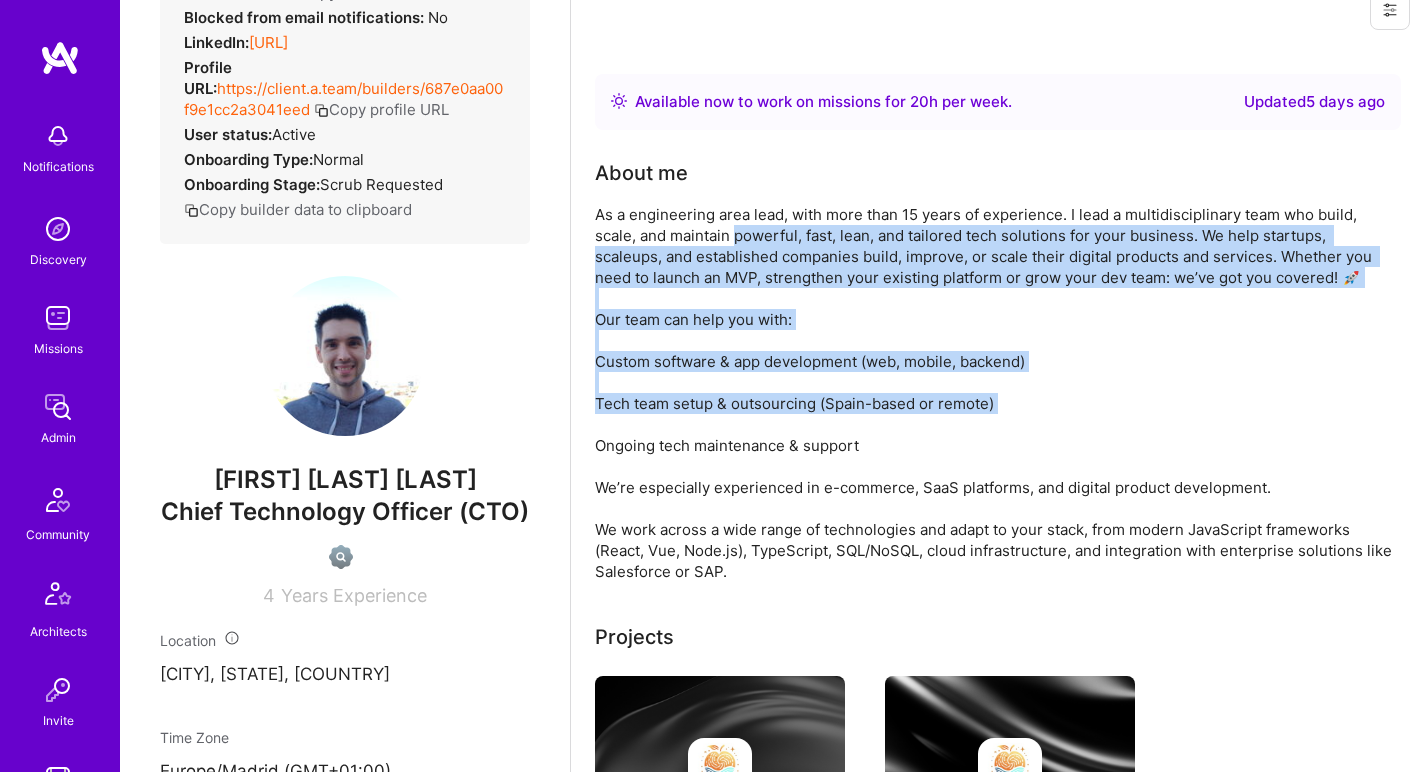 drag, startPoint x: 731, startPoint y: 413, endPoint x: 737, endPoint y: 238, distance: 175.10283 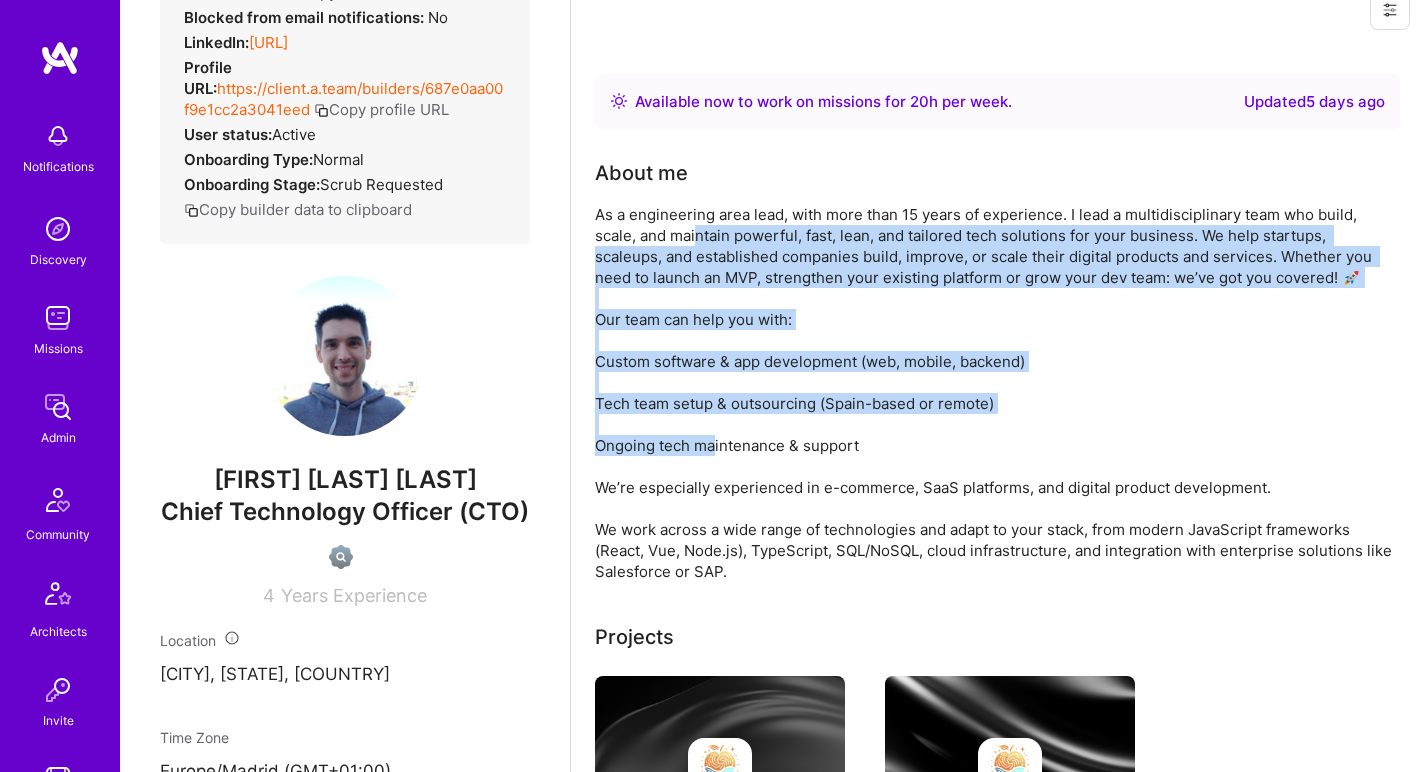 drag, startPoint x: 692, startPoint y: 234, endPoint x: 717, endPoint y: 446, distance: 213.46896 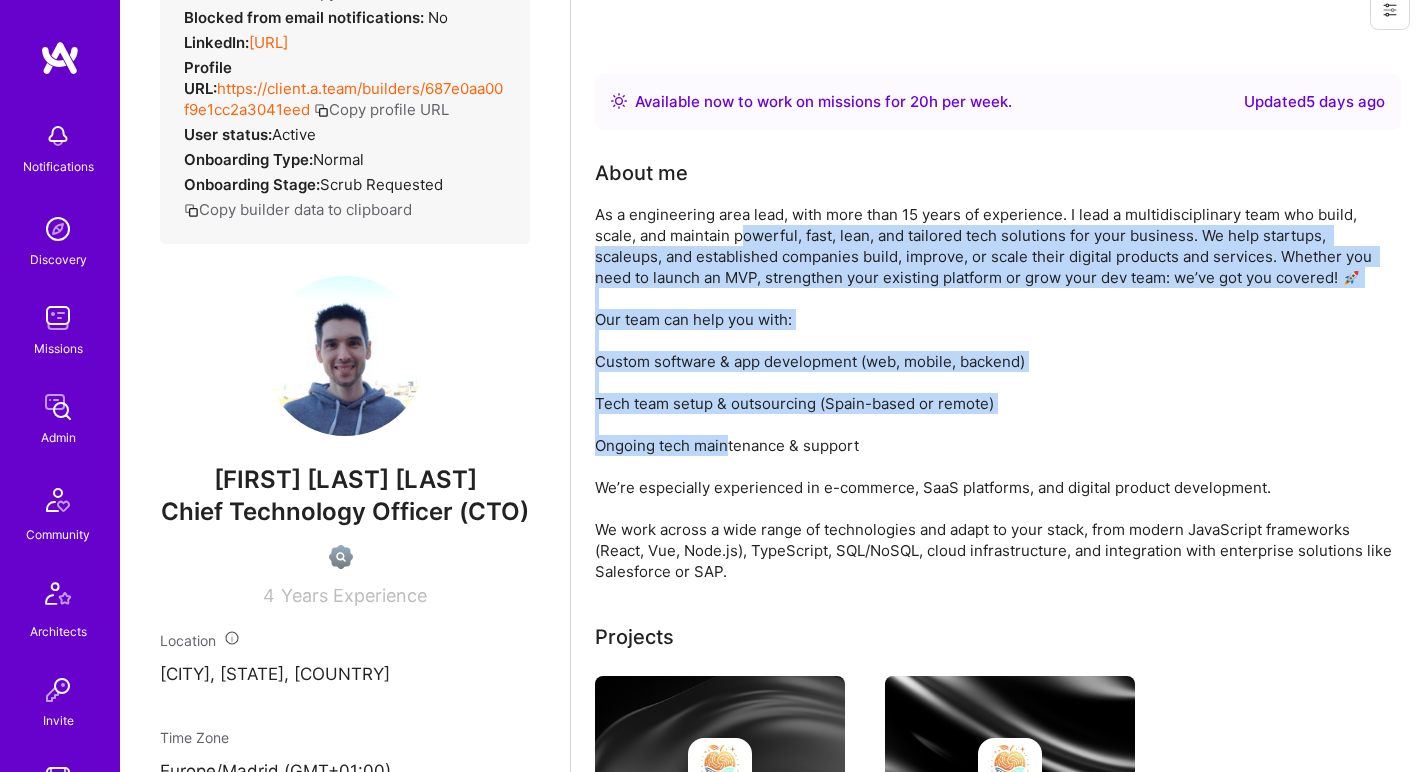 drag, startPoint x: 731, startPoint y: 434, endPoint x: 744, endPoint y: 225, distance: 209.40392 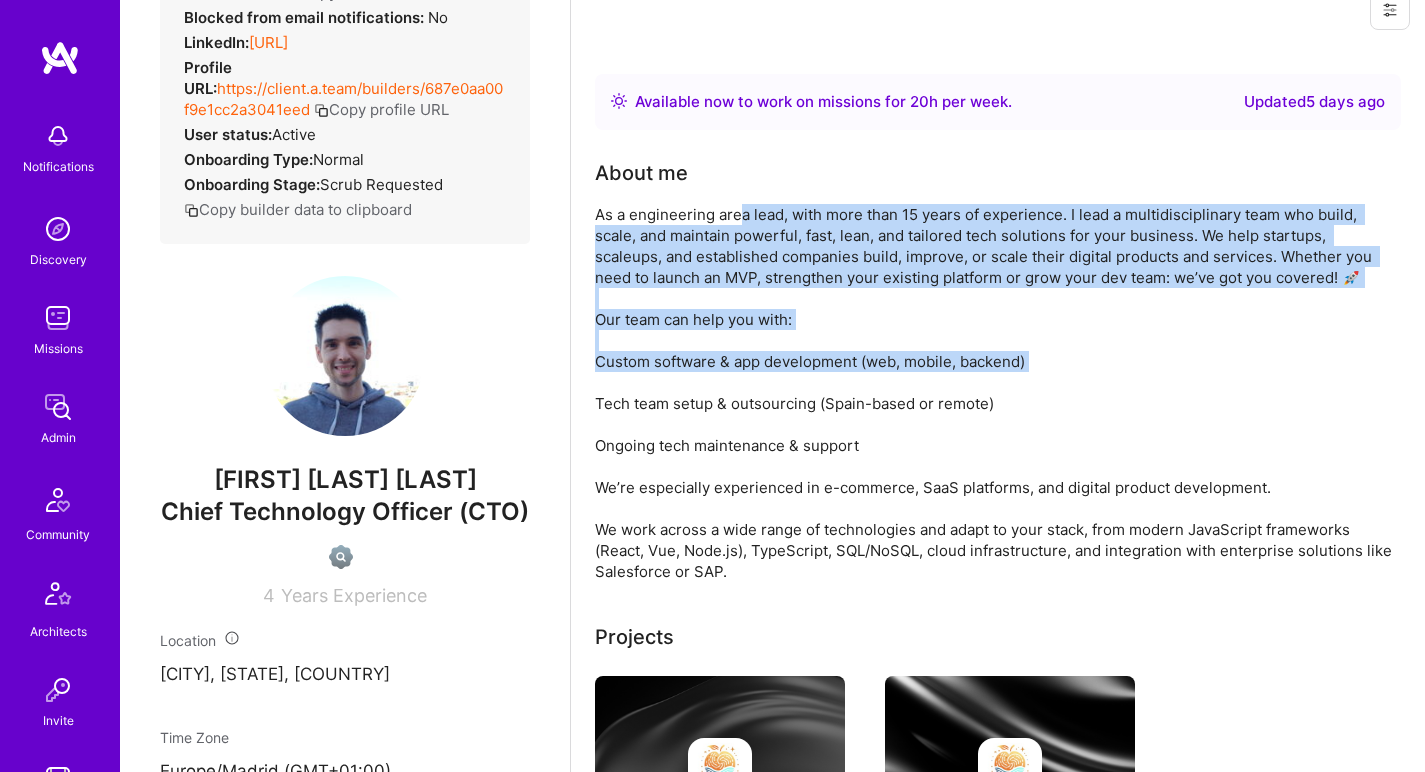 drag, startPoint x: 743, startPoint y: 220, endPoint x: 748, endPoint y: 389, distance: 169.07394 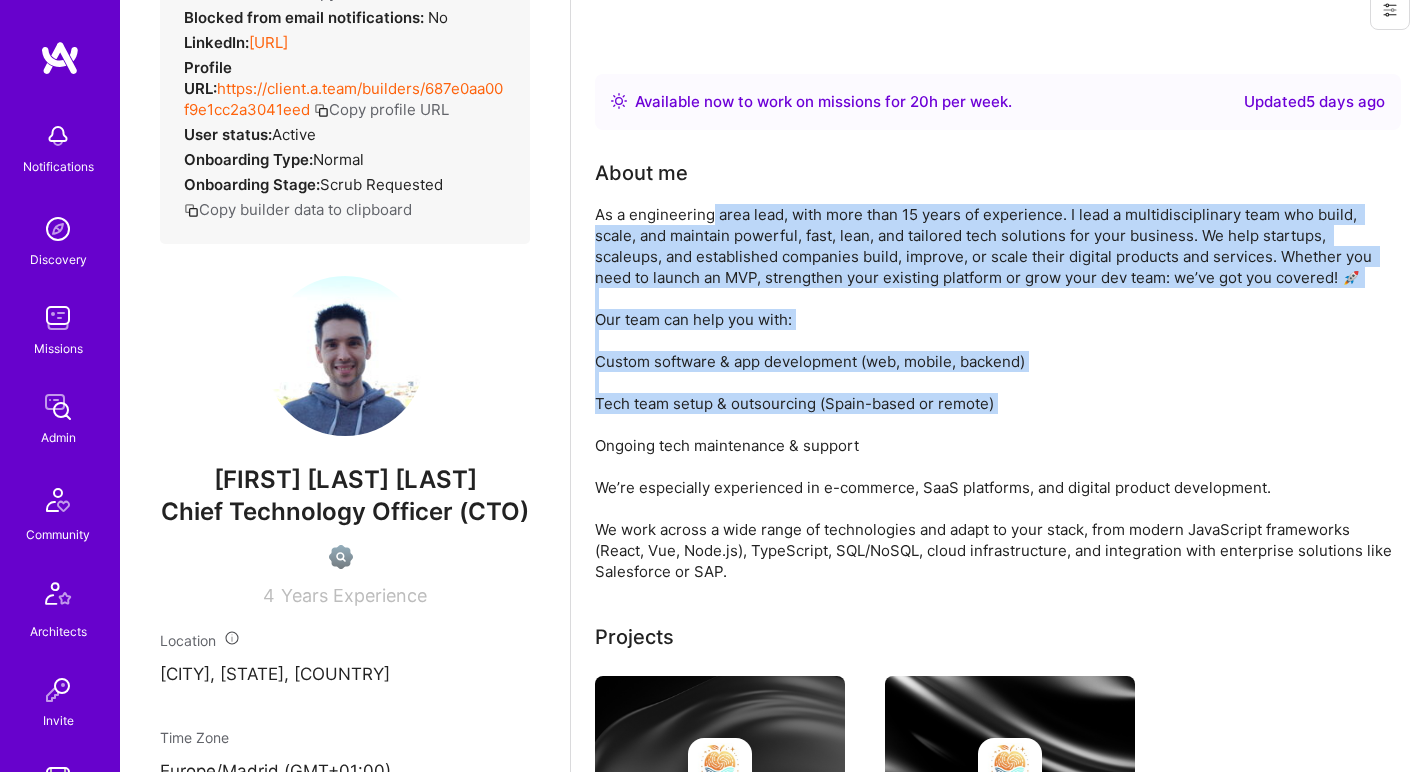 drag, startPoint x: 743, startPoint y: 418, endPoint x: 710, endPoint y: 219, distance: 201.71762 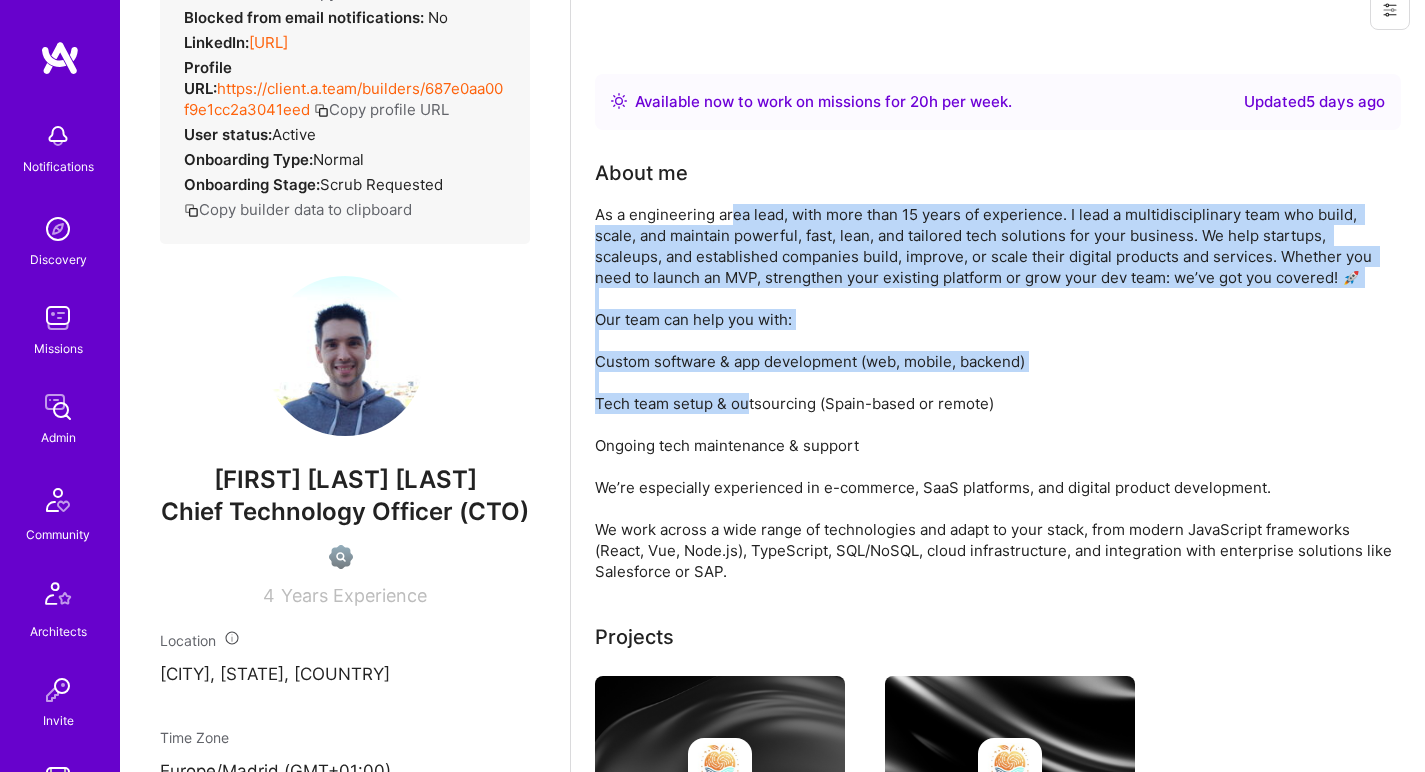 drag, startPoint x: 734, startPoint y: 216, endPoint x: 751, endPoint y: 395, distance: 179.80545 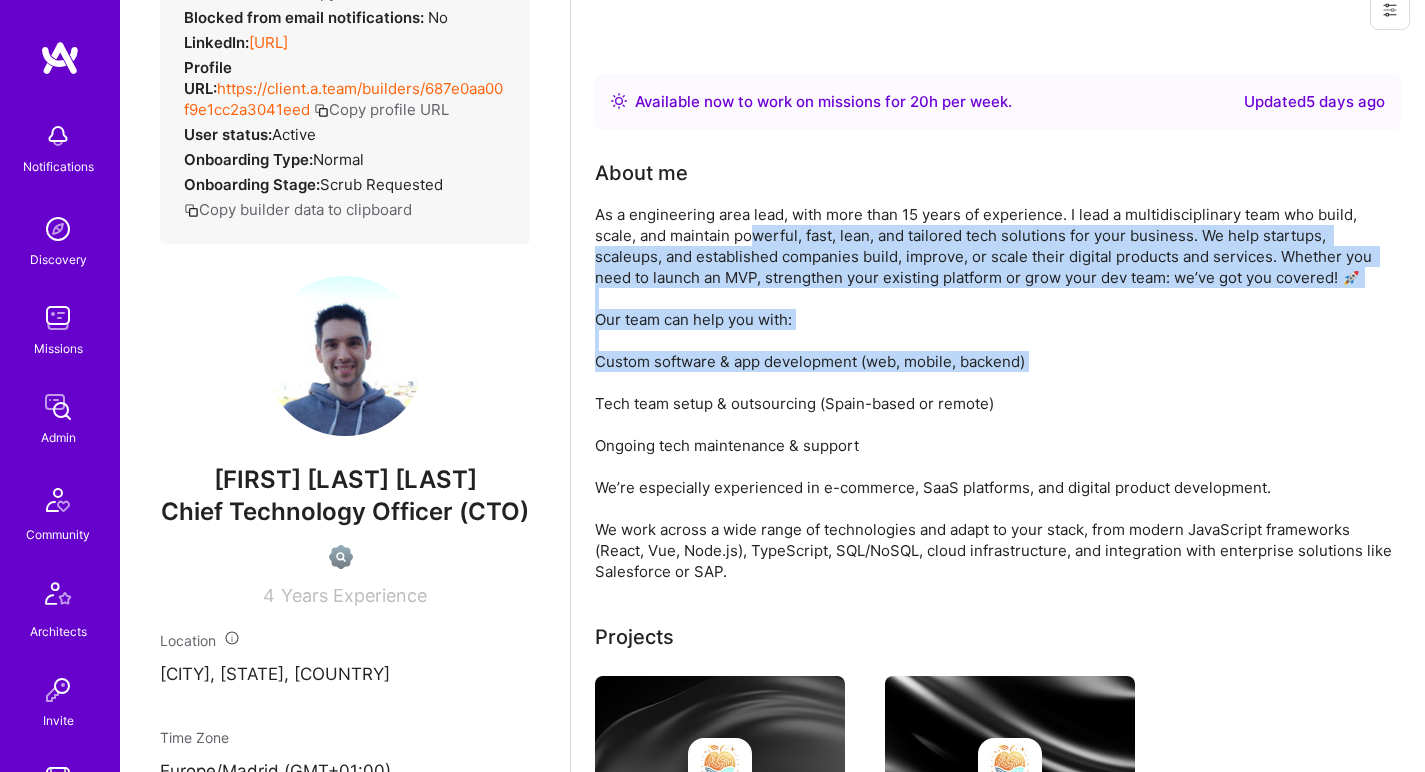 drag, startPoint x: 773, startPoint y: 389, endPoint x: 756, endPoint y: 235, distance: 154.93547 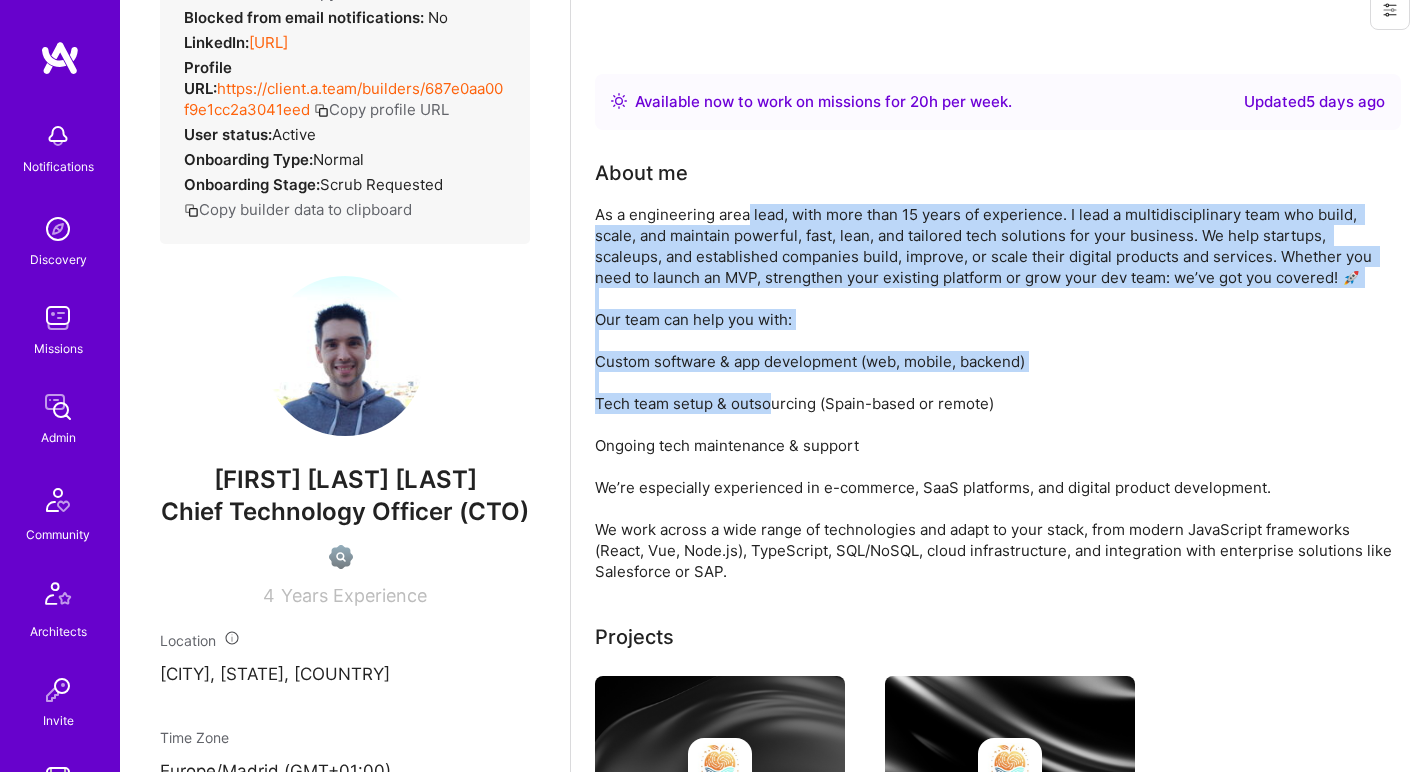 drag, startPoint x: 748, startPoint y: 223, endPoint x: 767, endPoint y: 396, distance: 174.04022 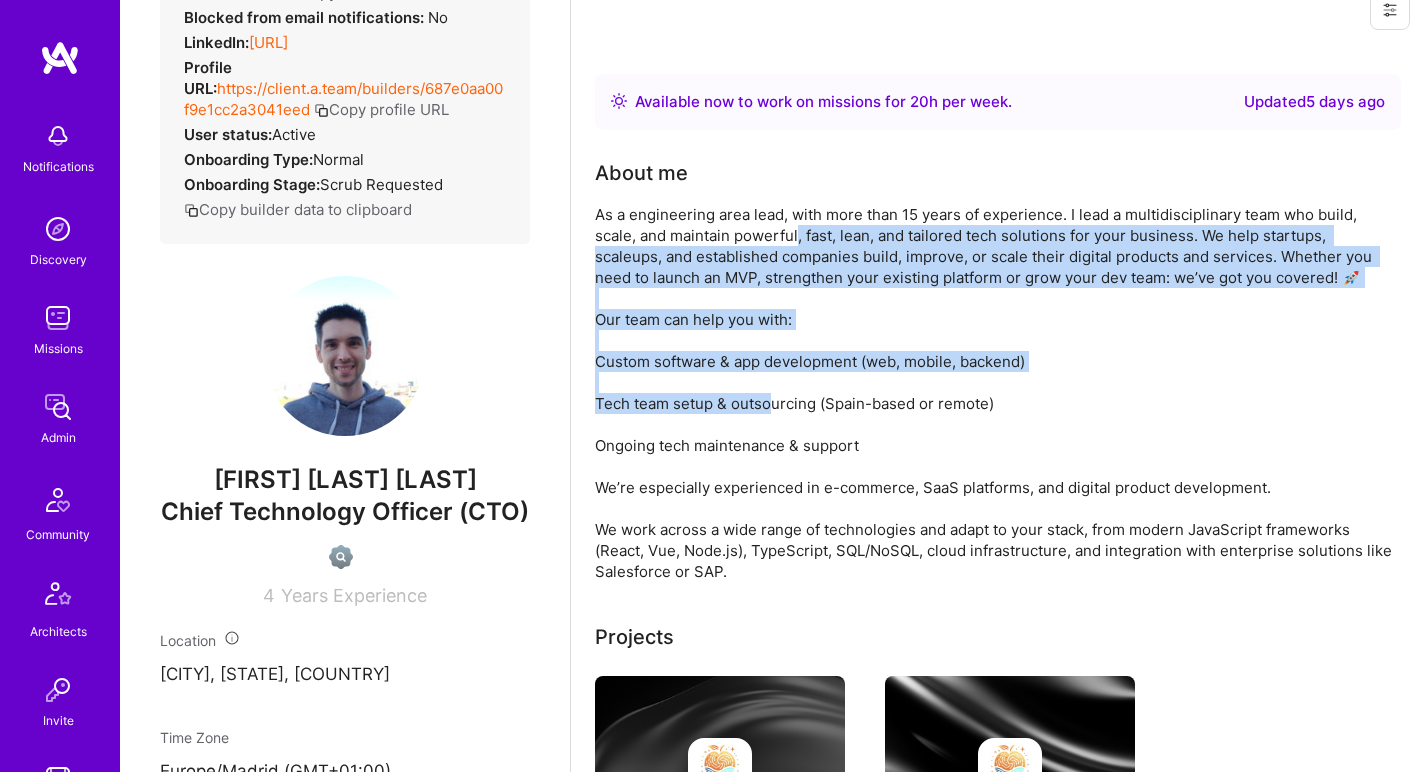 drag, startPoint x: 768, startPoint y: 399, endPoint x: 797, endPoint y: 233, distance: 168.5141 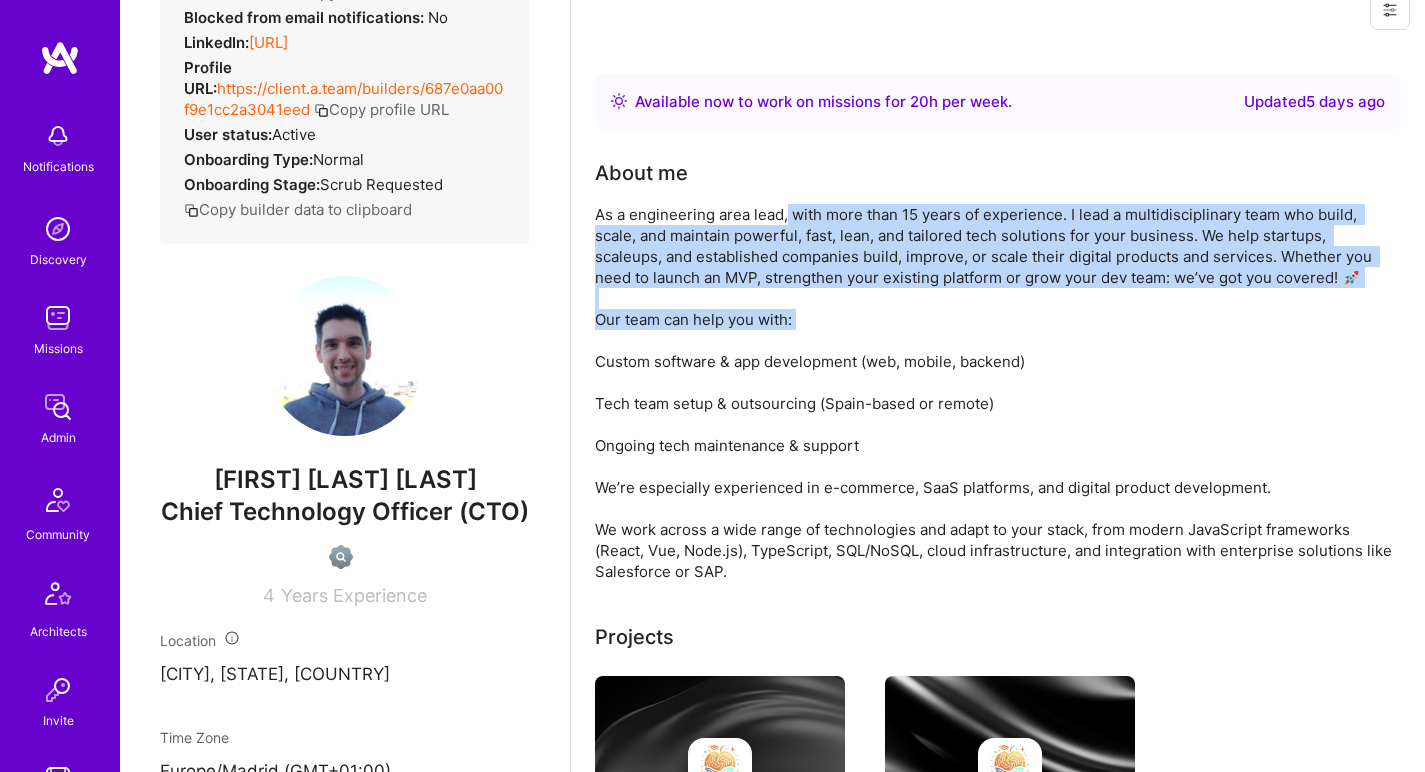 drag, startPoint x: 785, startPoint y: 215, endPoint x: 802, endPoint y: 350, distance: 136.06616 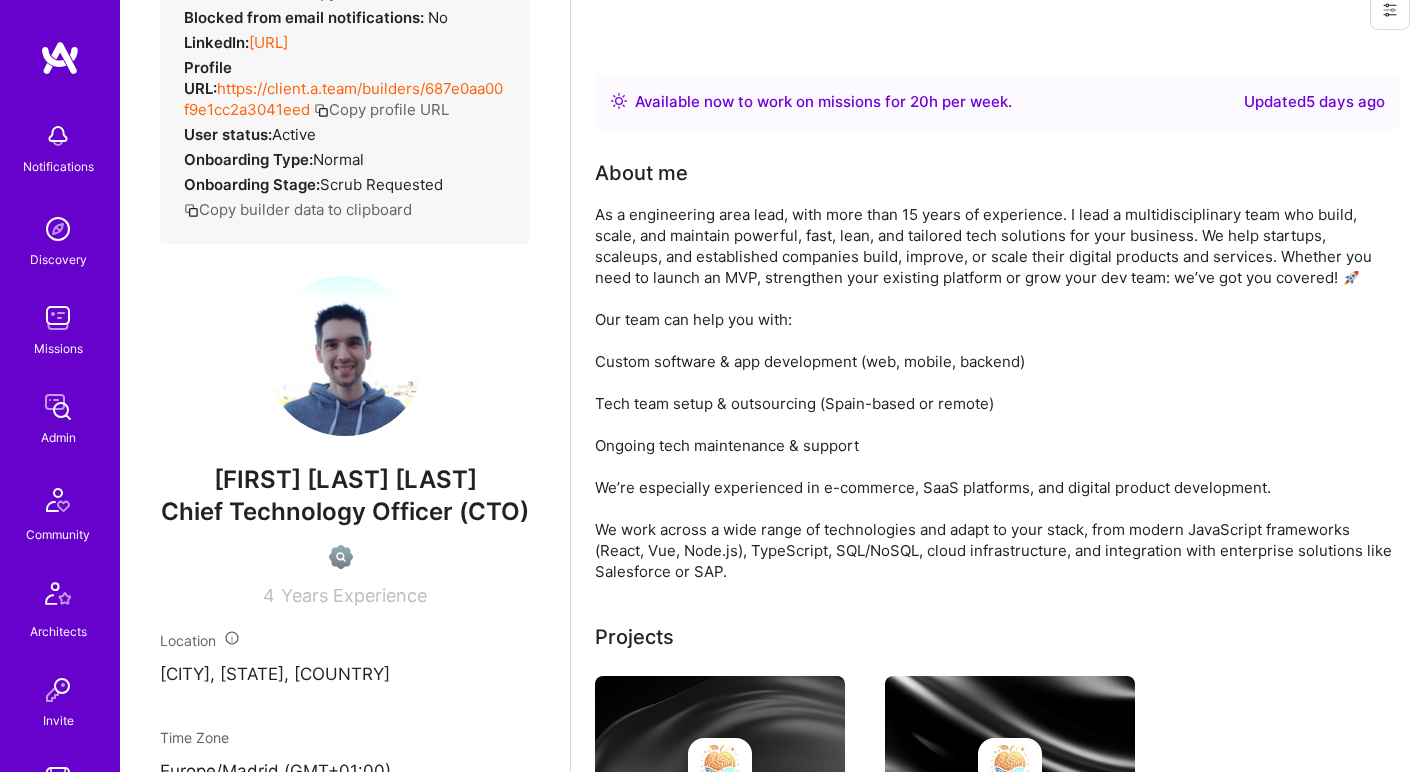 click on "As a engineering area lead, with more than 15 years of experience. I lead a multidisciplinary team who build, scale, and maintain powerful, fast, lean, and tailored tech solutions for your business. We help startups, scaleups, and established companies build, improve, or scale their digital products and services. Whether you need to launch an MVP, strengthen your existing platform or grow your dev team: we’ve got you covered! 🚀
Our team can help you with:
Custom software & app development (web, mobile, backend)
Tech team setup & outsourcing (Spain-based or remote)
Ongoing tech maintenance & support
We’re especially experienced in e-commerce, SaaS platforms, and digital product development.
We work across a wide range of technologies and adapt to your stack, from modern JavaScript frameworks (React, Vue, Node.js), TypeScript, SQL/NoSQL, cloud infrastructure, and integration with enterprise solutions like Salesforce or SAP." at bounding box center (995, 393) 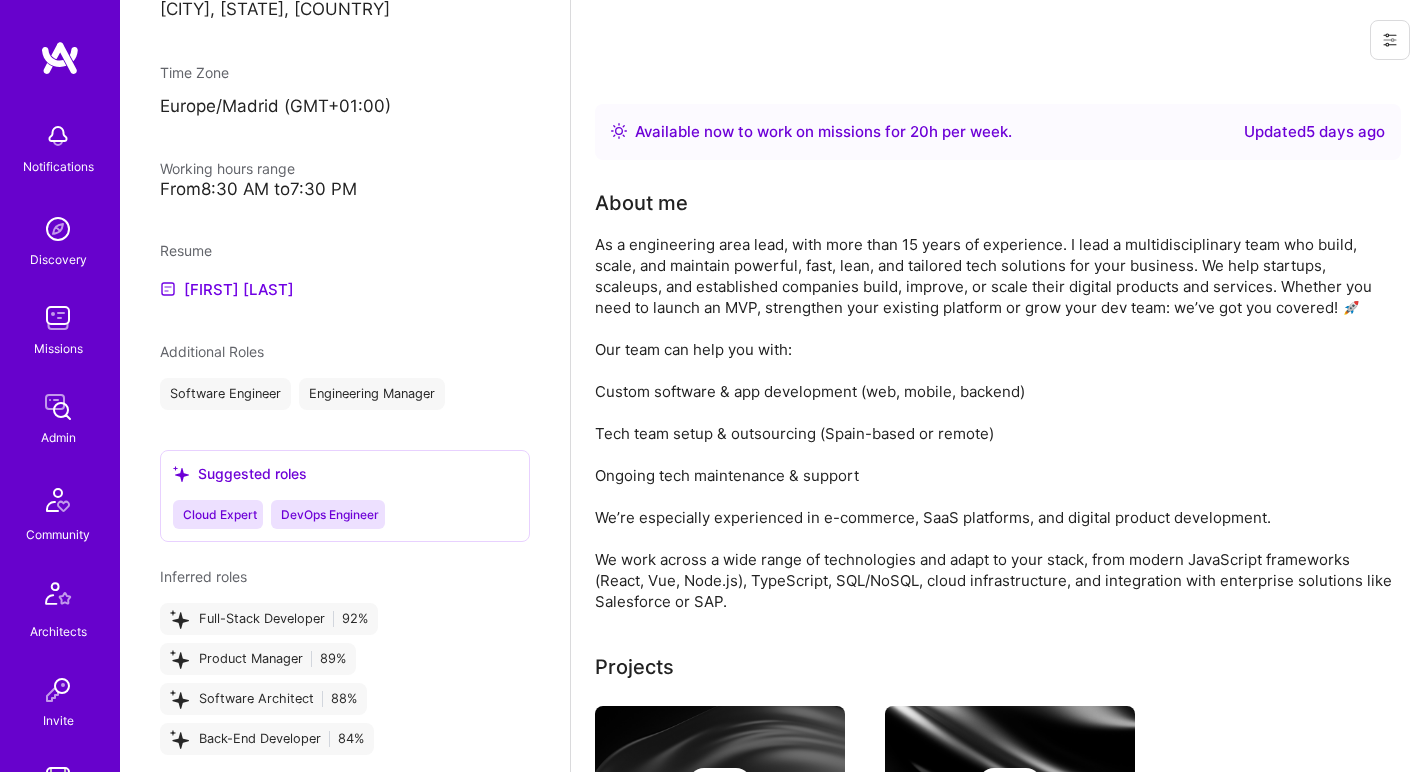 scroll, scrollTop: 0, scrollLeft: 0, axis: both 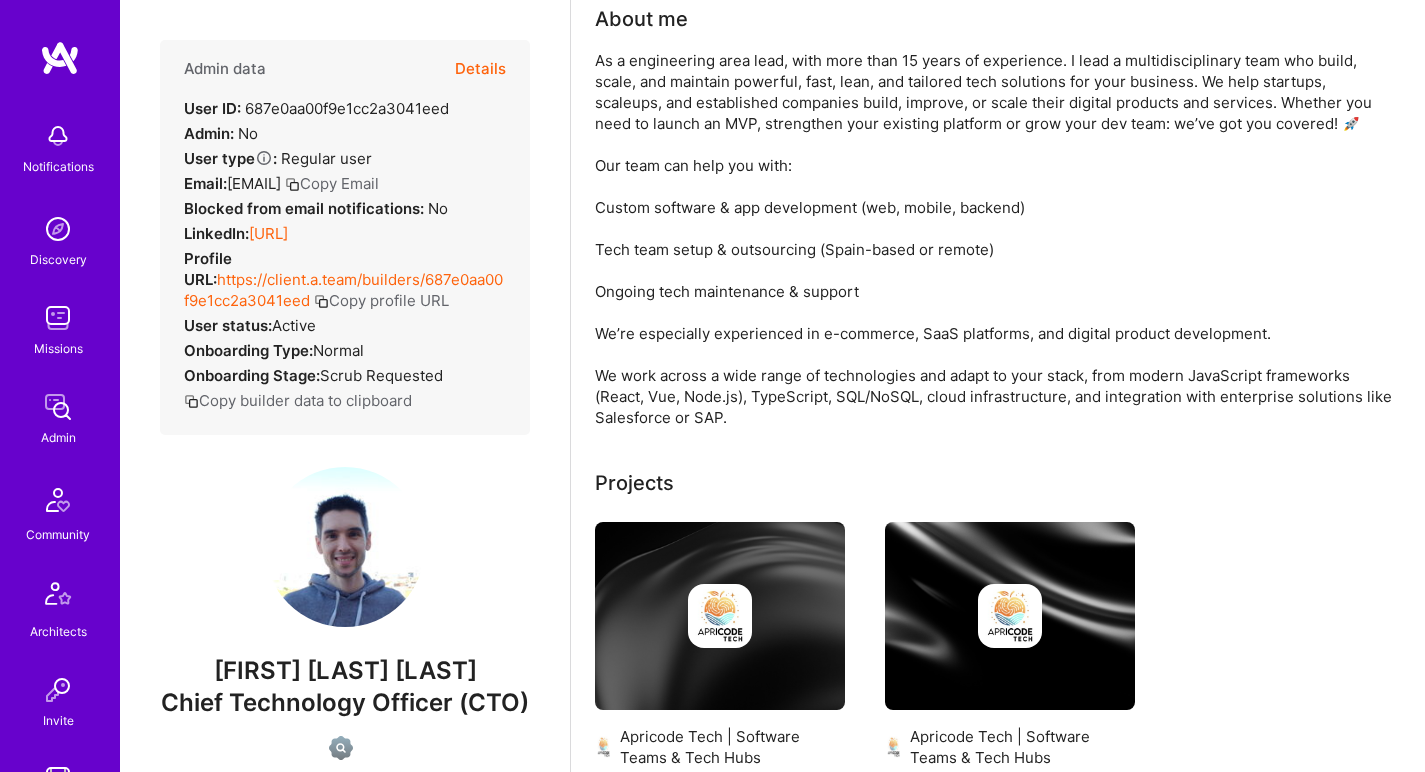 click on "As a engineering area lead, with more than 15 years of experience. I lead a multidisciplinary team who build, scale, and maintain powerful, fast, lean, and tailored tech solutions for your business. We help startups, scaleups, and established companies build, improve, or scale their digital products and services. Whether you need to launch an MVP, strengthen your existing platform or grow your dev team: we’ve got you covered! 🚀
Our team can help you with:
Custom software & app development (web, mobile, backend)
Tech team setup & outsourcing (Spain-based or remote)
Ongoing tech maintenance & support
We’re especially experienced in e-commerce, SaaS platforms, and digital product development.
We work across a wide range of technologies and adapt to your stack, from modern JavaScript frameworks (React, Vue, Node.js), TypeScript, SQL/NoSQL, cloud infrastructure, and integration with enterprise solutions like Salesforce or SAP." at bounding box center [995, 239] 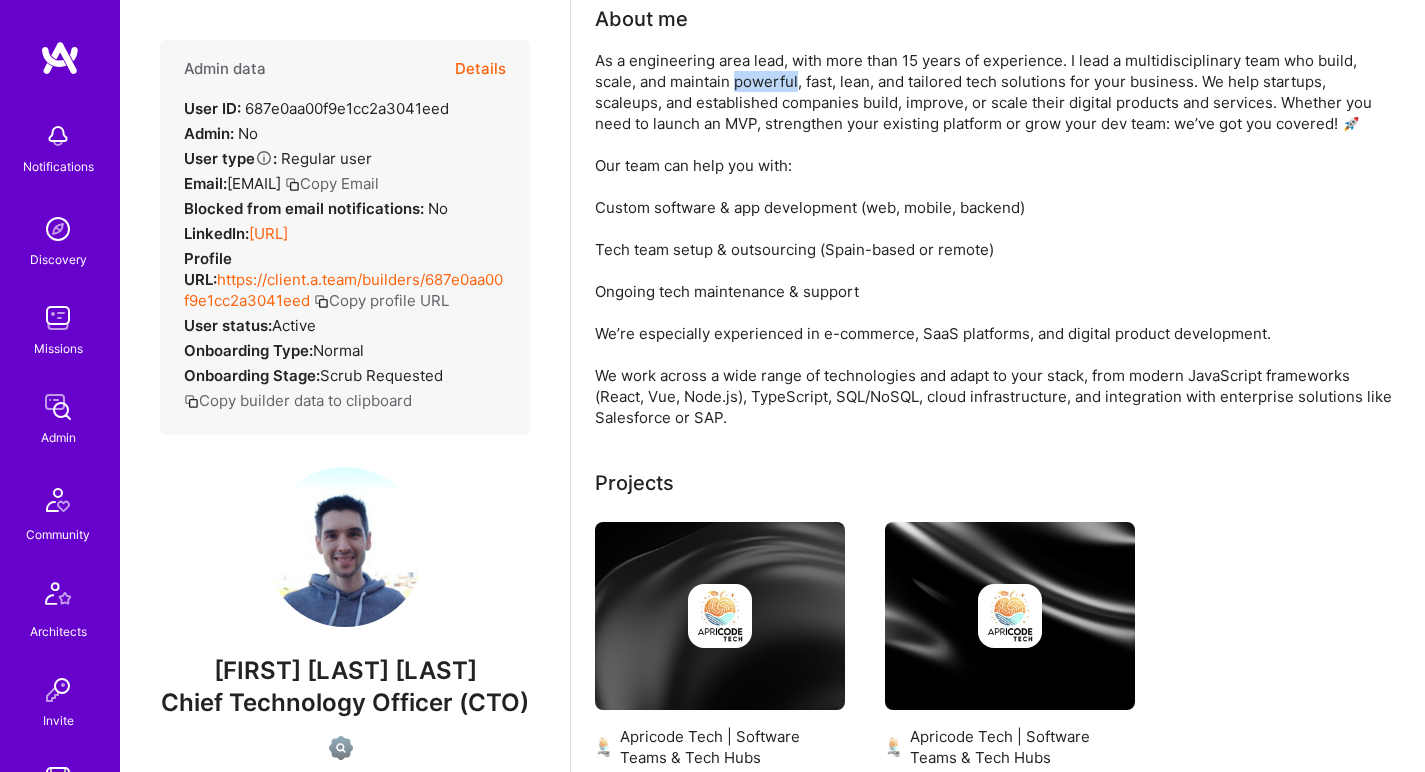 click on "As a engineering area lead, with more than 15 years of experience. I lead a multidisciplinary team who build, scale, and maintain powerful, fast, lean, and tailored tech solutions for your business. We help startups, scaleups, and established companies build, improve, or scale their digital products and services. Whether you need to launch an MVP, strengthen your existing platform or grow your dev team: we’ve got you covered! 🚀
Our team can help you with:
Custom software & app development (web, mobile, backend)
Tech team setup & outsourcing (Spain-based or remote)
Ongoing tech maintenance & support
We’re especially experienced in e-commerce, SaaS platforms, and digital product development.
We work across a wide range of technologies and adapt to your stack, from modern JavaScript frameworks (React, Vue, Node.js), TypeScript, SQL/NoSQL, cloud infrastructure, and integration with enterprise solutions like Salesforce or SAP." at bounding box center (995, 239) 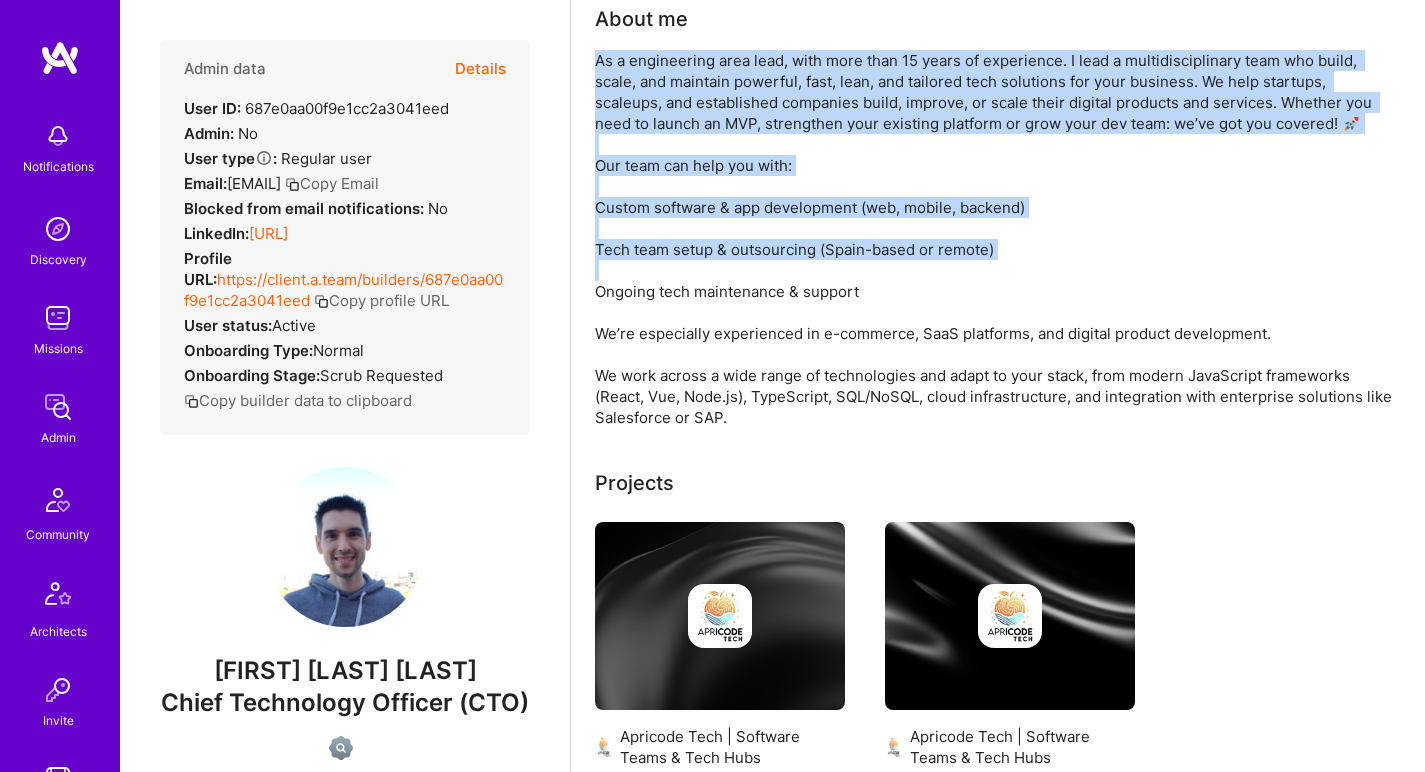 drag, startPoint x: 736, startPoint y: 81, endPoint x: 694, endPoint y: 261, distance: 184.83507 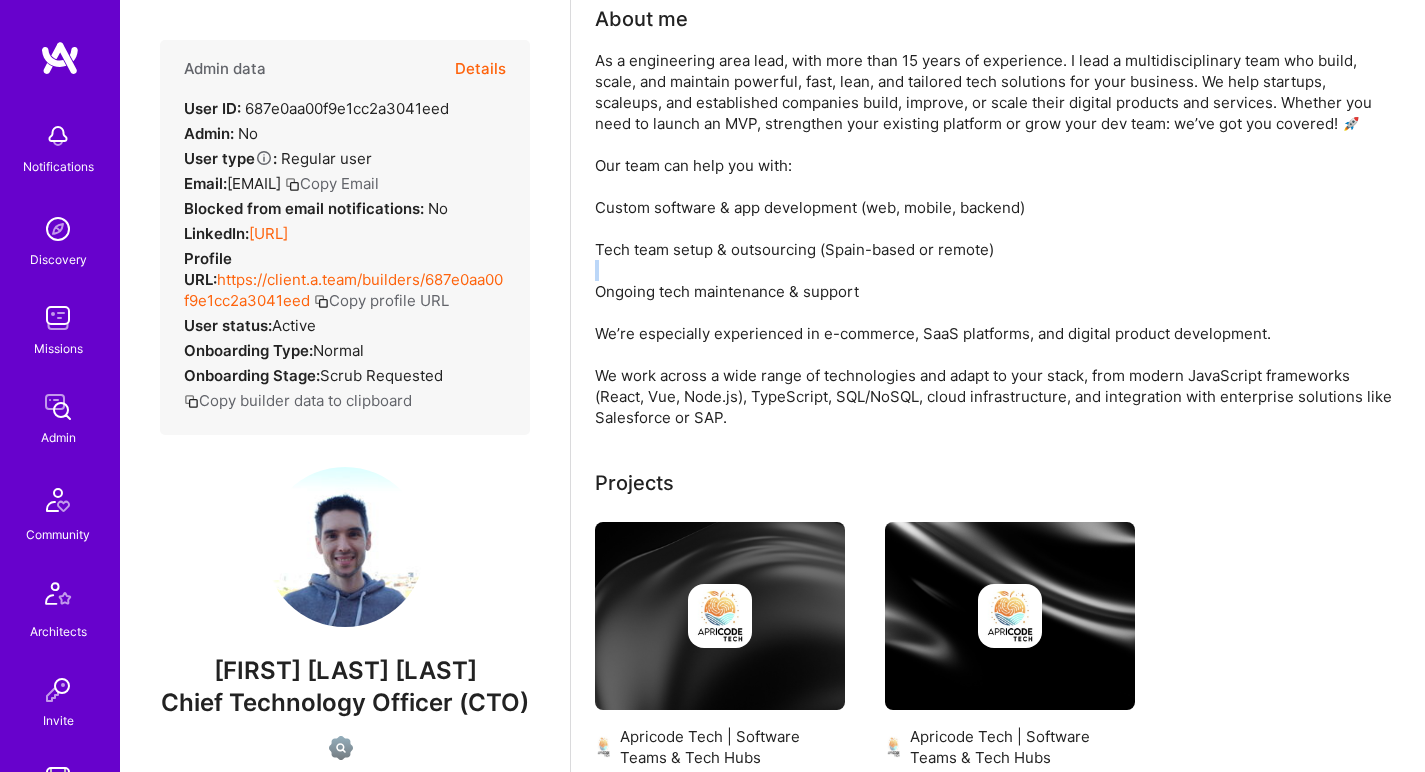 click on "As a engineering area lead, with more than 15 years of experience. I lead a multidisciplinary team who build, scale, and maintain powerful, fast, lean, and tailored tech solutions for your business. We help startups, scaleups, and established companies build, improve, or scale their digital products and services. Whether you need to launch an MVP, strengthen your existing platform or grow your dev team: we’ve got you covered! 🚀
Our team can help you with:
Custom software & app development (web, mobile, backend)
Tech team setup & outsourcing (Spain-based or remote)
Ongoing tech maintenance & support
We’re especially experienced in e-commerce, SaaS platforms, and digital product development.
We work across a wide range of technologies and adapt to your stack, from modern JavaScript frameworks (React, Vue, Node.js), TypeScript, SQL/NoSQL, cloud infrastructure, and integration with enterprise solutions like Salesforce or SAP." at bounding box center [995, 239] 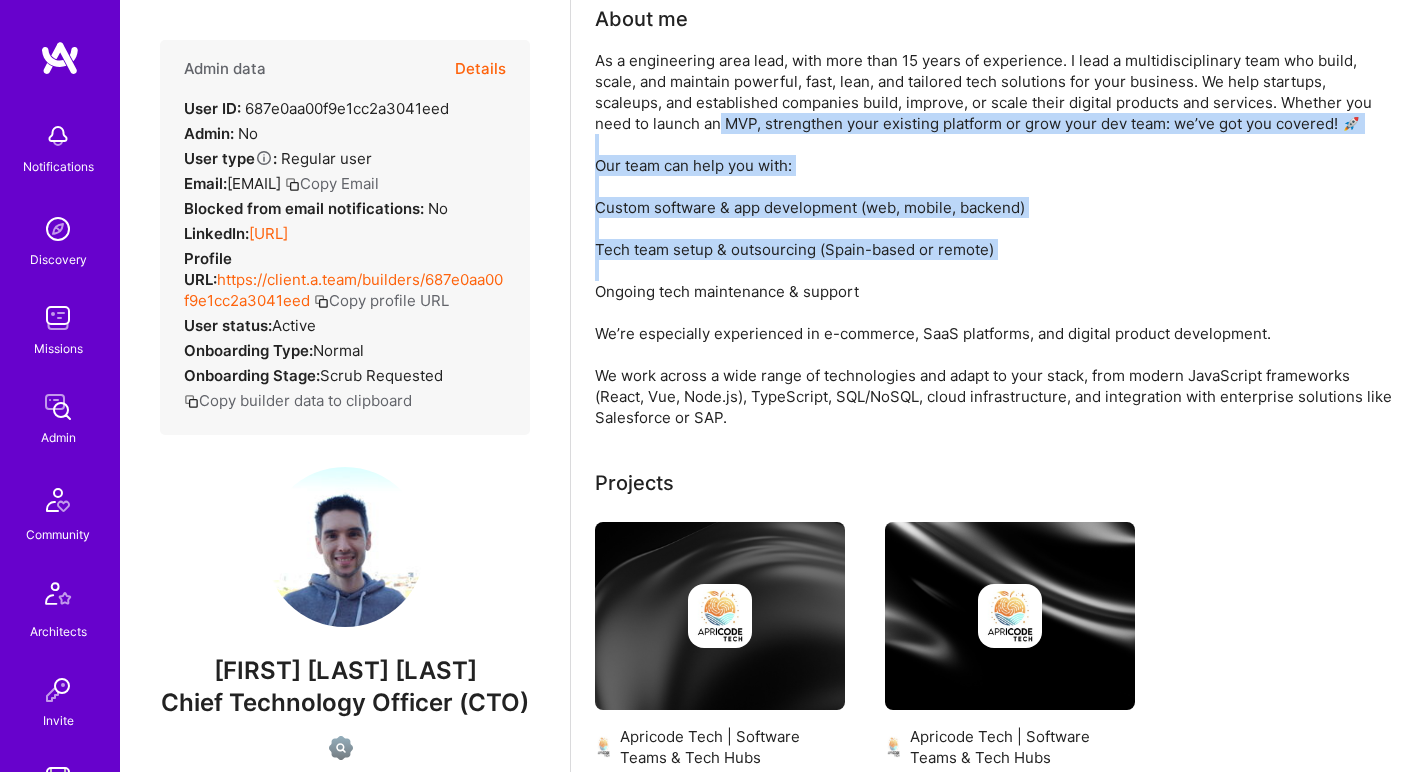drag, startPoint x: 694, startPoint y: 261, endPoint x: 721, endPoint y: 129, distance: 134.73306 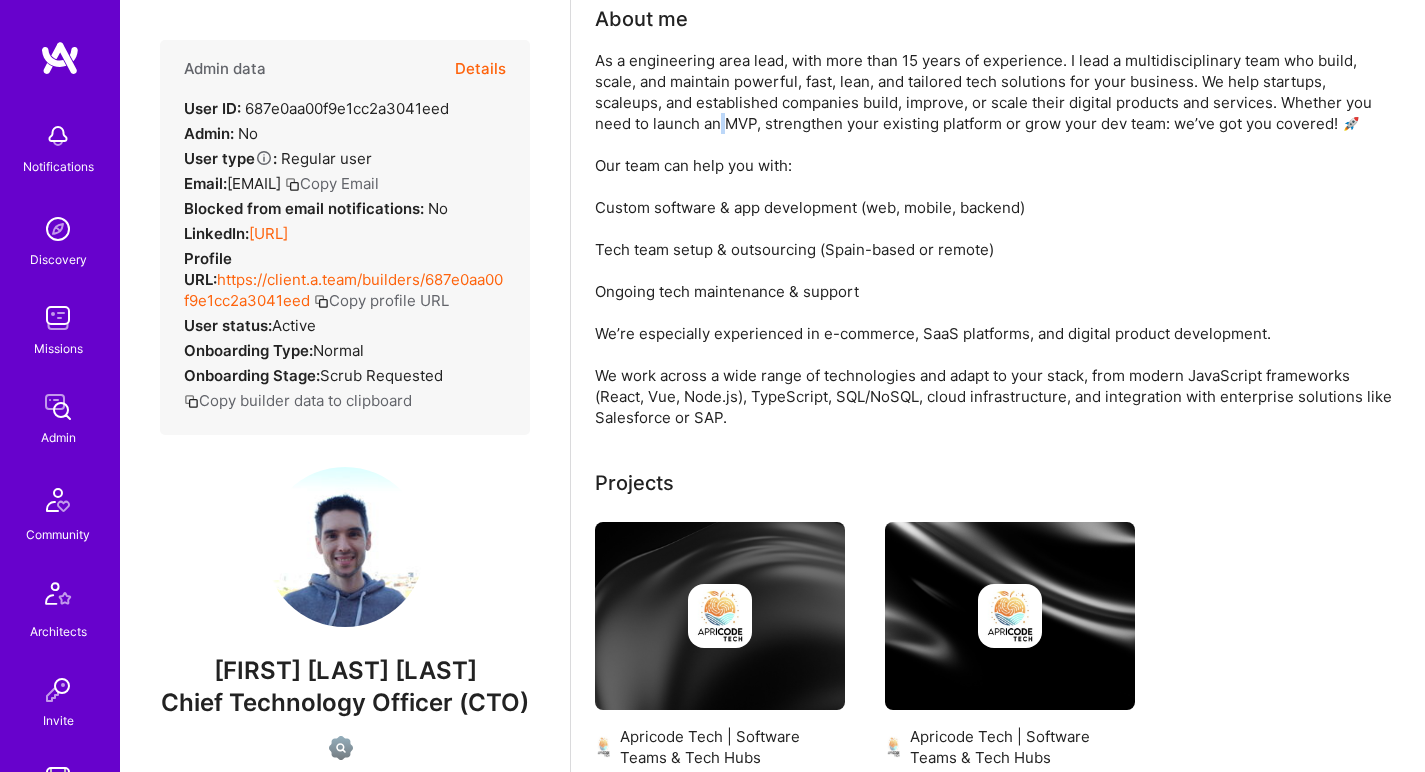click on "As a engineering area lead, with more than 15 years of experience. I lead a multidisciplinary team who build, scale, and maintain powerful, fast, lean, and tailored tech solutions for your business. We help startups, scaleups, and established companies build, improve, or scale their digital products and services. Whether you need to launch an MVP, strengthen your existing platform or grow your dev team: we’ve got you covered! 🚀
Our team can help you with:
Custom software & app development (web, mobile, backend)
Tech team setup & outsourcing (Spain-based or remote)
Ongoing tech maintenance & support
We’re especially experienced in e-commerce, SaaS platforms, and digital product development.
We work across a wide range of technologies and adapt to your stack, from modern JavaScript frameworks (React, Vue, Node.js), TypeScript, SQL/NoSQL, cloud infrastructure, and integration with enterprise solutions like Salesforce or SAP." at bounding box center (995, 239) 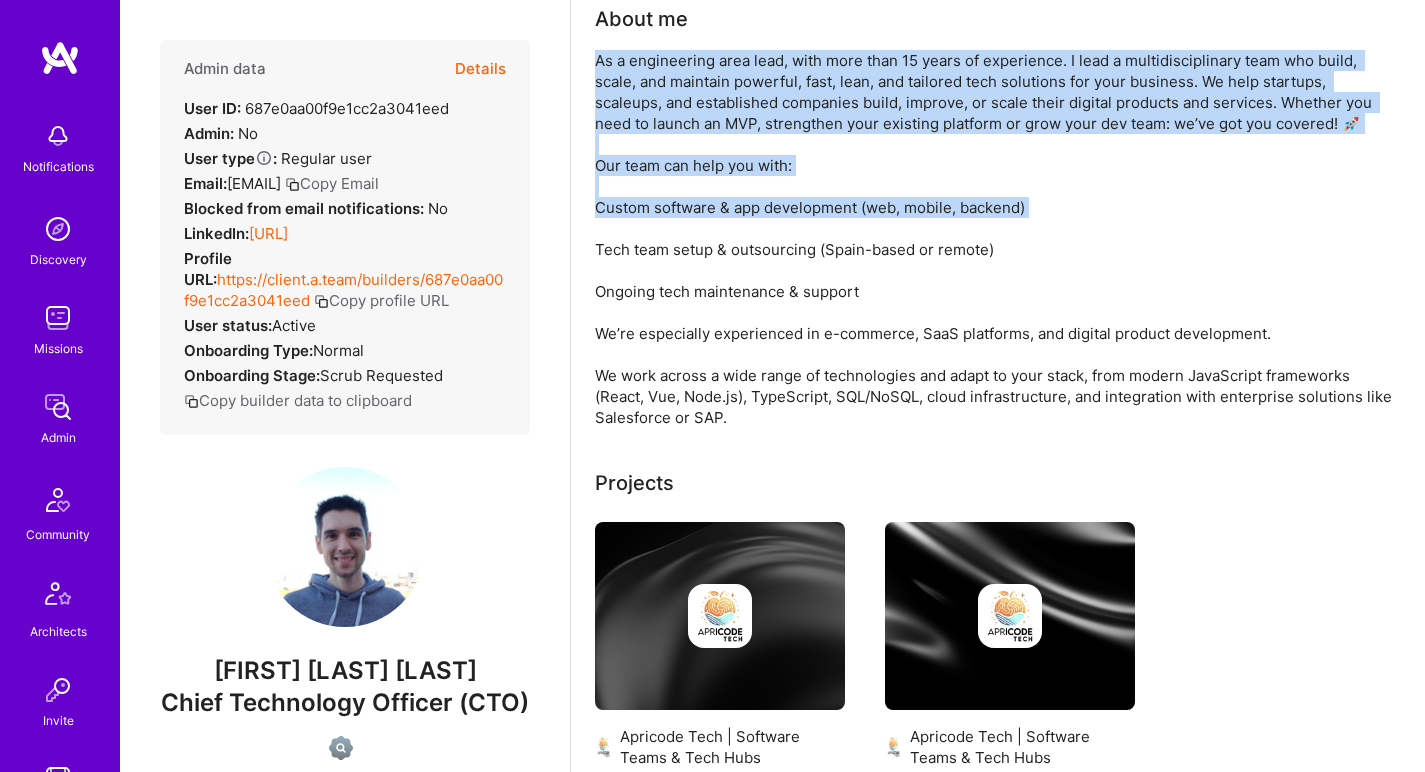 drag, startPoint x: 721, startPoint y: 129, endPoint x: 718, endPoint y: 196, distance: 67.06713 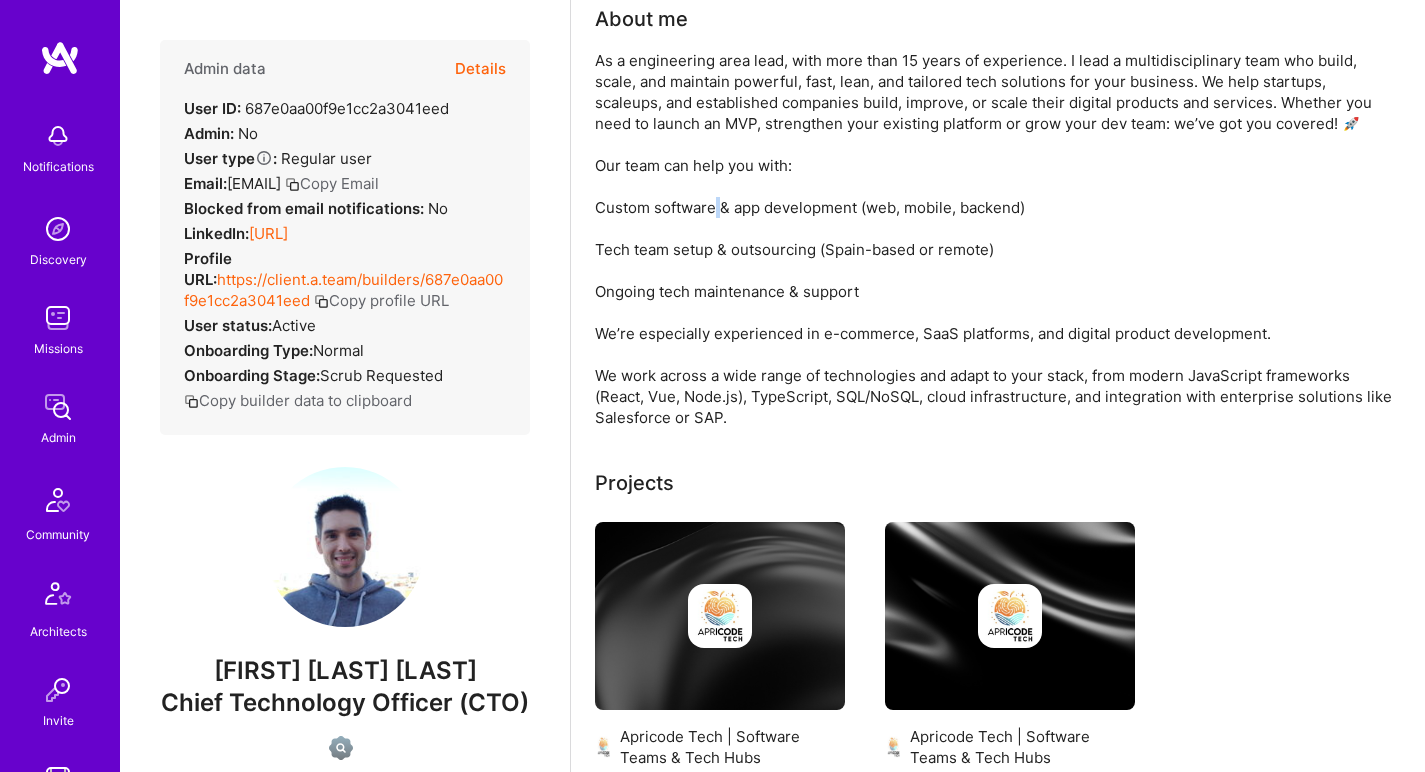 click on "As a engineering area lead, with more than 15 years of experience. I lead a multidisciplinary team who build, scale, and maintain powerful, fast, lean, and tailored tech solutions for your business. We help startups, scaleups, and established companies build, improve, or scale their digital products and services. Whether you need to launch an MVP, strengthen your existing platform or grow your dev team: we’ve got you covered! 🚀
Our team can help you with:
Custom software & app development (web, mobile, backend)
Tech team setup & outsourcing (Spain-based or remote)
Ongoing tech maintenance & support
We’re especially experienced in e-commerce, SaaS platforms, and digital product development.
We work across a wide range of technologies and adapt to your stack, from modern JavaScript frameworks (React, Vue, Node.js), TypeScript, SQL/NoSQL, cloud infrastructure, and integration with enterprise solutions like Salesforce or SAP." at bounding box center (995, 239) 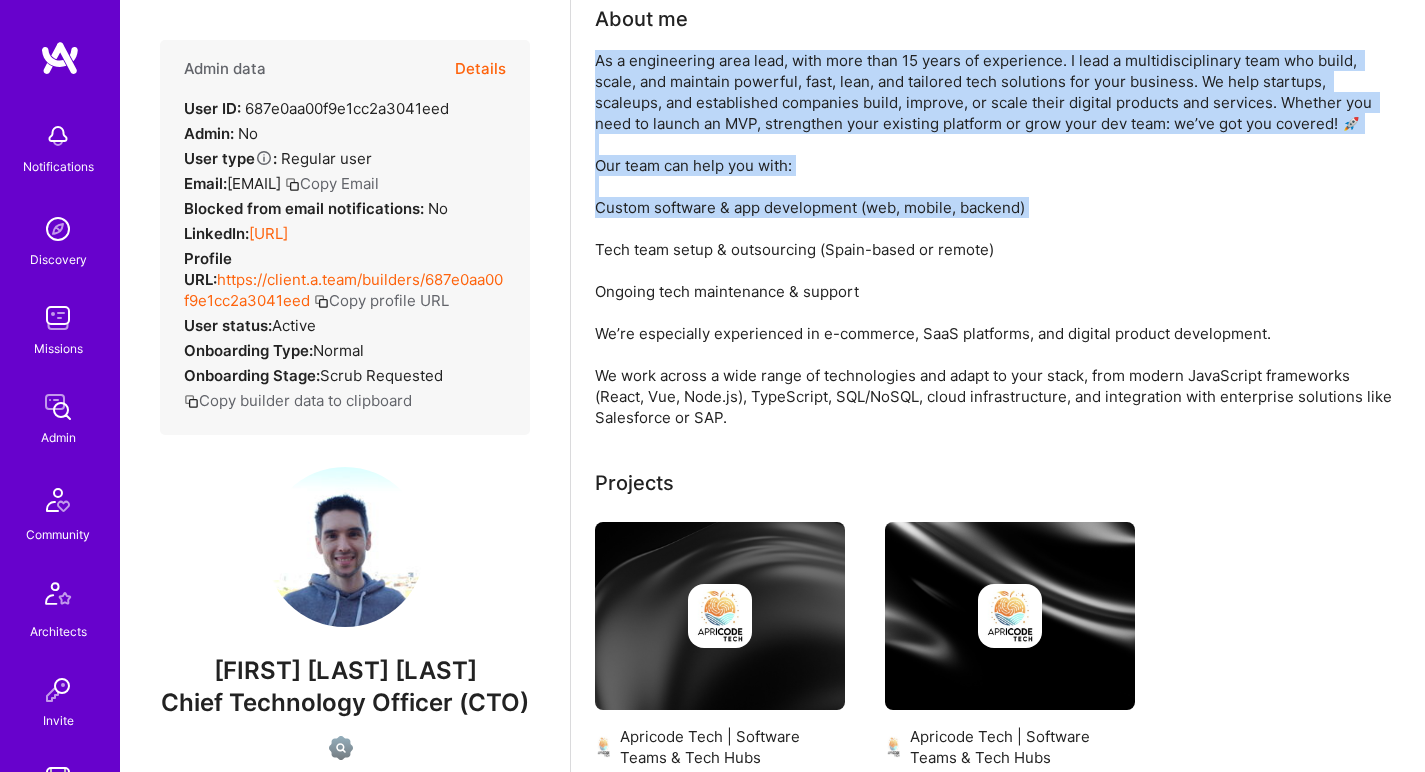drag, startPoint x: 718, startPoint y: 196, endPoint x: 742, endPoint y: 104, distance: 95.07891 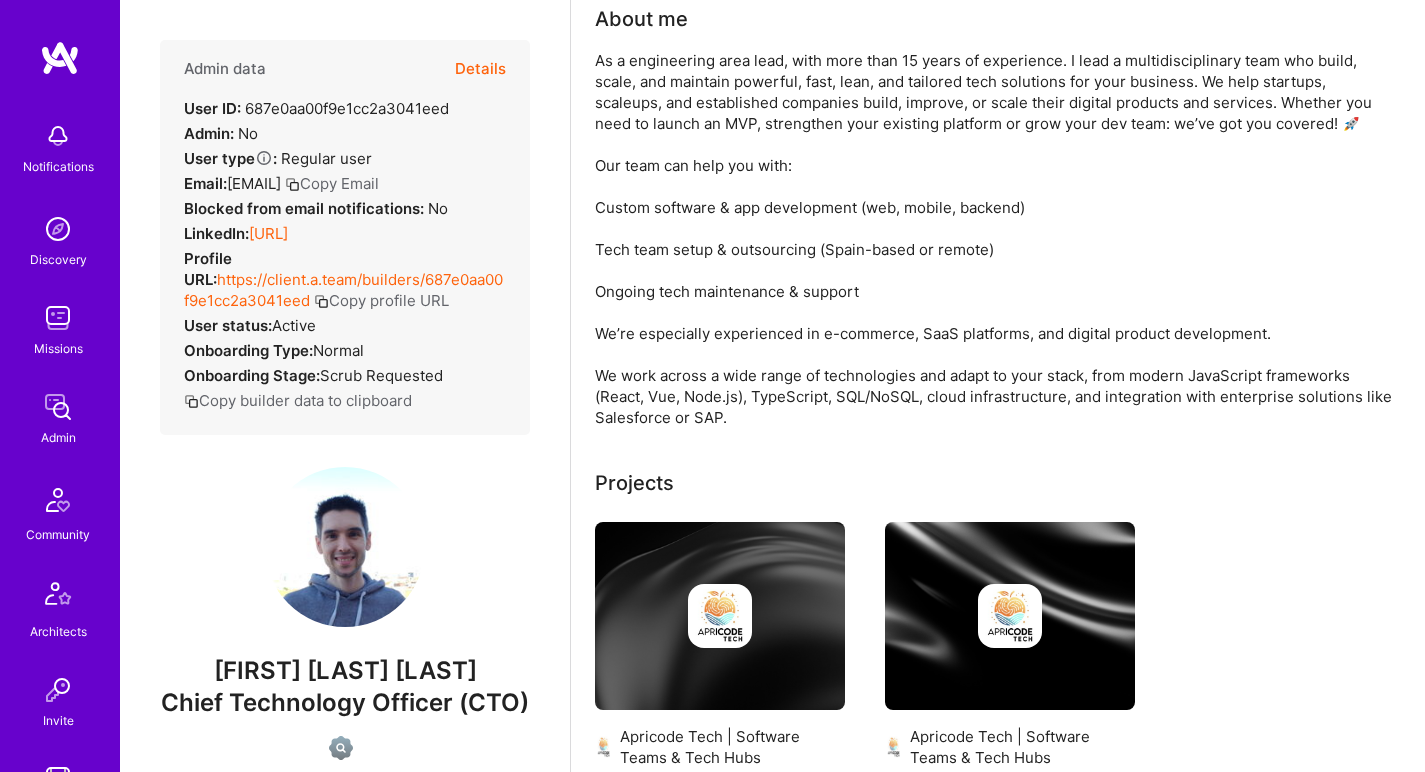 click on "As a engineering area lead, with more than 15 years of experience. I lead a multidisciplinary team who build, scale, and maintain powerful, fast, lean, and tailored tech solutions for your business. We help startups, scaleups, and established companies build, improve, or scale their digital products and services. Whether you need to launch an MVP, strengthen your existing platform or grow your dev team: we’ve got you covered! 🚀
Our team can help you with:
Custom software & app development (web, mobile, backend)
Tech team setup & outsourcing (Spain-based or remote)
Ongoing tech maintenance & support
We’re especially experienced in e-commerce, SaaS platforms, and digital product development.
We work across a wide range of technologies and adapt to your stack, from modern JavaScript frameworks (React, Vue, Node.js), TypeScript, SQL/NoSQL, cloud infrastructure, and integration with enterprise solutions like Salesforce or SAP." at bounding box center (995, 239) 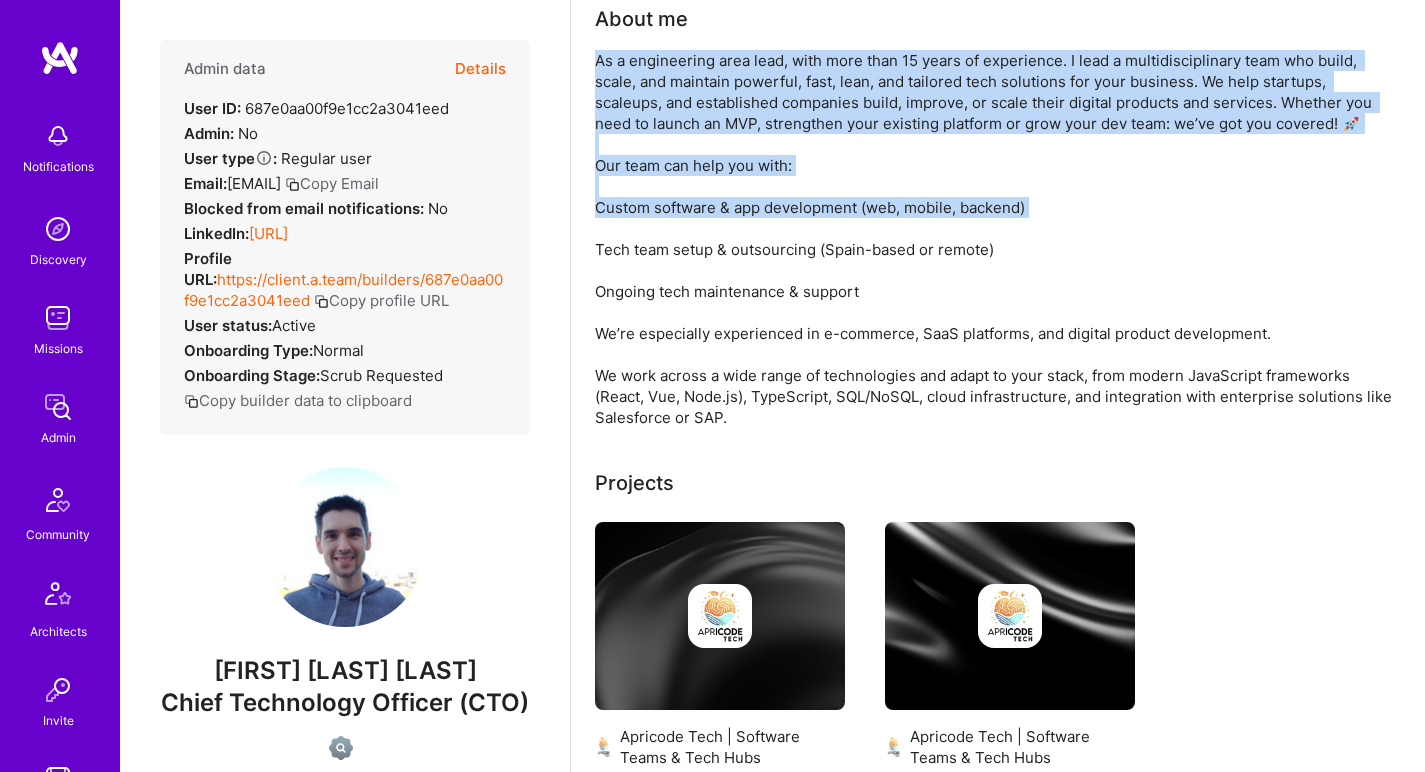 drag, startPoint x: 742, startPoint y: 104, endPoint x: 713, endPoint y: 214, distance: 113.758514 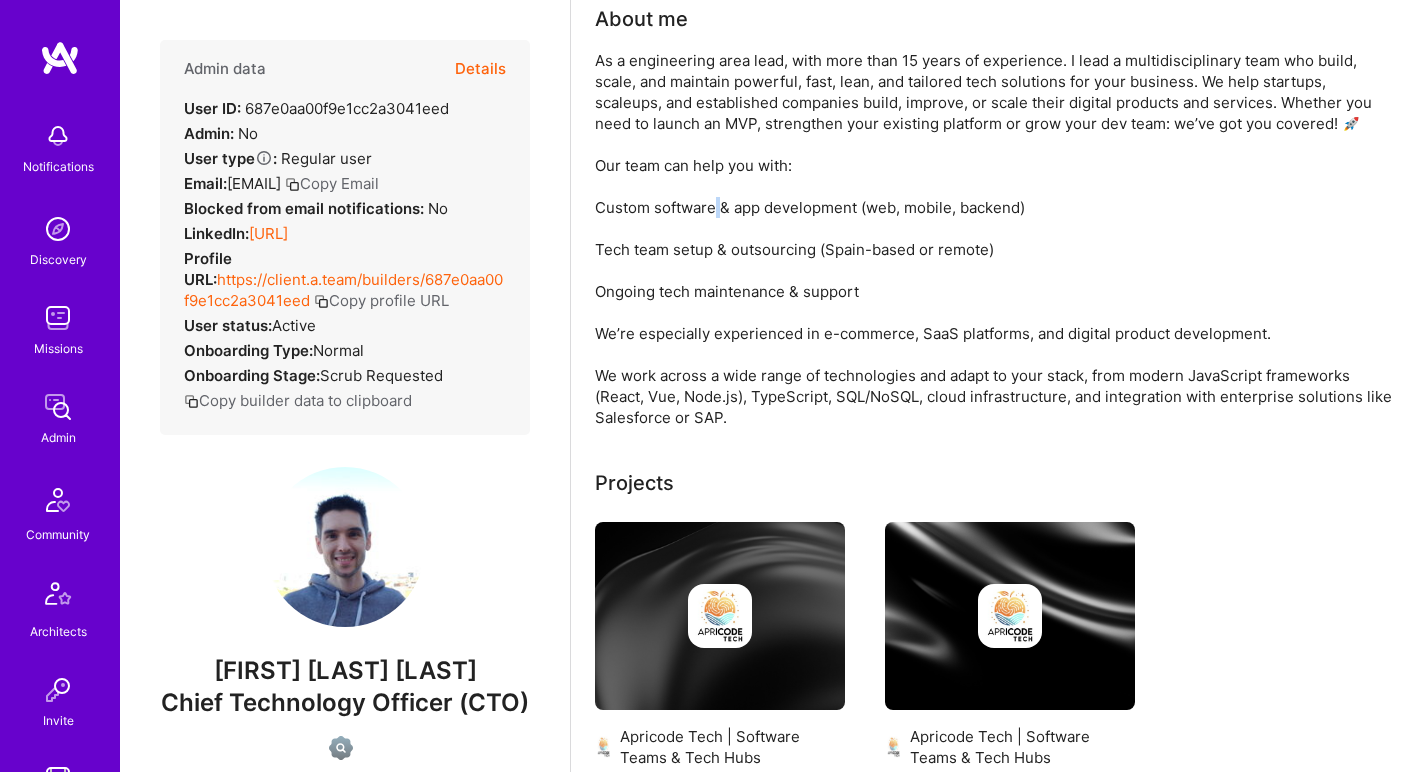 click on "As a engineering area lead, with more than 15 years of experience. I lead a multidisciplinary team who build, scale, and maintain powerful, fast, lean, and tailored tech solutions for your business. We help startups, scaleups, and established companies build, improve, or scale their digital products and services. Whether you need to launch an MVP, strengthen your existing platform or grow your dev team: we’ve got you covered! 🚀
Our team can help you with:
Custom software & app development (web, mobile, backend)
Tech team setup & outsourcing (Spain-based or remote)
Ongoing tech maintenance & support
We’re especially experienced in e-commerce, SaaS platforms, and digital product development.
We work across a wide range of technologies and adapt to your stack, from modern JavaScript frameworks (React, Vue, Node.js), TypeScript, SQL/NoSQL, cloud infrastructure, and integration with enterprise solutions like Salesforce or SAP." at bounding box center (995, 239) 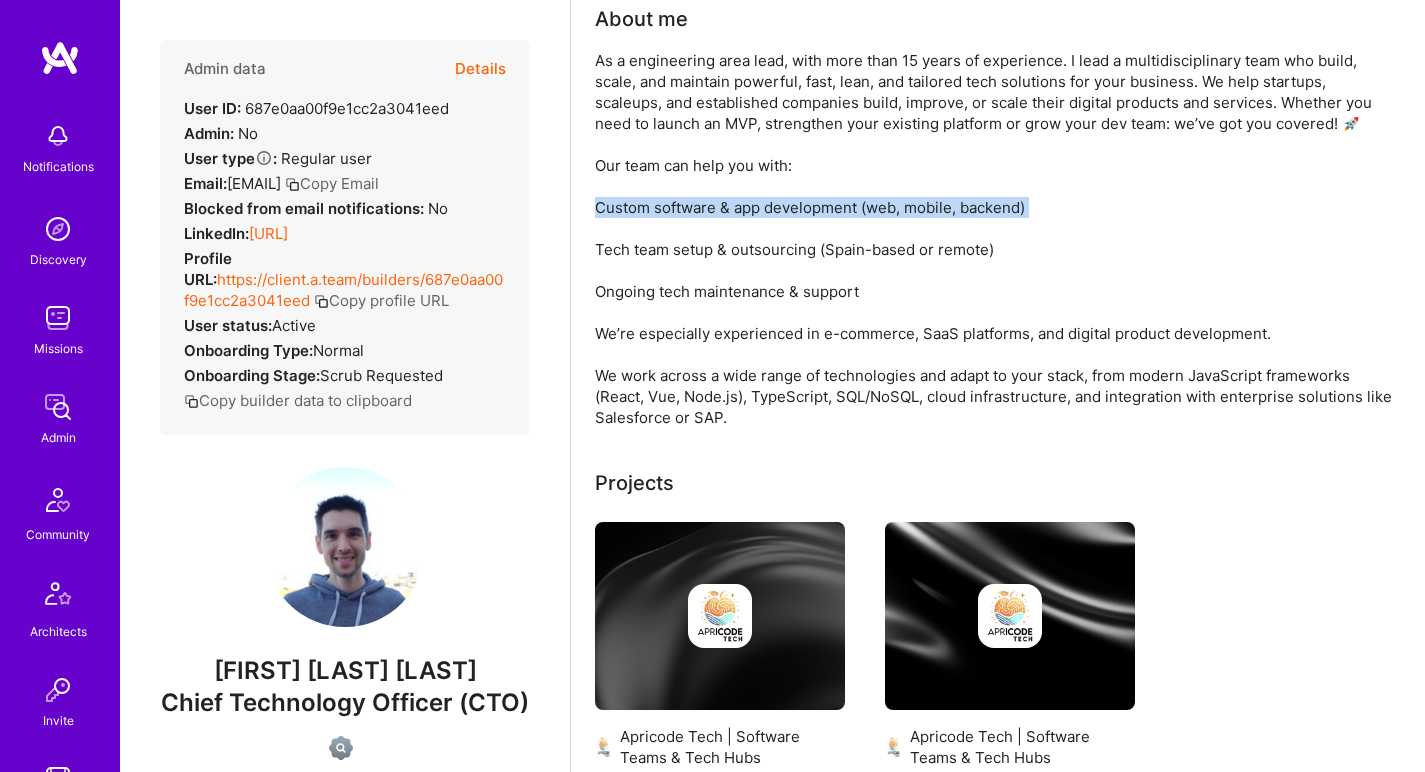 click on "As a engineering area lead, with more than 15 years of experience. I lead a multidisciplinary team who build, scale, and maintain powerful, fast, lean, and tailored tech solutions for your business. We help startups, scaleups, and established companies build, improve, or scale their digital products and services. Whether you need to launch an MVP, strengthen your existing platform or grow your dev team: we’ve got you covered! 🚀
Our team can help you with:
Custom software & app development (web, mobile, backend)
Tech team setup & outsourcing (Spain-based or remote)
Ongoing tech maintenance & support
We’re especially experienced in e-commerce, SaaS platforms, and digital product development.
We work across a wide range of technologies and adapt to your stack, from modern JavaScript frameworks (React, Vue, Node.js), TypeScript, SQL/NoSQL, cloud infrastructure, and integration with enterprise solutions like Salesforce or SAP." at bounding box center (995, 239) 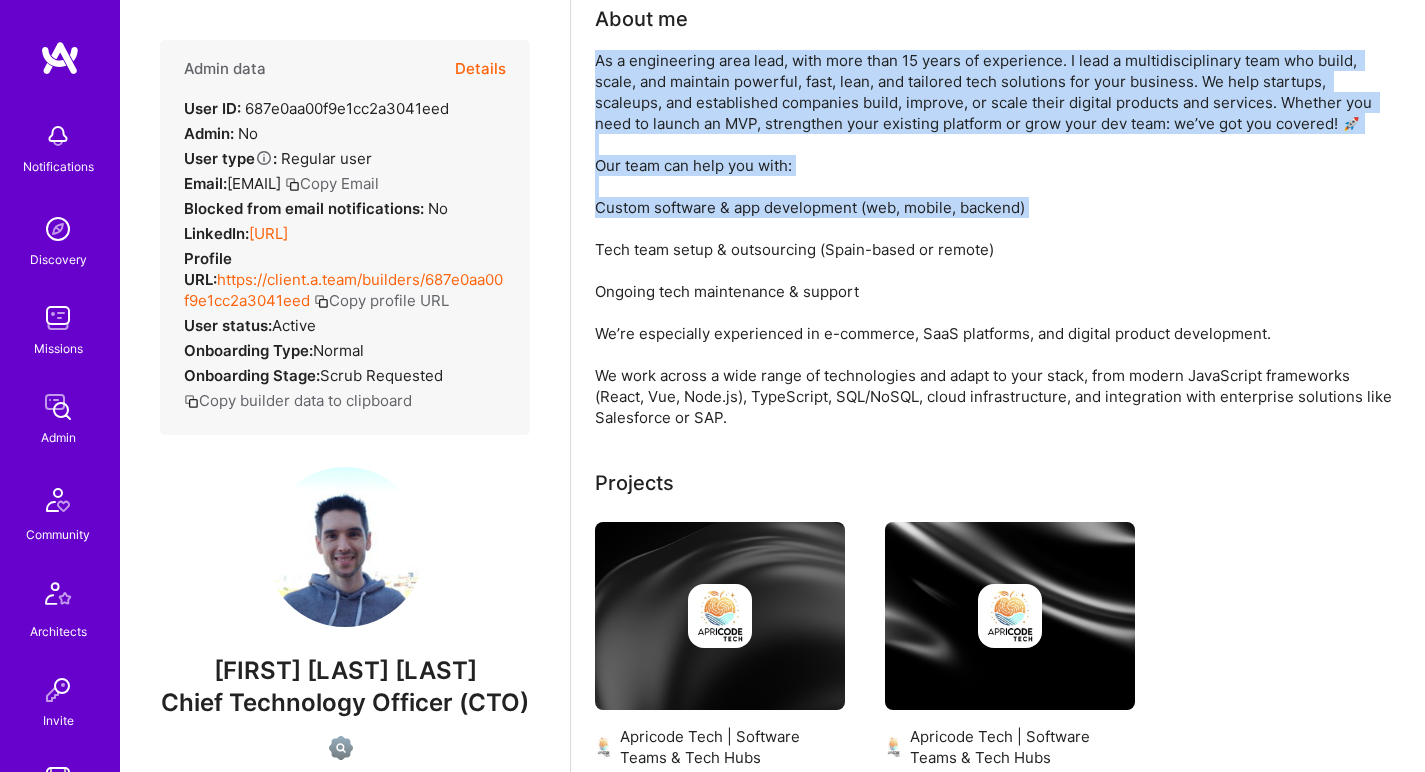drag, startPoint x: 713, startPoint y: 214, endPoint x: 728, endPoint y: 102, distance: 113 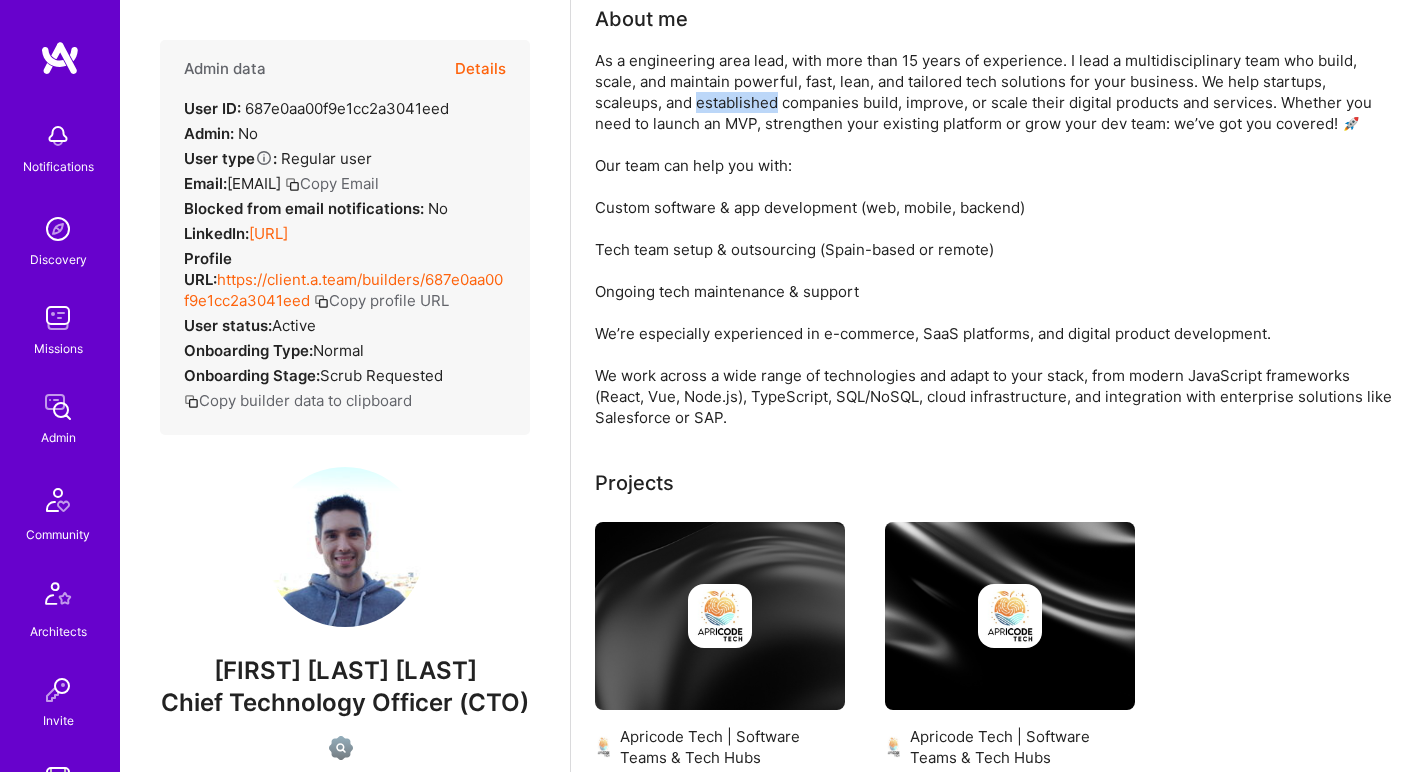 click on "As a engineering area lead, with more than 15 years of experience. I lead a multidisciplinary team who build, scale, and maintain powerful, fast, lean, and tailored tech solutions for your business. We help startups, scaleups, and established companies build, improve, or scale their digital products and services. Whether you need to launch an MVP, strengthen your existing platform or grow your dev team: we’ve got you covered! 🚀
Our team can help you with:
Custom software & app development (web, mobile, backend)
Tech team setup & outsourcing (Spain-based or remote)
Ongoing tech maintenance & support
We’re especially experienced in e-commerce, SaaS platforms, and digital product development.
We work across a wide range of technologies and adapt to your stack, from modern JavaScript frameworks (React, Vue, Node.js), TypeScript, SQL/NoSQL, cloud infrastructure, and integration with enterprise solutions like Salesforce or SAP." at bounding box center [995, 239] 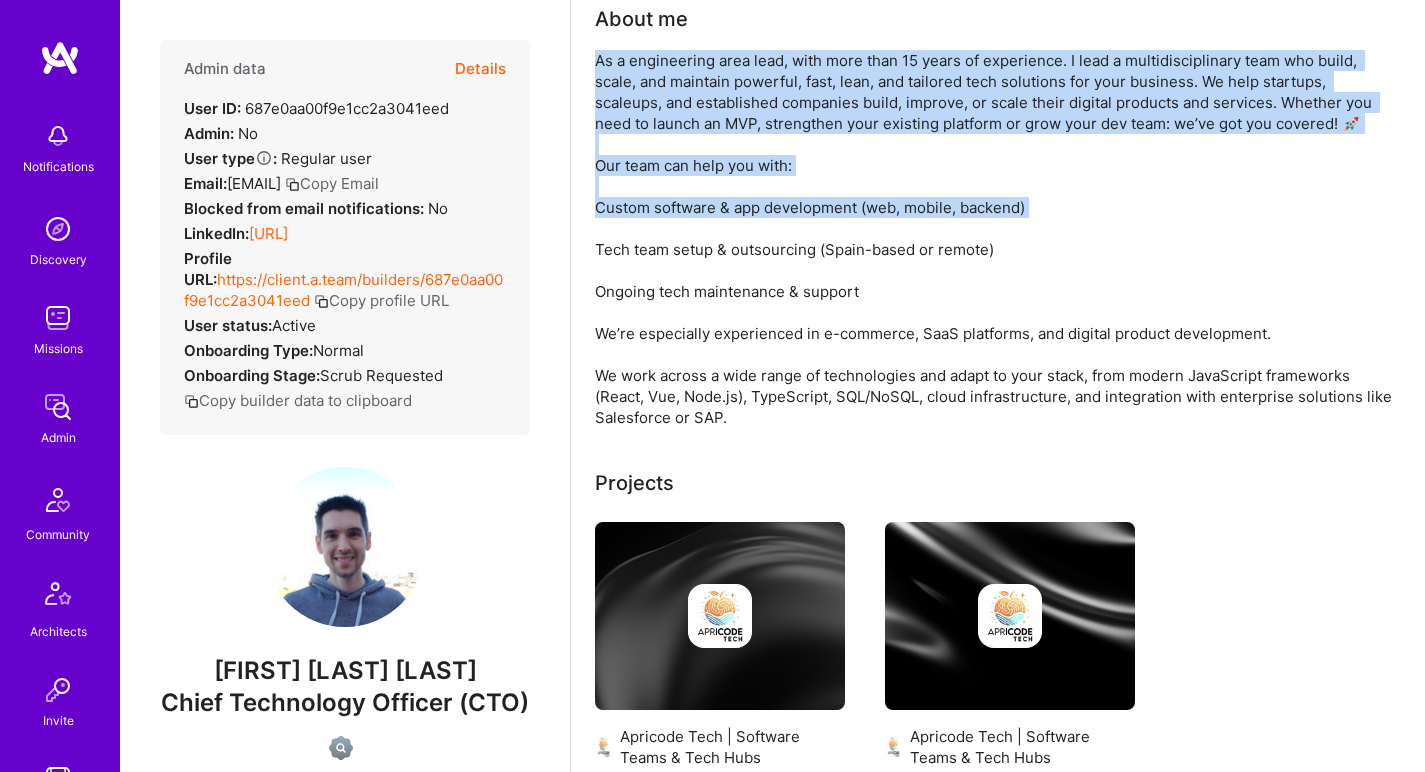 drag, startPoint x: 728, startPoint y: 102, endPoint x: 680, endPoint y: 199, distance: 108.226616 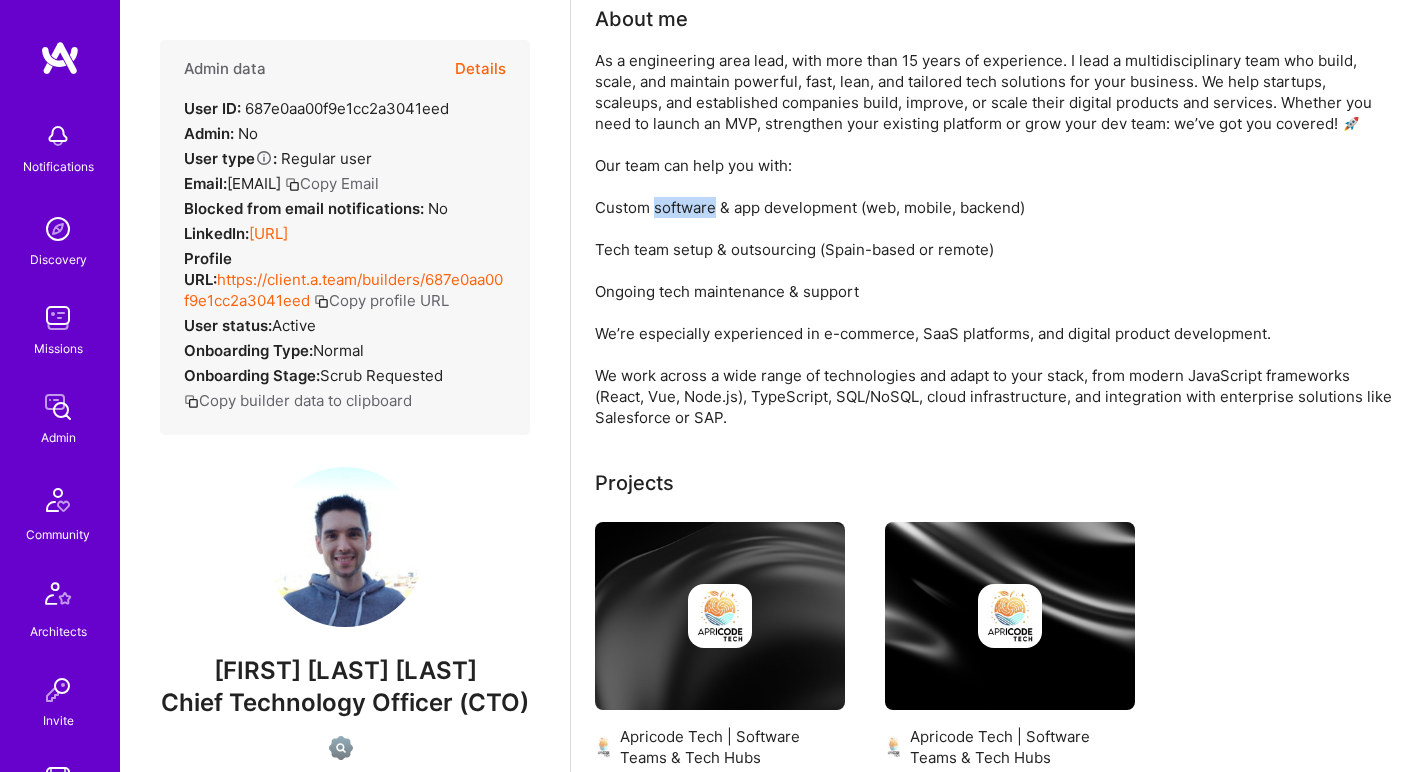 click on "As a engineering area lead, with more than 15 years of experience. I lead a multidisciplinary team who build, scale, and maintain powerful, fast, lean, and tailored tech solutions for your business. We help startups, scaleups, and established companies build, improve, or scale their digital products and services. Whether you need to launch an MVP, strengthen your existing platform or grow your dev team: we’ve got you covered! 🚀
Our team can help you with:
Custom software & app development (web, mobile, backend)
Tech team setup & outsourcing (Spain-based or remote)
Ongoing tech maintenance & support
We’re especially experienced in e-commerce, SaaS platforms, and digital product development.
We work across a wide range of technologies and adapt to your stack, from modern JavaScript frameworks (React, Vue, Node.js), TypeScript, SQL/NoSQL, cloud infrastructure, and integration with enterprise solutions like Salesforce or SAP." at bounding box center (995, 239) 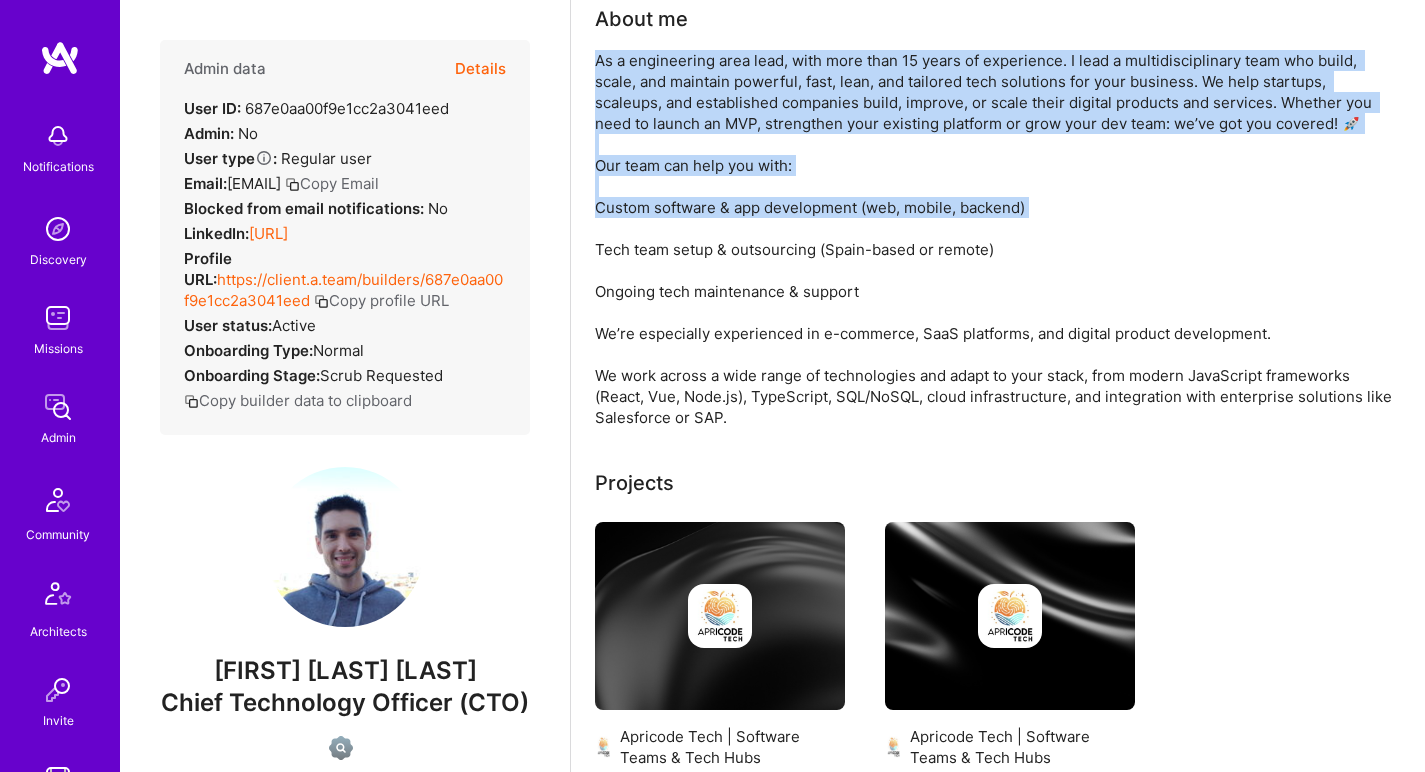 drag, startPoint x: 680, startPoint y: 199, endPoint x: 719, endPoint y: 94, distance: 112.00893 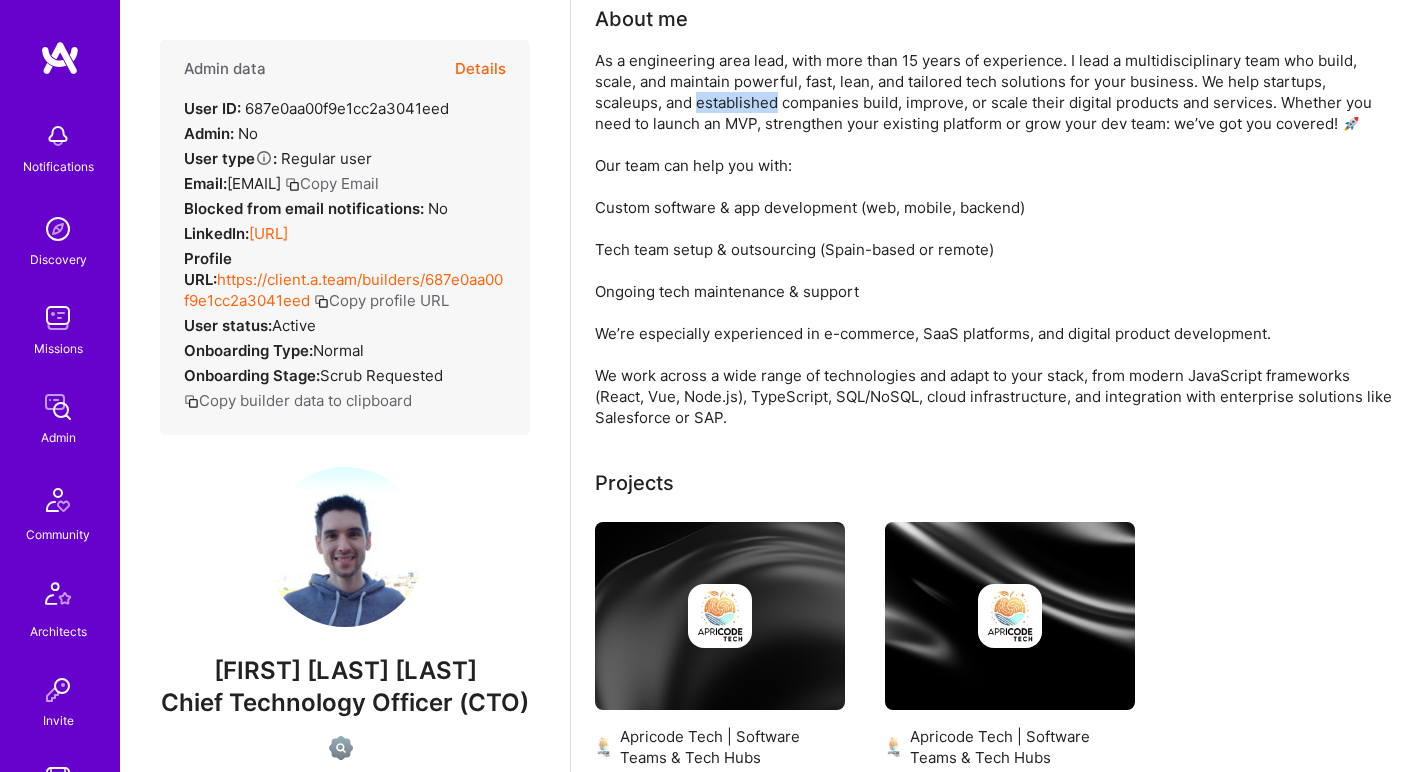 click on "As a engineering area lead, with more than 15 years of experience. I lead a multidisciplinary team who build, scale, and maintain powerful, fast, lean, and tailored tech solutions for your business. We help startups, scaleups, and established companies build, improve, or scale their digital products and services. Whether you need to launch an MVP, strengthen your existing platform or grow your dev team: we’ve got you covered! 🚀
Our team can help you with:
Custom software & app development (web, mobile, backend)
Tech team setup & outsourcing (Spain-based or remote)
Ongoing tech maintenance & support
We’re especially experienced in e-commerce, SaaS platforms, and digital product development.
We work across a wide range of technologies and adapt to your stack, from modern JavaScript frameworks (React, Vue, Node.js), TypeScript, SQL/NoSQL, cloud infrastructure, and integration with enterprise solutions like Salesforce or SAP." at bounding box center [995, 239] 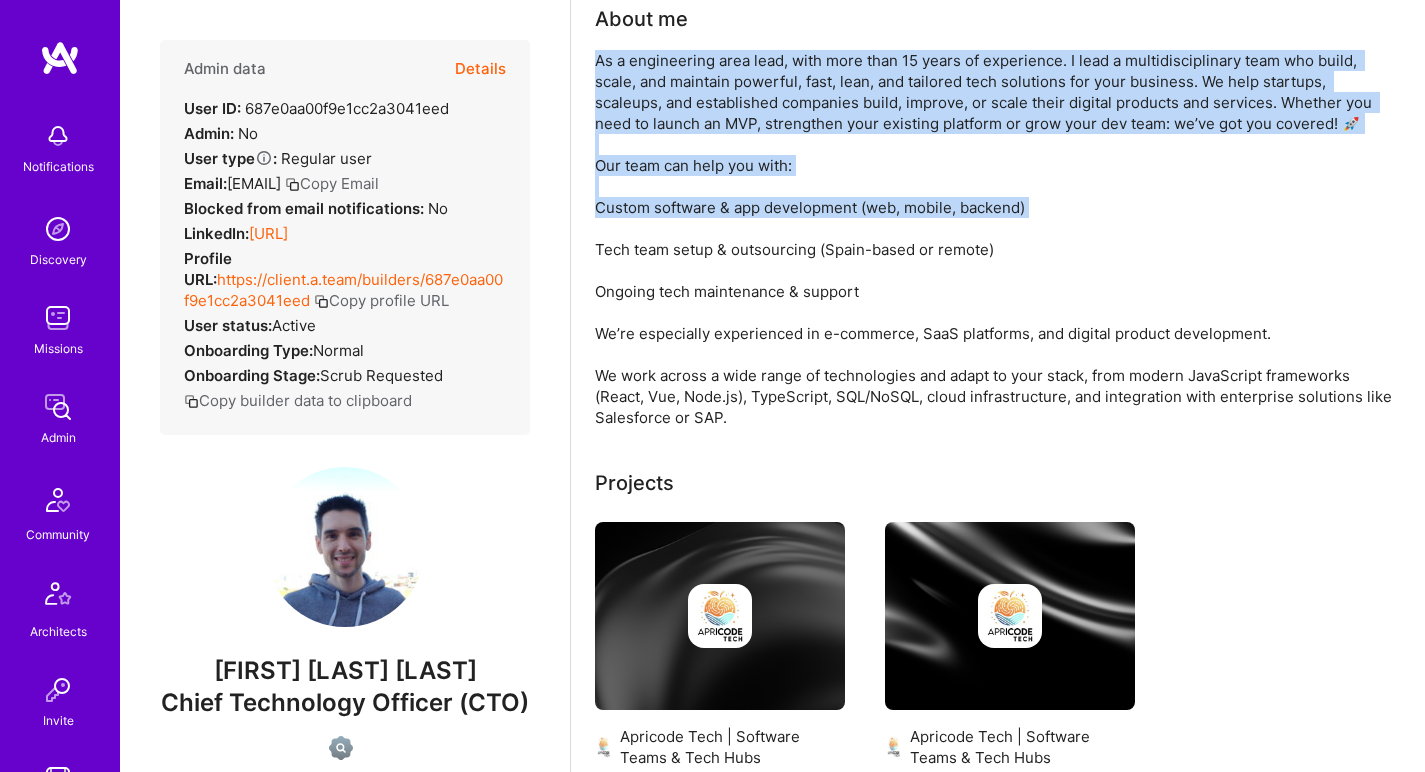 drag, startPoint x: 719, startPoint y: 94, endPoint x: 668, endPoint y: 198, distance: 115.83177 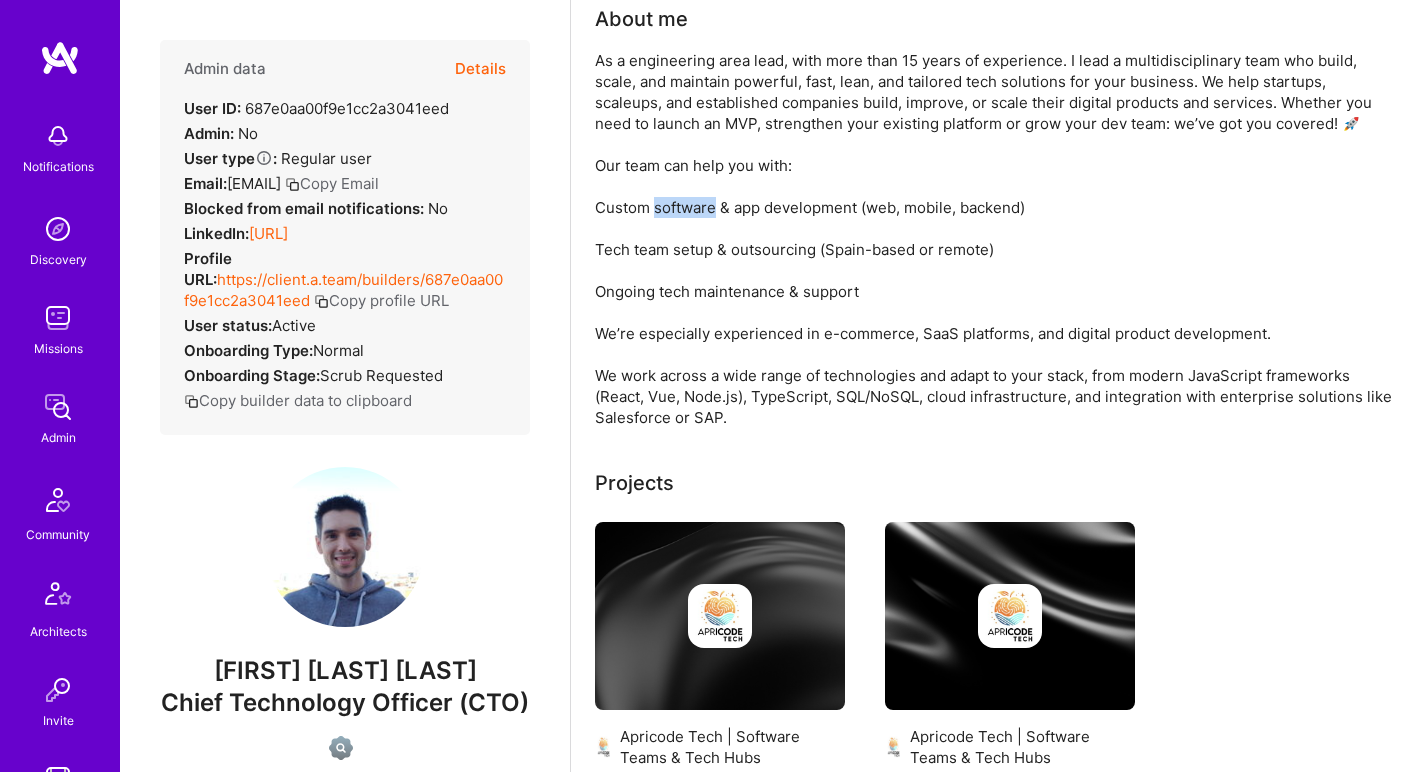 click on "As a engineering area lead, with more than 15 years of experience. I lead a multidisciplinary team who build, scale, and maintain powerful, fast, lean, and tailored tech solutions for your business. We help startups, scaleups, and established companies build, improve, or scale their digital products and services. Whether you need to launch an MVP, strengthen your existing platform or grow your dev team: we’ve got you covered! 🚀
Our team can help you with:
Custom software & app development (web, mobile, backend)
Tech team setup & outsourcing (Spain-based or remote)
Ongoing tech maintenance & support
We’re especially experienced in e-commerce, SaaS platforms, and digital product development.
We work across a wide range of technologies and adapt to your stack, from modern JavaScript frameworks (React, Vue, Node.js), TypeScript, SQL/NoSQL, cloud infrastructure, and integration with enterprise solutions like Salesforce or SAP." at bounding box center (995, 239) 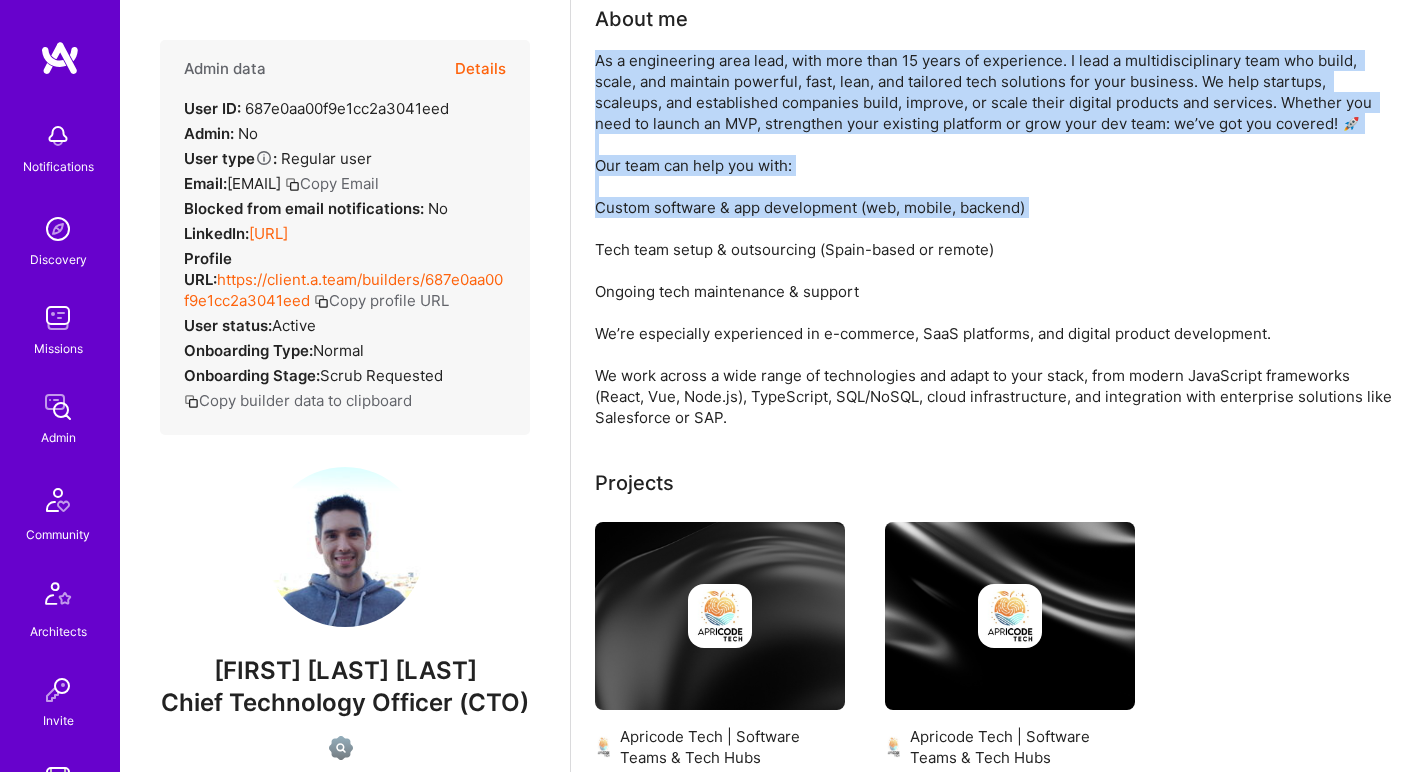 drag, startPoint x: 668, startPoint y: 198, endPoint x: 693, endPoint y: 111, distance: 90.52071 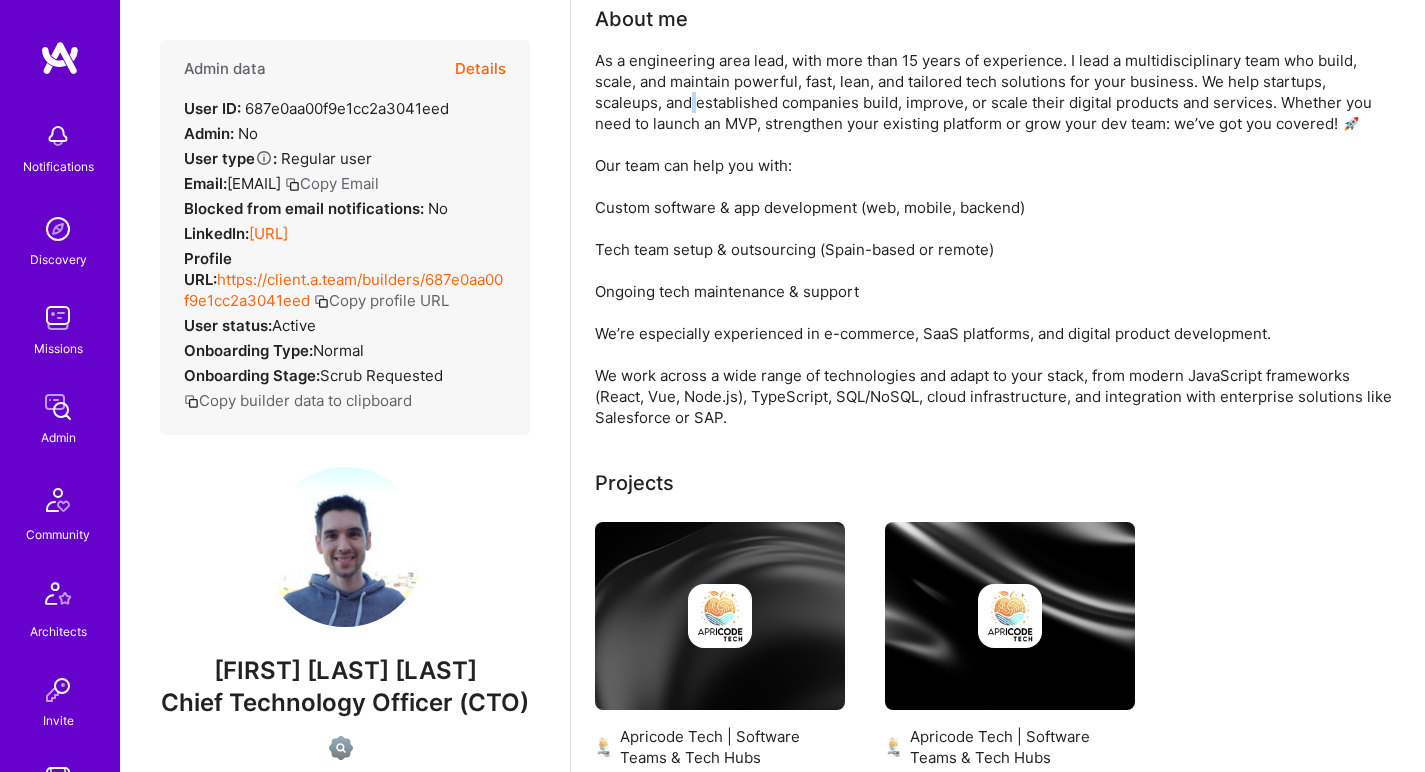 click on "As a engineering area lead, with more than 15 years of experience. I lead a multidisciplinary team who build, scale, and maintain powerful, fast, lean, and tailored tech solutions for your business. We help startups, scaleups, and established companies build, improve, or scale their digital products and services. Whether you need to launch an MVP, strengthen your existing platform or grow your dev team: we’ve got you covered! 🚀
Our team can help you with:
Custom software & app development (web, mobile, backend)
Tech team setup & outsourcing (Spain-based or remote)
Ongoing tech maintenance & support
We’re especially experienced in e-commerce, SaaS platforms, and digital product development.
We work across a wide range of technologies and adapt to your stack, from modern JavaScript frameworks (React, Vue, Node.js), TypeScript, SQL/NoSQL, cloud infrastructure, and integration with enterprise solutions like Salesforce or SAP." at bounding box center [995, 239] 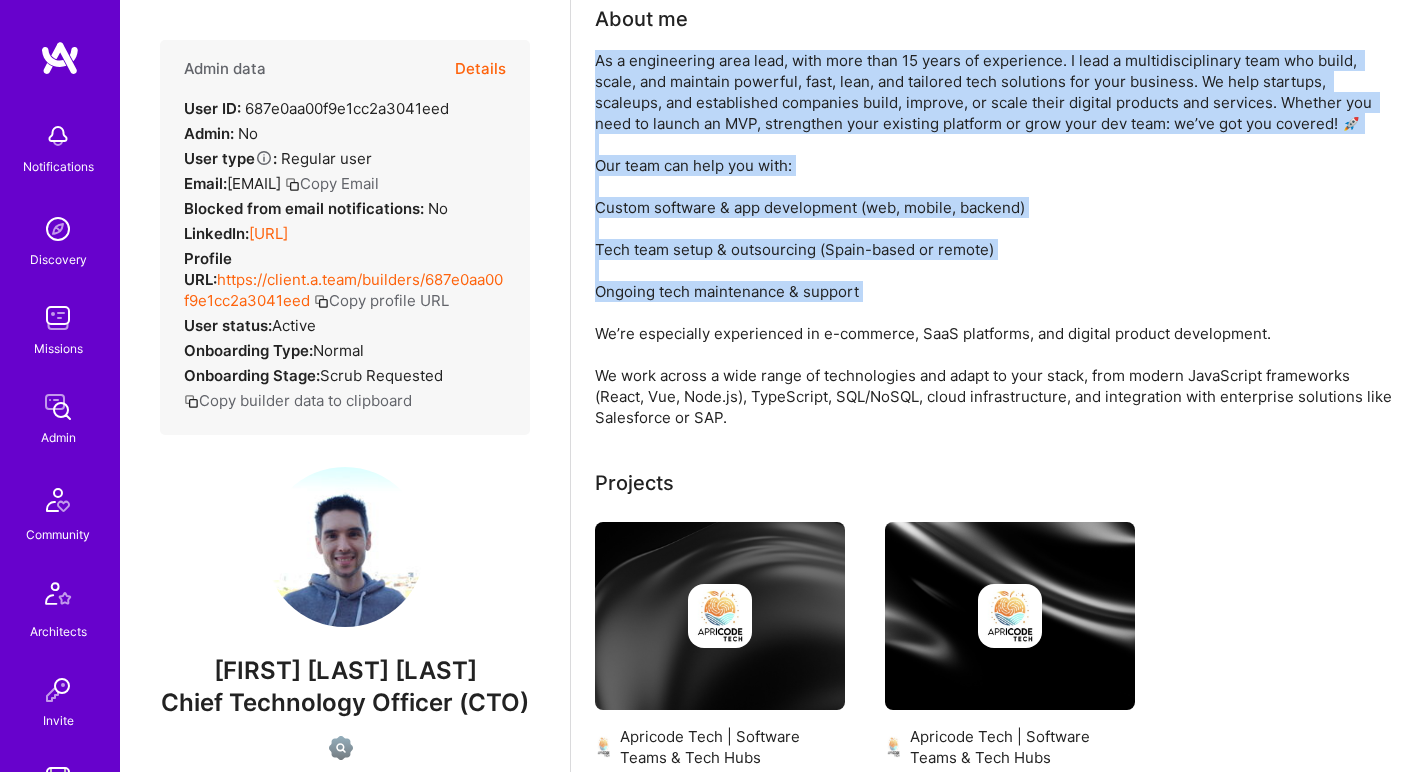 drag, startPoint x: 693, startPoint y: 111, endPoint x: 642, endPoint y: 292, distance: 188.04787 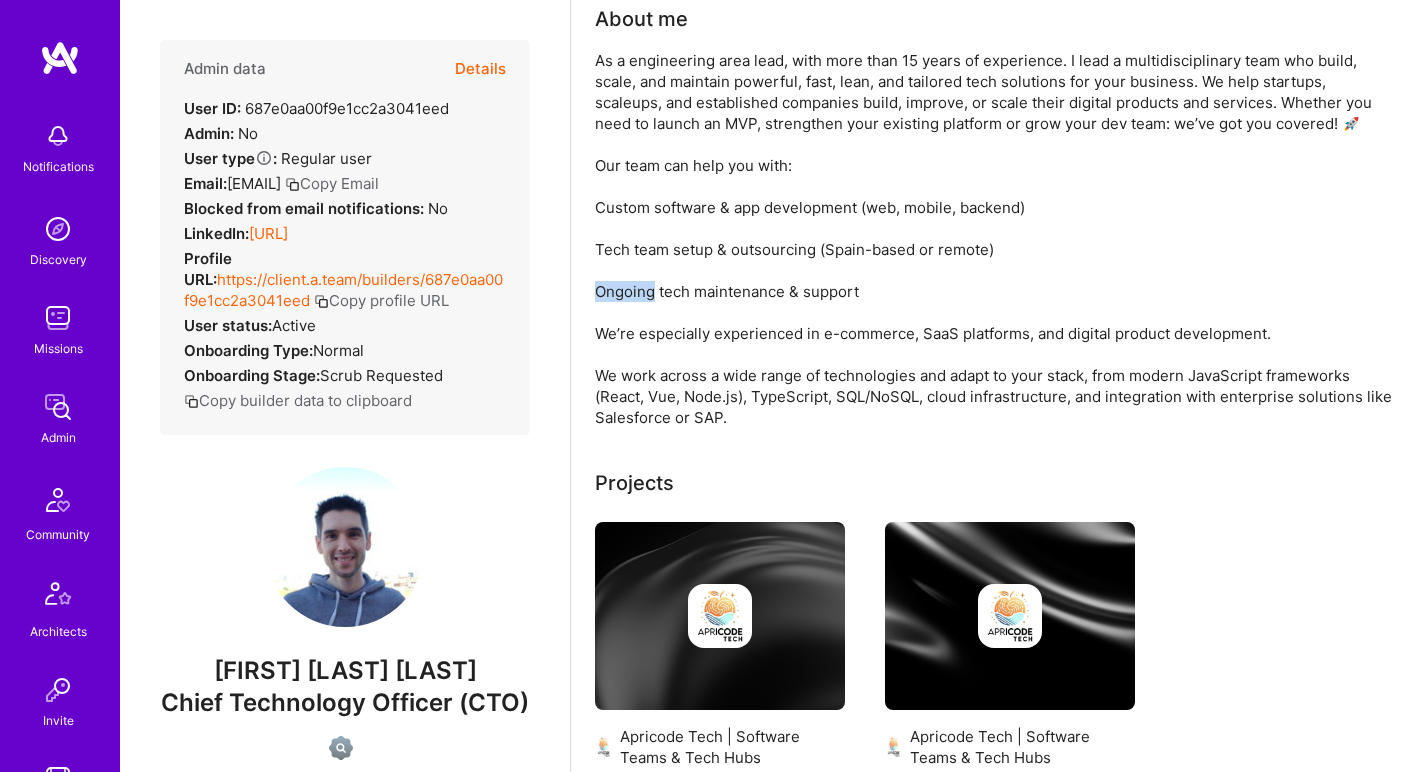 click on "As a engineering area lead, with more than 15 years of experience. I lead a multidisciplinary team who build, scale, and maintain powerful, fast, lean, and tailored tech solutions for your business. We help startups, scaleups, and established companies build, improve, or scale their digital products and services. Whether you need to launch an MVP, strengthen your existing platform or grow your dev team: we’ve got you covered! 🚀
Our team can help you with:
Custom software & app development (web, mobile, backend)
Tech team setup & outsourcing (Spain-based or remote)
Ongoing tech maintenance & support
We’re especially experienced in e-commerce, SaaS platforms, and digital product development.
We work across a wide range of technologies and adapt to your stack, from modern JavaScript frameworks (React, Vue, Node.js), TypeScript, SQL/NoSQL, cloud infrastructure, and integration with enterprise solutions like Salesforce or SAP." at bounding box center (995, 239) 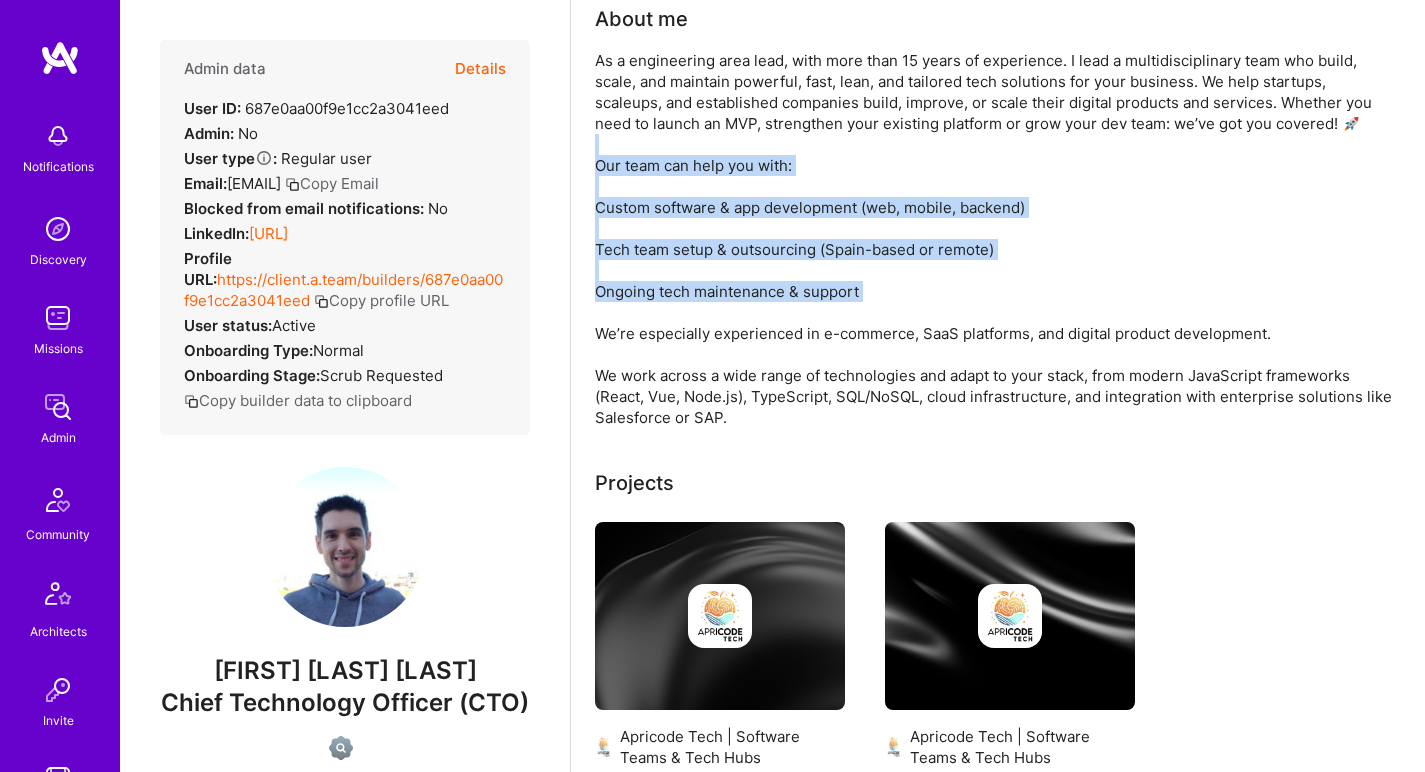 drag, startPoint x: 642, startPoint y: 292, endPoint x: 703, endPoint y: 140, distance: 163.78339 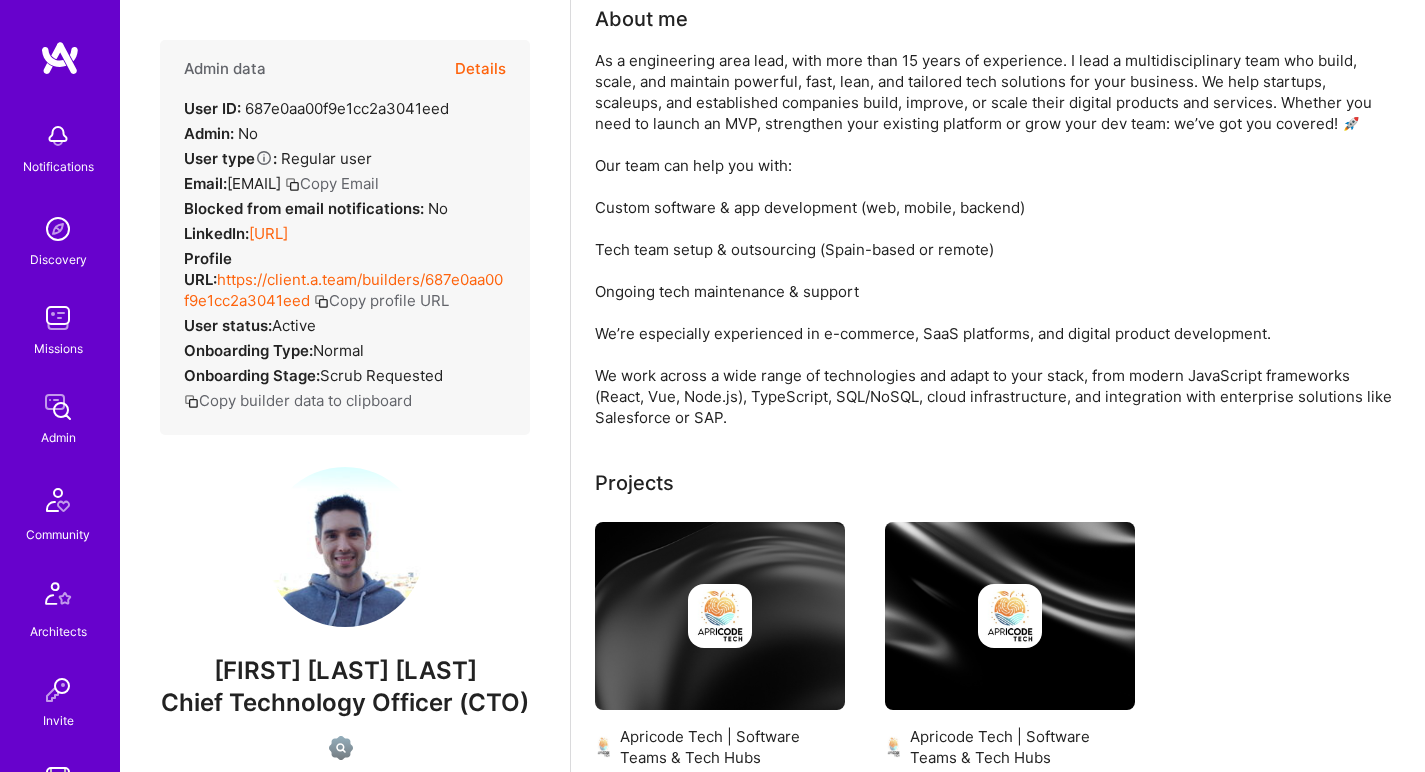 click on "As a engineering area lead, with more than 15 years of experience. I lead a multidisciplinary team who build, scale, and maintain powerful, fast, lean, and tailored tech solutions for your business. We help startups, scaleups, and established companies build, improve, or scale their digital products and services. Whether you need to launch an MVP, strengthen your existing platform or grow your dev team: we’ve got you covered! 🚀
Our team can help you with:
Custom software & app development (web, mobile, backend)
Tech team setup & outsourcing (Spain-based or remote)
Ongoing tech maintenance & support
We’re especially experienced in e-commerce, SaaS platforms, and digital product development.
We work across a wide range of technologies and adapt to your stack, from modern JavaScript frameworks (React, Vue, Node.js), TypeScript, SQL/NoSQL, cloud infrastructure, and integration with enterprise solutions like Salesforce or SAP." at bounding box center [995, 239] 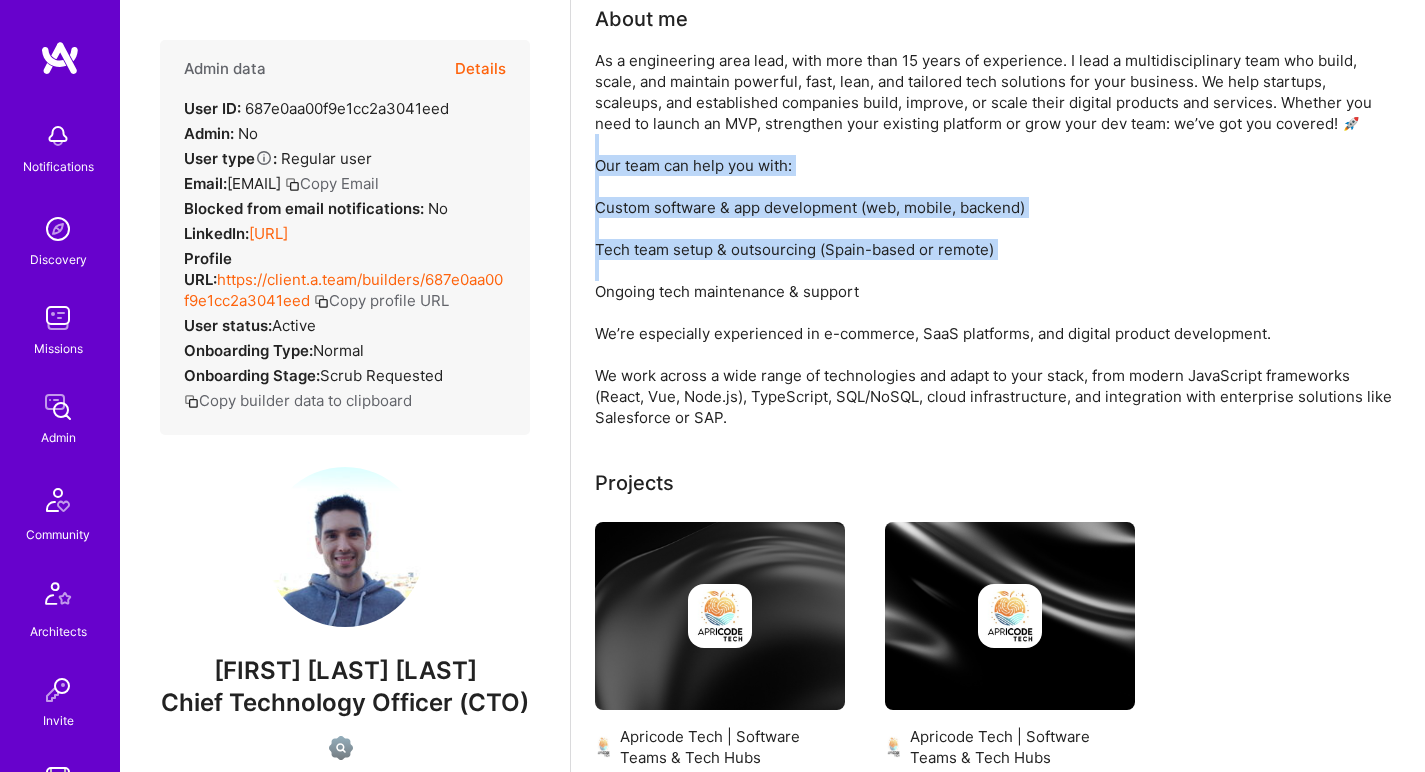 drag, startPoint x: 703, startPoint y: 140, endPoint x: 669, endPoint y: 276, distance: 140.1856 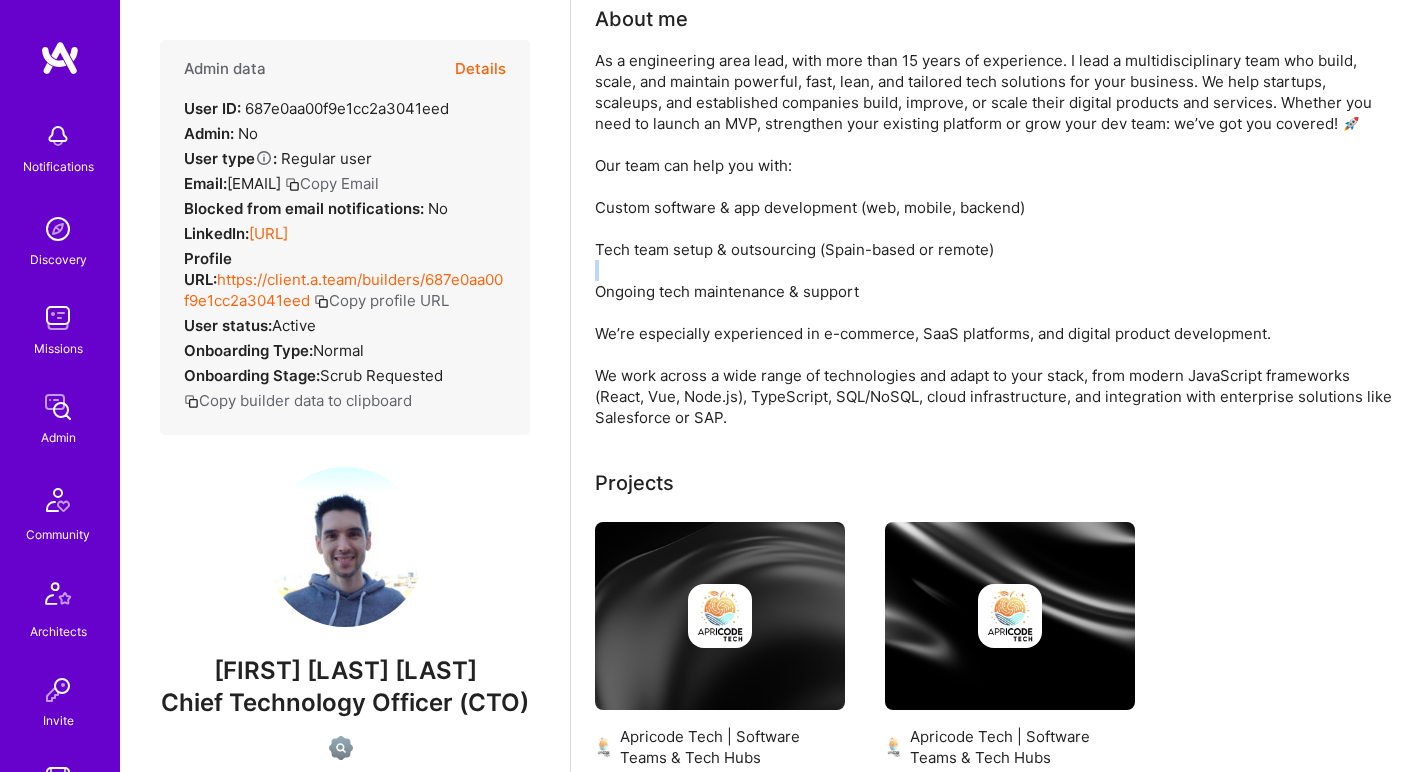 click on "As a engineering area lead, with more than 15 years of experience. I lead a multidisciplinary team who build, scale, and maintain powerful, fast, lean, and tailored tech solutions for your business. We help startups, scaleups, and established companies build, improve, or scale their digital products and services. Whether you need to launch an MVP, strengthen your existing platform or grow your dev team: we’ve got you covered! 🚀
Our team can help you with:
Custom software & app development (web, mobile, backend)
Tech team setup & outsourcing (Spain-based or remote)
Ongoing tech maintenance & support
We’re especially experienced in e-commerce, SaaS platforms, and digital product development.
We work across a wide range of technologies and adapt to your stack, from modern JavaScript frameworks (React, Vue, Node.js), TypeScript, SQL/NoSQL, cloud infrastructure, and integration with enterprise solutions like Salesforce or SAP." at bounding box center (995, 239) 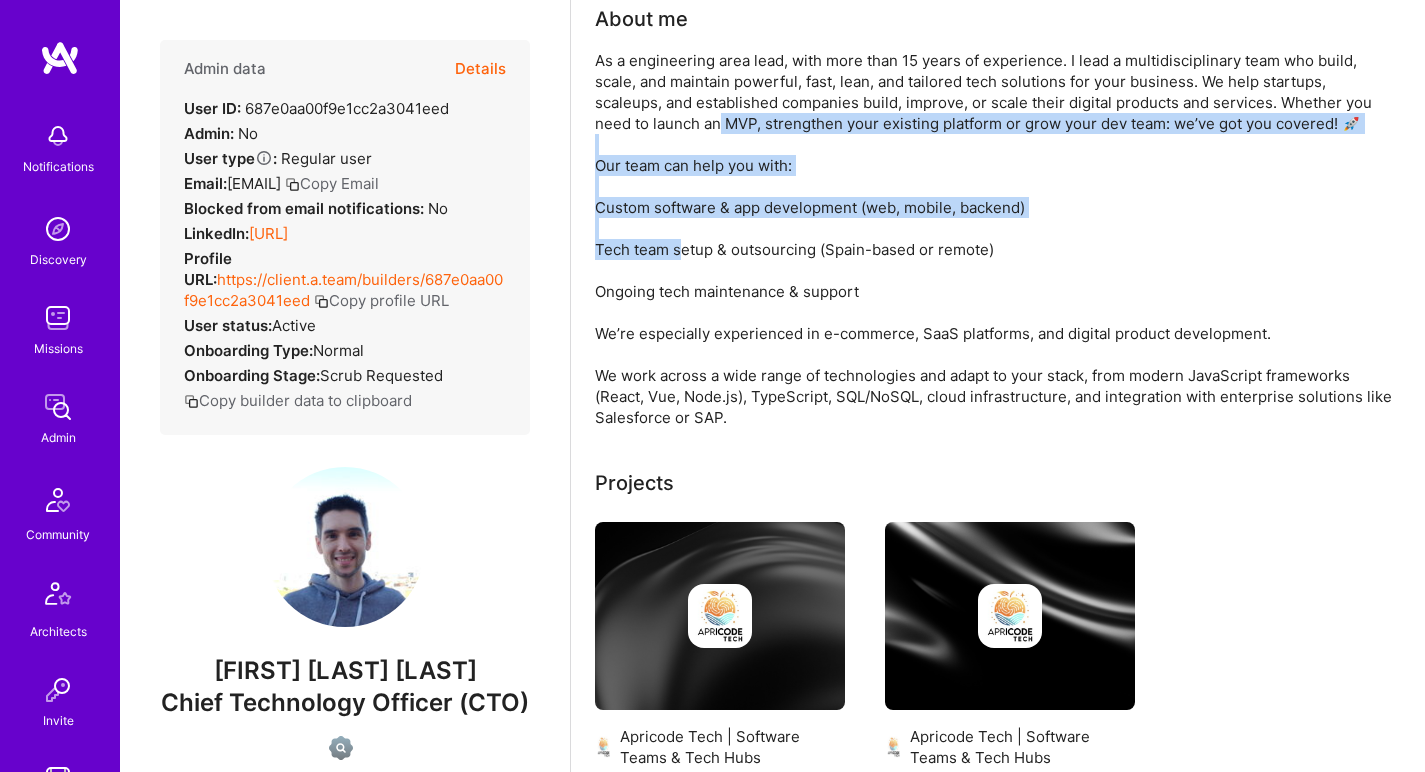 drag, startPoint x: 712, startPoint y: 165, endPoint x: 724, endPoint y: 110, distance: 56.293873 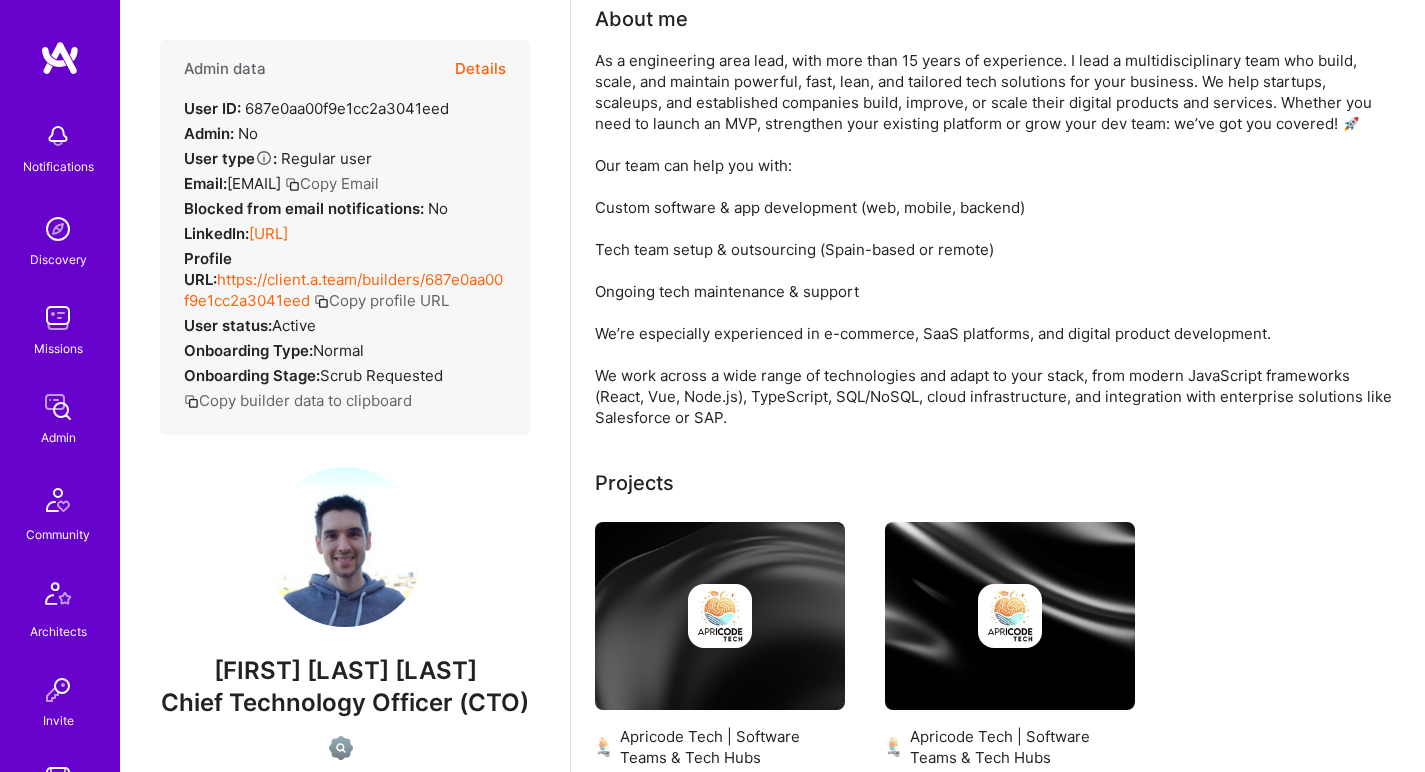 click on "As a engineering area lead, with more than 15 years of experience. I lead a multidisciplinary team who build, scale, and maintain powerful, fast, lean, and tailored tech solutions for your business. We help startups, scaleups, and established companies build, improve, or scale their digital products and services. Whether you need to launch an MVP, strengthen your existing platform or grow your dev team: we’ve got you covered! 🚀
Our team can help you with:
Custom software & app development (web, mobile, backend)
Tech team setup & outsourcing (Spain-based or remote)
Ongoing tech maintenance & support
We’re especially experienced in e-commerce, SaaS platforms, and digital product development.
We work across a wide range of technologies and adapt to your stack, from modern JavaScript frameworks (React, Vue, Node.js), TypeScript, SQL/NoSQL, cloud infrastructure, and integration with enterprise solutions like Salesforce or SAP." at bounding box center (995, 239) 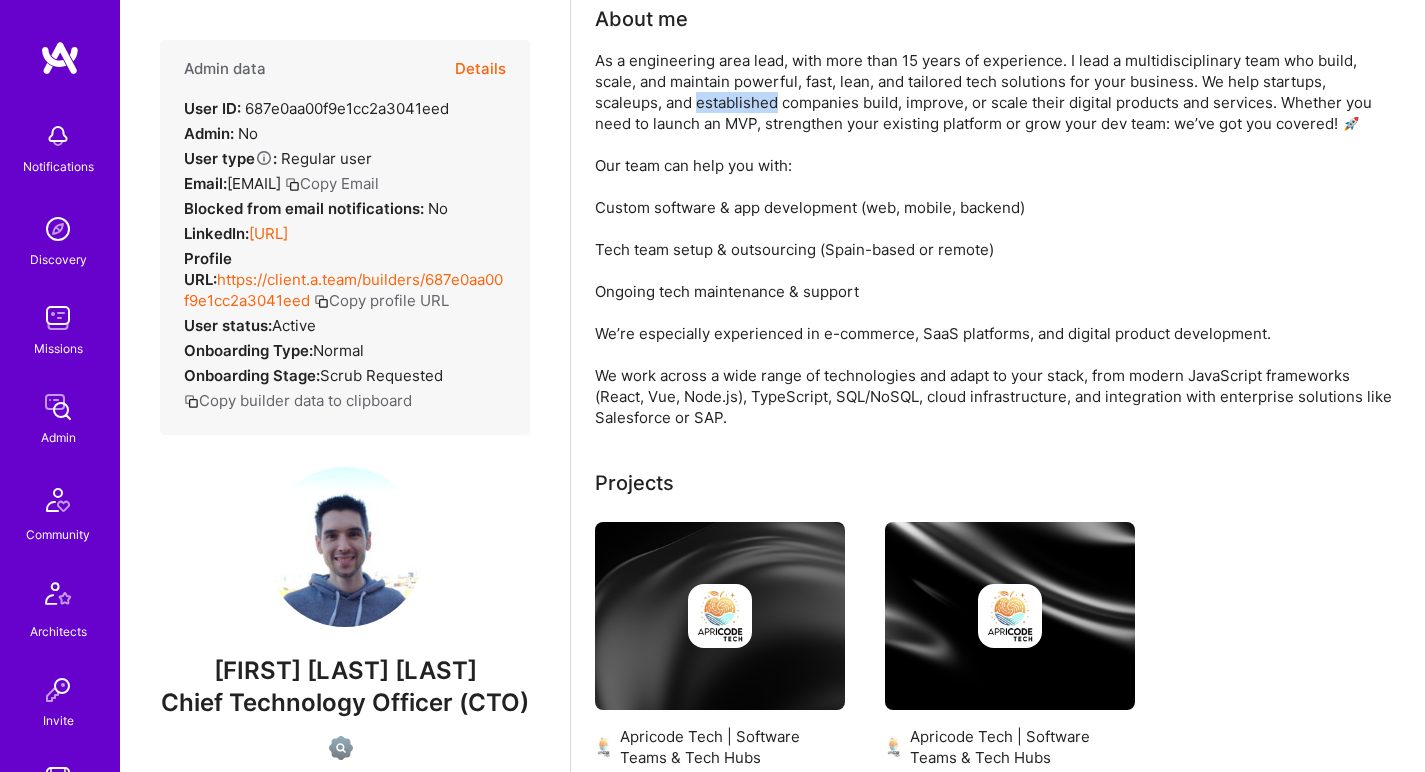 click on "As a engineering area lead, with more than 15 years of experience. I lead a multidisciplinary team who build, scale, and maintain powerful, fast, lean, and tailored tech solutions for your business. We help startups, scaleups, and established companies build, improve, or scale their digital products and services. Whether you need to launch an MVP, strengthen your existing platform or grow your dev team: we’ve got you covered! 🚀
Our team can help you with:
Custom software & app development (web, mobile, backend)
Tech team setup & outsourcing (Spain-based or remote)
Ongoing tech maintenance & support
We’re especially experienced in e-commerce, SaaS platforms, and digital product development.
We work across a wide range of technologies and adapt to your stack, from modern JavaScript frameworks (React, Vue, Node.js), TypeScript, SQL/NoSQL, cloud infrastructure, and integration with enterprise solutions like Salesforce or SAP." at bounding box center [995, 239] 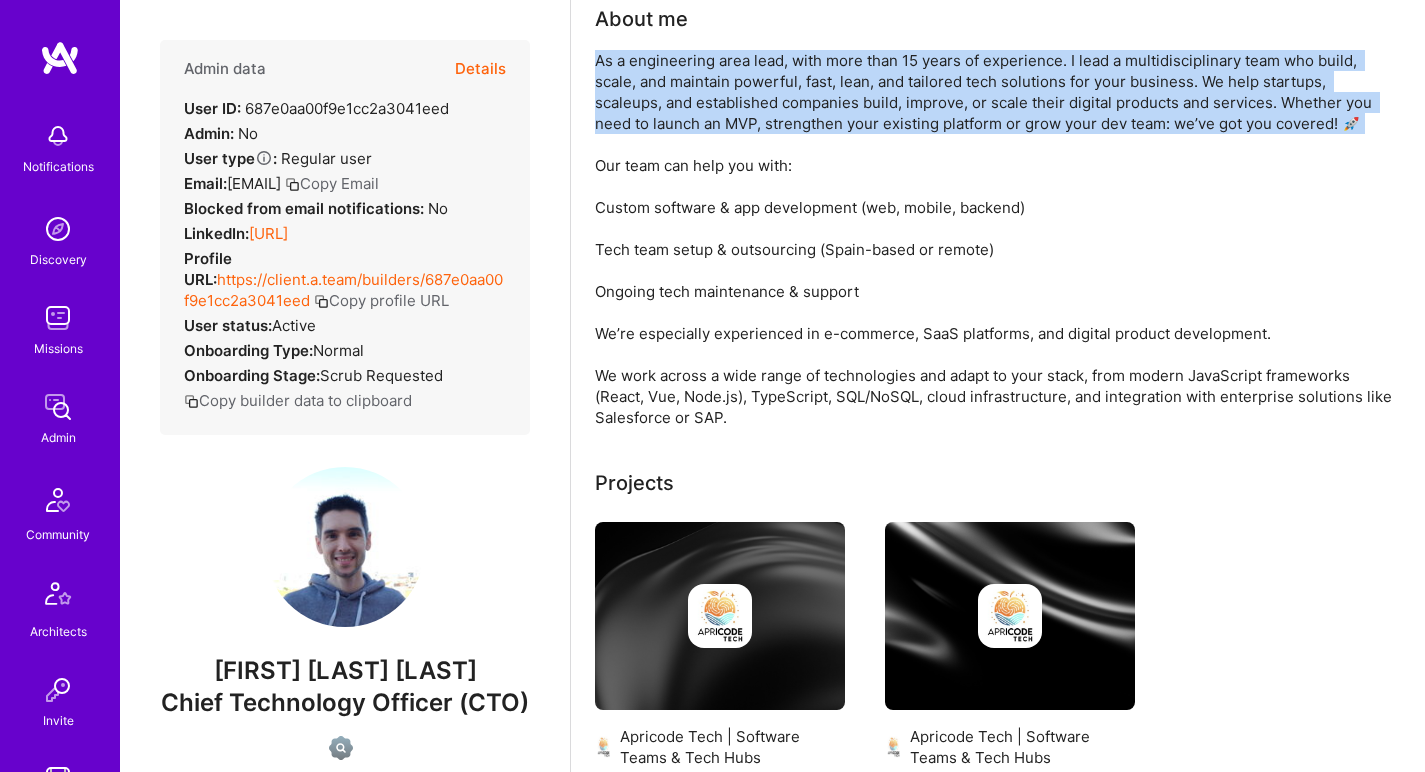 click on "As a engineering area lead, with more than 15 years of experience. I lead a multidisciplinary team who build, scale, and maintain powerful, fast, lean, and tailored tech solutions for your business. We help startups, scaleups, and established companies build, improve, or scale their digital products and services. Whether you need to launch an MVP, strengthen your existing platform or grow your dev team: we’ve got you covered! 🚀
Our team can help you with:
Custom software & app development (web, mobile, backend)
Tech team setup & outsourcing (Spain-based or remote)
Ongoing tech maintenance & support
We’re especially experienced in e-commerce, SaaS platforms, and digital product development.
We work across a wide range of technologies and adapt to your stack, from modern JavaScript frameworks (React, Vue, Node.js), TypeScript, SQL/NoSQL, cloud infrastructure, and integration with enterprise solutions like Salesforce or SAP." at bounding box center (995, 239) 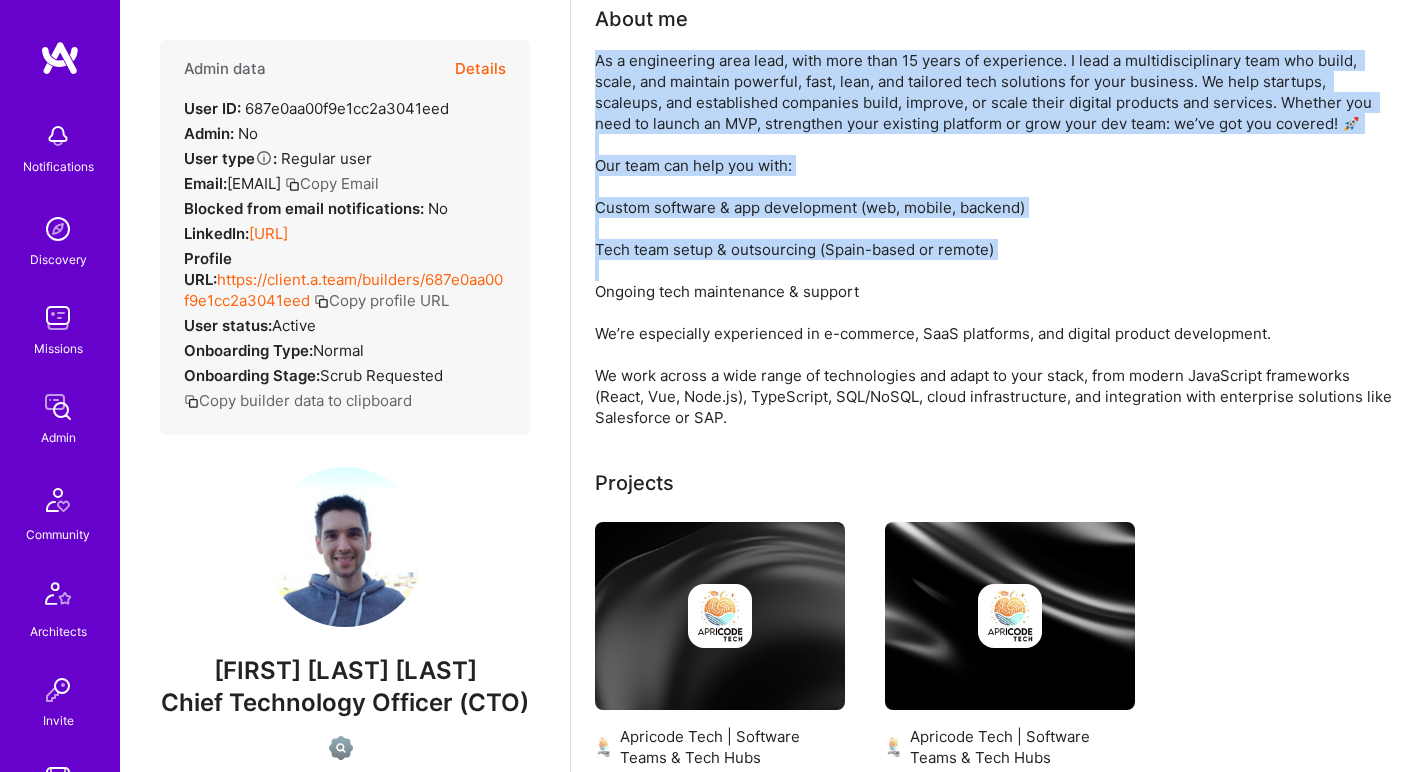 drag, startPoint x: 727, startPoint y: 102, endPoint x: 692, endPoint y: 273, distance: 174.54512 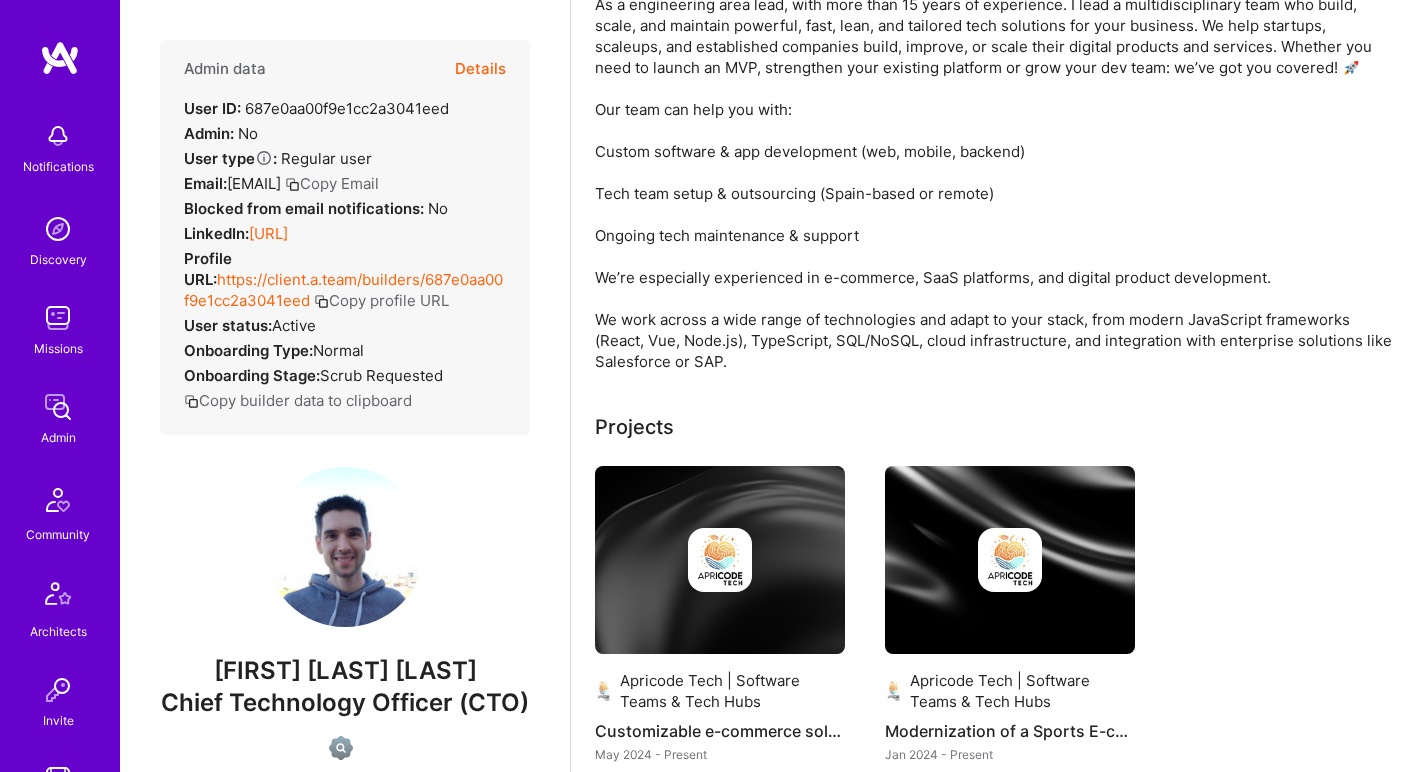 click on "As a engineering area lead, with more than 15 years of experience. I lead a multidisciplinary team who build, scale, and maintain powerful, fast, lean, and tailored tech solutions for your business. We help startups, scaleups, and established companies build, improve, or scale their digital products and services. Whether you need to launch an MVP, strengthen your existing platform or grow your dev team: we’ve got you covered! 🚀
Our team can help you with:
Custom software & app development (web, mobile, backend)
Tech team setup & outsourcing (Spain-based or remote)
Ongoing tech maintenance & support
We’re especially experienced in e-commerce, SaaS platforms, and digital product development.
We work across a wide range of technologies and adapt to your stack, from modern JavaScript frameworks (React, Vue, Node.js), TypeScript, SQL/NoSQL, cloud infrastructure, and integration with enterprise solutions like Salesforce or SAP." at bounding box center [995, 183] 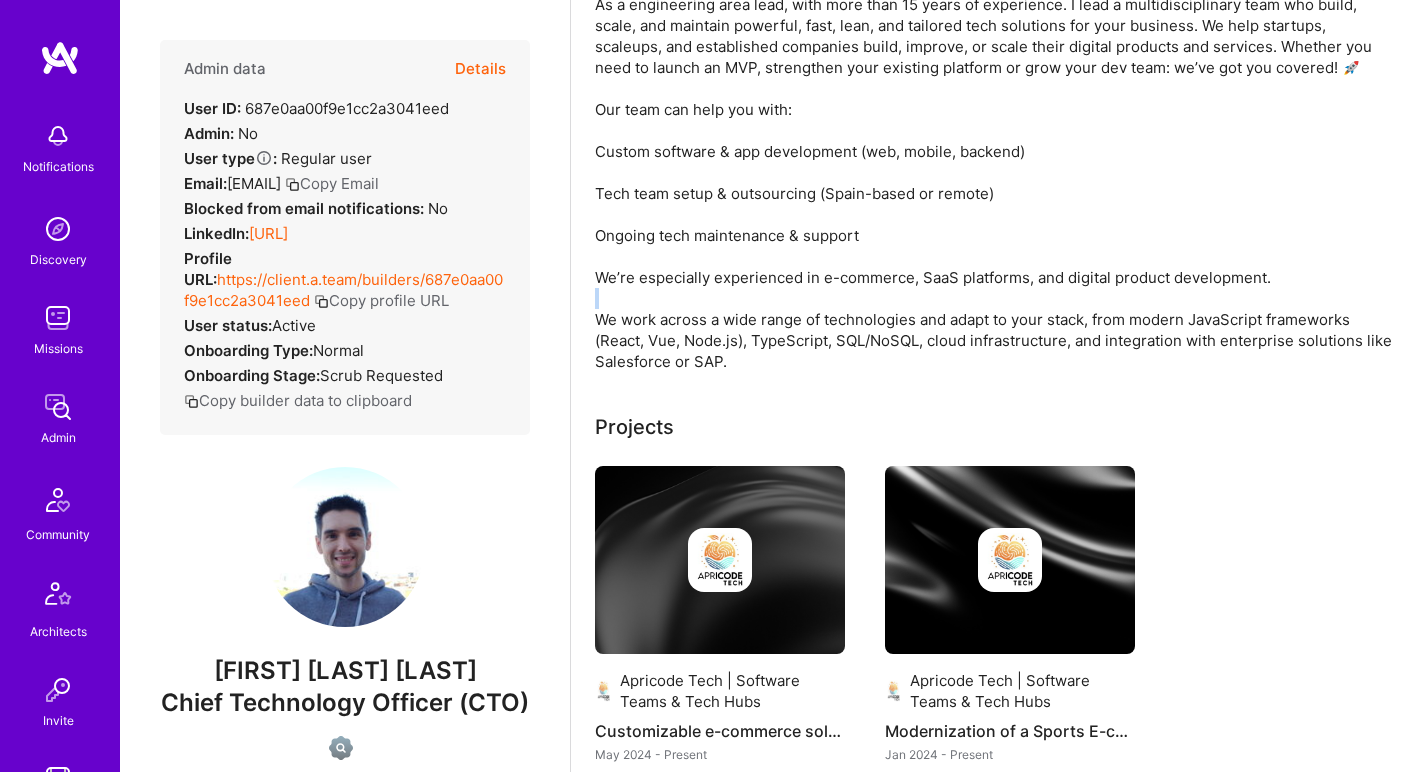 click on "As a engineering area lead, with more than 15 years of experience. I lead a multidisciplinary team who build, scale, and maintain powerful, fast, lean, and tailored tech solutions for your business. We help startups, scaleups, and established companies build, improve, or scale their digital products and services. Whether you need to launch an MVP, strengthen your existing platform or grow your dev team: we’ve got you covered! 🚀
Our team can help you with:
Custom software & app development (web, mobile, backend)
Tech team setup & outsourcing (Spain-based or remote)
Ongoing tech maintenance & support
We’re especially experienced in e-commerce, SaaS platforms, and digital product development.
We work across a wide range of technologies and adapt to your stack, from modern JavaScript frameworks (React, Vue, Node.js), TypeScript, SQL/NoSQL, cloud infrastructure, and integration with enterprise solutions like Salesforce or SAP." at bounding box center [995, 183] 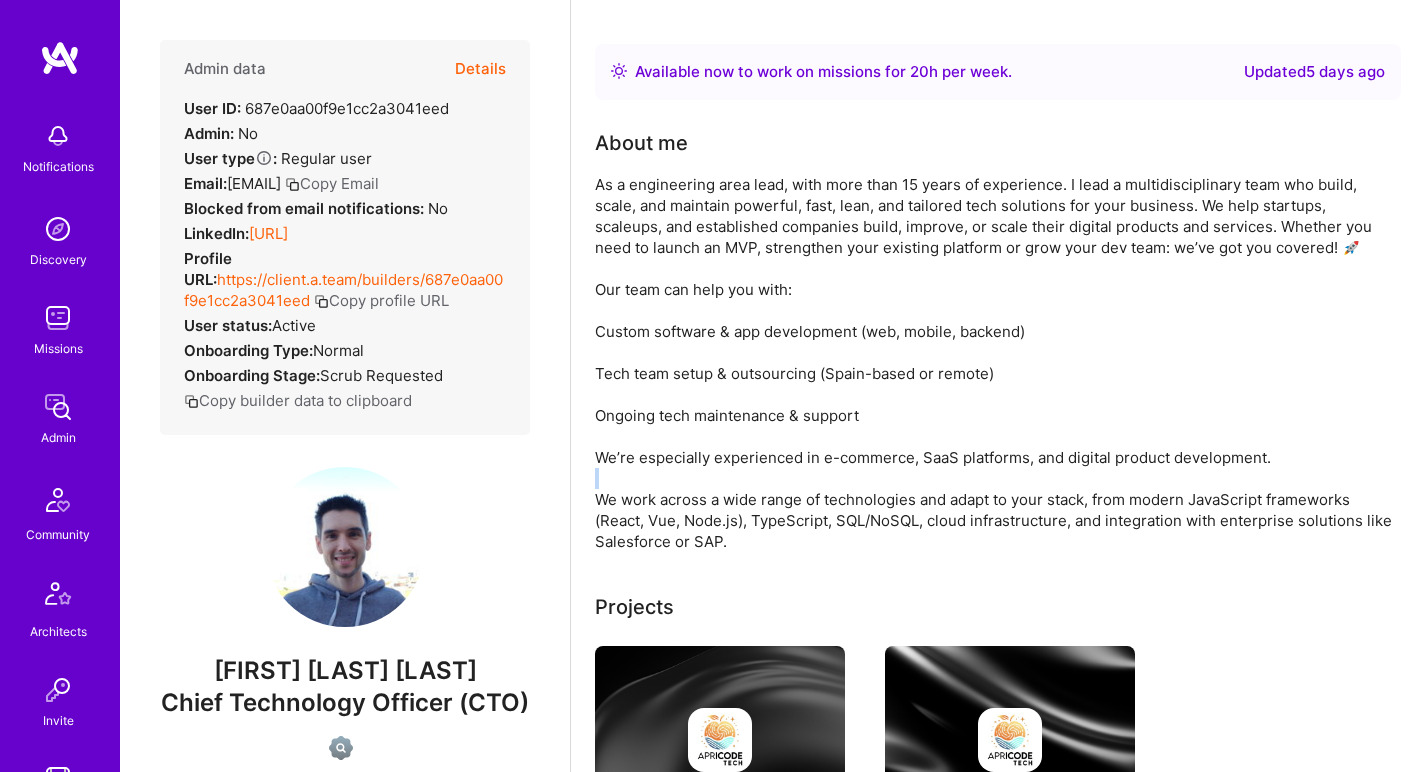 scroll, scrollTop: 0, scrollLeft: 0, axis: both 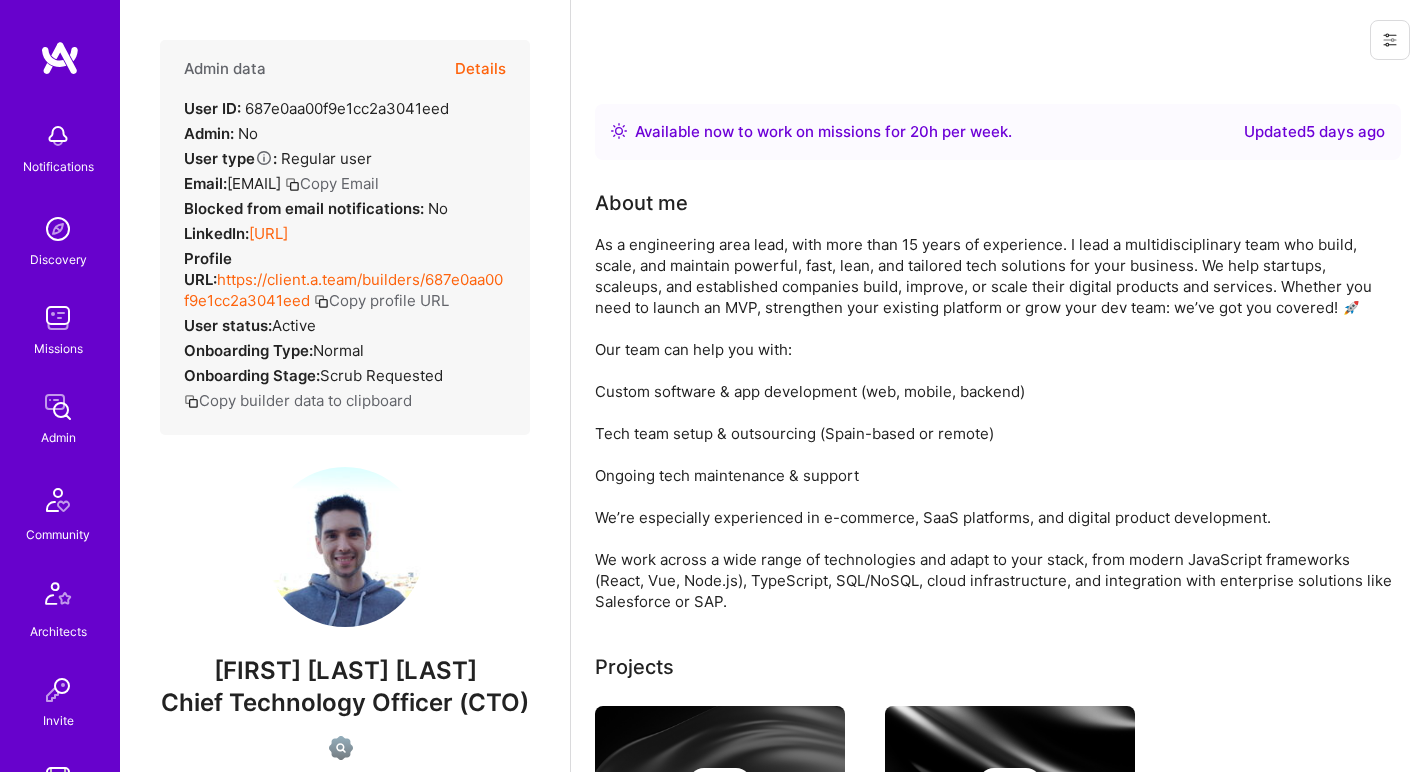 click on "As a engineering area lead, with more than 15 years of experience. I lead a multidisciplinary team who build, scale, and maintain powerful, fast, lean, and tailored tech solutions for your business. We help startups, scaleups, and established companies build, improve, or scale their digital products and services. Whether you need to launch an MVP, strengthen your existing platform or grow your dev team: we’ve got you covered! 🚀
Our team can help you with:
Custom software & app development (web, mobile, backend)
Tech team setup & outsourcing (Spain-based or remote)
Ongoing tech maintenance & support
We’re especially experienced in e-commerce, SaaS platforms, and digital product development.
We work across a wide range of technologies and adapt to your stack, from modern JavaScript frameworks (React, Vue, Node.js), TypeScript, SQL/NoSQL, cloud infrastructure, and integration with enterprise solutions like Salesforce or SAP." at bounding box center [995, 423] 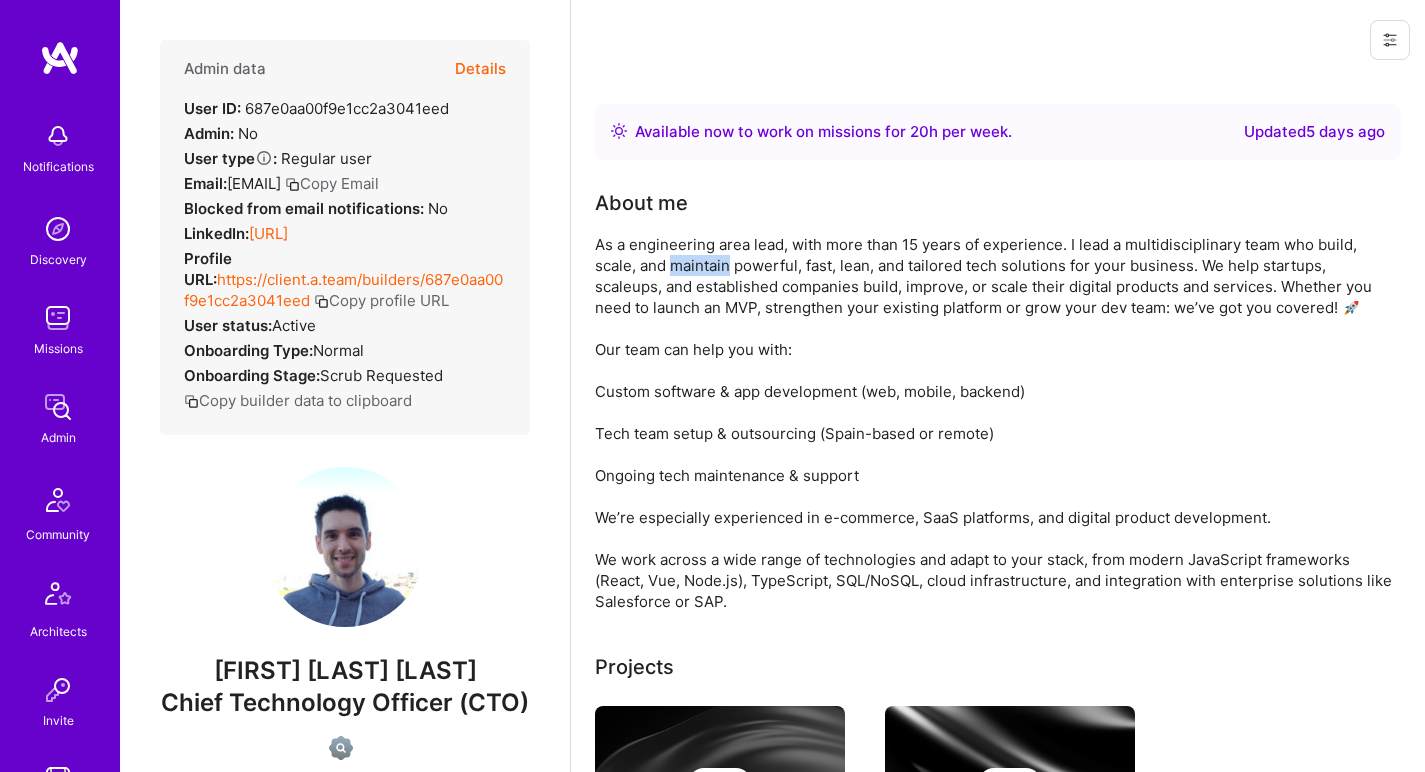 click on "As a engineering area lead, with more than 15 years of experience. I lead a multidisciplinary team who build, scale, and maintain powerful, fast, lean, and tailored tech solutions for your business. We help startups, scaleups, and established companies build, improve, or scale their digital products and services. Whether you need to launch an MVP, strengthen your existing platform or grow your dev team: we’ve got you covered! 🚀
Our team can help you with:
Custom software & app development (web, mobile, backend)
Tech team setup & outsourcing (Spain-based or remote)
Ongoing tech maintenance & support
We’re especially experienced in e-commerce, SaaS platforms, and digital product development.
We work across a wide range of technologies and adapt to your stack, from modern JavaScript frameworks (React, Vue, Node.js), TypeScript, SQL/NoSQL, cloud infrastructure, and integration with enterprise solutions like Salesforce or SAP." at bounding box center (995, 423) 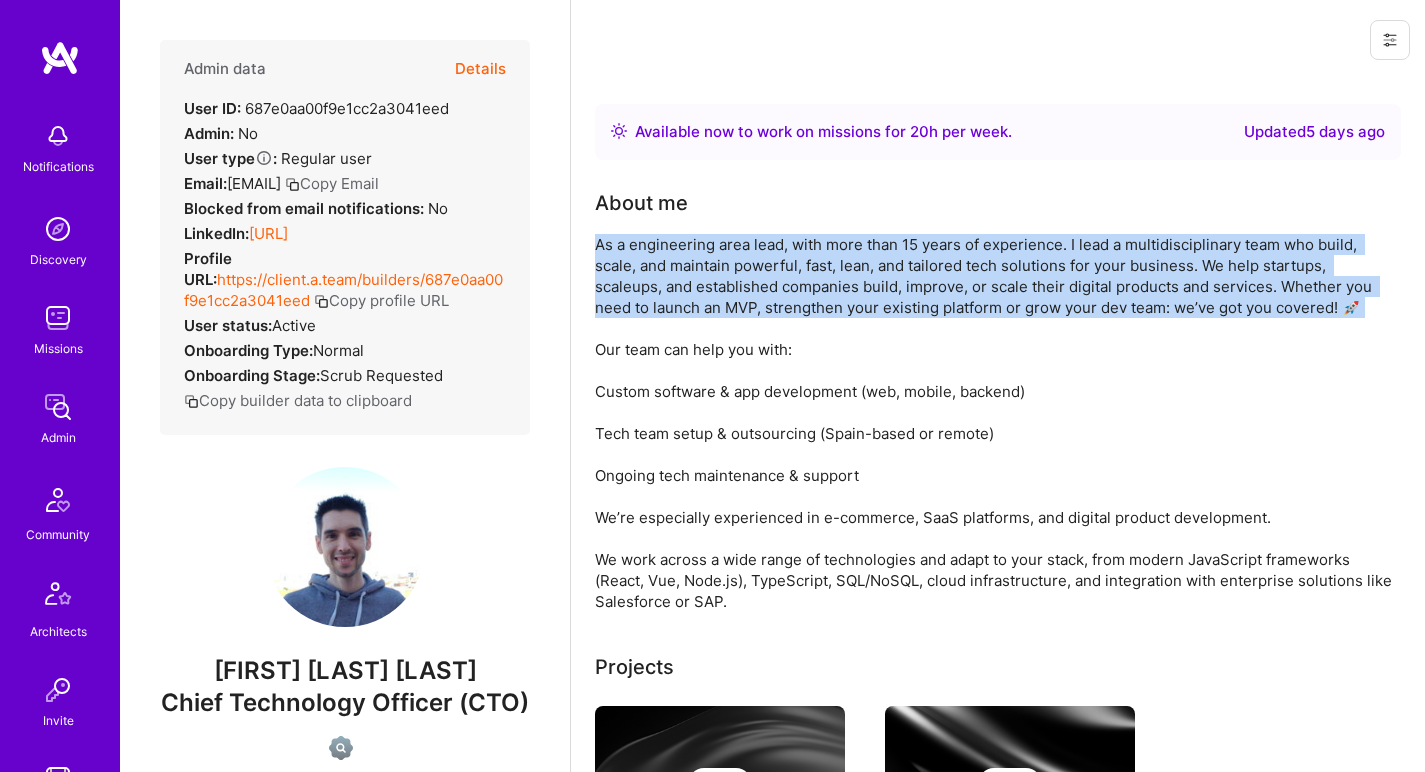 click on "As a engineering area lead, with more than 15 years of experience. I lead a multidisciplinary team who build, scale, and maintain powerful, fast, lean, and tailored tech solutions for your business. We help startups, scaleups, and established companies build, improve, or scale their digital products and services. Whether you need to launch an MVP, strengthen your existing platform or grow your dev team: we’ve got you covered! 🚀
Our team can help you with:
Custom software & app development (web, mobile, backend)
Tech team setup & outsourcing (Spain-based or remote)
Ongoing tech maintenance & support
We’re especially experienced in e-commerce, SaaS platforms, and digital product development.
We work across a wide range of technologies and adapt to your stack, from modern JavaScript frameworks (React, Vue, Node.js), TypeScript, SQL/NoSQL, cloud infrastructure, and integration with enterprise solutions like Salesforce or SAP." at bounding box center [995, 423] 